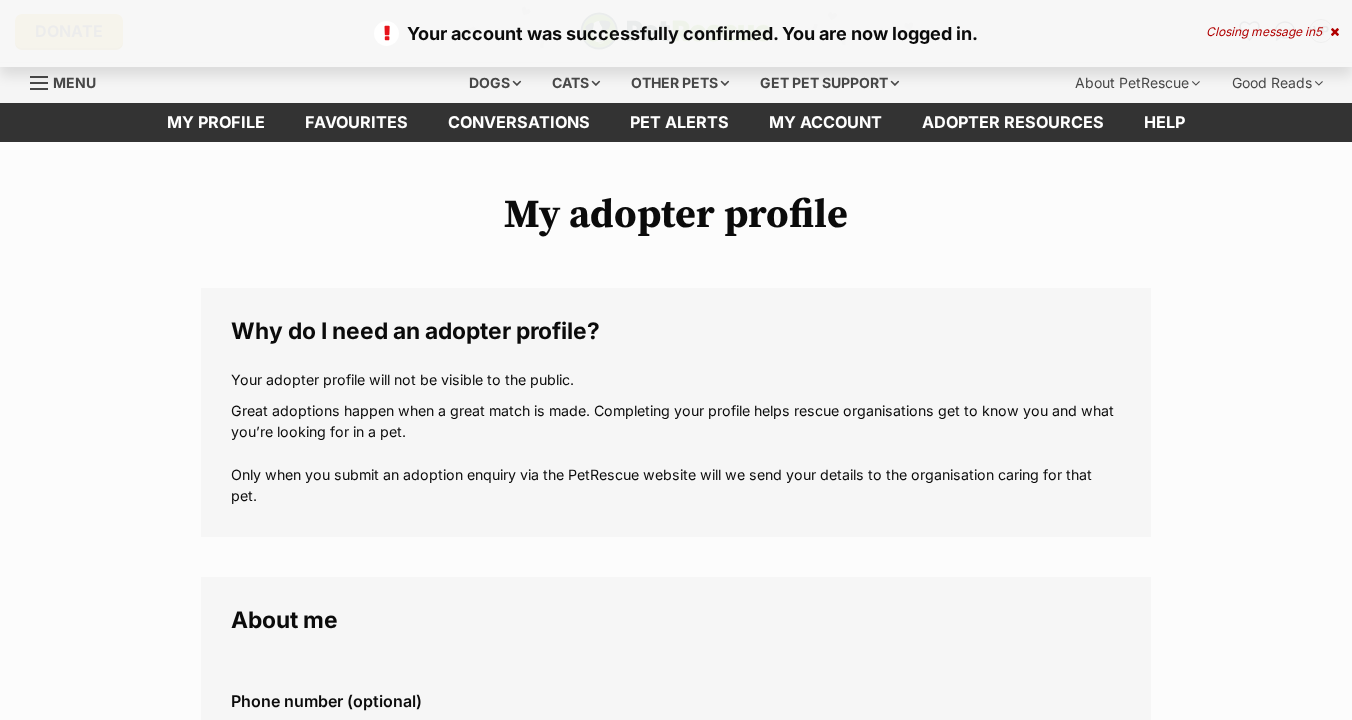 scroll, scrollTop: 0, scrollLeft: 0, axis: both 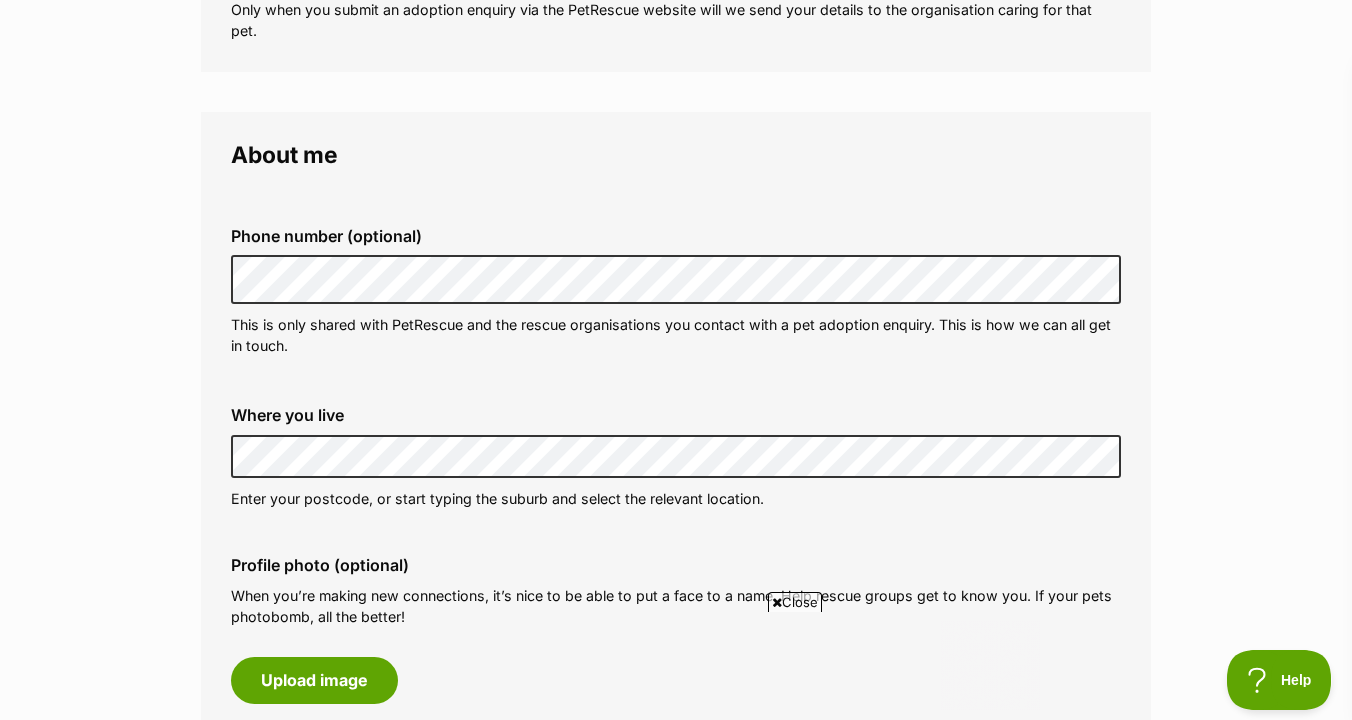click on "Where you live" at bounding box center (676, 415) 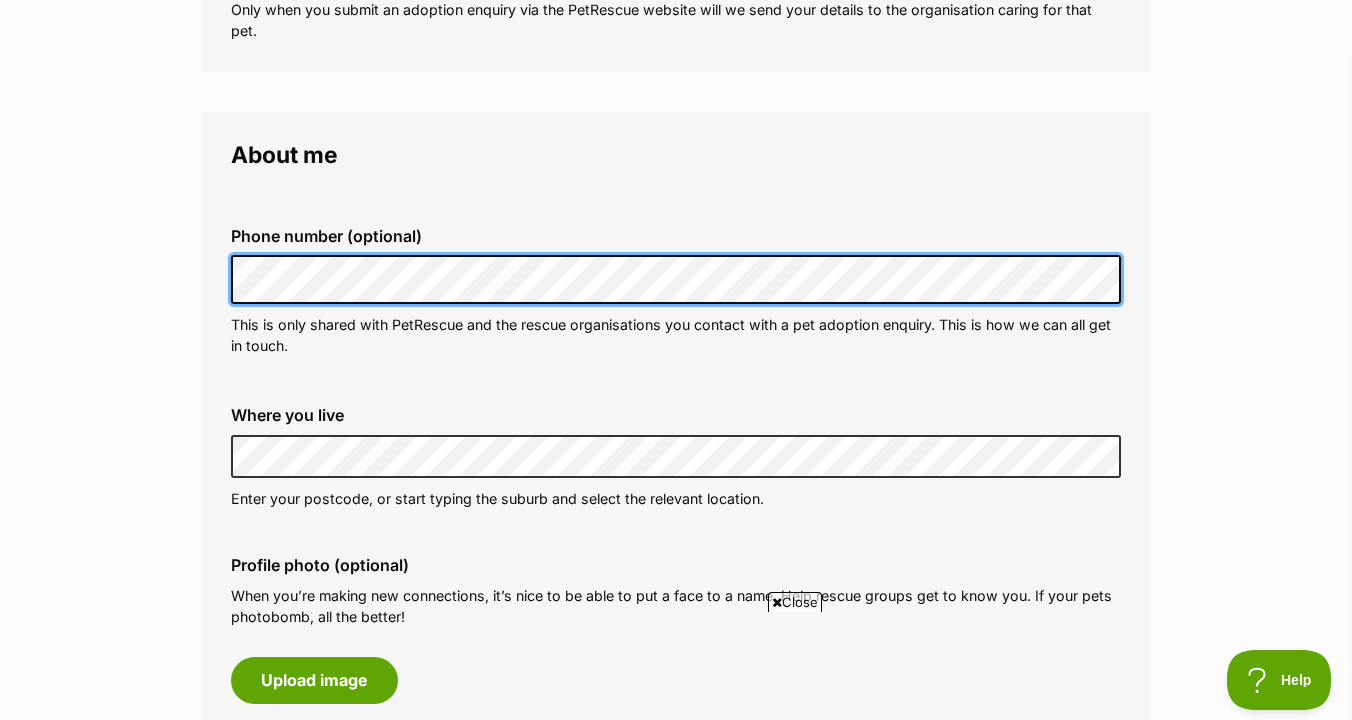 scroll, scrollTop: 0, scrollLeft: 0, axis: both 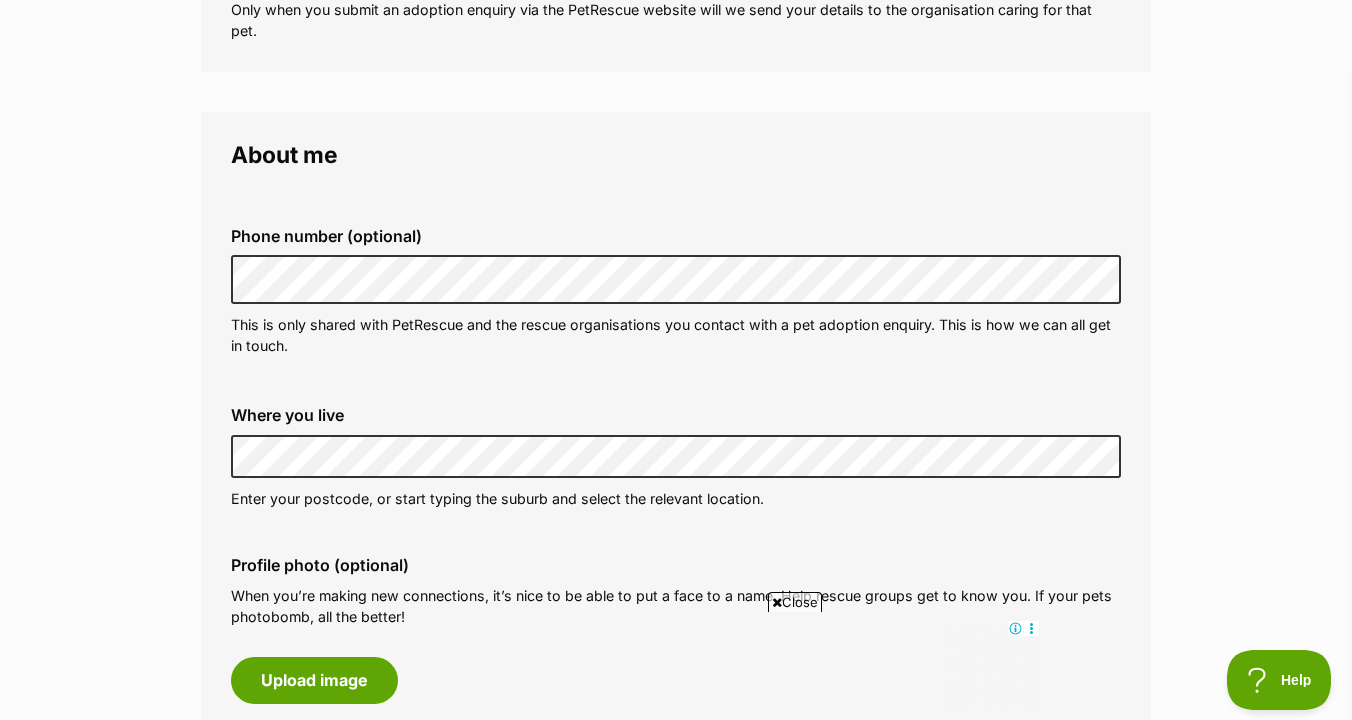 click on "Profile photo (optional)" at bounding box center [676, 565] 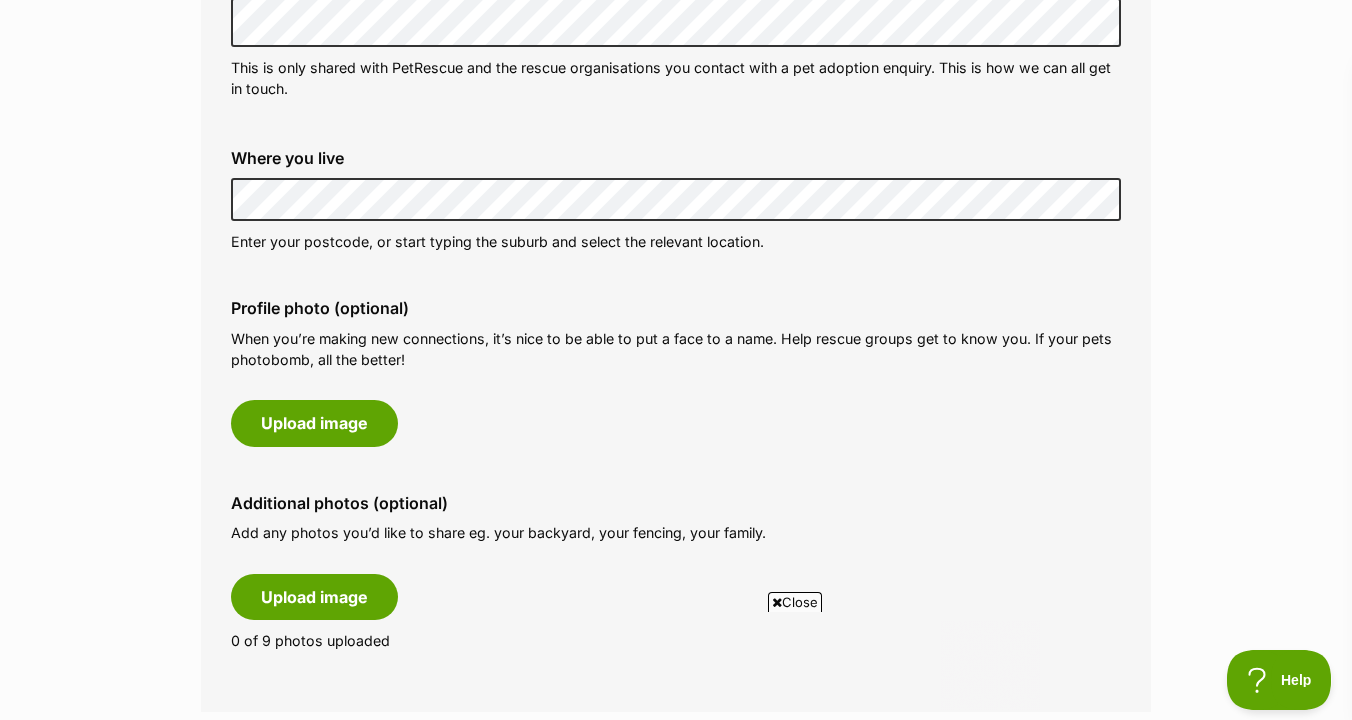 scroll, scrollTop: 0, scrollLeft: 0, axis: both 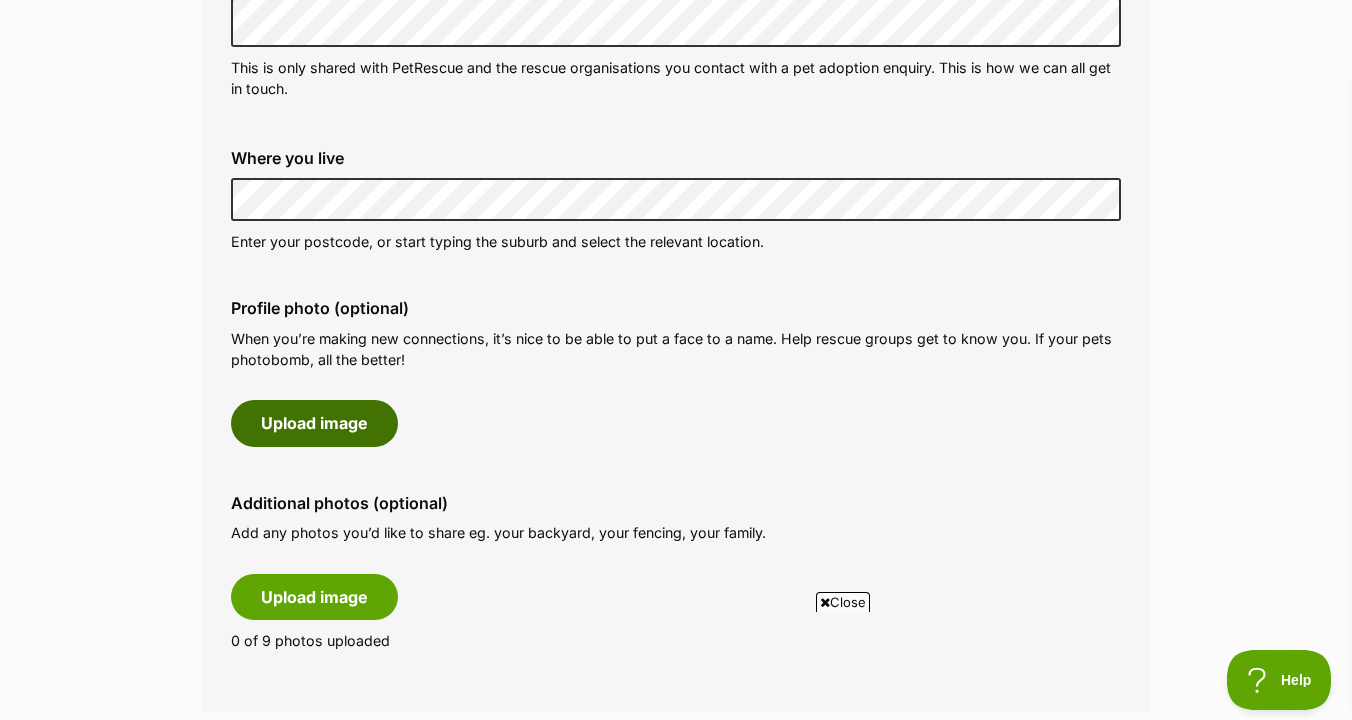 click on "Upload image" at bounding box center (314, 423) 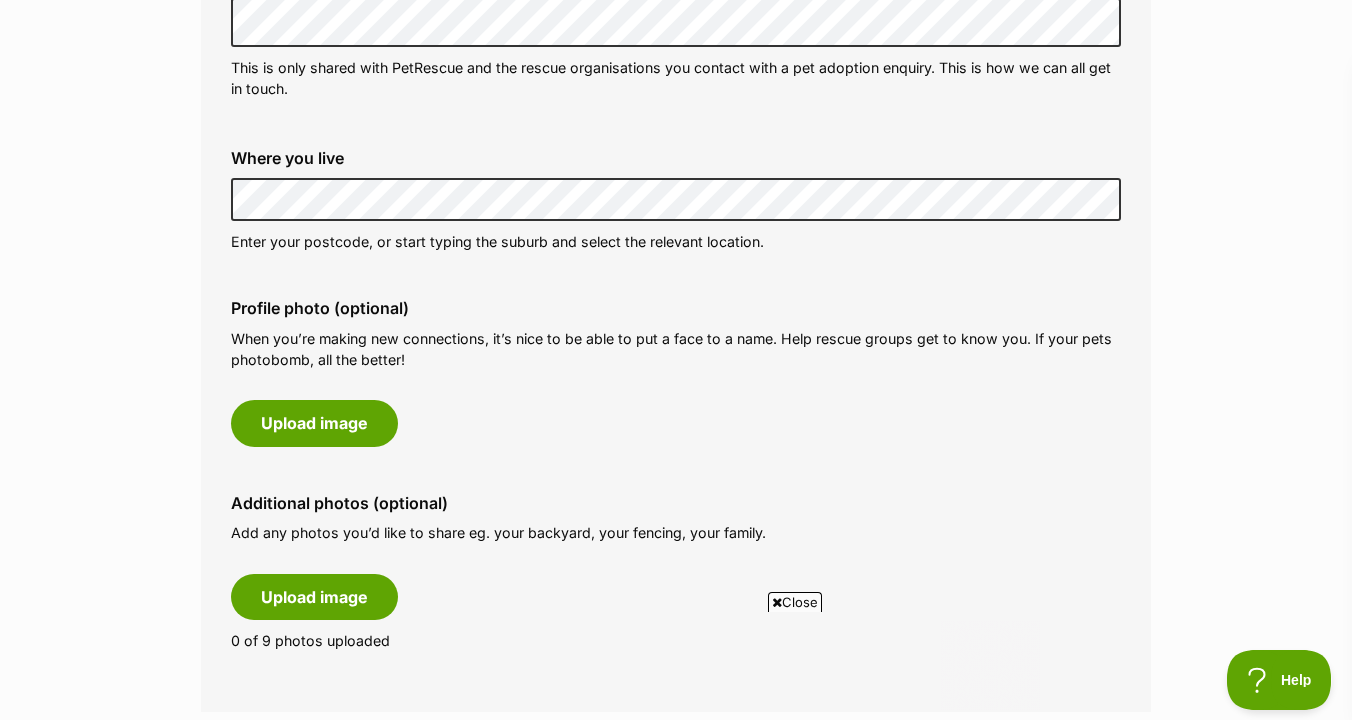 scroll, scrollTop: 0, scrollLeft: 0, axis: both 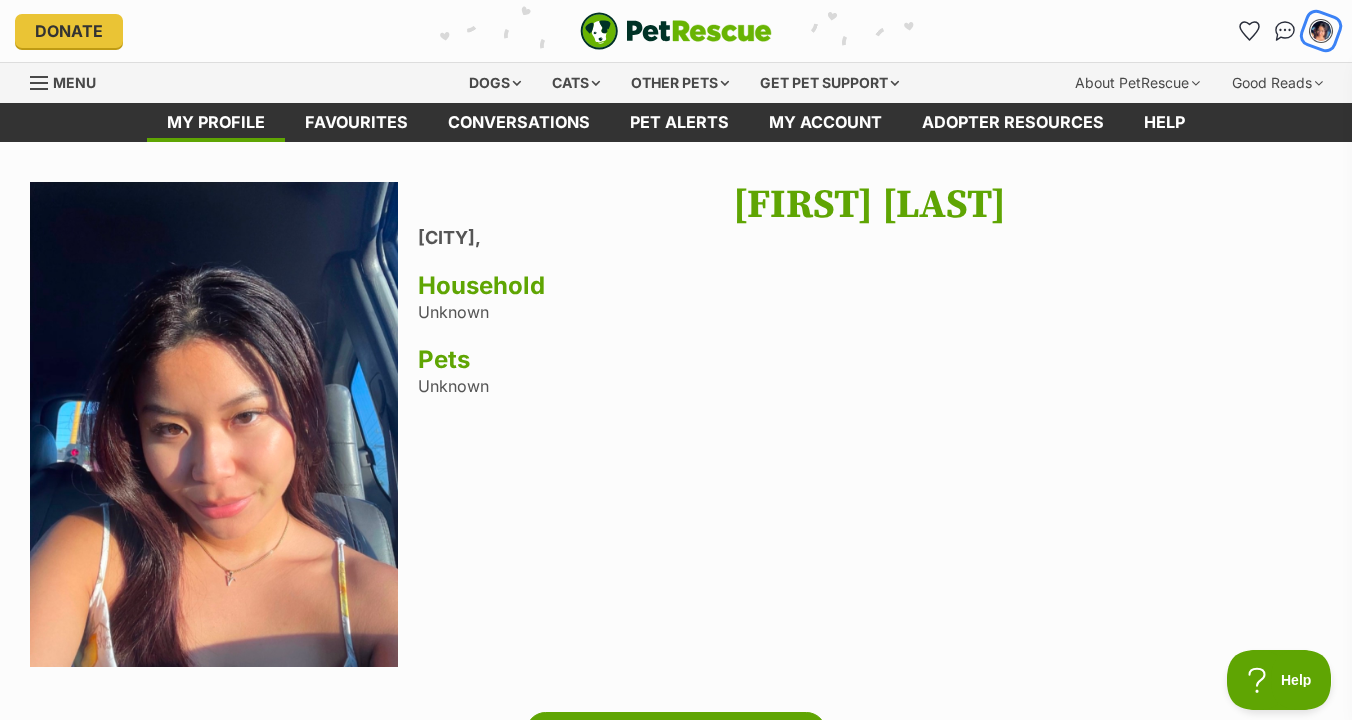 click at bounding box center (1321, 31) 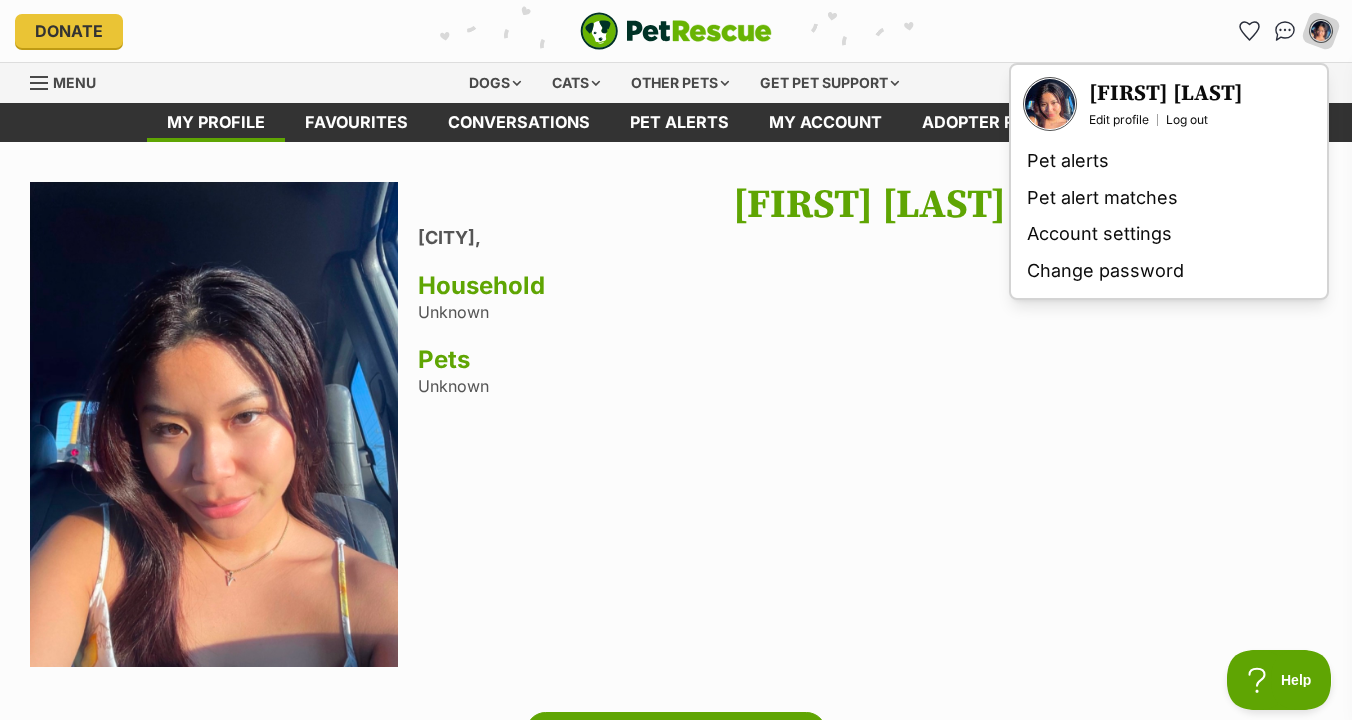 click on "Household" at bounding box center [870, 286] 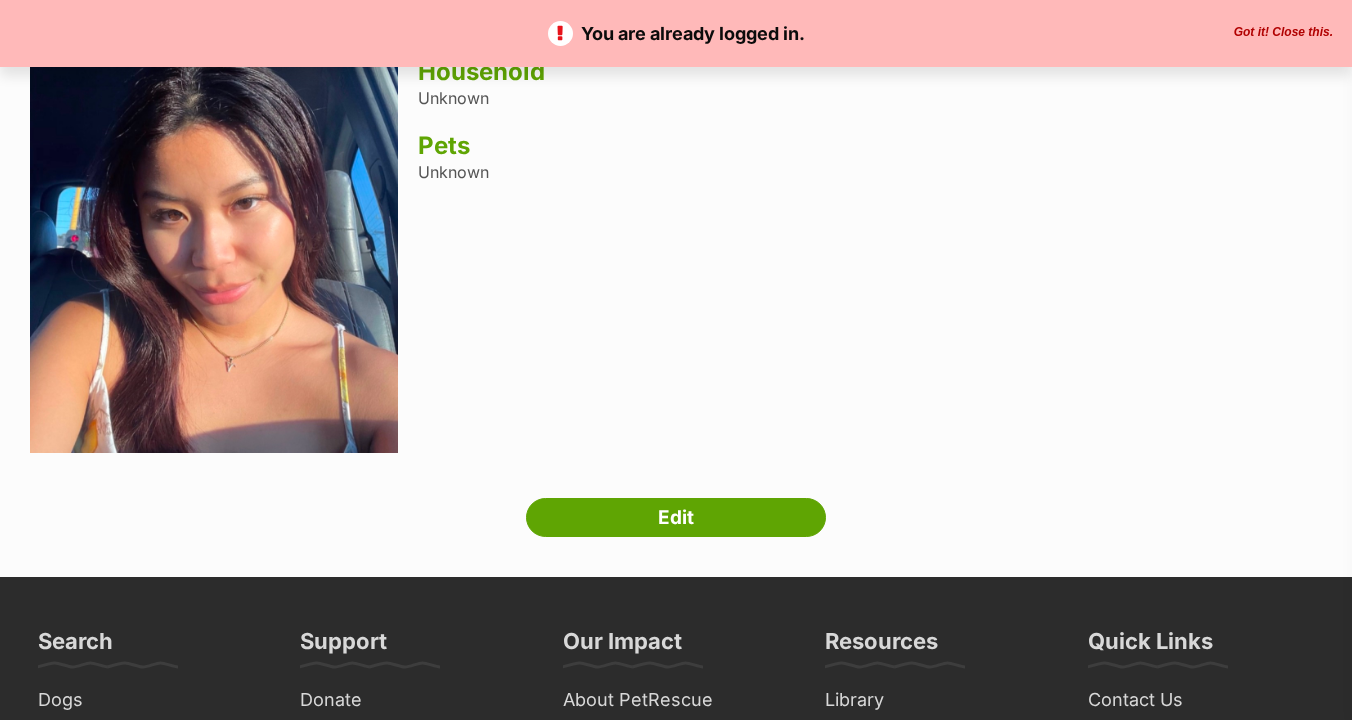scroll, scrollTop: 0, scrollLeft: 0, axis: both 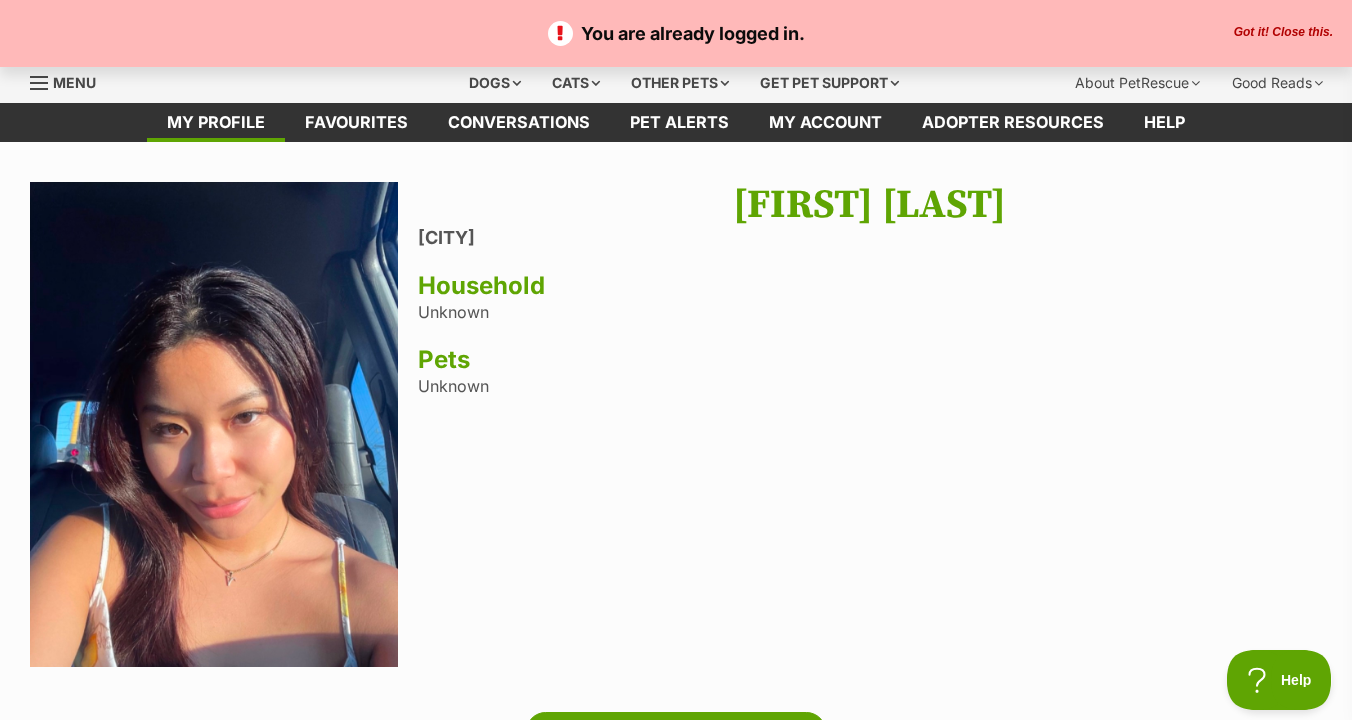 click on "Vivienne Pham
Malvern,
Household
Unknown
Pets
Unknown" at bounding box center [870, 427] 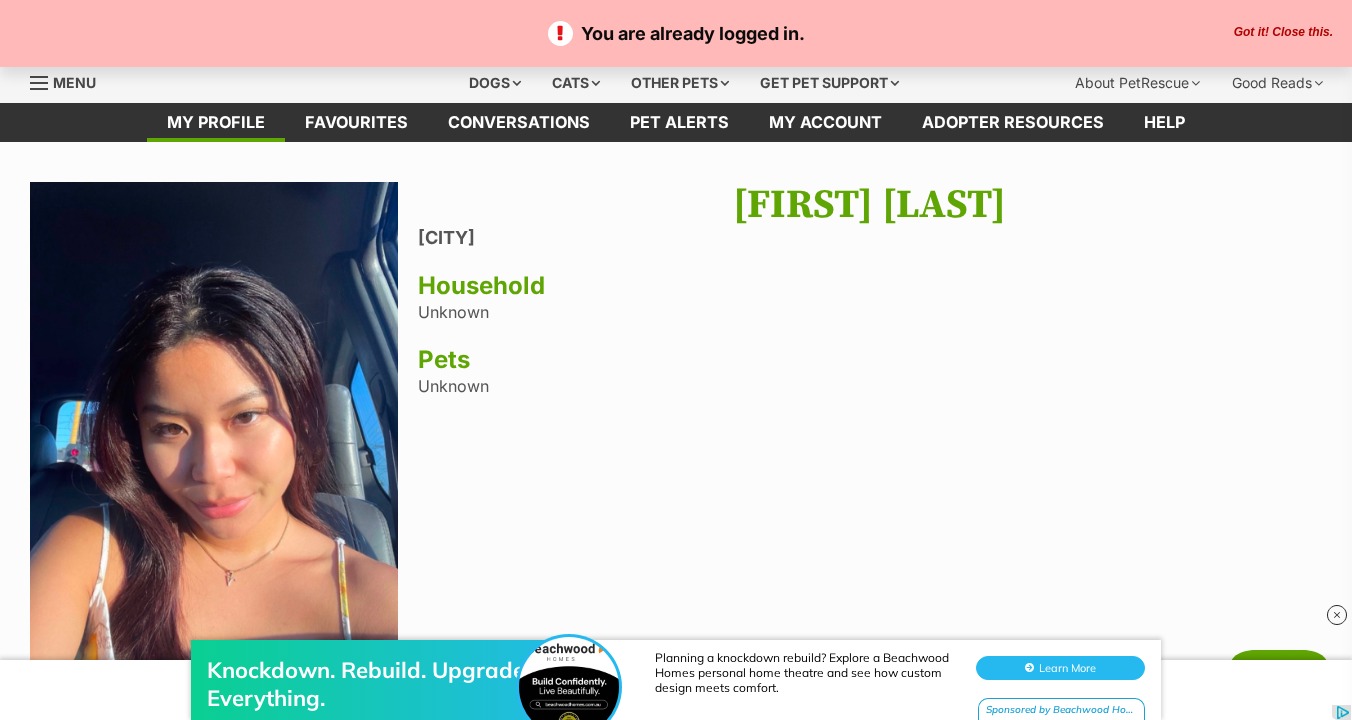 scroll, scrollTop: 0, scrollLeft: 0, axis: both 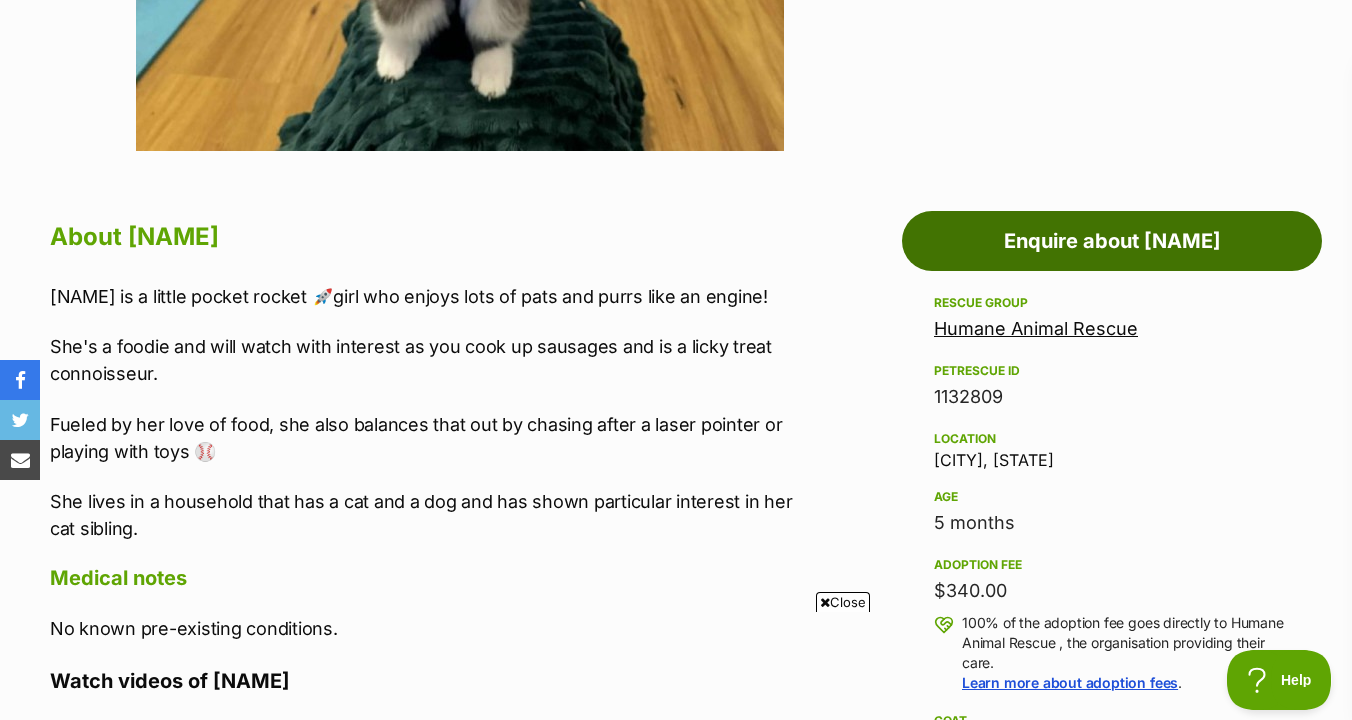 click on "Enquire about Frieren" at bounding box center [1112, 241] 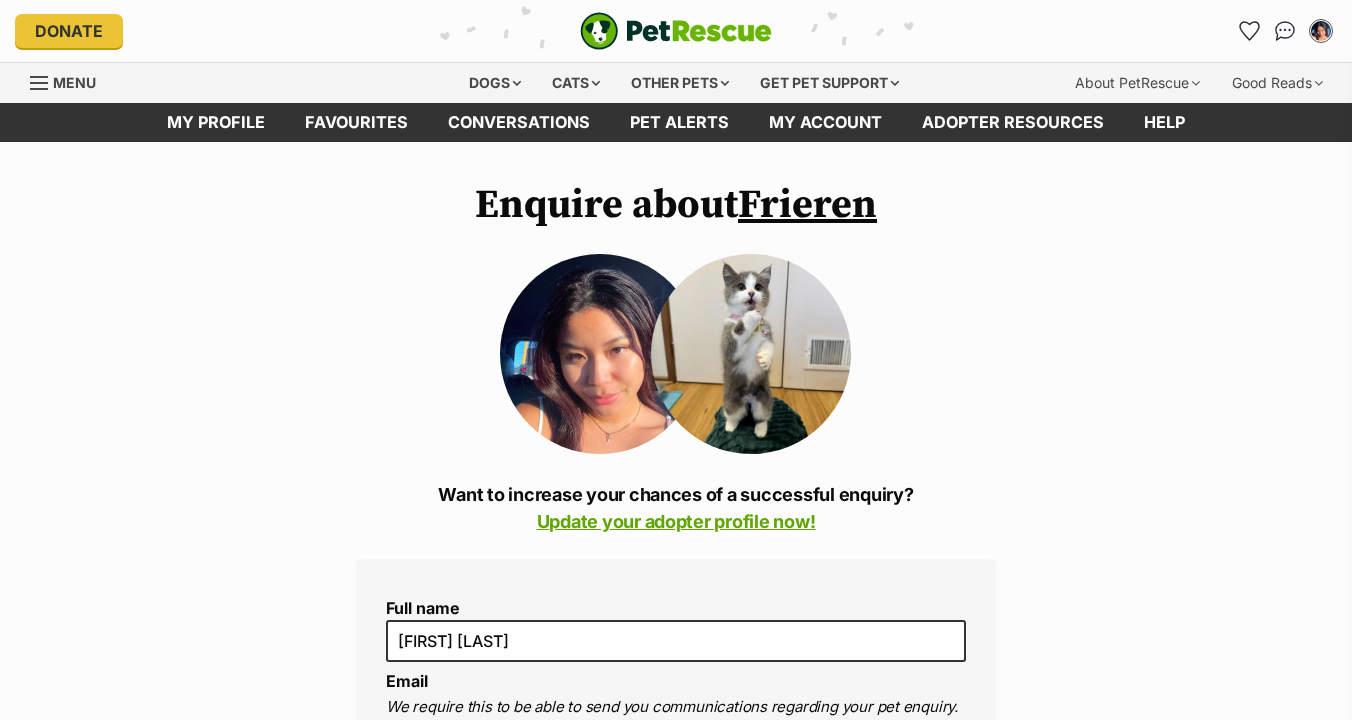 scroll, scrollTop: 140, scrollLeft: 0, axis: vertical 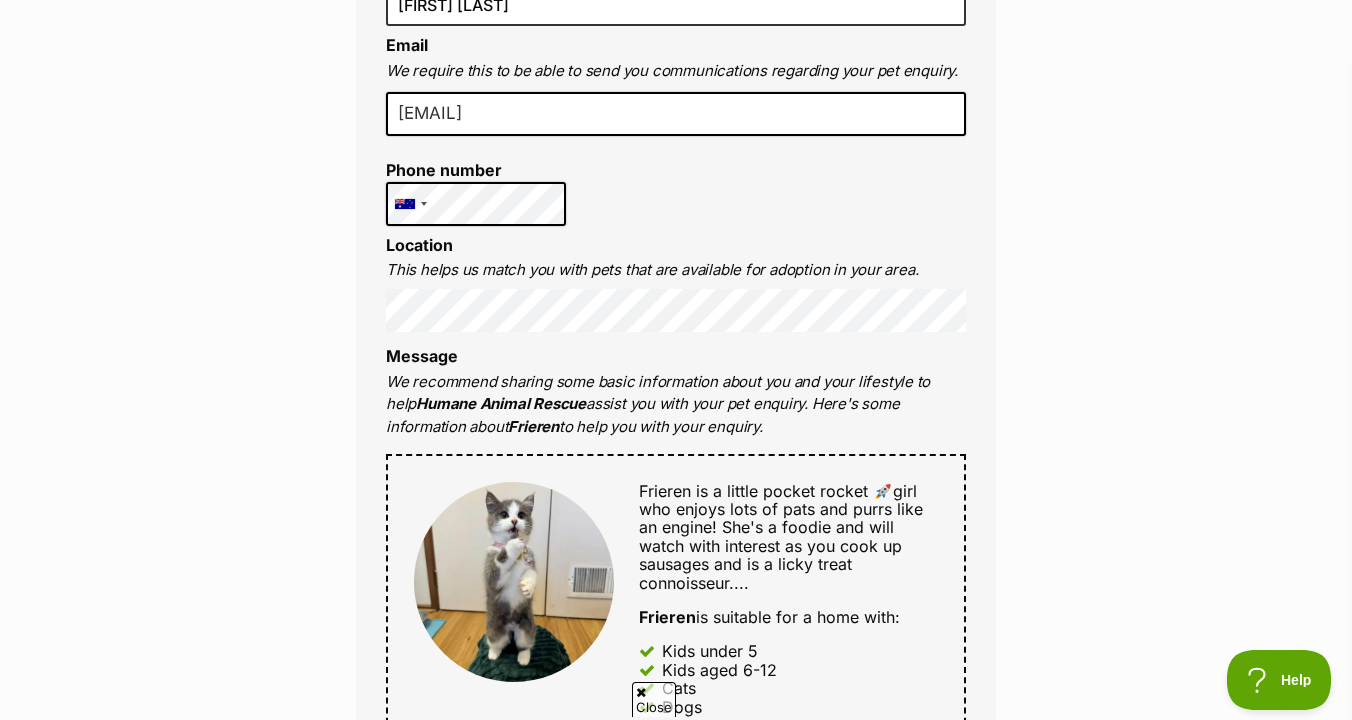click on "Enquire about  Frieren
Want to increase your chances of a successful enquiry?
Update your adopter profile now!
Full name Vivienne Pham
Email
We require this to be able to send you communications regarding your pet enquiry.
viviennepx@gmail.com
Phone number United States +1 United Kingdom +44 Afghanistan (‫افغانستان‬‎) +93 Albania (Shqipëri) +355 Algeria (‫الجزائر‬‎) +213 American Samoa +1684 Andorra +376 Angola +244 Anguilla +1264 Antigua and Barbuda +1268 Argentina +54 Armenia (Հայաստան) +374 Aruba +297 Australia +61 Austria (Österreich) +43 Azerbaijan (Azərbaycan) +994 Bahamas +1242 Bahrain (‫البحرين‬‎) +973 Bangladesh (বাংলাদেশ) +880 Barbados +1246 Belarus (Беларусь) +375 Belgium (België) +32 Belize +501 Benin (Bénin) +229 Bermuda +1441 Bhutan (འབྲུག) +975 Bolivia +591 Bosnia and Herzegovina (Босна и Херцеговина) +387 Botswana +267 Brazil (Brasil) +55 +246 +1" at bounding box center [676, 751] 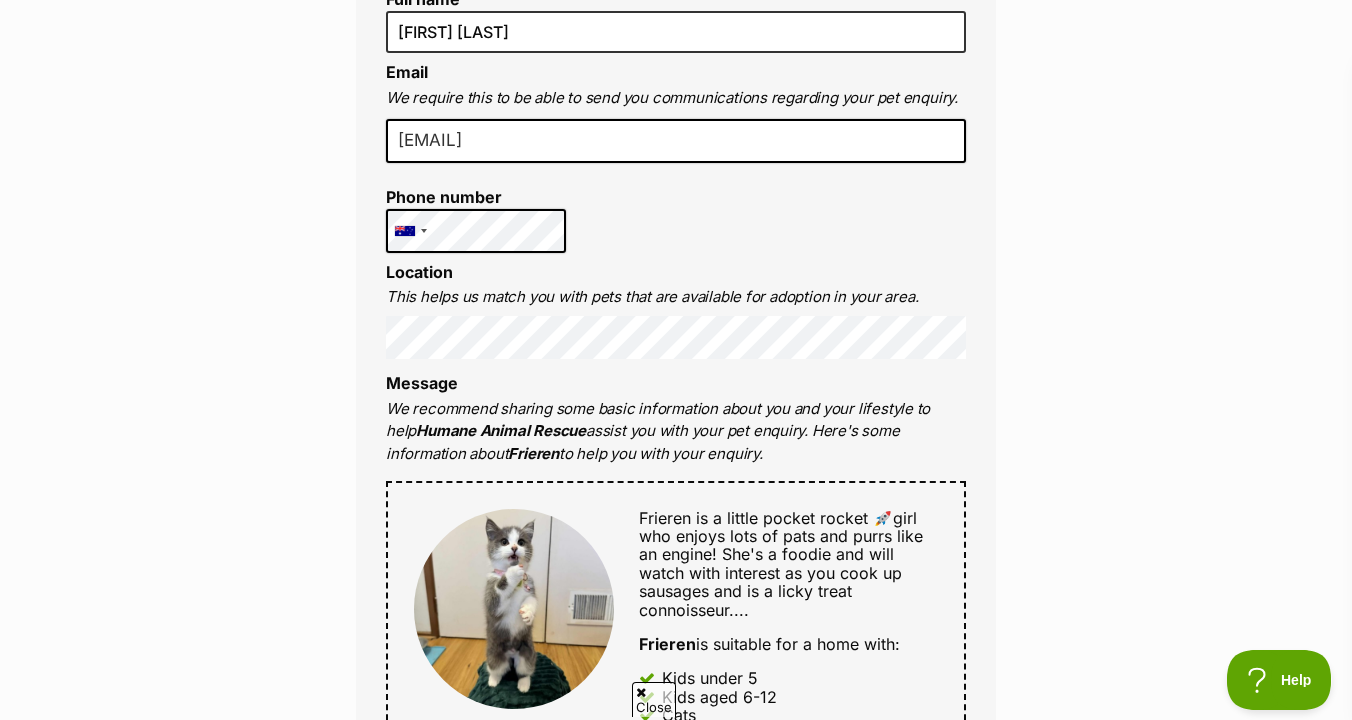 scroll, scrollTop: 554, scrollLeft: 0, axis: vertical 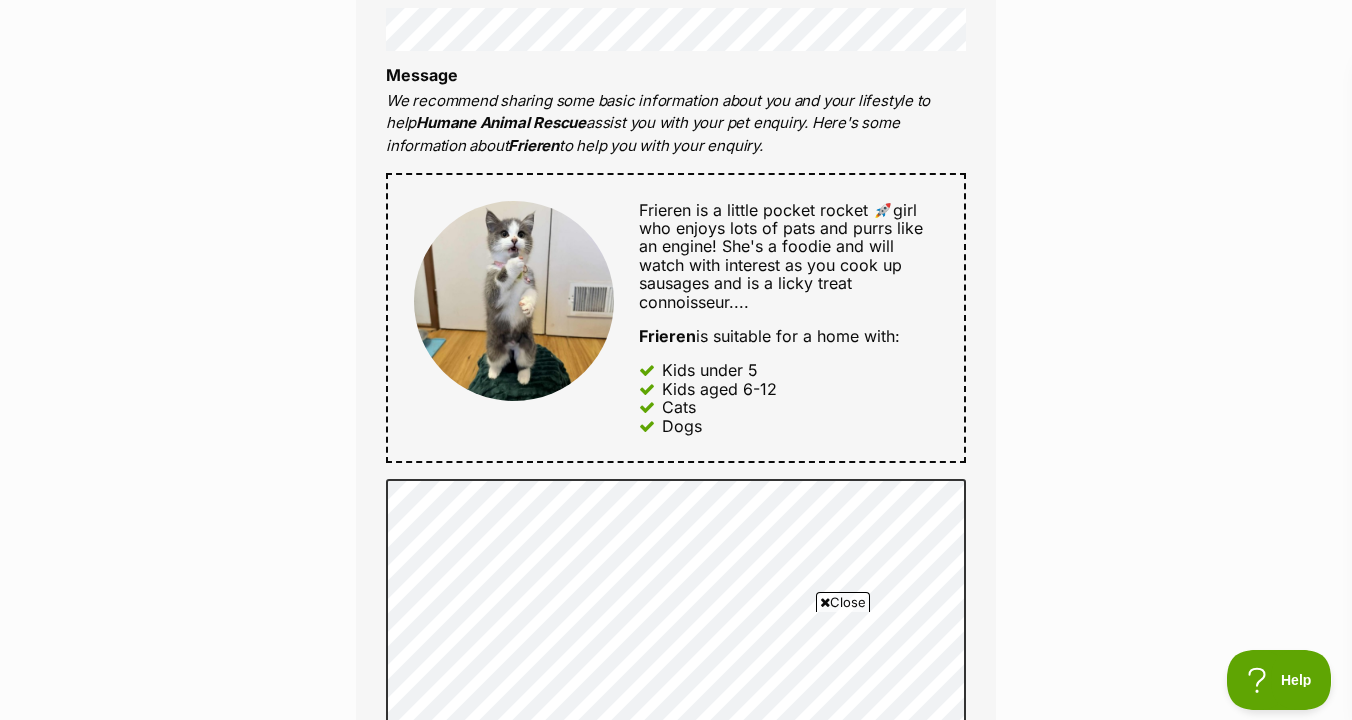 drag, startPoint x: 865, startPoint y: 433, endPoint x: 867, endPoint y: 181, distance: 252.00793 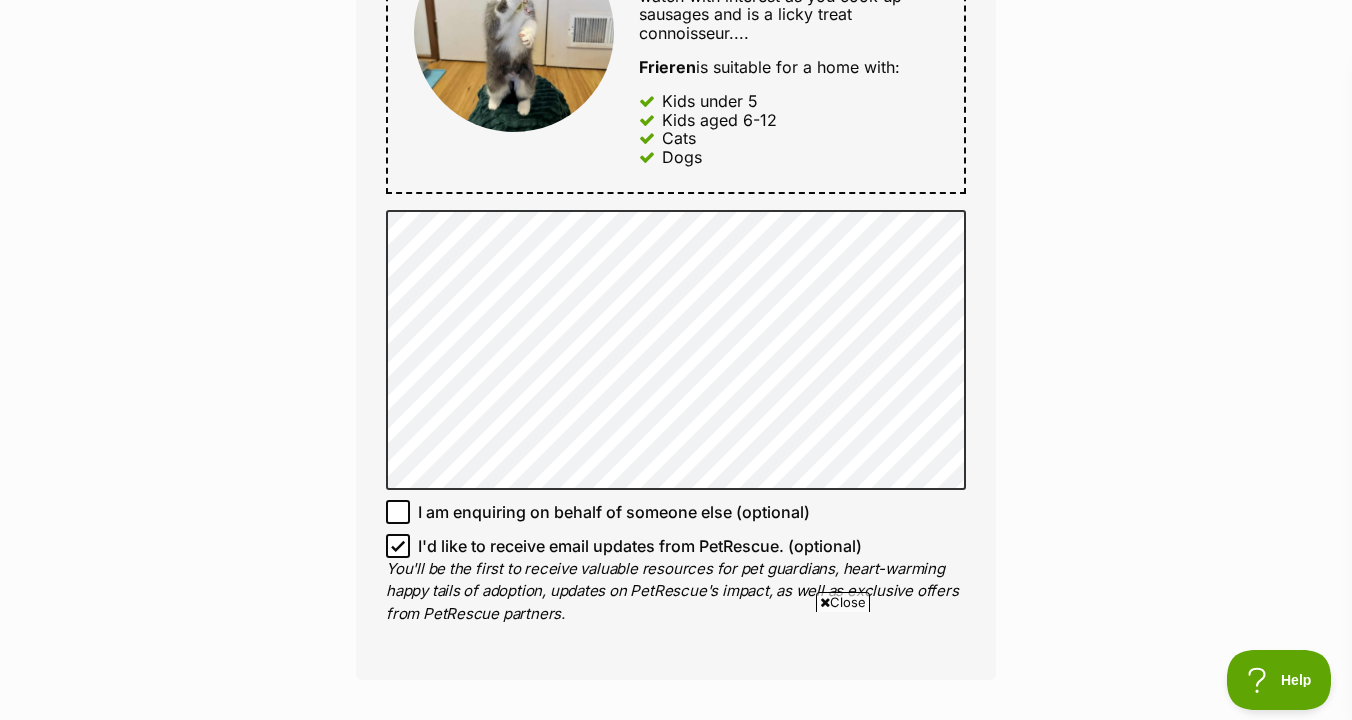 scroll, scrollTop: 1188, scrollLeft: 0, axis: vertical 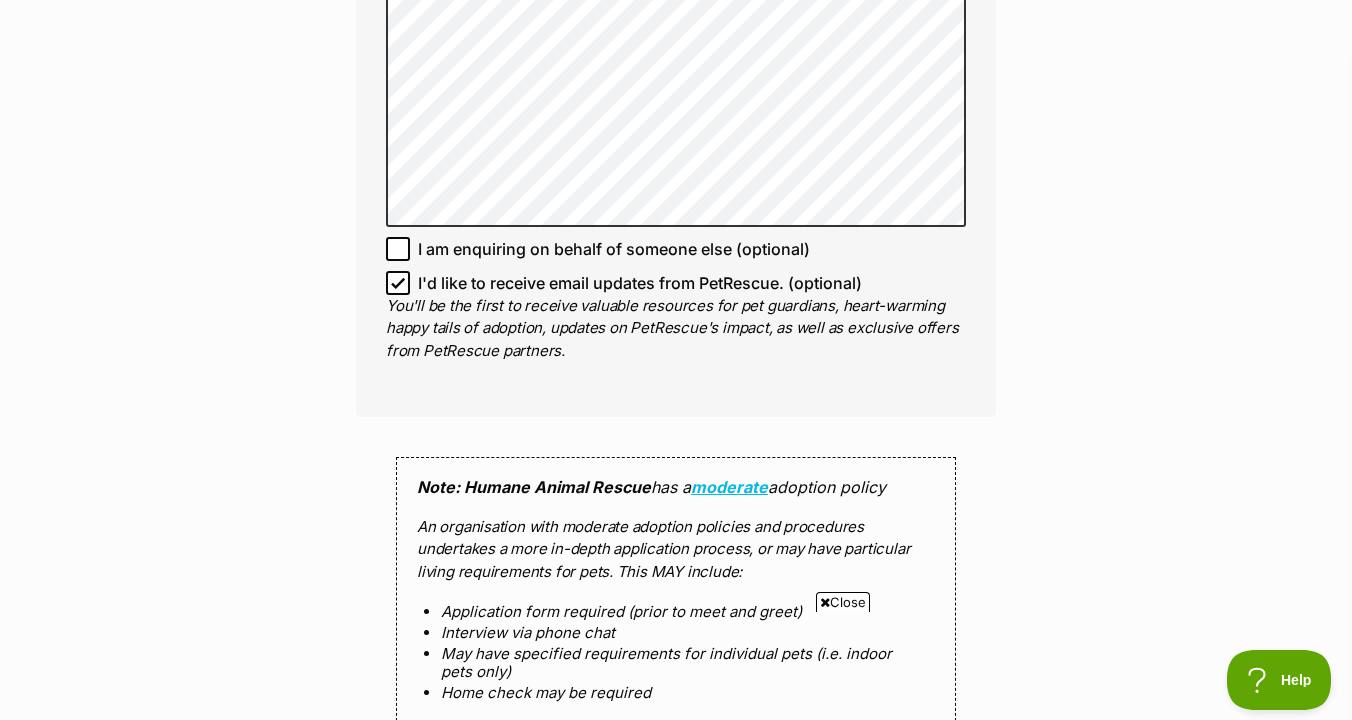 click on "I'd like to receive email updates from PetRescue. (optional)" at bounding box center [640, 283] 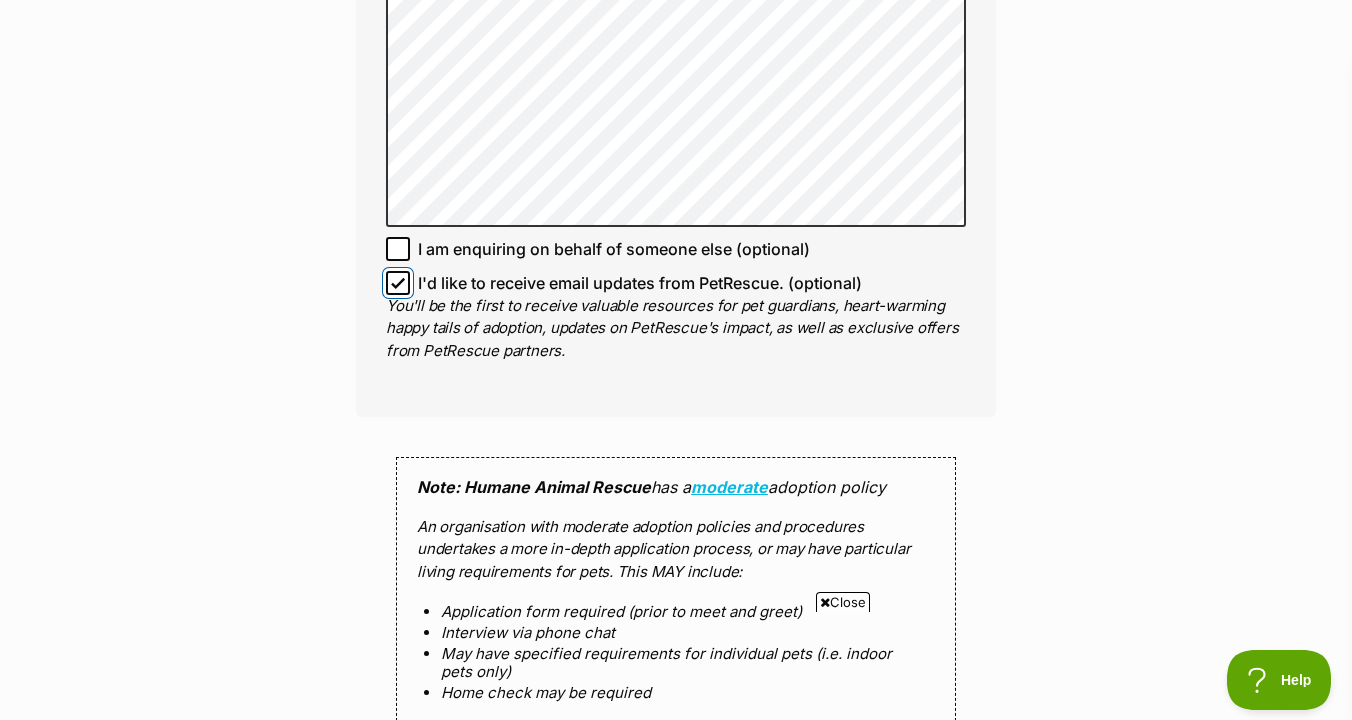 click on "I'd like to receive email updates from PetRescue. (optional)" at bounding box center [398, 283] 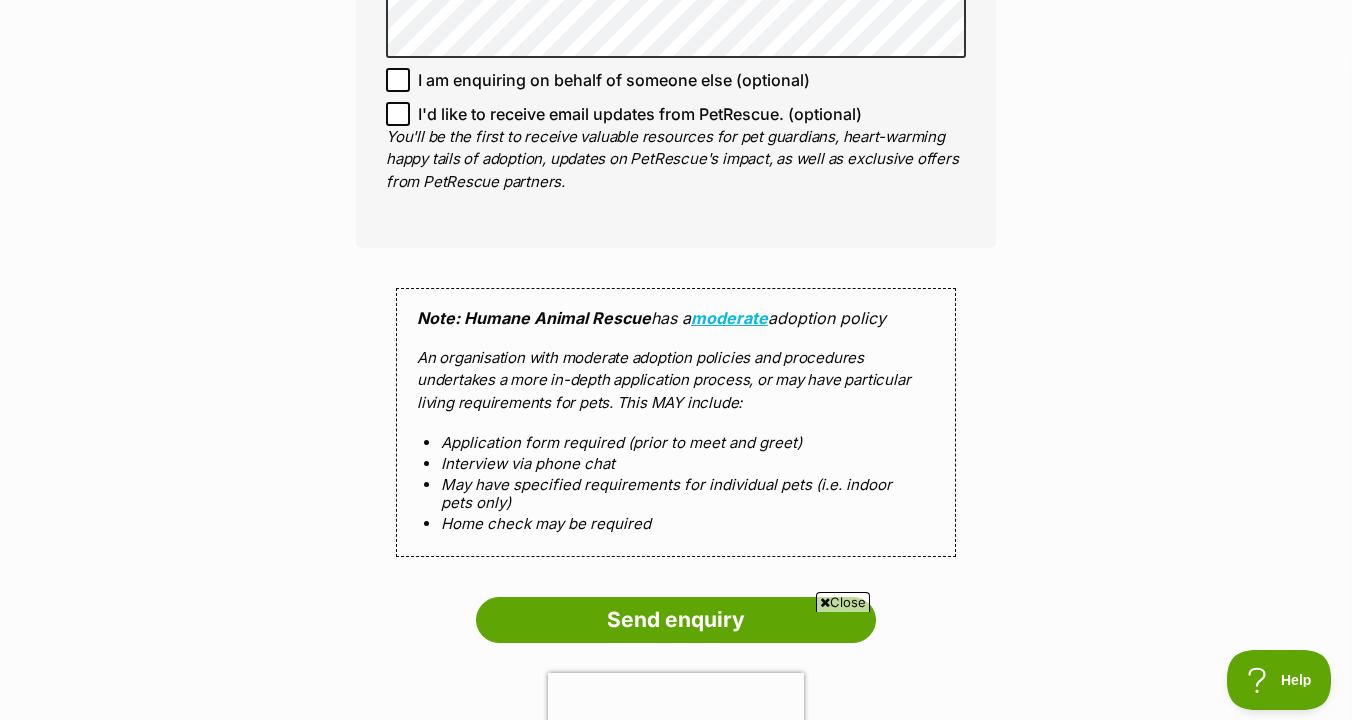 click on "Enquire about  Frieren
Want to increase your chances of a successful enquiry?
Update your adopter profile now!
Full name Vivienne Pham
Email
We require this to be able to send you communications regarding your pet enquiry.
viviennepx@gmail.com
Phone number United States +1 United Kingdom +44 Afghanistan (‫افغانستان‬‎) +93 Albania (Shqipëri) +355 Algeria (‫الجزائر‬‎) +213 American Samoa +1684 Andorra +376 Angola +244 Anguilla +1264 Antigua and Barbuda +1268 Argentina +54 Armenia (Հայաստան) +374 Aruba +297 Australia +61 Austria (Österreich) +43 Azerbaijan (Azərbaycan) +994 Bahamas +1242 Bahrain (‫البحرين‬‎) +973 Bangladesh (বাংলাদেশ) +880 Barbados +1246 Belarus (Беларусь) +375 Belgium (België) +32 Belize +501 Benin (Bénin) +229 Bermuda +1441 Bhutan (འབྲུག) +975 Bolivia +591 Bosnia and Herzegovina (Босна и Херцеговина) +387 Botswana +267 Brazil (Brasil) +55 +246 +1284" at bounding box center [676, -230] 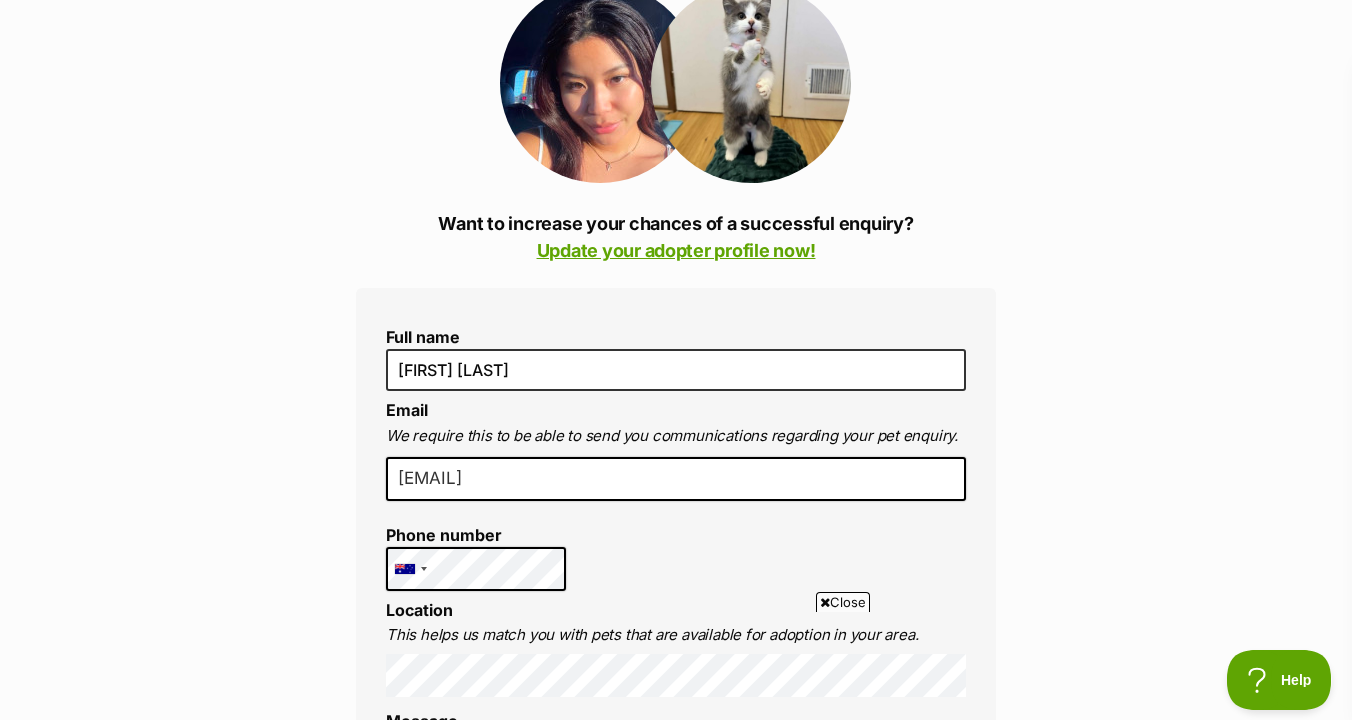scroll, scrollTop: 272, scrollLeft: 0, axis: vertical 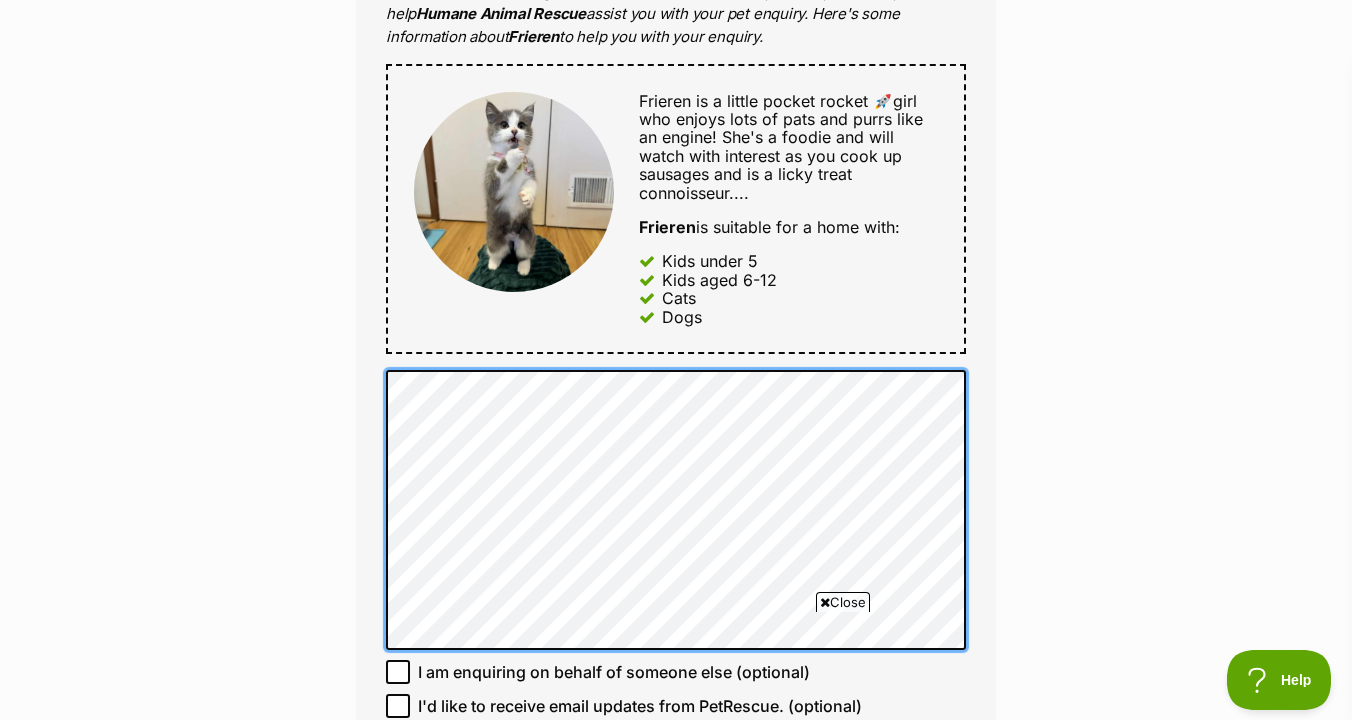 click on "Full name Vivienne Pham
Email
We require this to be able to send you communications regarding your pet enquiry.
viviennepx@gmail.com
Phone number United States +1 United Kingdom +44 Afghanistan (‫افغانستان‬‎) +93 Albania (Shqipëri) +355 Algeria (‫الجزائر‬‎) +213 American Samoa +1684 Andorra +376 Angola +244 Anguilla +1264 Antigua and Barbuda +1268 Argentina +54 Armenia (Հայաստան) +374 Aruba +297 Australia +61 Austria (Österreich) +43 Azerbaijan (Azərbaycan) +994 Bahamas +1242 Bahrain (‫البحرين‬‎) +973 Bangladesh (বাংলাদেশ) +880 Barbados +1246 Belarus (Беларусь) +375 Belgium (België) +32 Belize +501 Benin (Bénin) +229 Bermuda +1441 Bhutan (འབྲུག) +975 Bolivia +591 Bosnia and Herzegovina (Босна и Херцеговина) +387 Botswana +267 Brazil (Brasil) +55 British Indian Ocean Territory +246 British Virgin Islands +1284 Brunei +673 Bulgaria (България) +359 Burkina Faso +226 +257 +855 +1" at bounding box center [676, 186] 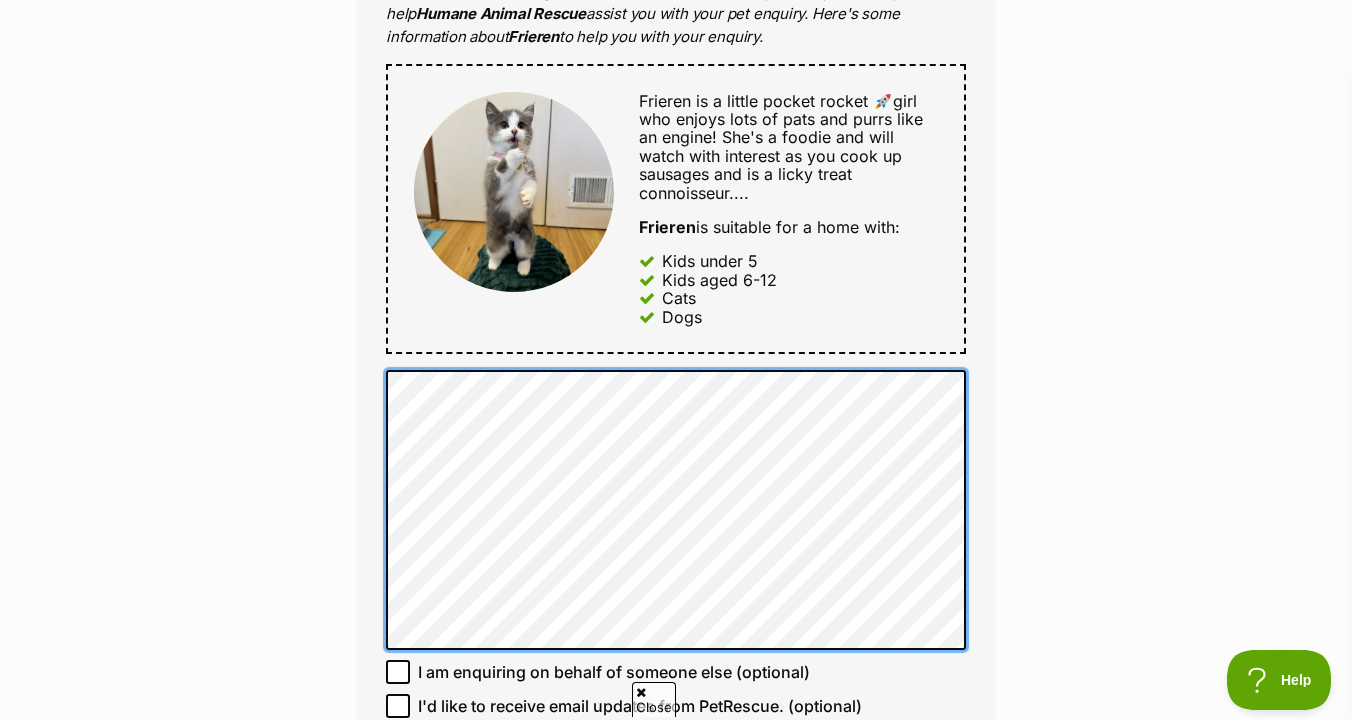 scroll, scrollTop: 0, scrollLeft: 0, axis: both 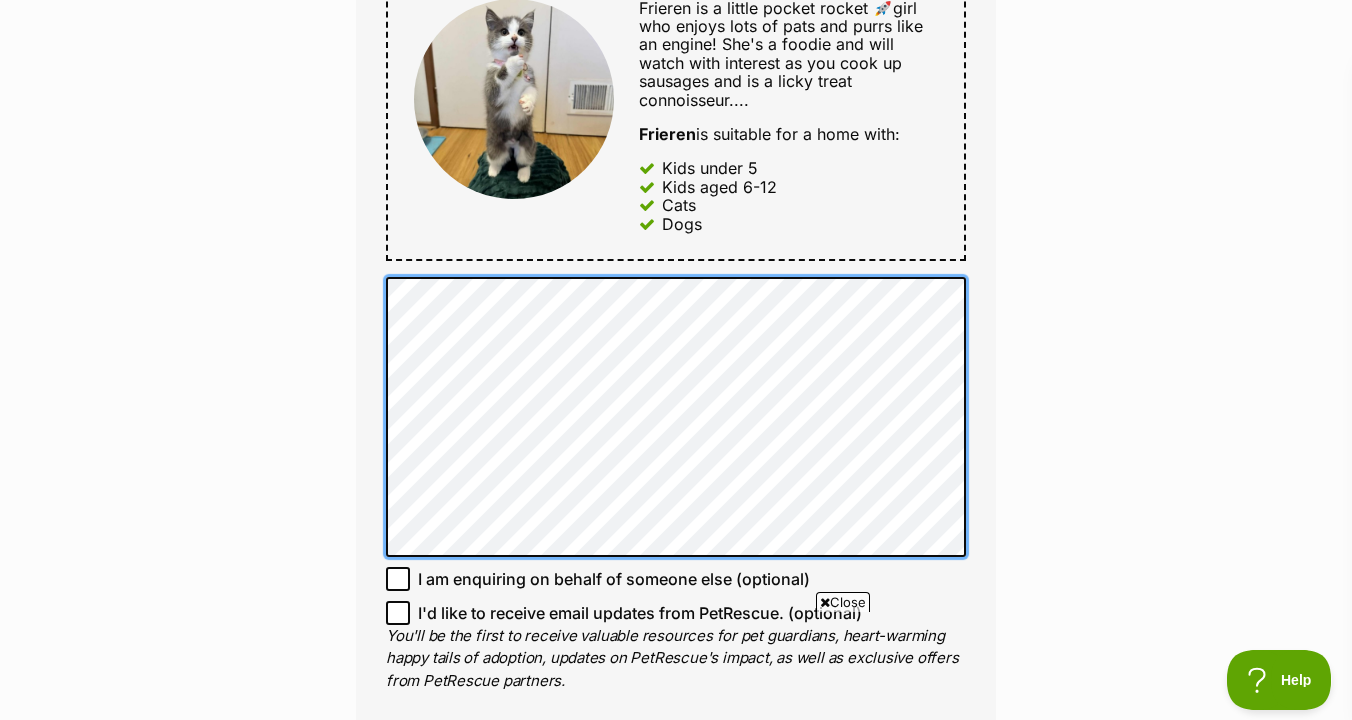 click on "Enquire about  Frieren
Want to increase your chances of a successful enquiry?
Update your adopter profile now!
Full name Vivienne Pham
Email
We require this to be able to send you communications regarding your pet enquiry.
viviennepx@gmail.com
Phone number United States +1 United Kingdom +44 Afghanistan (‫افغانستان‬‎) +93 Albania (Shqipëri) +355 Algeria (‫الجزائر‬‎) +213 American Samoa +1684 Andorra +376 Angola +244 Anguilla +1264 Antigua and Barbuda +1268 Argentina +54 Armenia (Հայաստան) +374 Aruba +297 Australia +61 Austria (Österreich) +43 Azerbaijan (Azərbaycan) +994 Bahamas +1242 Bahrain (‫البحرين‬‎) +973 Bangladesh (বাংলাদেশ) +880 Barbados +1246 Belarus (Беларусь) +375 Belgium (België) +32 Belize +501 Benin (Bénin) +229 Bermuda +1441 Bhutan (འབྲུག) +975 Bolivia +591 Bosnia and Herzegovina (Босна и Херцеговина) +387 Botswana +267 Brazil (Brasil) +55 +246 +1284" at bounding box center [676, 269] 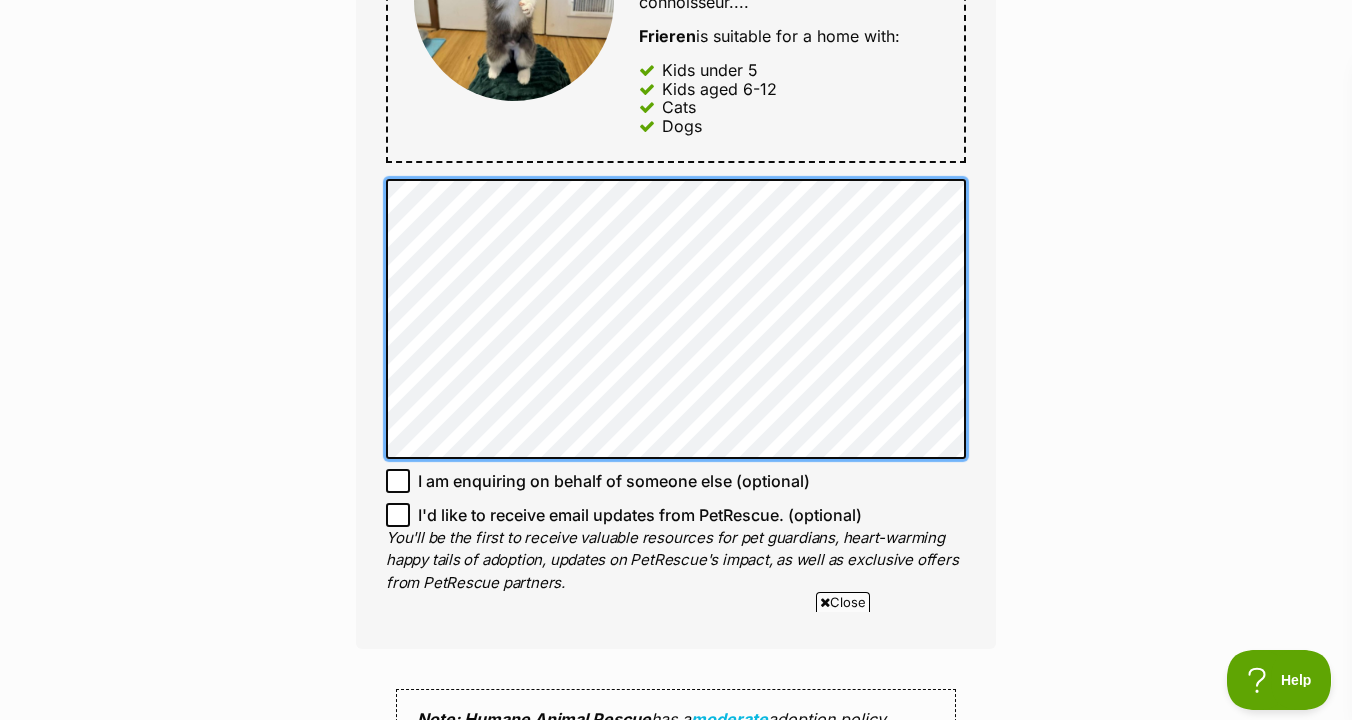 scroll, scrollTop: 1218, scrollLeft: 0, axis: vertical 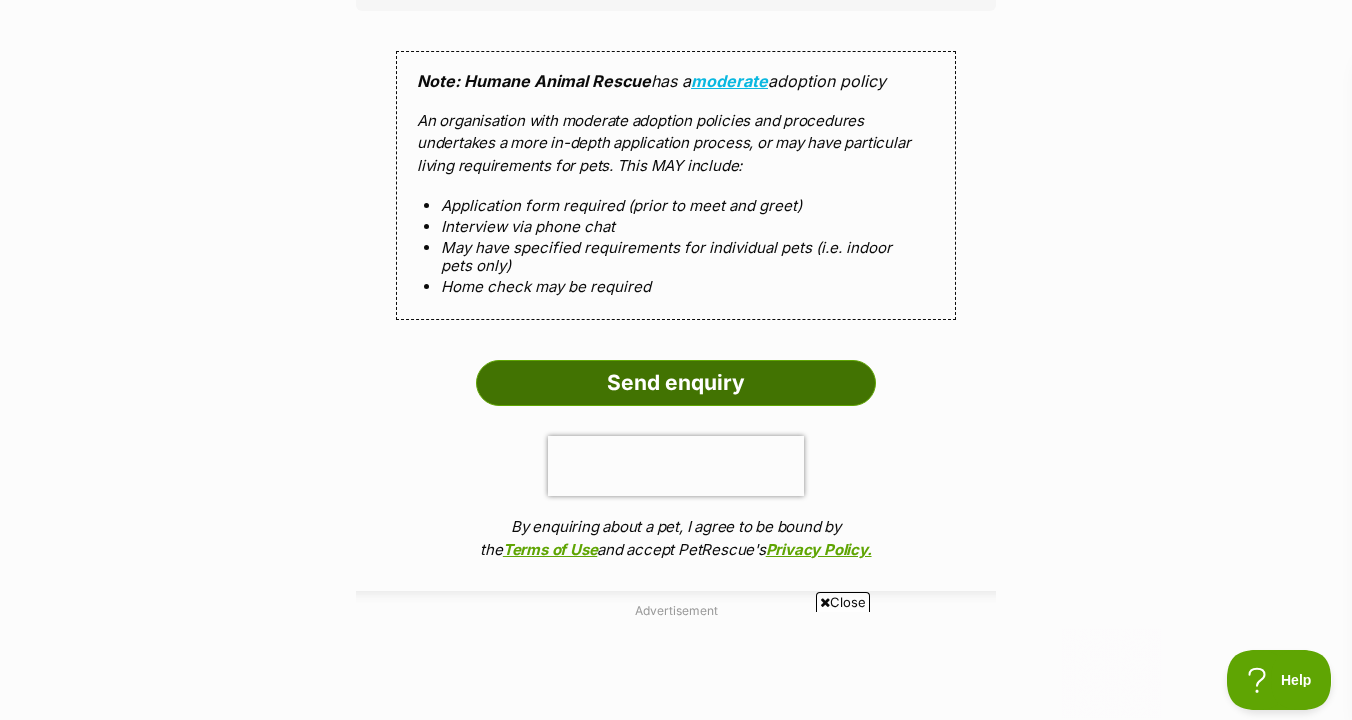 click on "Send enquiry" at bounding box center [676, 383] 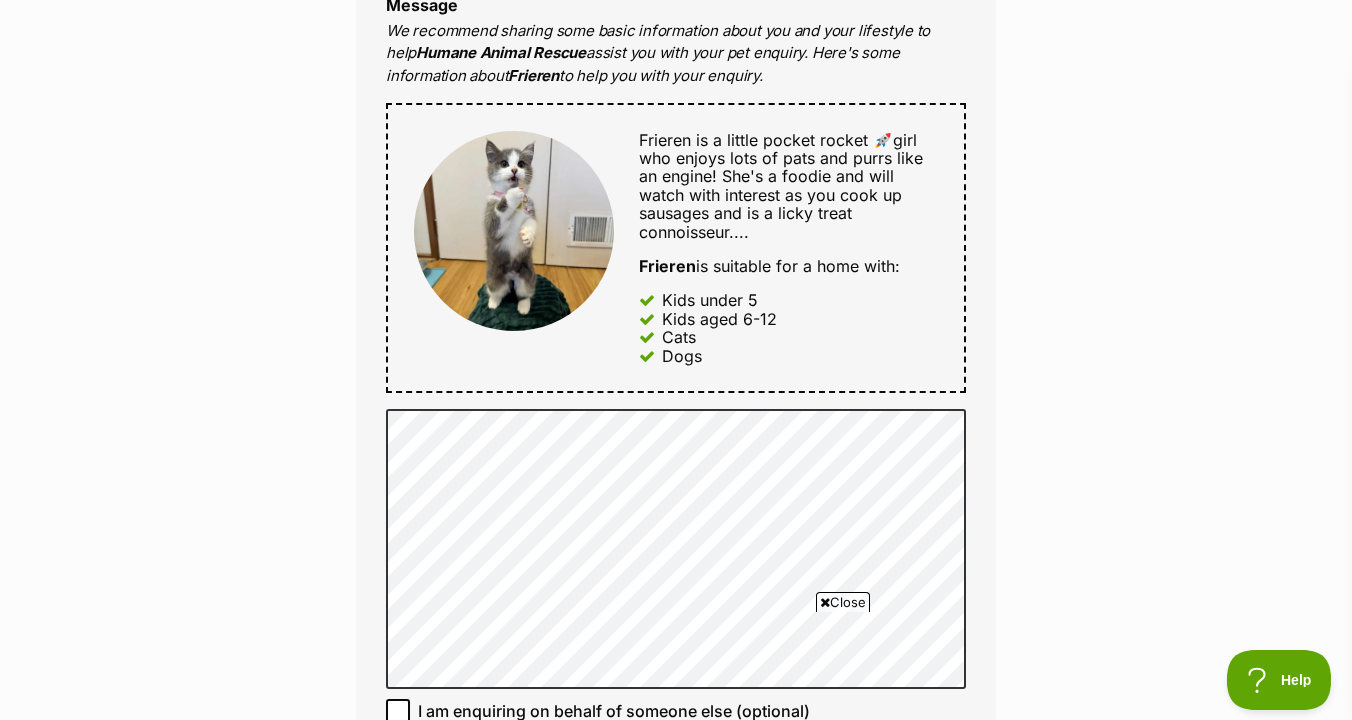 scroll, scrollTop: 976, scrollLeft: 0, axis: vertical 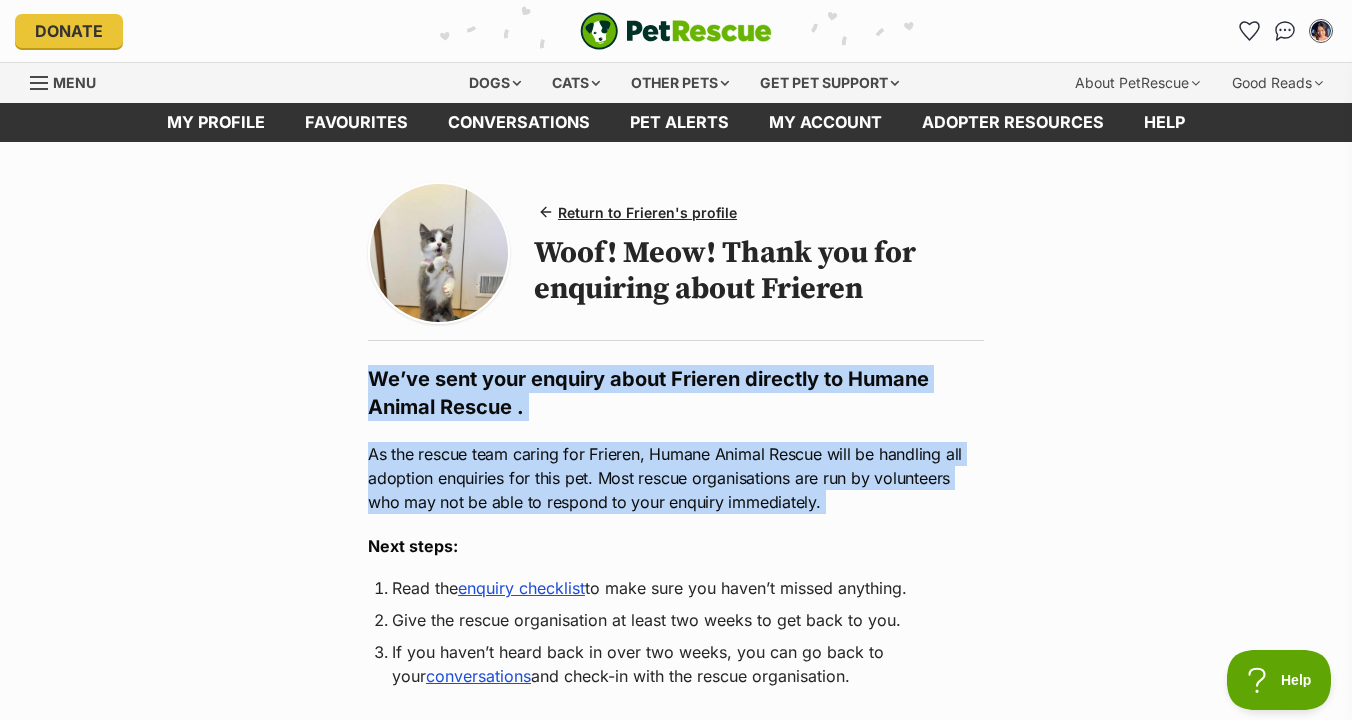 drag, startPoint x: 903, startPoint y: 513, endPoint x: 903, endPoint y: 346, distance: 167 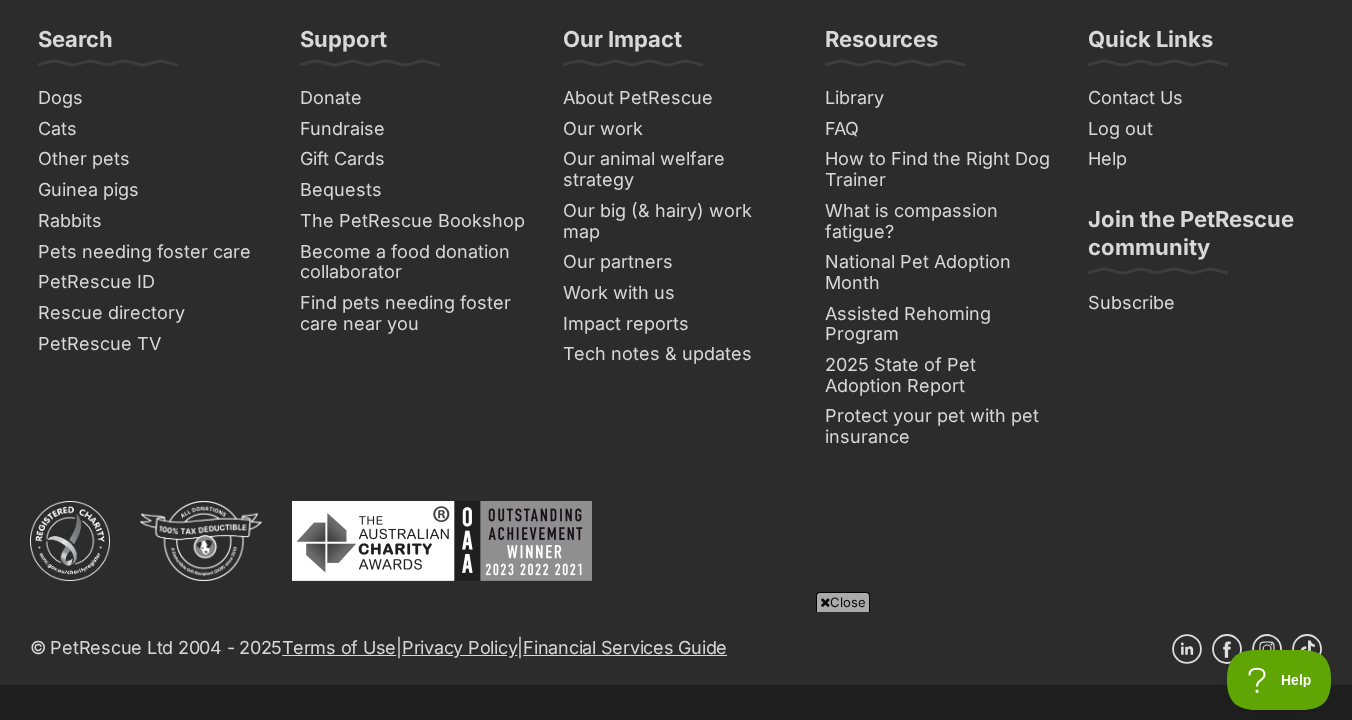 scroll, scrollTop: 1296, scrollLeft: 0, axis: vertical 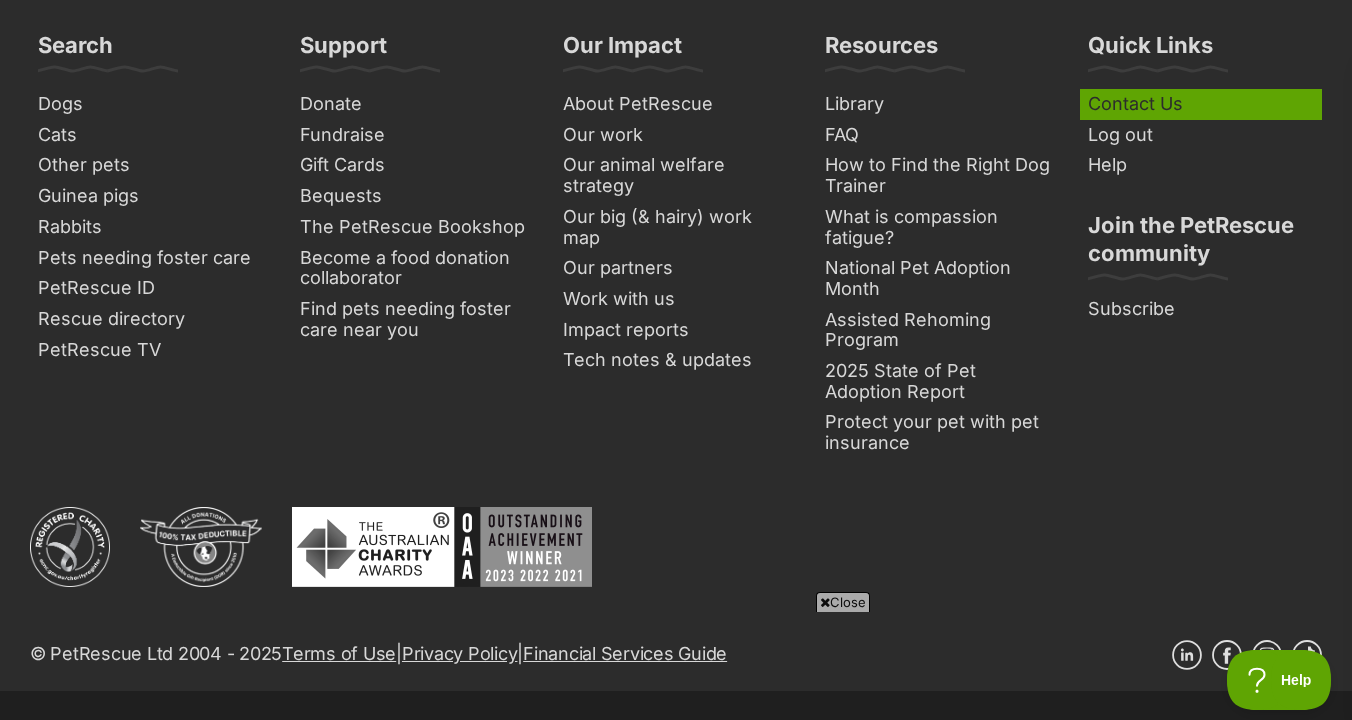 click on "Contact Us" at bounding box center [1201, 104] 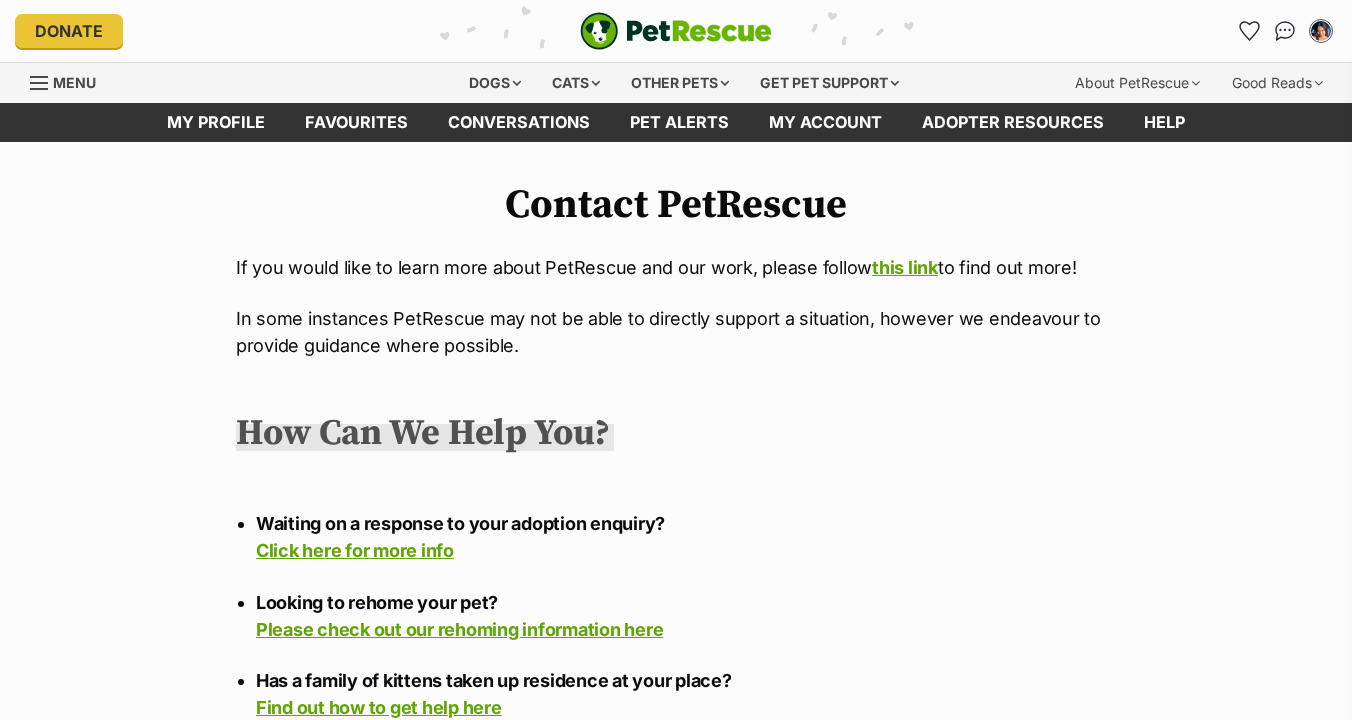 scroll, scrollTop: 0, scrollLeft: 0, axis: both 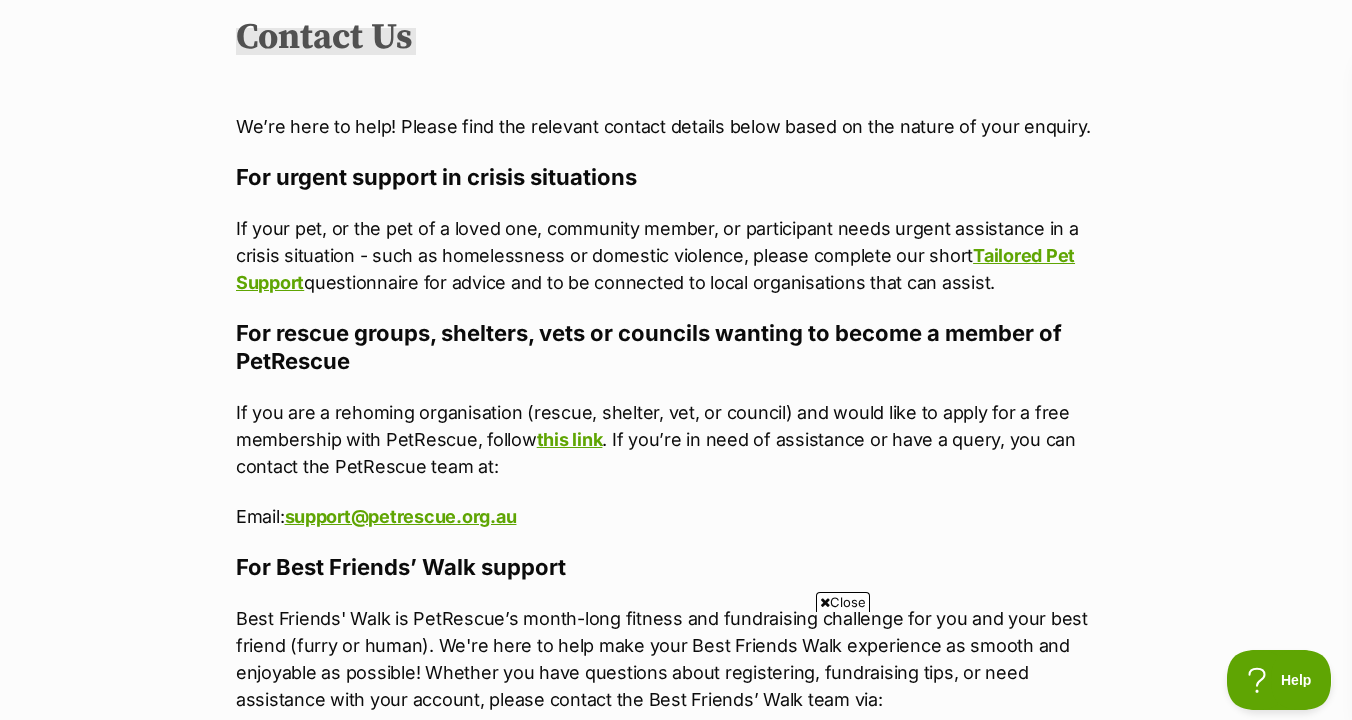 click on "Contact PetRescue
If you would like to learn more about PetRescue and our work, please follow  this link  to find out more!
In some instances PetRescue may not be able to directly support a situation, however we endeavour to provide guidance where possible.
How Can We Help You?
Waiting on a response to your adoption enquiry?
Click here for more info
Looking to rehome your pet?
Please check out our rehoming information here
Has a family of kittens taken up residence at your place?
Find out how to get help here
Found a stray cat?
Click here to find out how you can help
Have you lost your pet?
Find tips on how to search for your pet here
Concerned about an animal’s welfare?
Contact the RSPCA in your area  and report this to your local council
Are you interested in becoming a Foster Carer?
Click here to find rescue groups near you looking for carers
Are you a PetRescue member in need of support?" at bounding box center (676, 319) 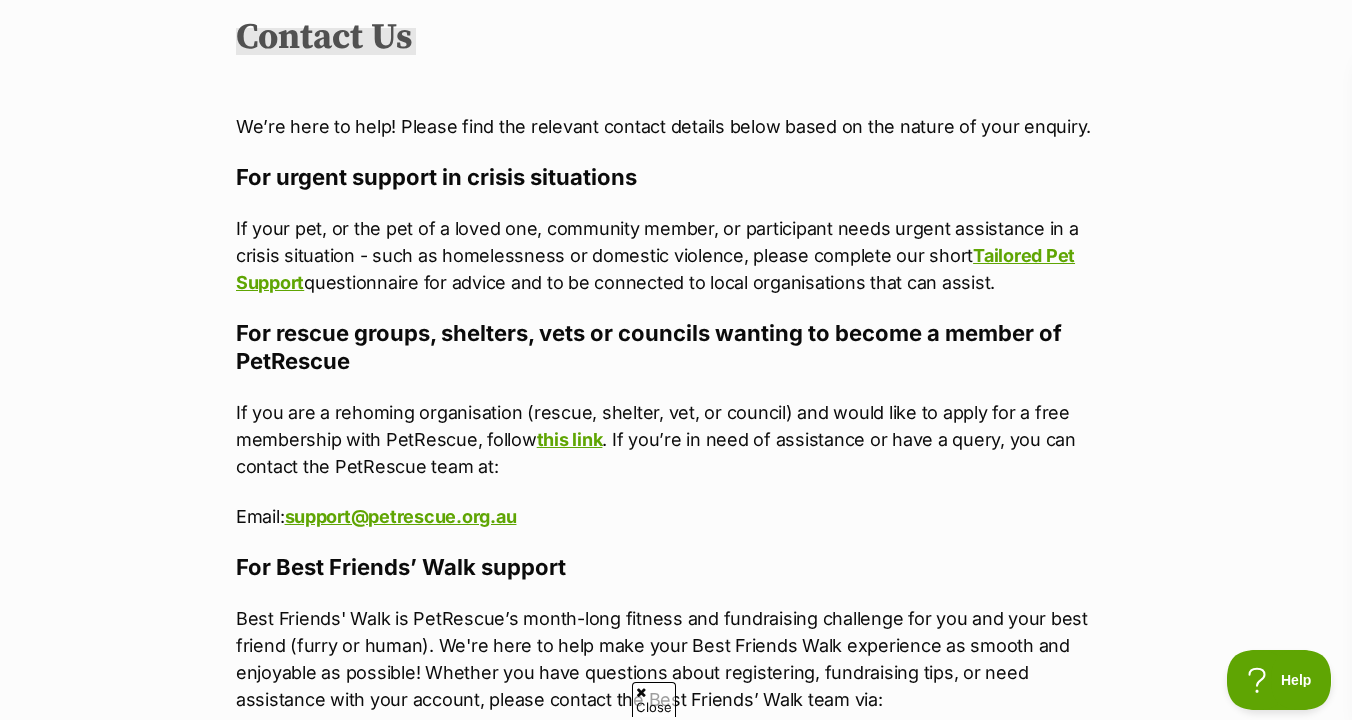 scroll, scrollTop: 0, scrollLeft: 0, axis: both 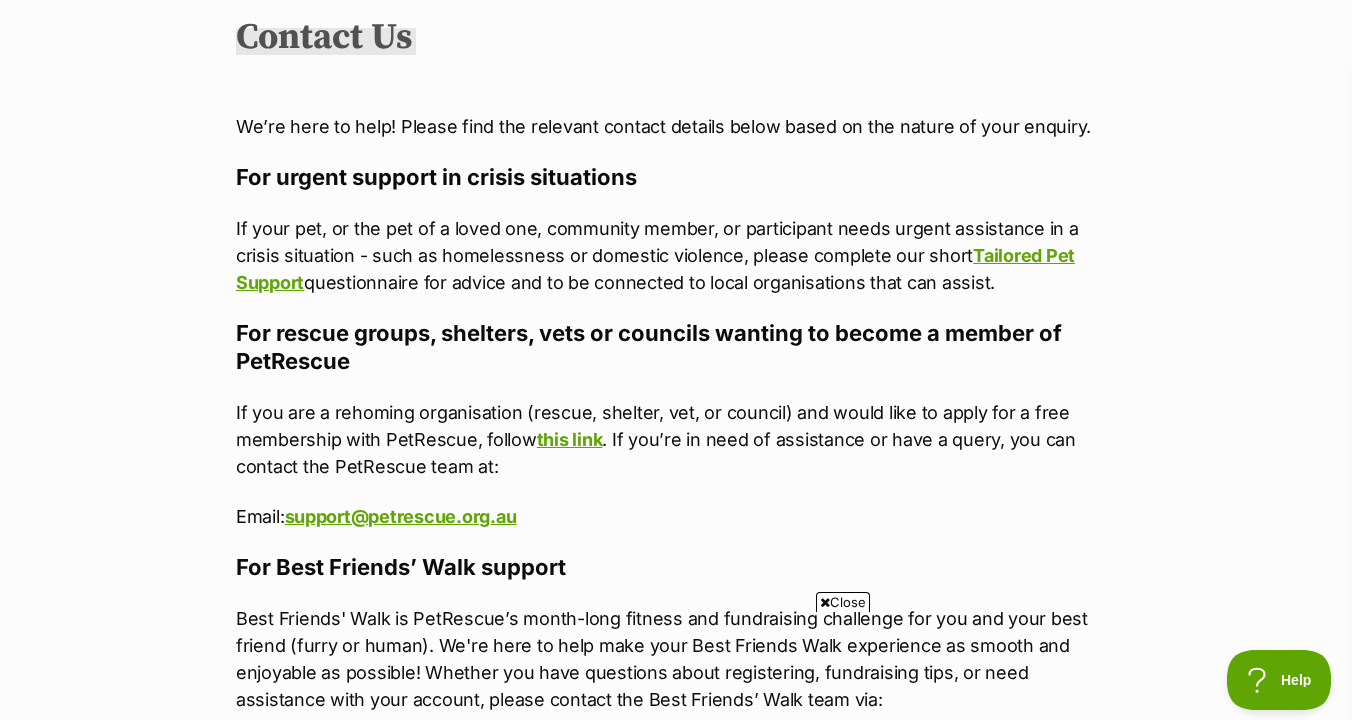 click on "If your pet, or the pet of a loved one, community member, or participant needs urgent assistance in a crisis situation - such as homelessness or domestic violence, please complete our short  Tailored Pet Support  questionnaire for advice and to be connected to local organisations that can assist." at bounding box center (676, 255) 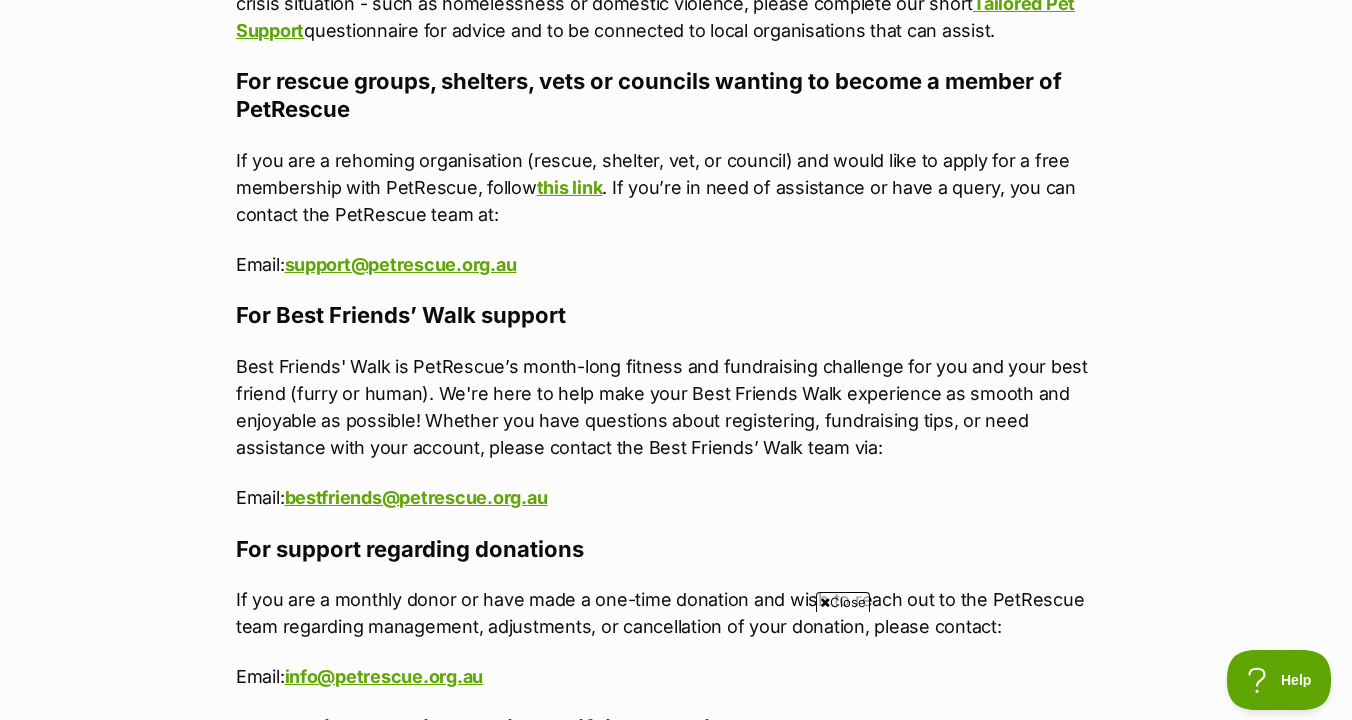 scroll, scrollTop: 1485, scrollLeft: 0, axis: vertical 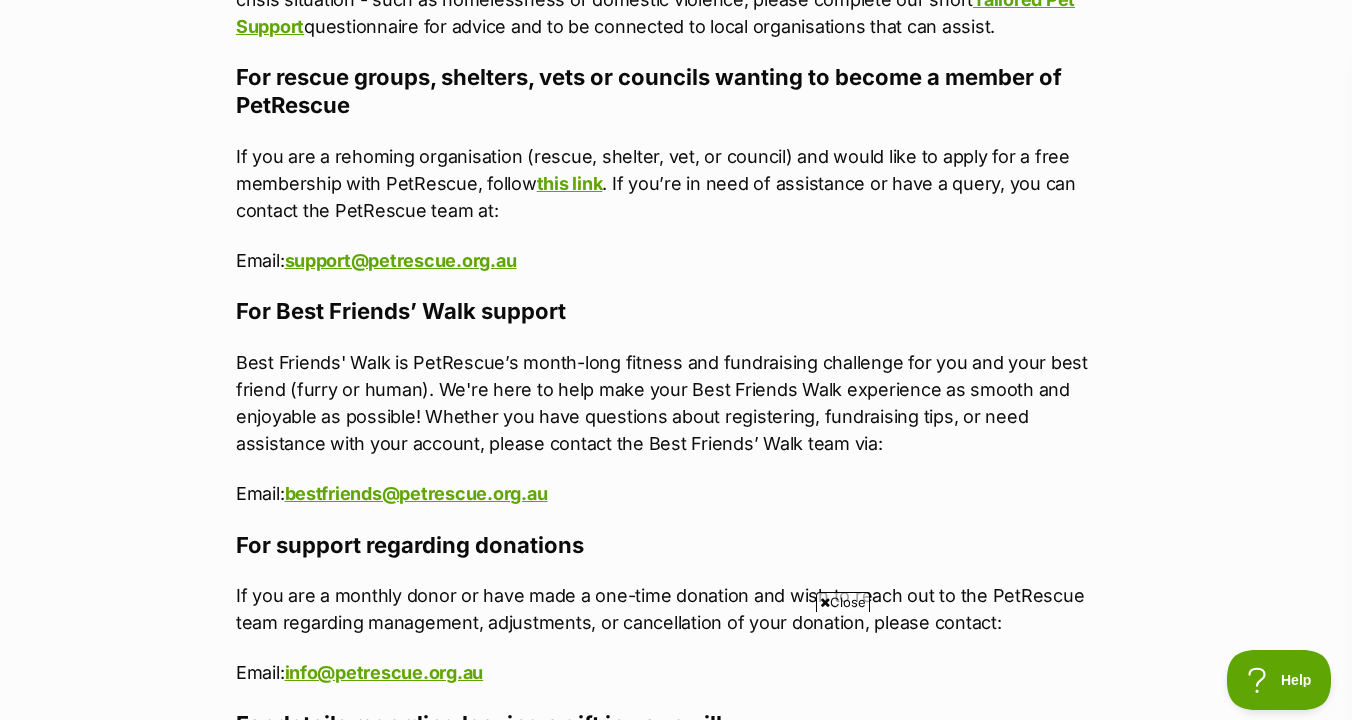 click on "Contact PetRescue
If you would like to learn more about PetRescue and our work, please follow  this link  to find out more!
In some instances PetRescue may not be able to directly support a situation, however we endeavour to provide guidance where possible.
How Can We Help You?
Waiting on a response to your adoption enquiry?
Click here for more info
Looking to rehome your pet?
Please check out our rehoming information here
Has a family of kittens taken up residence at your place?
Find out how to get help here
Found a stray cat?
Click here to find out how you can help
Have you lost your pet?
Find tips on how to search for your pet here
Concerned about an animal’s welfare?
Contact the RSPCA in your area  and report this to your local council
Are you interested in becoming a Foster Carer?
Click here to find rescue groups near you looking for carers
Are you a PetRescue member in need of support?" at bounding box center [676, 63] 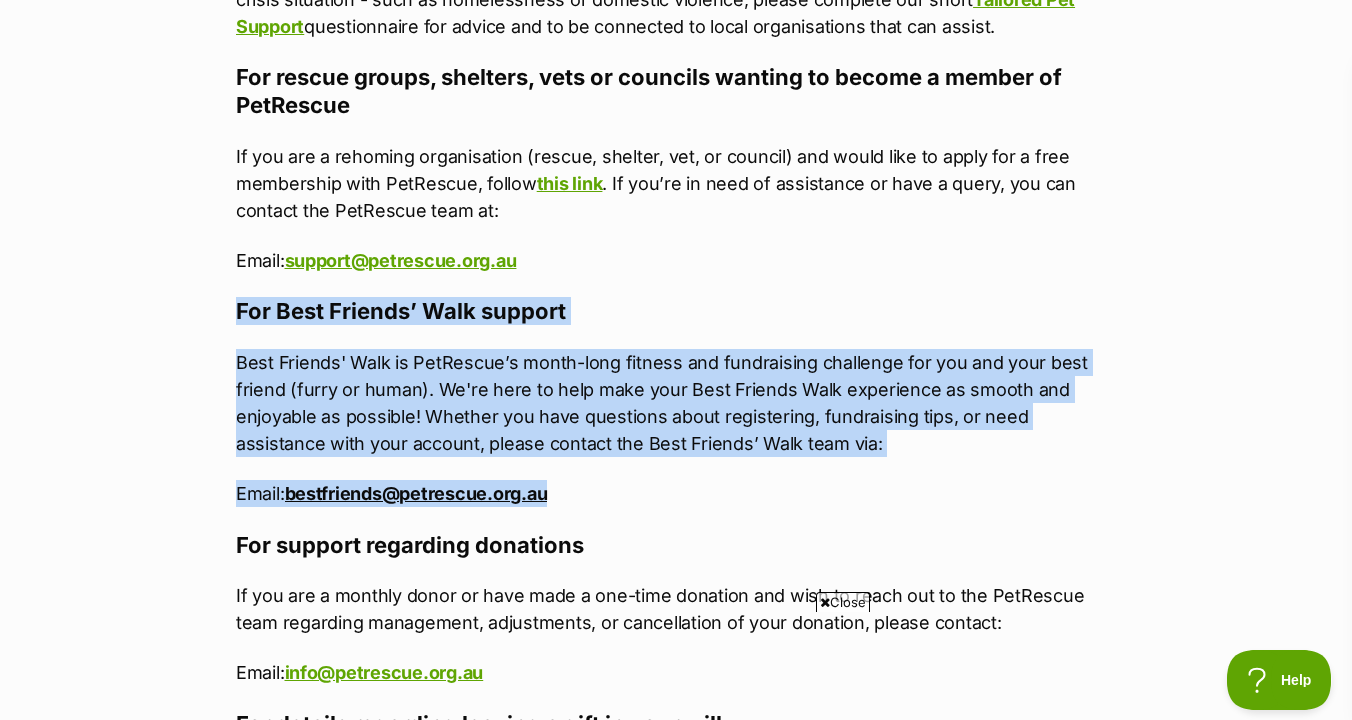 drag, startPoint x: 1059, startPoint y: 490, endPoint x: 1060, endPoint y: 302, distance: 188.00266 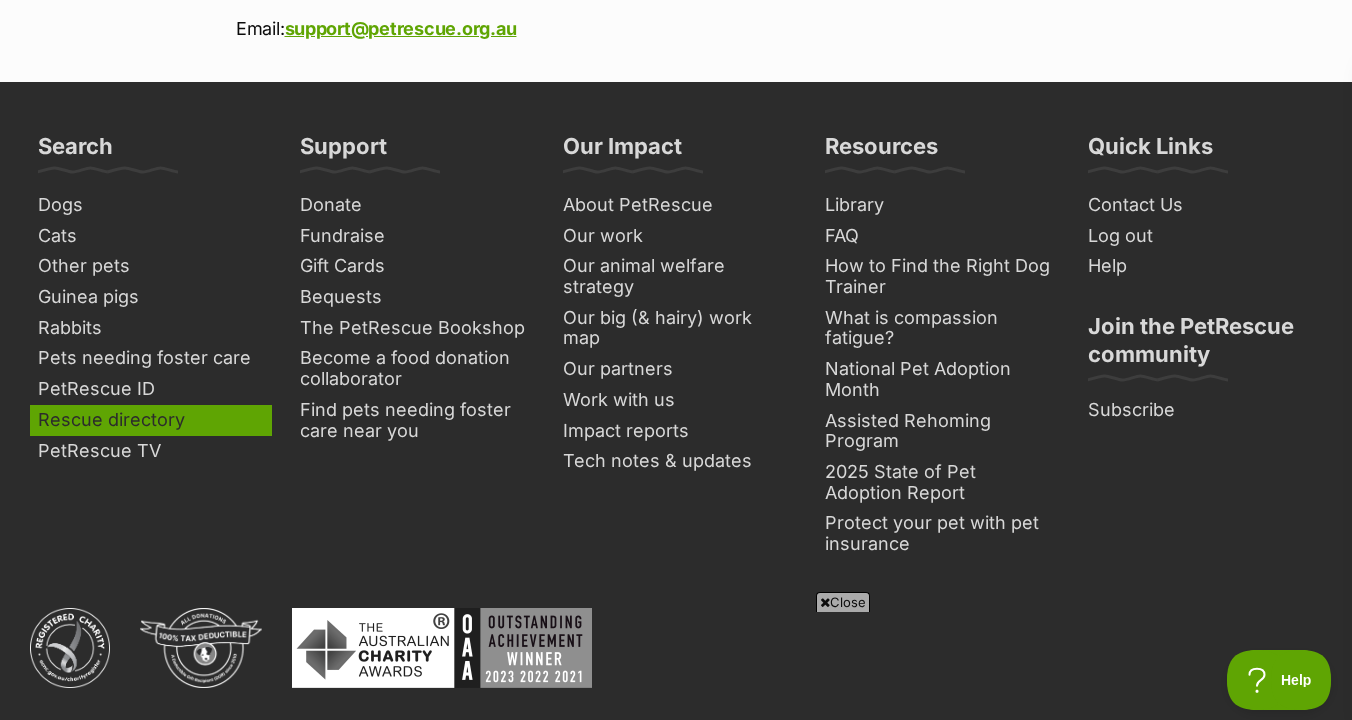 scroll, scrollTop: 2852, scrollLeft: 0, axis: vertical 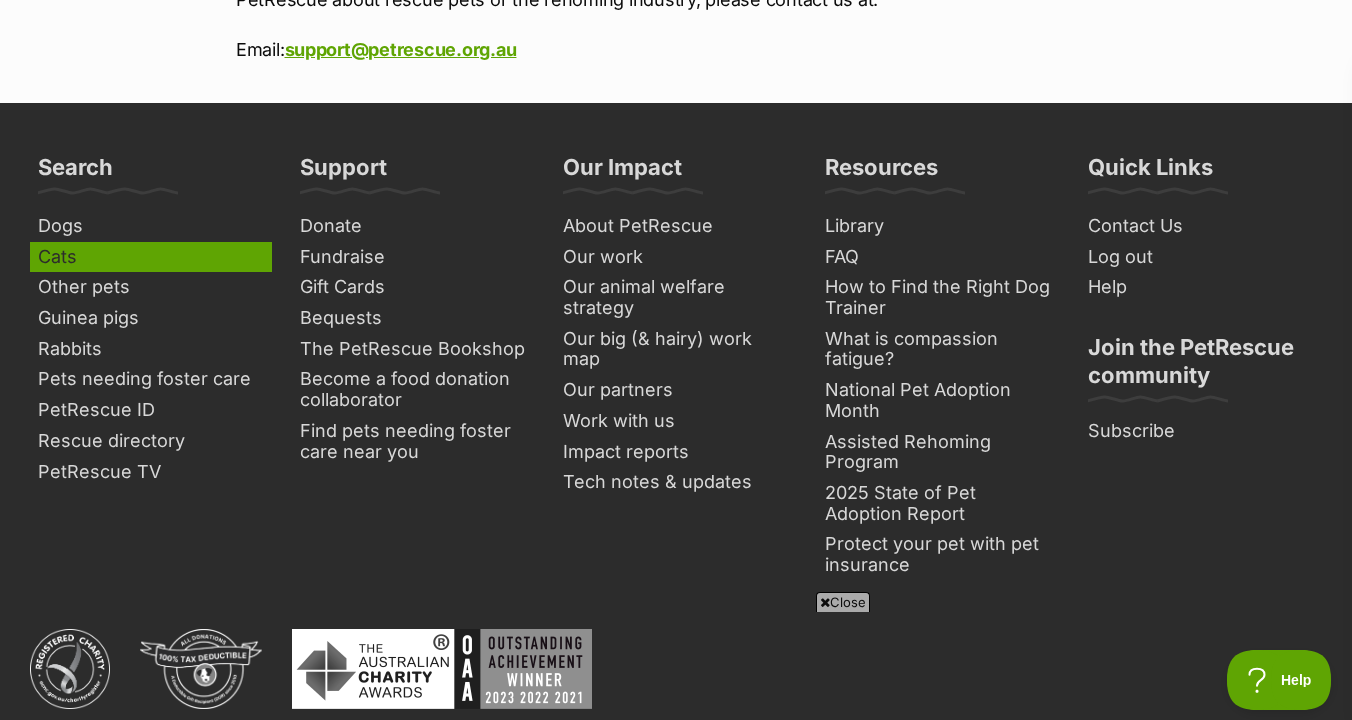 click on "Cats" at bounding box center [151, 257] 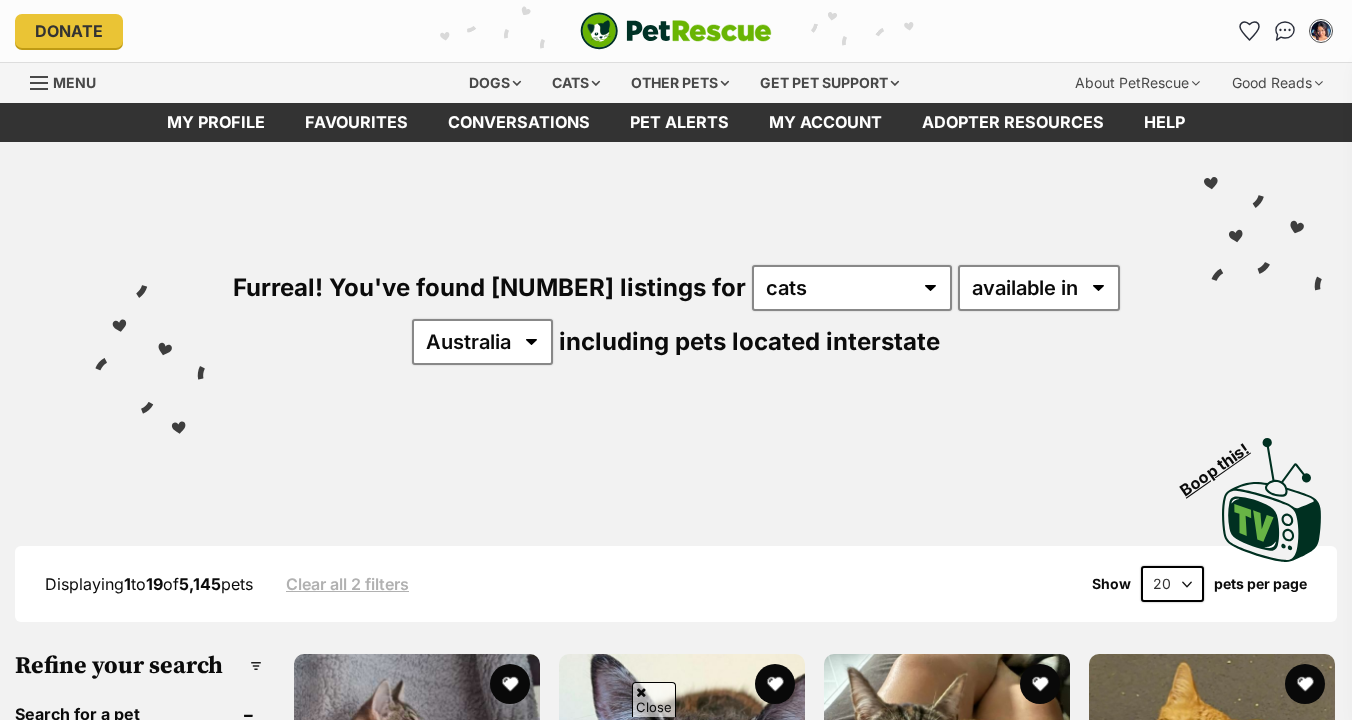 scroll, scrollTop: 407, scrollLeft: 0, axis: vertical 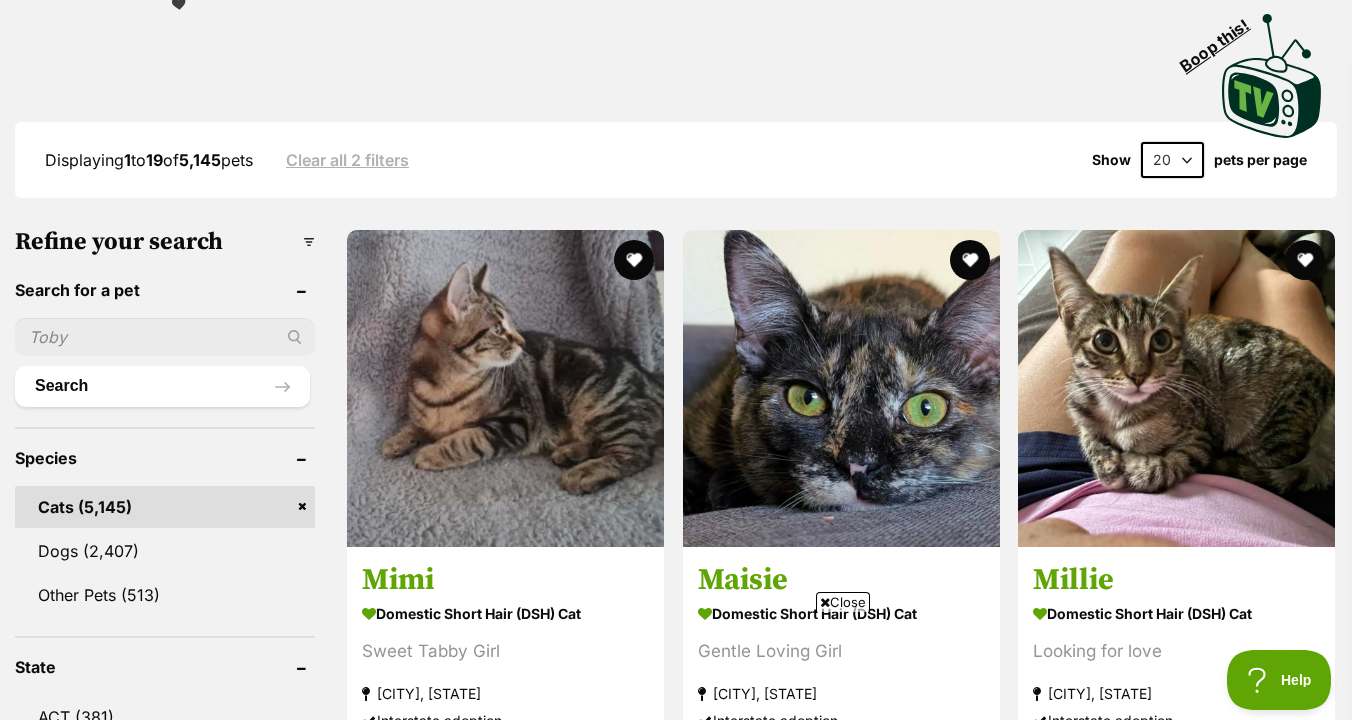 click on "Close" at bounding box center [843, 602] 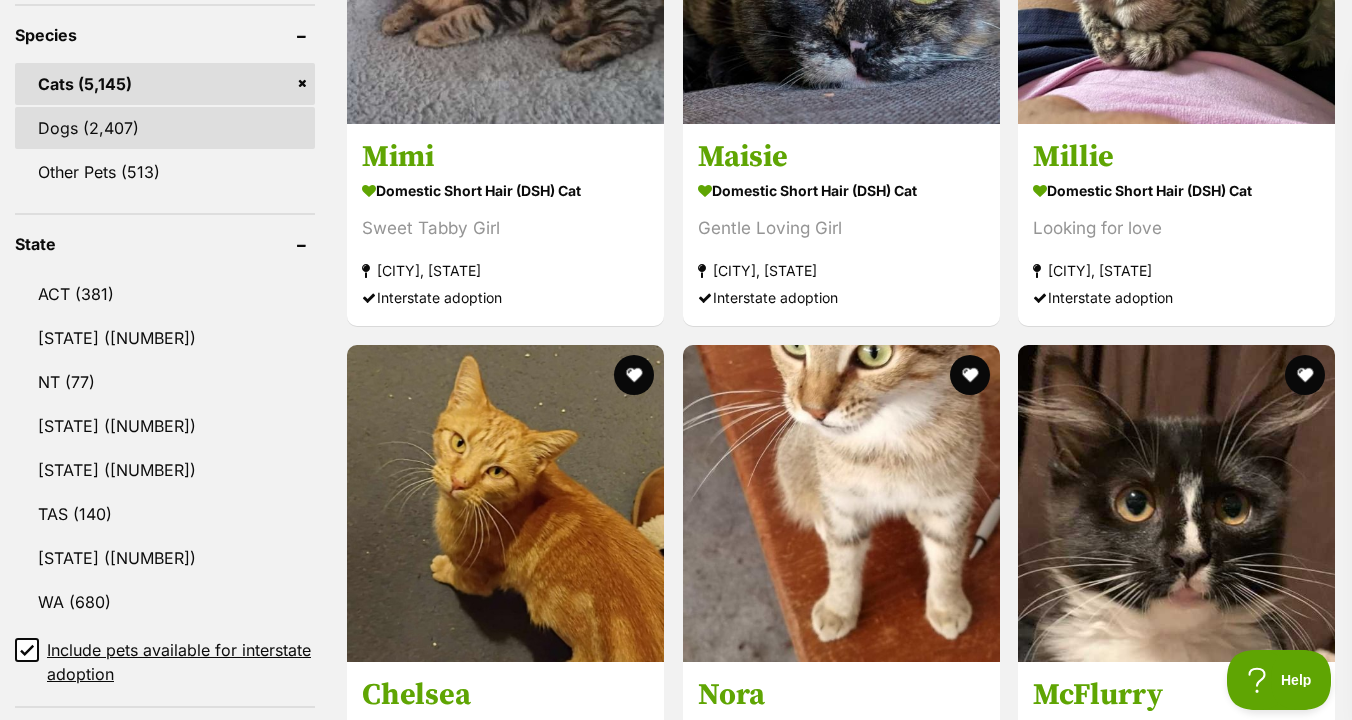 scroll, scrollTop: 1061, scrollLeft: 0, axis: vertical 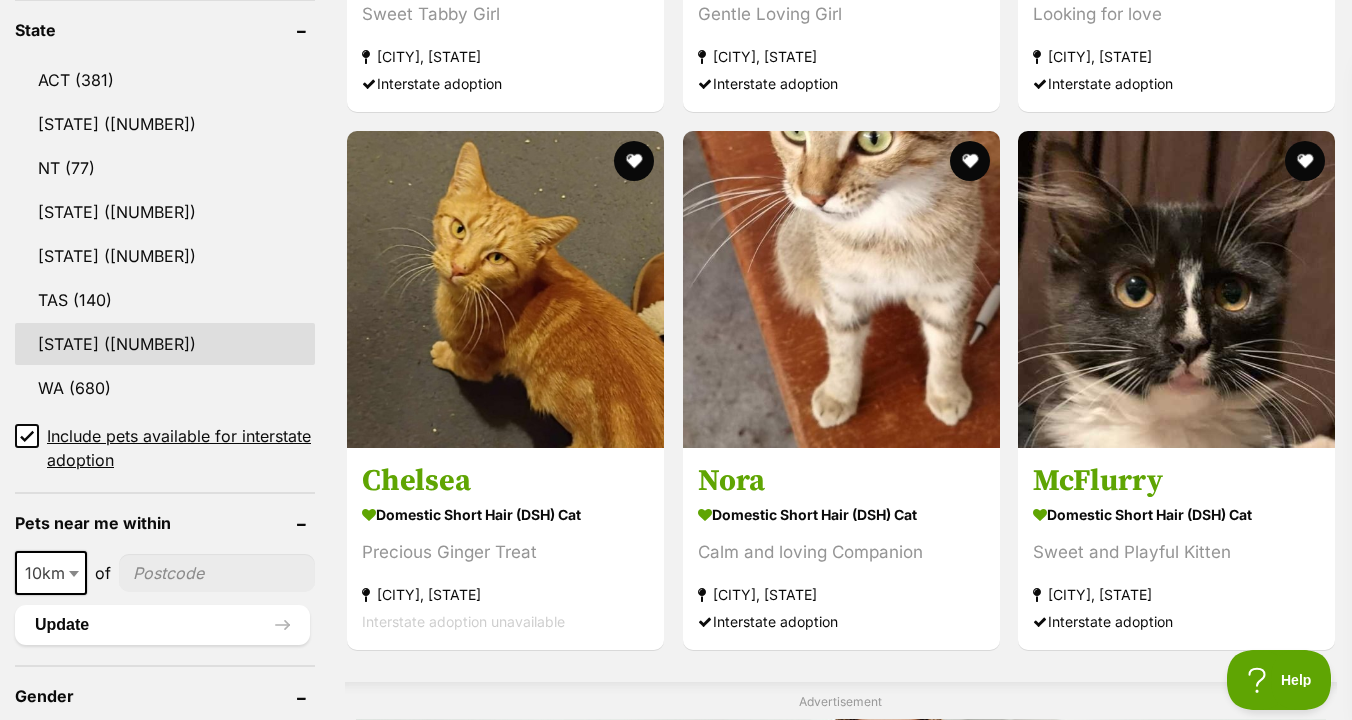 click on "[STATE] ([PHONE])" at bounding box center [165, 344] 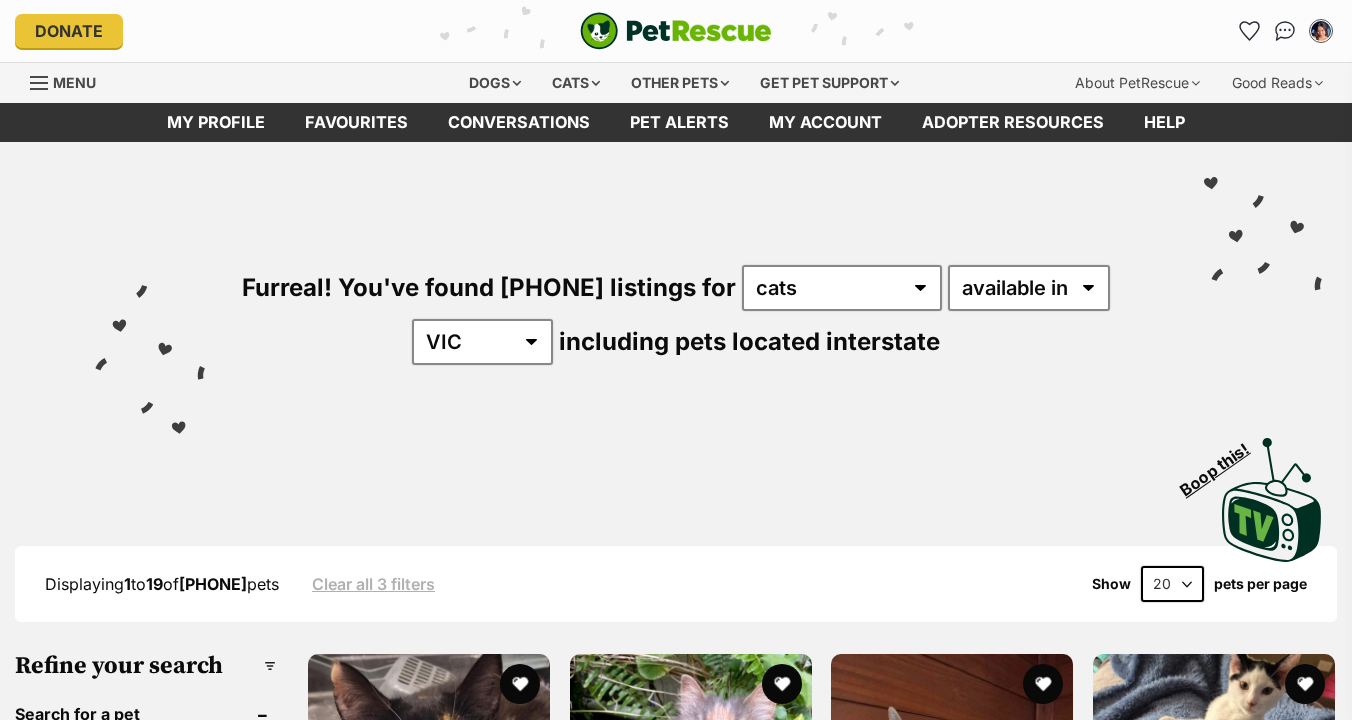 scroll, scrollTop: 0, scrollLeft: 0, axis: both 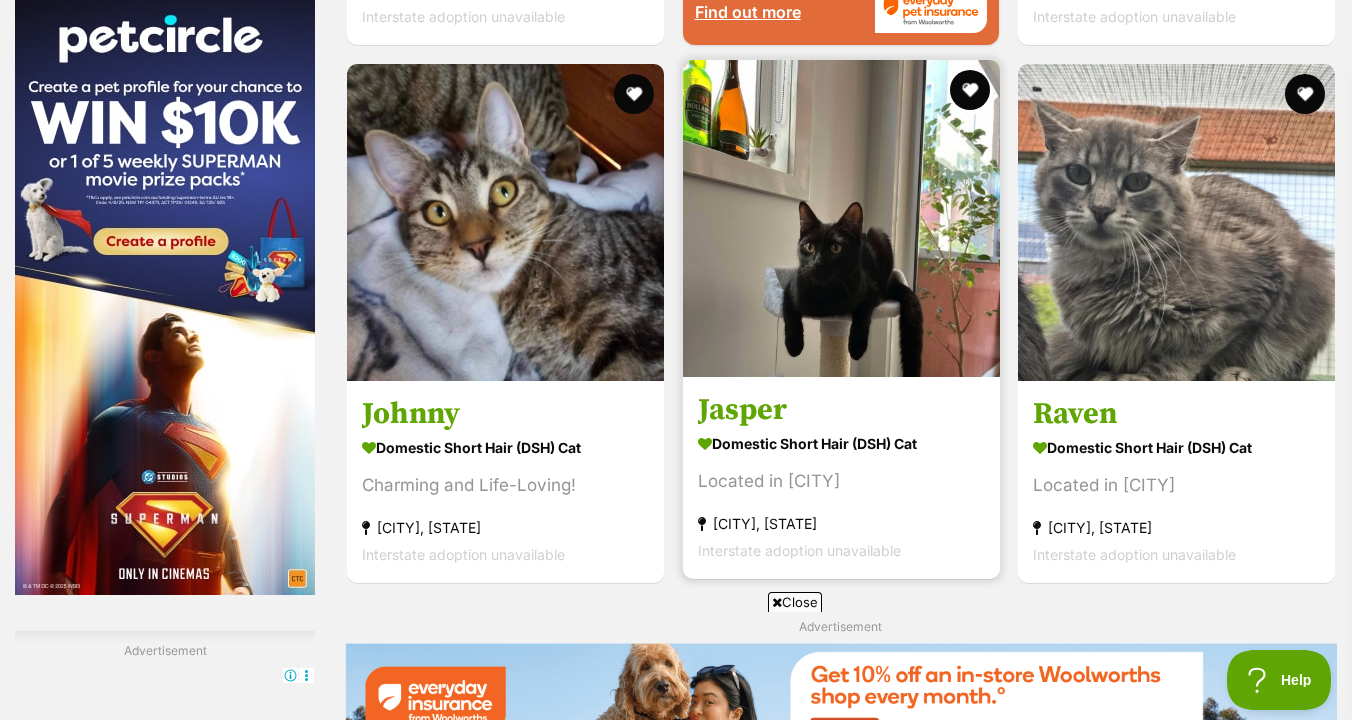 click at bounding box center (841, 218) 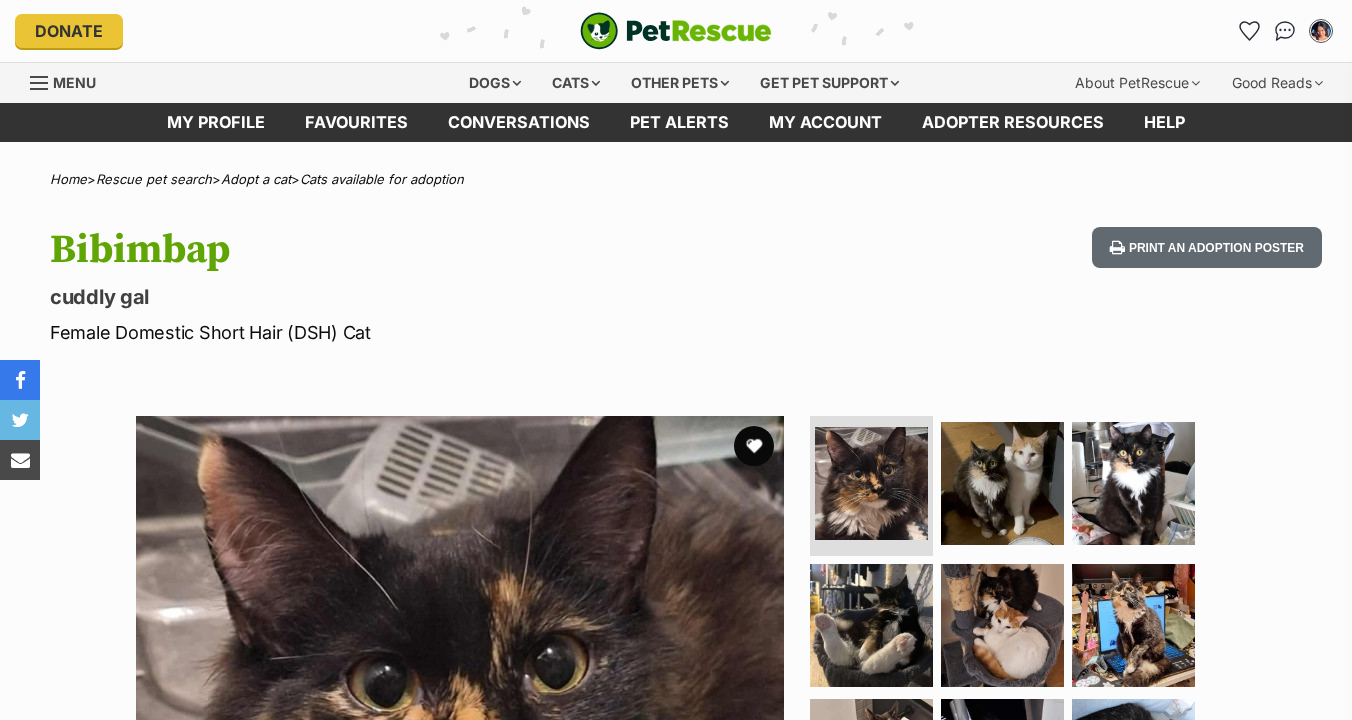 scroll, scrollTop: 0, scrollLeft: 0, axis: both 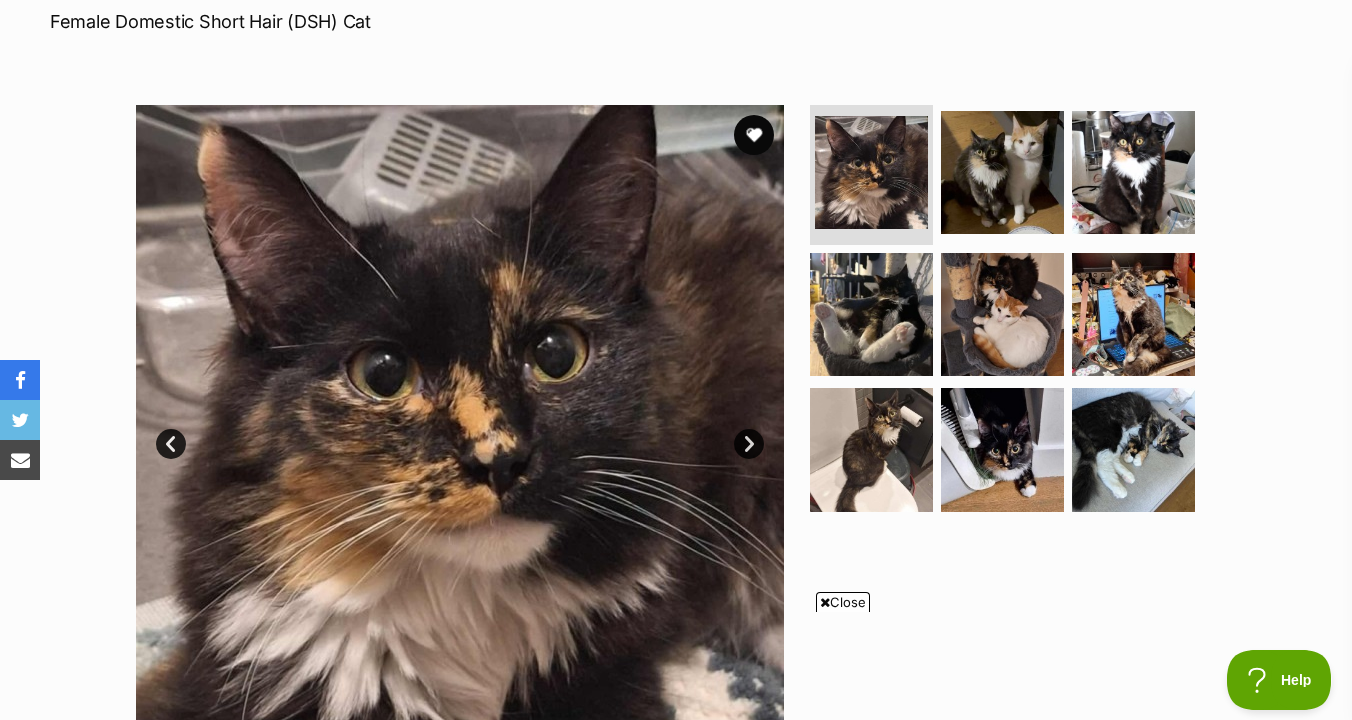 click at bounding box center (1002, 314) 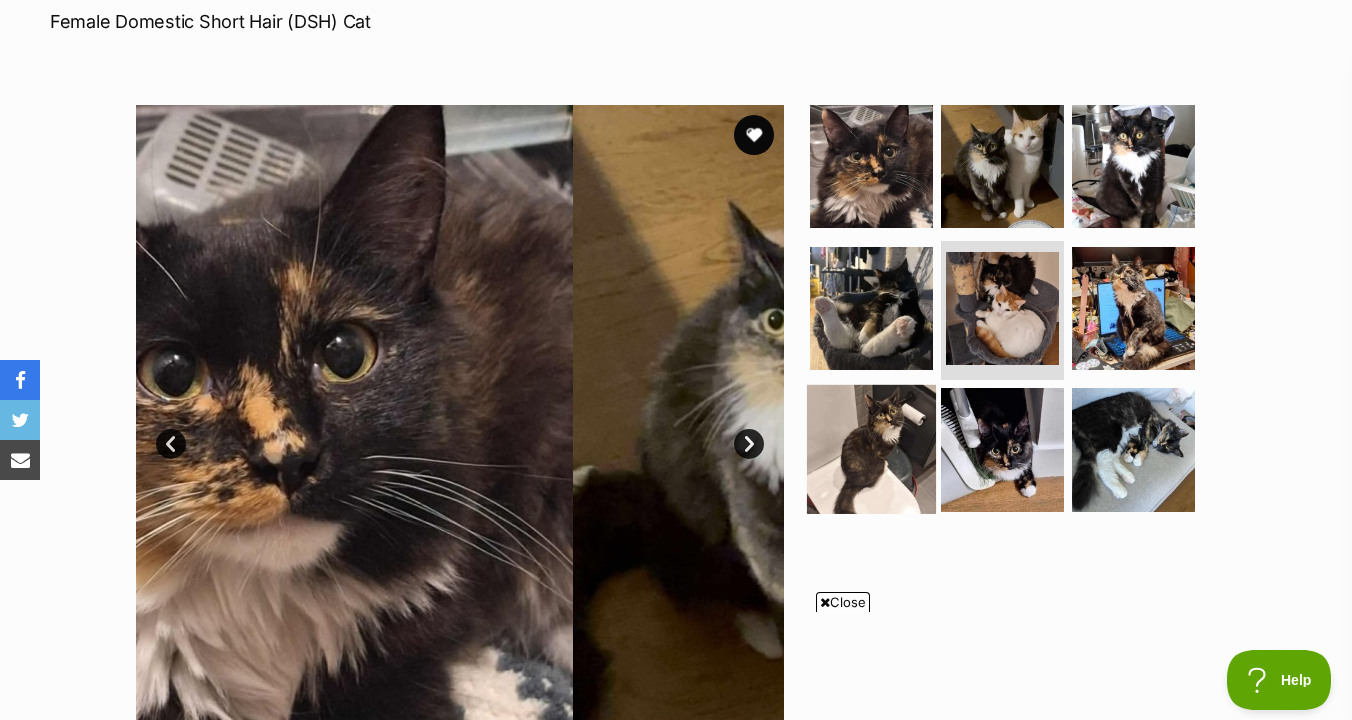 scroll, scrollTop: 0, scrollLeft: 0, axis: both 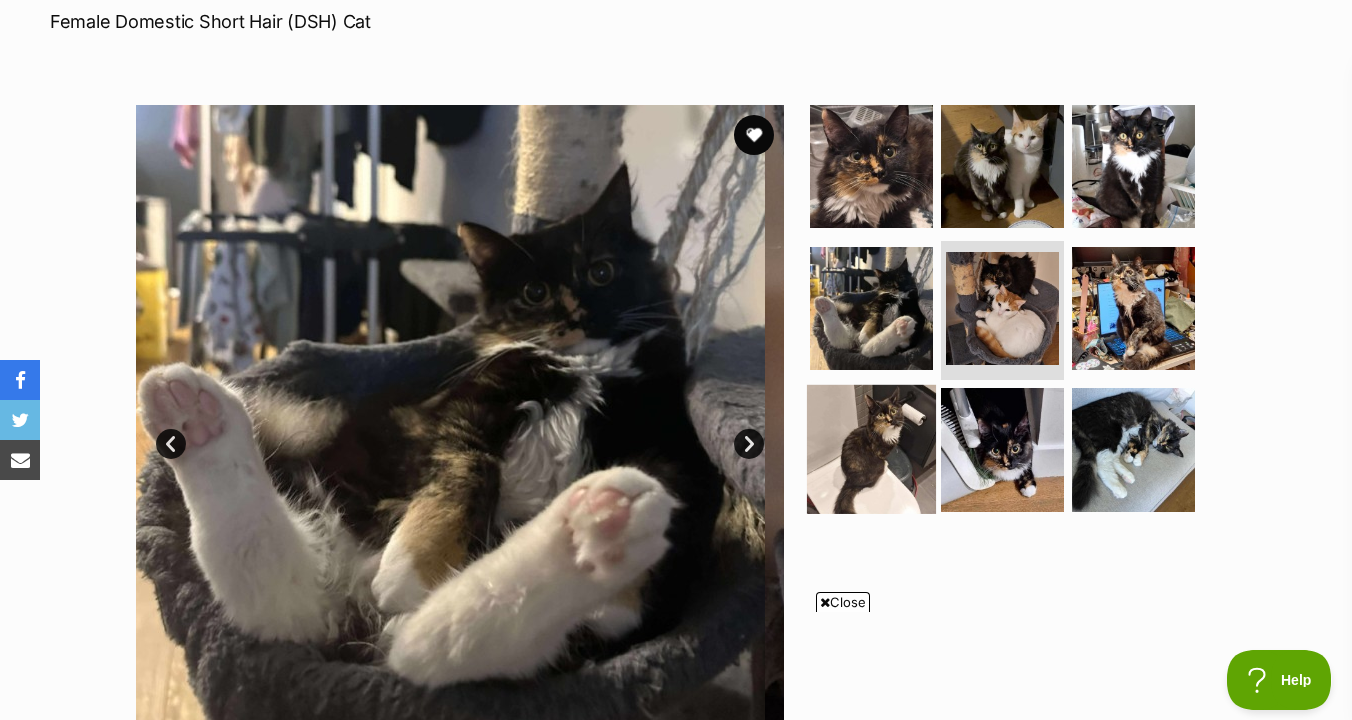 click at bounding box center (871, 449) 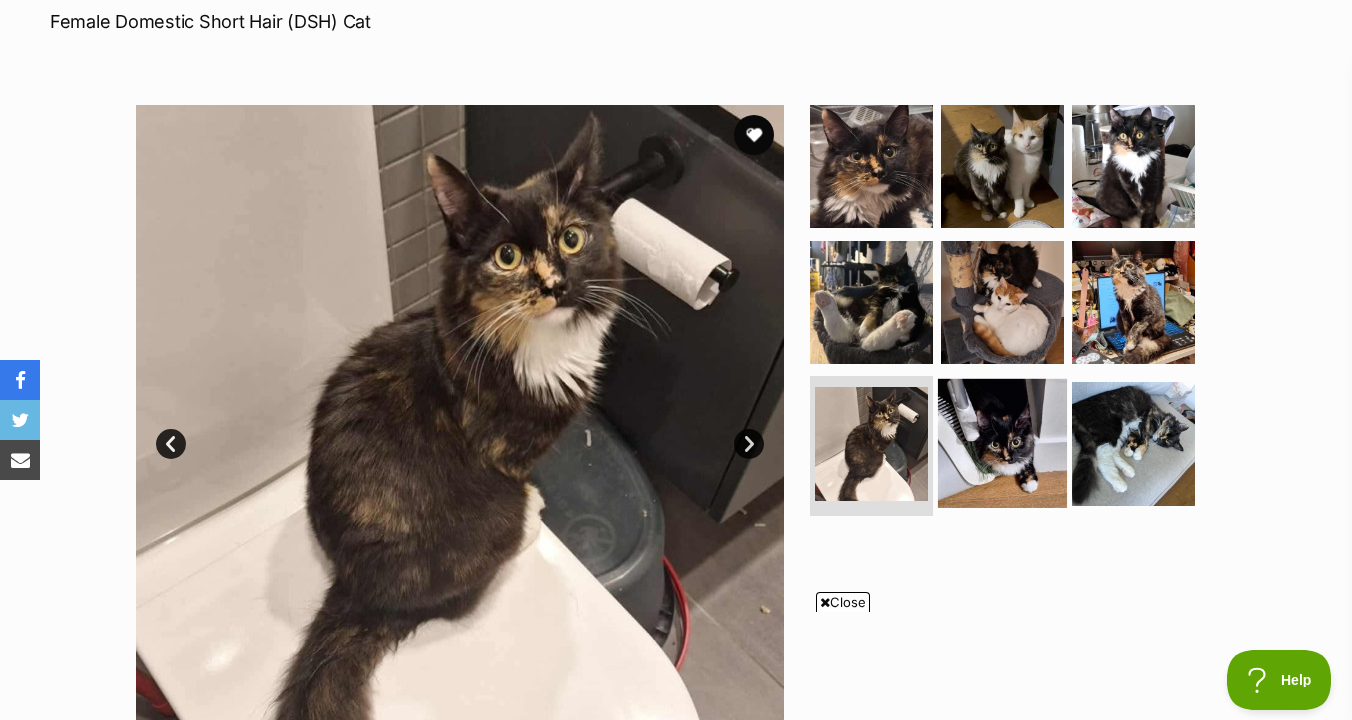 scroll, scrollTop: 0, scrollLeft: 0, axis: both 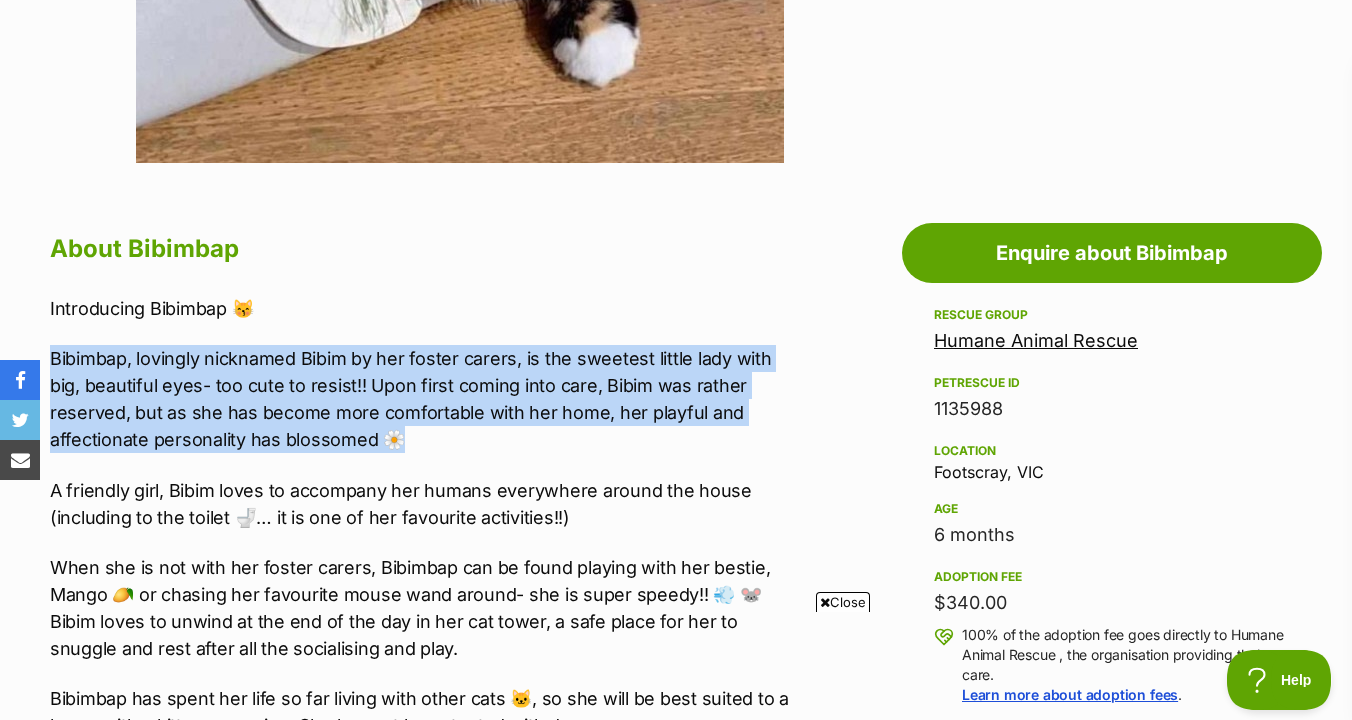 drag, startPoint x: 767, startPoint y: 449, endPoint x: 769, endPoint y: 311, distance: 138.0145 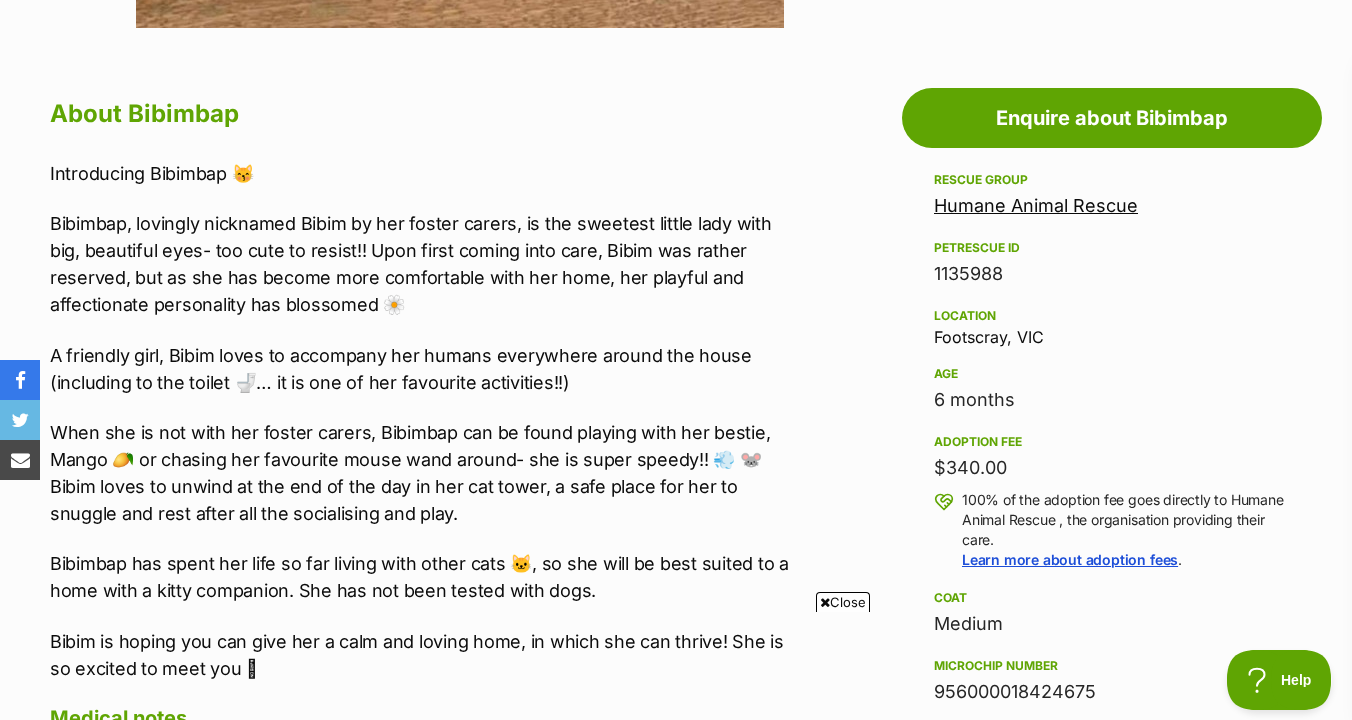 scroll, scrollTop: 1037, scrollLeft: 0, axis: vertical 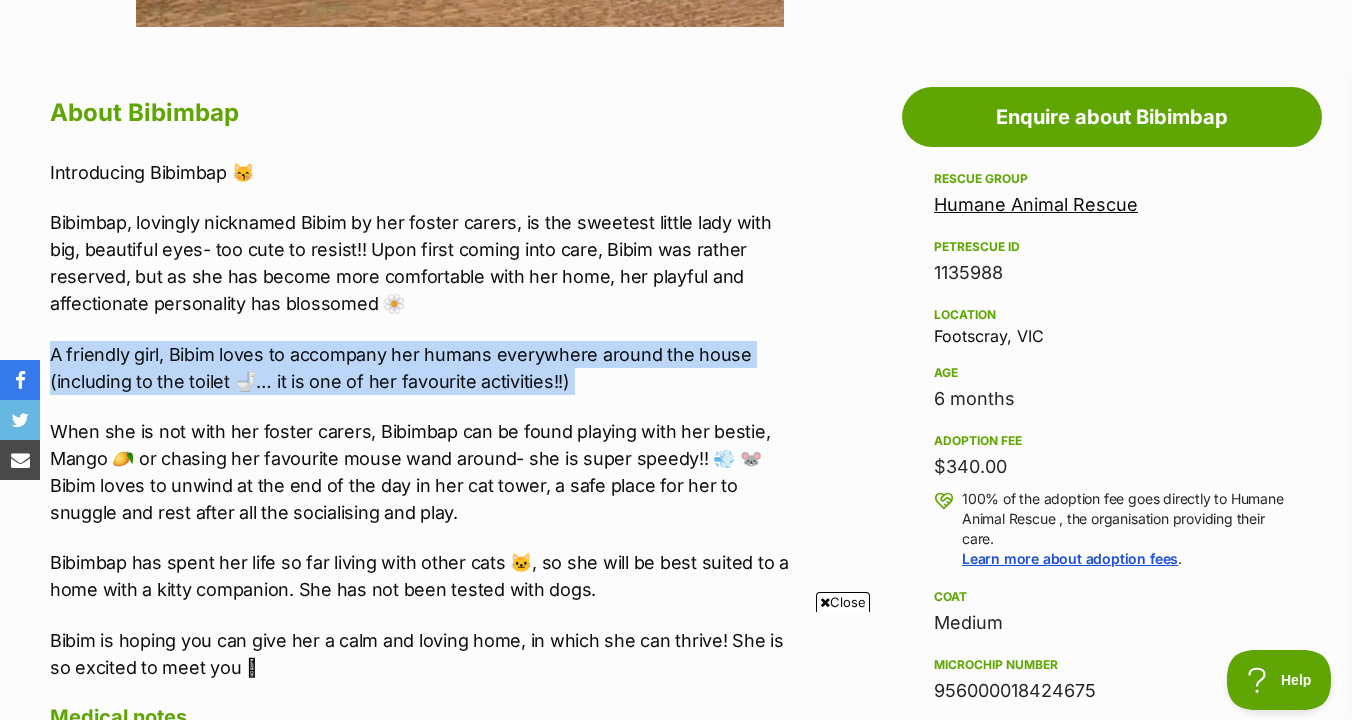 drag, startPoint x: 774, startPoint y: 399, endPoint x: 773, endPoint y: 329, distance: 70.00714 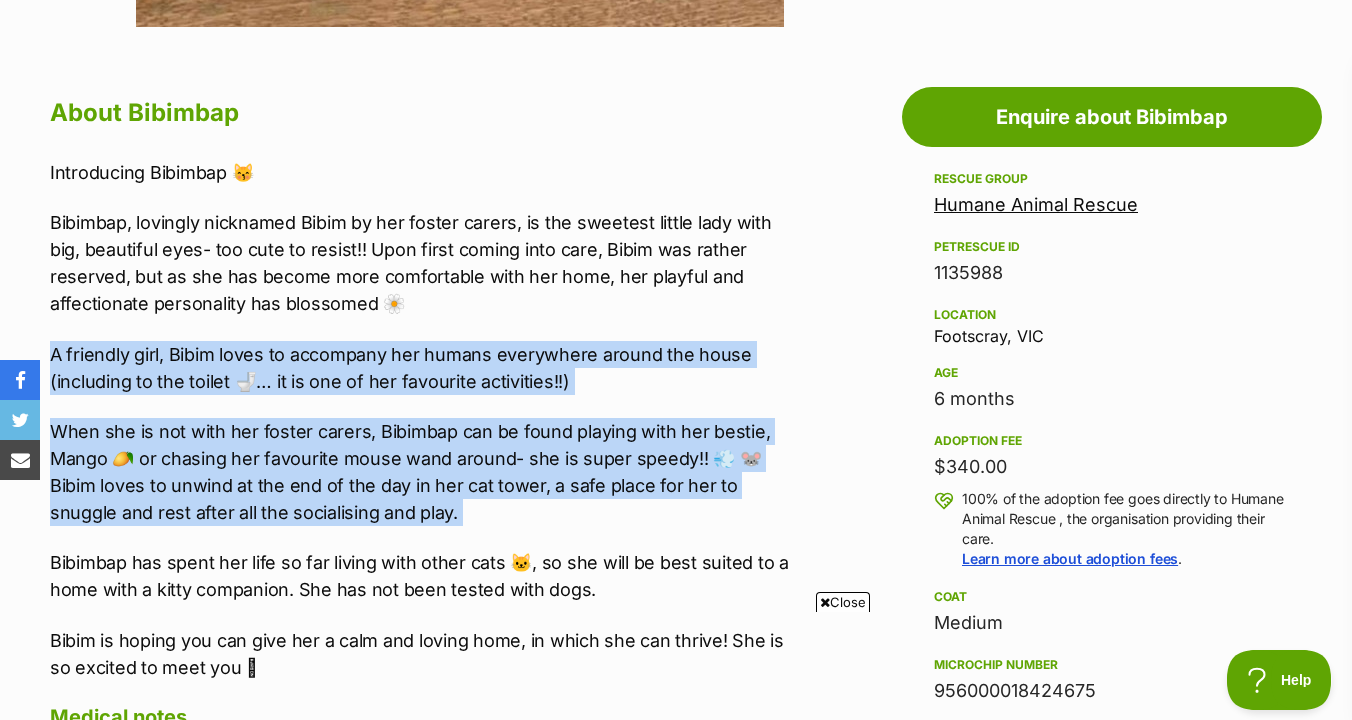 drag, startPoint x: 773, startPoint y: 329, endPoint x: 773, endPoint y: 517, distance: 188 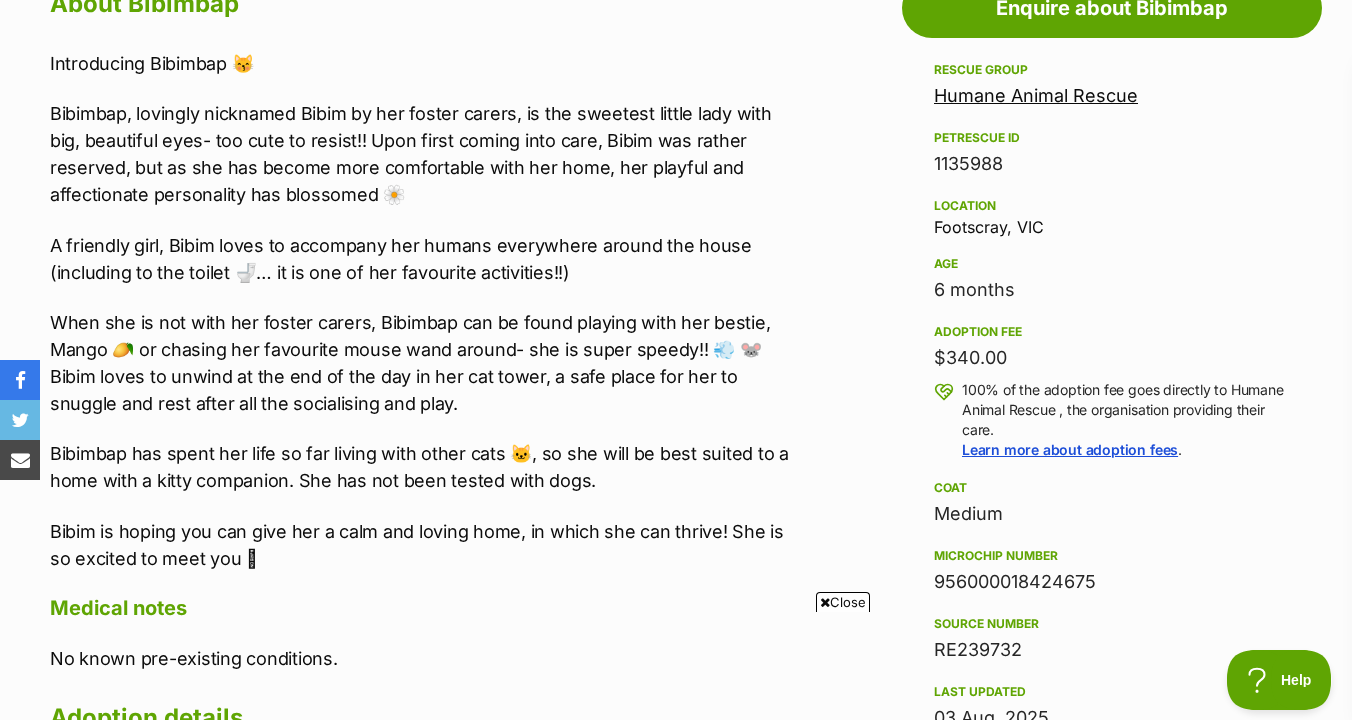 scroll, scrollTop: 1147, scrollLeft: 0, axis: vertical 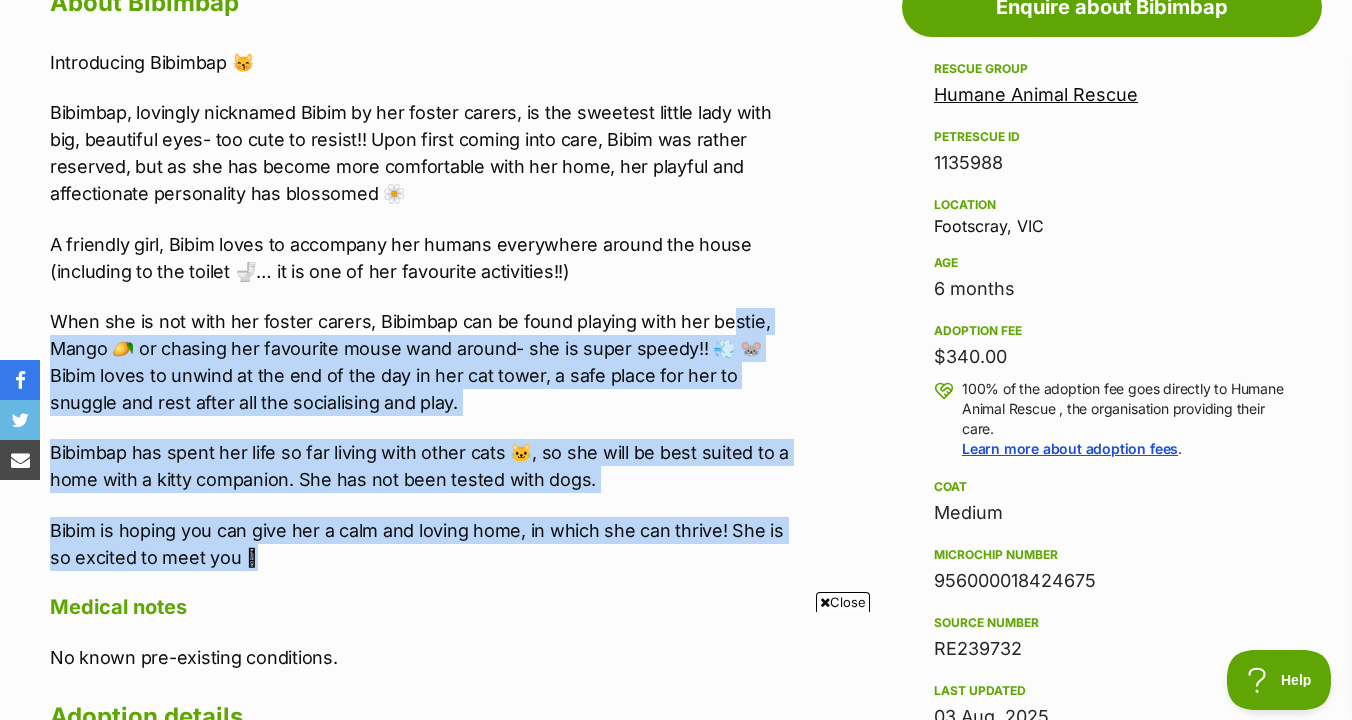 drag, startPoint x: 712, startPoint y: 560, endPoint x: 725, endPoint y: 332, distance: 228.37032 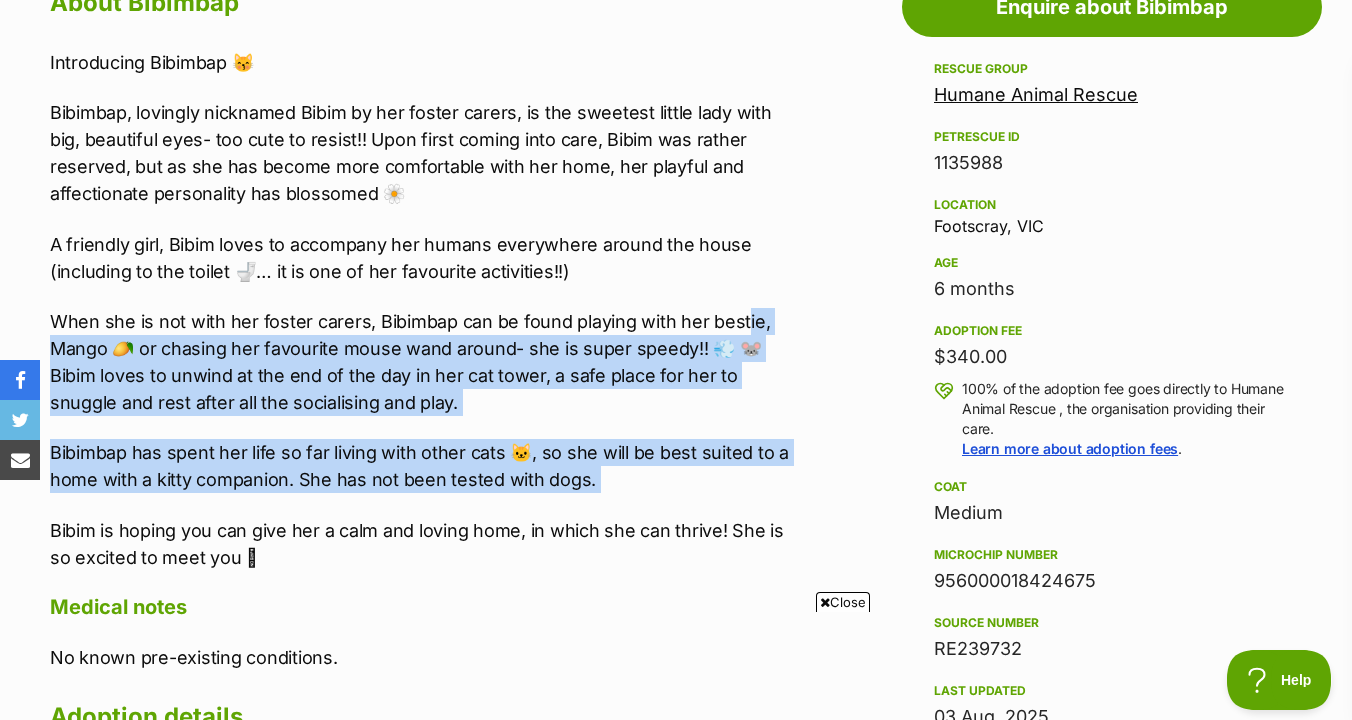 drag, startPoint x: 741, startPoint y: 323, endPoint x: 711, endPoint y: 500, distance: 179.52437 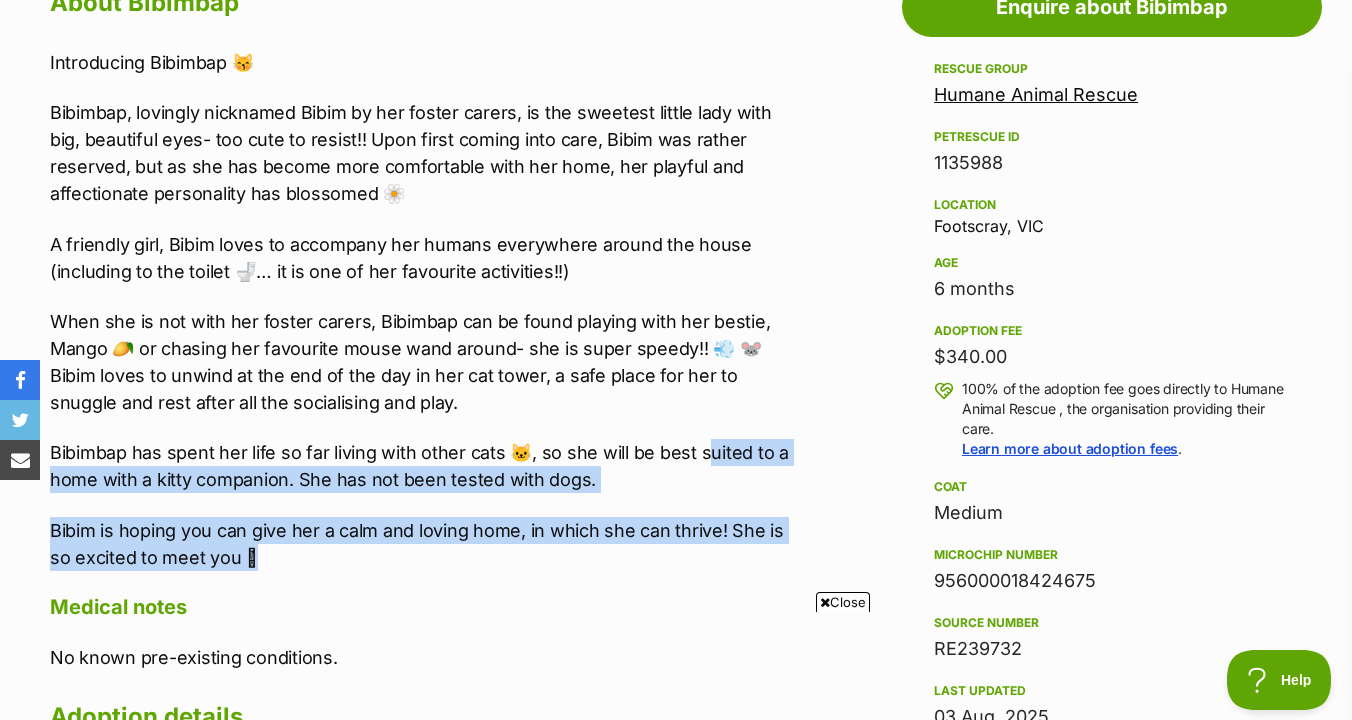 drag, startPoint x: 704, startPoint y: 534, endPoint x: 704, endPoint y: 456, distance: 78 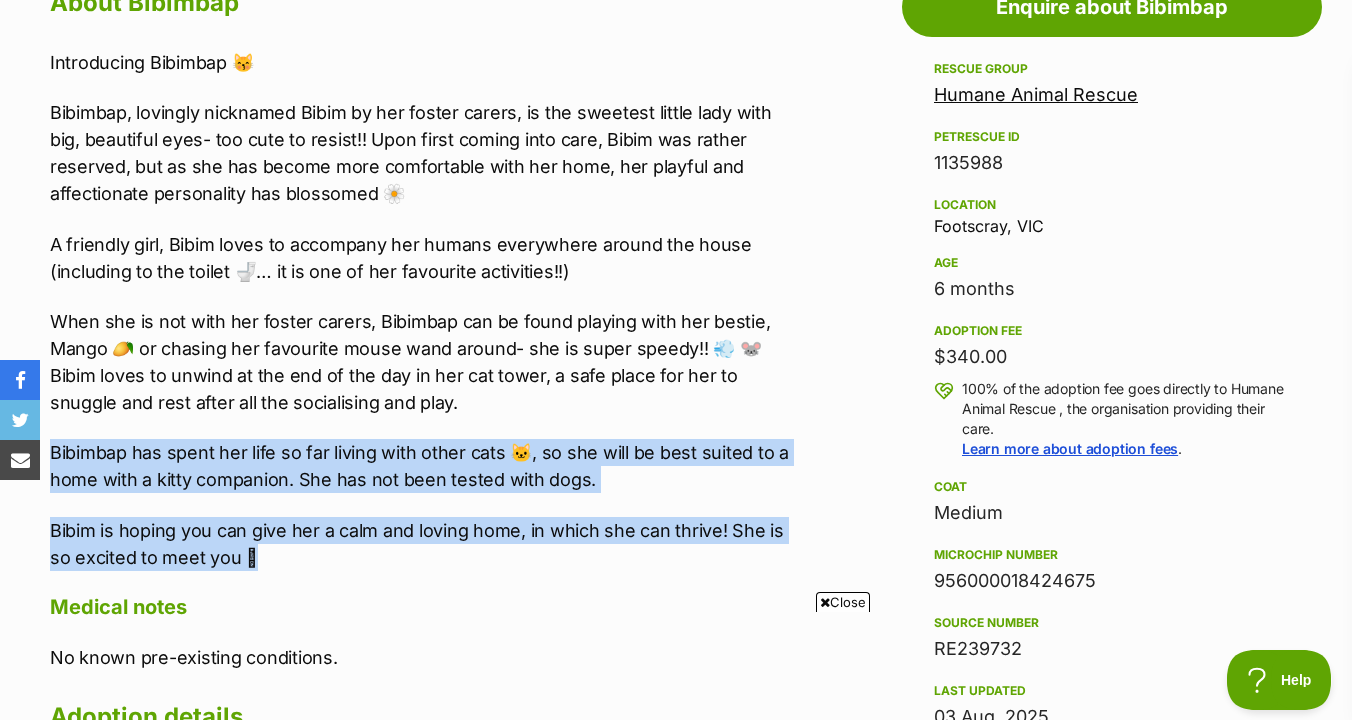 drag, startPoint x: 704, startPoint y: 434, endPoint x: 702, endPoint y: 546, distance: 112.01785 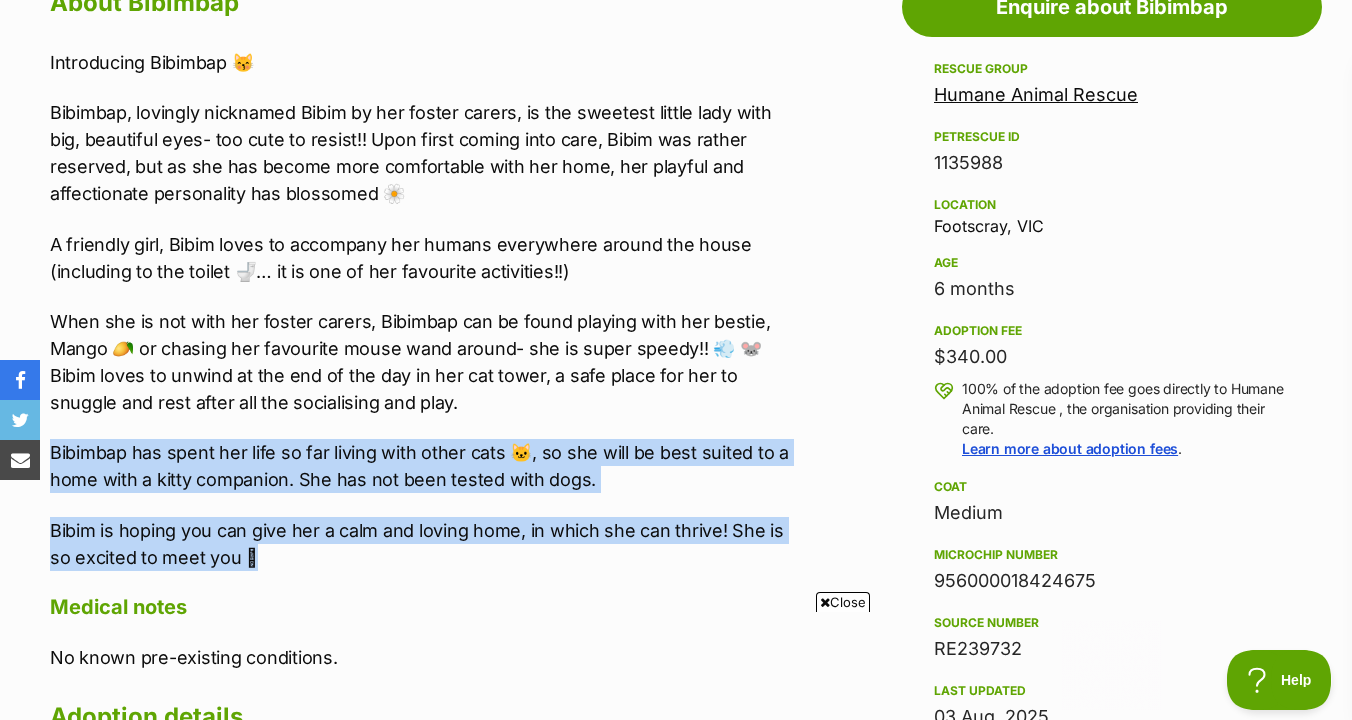 scroll, scrollTop: 0, scrollLeft: 0, axis: both 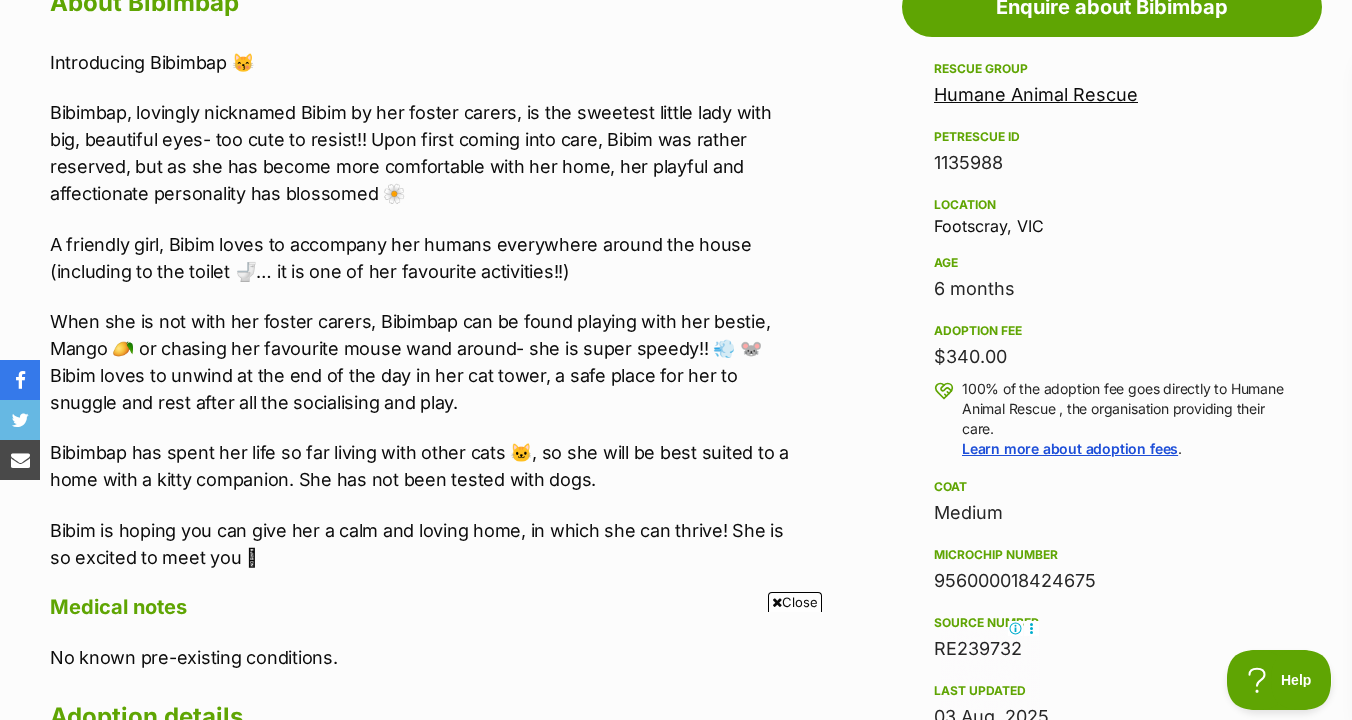 click on "When she is not with her foster carers, Bibimbap can be found playing with her bestie, Mango 🥭 or chasing her favourite mouse wand around- she is super speedy!! 💨 🐭 Bibim loves to unwind at the end of the day in her cat tower, a safe place for her to snuggle and rest after all the socialising and play." at bounding box center [427, 362] 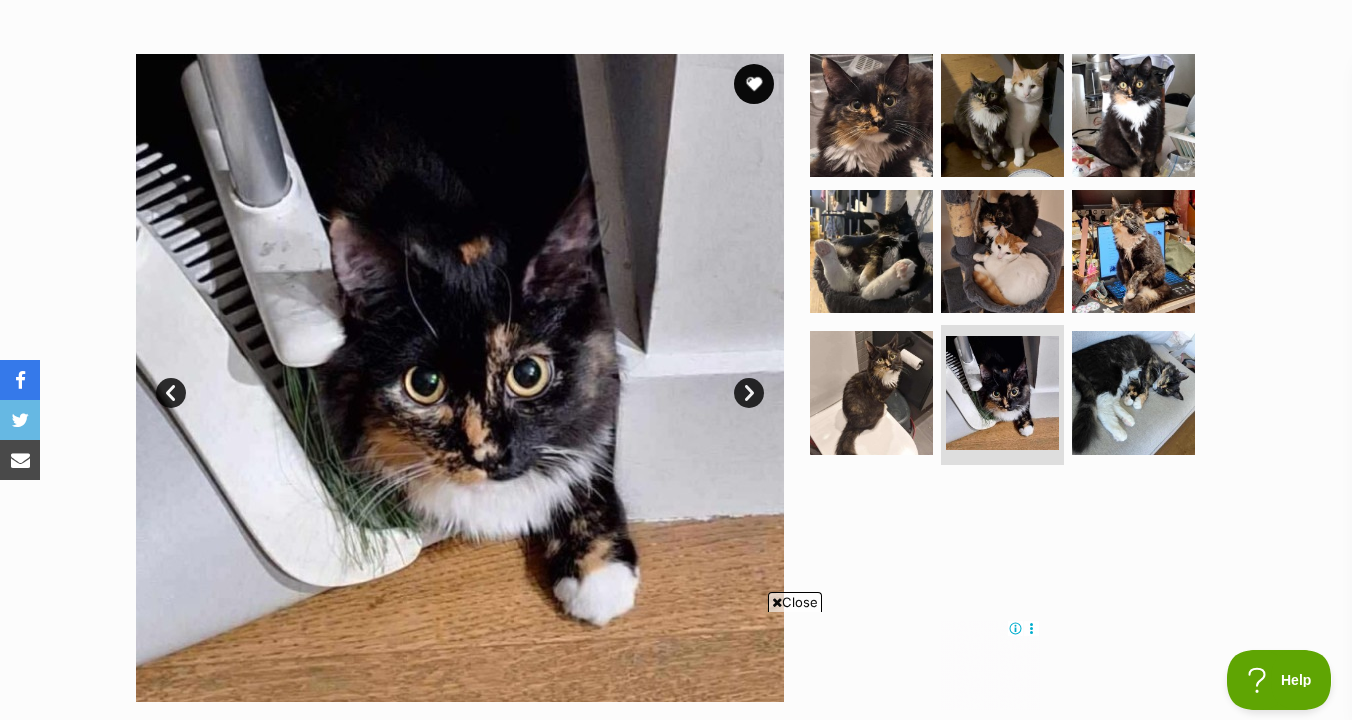 scroll, scrollTop: 353, scrollLeft: 0, axis: vertical 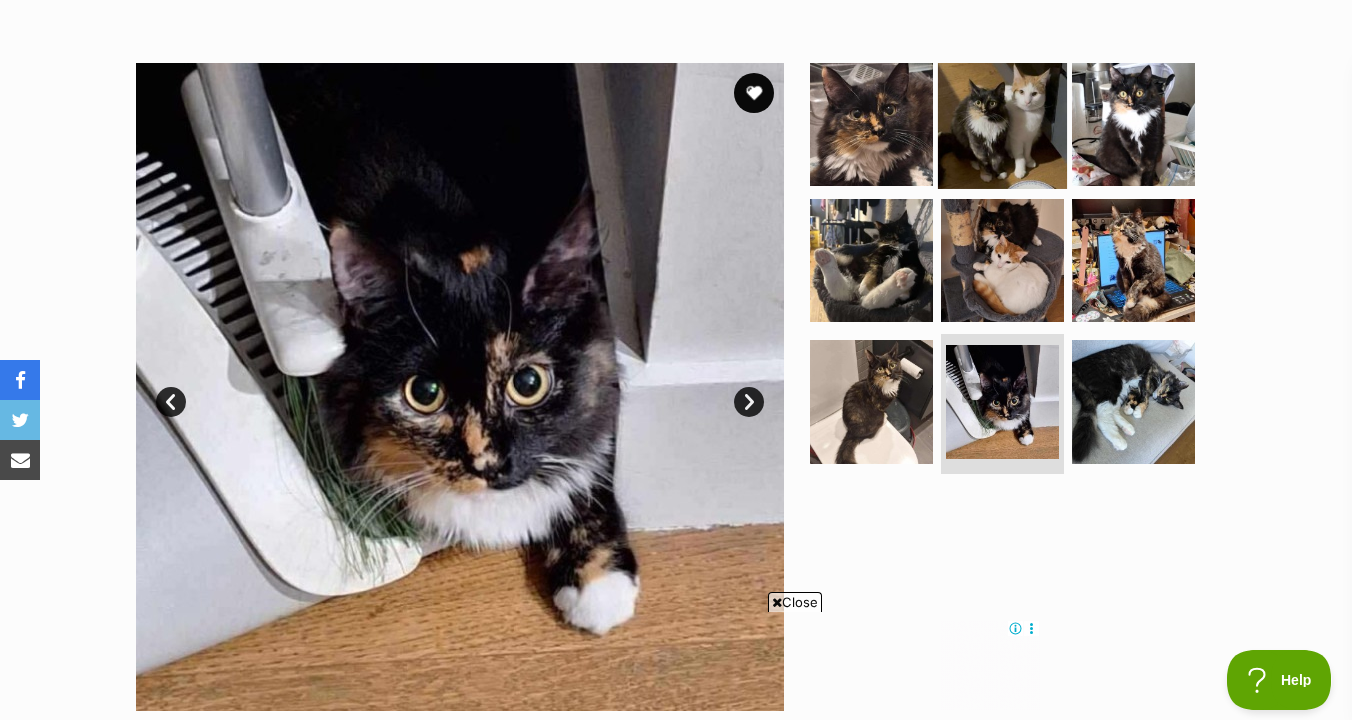 click at bounding box center (1002, 124) 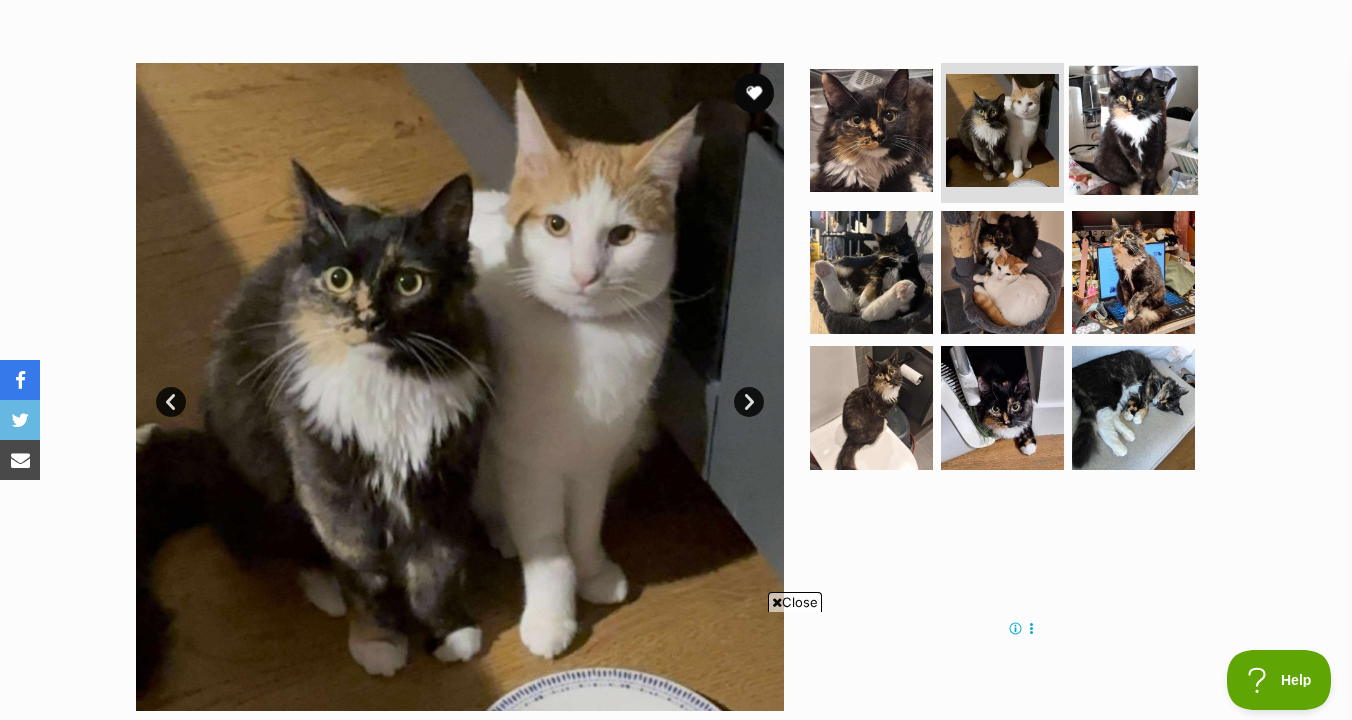 click at bounding box center [1133, 130] 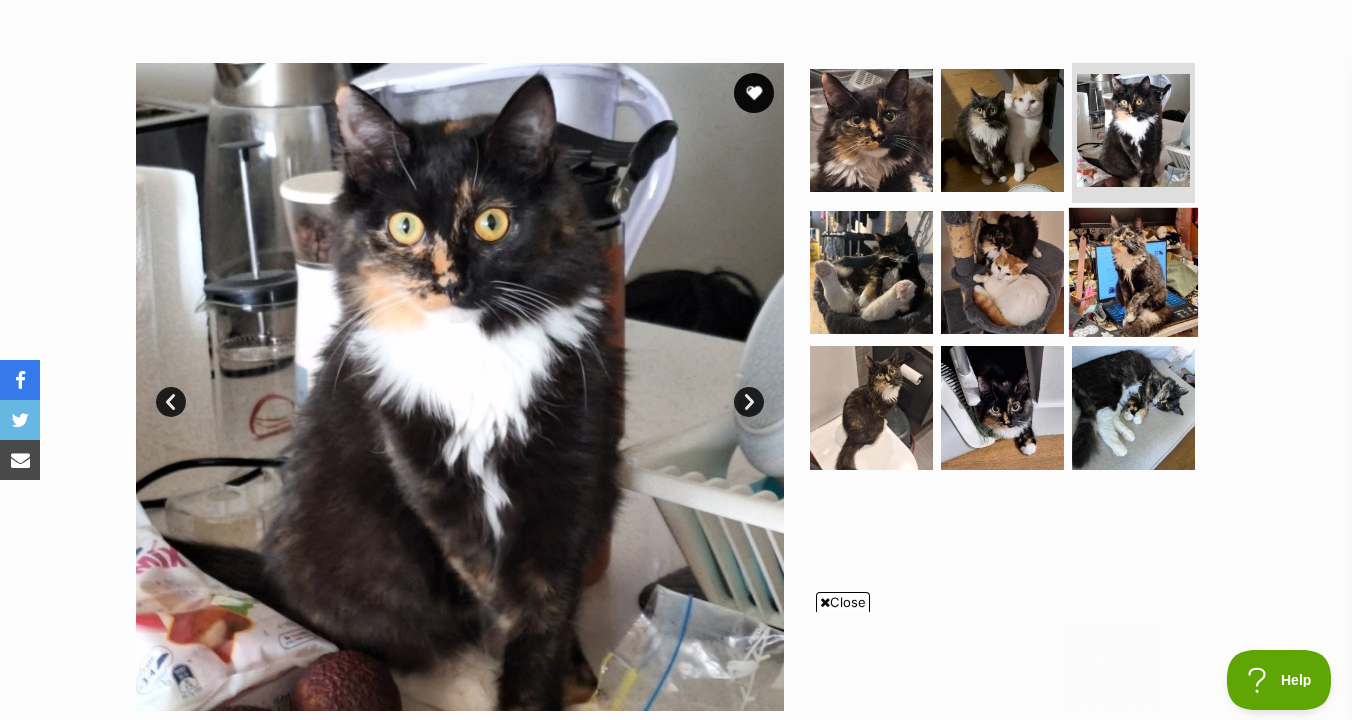 scroll, scrollTop: 0, scrollLeft: 0, axis: both 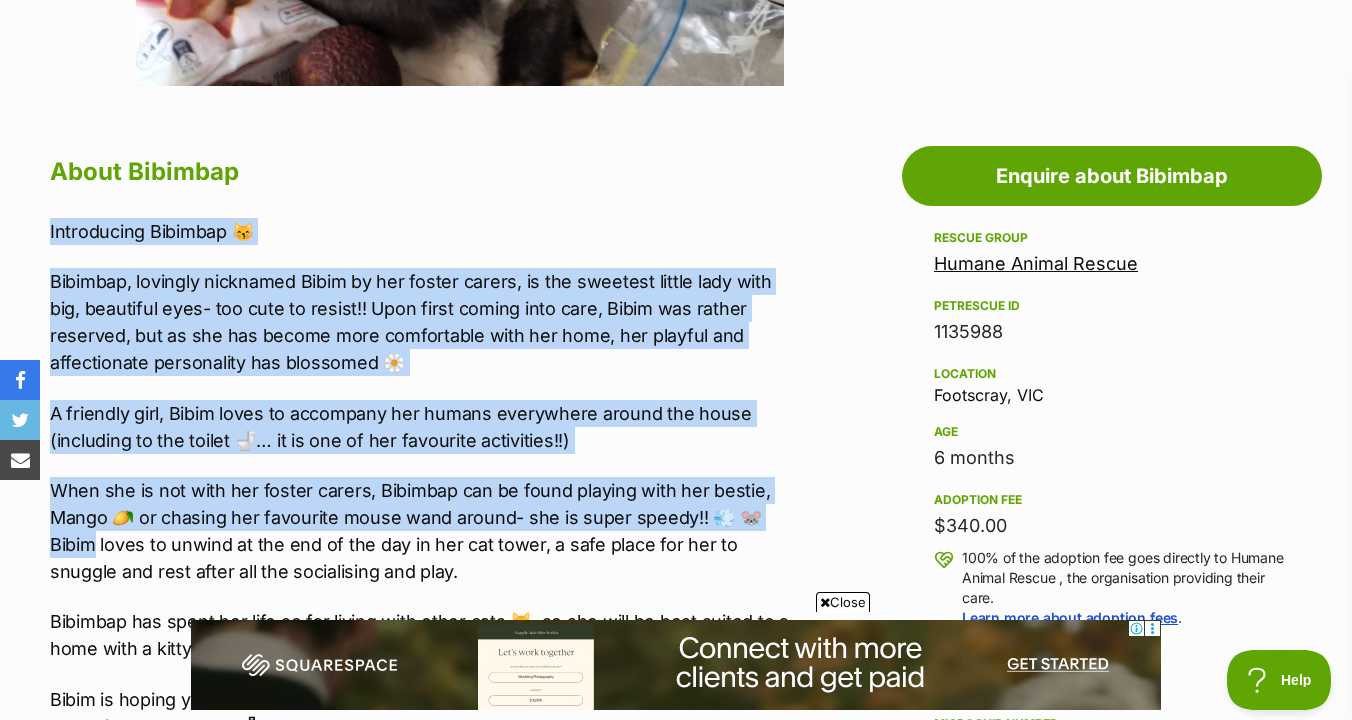 drag, startPoint x: 791, startPoint y: 511, endPoint x: 791, endPoint y: 189, distance: 322 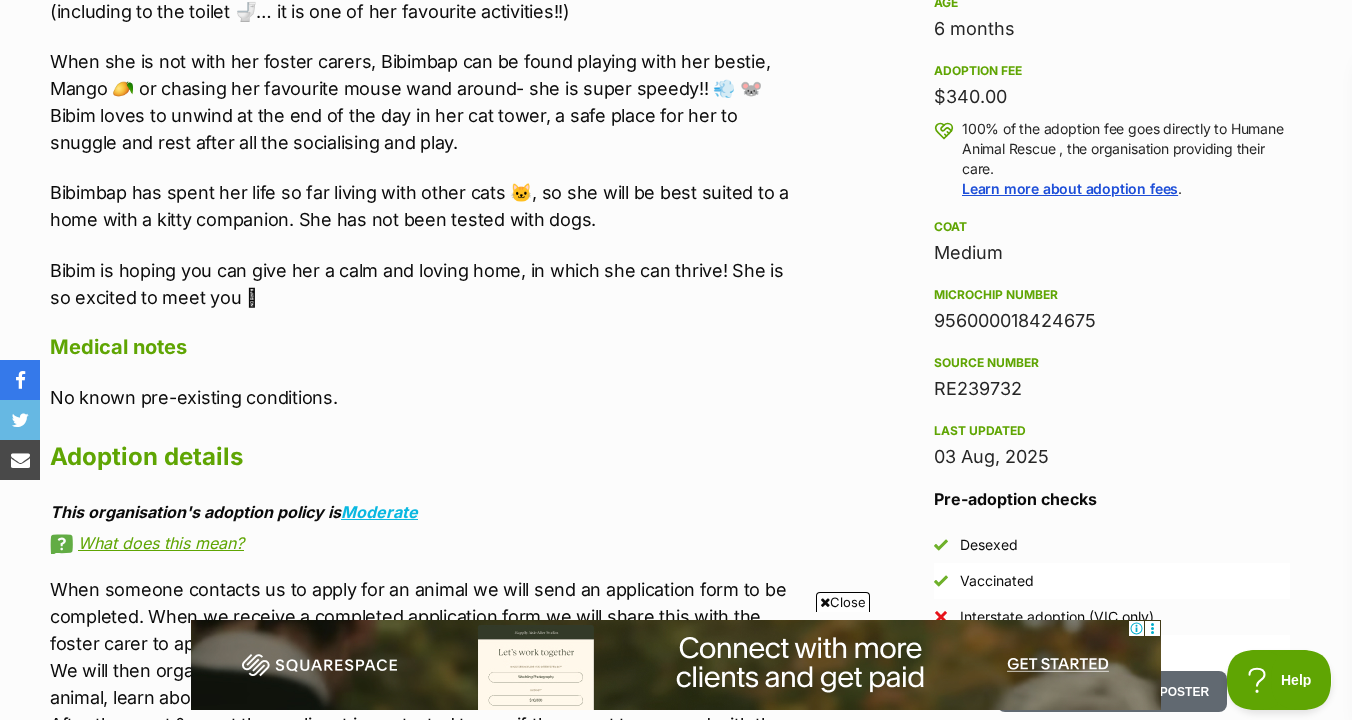 scroll, scrollTop: 1017, scrollLeft: 0, axis: vertical 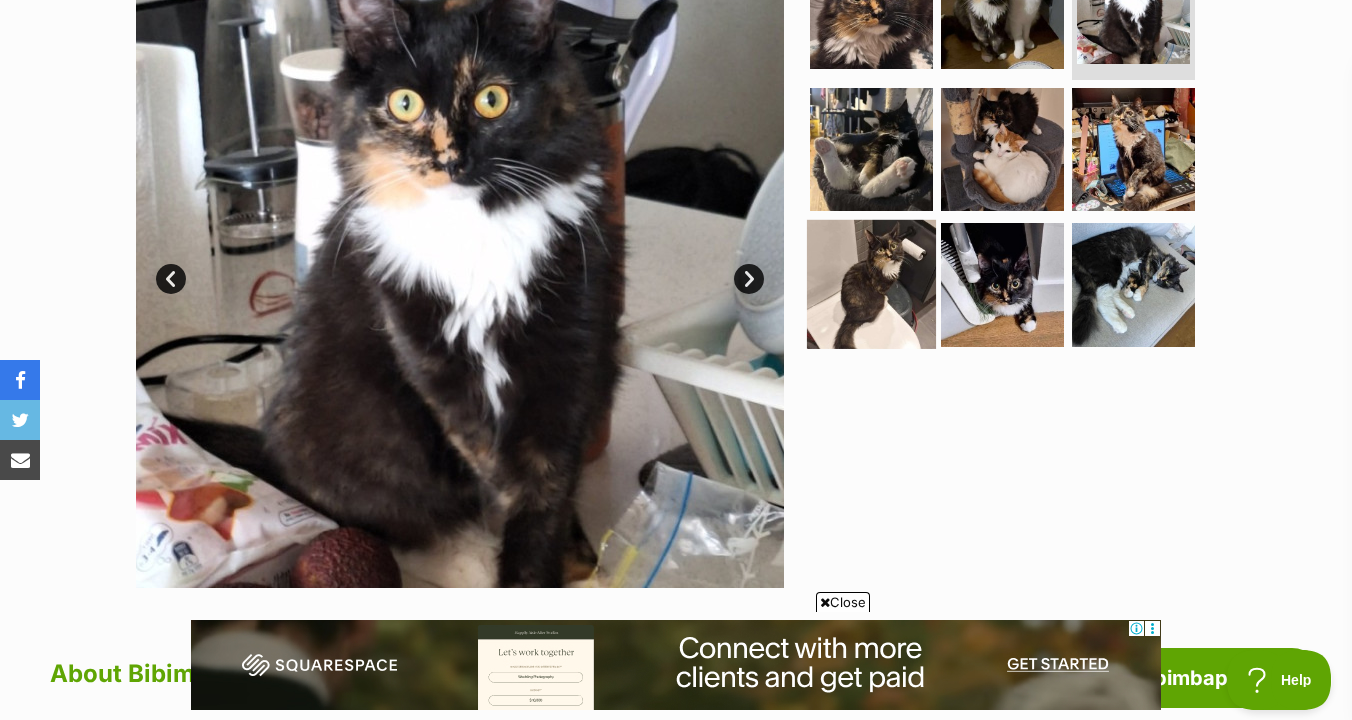 click at bounding box center [871, 284] 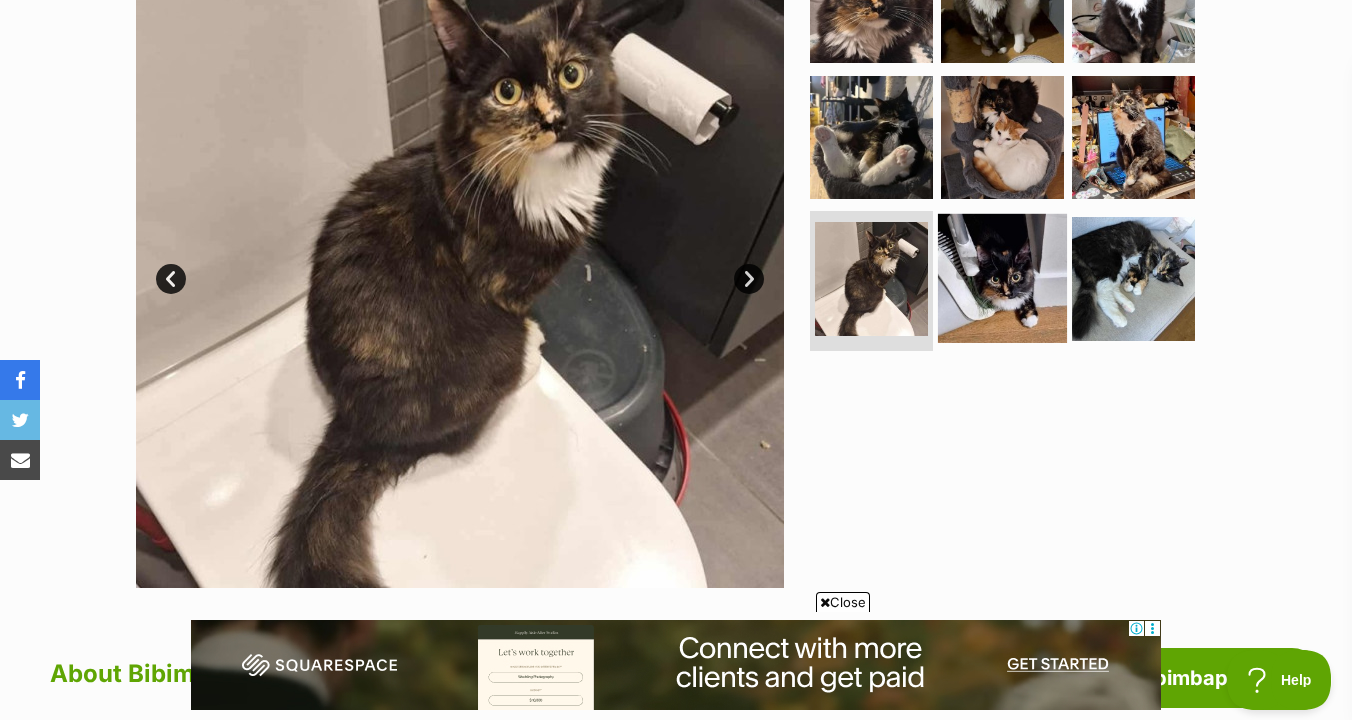 click at bounding box center [1002, 278] 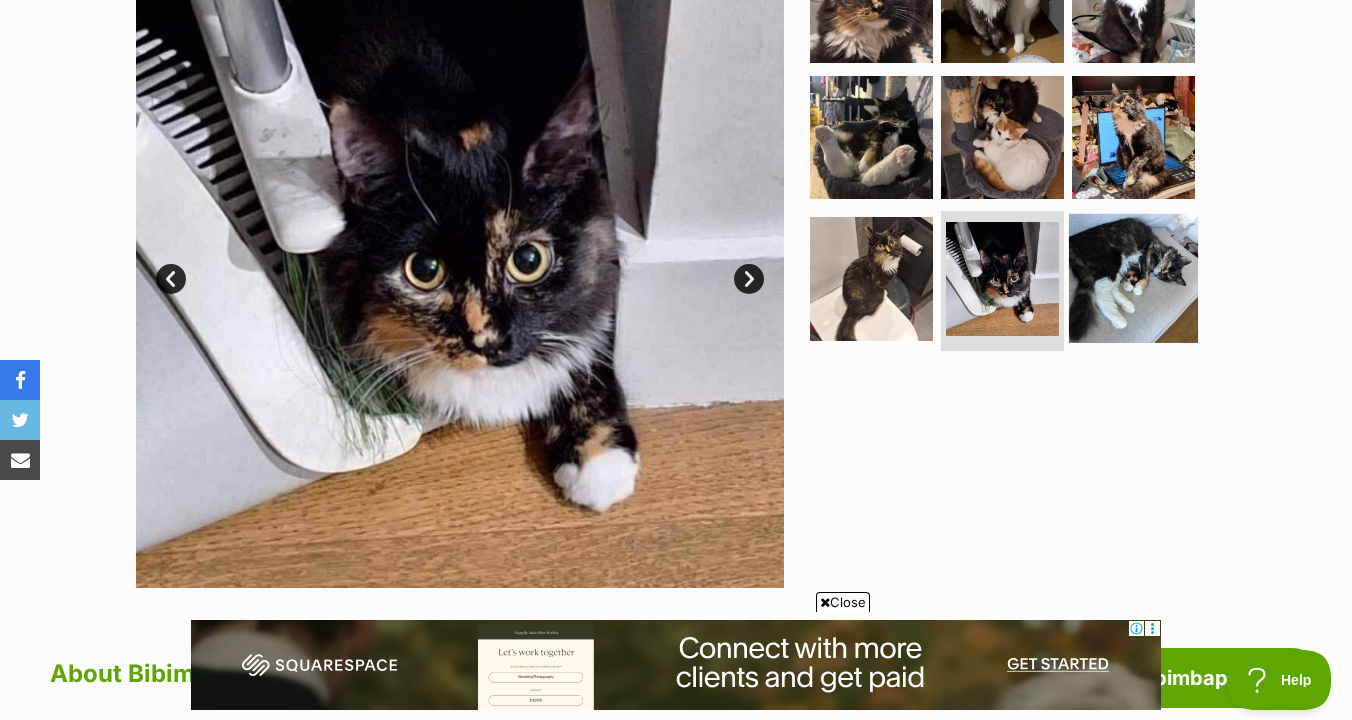 click at bounding box center [1133, 278] 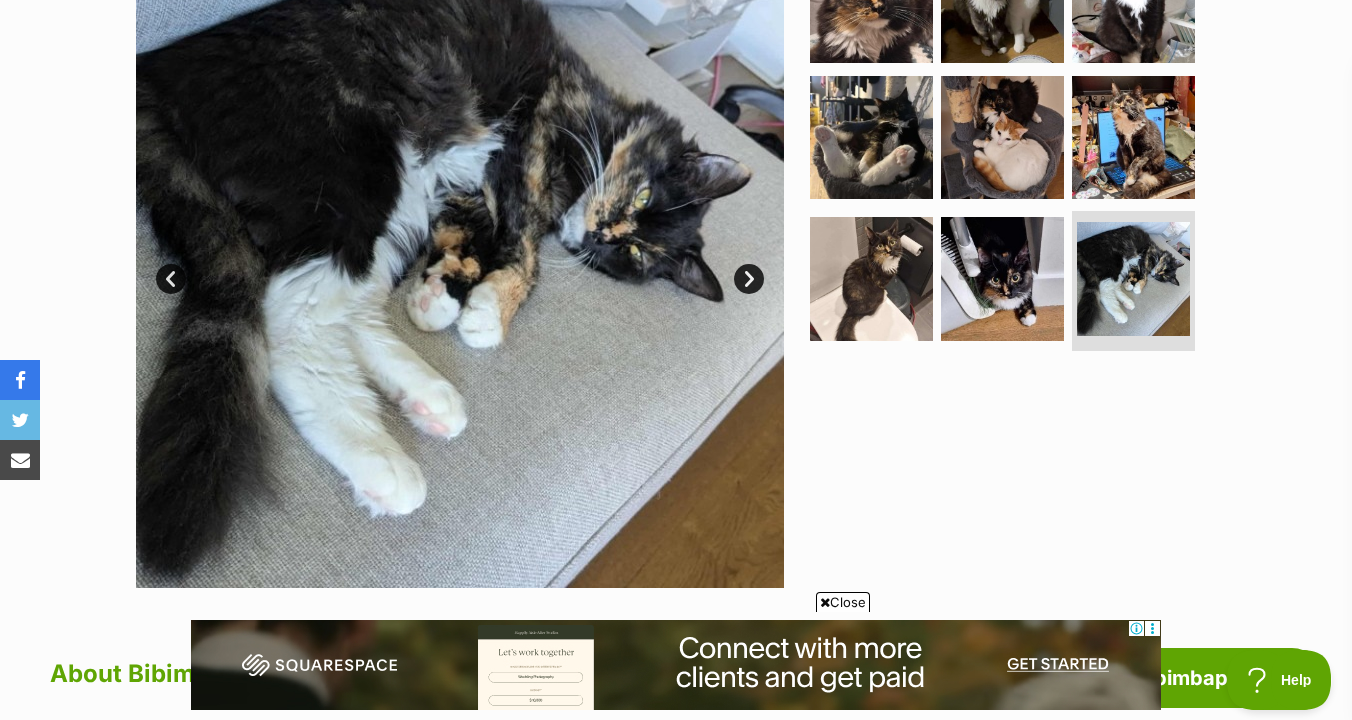 scroll, scrollTop: 0, scrollLeft: 0, axis: both 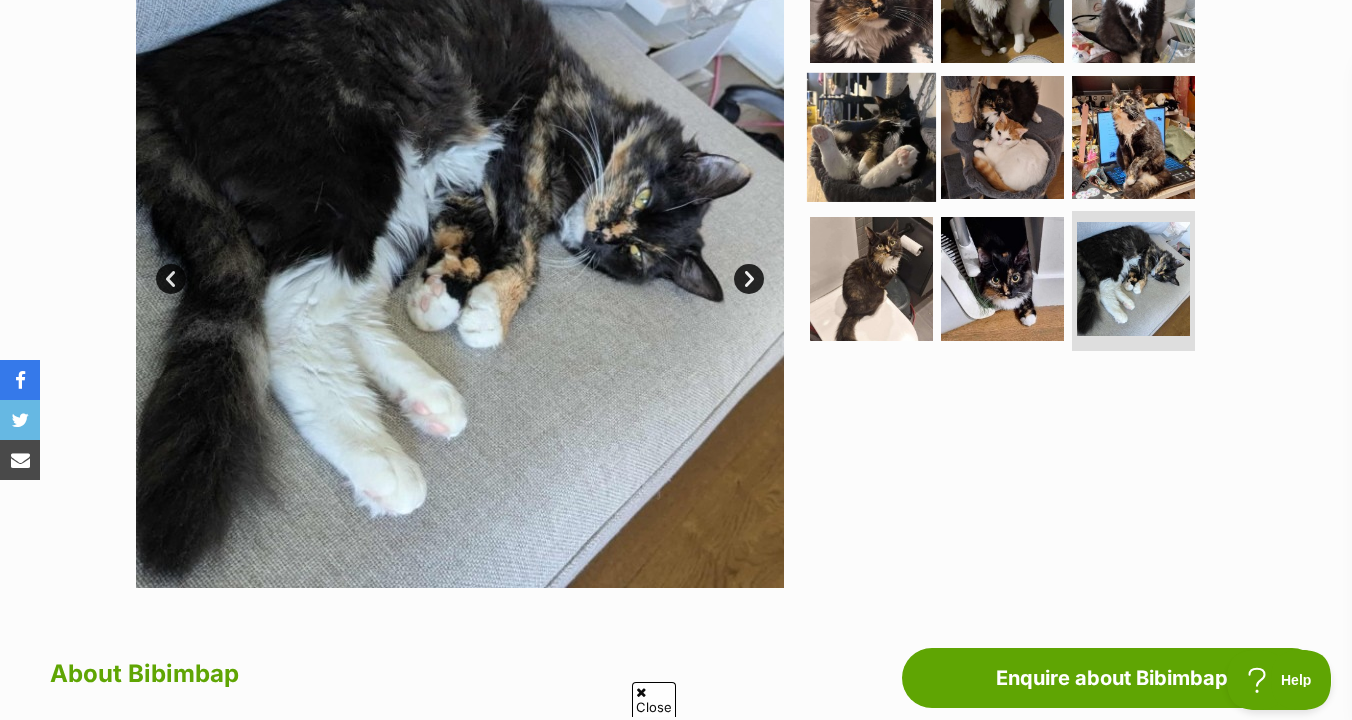 click at bounding box center (871, 136) 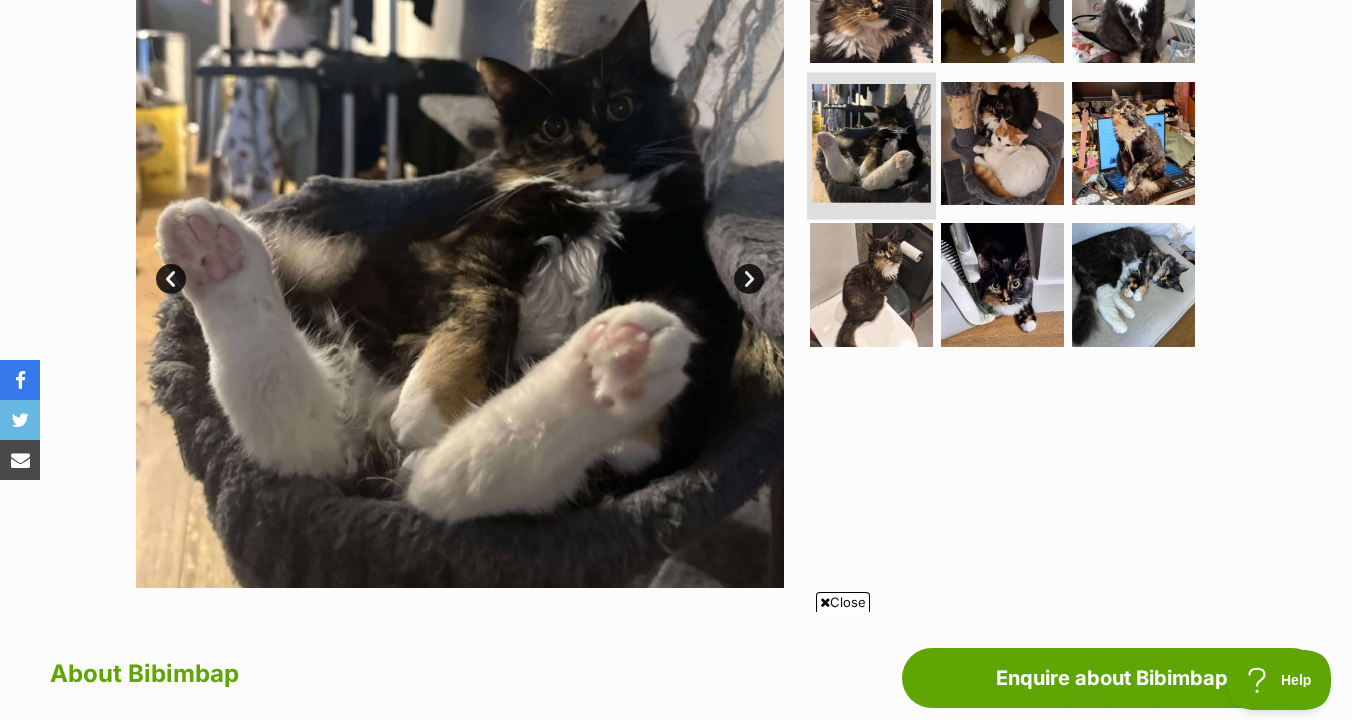 scroll, scrollTop: 0, scrollLeft: 0, axis: both 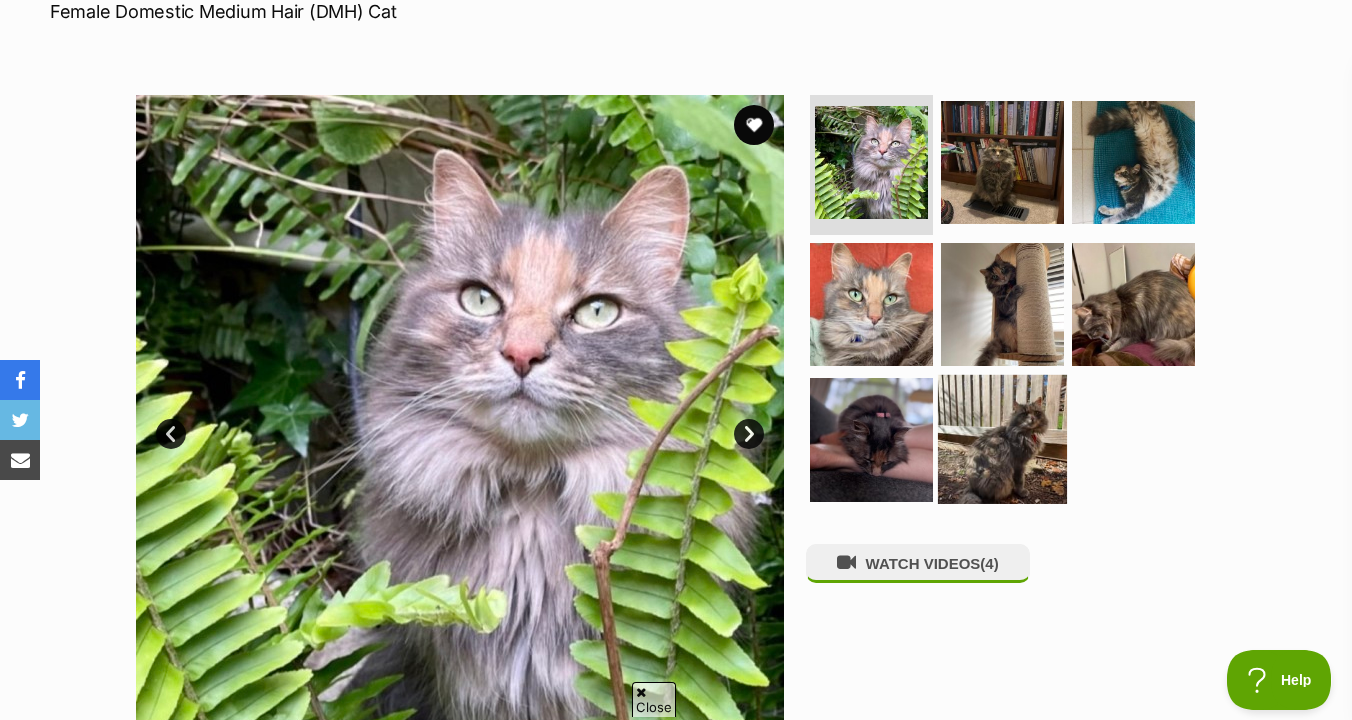 click at bounding box center (1002, 439) 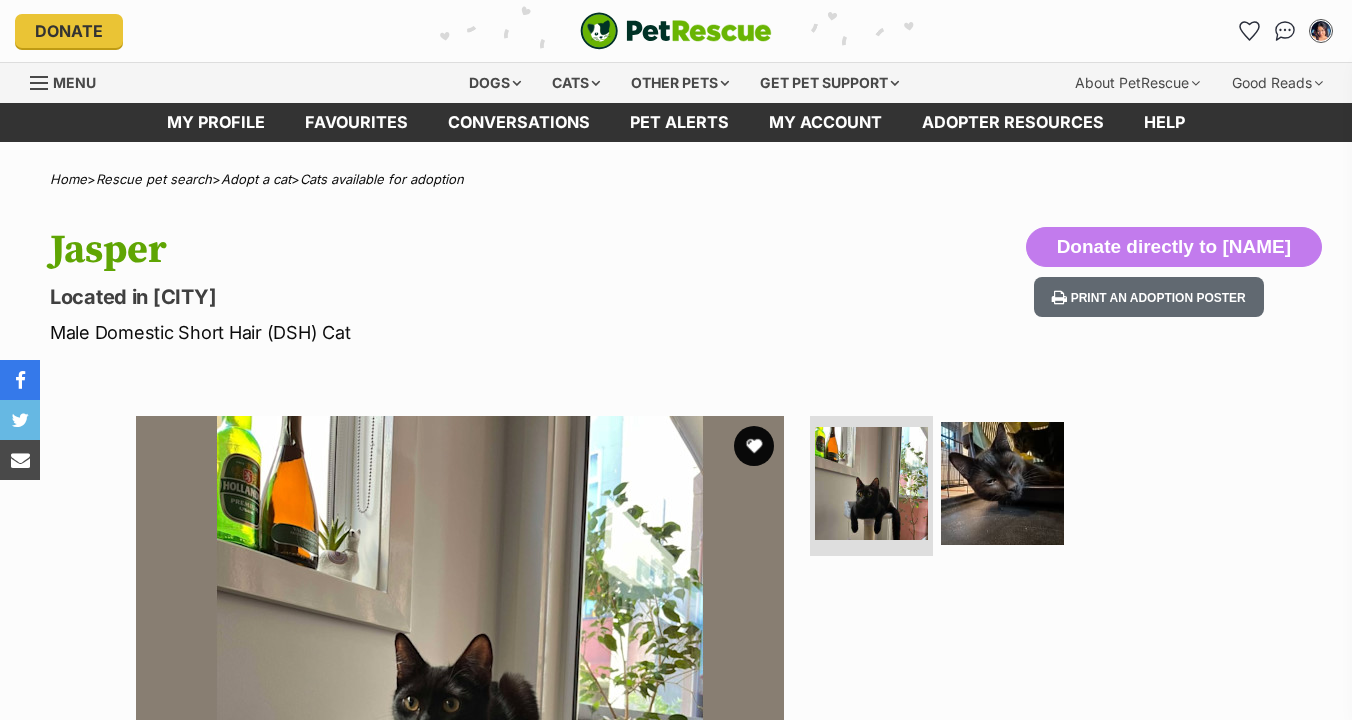 scroll, scrollTop: 0, scrollLeft: 0, axis: both 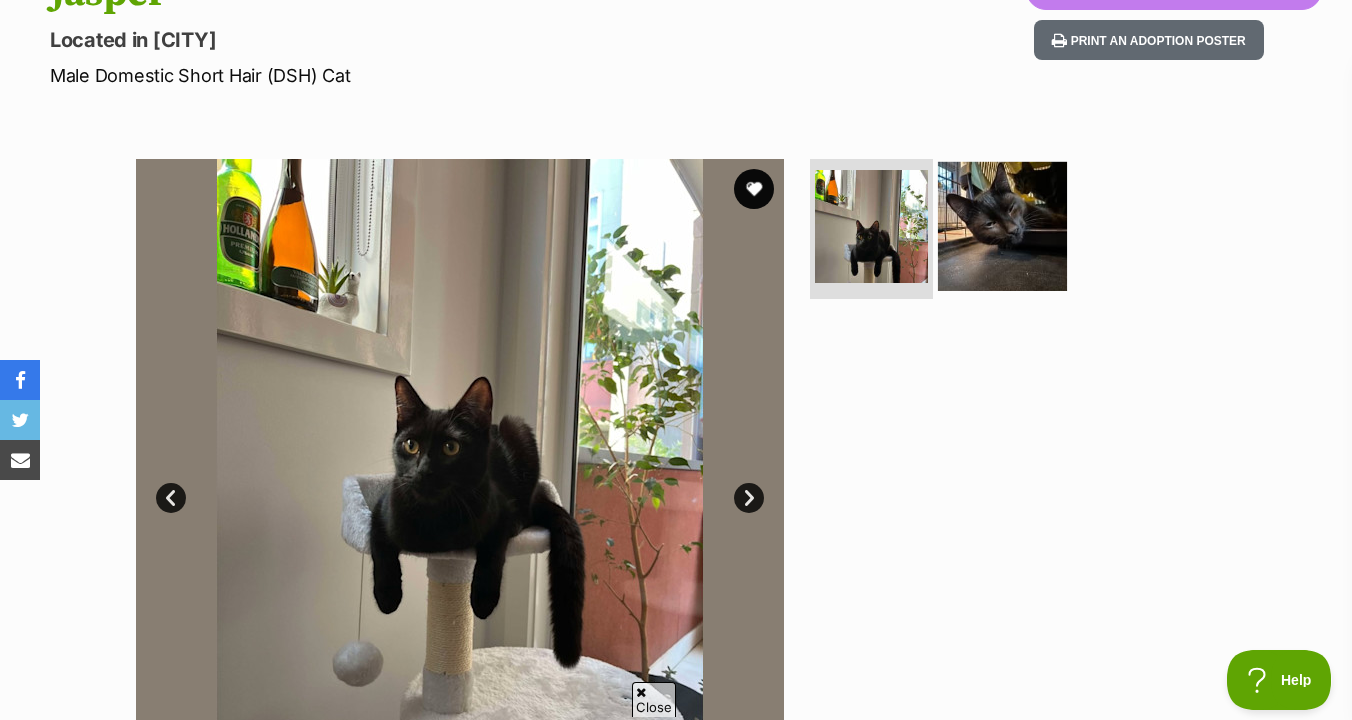 click at bounding box center [1002, 226] 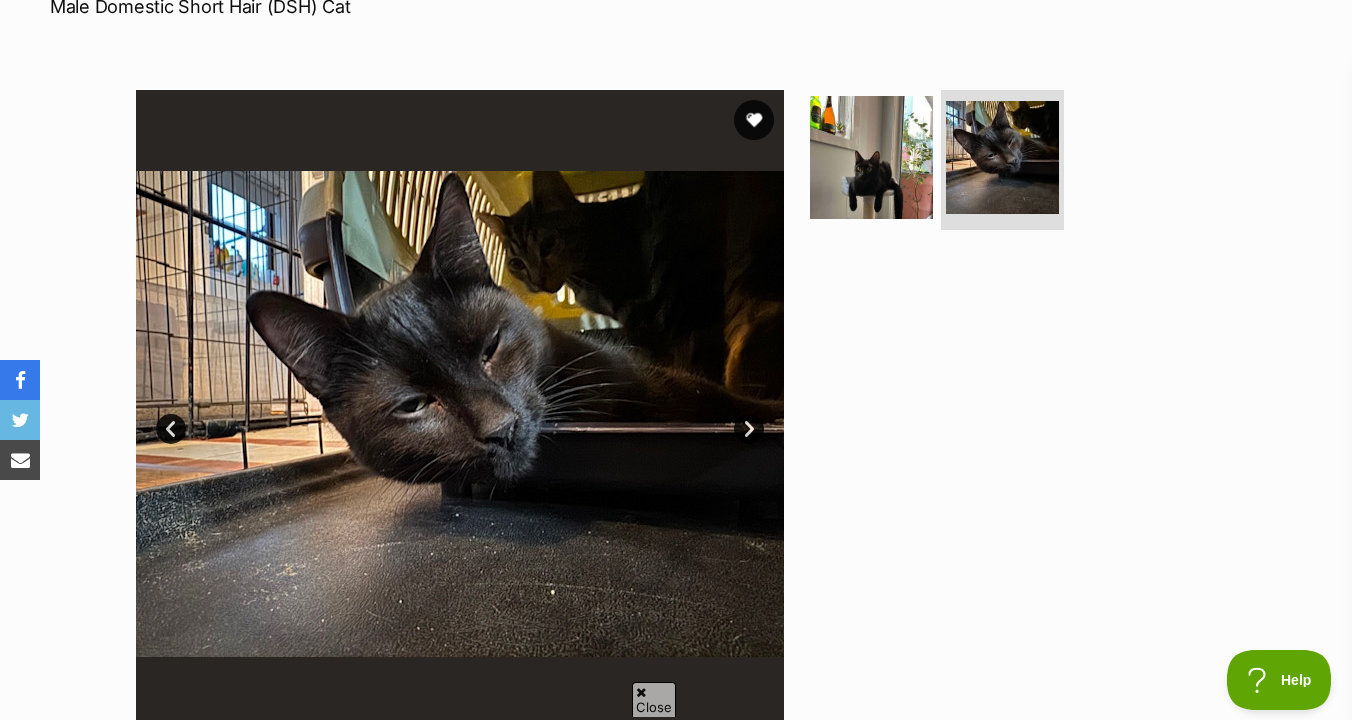 scroll, scrollTop: 336, scrollLeft: 0, axis: vertical 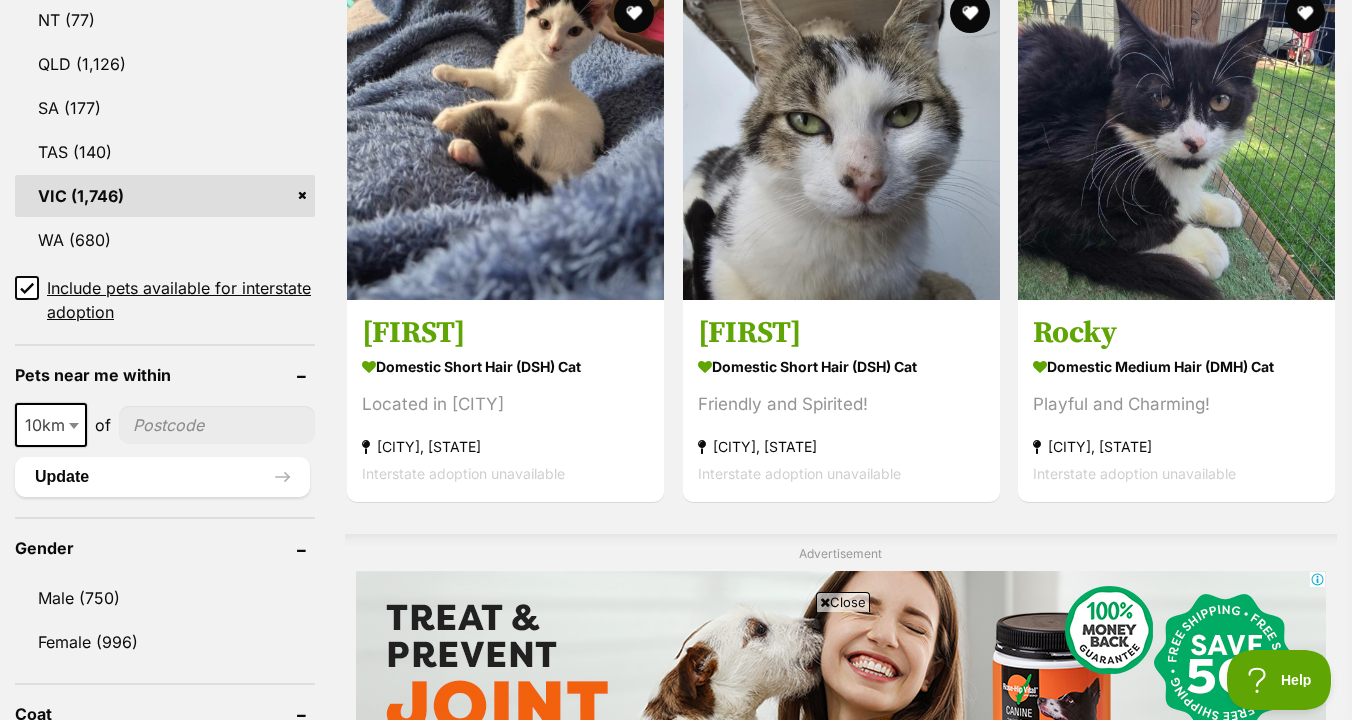 click 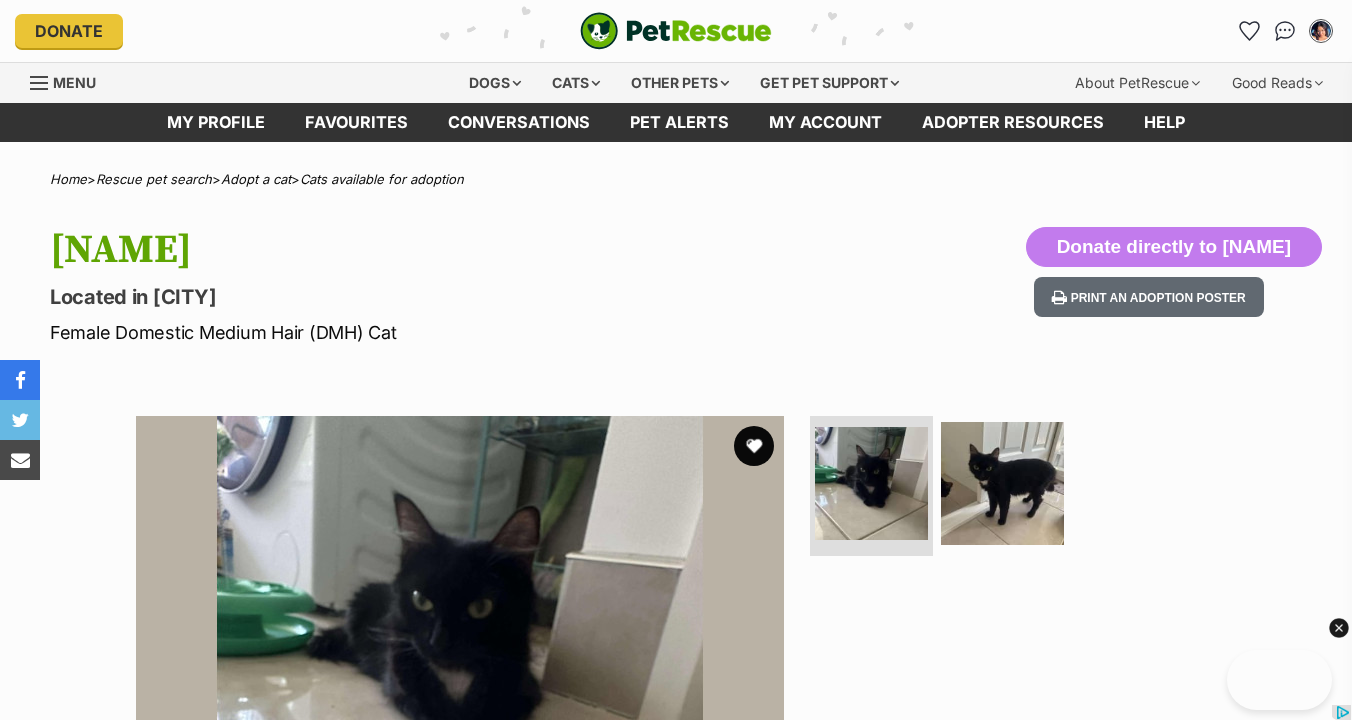 scroll, scrollTop: 0, scrollLeft: 0, axis: both 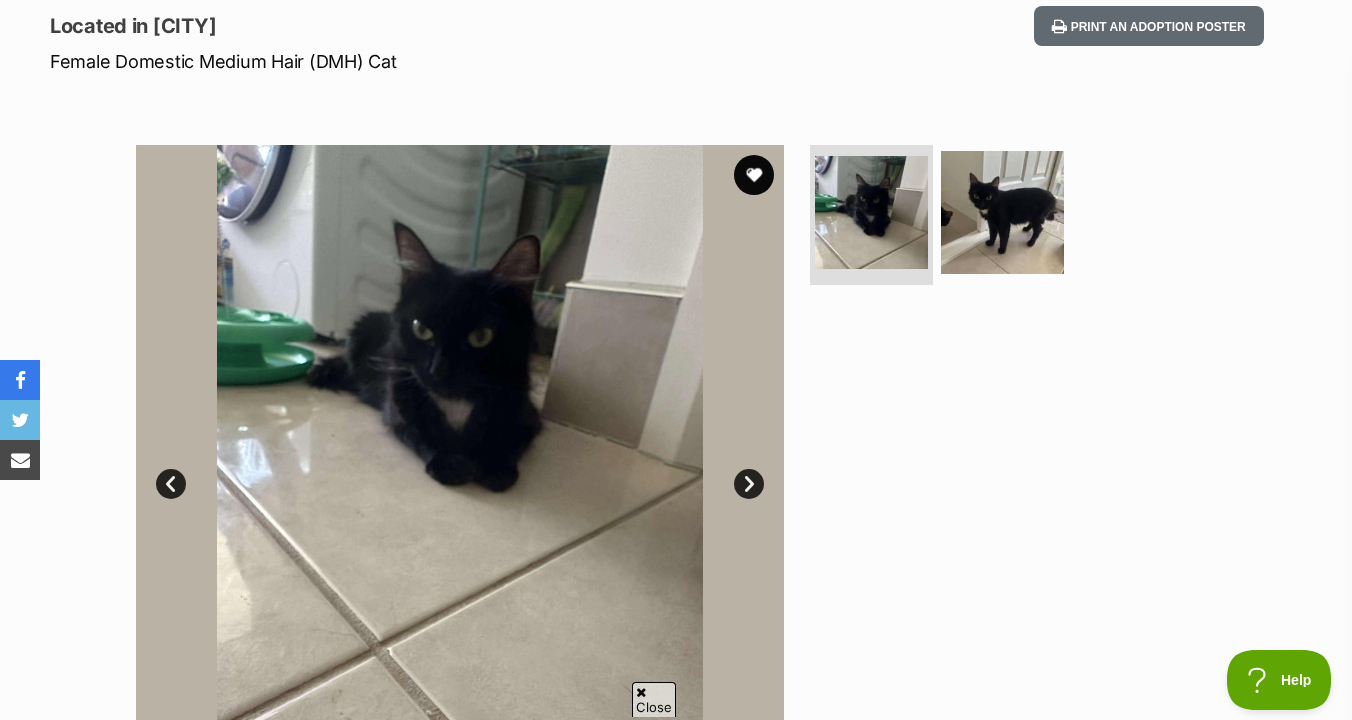 click on "Next" at bounding box center [749, 484] 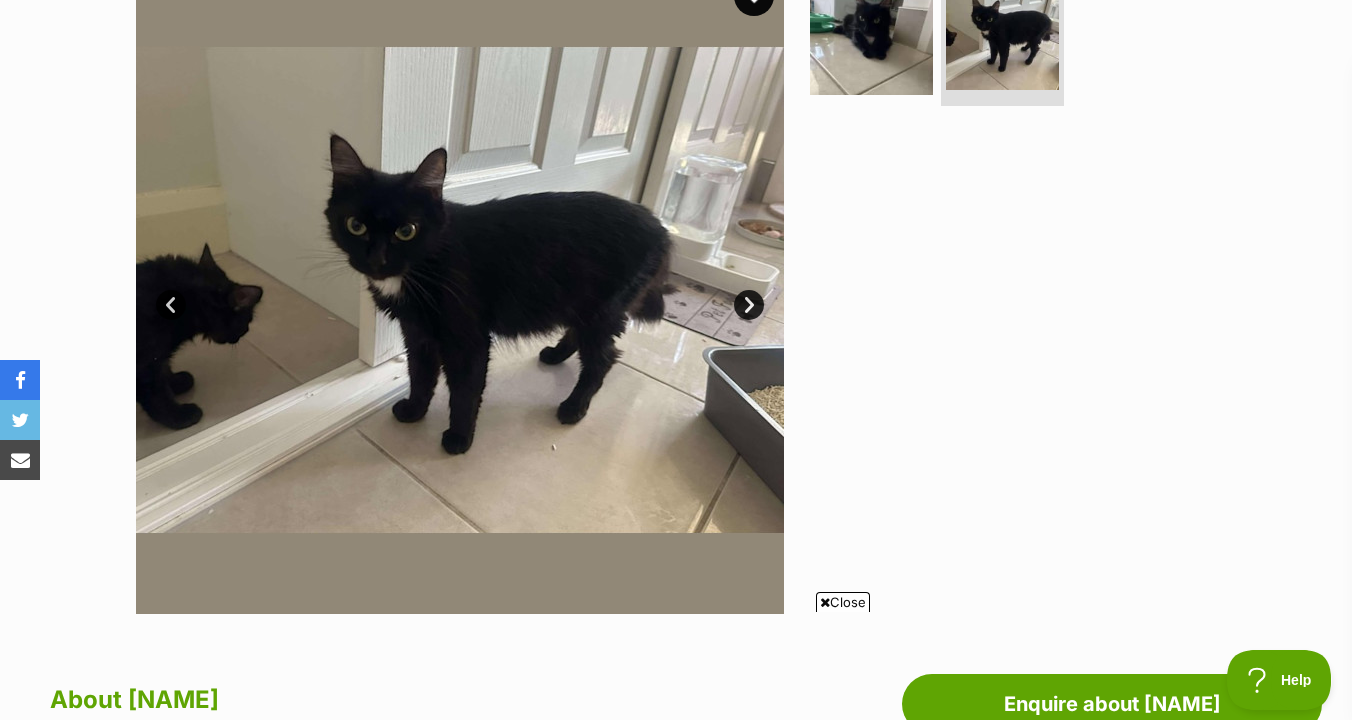 scroll, scrollTop: 452, scrollLeft: 0, axis: vertical 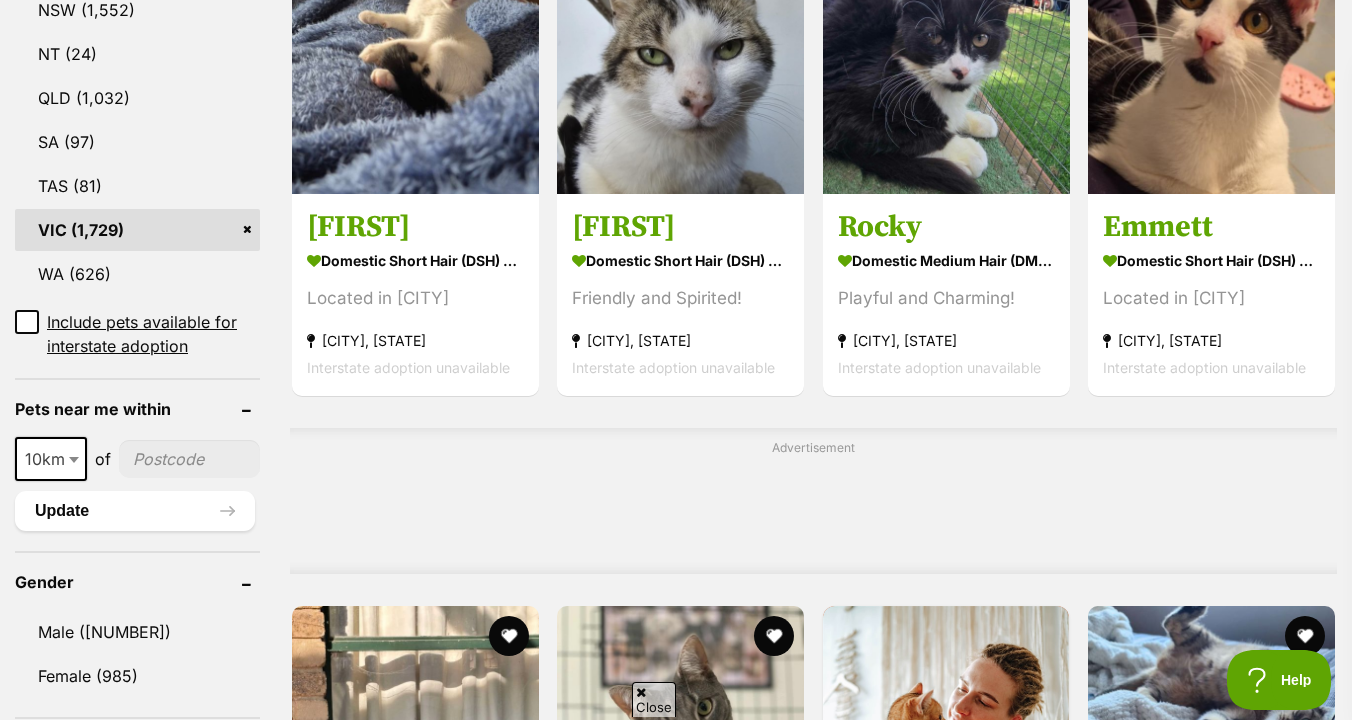 click at bounding box center [189, 459] 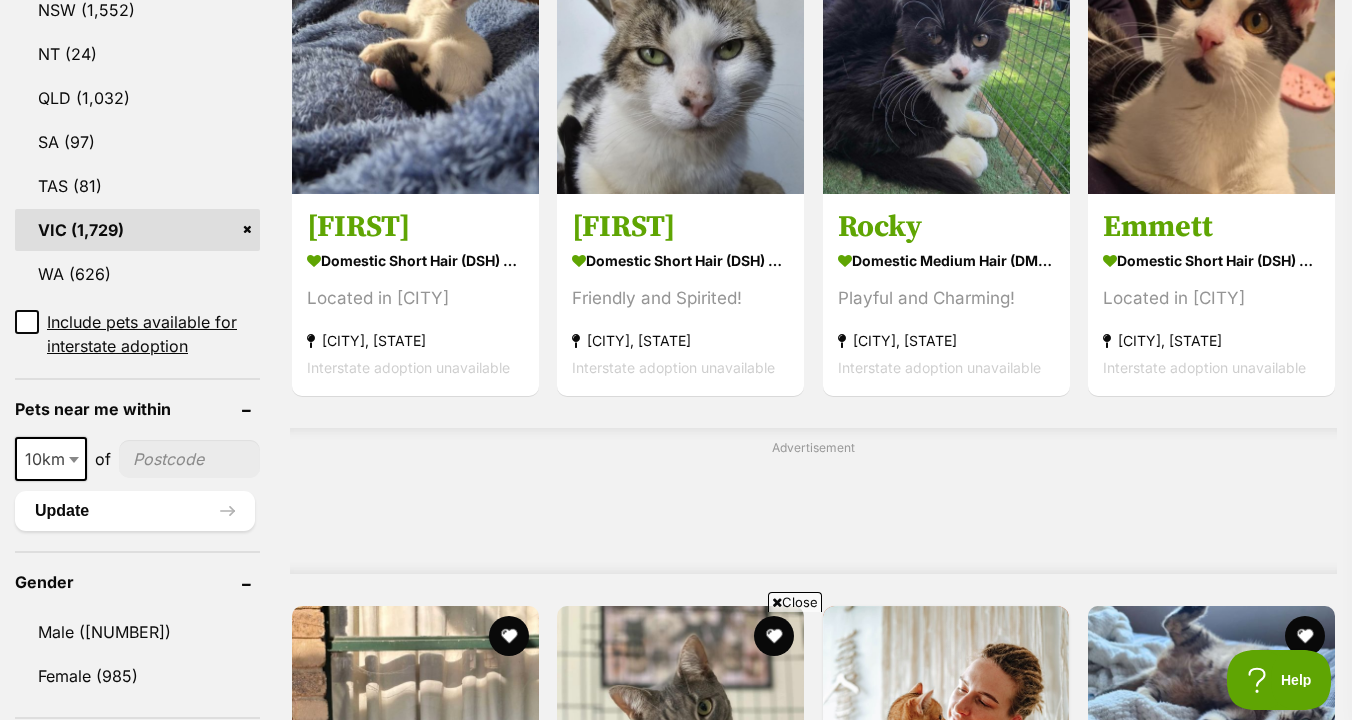 scroll, scrollTop: 0, scrollLeft: 0, axis: both 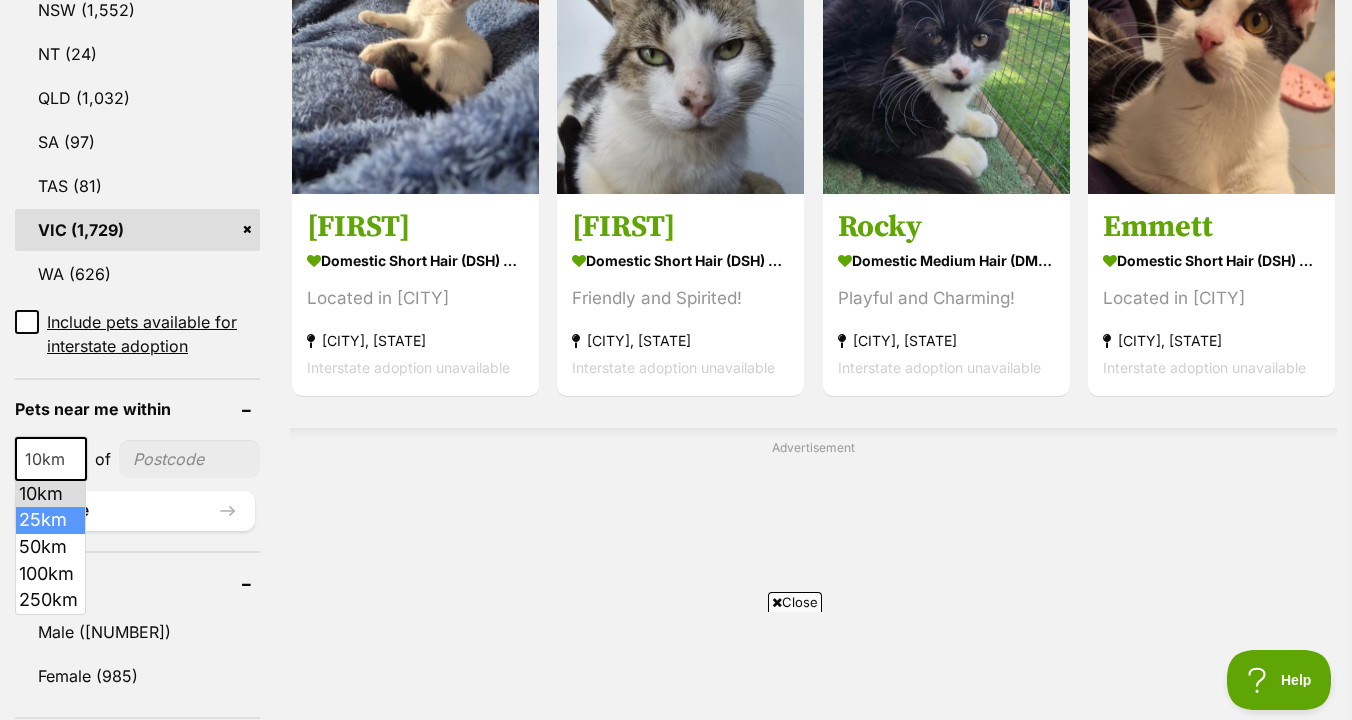 select on "25" 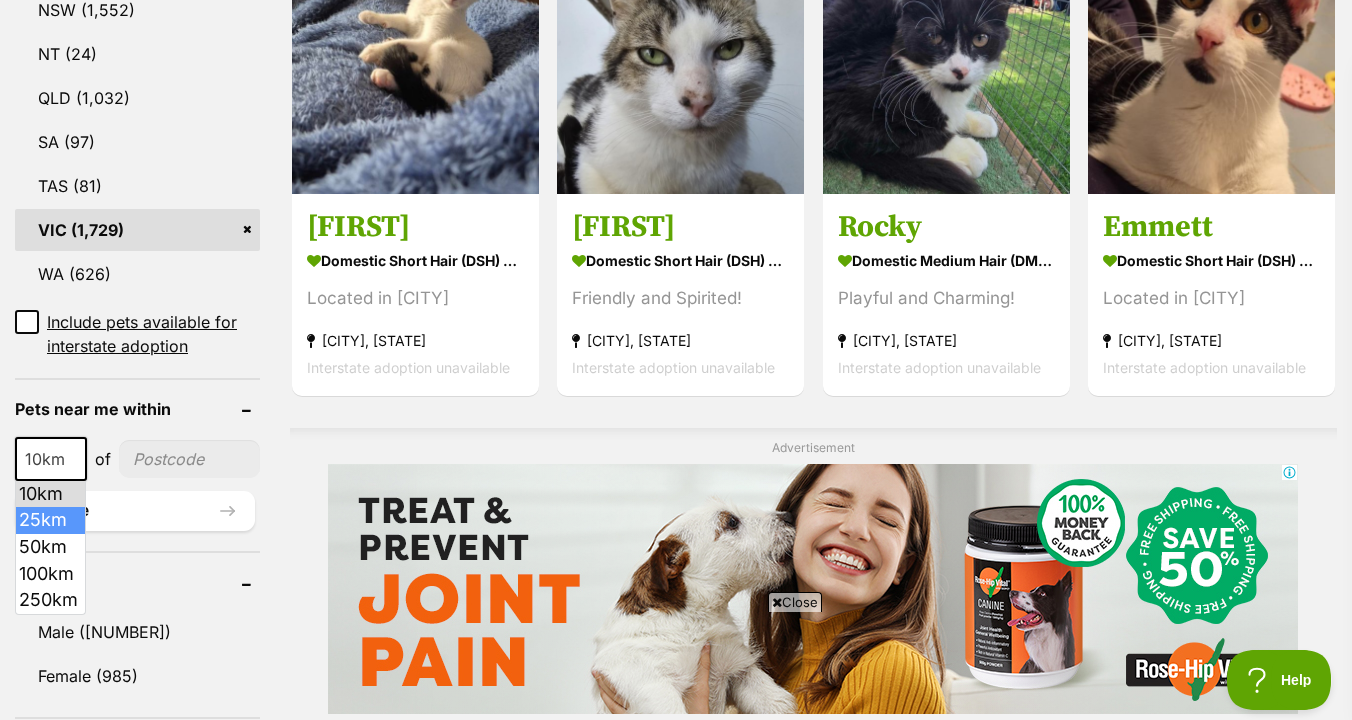 scroll, scrollTop: 0, scrollLeft: 0, axis: both 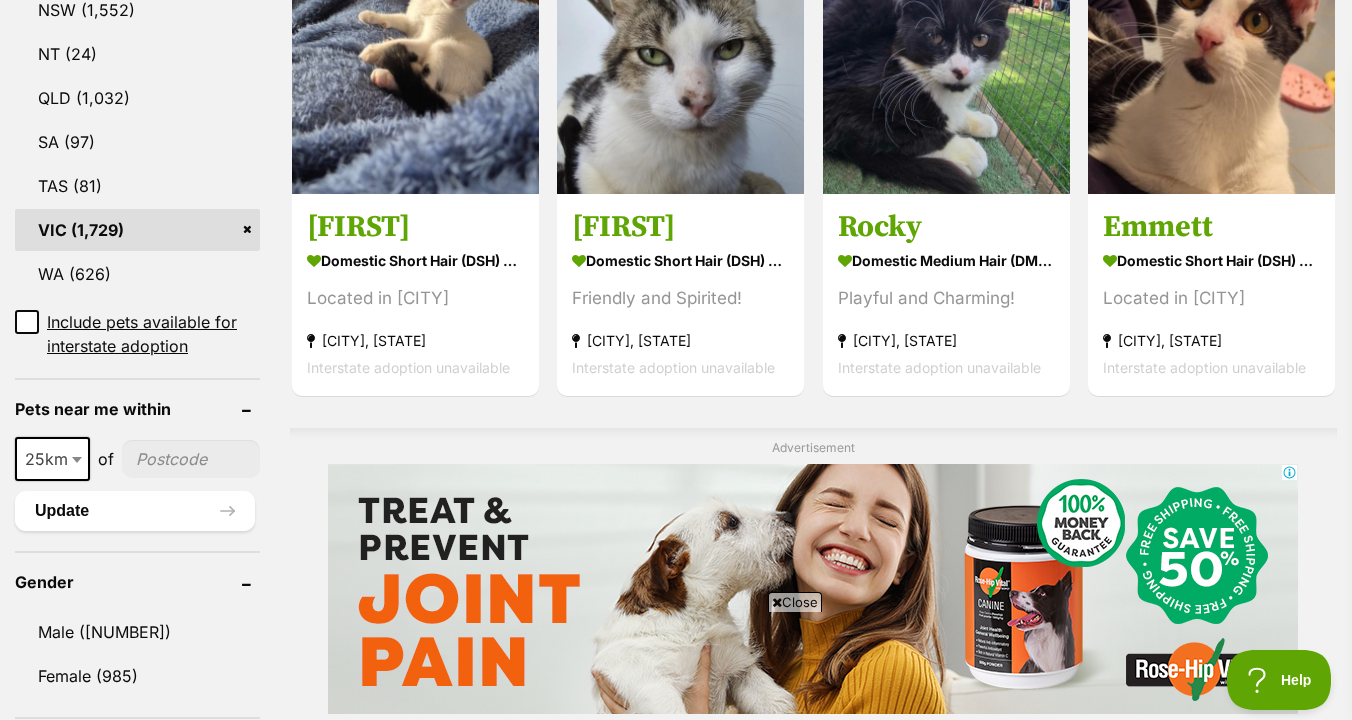 click at bounding box center [191, 459] 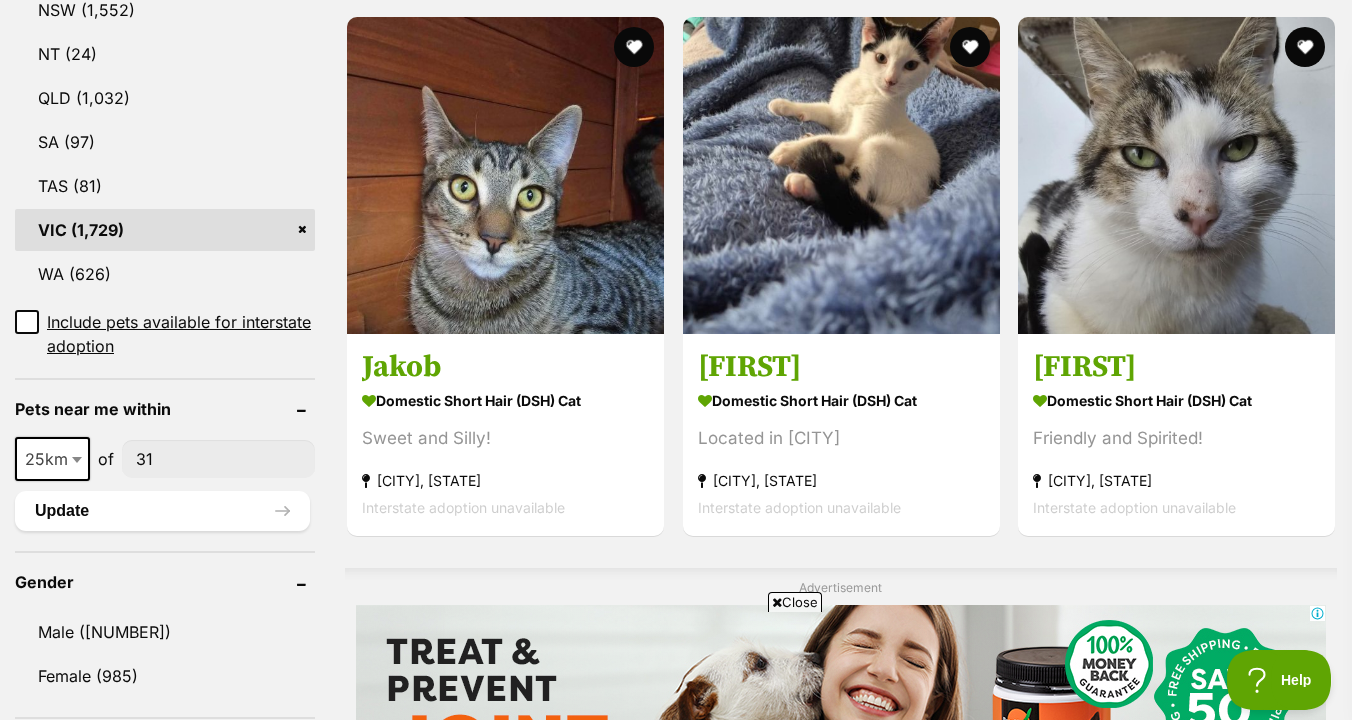 scroll, scrollTop: 0, scrollLeft: 0, axis: both 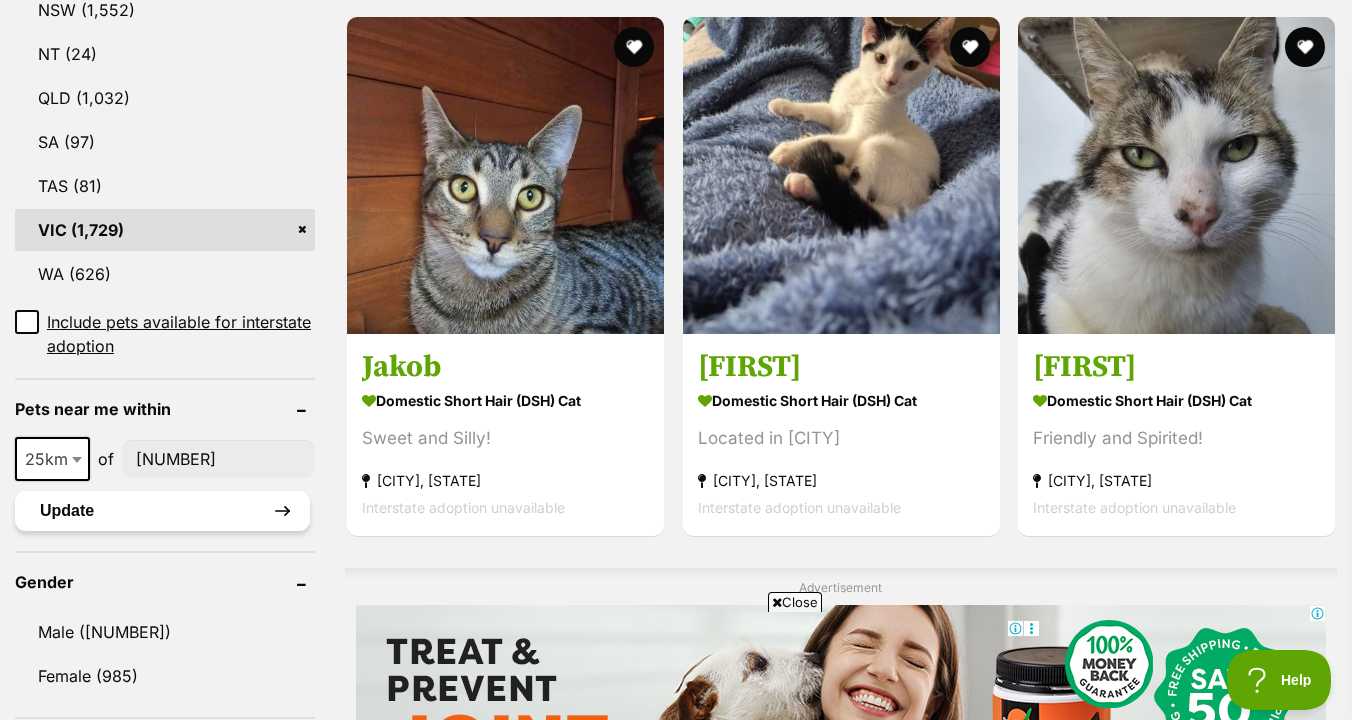 type on "[NUMBER]" 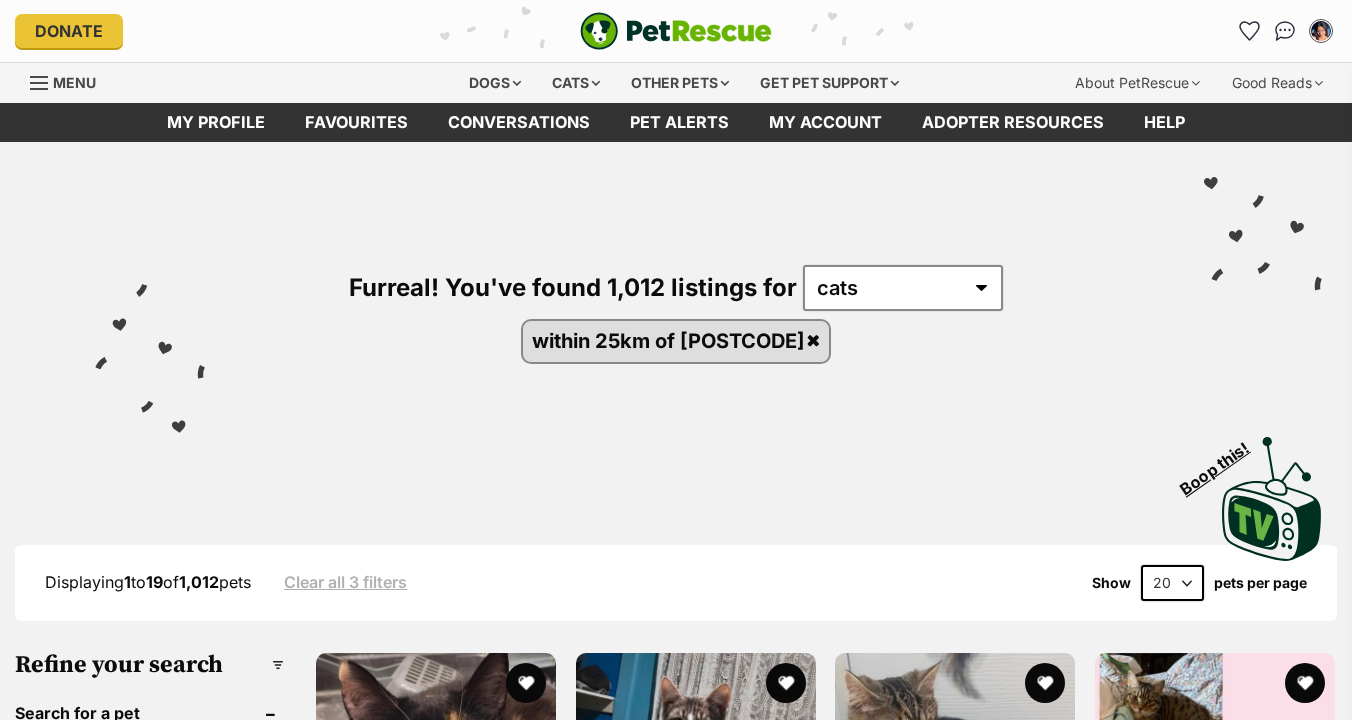 scroll, scrollTop: 0, scrollLeft: 0, axis: both 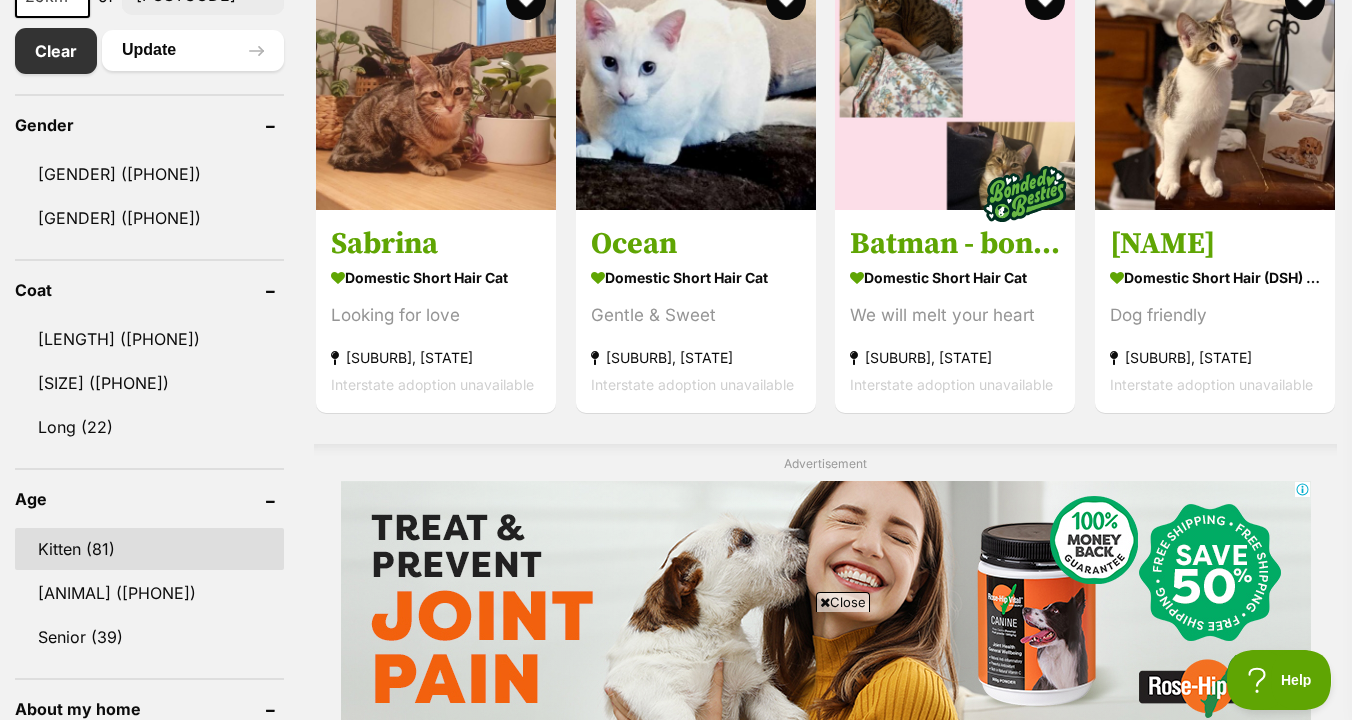 click on "Kitten (81)" at bounding box center (149, 549) 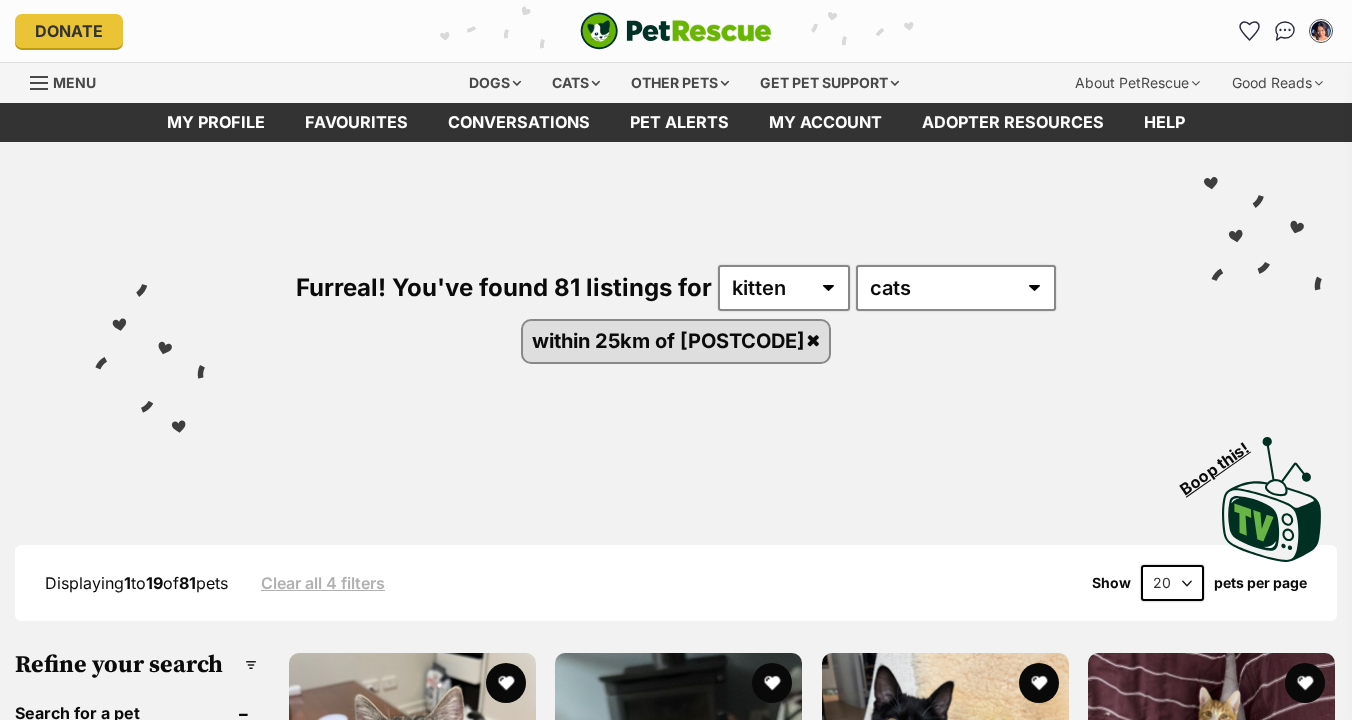 scroll, scrollTop: 24, scrollLeft: 0, axis: vertical 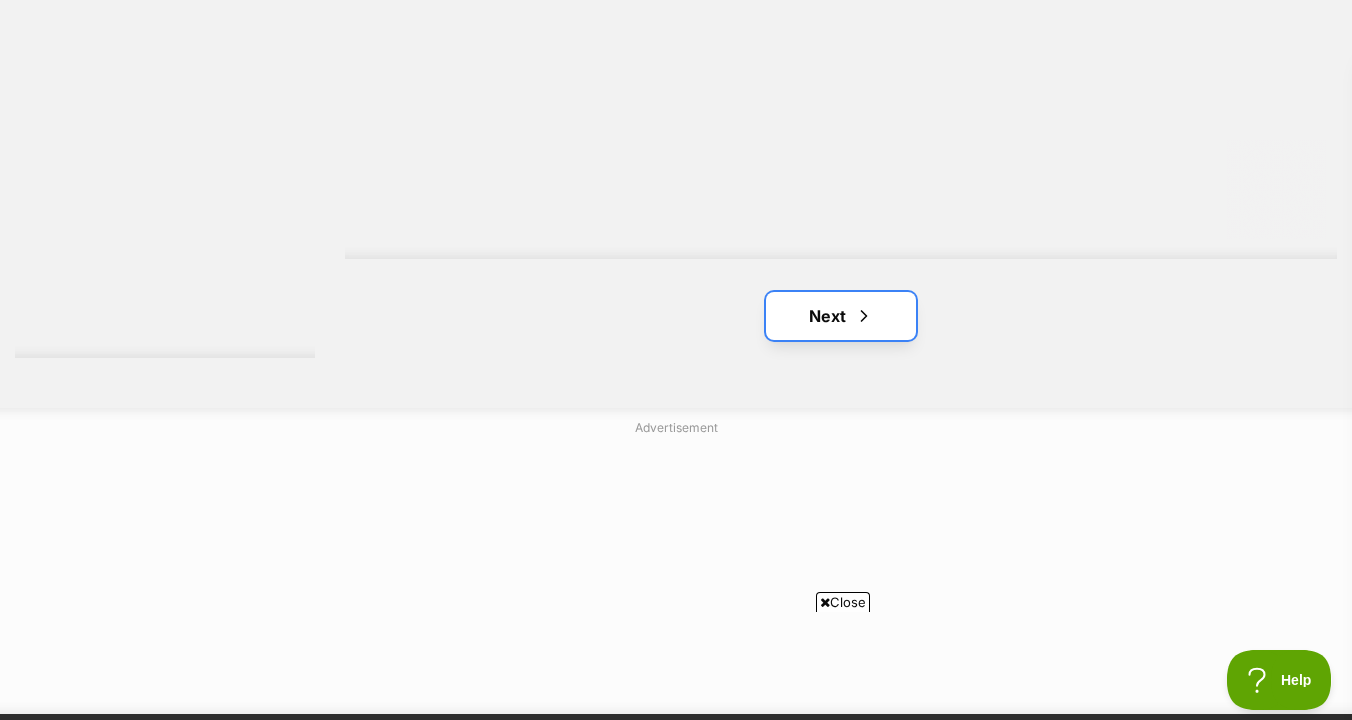 click on "Next" at bounding box center [841, 316] 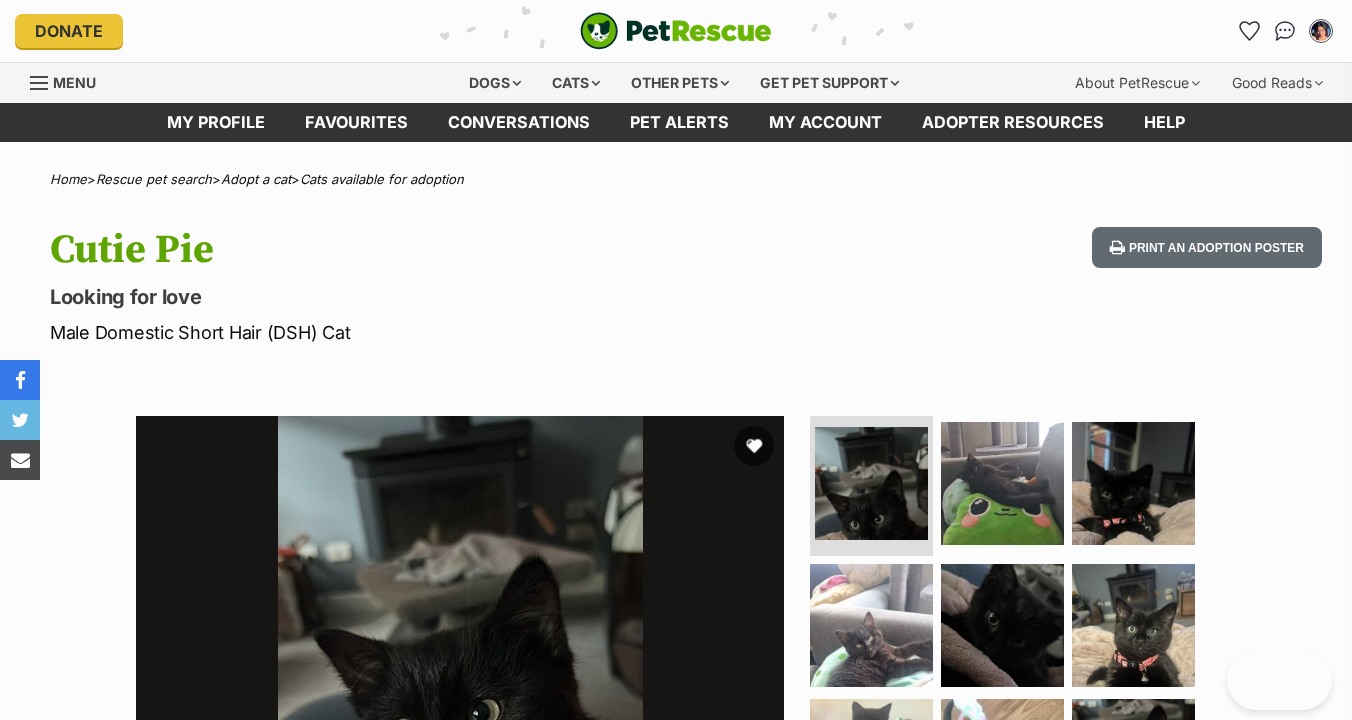 scroll, scrollTop: 0, scrollLeft: 0, axis: both 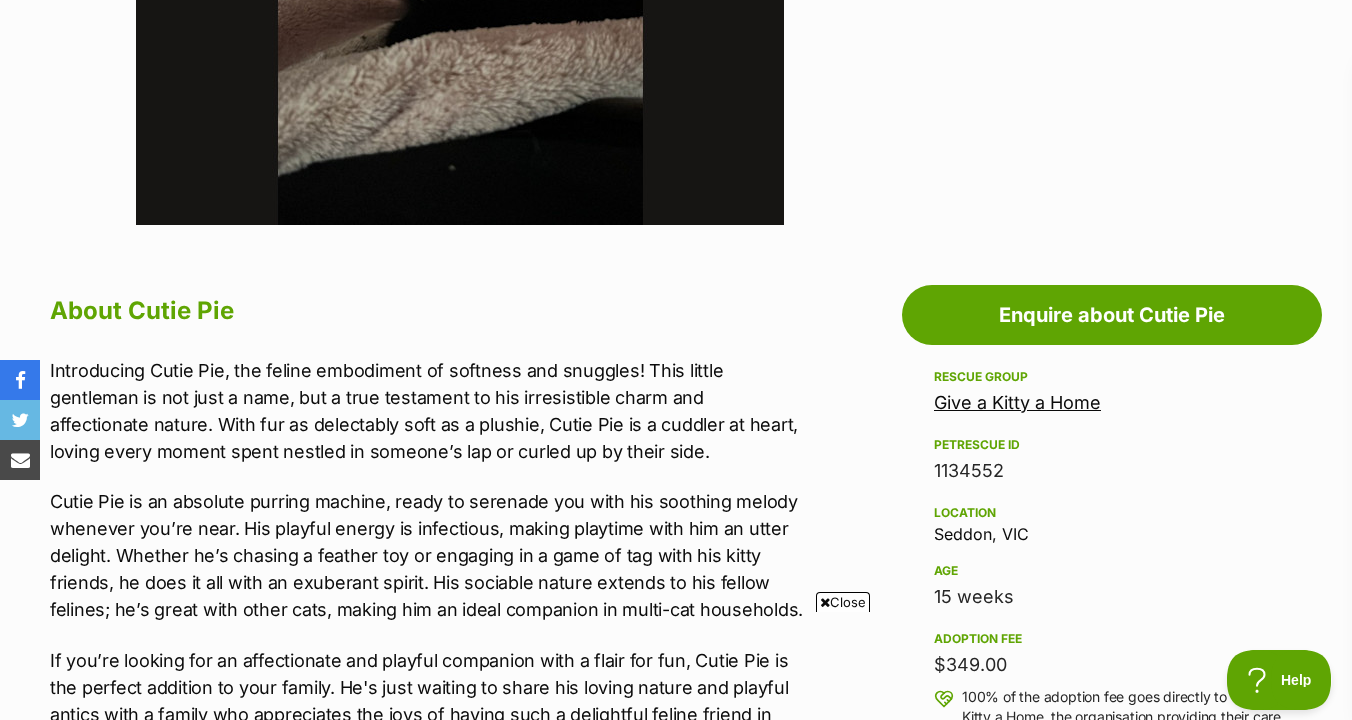 click on "Introducing Cutie Pie, the feline embodiment of softness and snuggles! This little gentleman is not just a name, but a true testament to his irresistible charm and affectionate nature. With fur as delectably soft as a plushie, Cutie Pie is a cuddler at heart, loving every moment spent nestled in someone’s lap or curled up by their side." at bounding box center [427, 411] 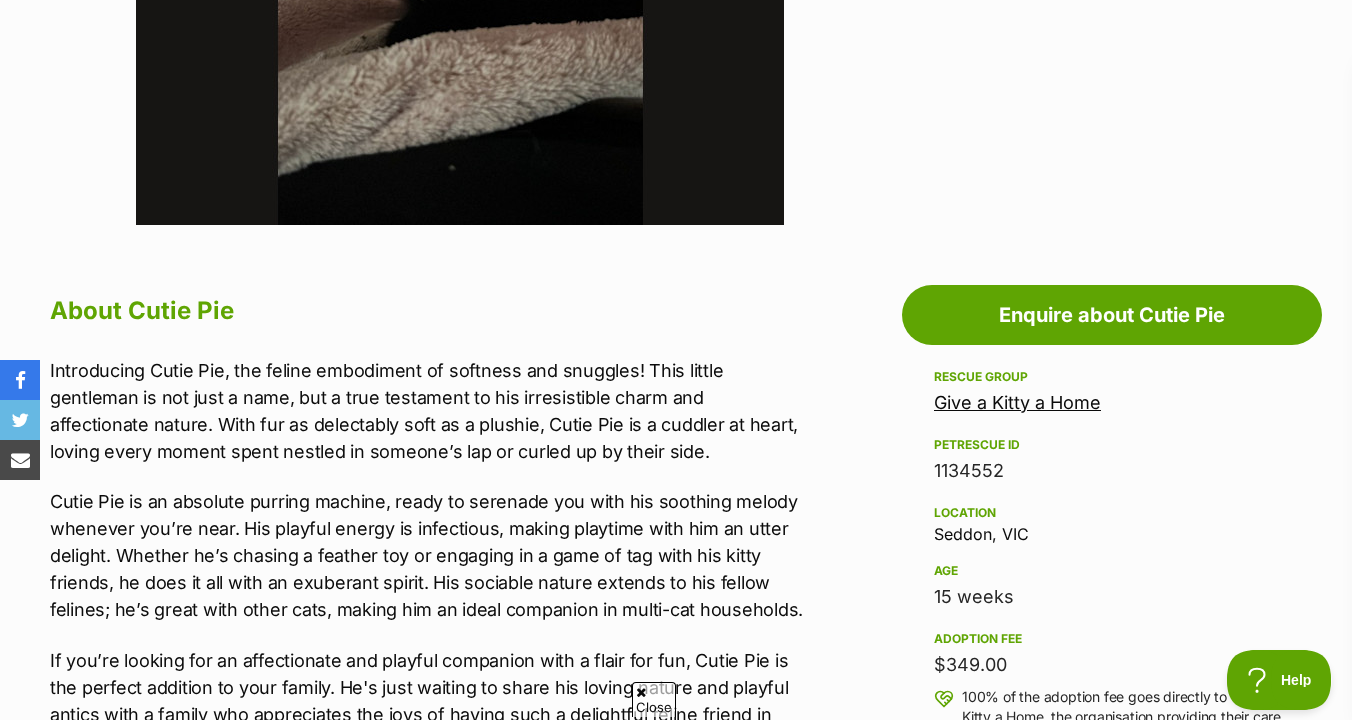 click on "Introducing Cutie Pie, the feline embodiment of softness and snuggles! This little gentleman is not just a name, but a true testament to his irresistible charm and affectionate nature. With fur as delectably soft as a plushie, Cutie Pie is a cuddler at heart, loving every moment spent nestled in someone’s lap or curled up by their side." at bounding box center (427, 411) 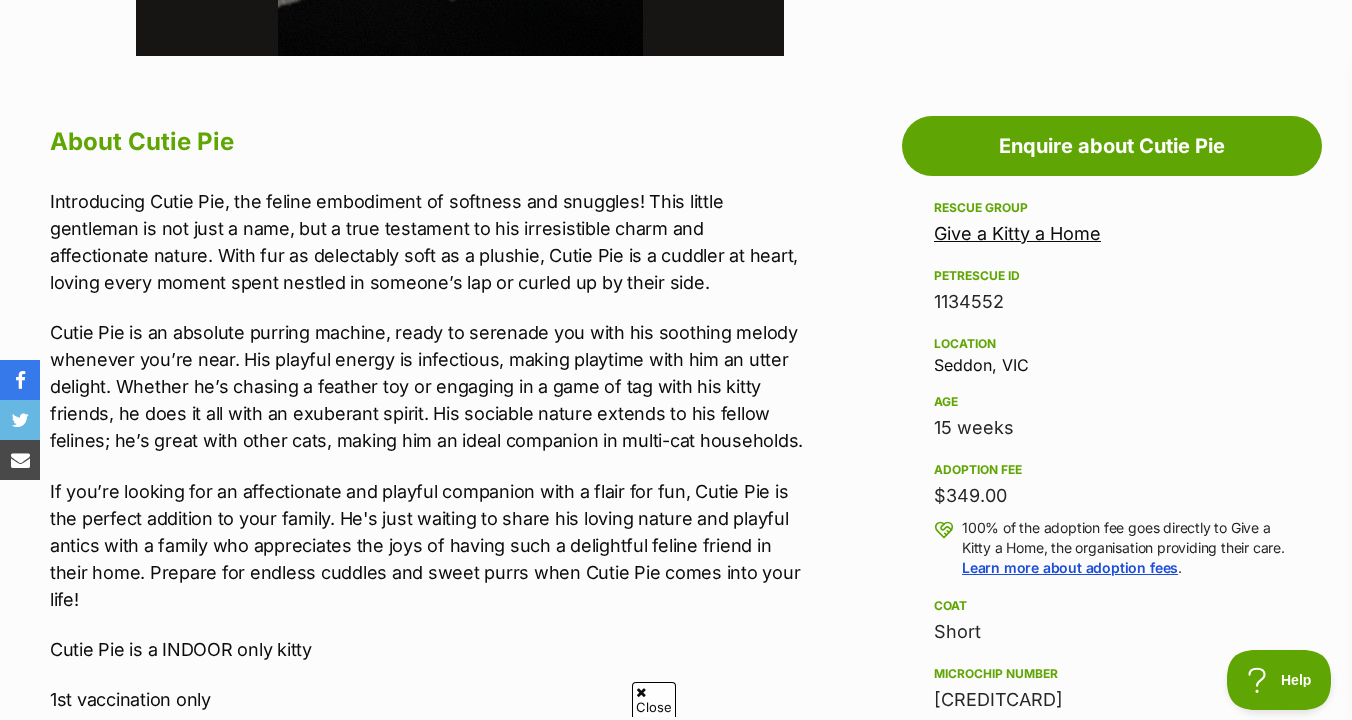 scroll, scrollTop: 1012, scrollLeft: 0, axis: vertical 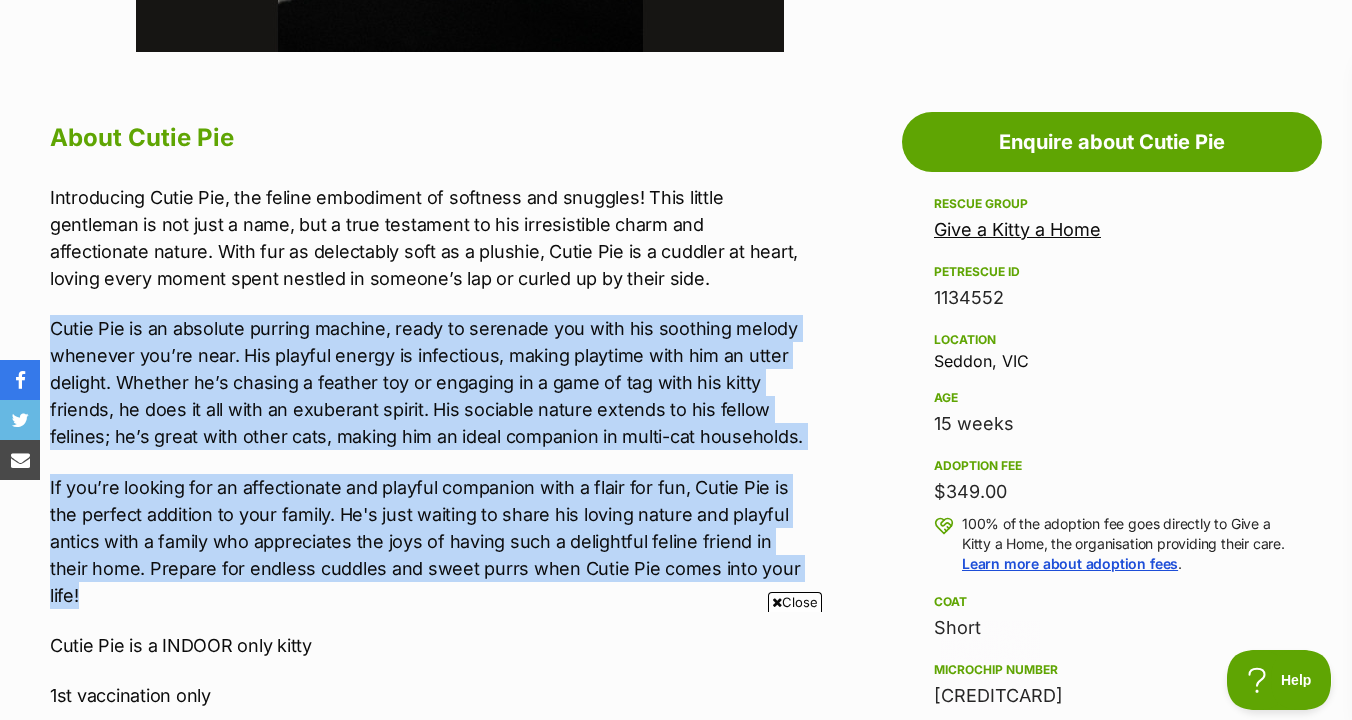 drag, startPoint x: 677, startPoint y: 306, endPoint x: 666, endPoint y: 586, distance: 280.21597 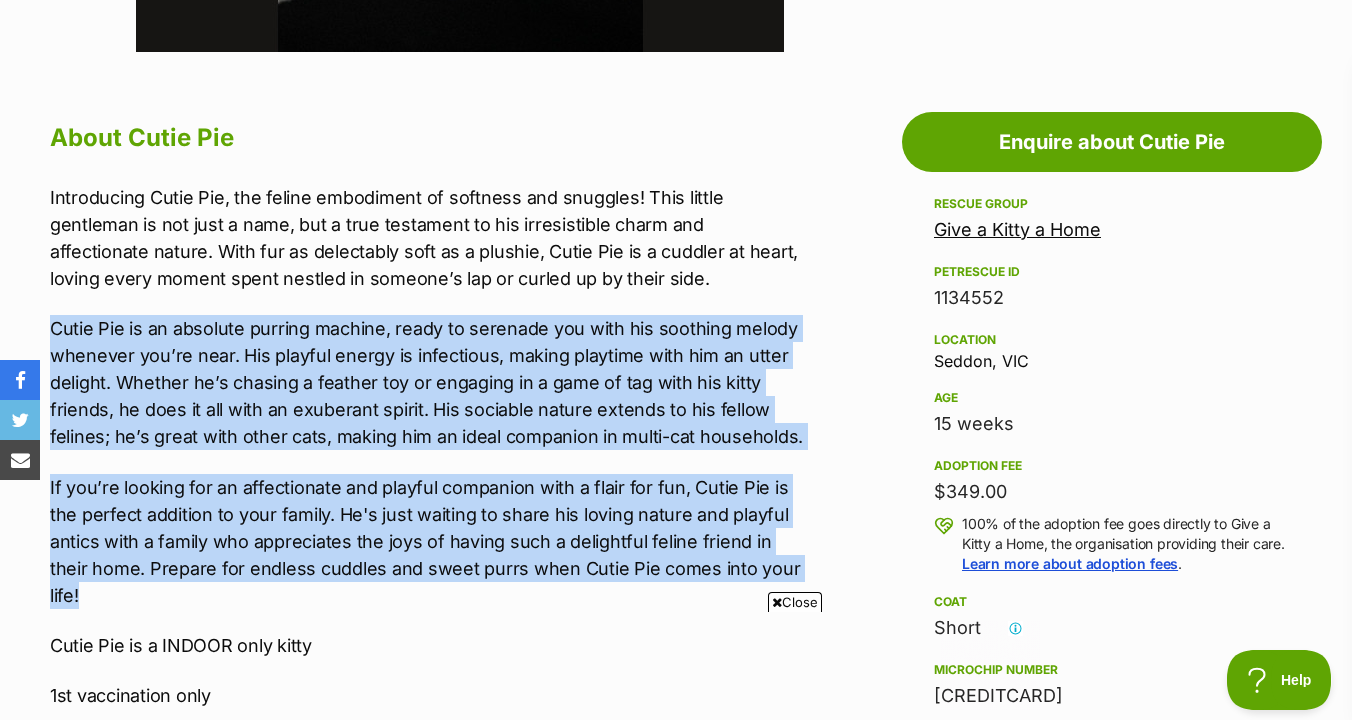 click on "If you’re looking for an affectionate and playful companion with a flair for fun, Cutie Pie is the perfect addition to your family. He's just waiting to share his loving nature and playful antics with a family who appreciates the joys of having such a delightful feline friend in their home. Prepare for endless cuddles and sweet purrs when Cutie Pie comes into your life!" at bounding box center (427, 541) 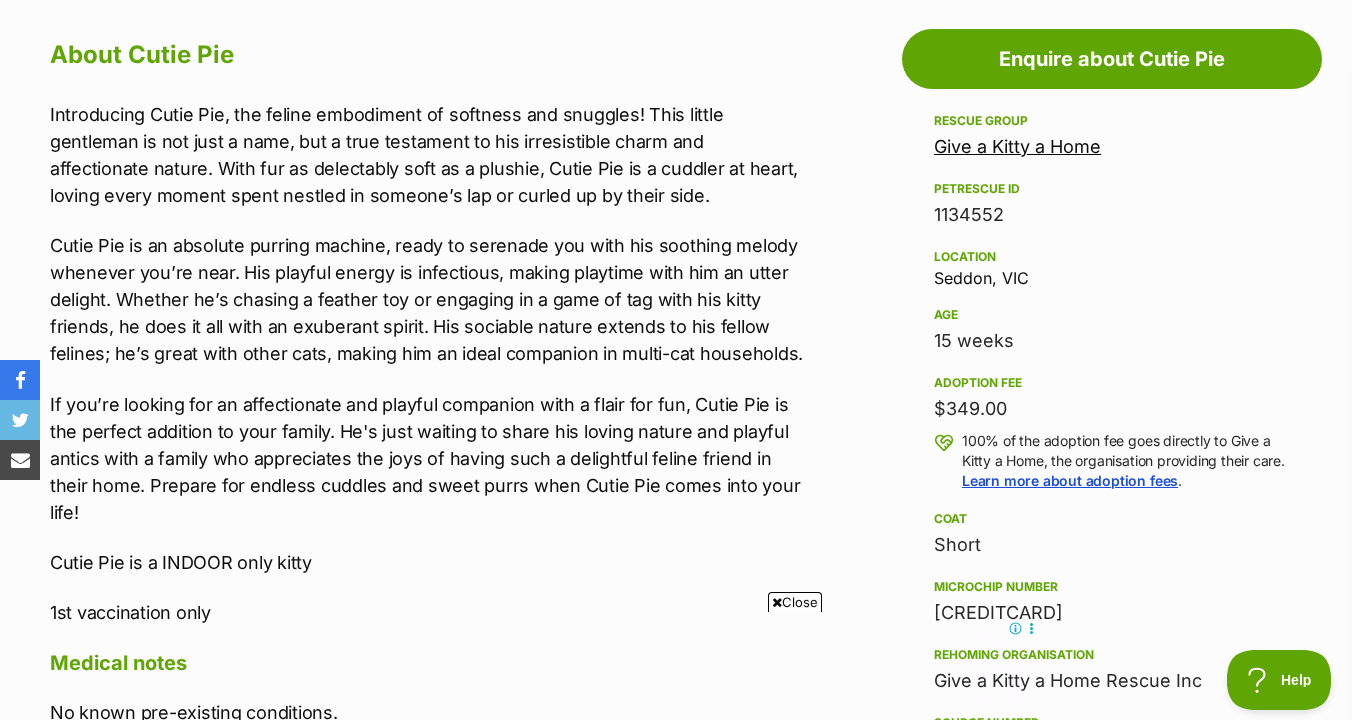 scroll, scrollTop: 1096, scrollLeft: 0, axis: vertical 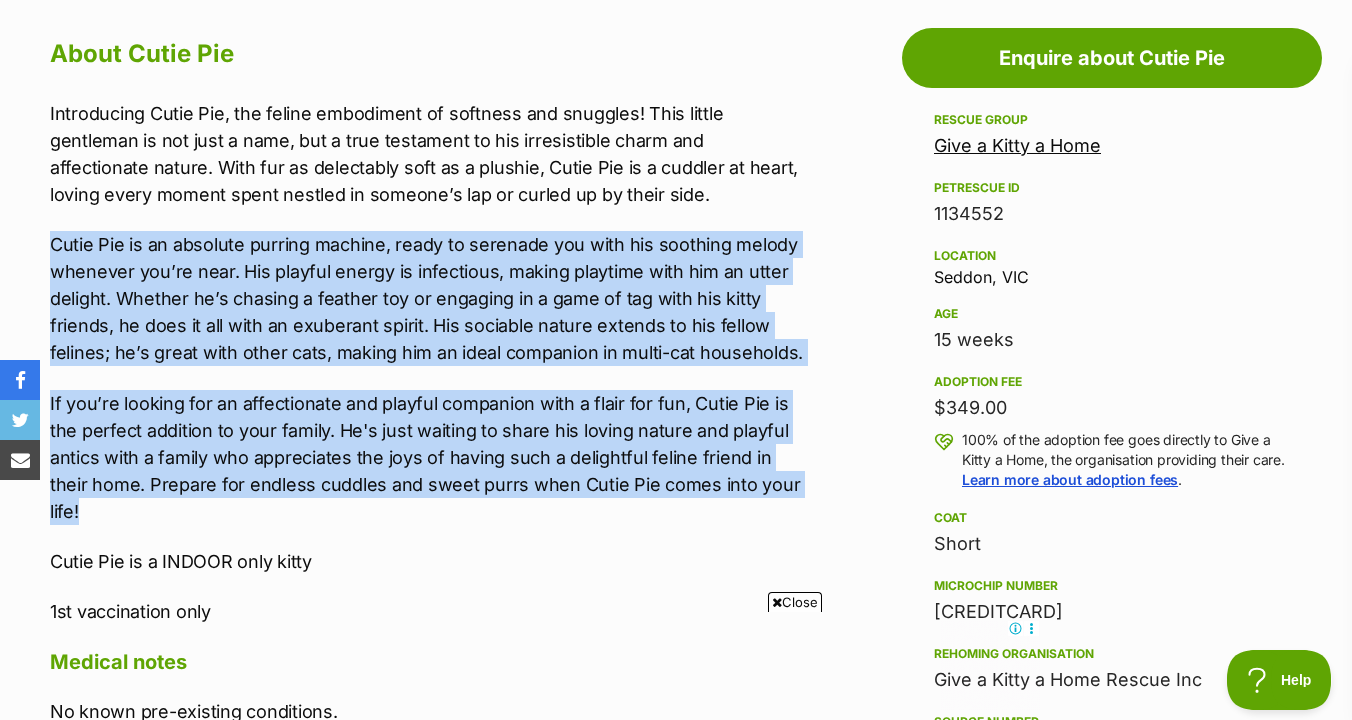 drag, startPoint x: 721, startPoint y: 221, endPoint x: 706, endPoint y: 502, distance: 281.4001 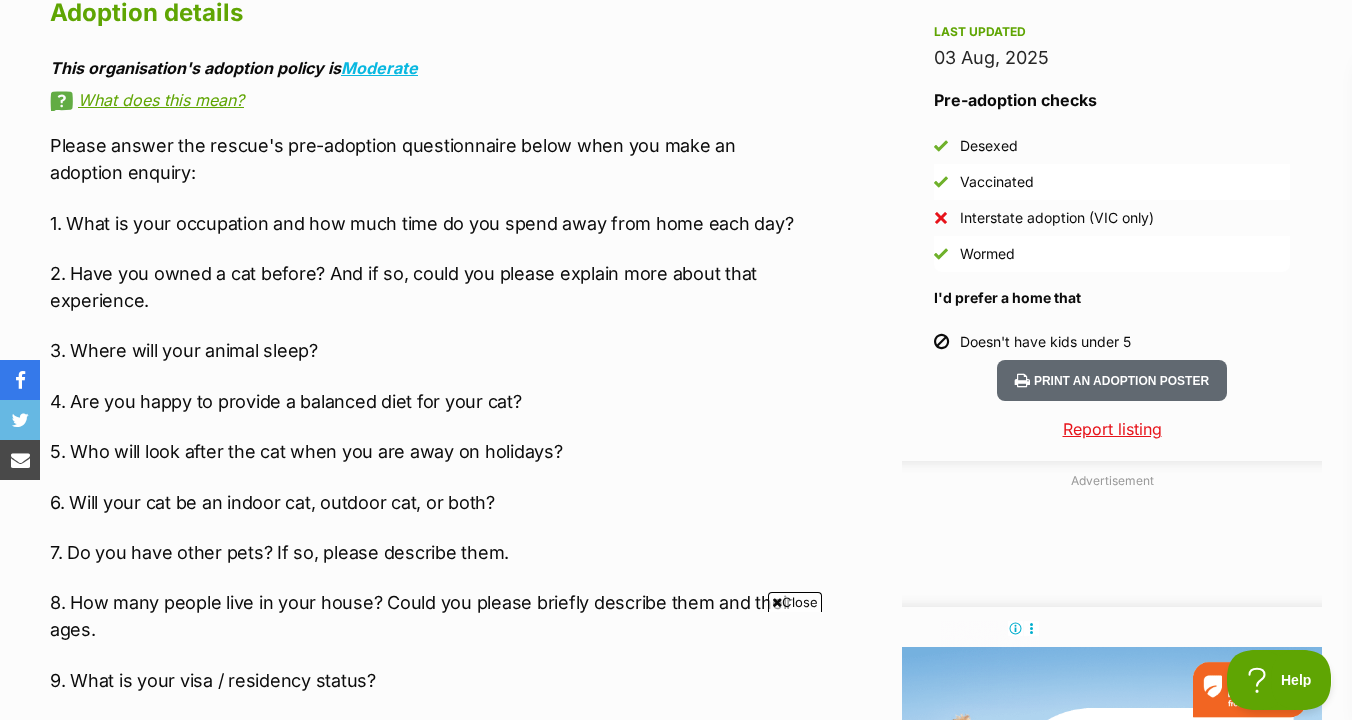 scroll, scrollTop: 0, scrollLeft: 0, axis: both 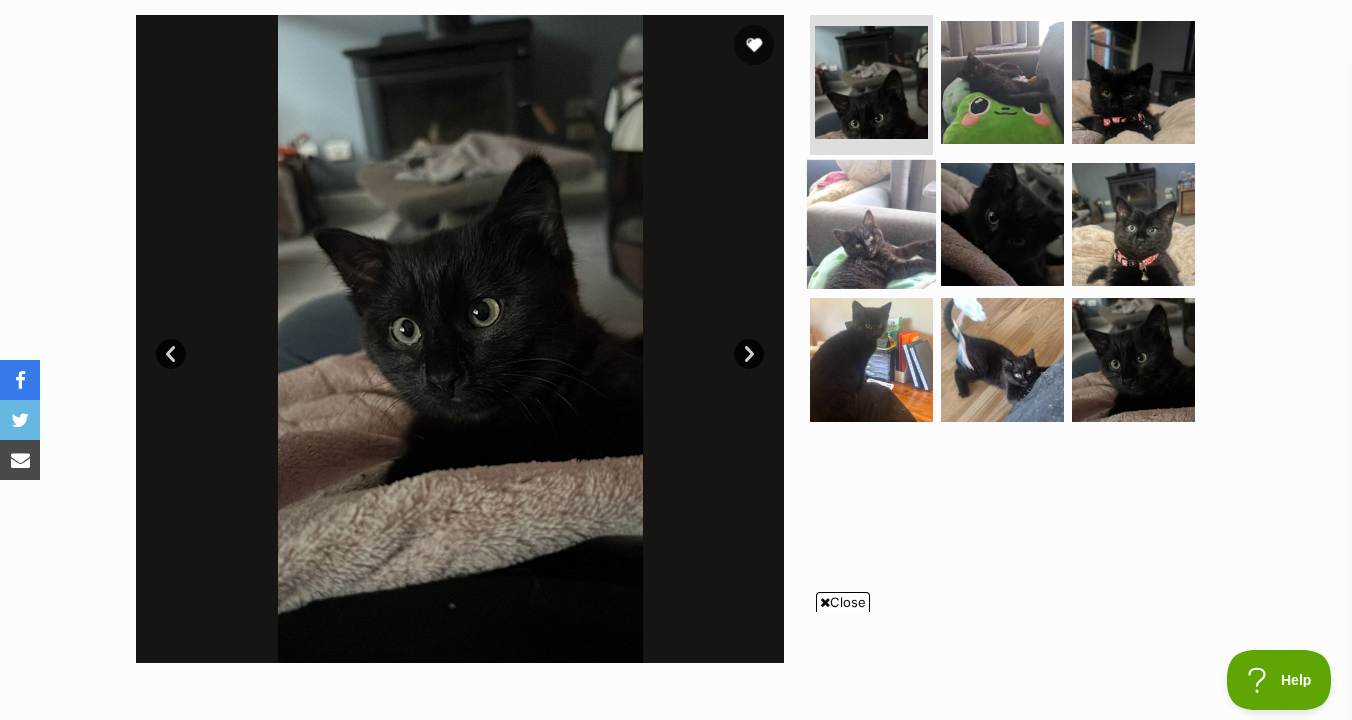 click at bounding box center [871, 223] 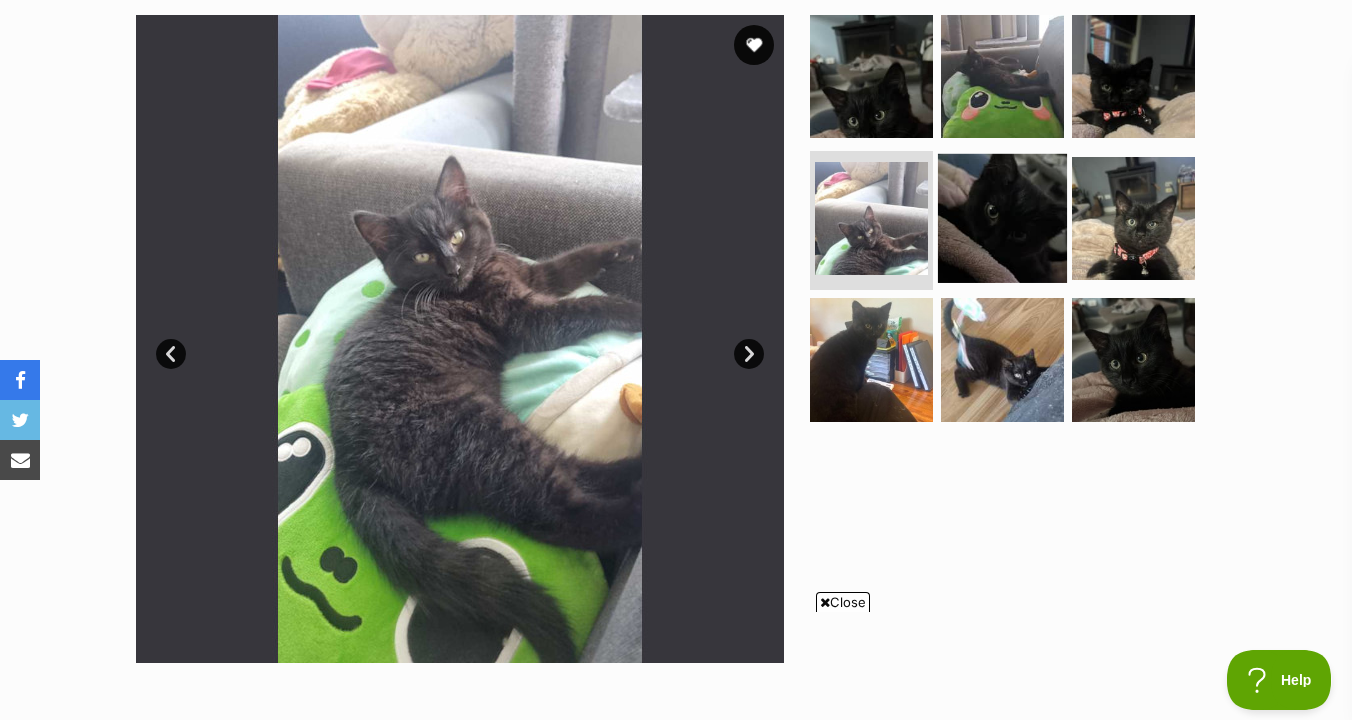 click at bounding box center (1002, 217) 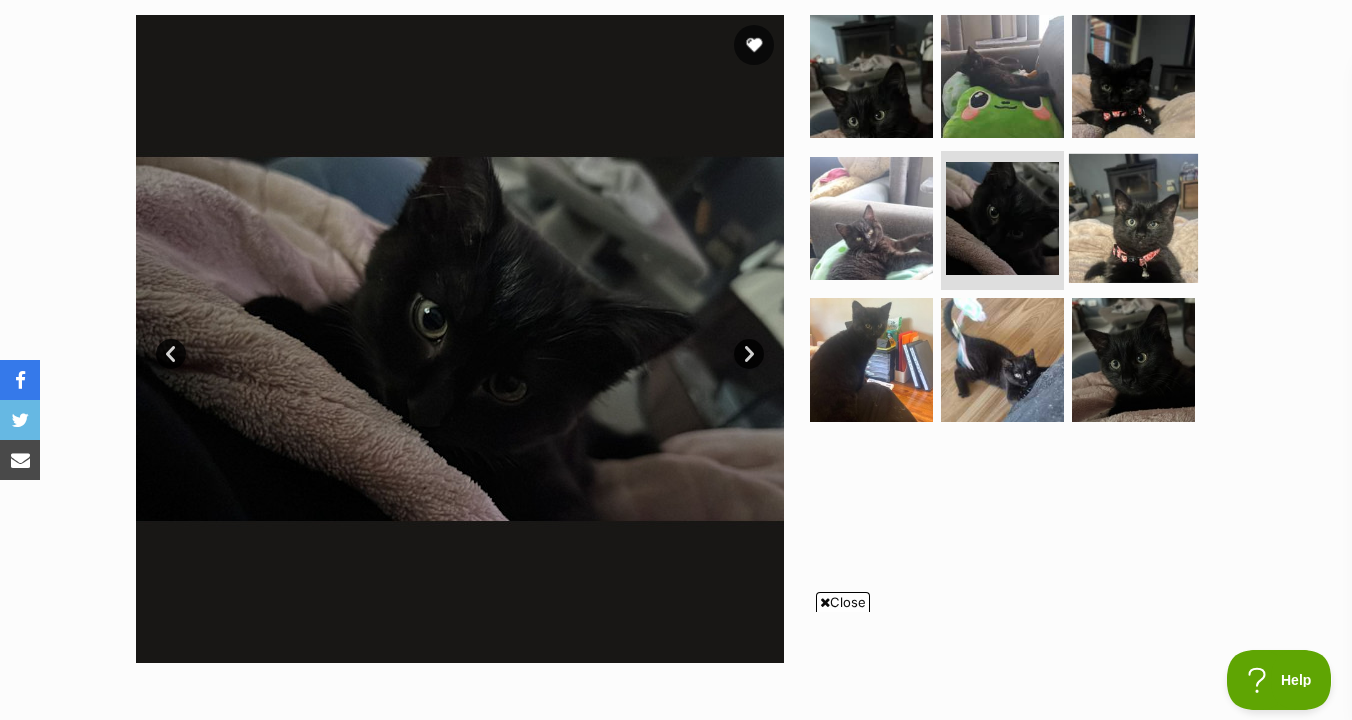 click at bounding box center [1133, 217] 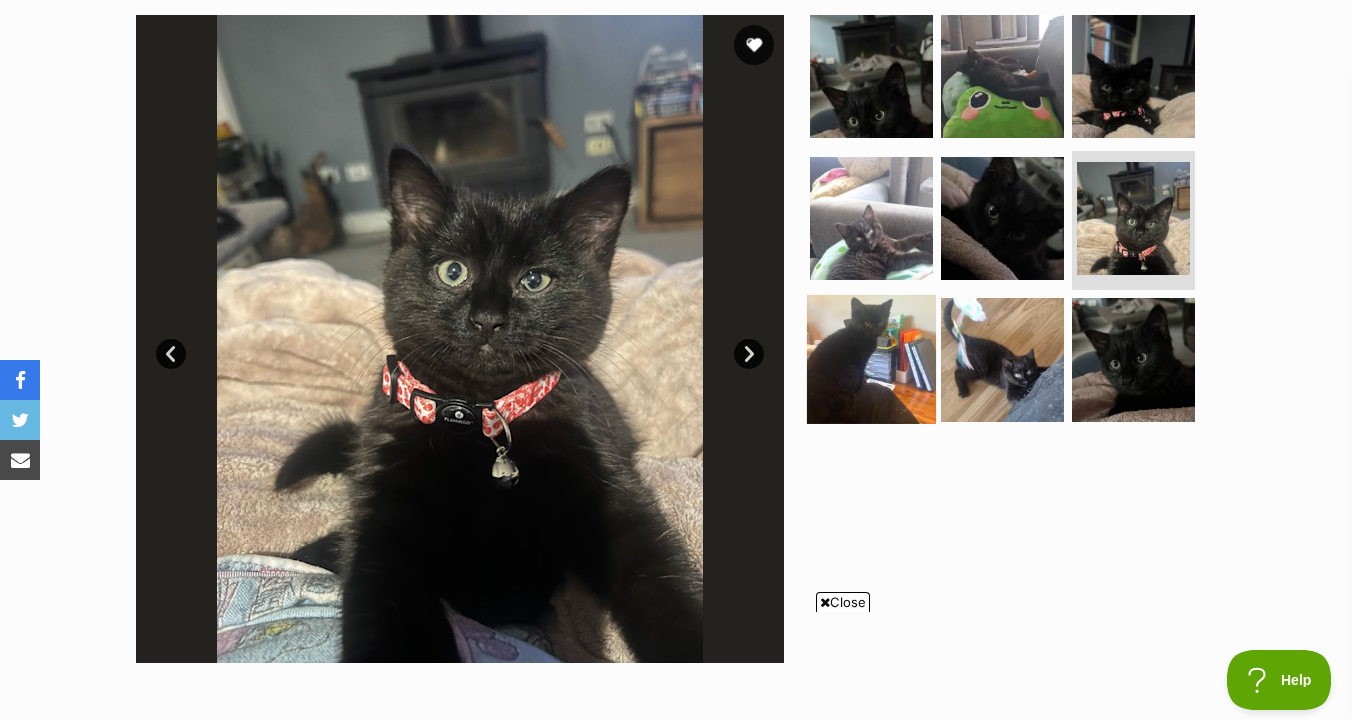 click at bounding box center (871, 359) 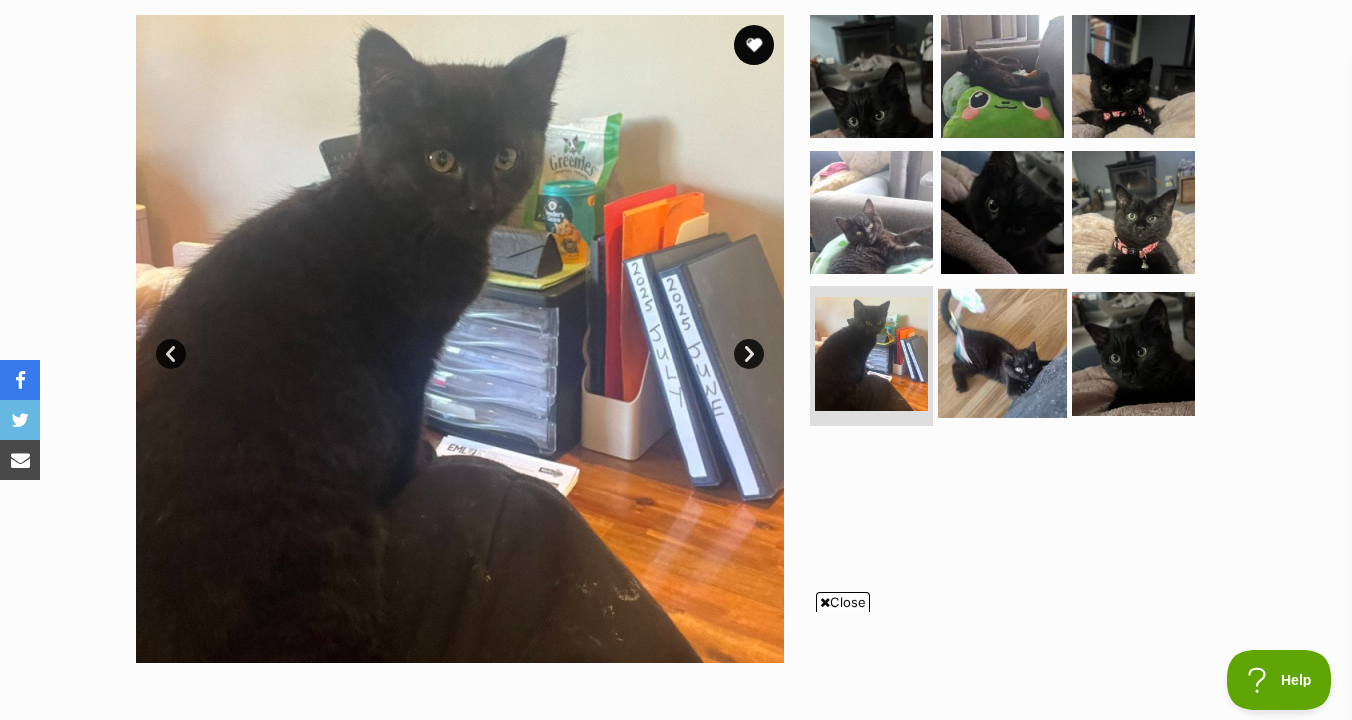 click at bounding box center [1002, 353] 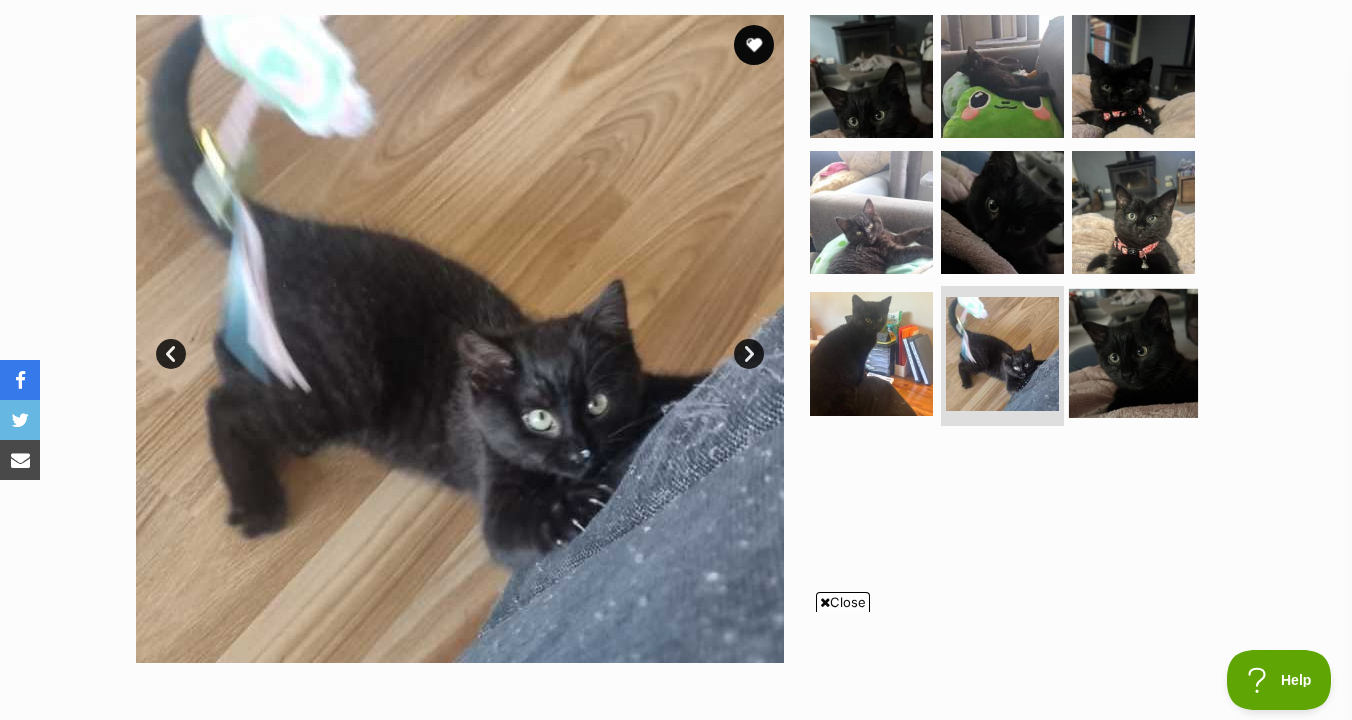 click at bounding box center [1133, 353] 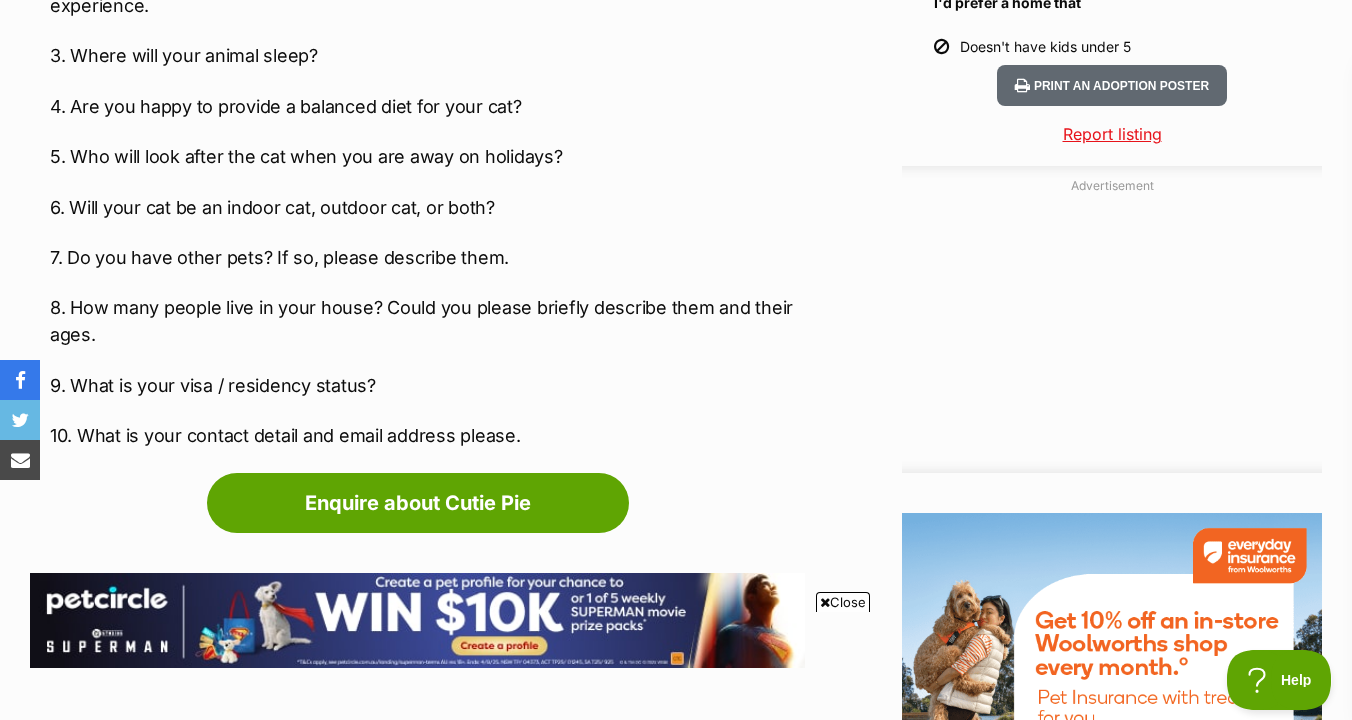 scroll, scrollTop: 2177, scrollLeft: 0, axis: vertical 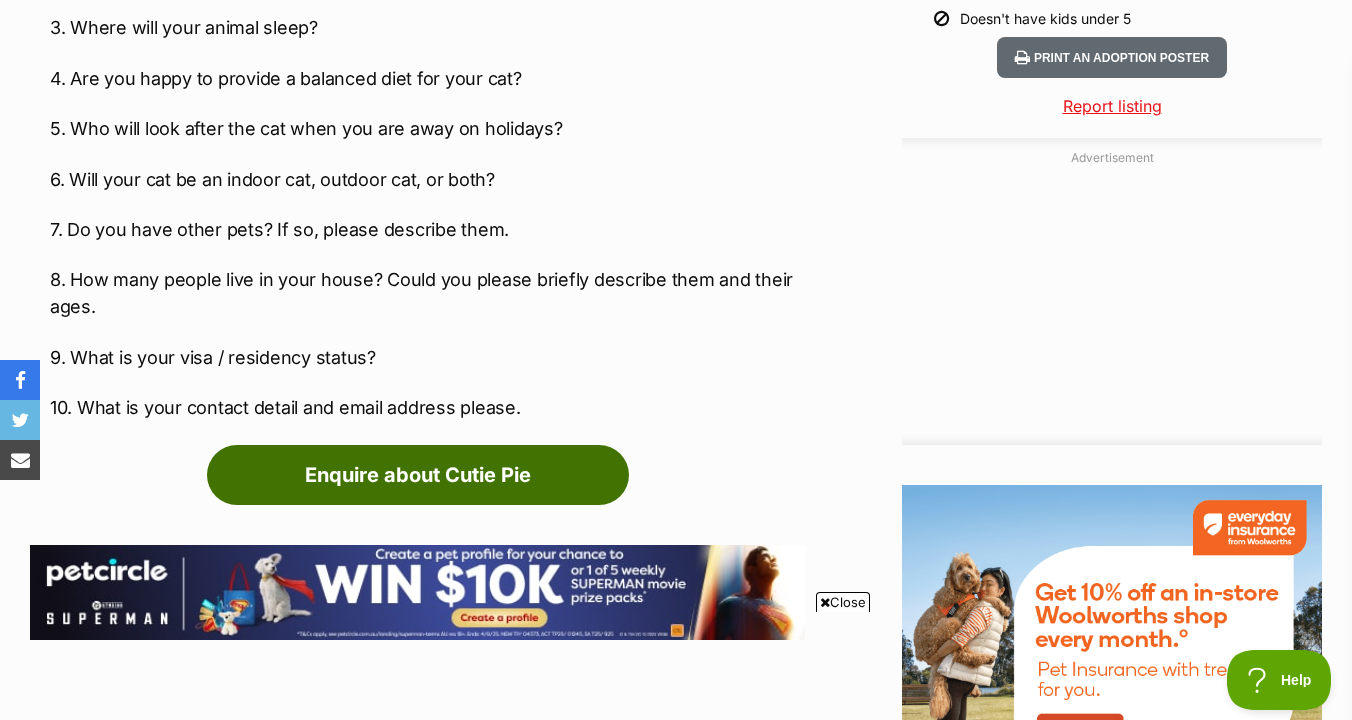 click on "Enquire about Cutie Pie" at bounding box center (418, 475) 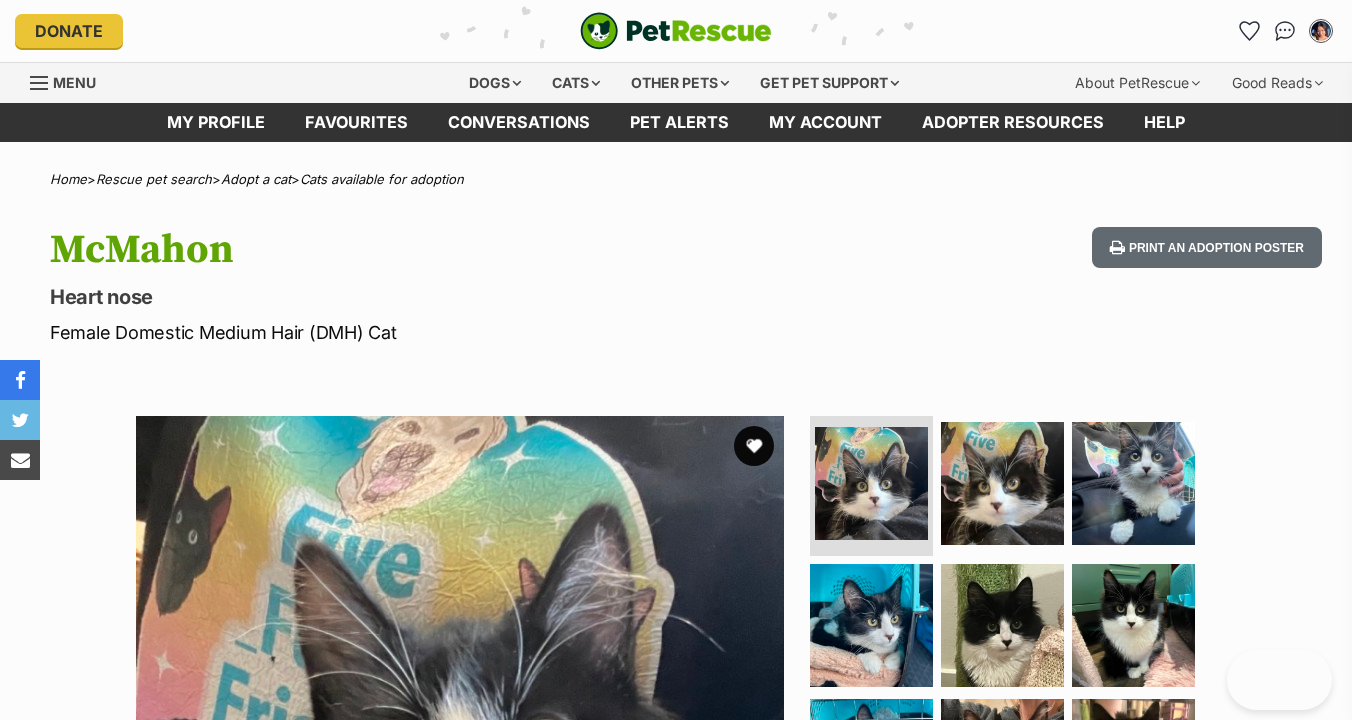scroll, scrollTop: 0, scrollLeft: 0, axis: both 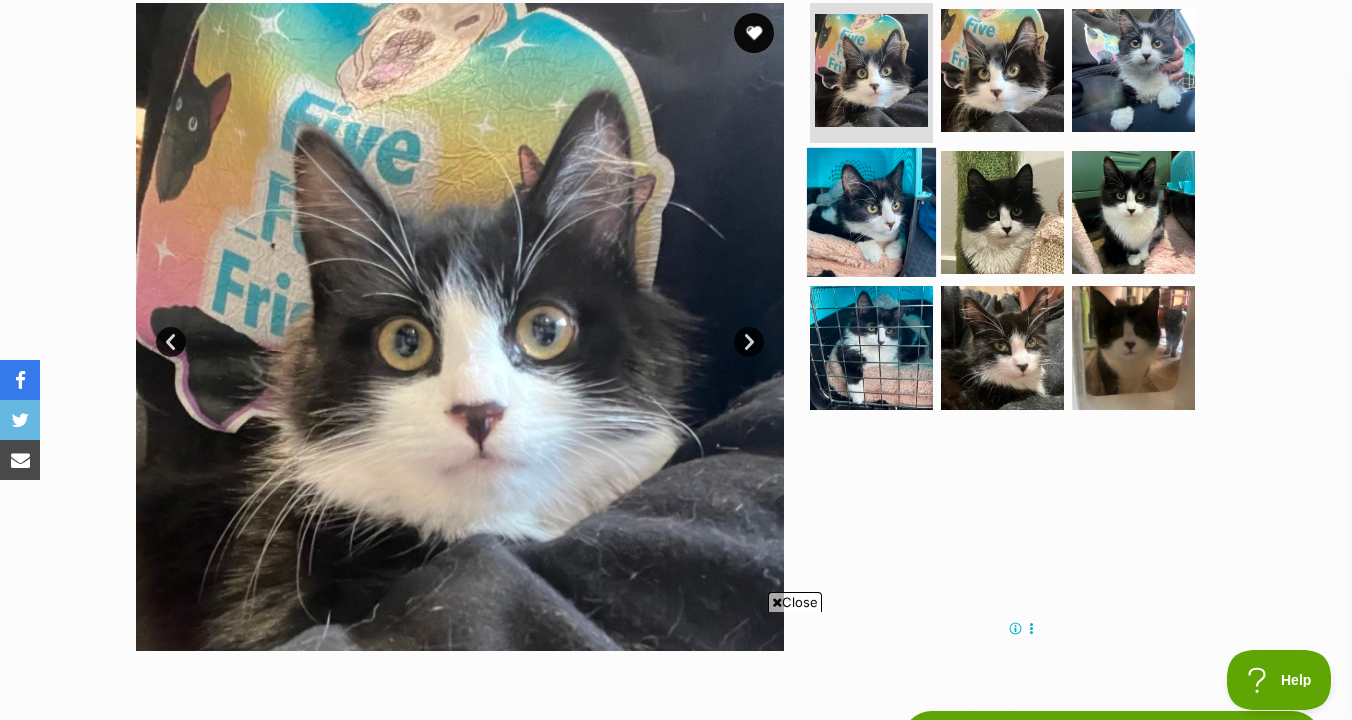 click at bounding box center [871, 211] 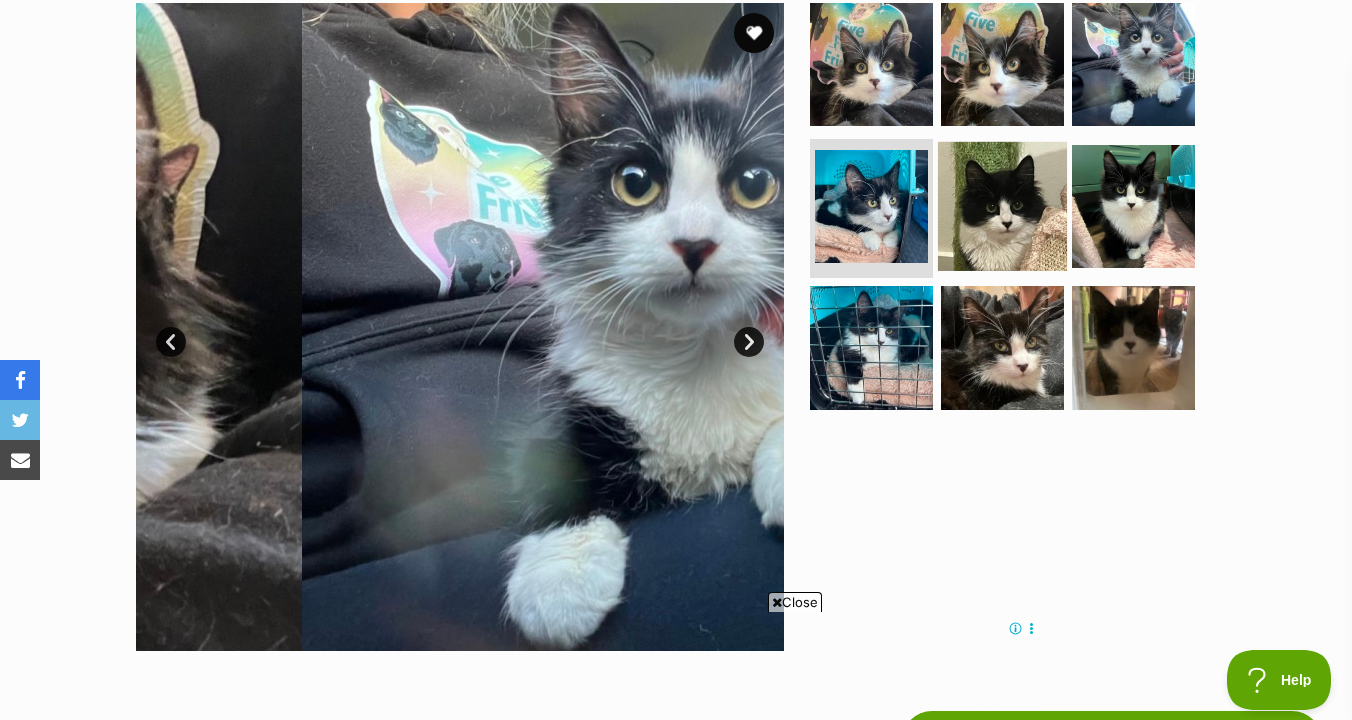 click at bounding box center (1002, 205) 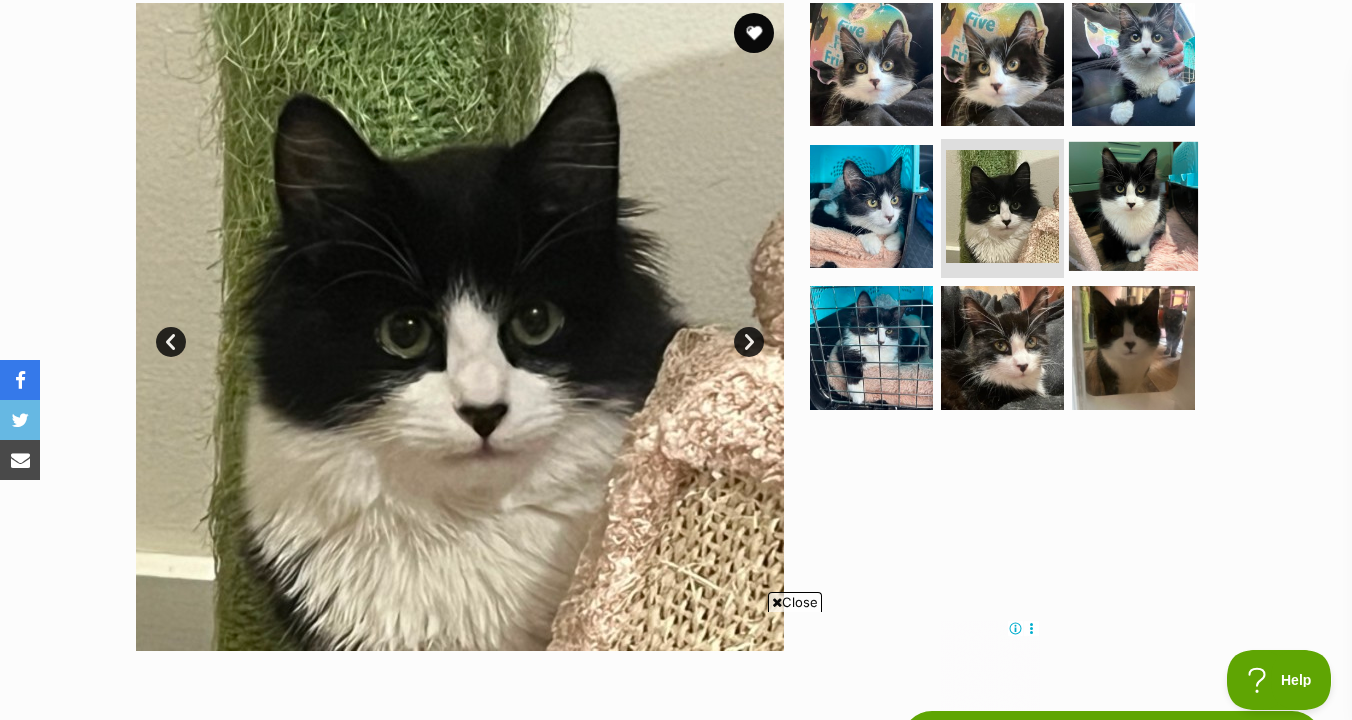 click at bounding box center [1133, 205] 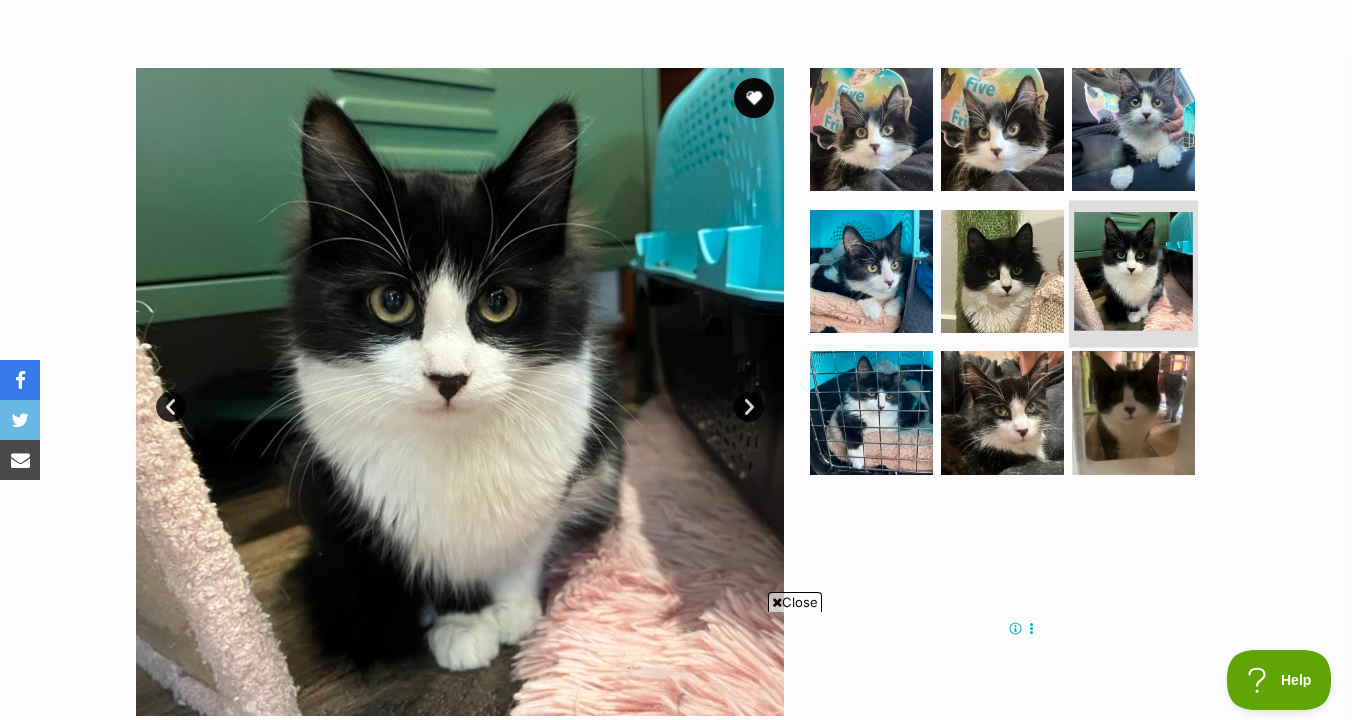 scroll, scrollTop: 327, scrollLeft: 0, axis: vertical 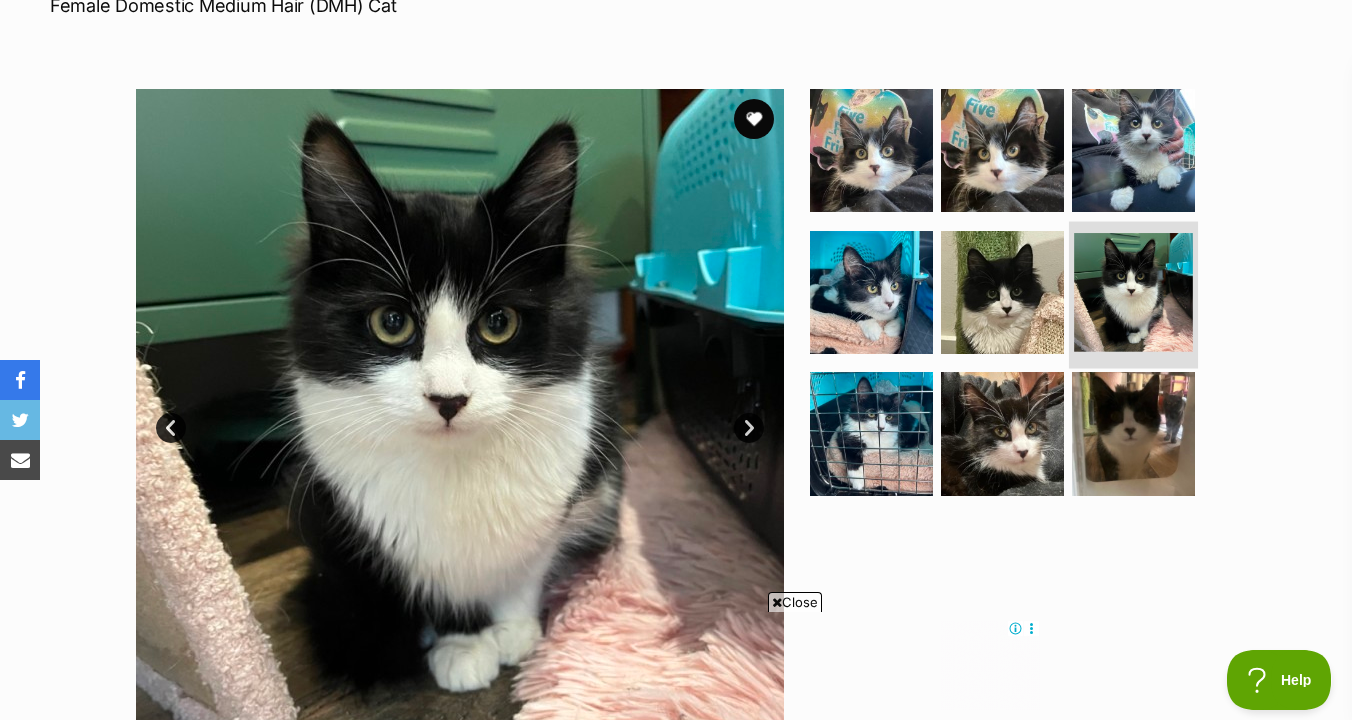 click at bounding box center (1133, 150) 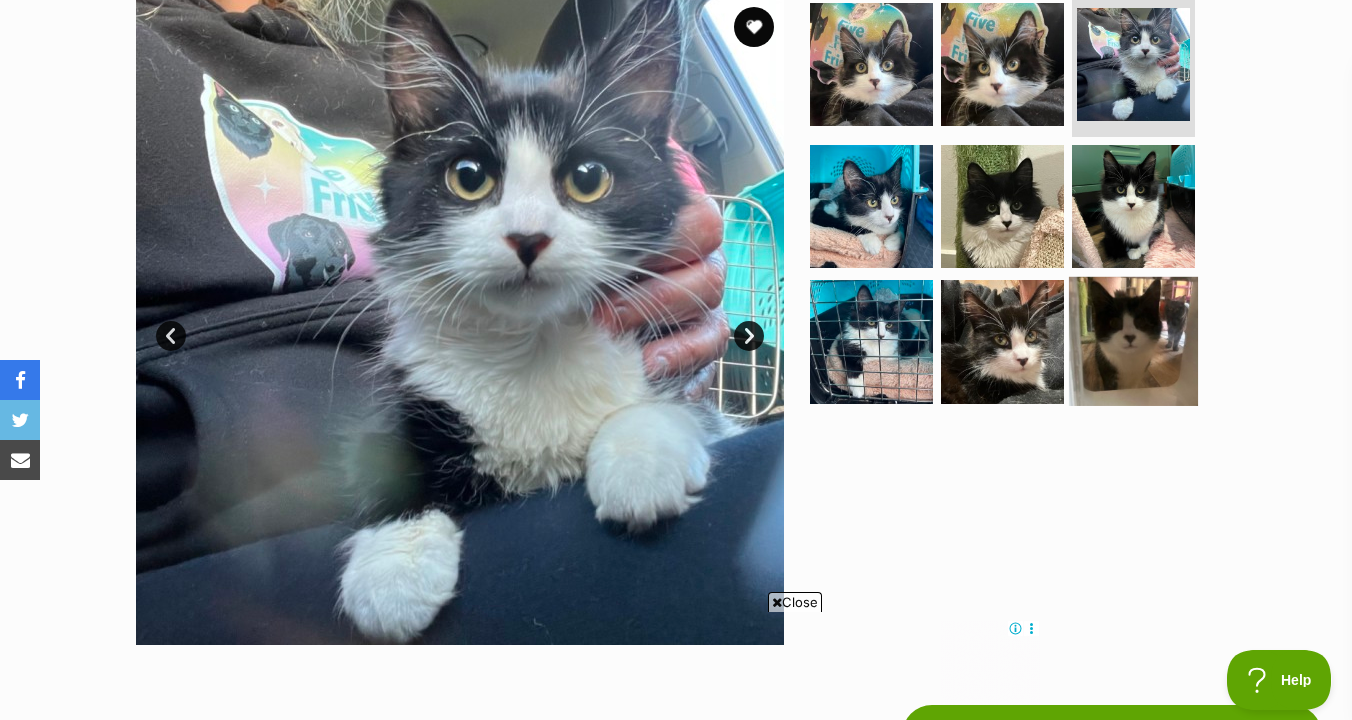 scroll, scrollTop: 422, scrollLeft: 0, axis: vertical 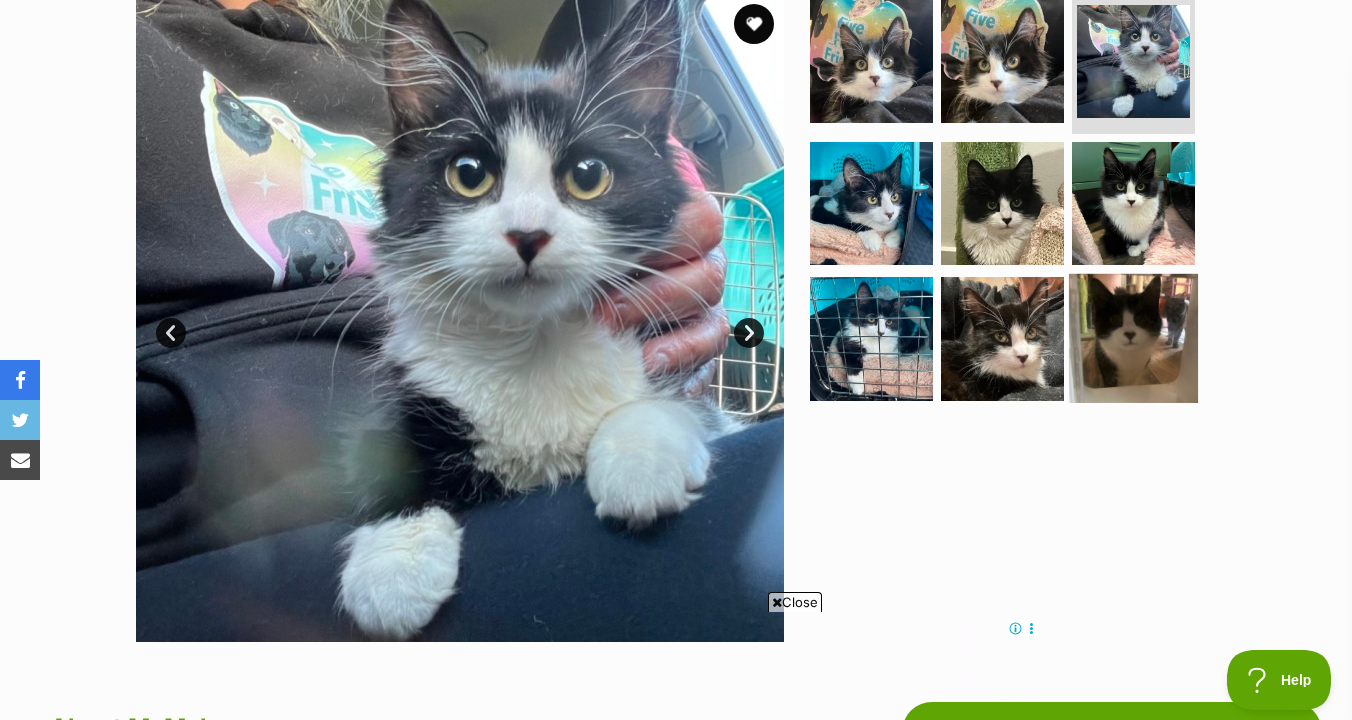 click at bounding box center (1133, 397) 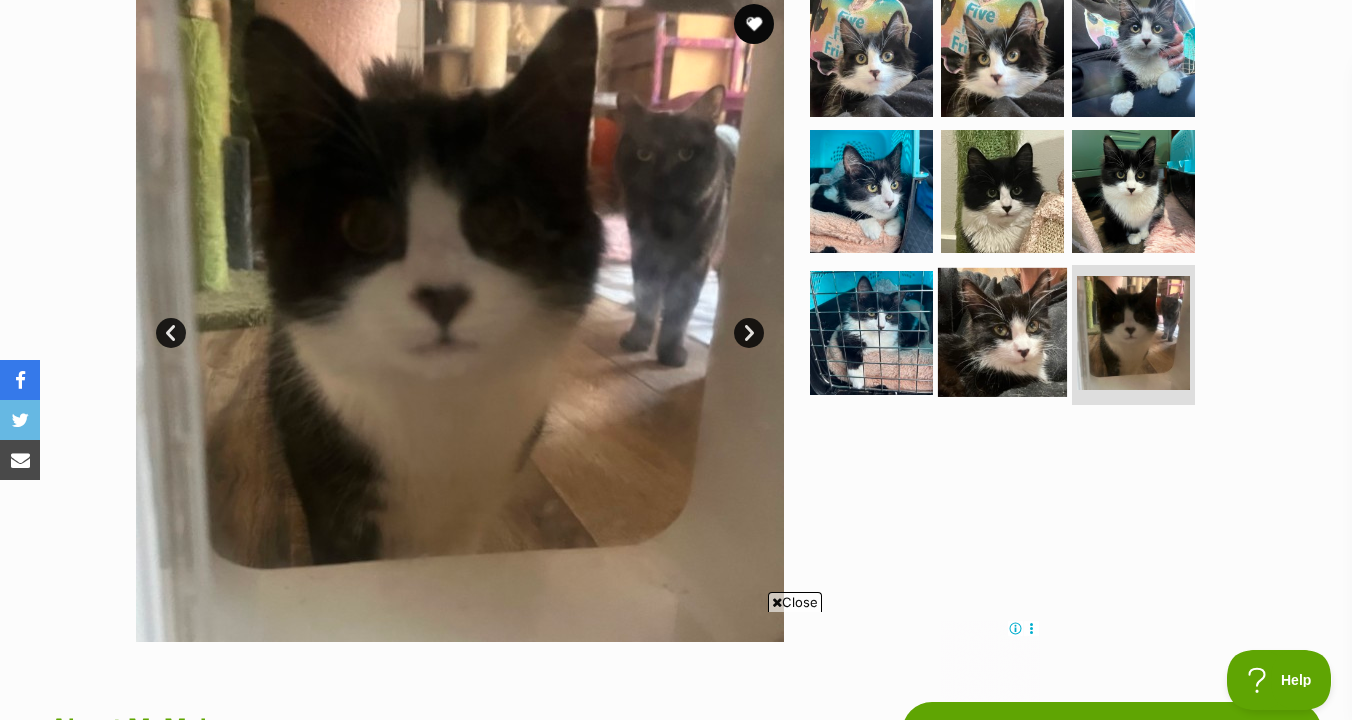 click at bounding box center (1002, 332) 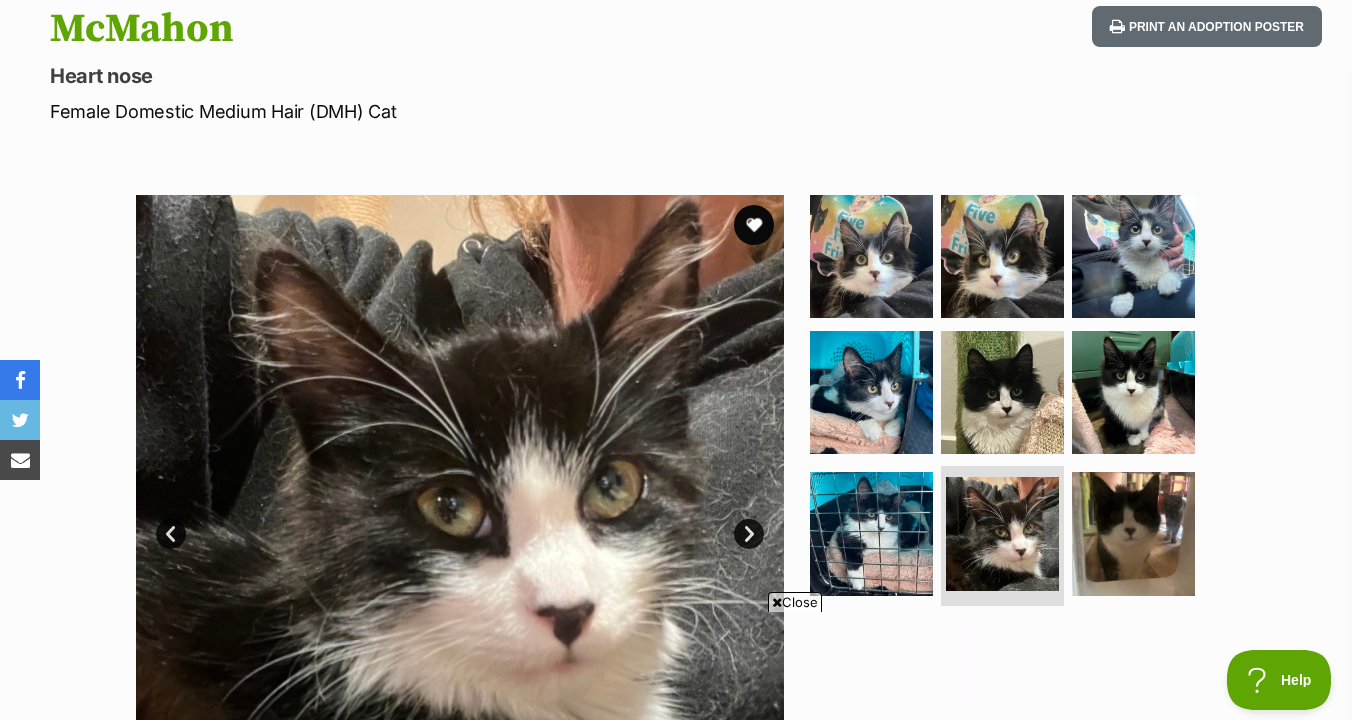 scroll, scrollTop: 0, scrollLeft: 0, axis: both 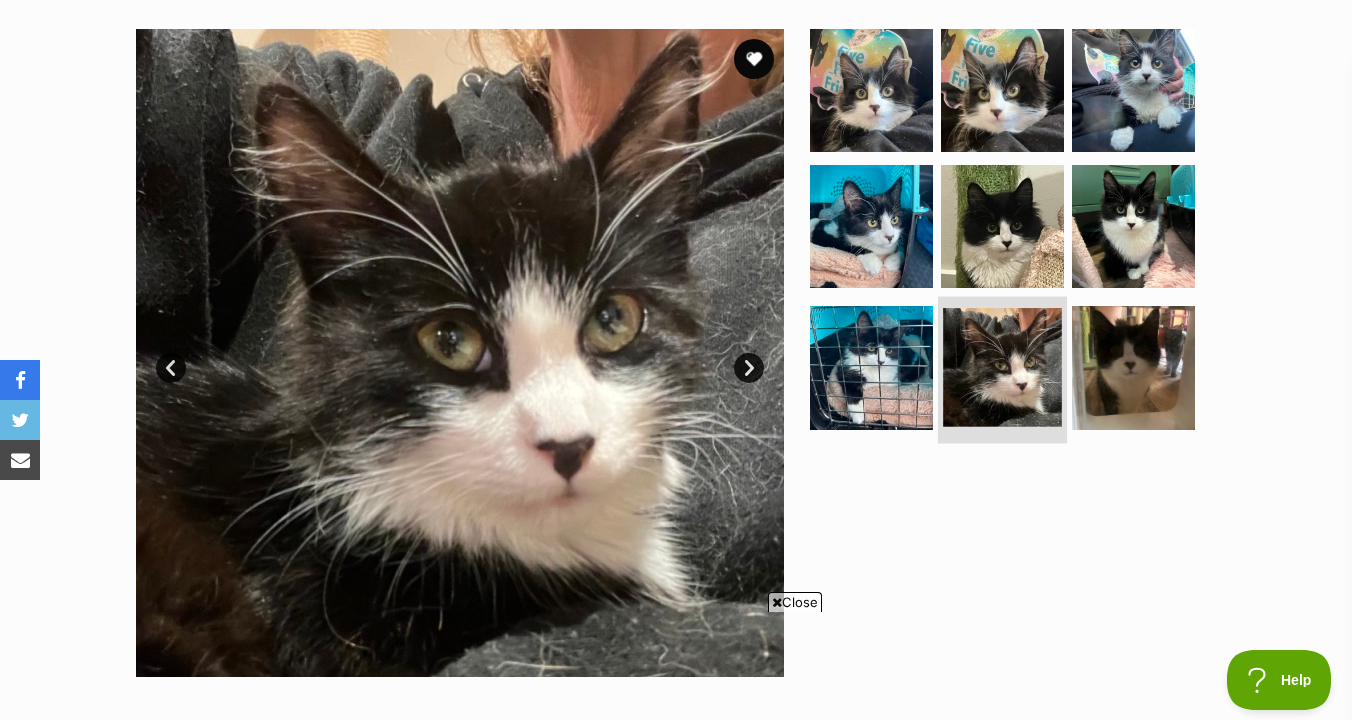 click at bounding box center (1002, 367) 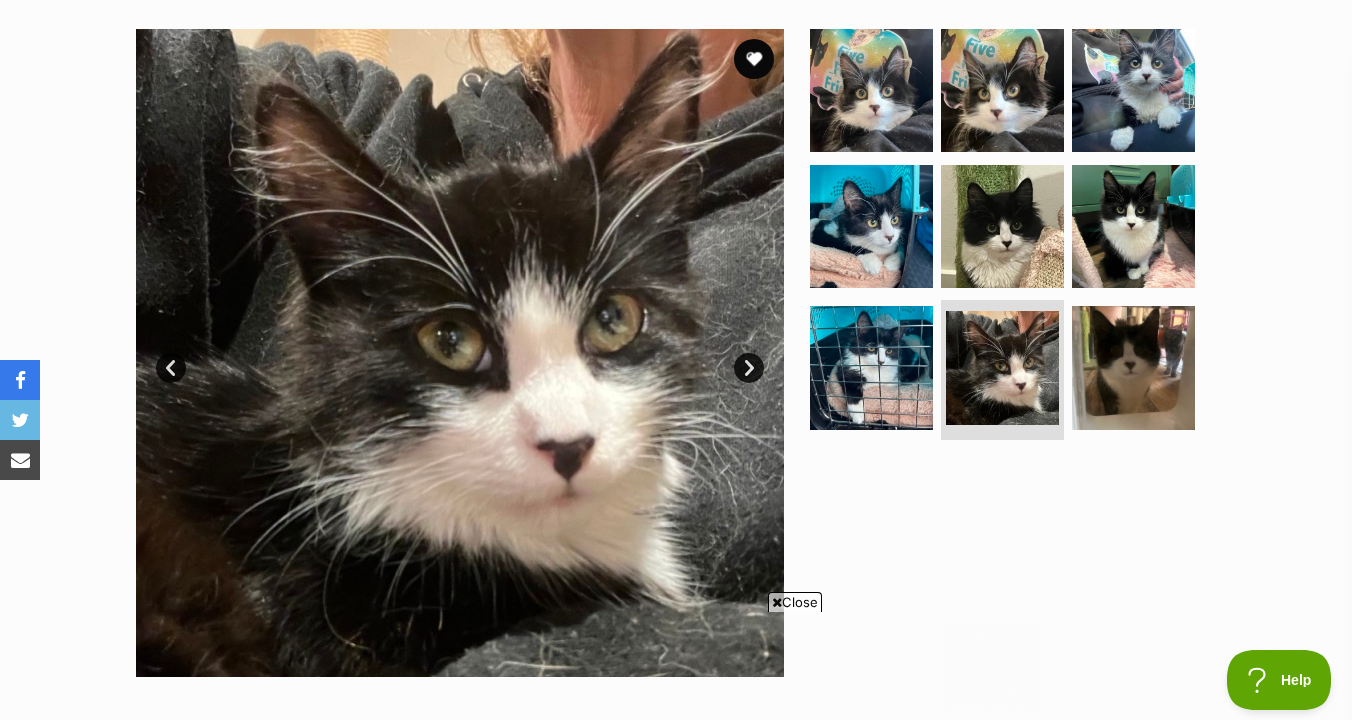 scroll, scrollTop: 0, scrollLeft: 0, axis: both 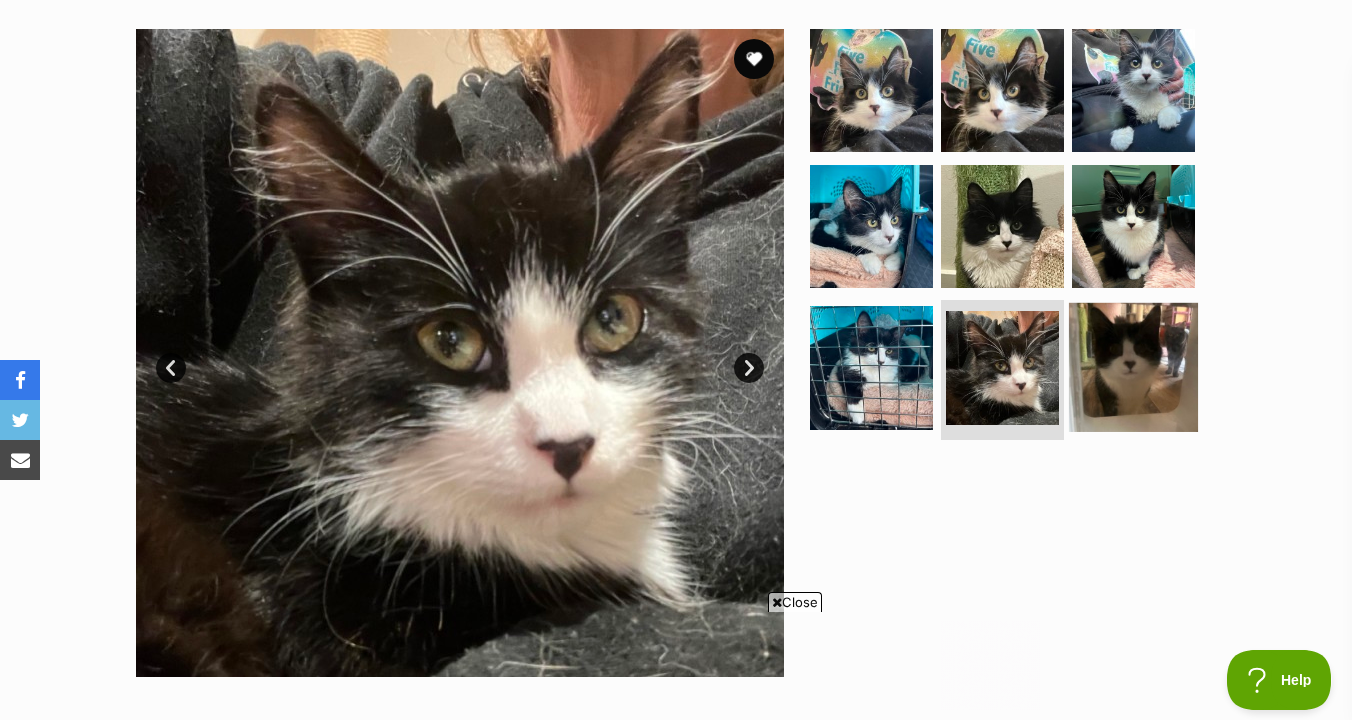 click at bounding box center [1133, 367] 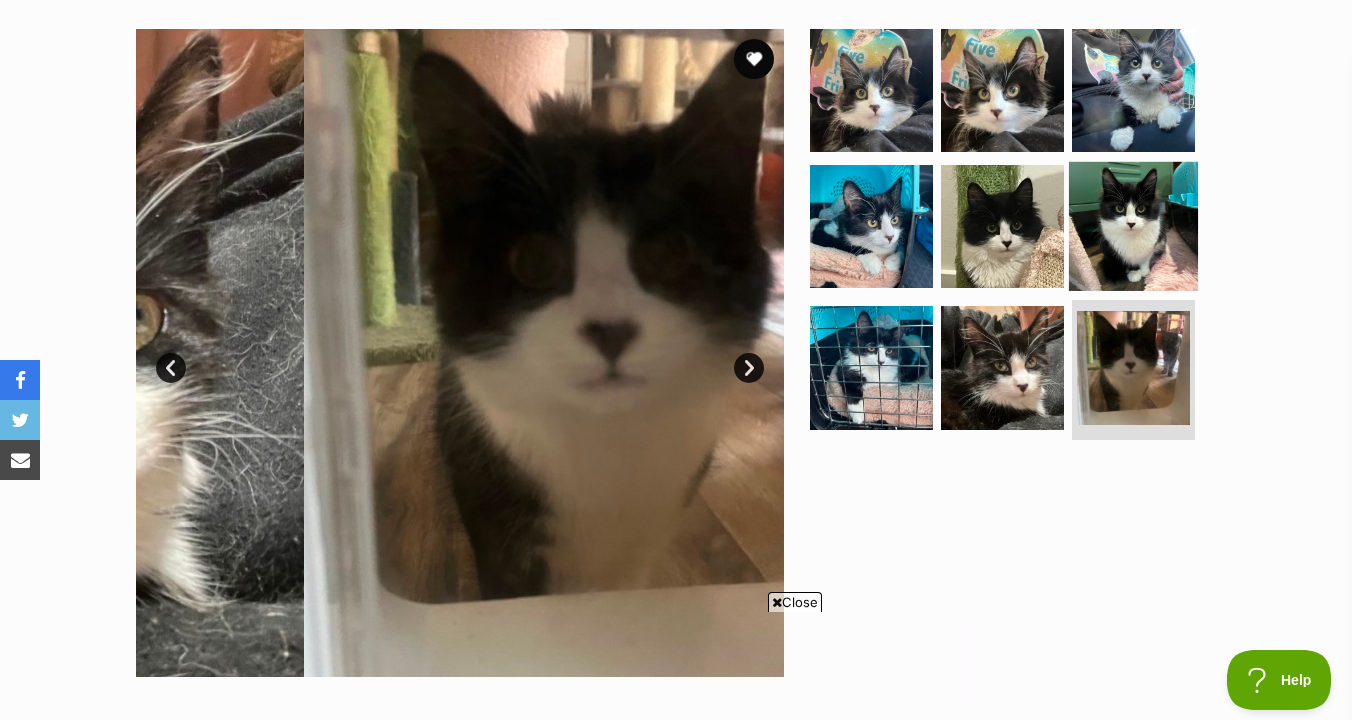 click at bounding box center [1133, 225] 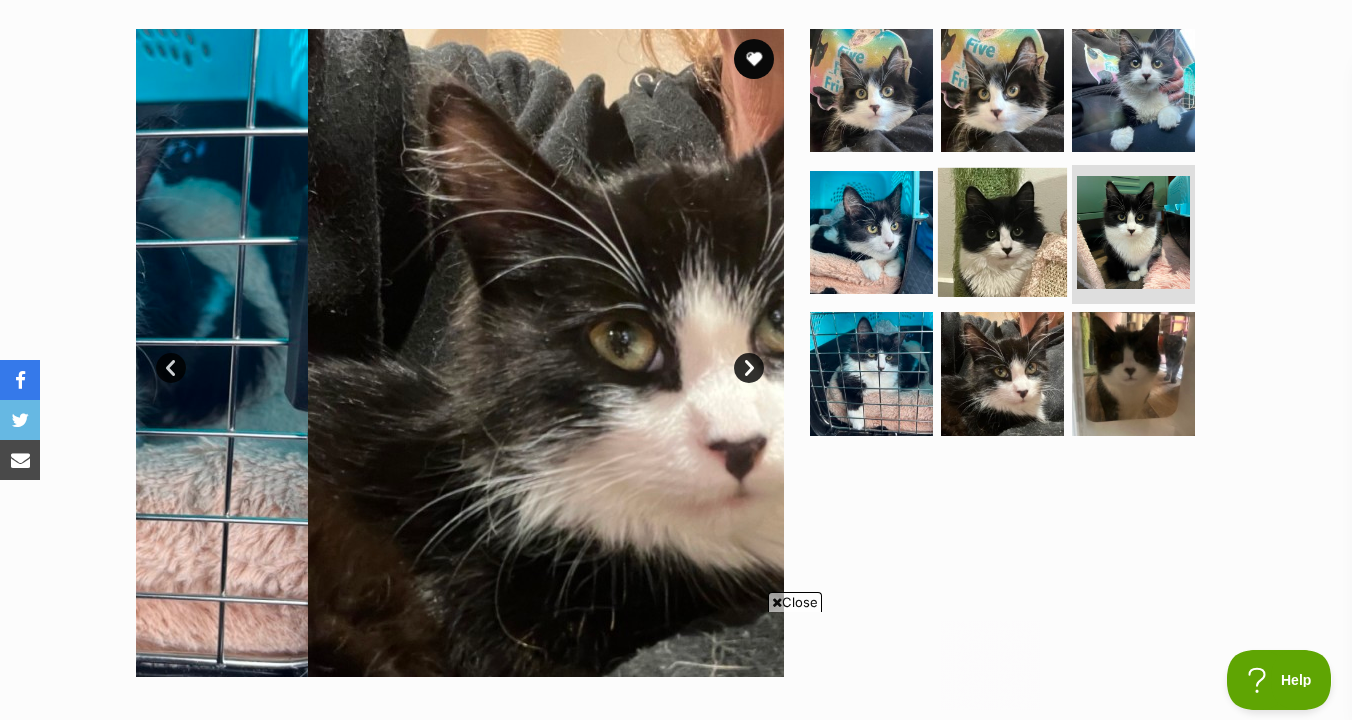 click at bounding box center [1002, 231] 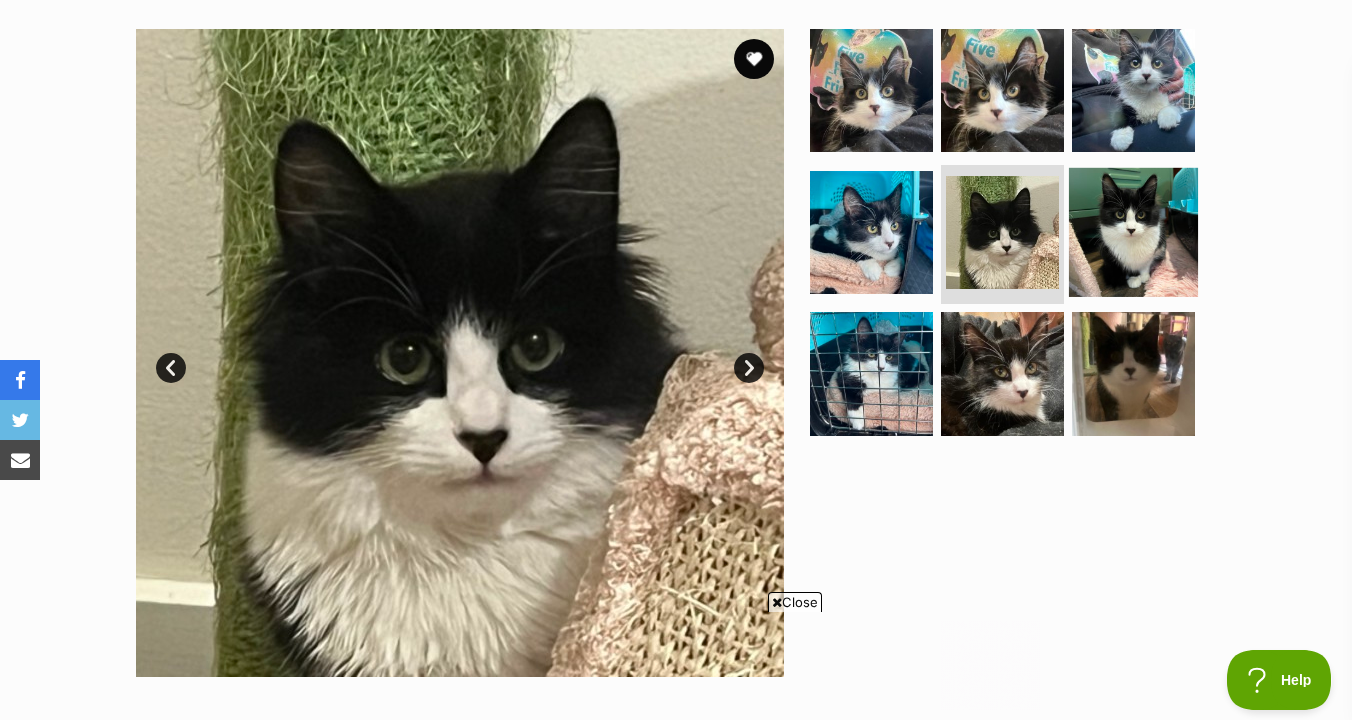 click at bounding box center (1133, 231) 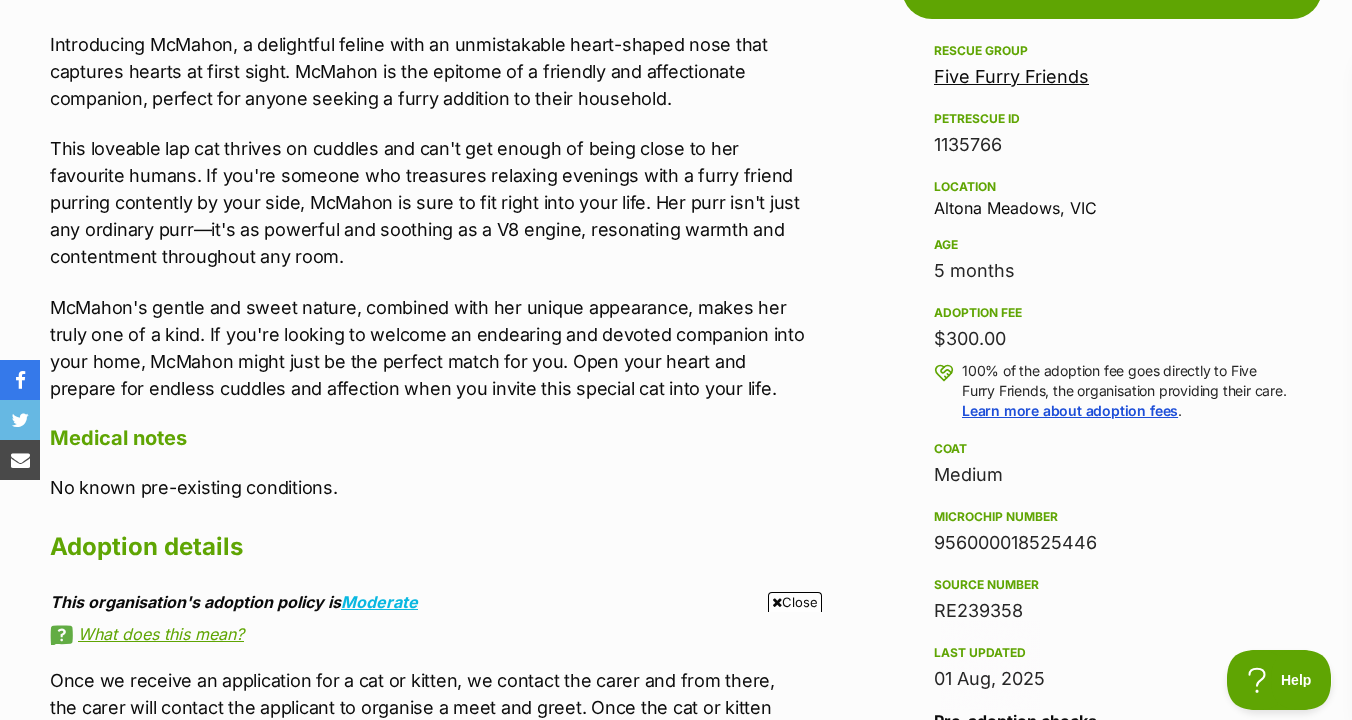 scroll, scrollTop: 1079, scrollLeft: 0, axis: vertical 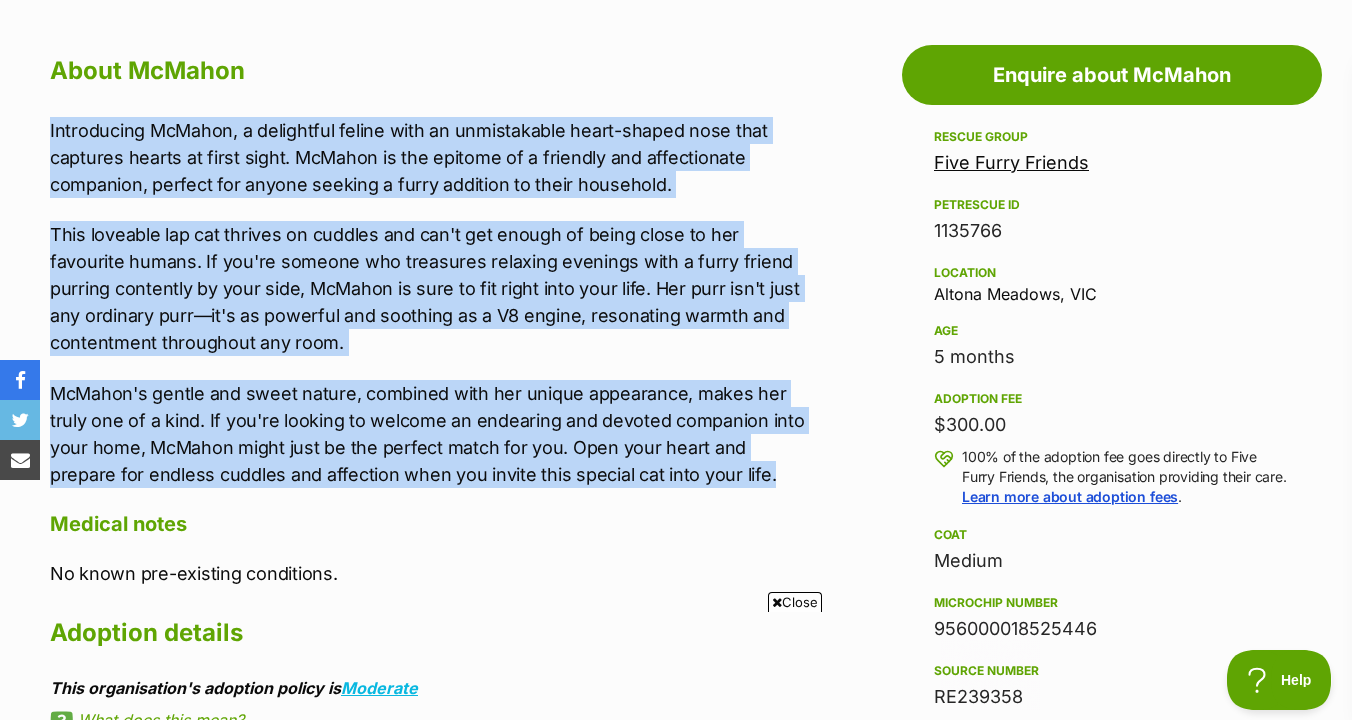 drag, startPoint x: 786, startPoint y: 101, endPoint x: 814, endPoint y: 485, distance: 385.01947 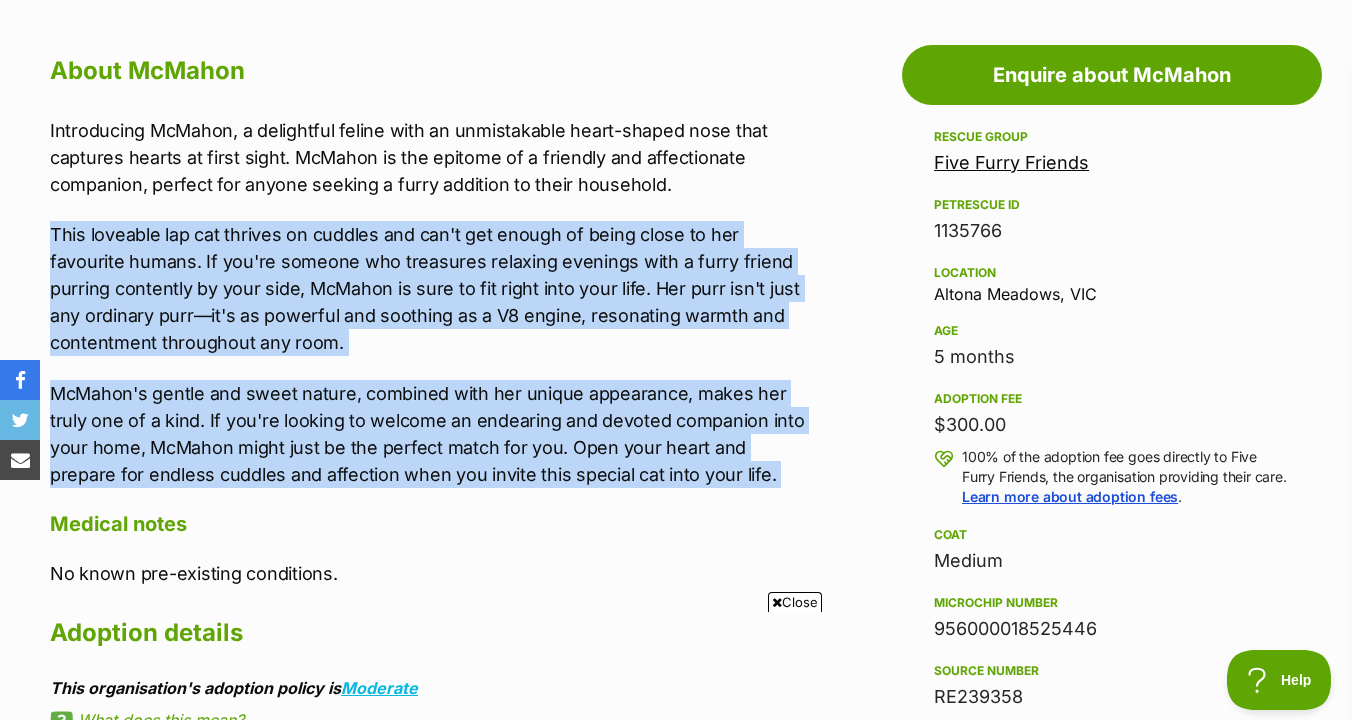 drag, startPoint x: 801, startPoint y: 486, endPoint x: 757, endPoint y: 209, distance: 280.4728 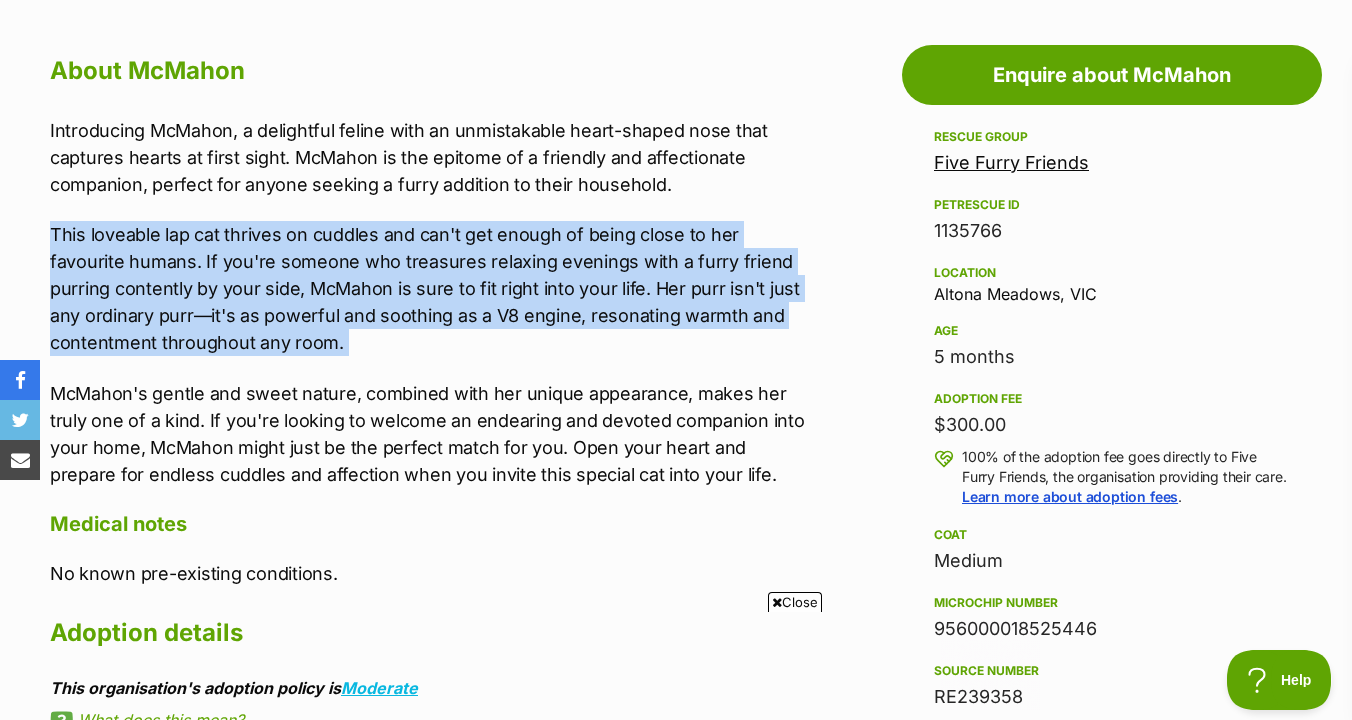 drag, startPoint x: 754, startPoint y: 216, endPoint x: 754, endPoint y: 361, distance: 145 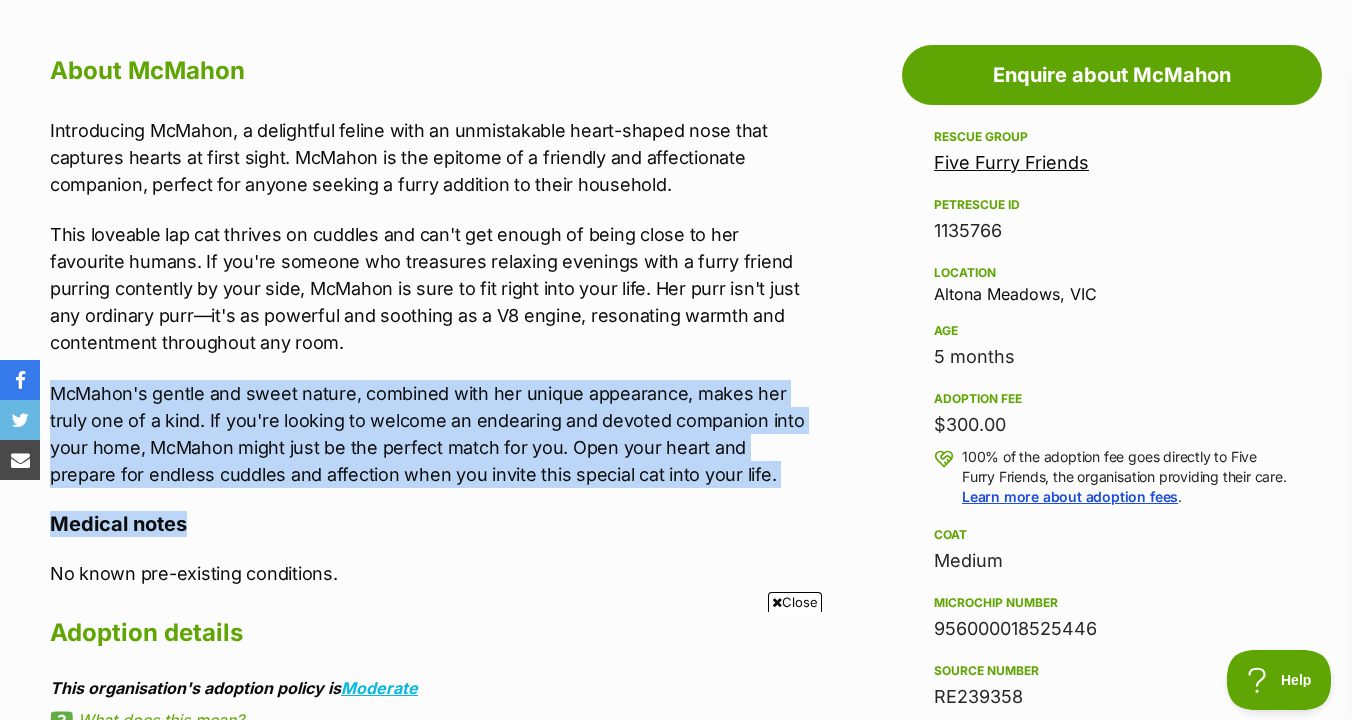 drag, startPoint x: 754, startPoint y: 353, endPoint x: 753, endPoint y: 523, distance: 170.00294 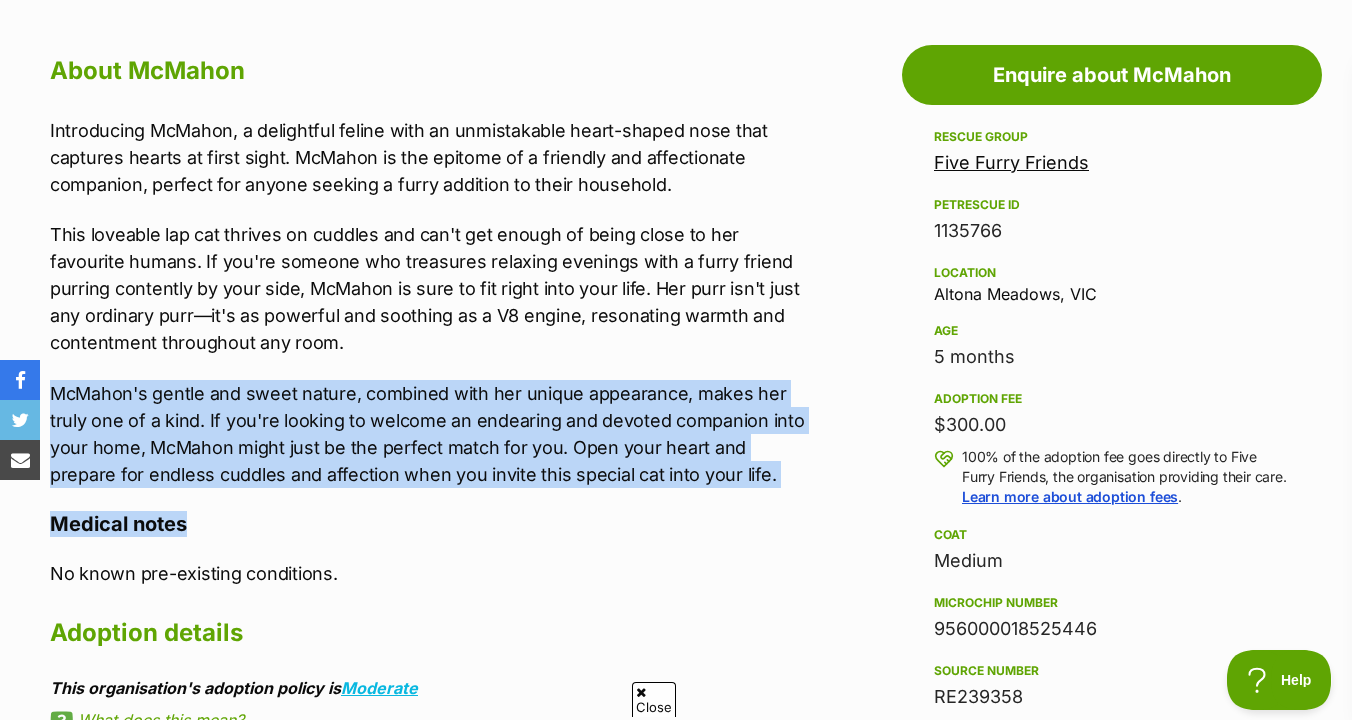 drag, startPoint x: 773, startPoint y: 512, endPoint x: 770, endPoint y: 370, distance: 142.0317 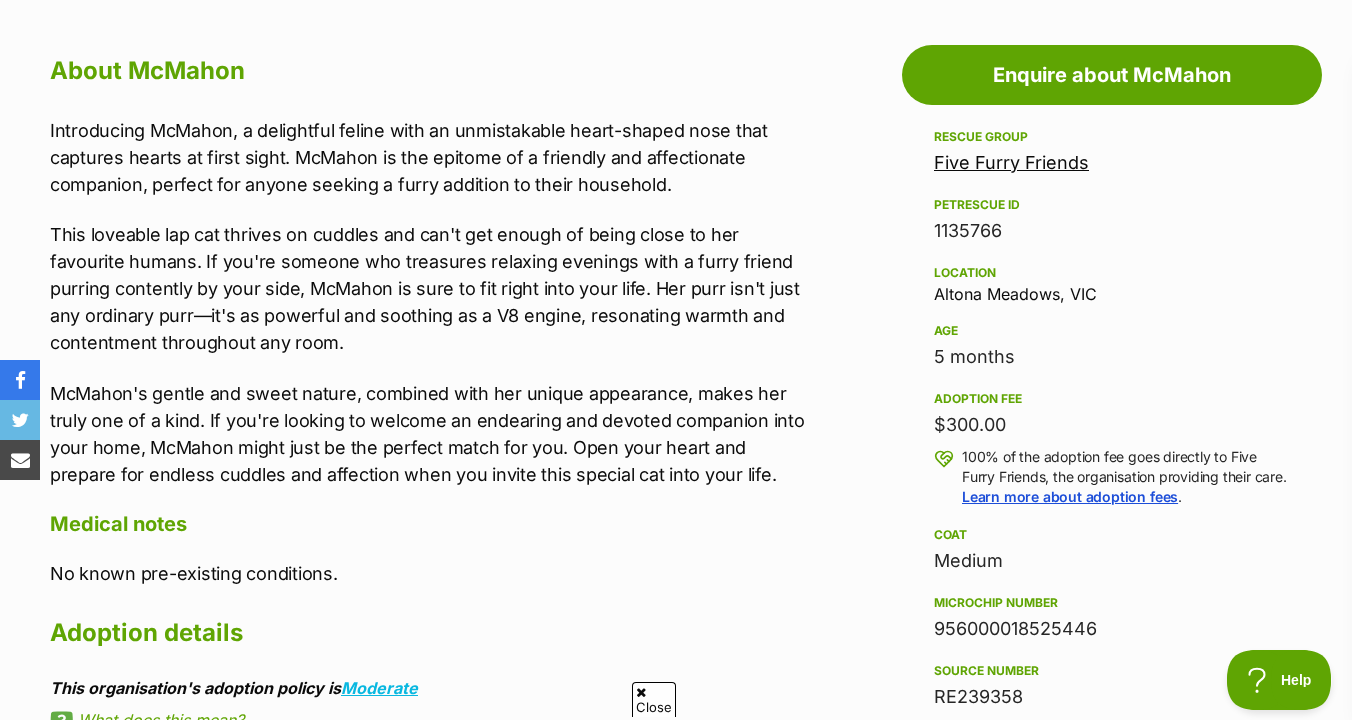 scroll, scrollTop: 0, scrollLeft: 0, axis: both 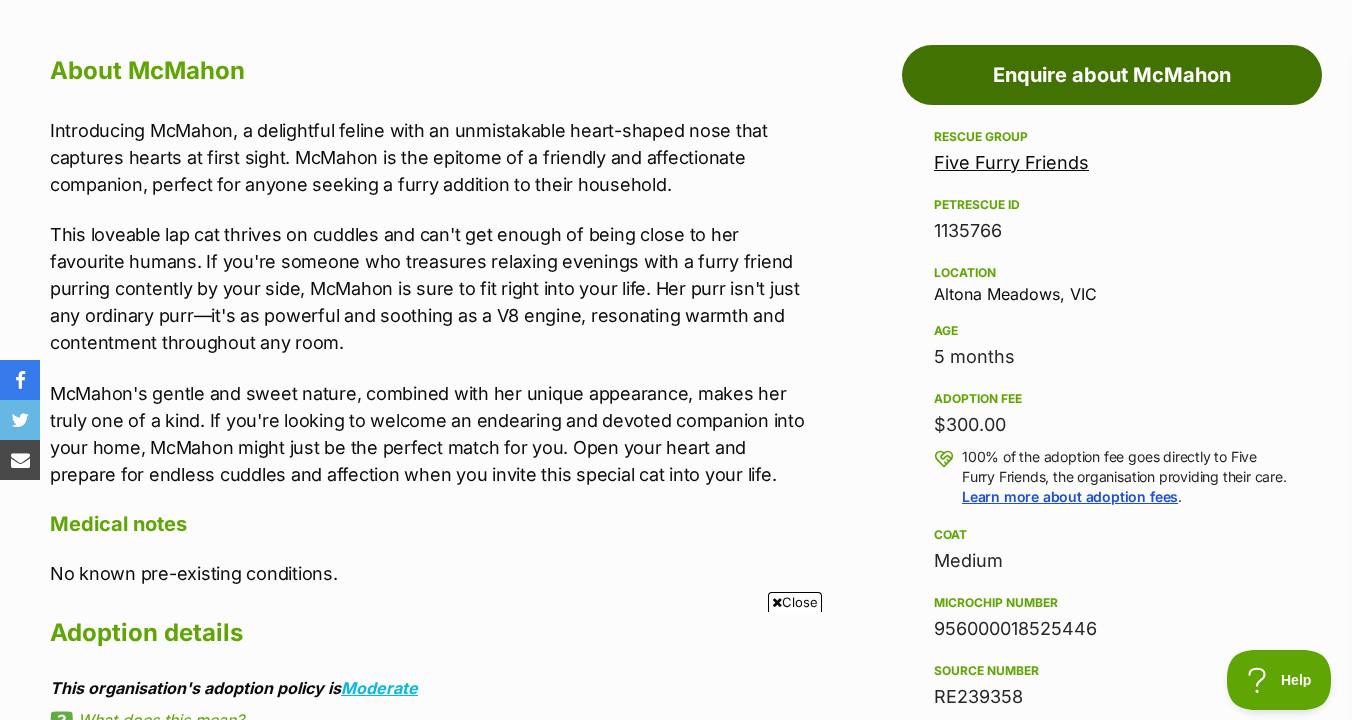 click on "Enquire about McMahon" at bounding box center [1112, 75] 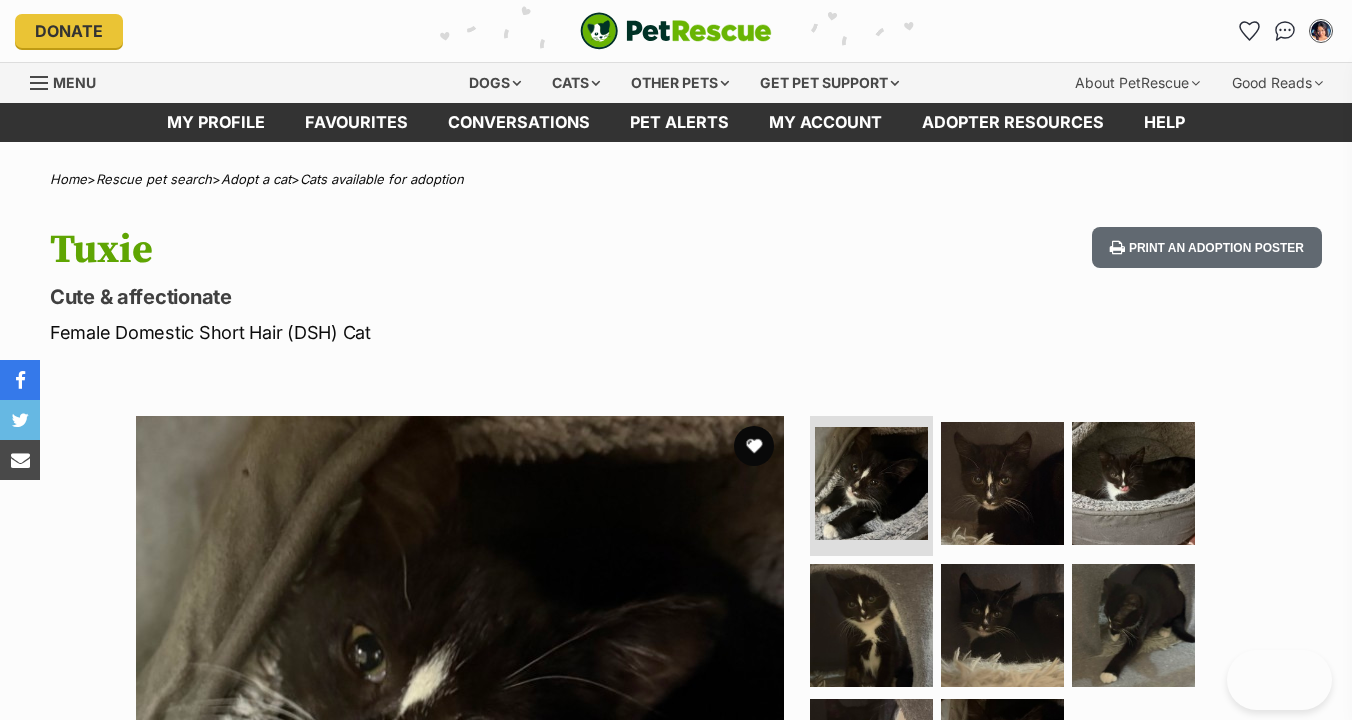 scroll, scrollTop: 0, scrollLeft: 0, axis: both 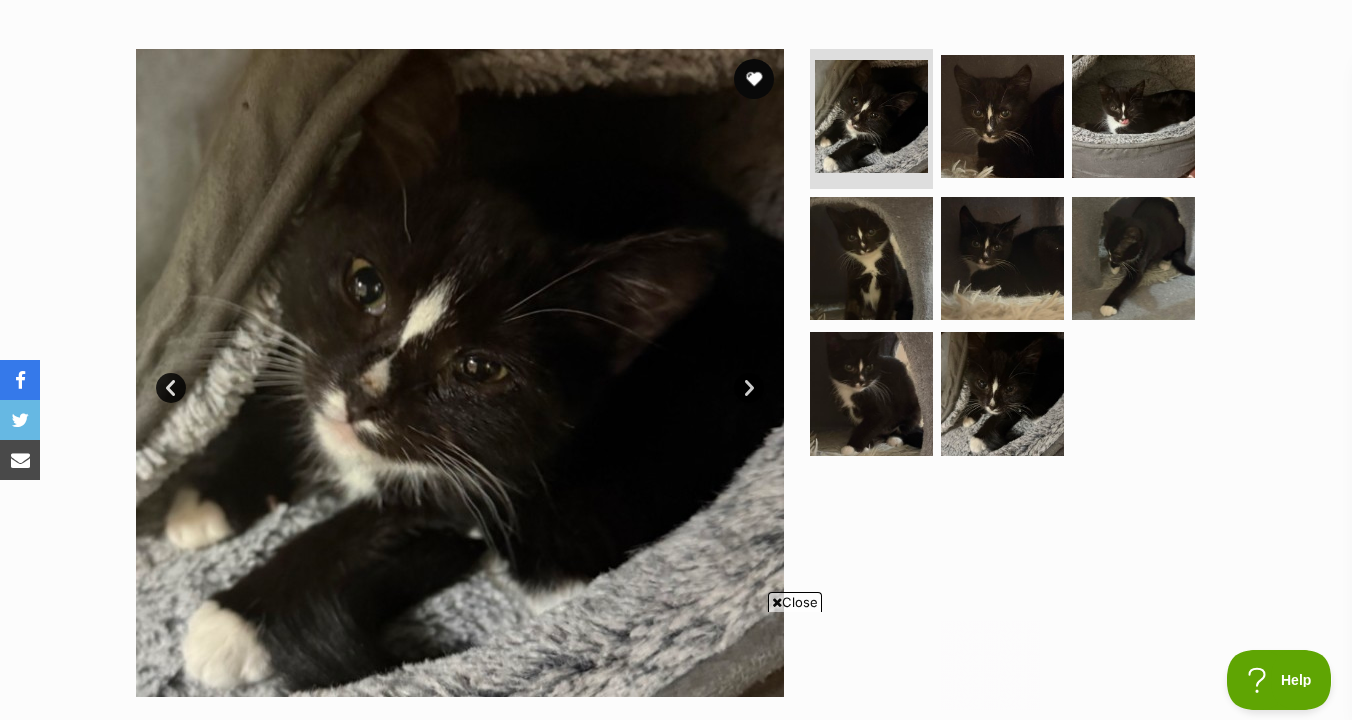 click at bounding box center [1002, 258] 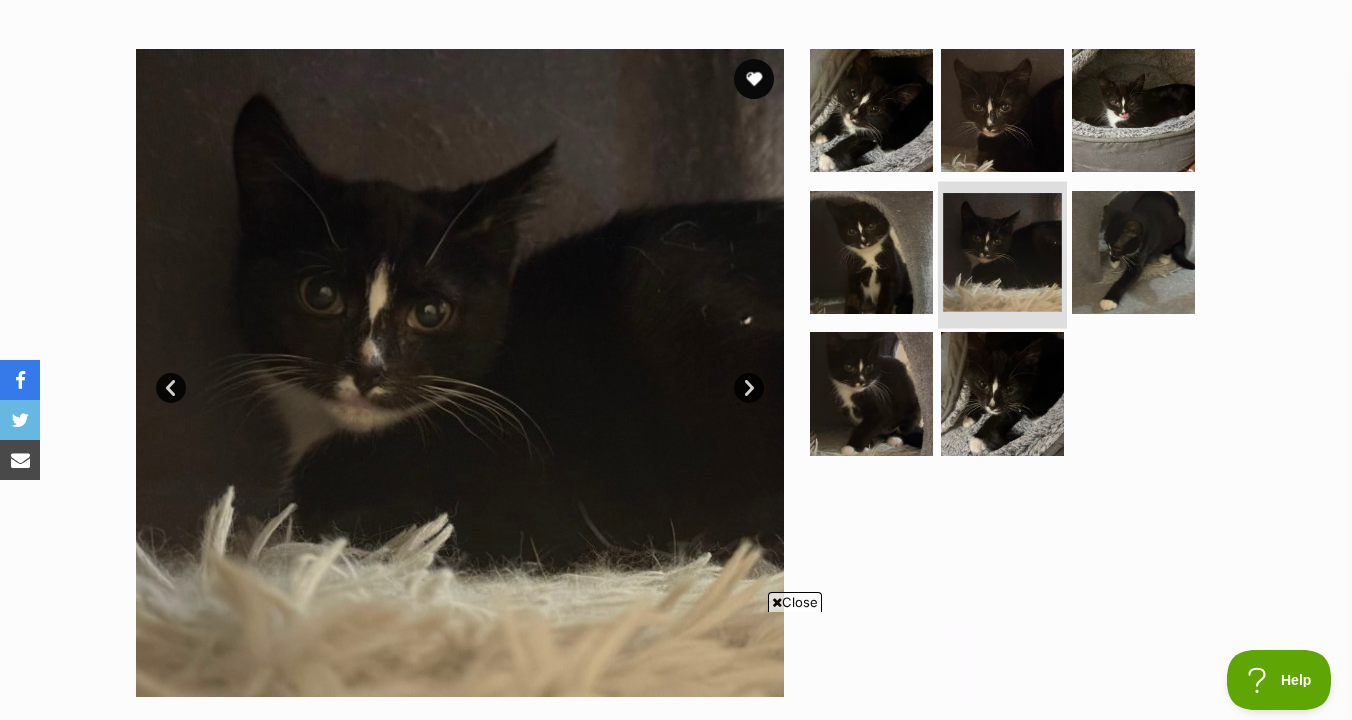 scroll, scrollTop: 0, scrollLeft: 0, axis: both 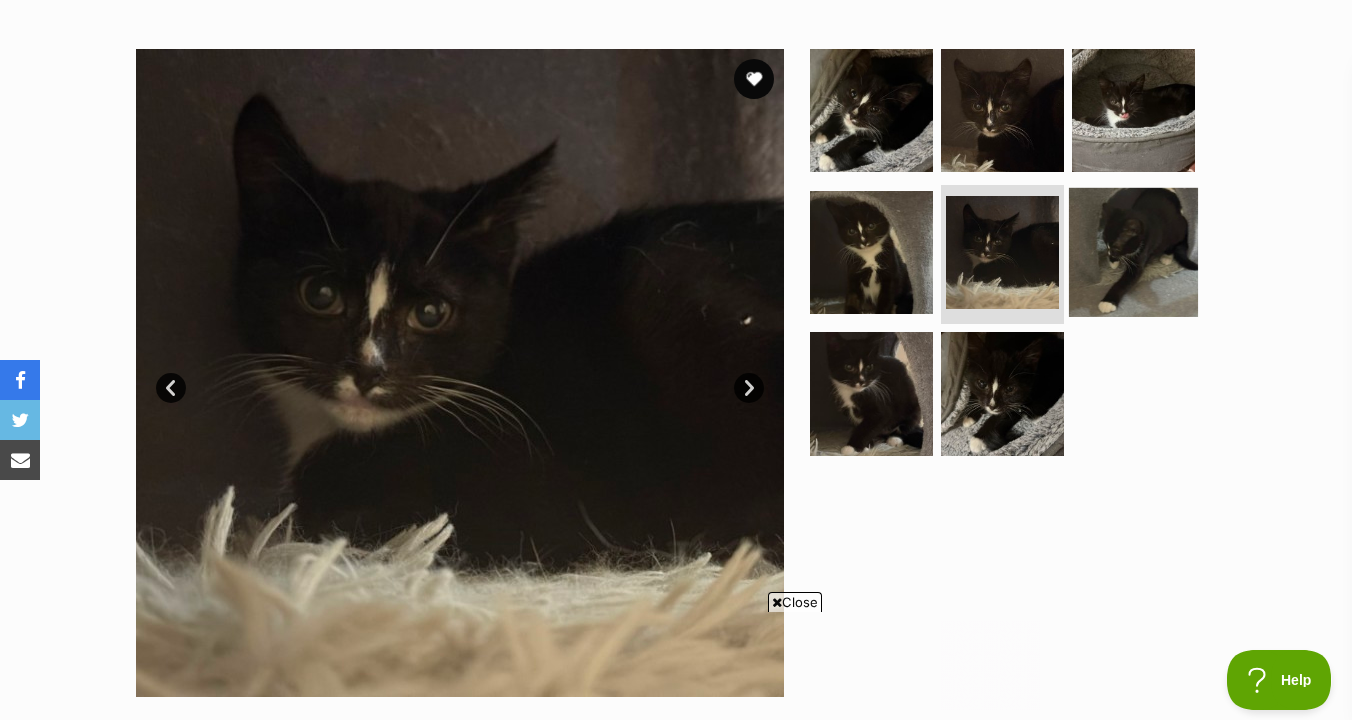 click at bounding box center [1133, 251] 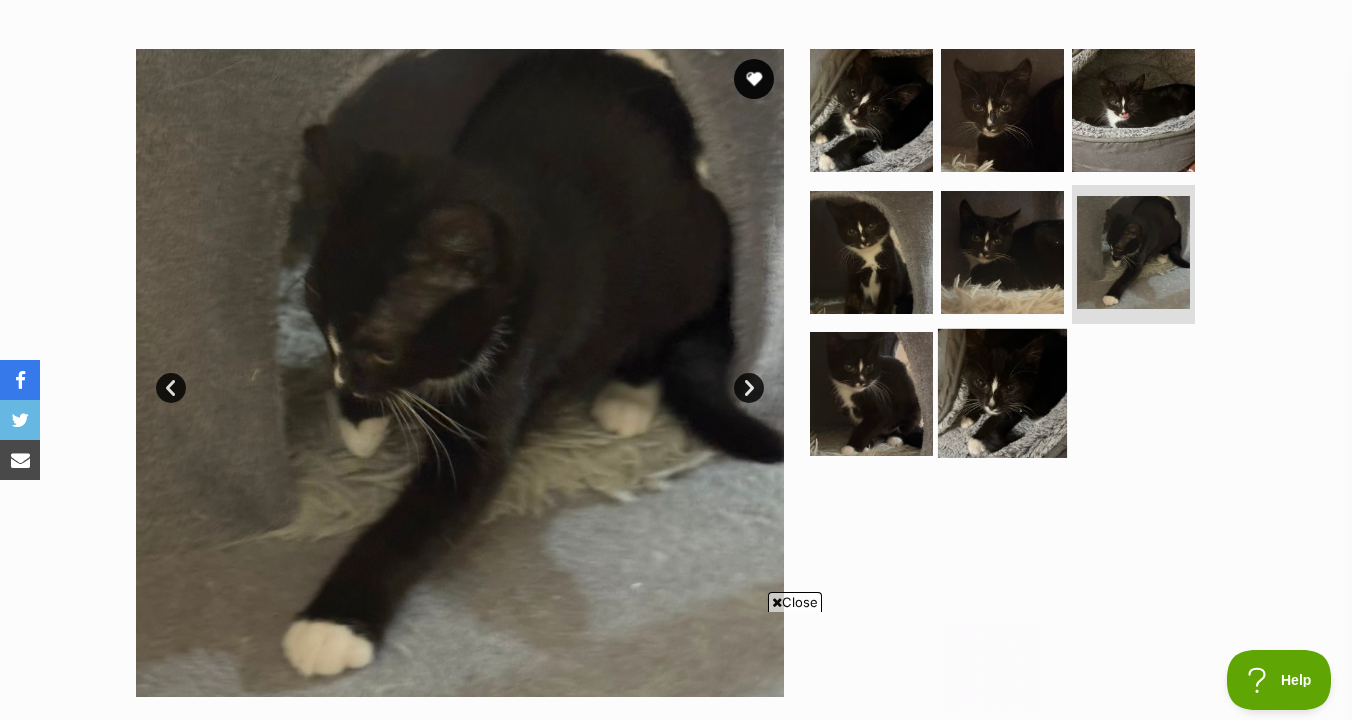 click at bounding box center [1002, 393] 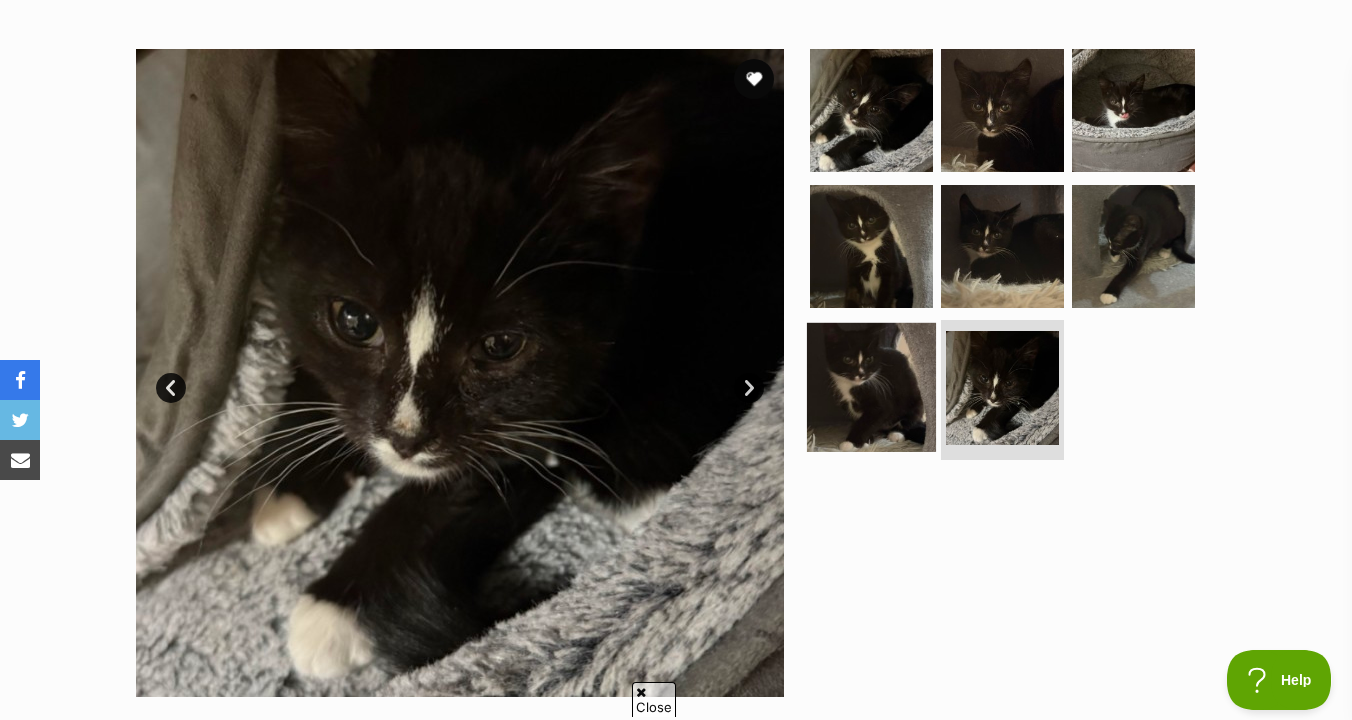 click at bounding box center (871, 387) 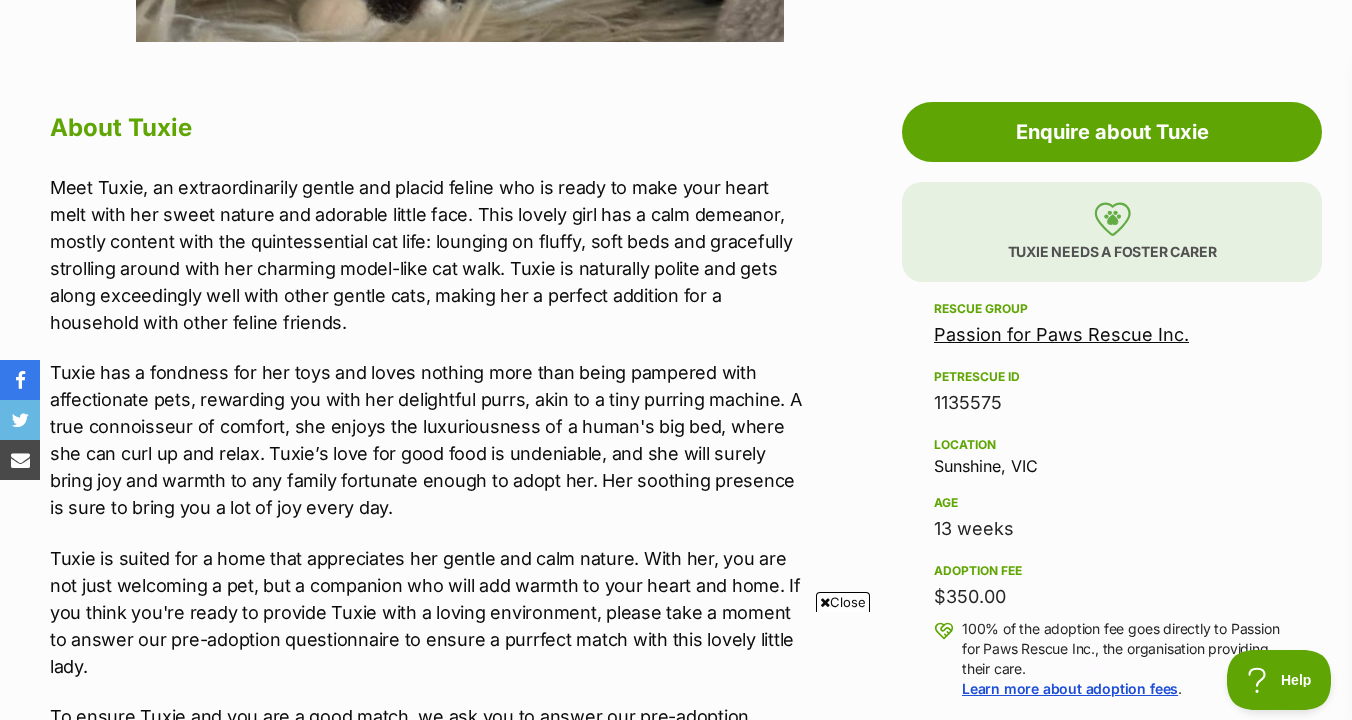 scroll, scrollTop: 1024, scrollLeft: 0, axis: vertical 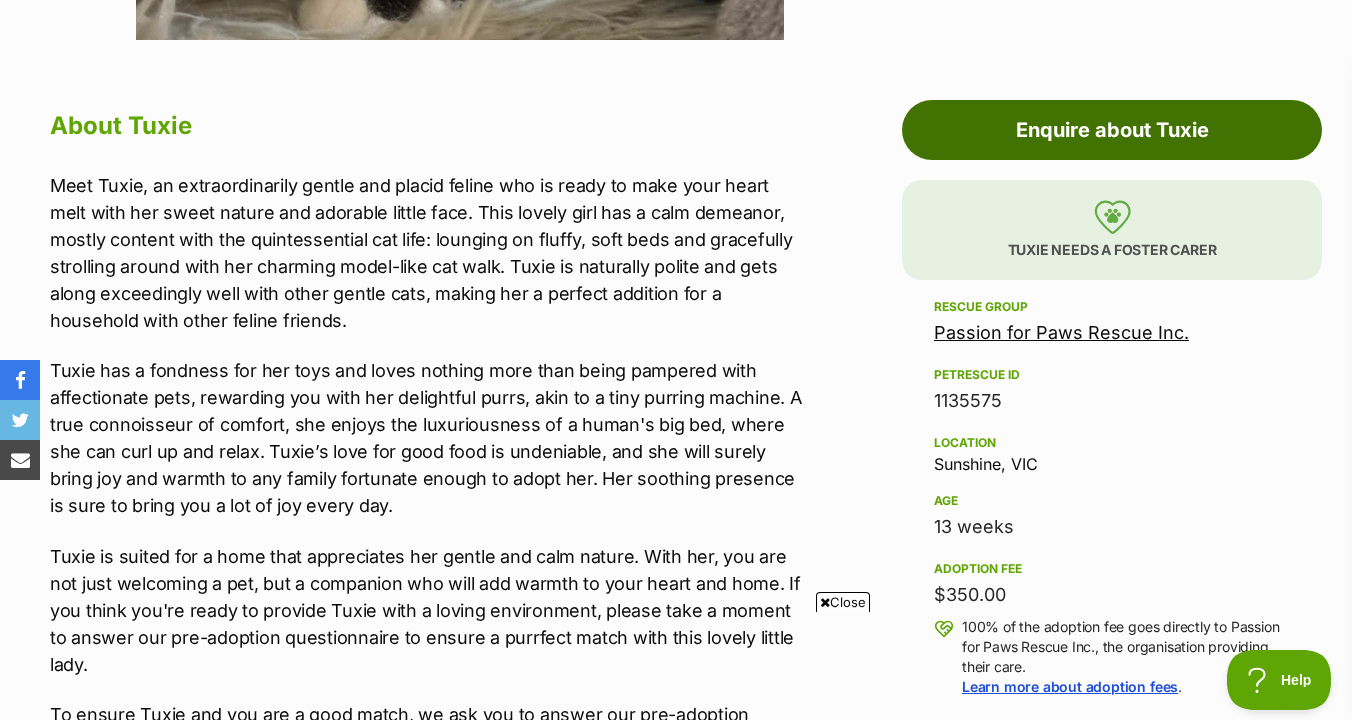 click on "Enquire about Tuxie" at bounding box center [1112, 130] 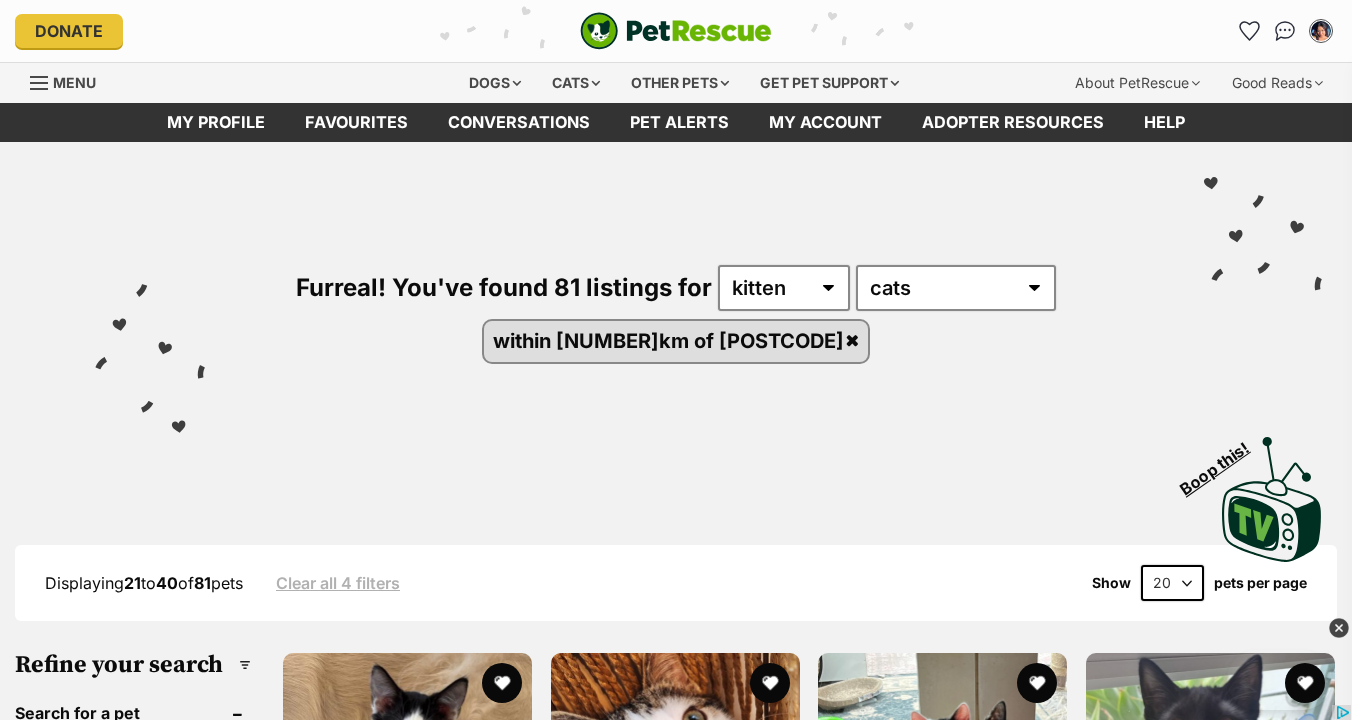 scroll, scrollTop: 0, scrollLeft: 0, axis: both 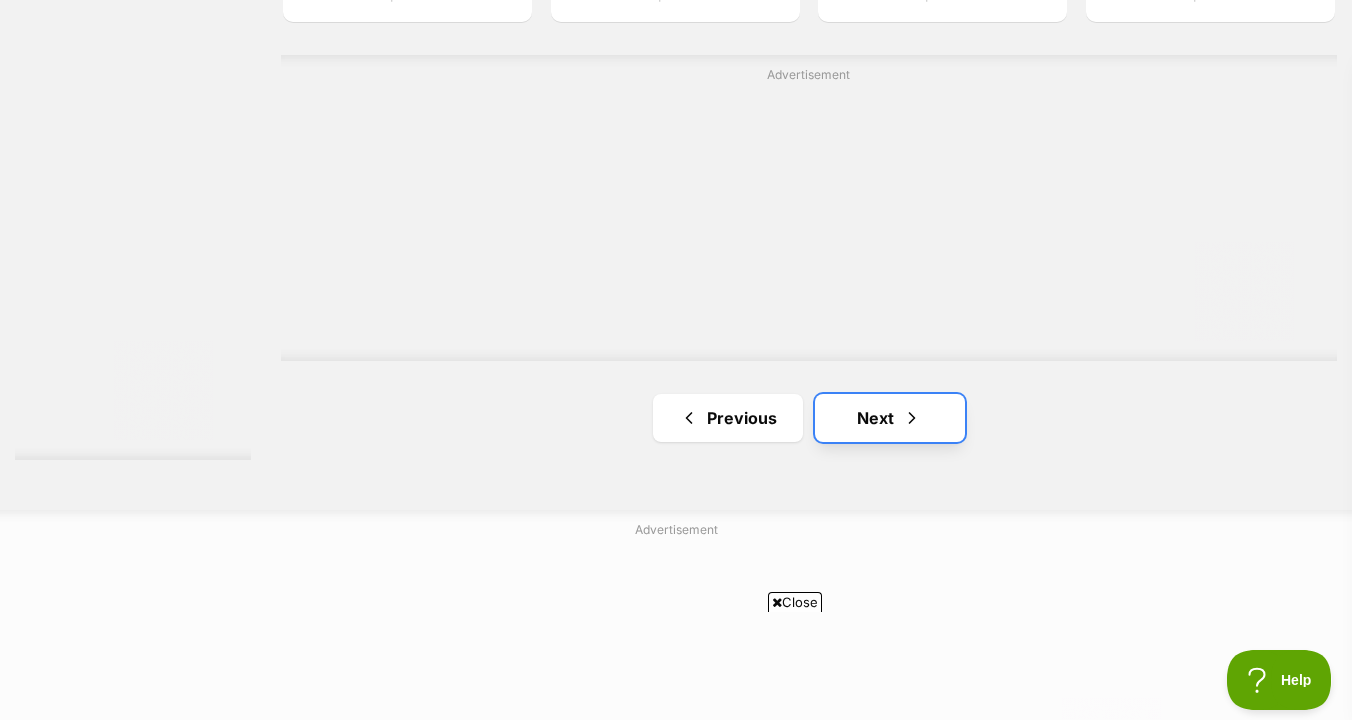 click on "Next" at bounding box center (890, 418) 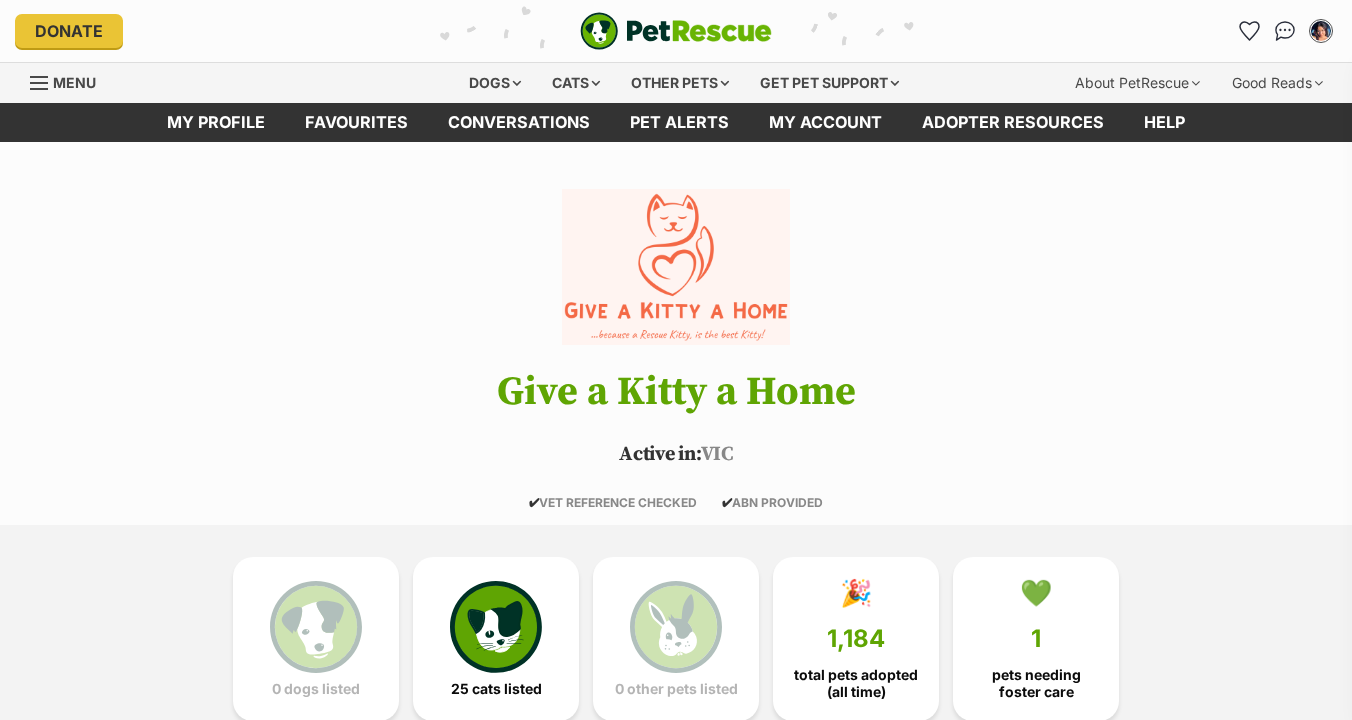 scroll, scrollTop: 0, scrollLeft: 0, axis: both 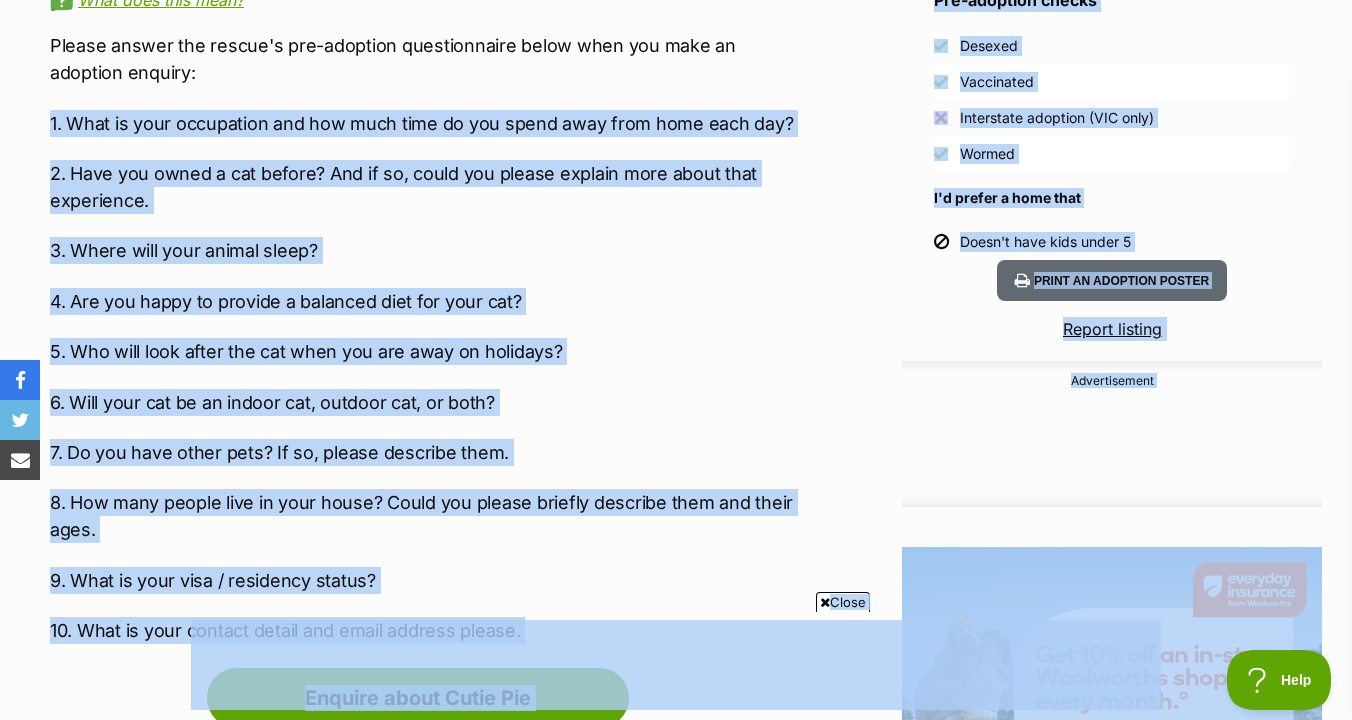 drag, startPoint x: 38, startPoint y: 125, endPoint x: 545, endPoint y: 614, distance: 704.3934 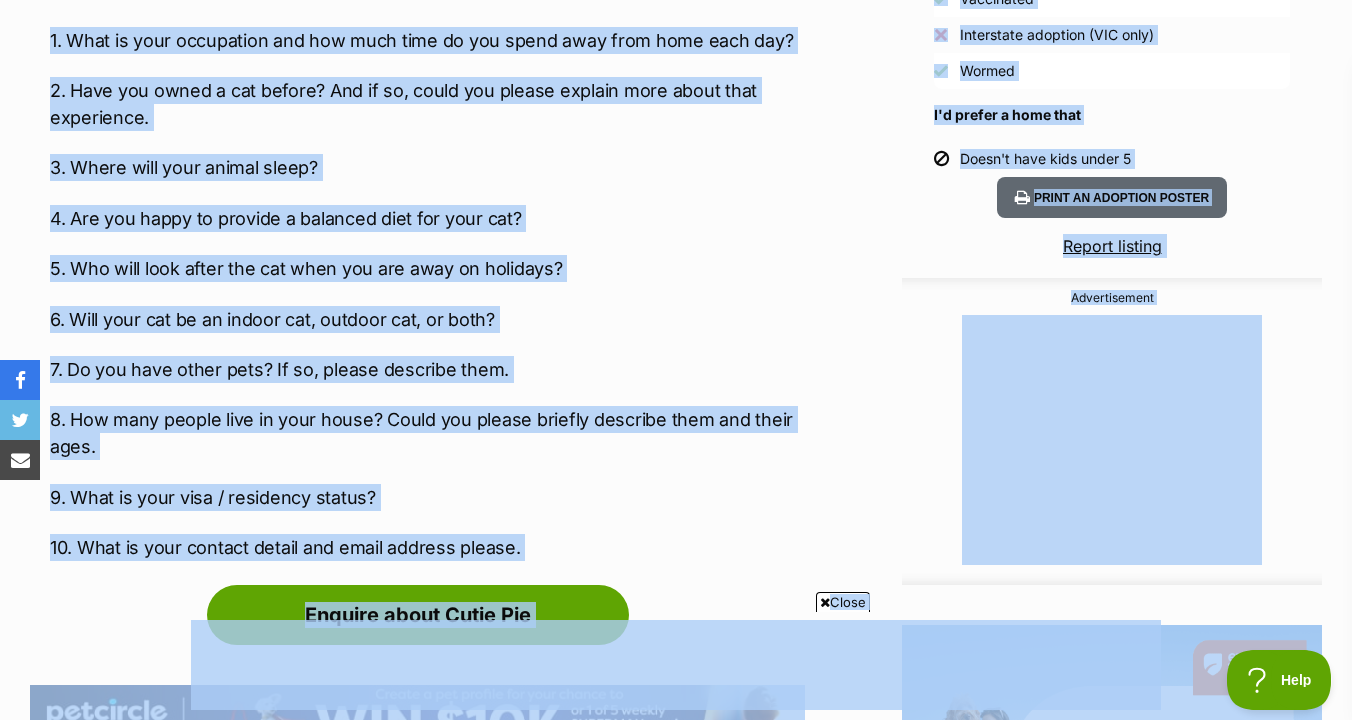 scroll, scrollTop: 2054, scrollLeft: 0, axis: vertical 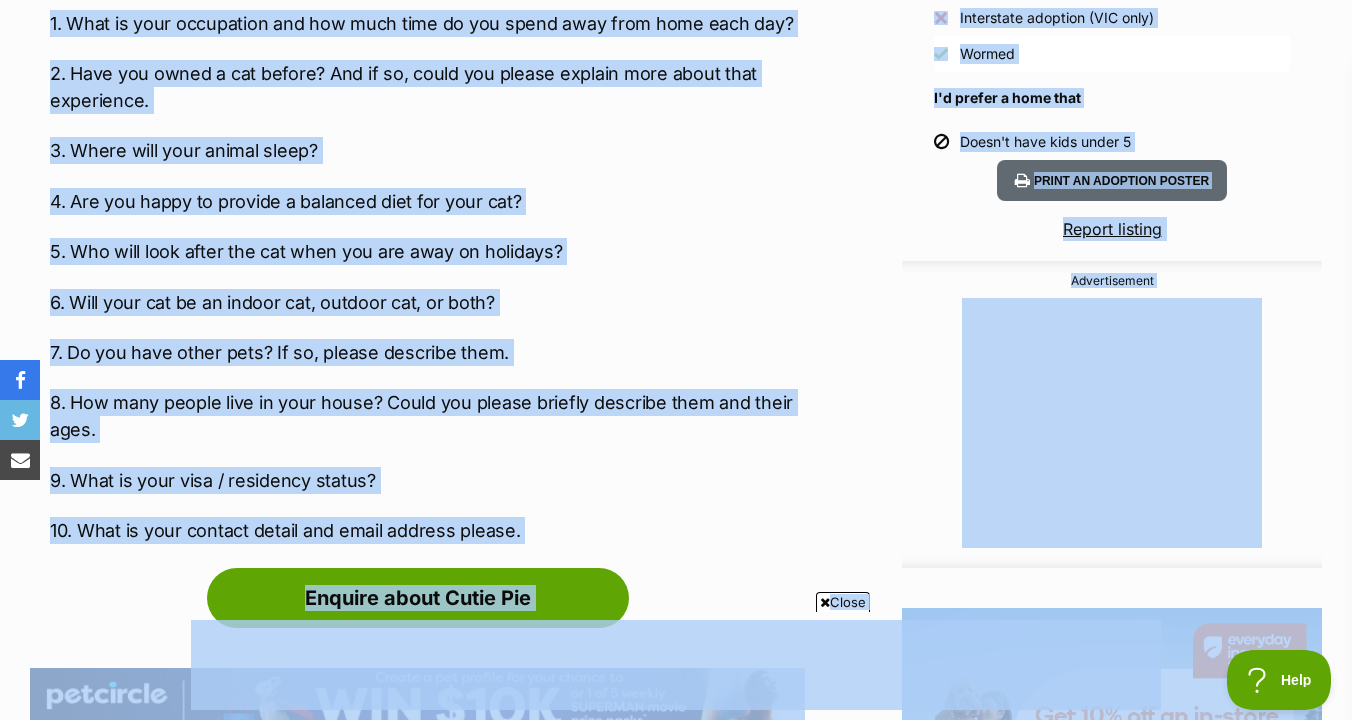 click on "8. How many people live in your house? Could you please briefly describe them and their ages." at bounding box center (427, 416) 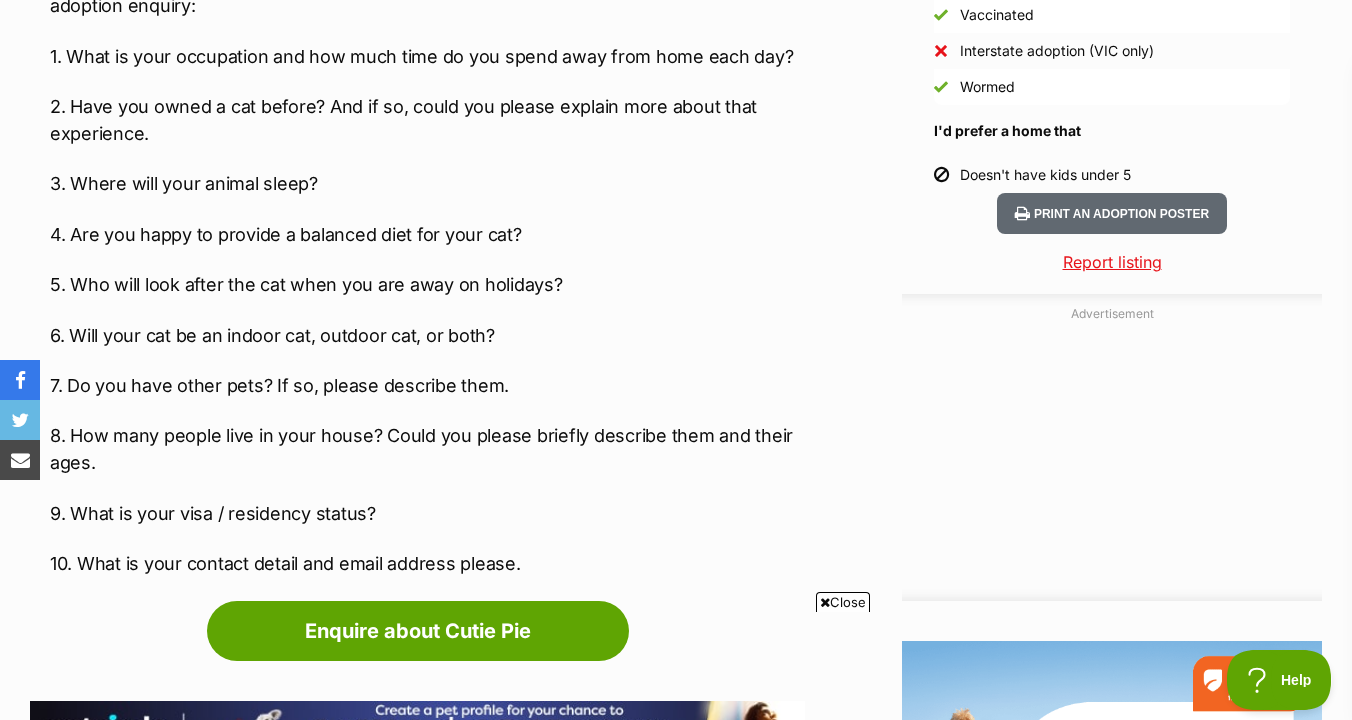 scroll, scrollTop: 2018, scrollLeft: 0, axis: vertical 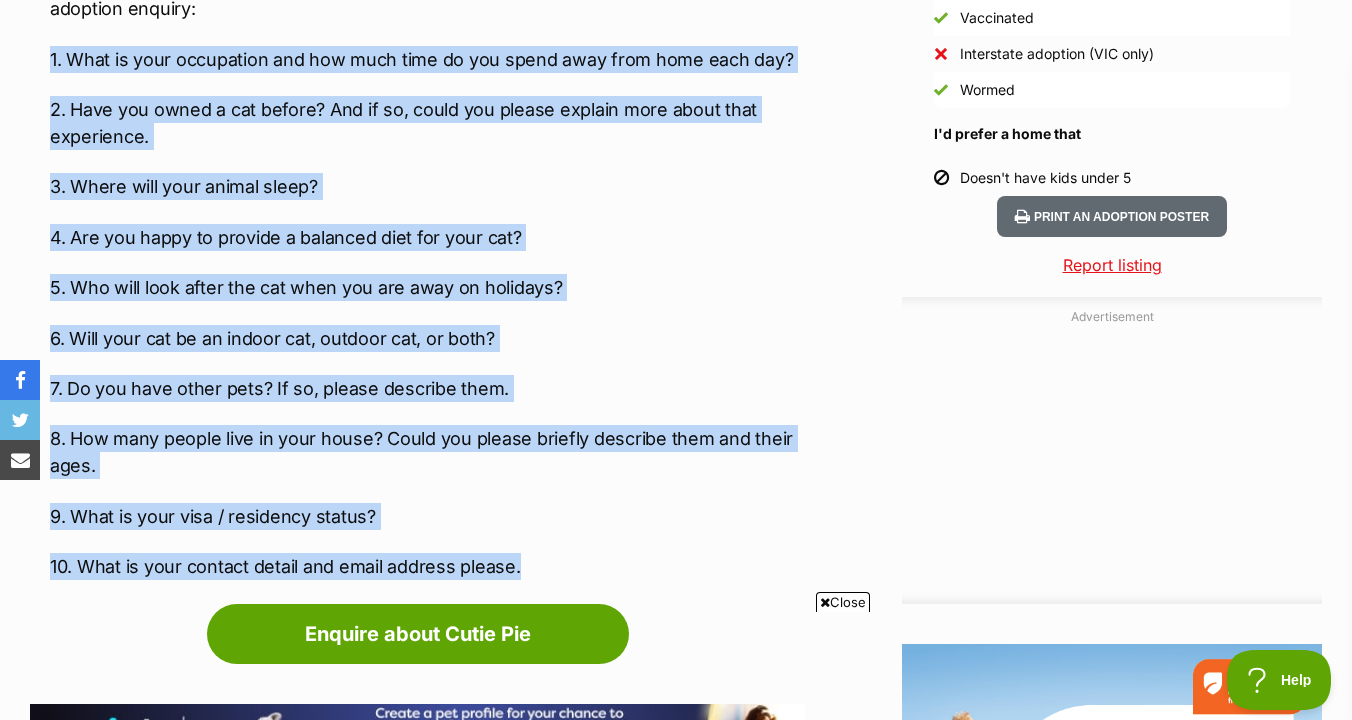 drag, startPoint x: 531, startPoint y: 563, endPoint x: 21, endPoint y: 65, distance: 712.81415 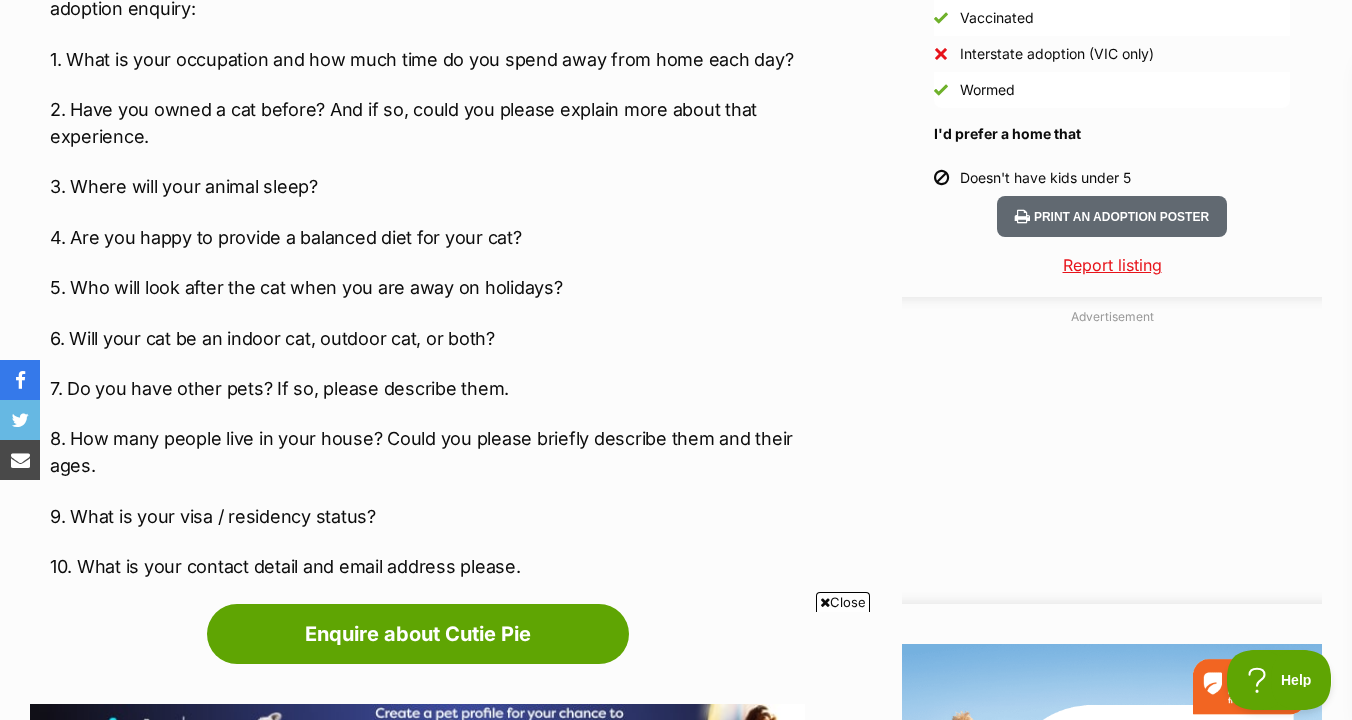 click on "5. Who will look after the cat when you are away on holidays?" at bounding box center (427, 287) 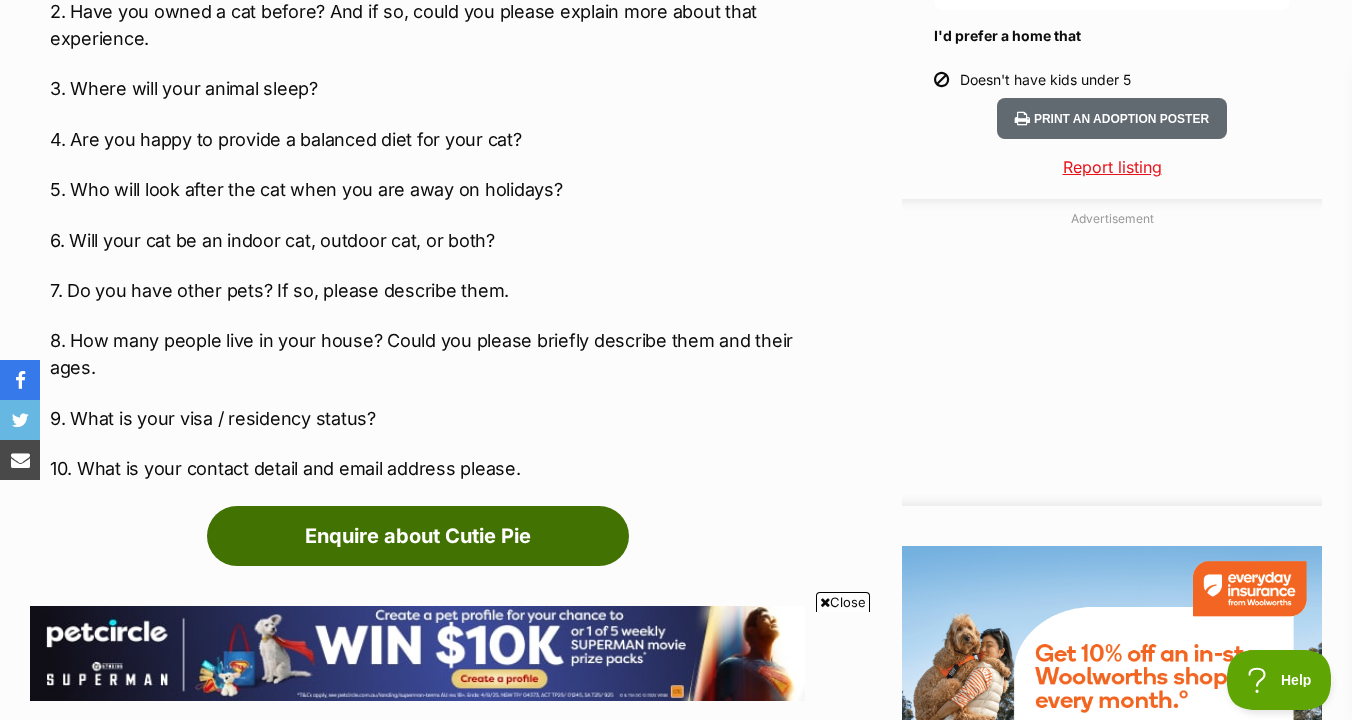 click on "Enquire about Cutie Pie" at bounding box center [418, 536] 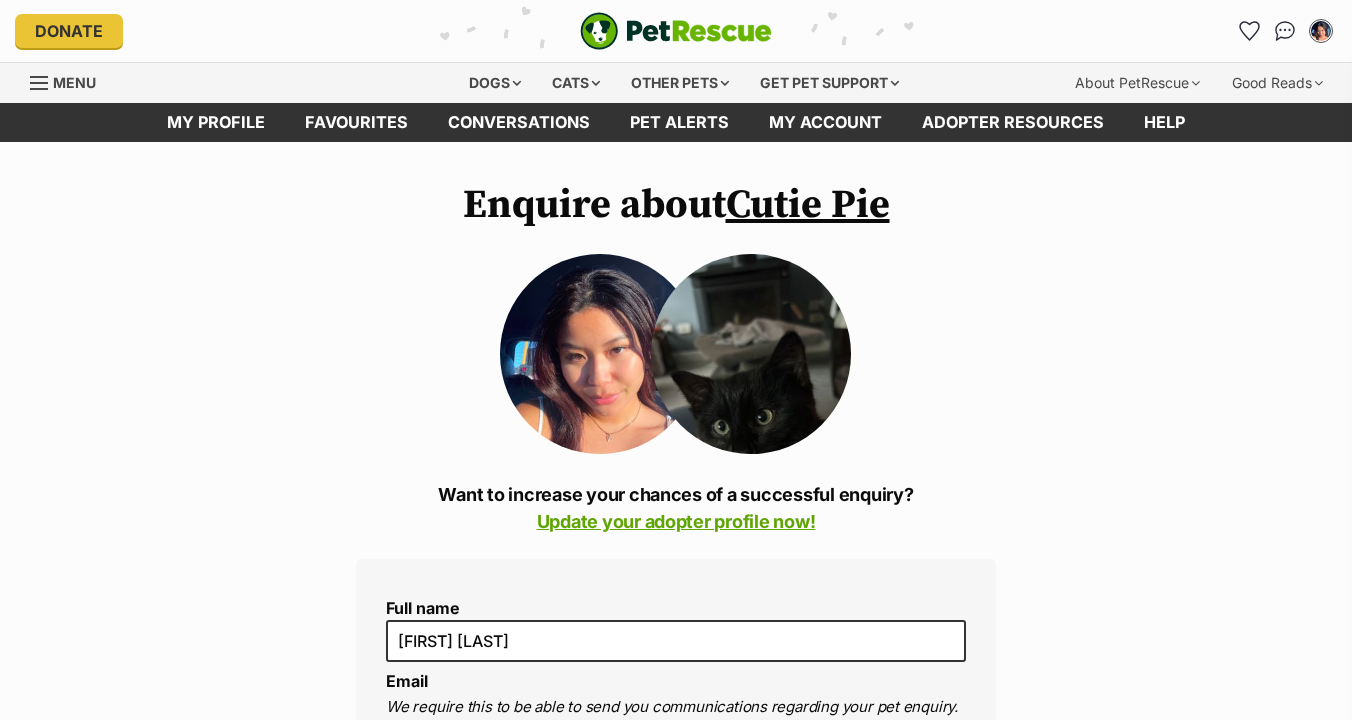 scroll, scrollTop: 0, scrollLeft: 0, axis: both 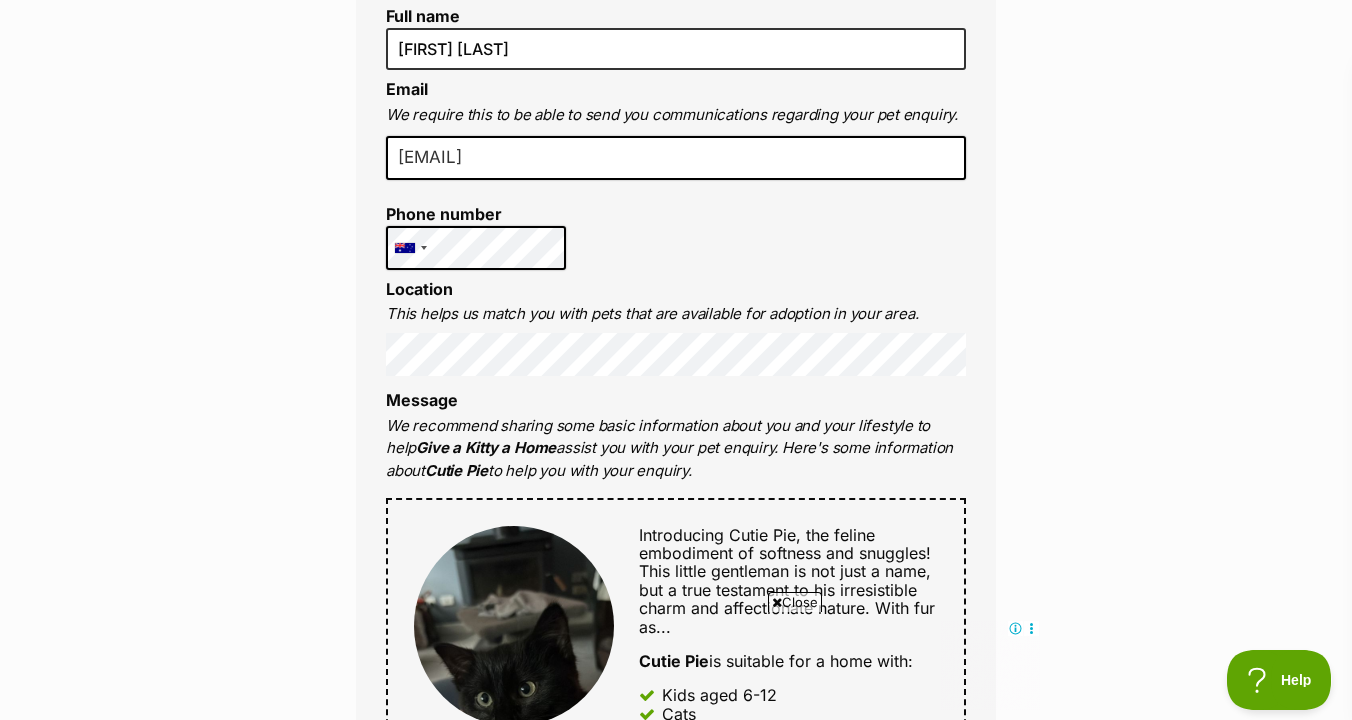 click on "This helps us match you with pets that are available for adoption in your area." at bounding box center [676, 314] 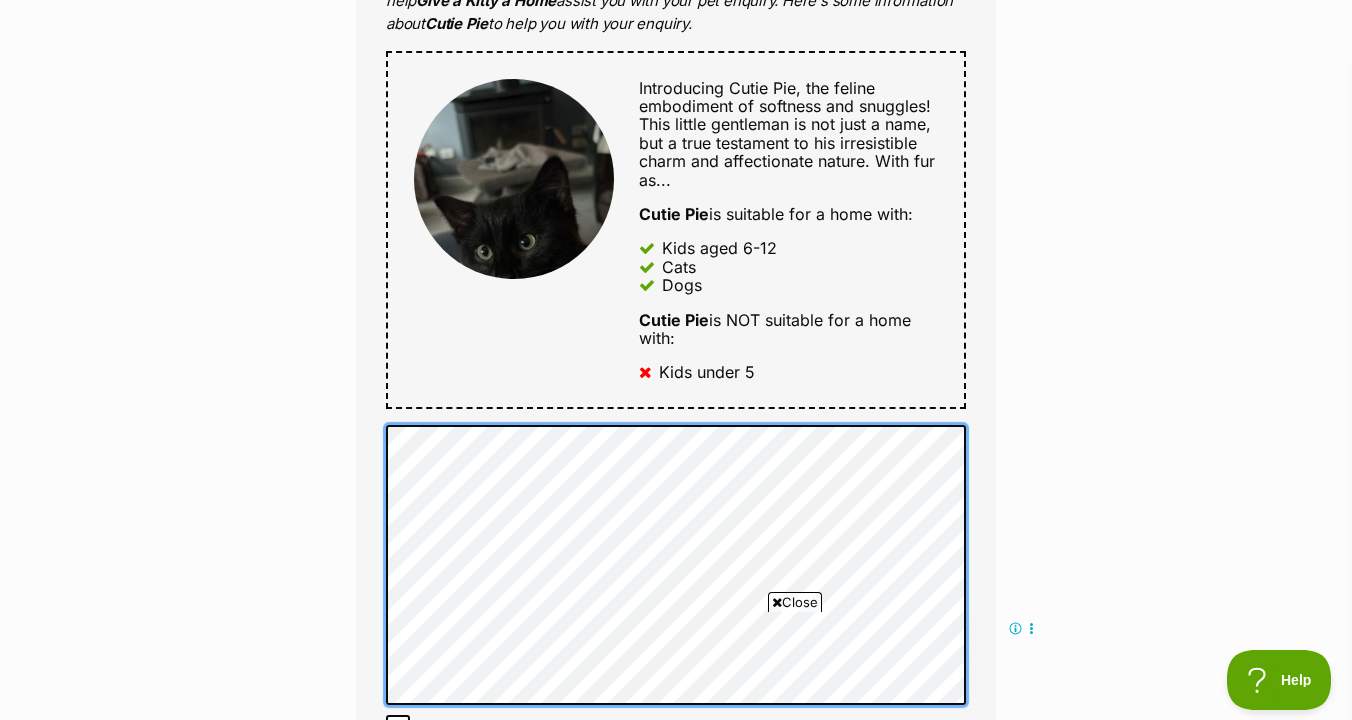 scroll, scrollTop: 1064, scrollLeft: 0, axis: vertical 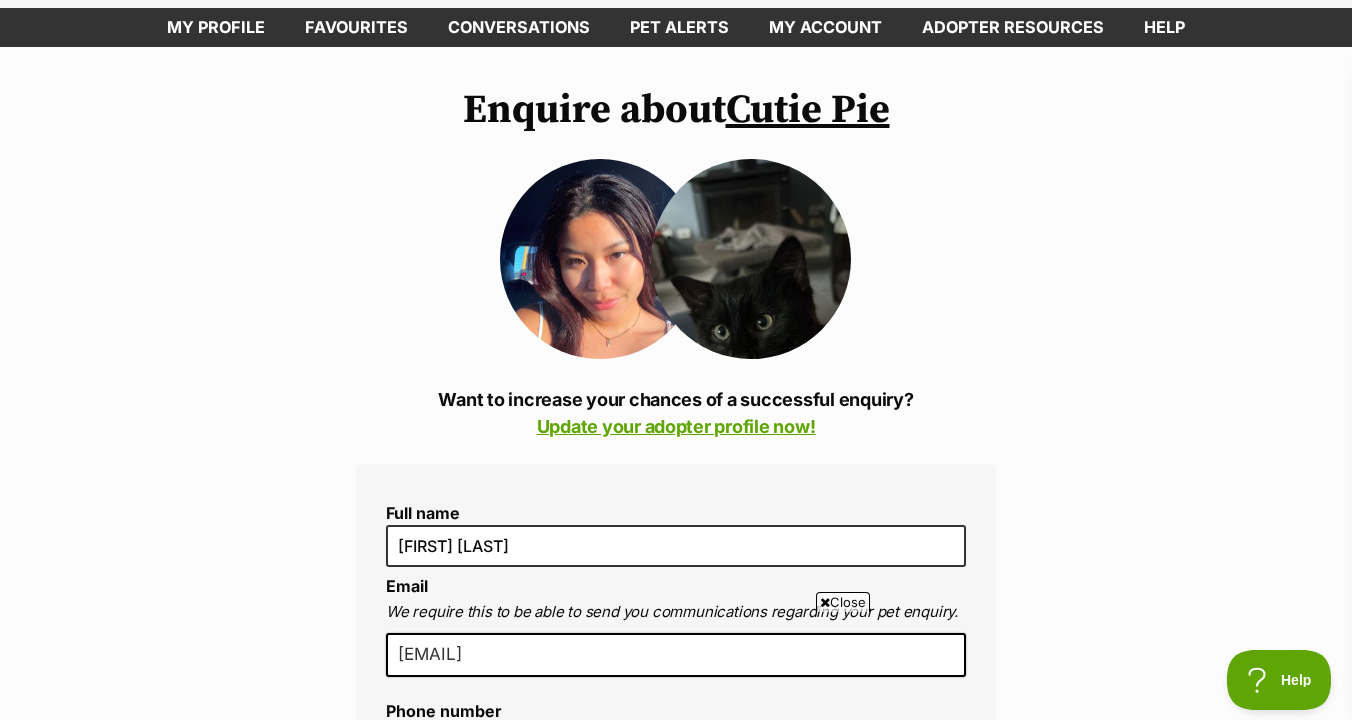 click on "Donate
PetRescue home
My account
Vivienne Pham
Edit profile
Log out
Pet alerts
Pet alert matches
Account settings
Change password
Dogs
Find a dog on PetRescue
View all dogs
Browse all of the doggos looking for a home
Senior dogs
Fill their golden years with love and happiness
Bonded pets
Dogs that need to be adopted together
Dogs looking for foster care
Dogs looking for a temporary home
Dog adoption assistance
How to set up an adopter profile
A guide to setting up your account
Pet adoption tips
Tips to boost your pet search
Creating and managing pet alerts
Get notified about a pawfect match!
Do you speak dog?
VIC" at bounding box center [676, 2034] 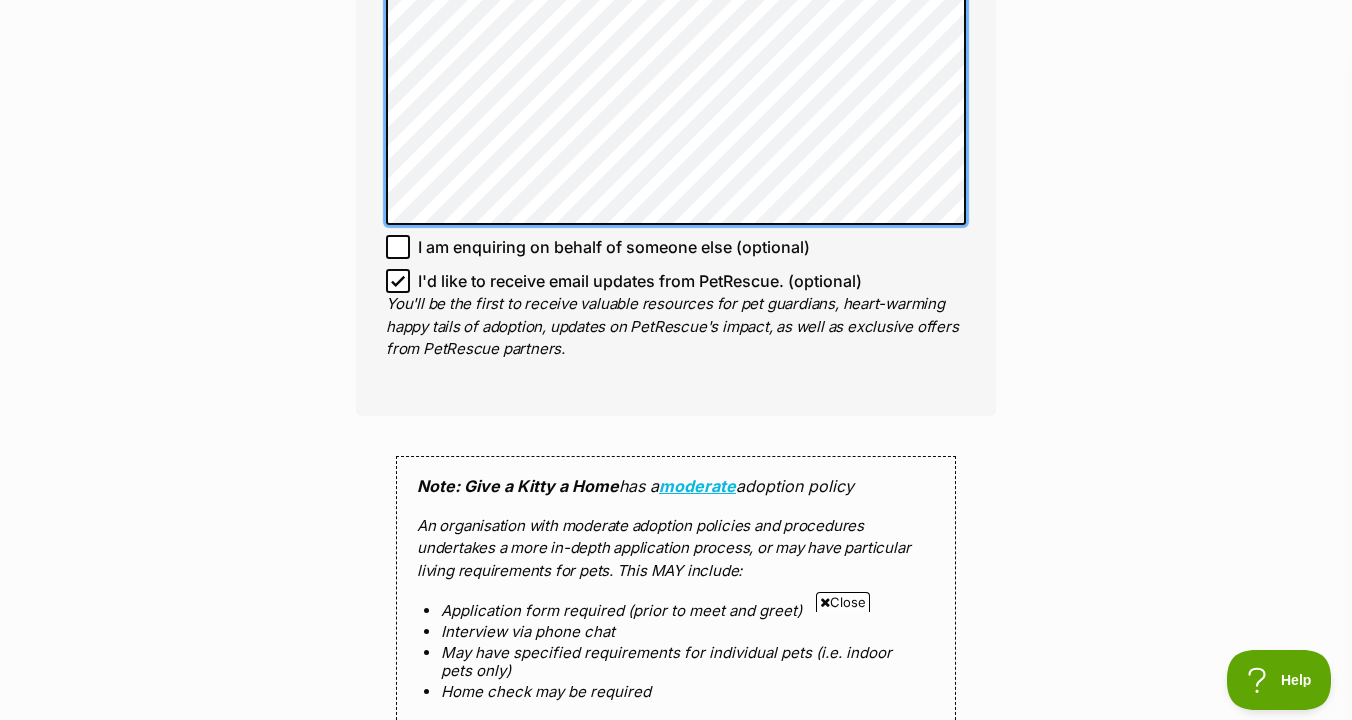 scroll, scrollTop: 2000, scrollLeft: 0, axis: vertical 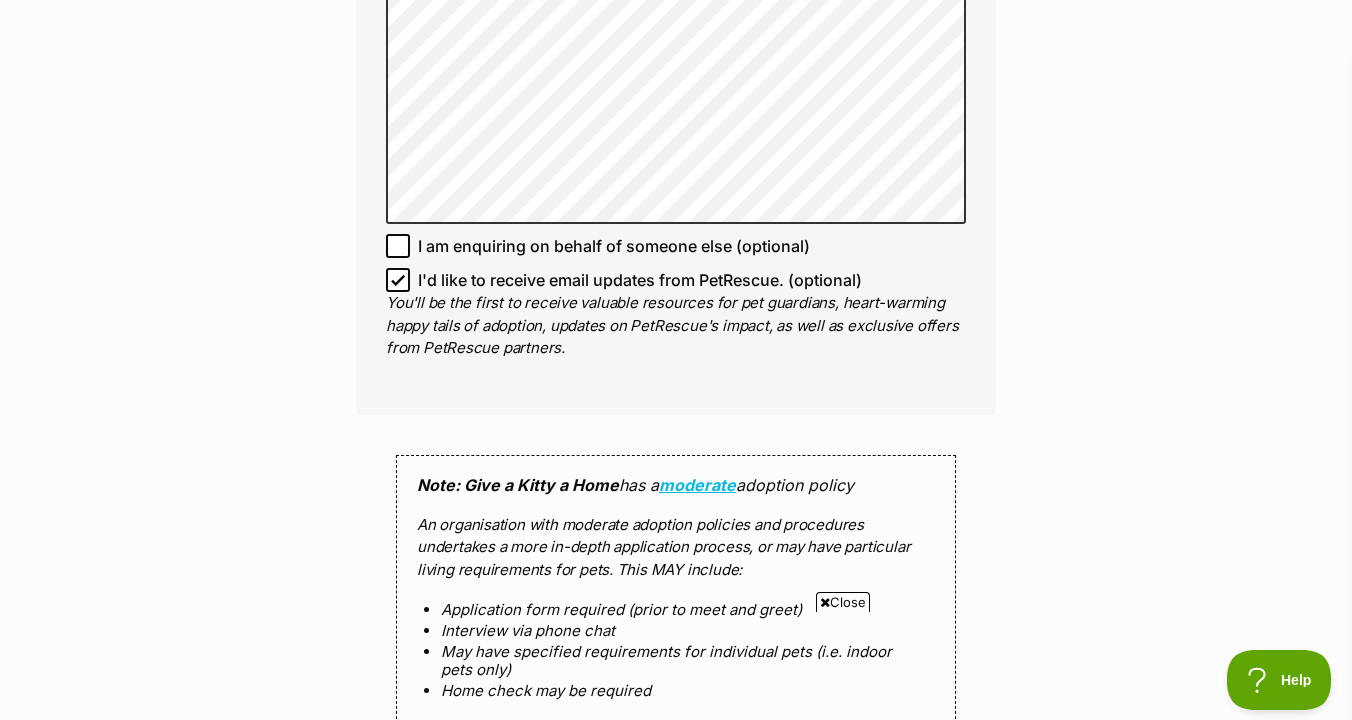 click on "I'd like to receive email updates from PetRescue. (optional)" at bounding box center [640, 280] 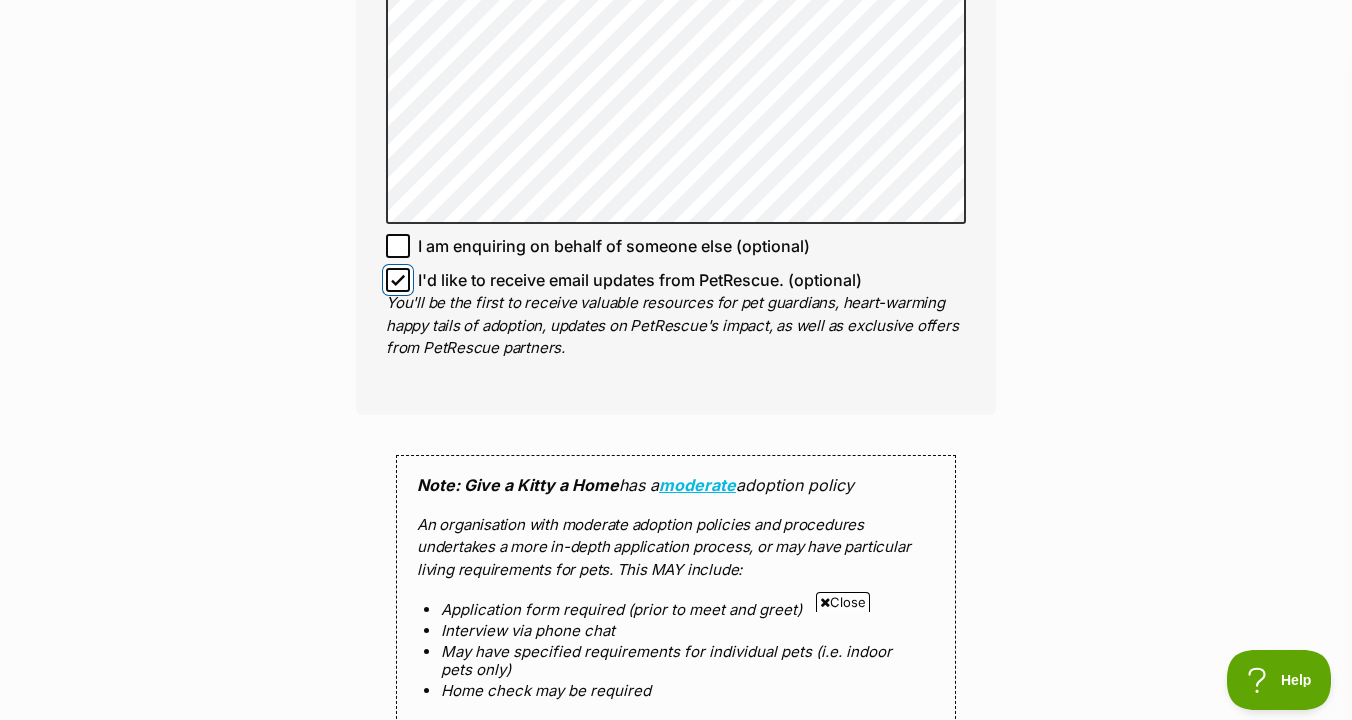 click on "I'd like to receive email updates from PetRescue. (optional)" at bounding box center (398, 280) 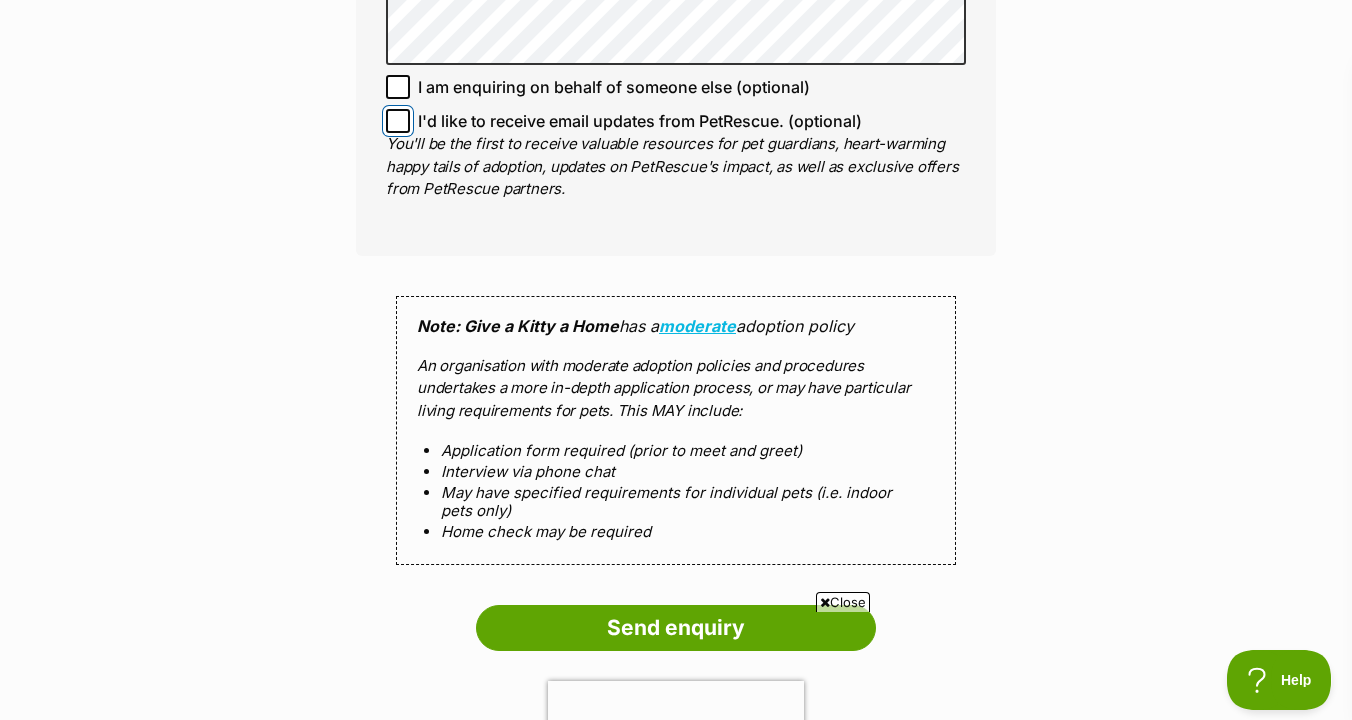 scroll, scrollTop: 2319, scrollLeft: 0, axis: vertical 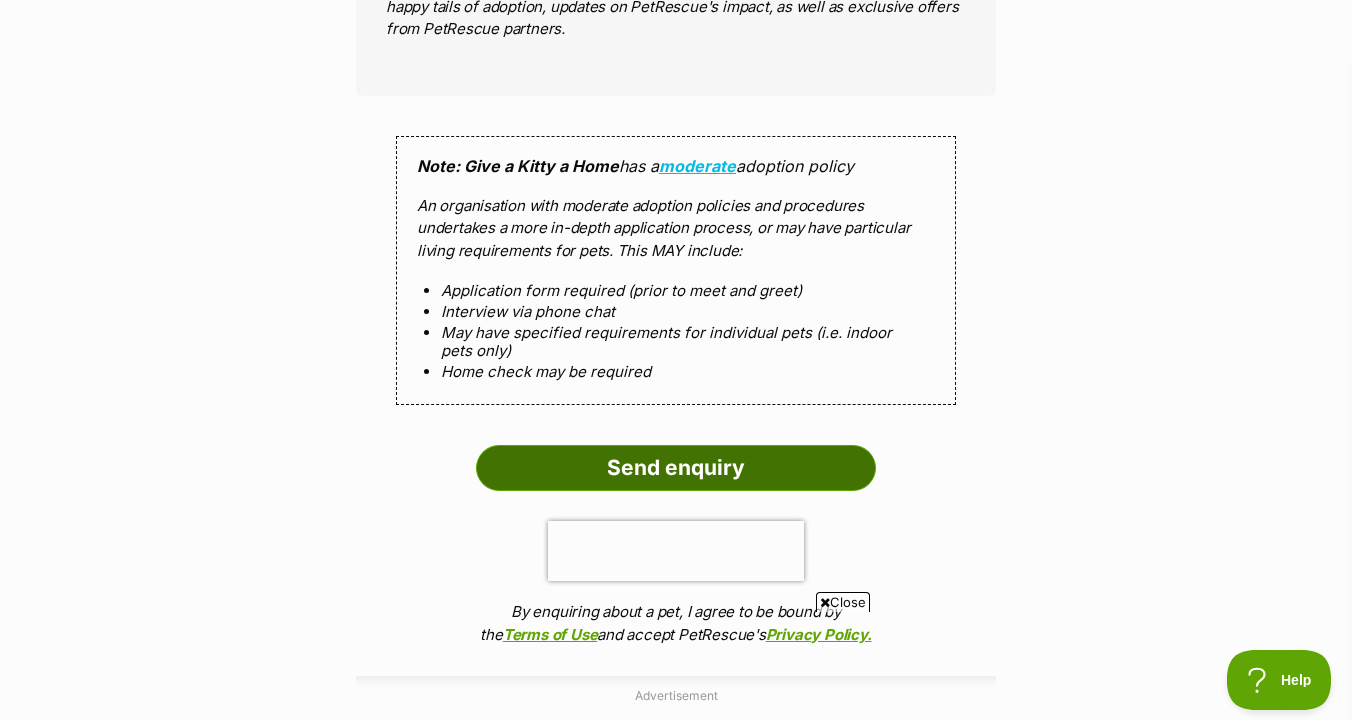 click on "Send enquiry" at bounding box center [676, 468] 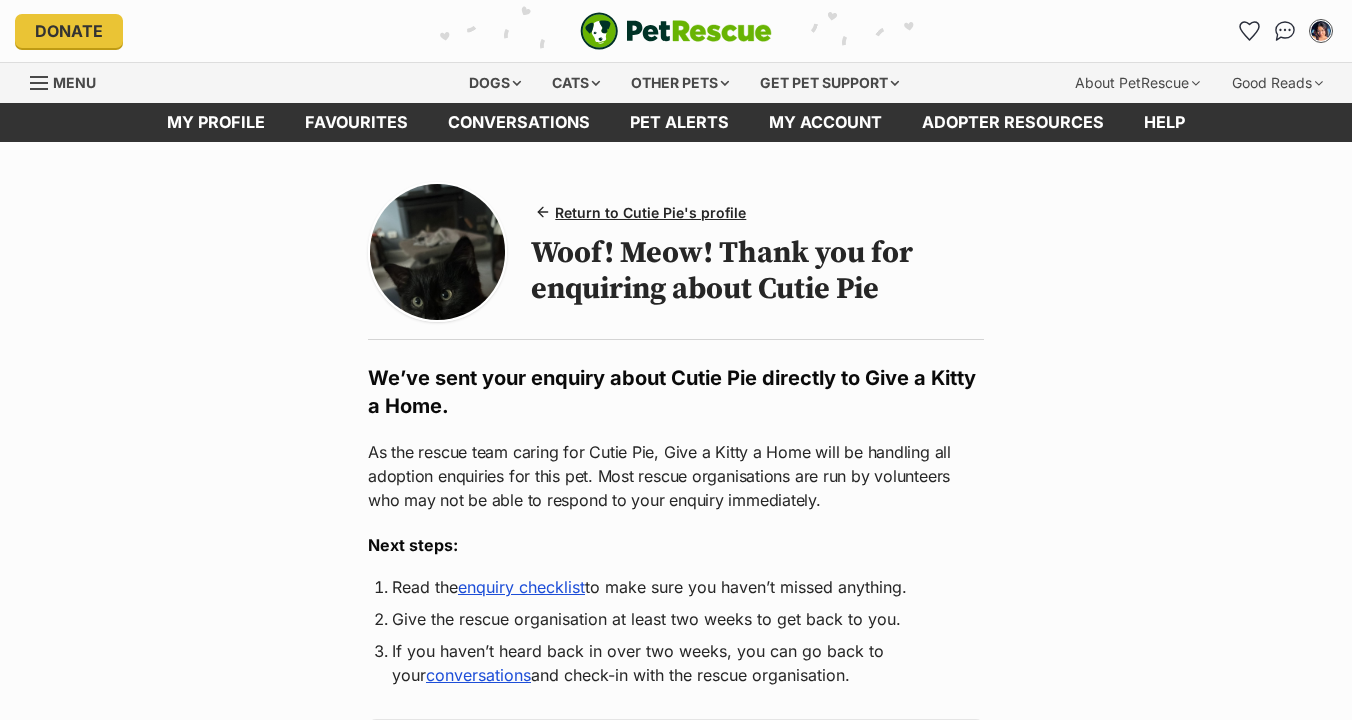scroll, scrollTop: 0, scrollLeft: 0, axis: both 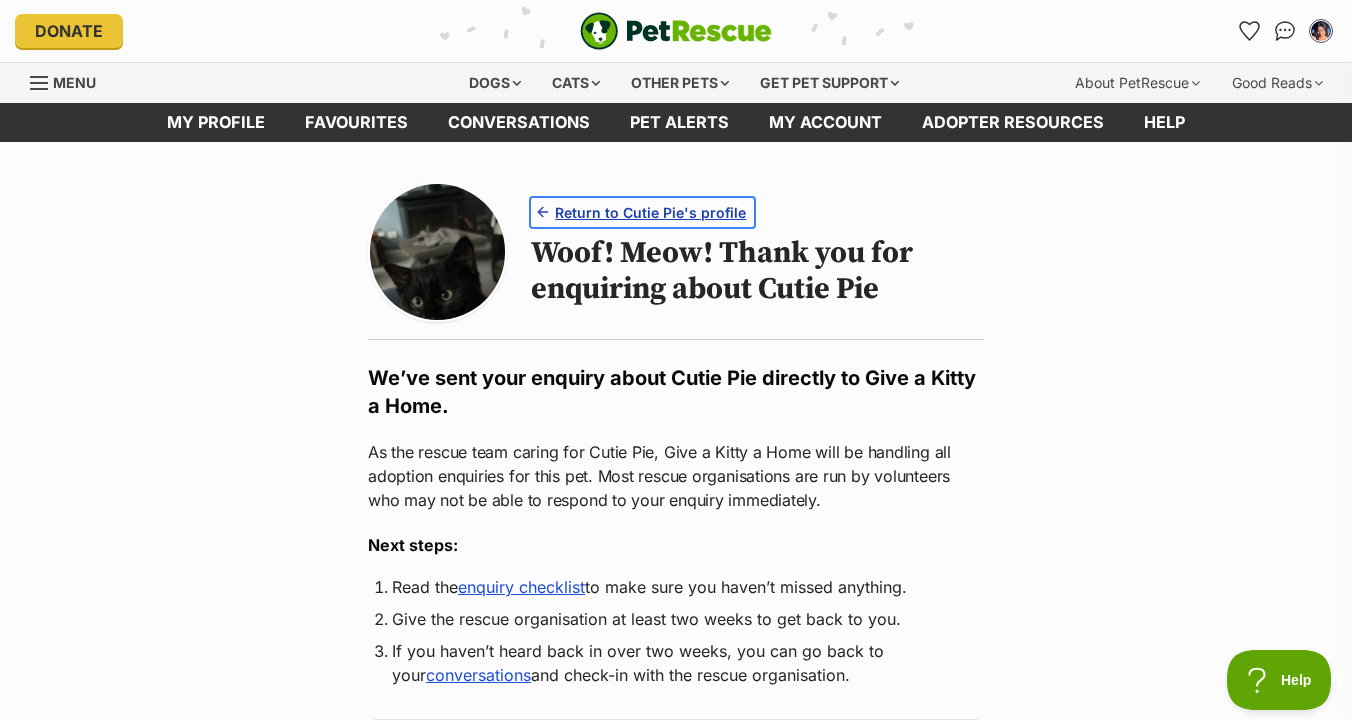 click on "Return to Cutie Pie's profile" at bounding box center (650, 212) 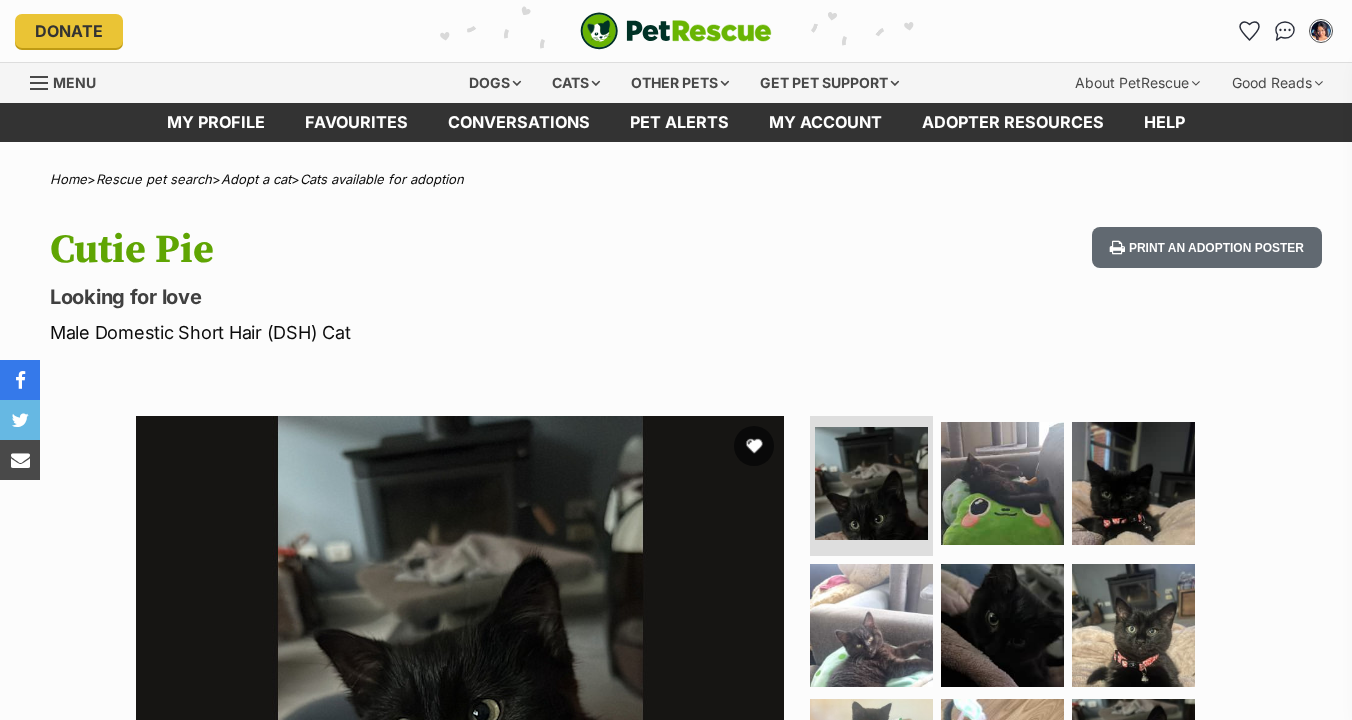scroll, scrollTop: 0, scrollLeft: 0, axis: both 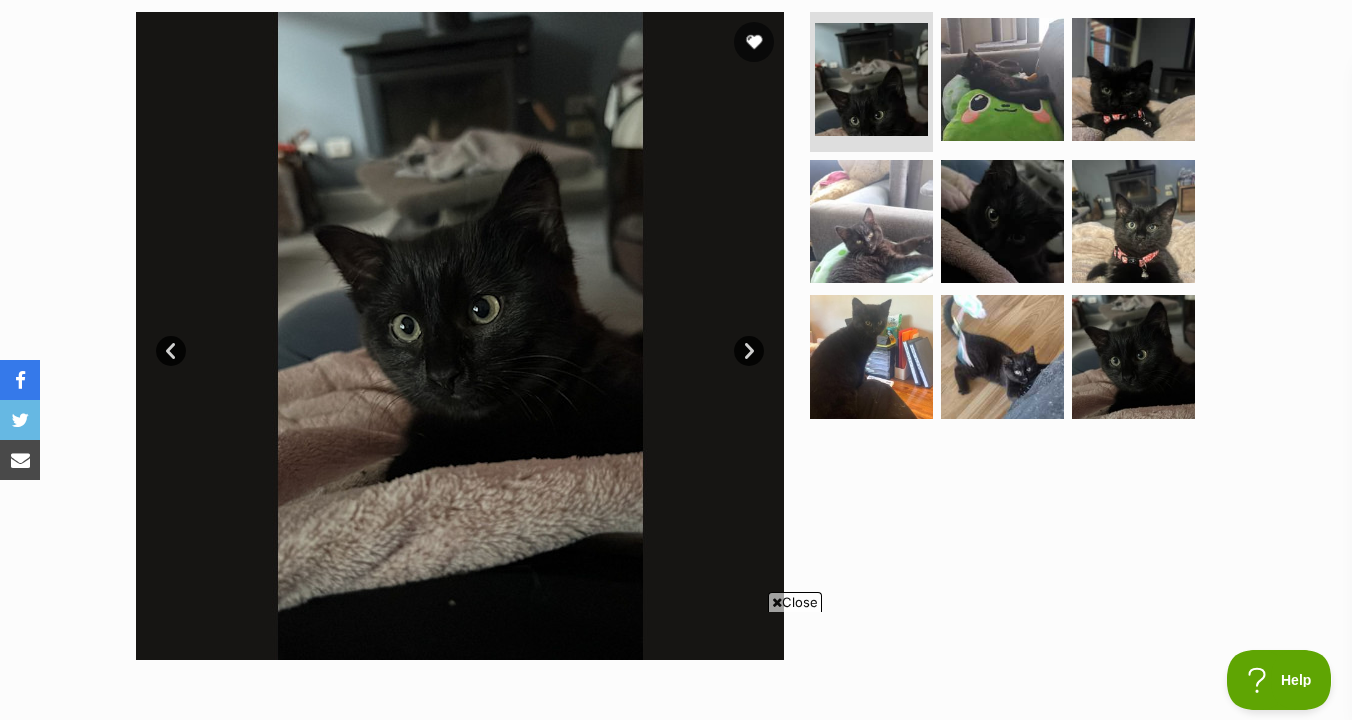 click on "Next" at bounding box center (749, 351) 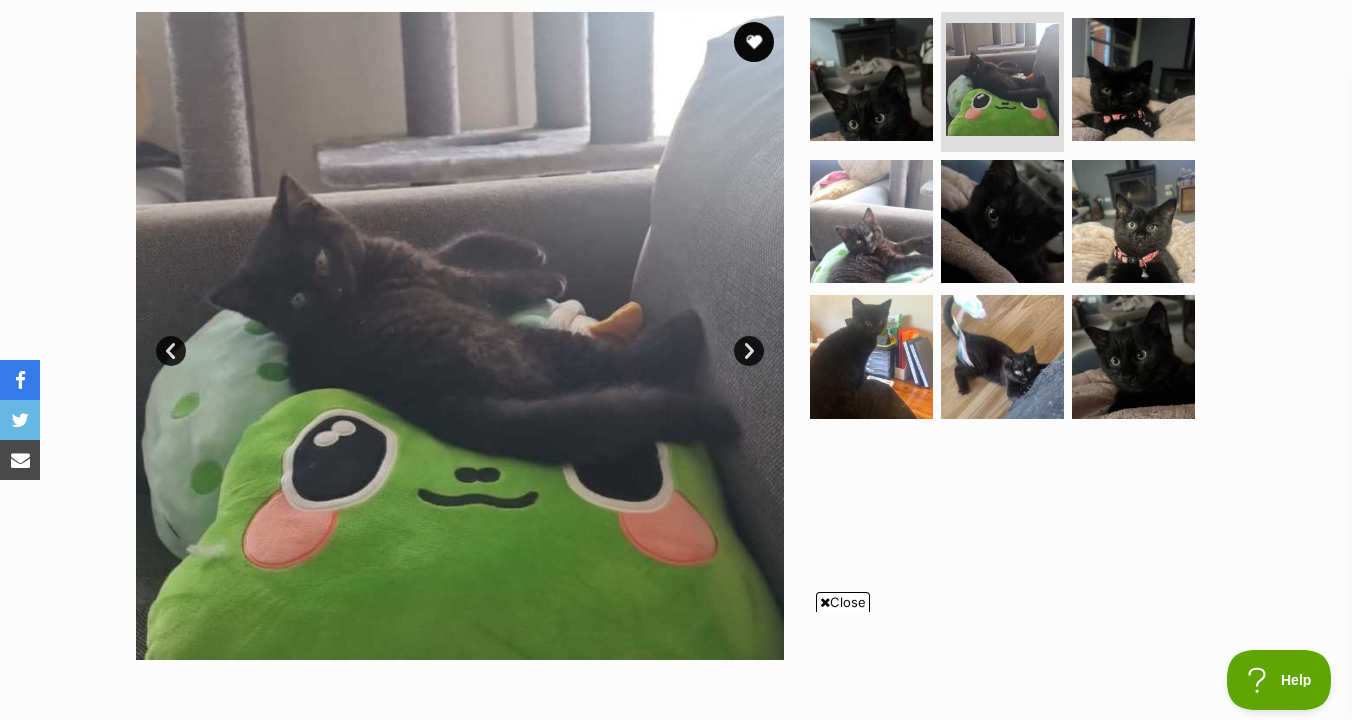 click on "Next" at bounding box center (749, 351) 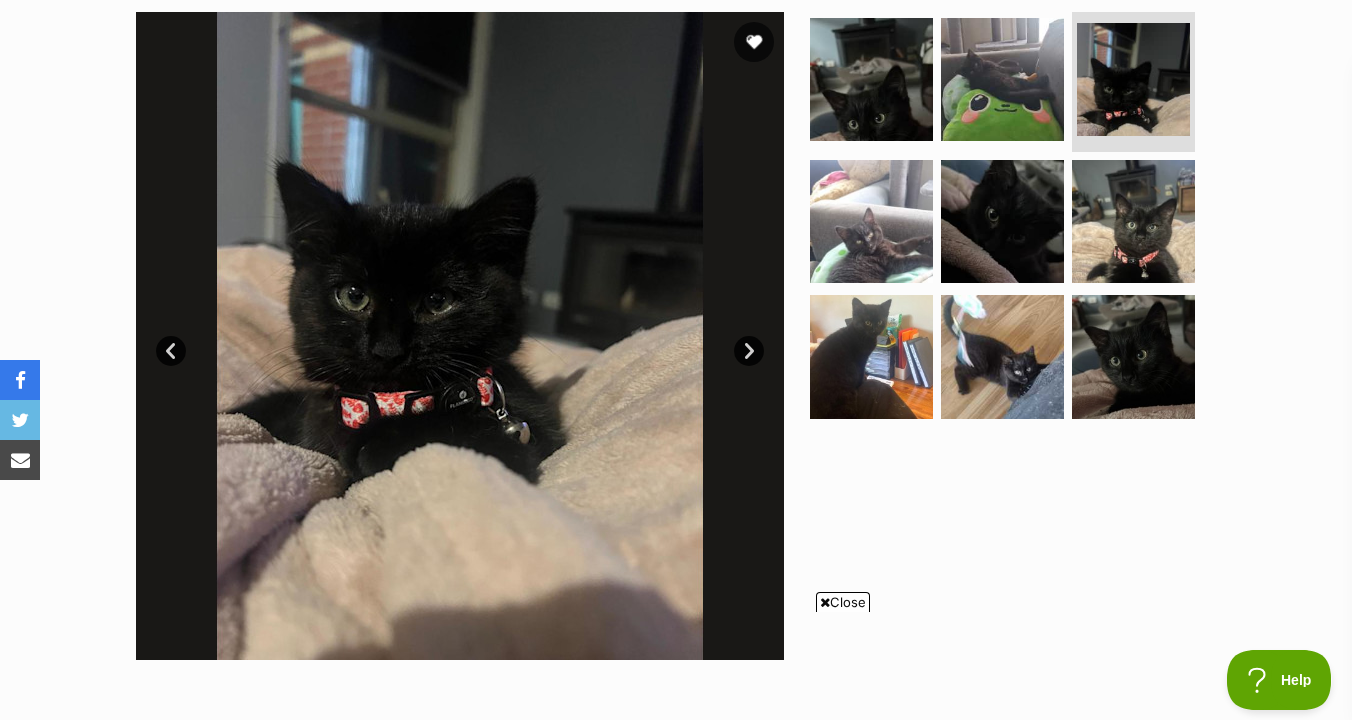 click on "Next" at bounding box center (749, 351) 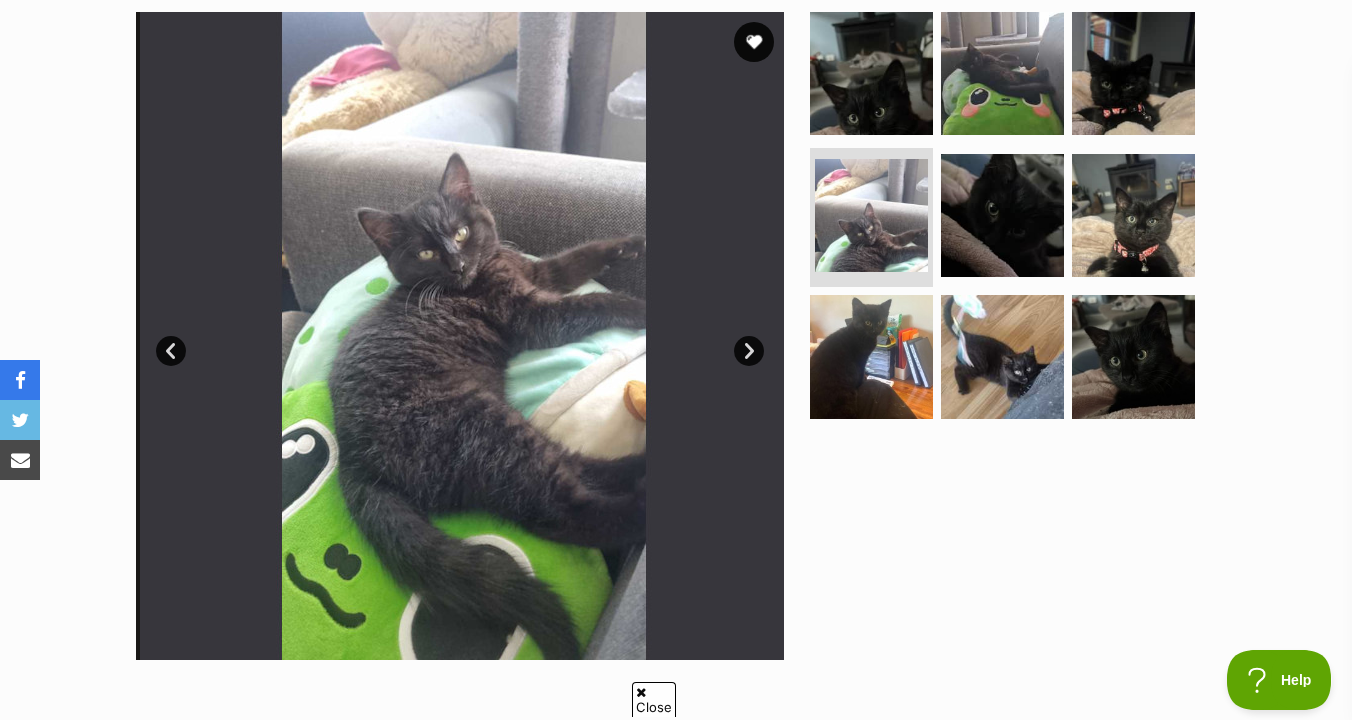 click on "Next" at bounding box center (749, 351) 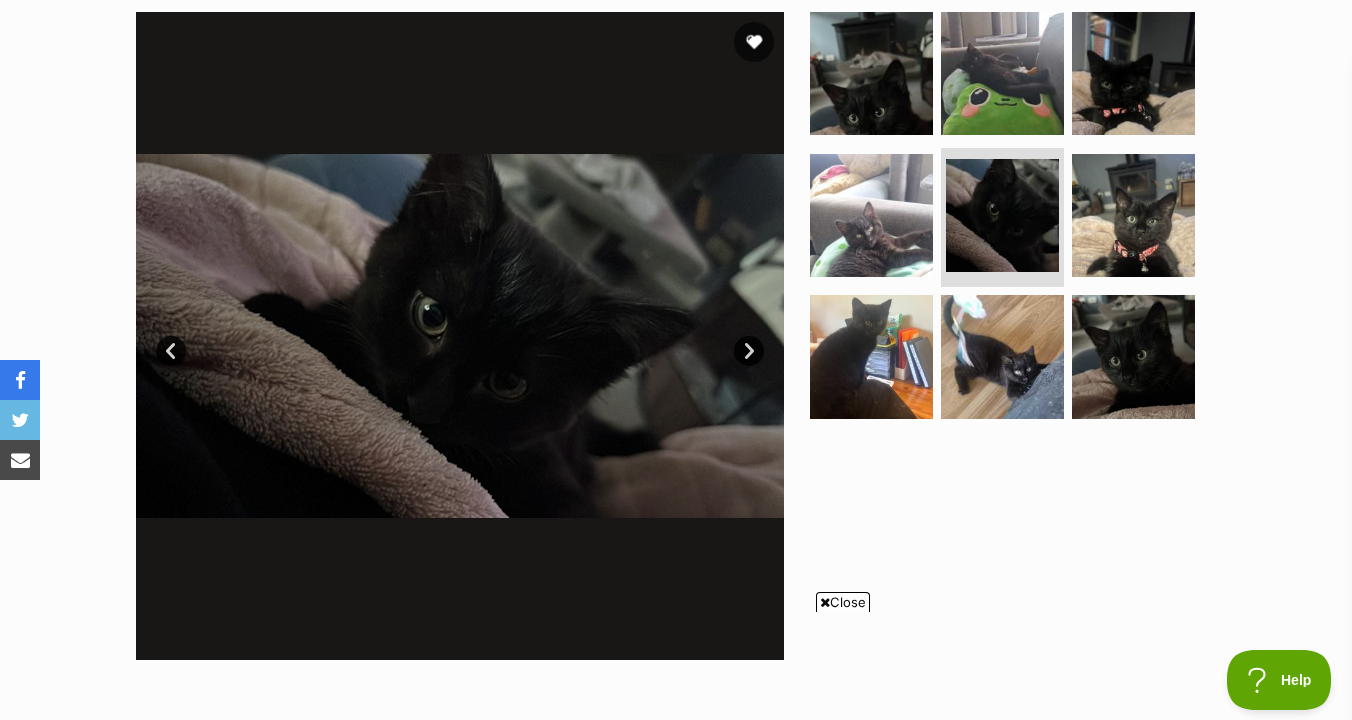 scroll, scrollTop: 0, scrollLeft: 0, axis: both 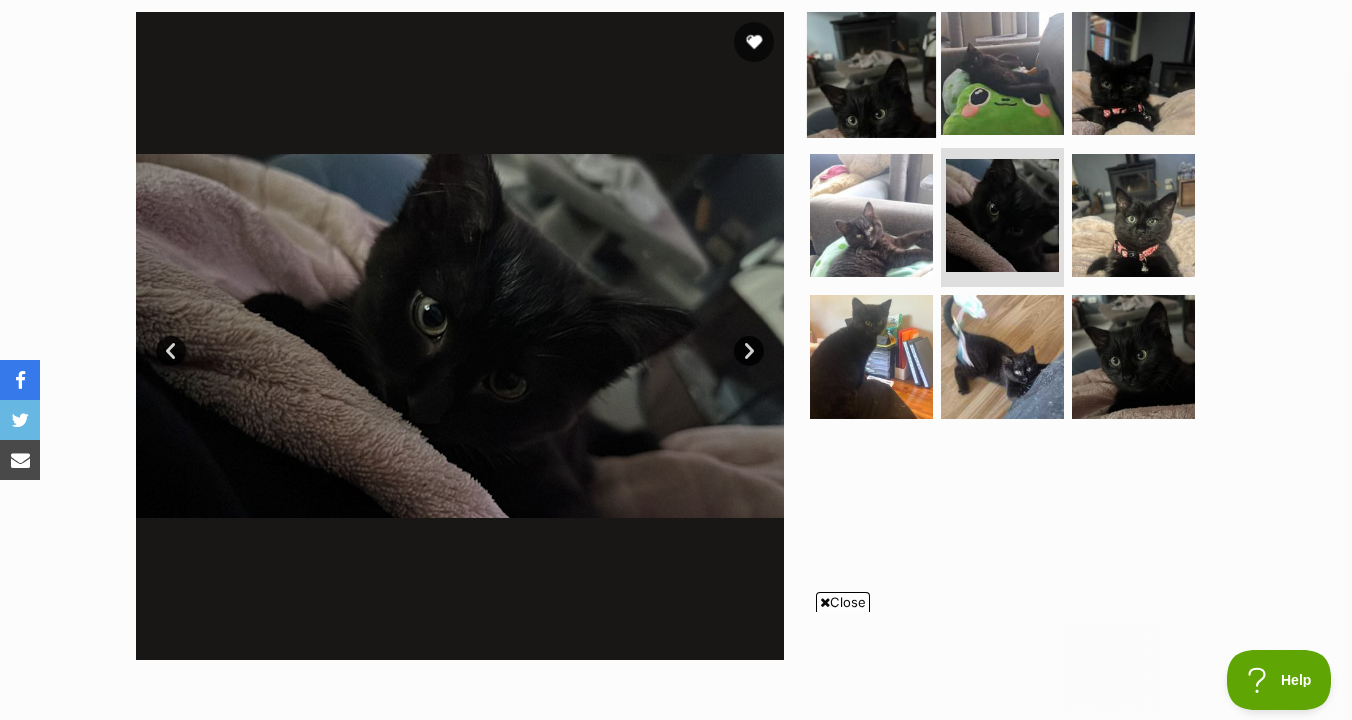 click at bounding box center (1011, 221) 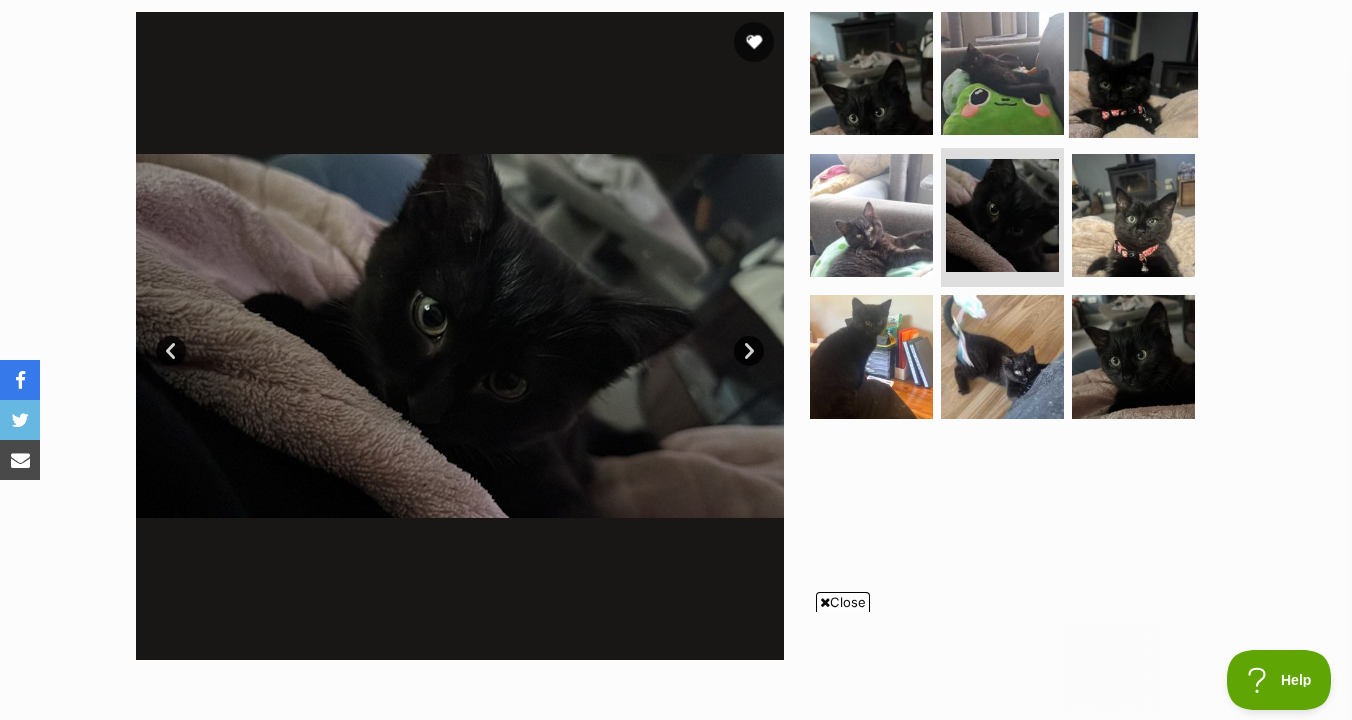 click at bounding box center [1133, 73] 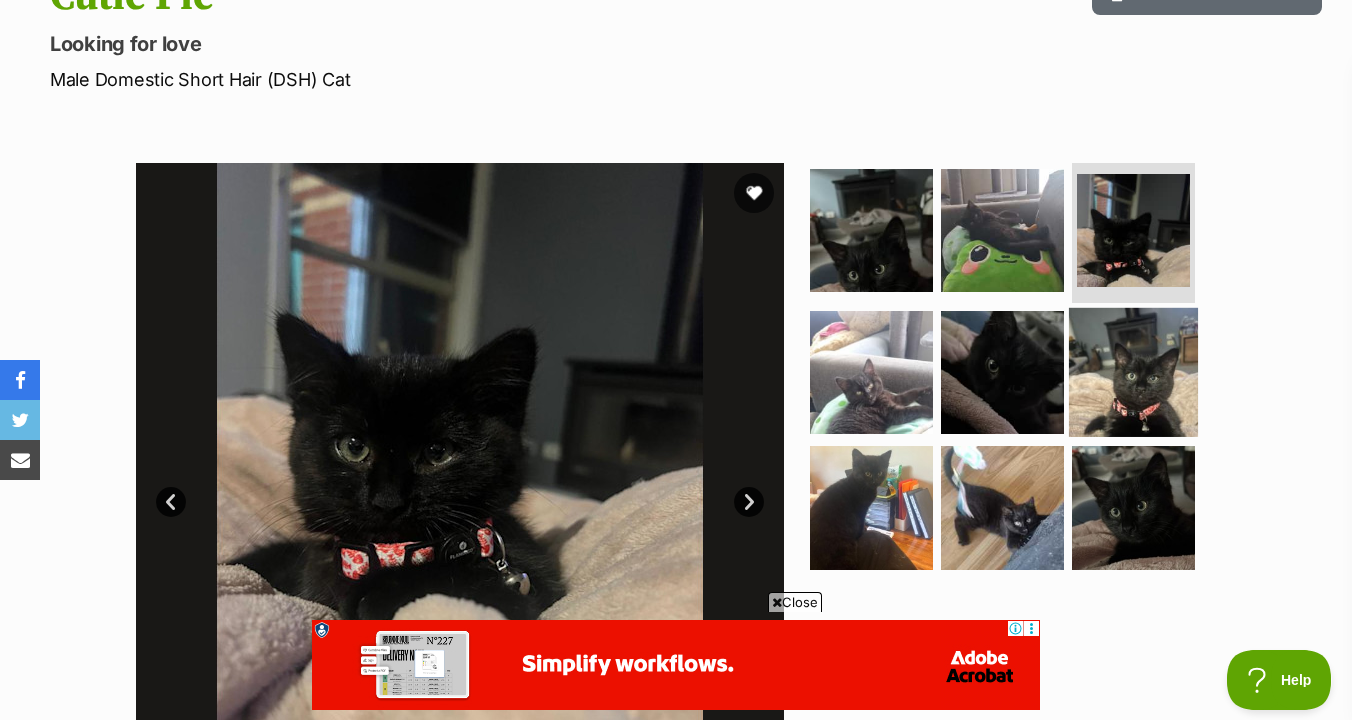 scroll, scrollTop: 242, scrollLeft: 0, axis: vertical 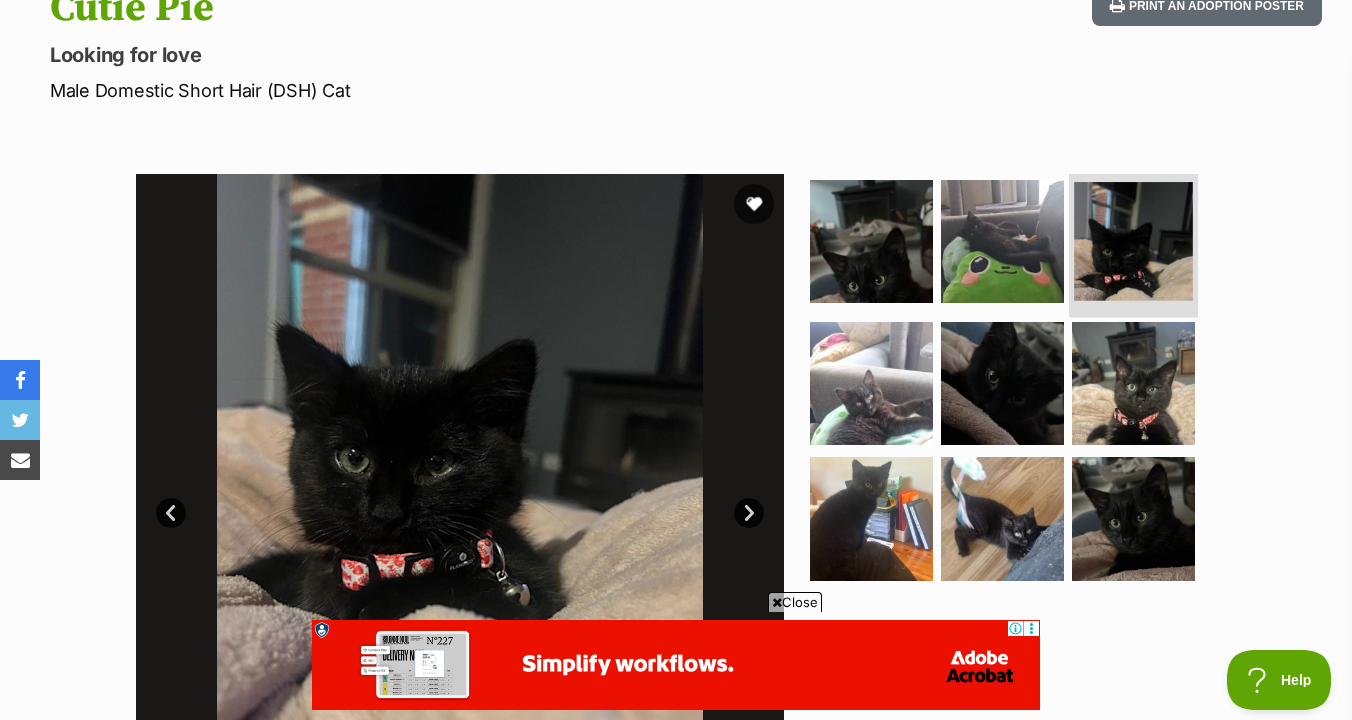 click at bounding box center (1133, 241) 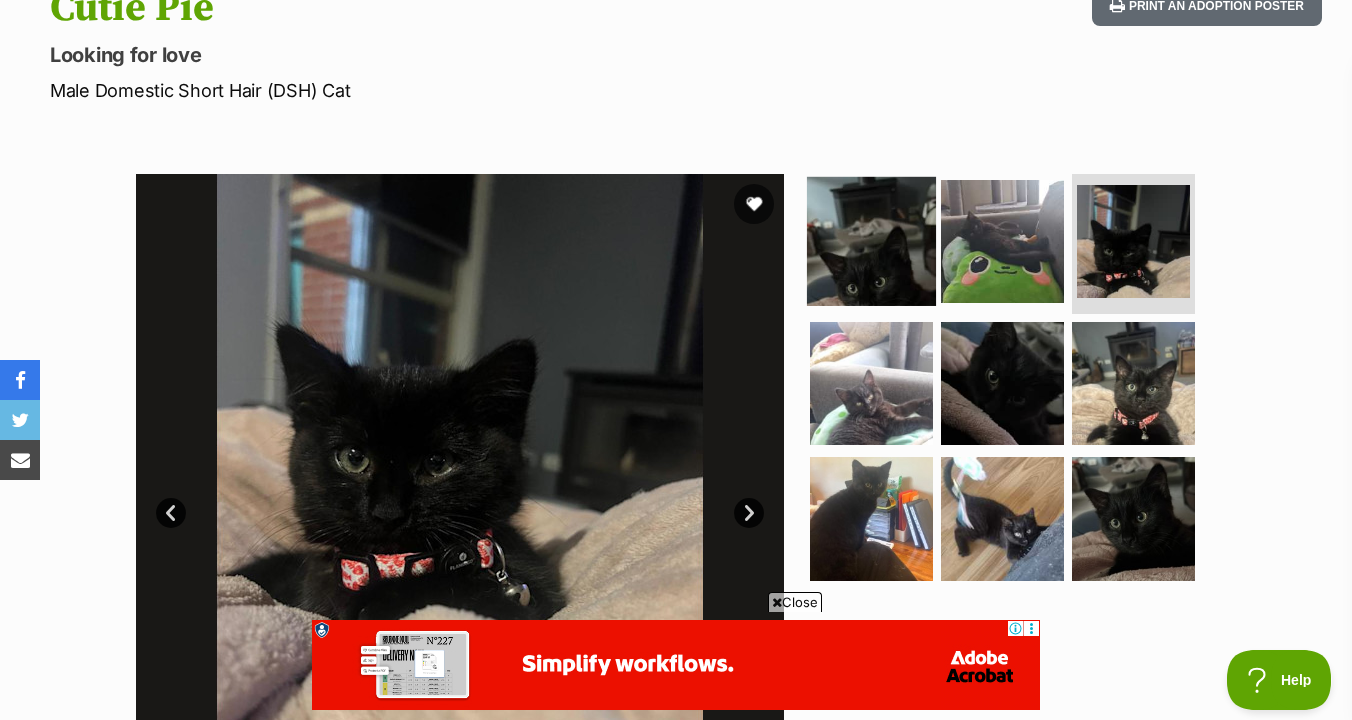 click at bounding box center (871, 241) 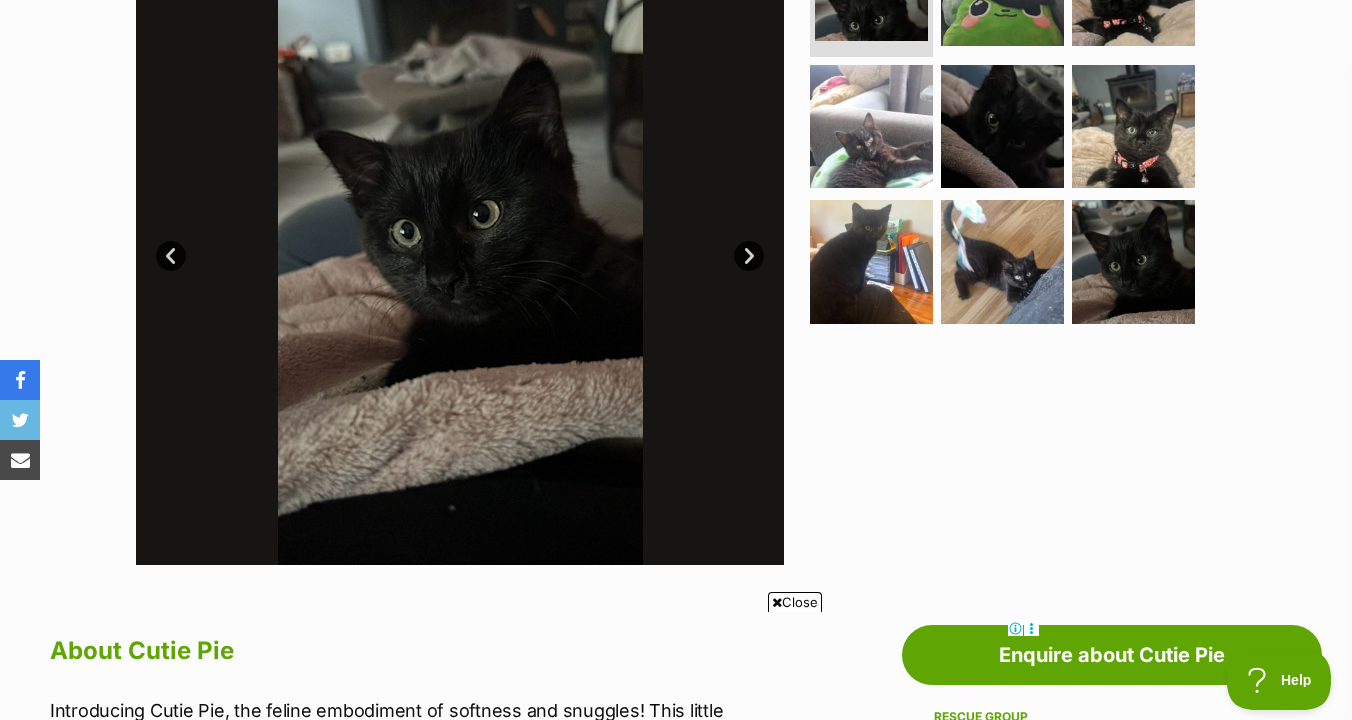 scroll, scrollTop: 500, scrollLeft: 0, axis: vertical 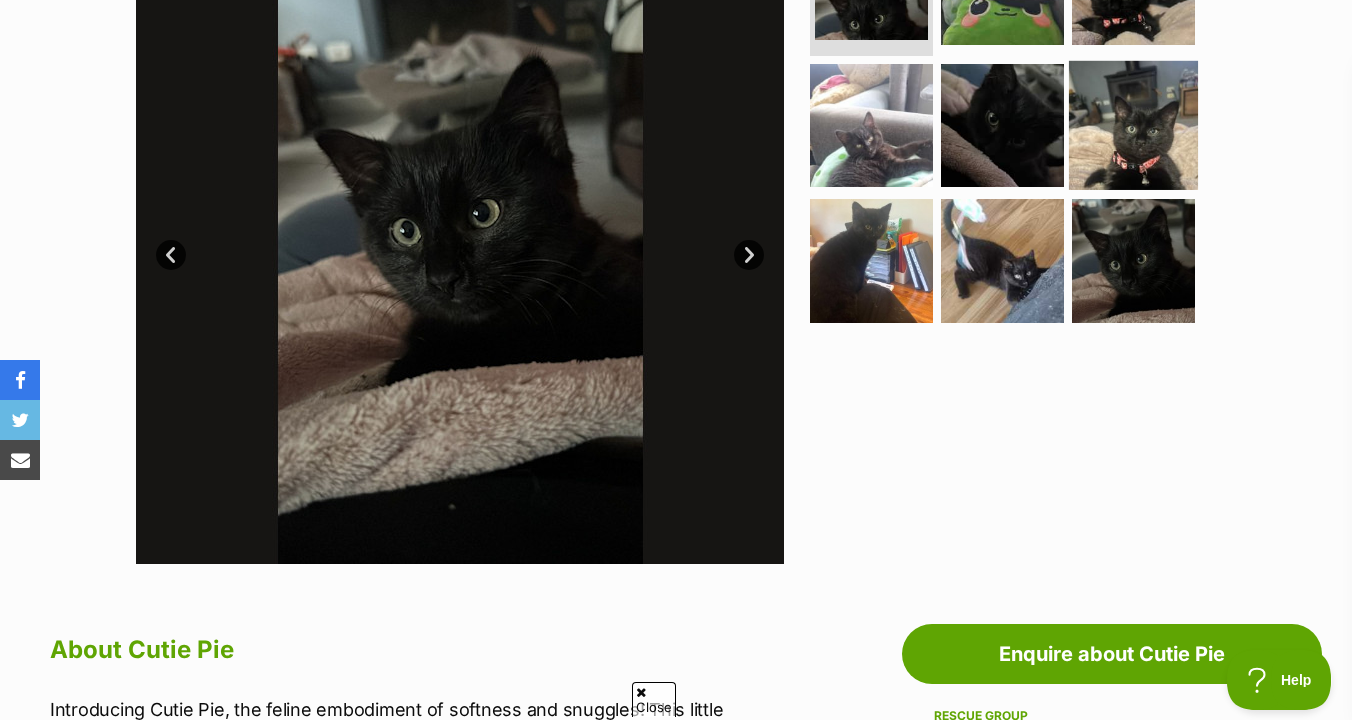 click at bounding box center [1133, 124] 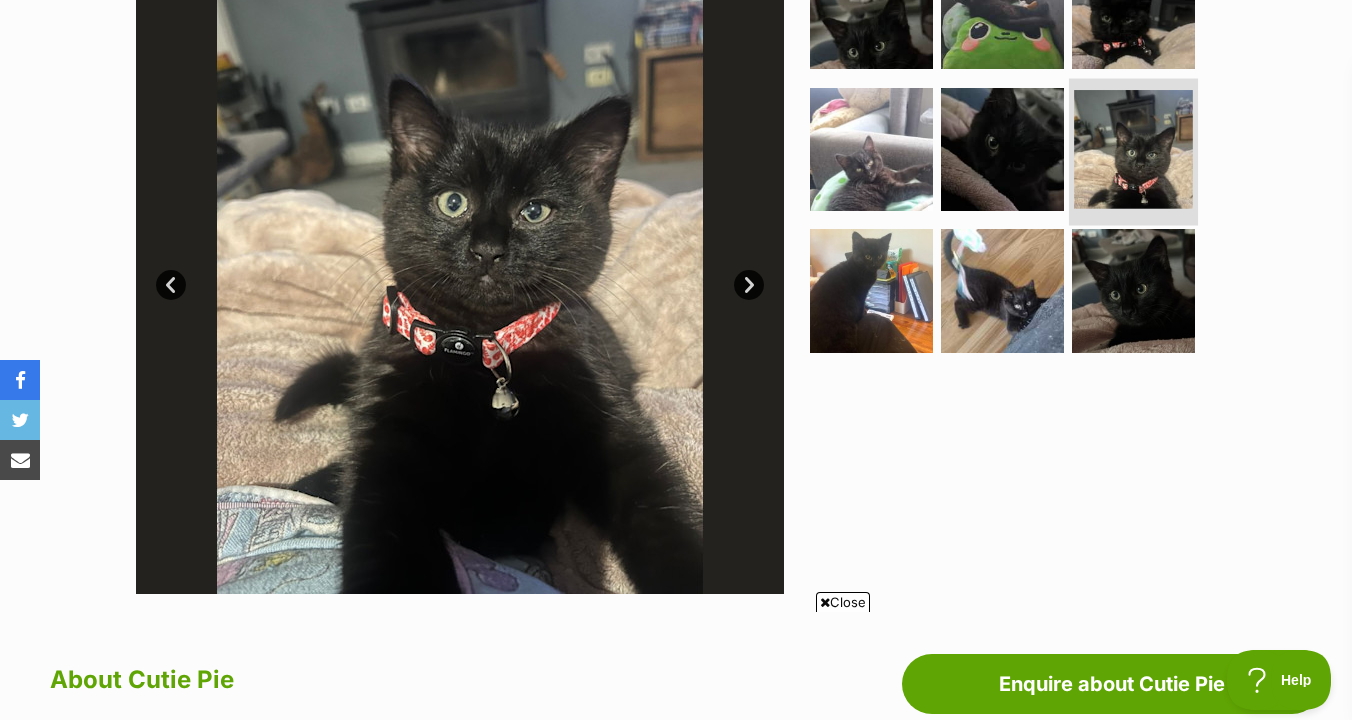 scroll, scrollTop: 469, scrollLeft: 0, axis: vertical 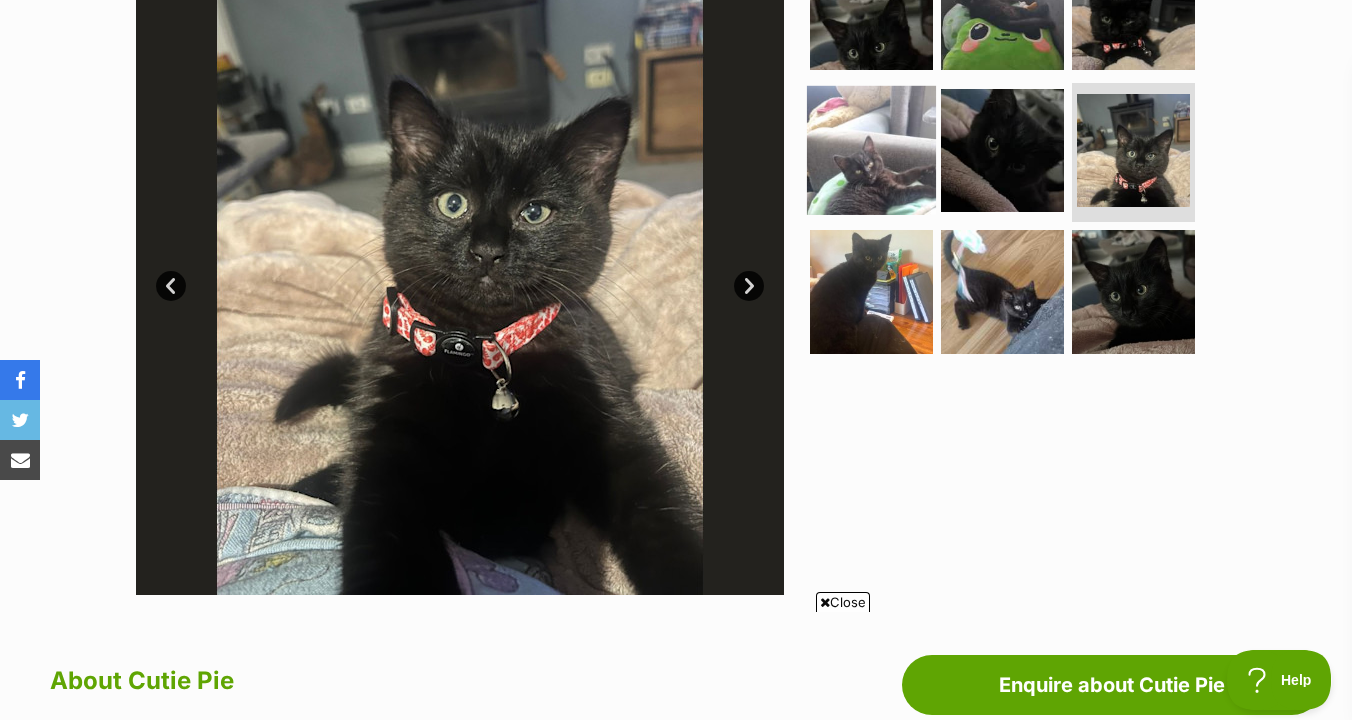 click at bounding box center [871, 149] 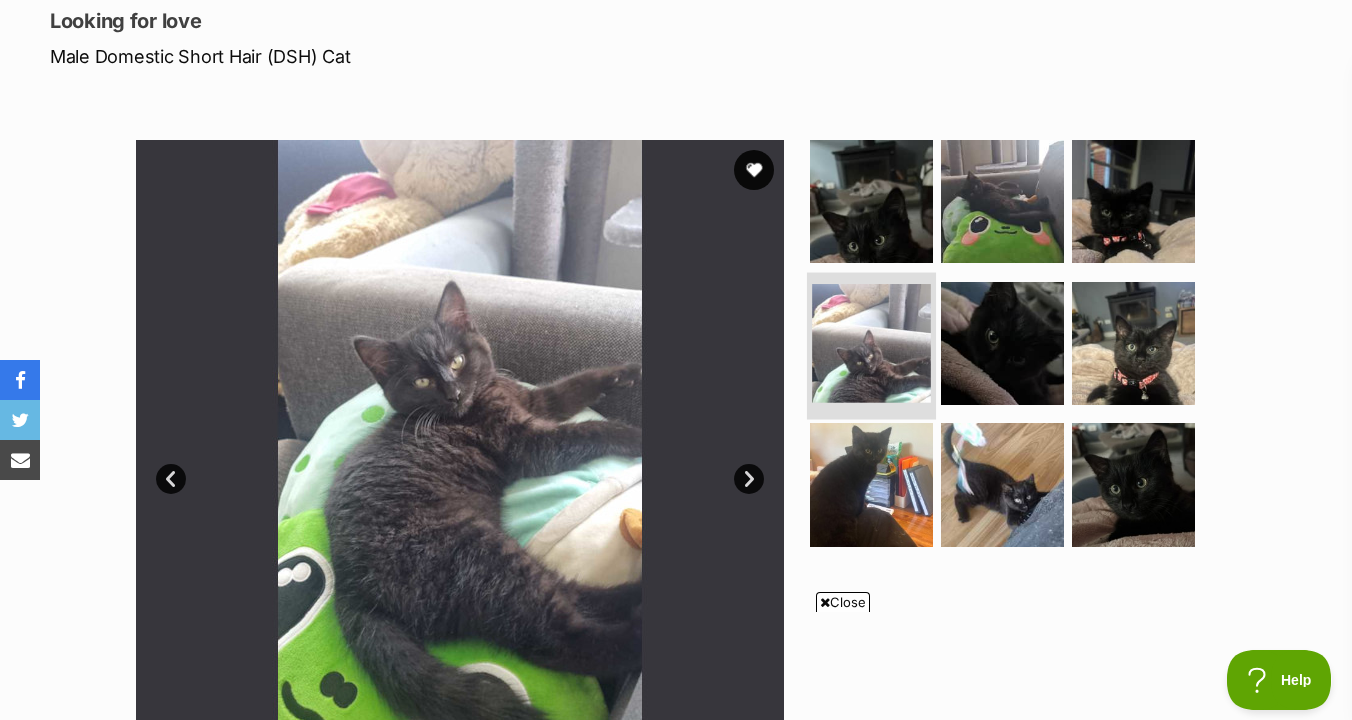 scroll, scrollTop: 269, scrollLeft: 0, axis: vertical 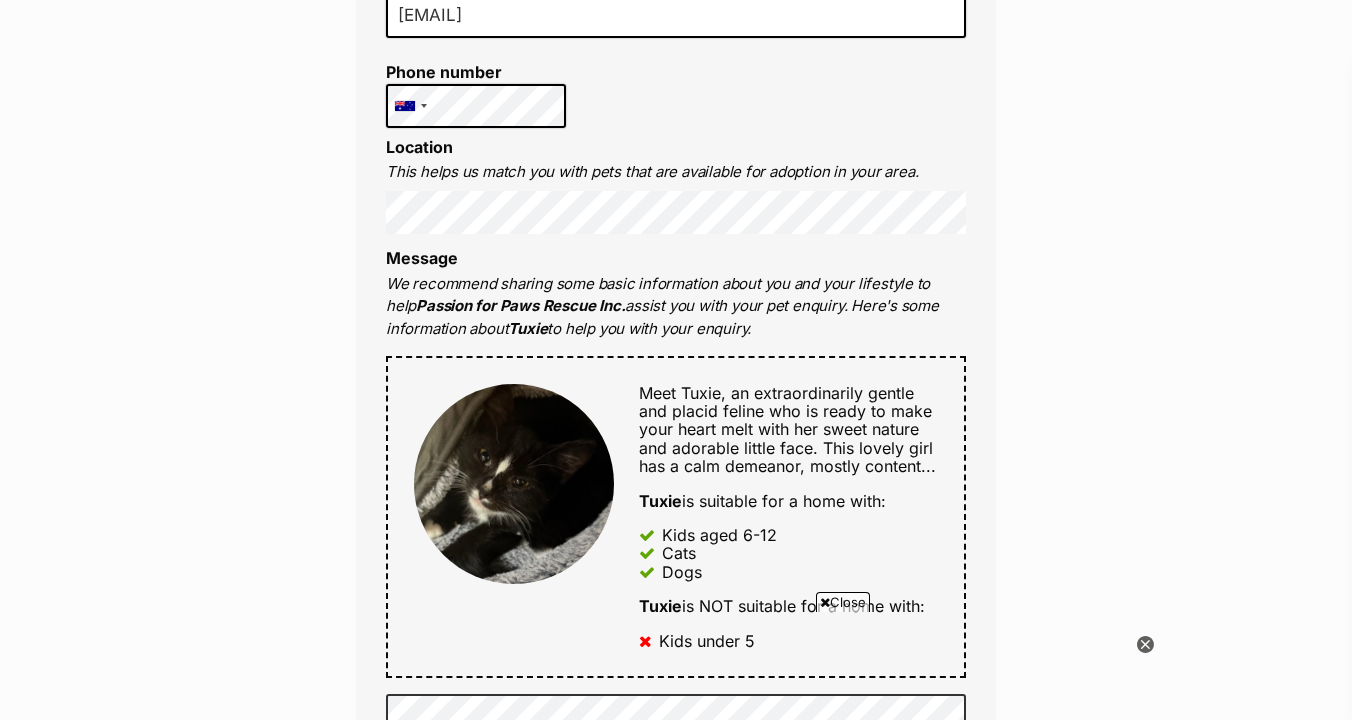 click on "Full name [NAME]
Email
We require this to be able to send you communications regarding your pet enquiry.
[EMAIL]
Phone number United States +1 United Kingdom +44 Afghanistan (‫افغانستان‬‎) +93 Albania (Shqipëri) +355 Algeria (‫الجزائر‬‎) +213 American Samoa +1684 Andorra +376 Angola +244 Anguilla +1264 Antigua and Barbuda +1268 Argentina +54 Armenia (Հայաստան) +374 Aruba +297 Australia +61 Austria (Österreich) +43 Azerbaijan (Azərbaycan) +994 Bahamas +1242 Bahrain (‫البحرين‬‎) +973 Bangladesh (বাংলাদেশ) +880 Barbados +1246 Belarus (Беларусь) +375 Belgium (België) +32 Belize +501 Benin (Bénin) +229 Bermuda +1441 Bhutan (འབྲུག) +975 Bolivia +591 Bosnia and Herzegovina (Босна и Херцеговина) +387 Botswana +267 Brazil (Brasil) +55 +246 +1284" at bounding box center (676, 750) 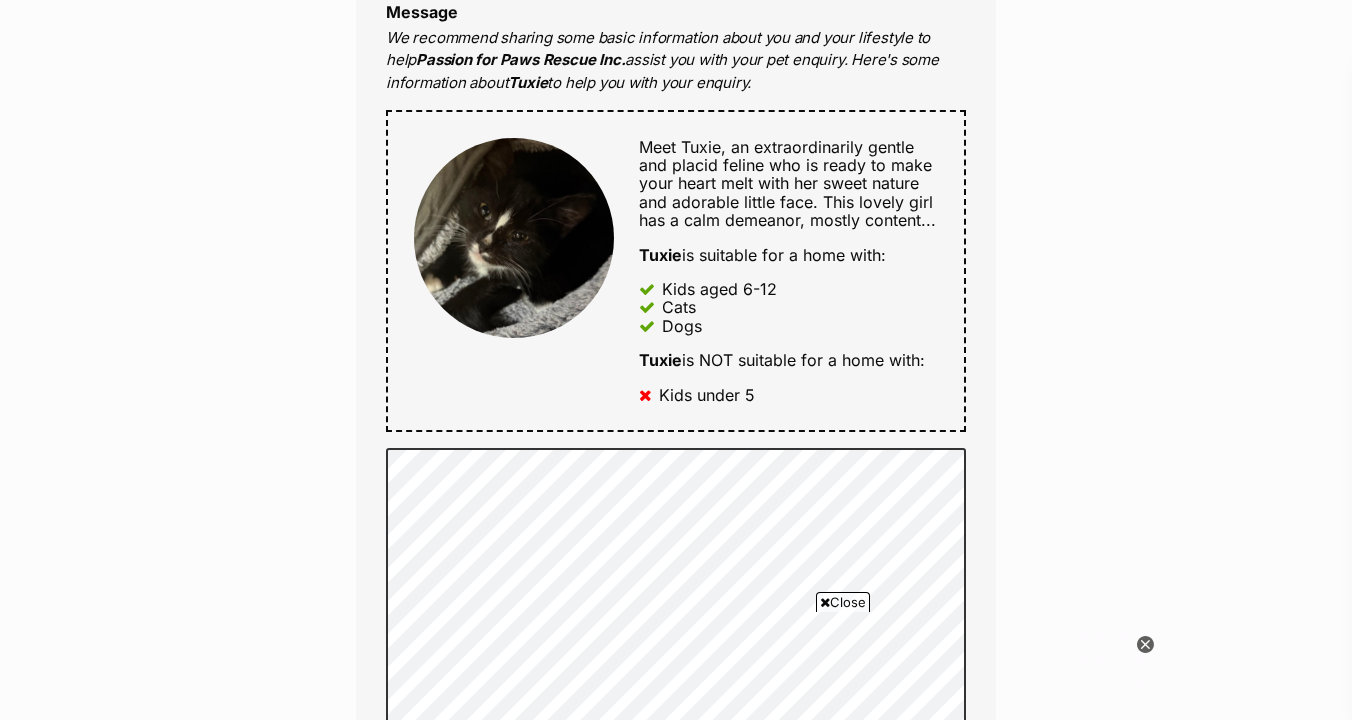 scroll, scrollTop: 1014, scrollLeft: 0, axis: vertical 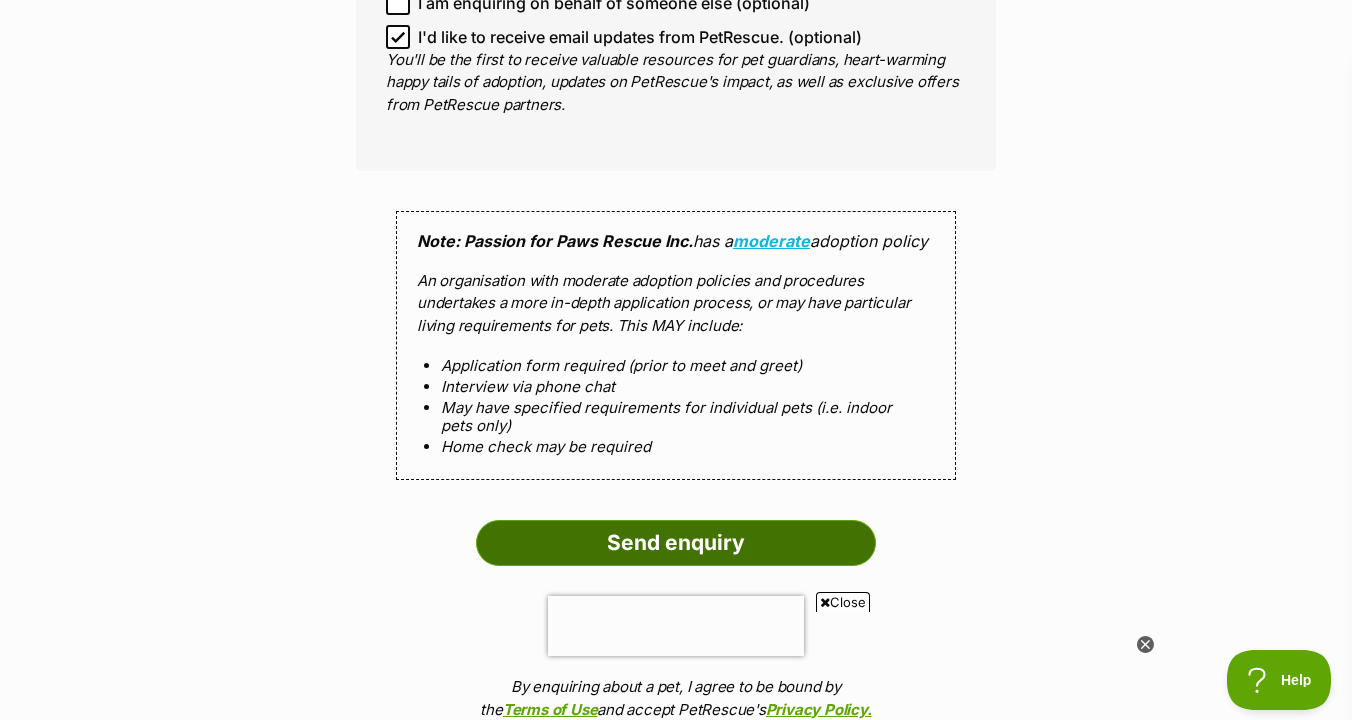click on "Send enquiry" at bounding box center (676, 543) 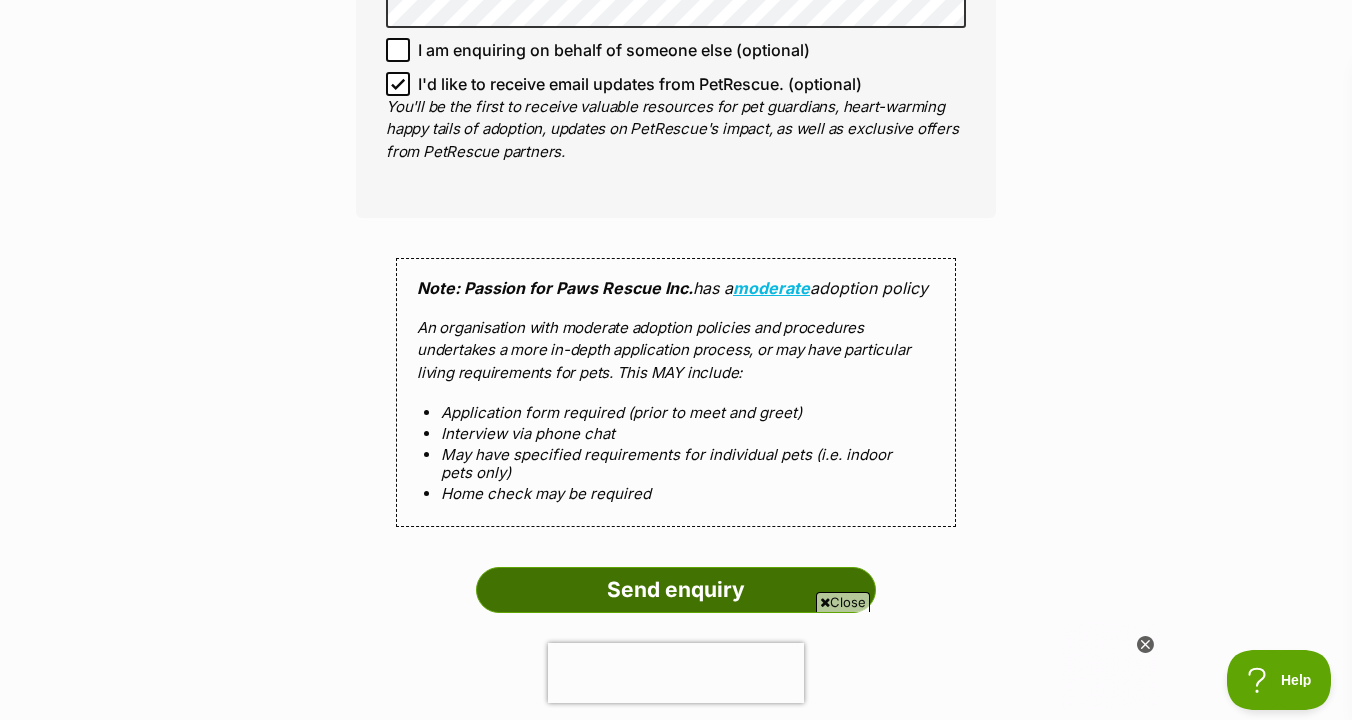 scroll, scrollTop: 2155, scrollLeft: 0, axis: vertical 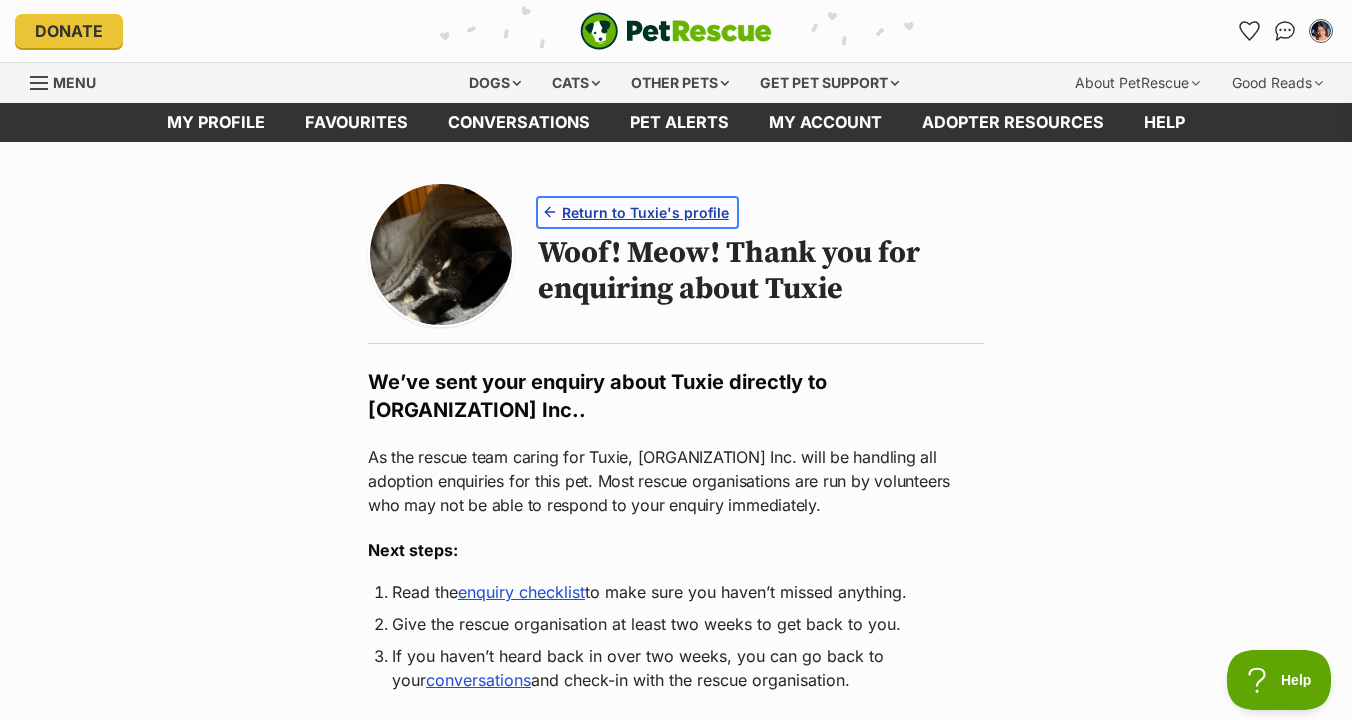click on "Return to Tuxie's profile" at bounding box center (645, 212) 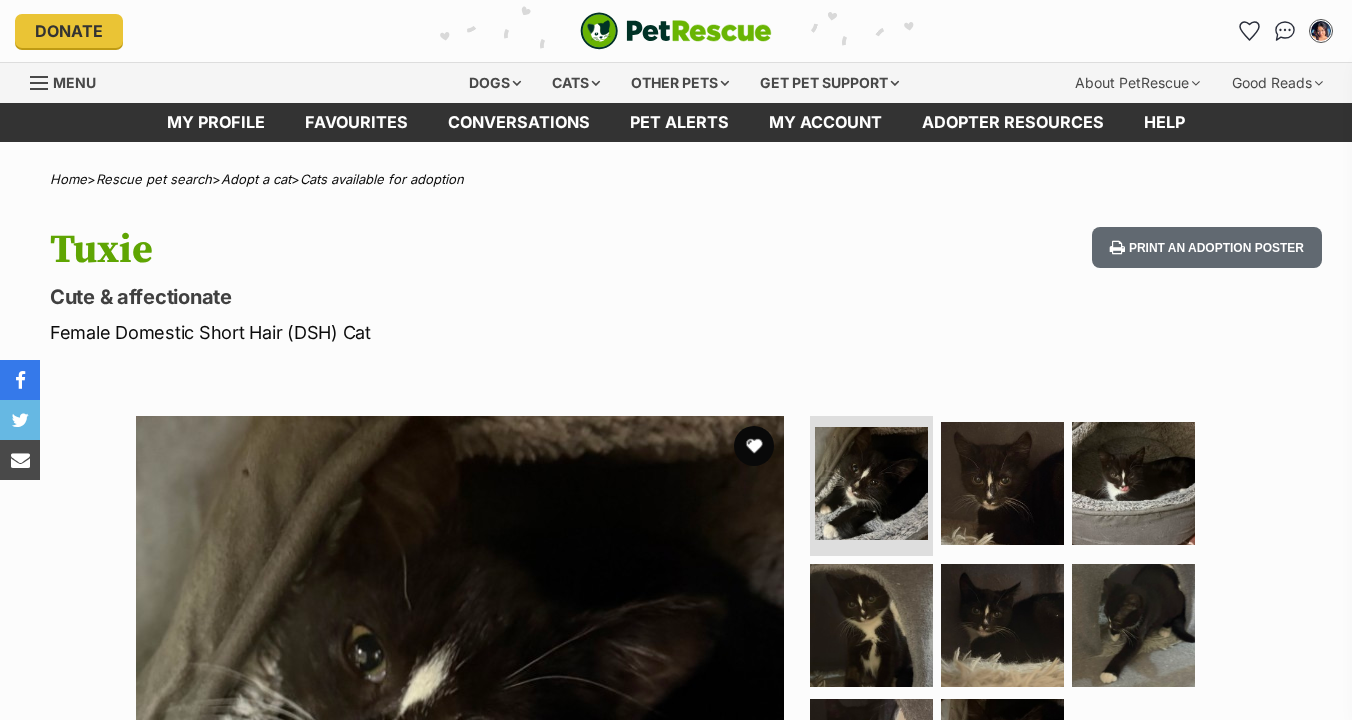 scroll, scrollTop: 0, scrollLeft: 0, axis: both 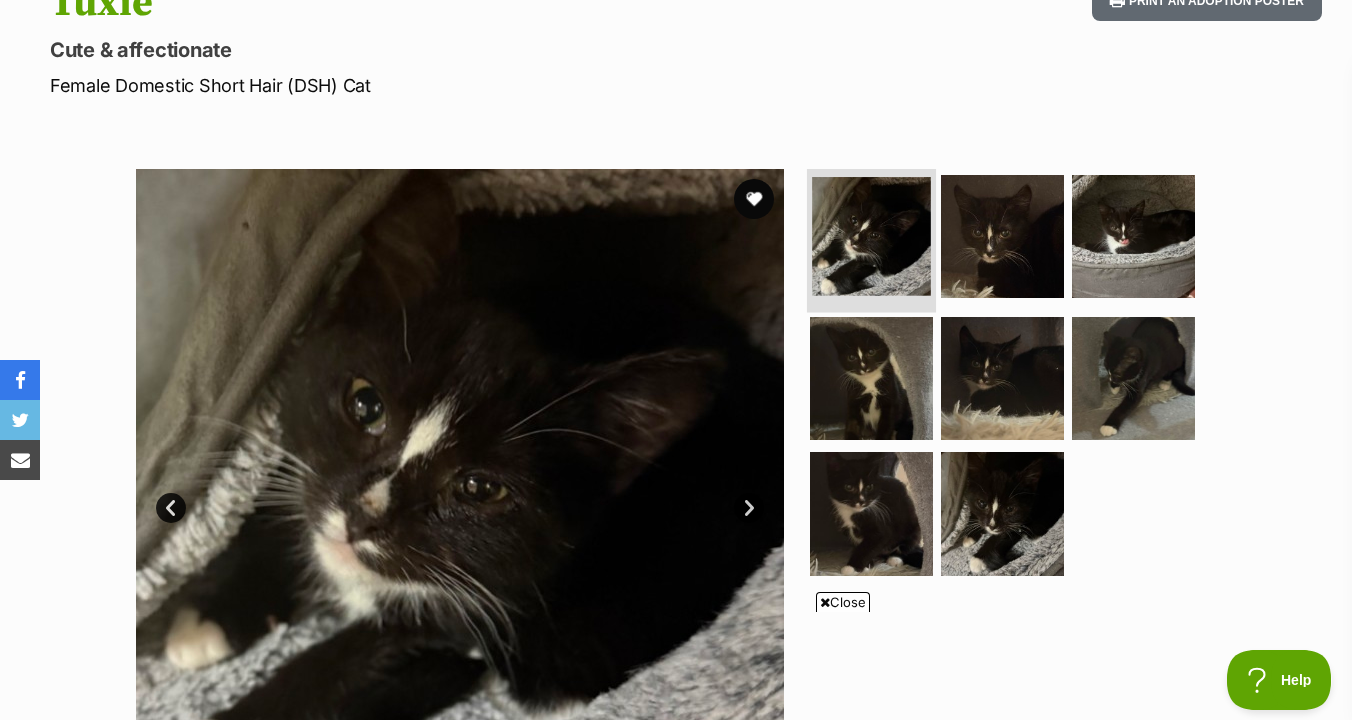 click at bounding box center (871, 236) 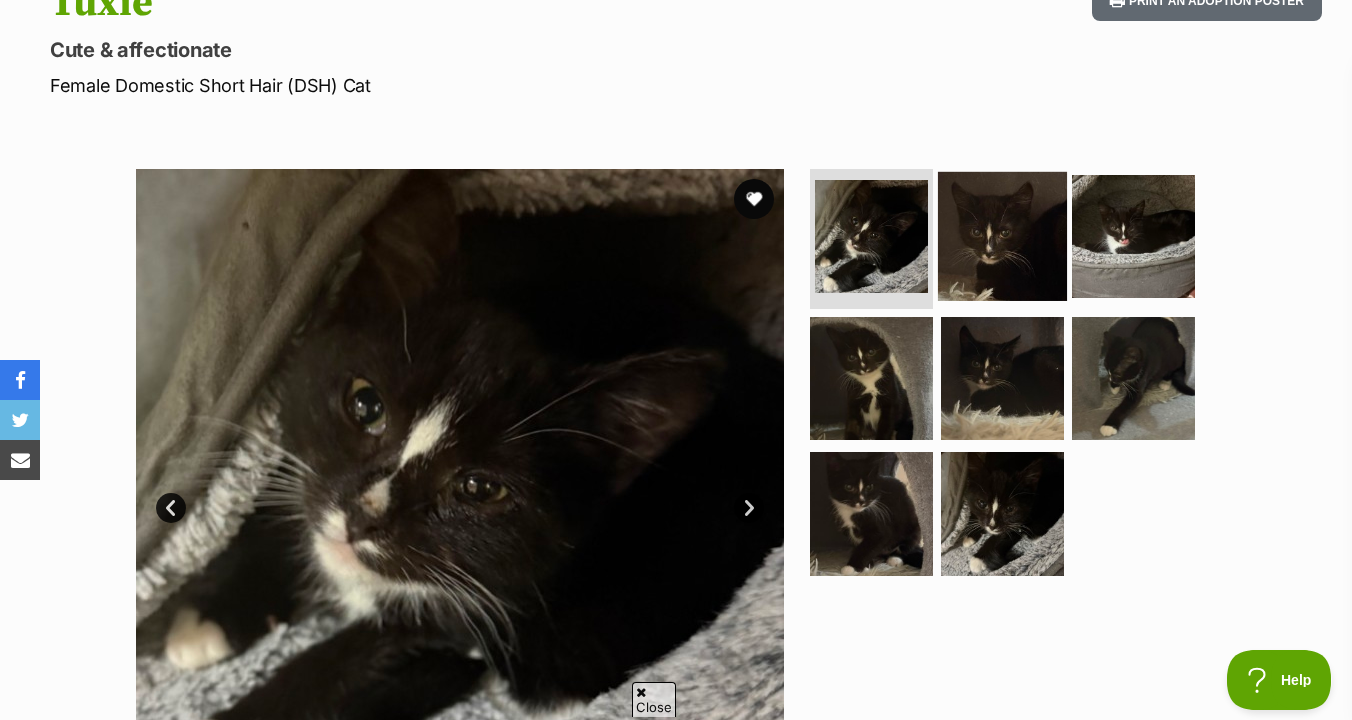 click at bounding box center [1002, 236] 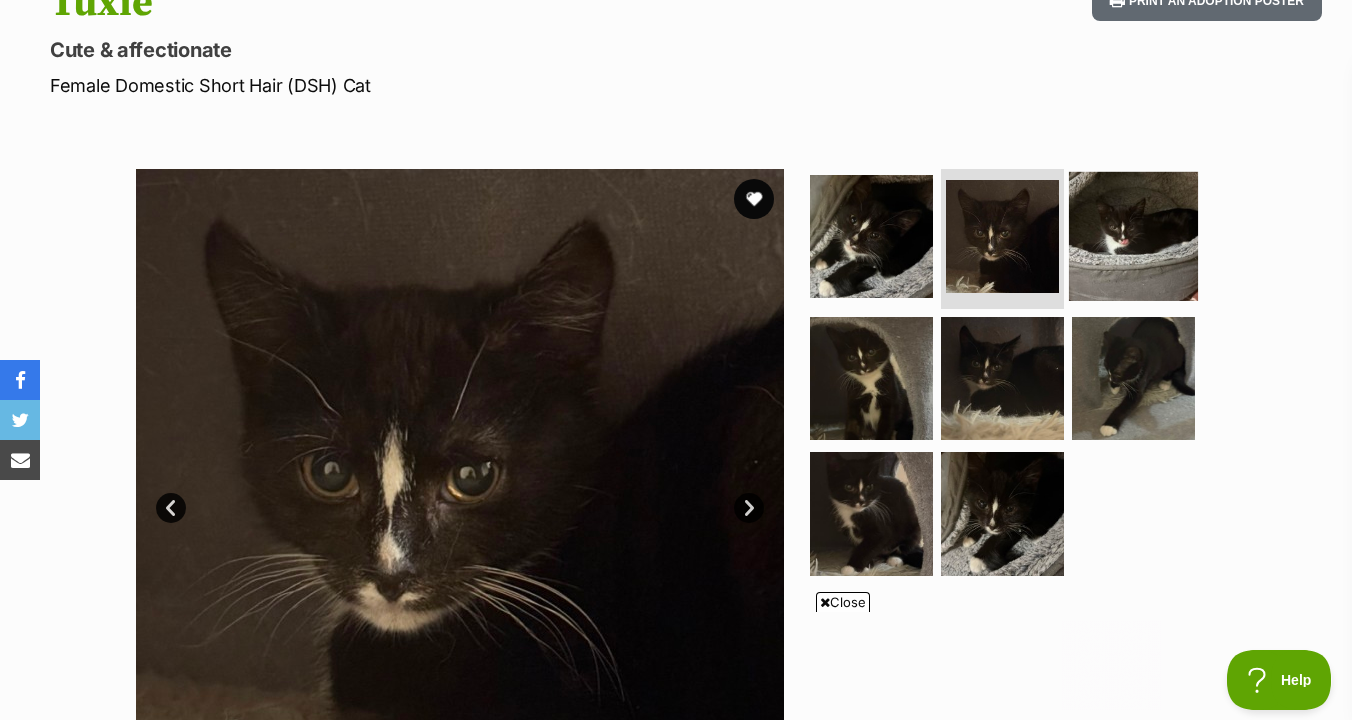 scroll, scrollTop: 0, scrollLeft: 0, axis: both 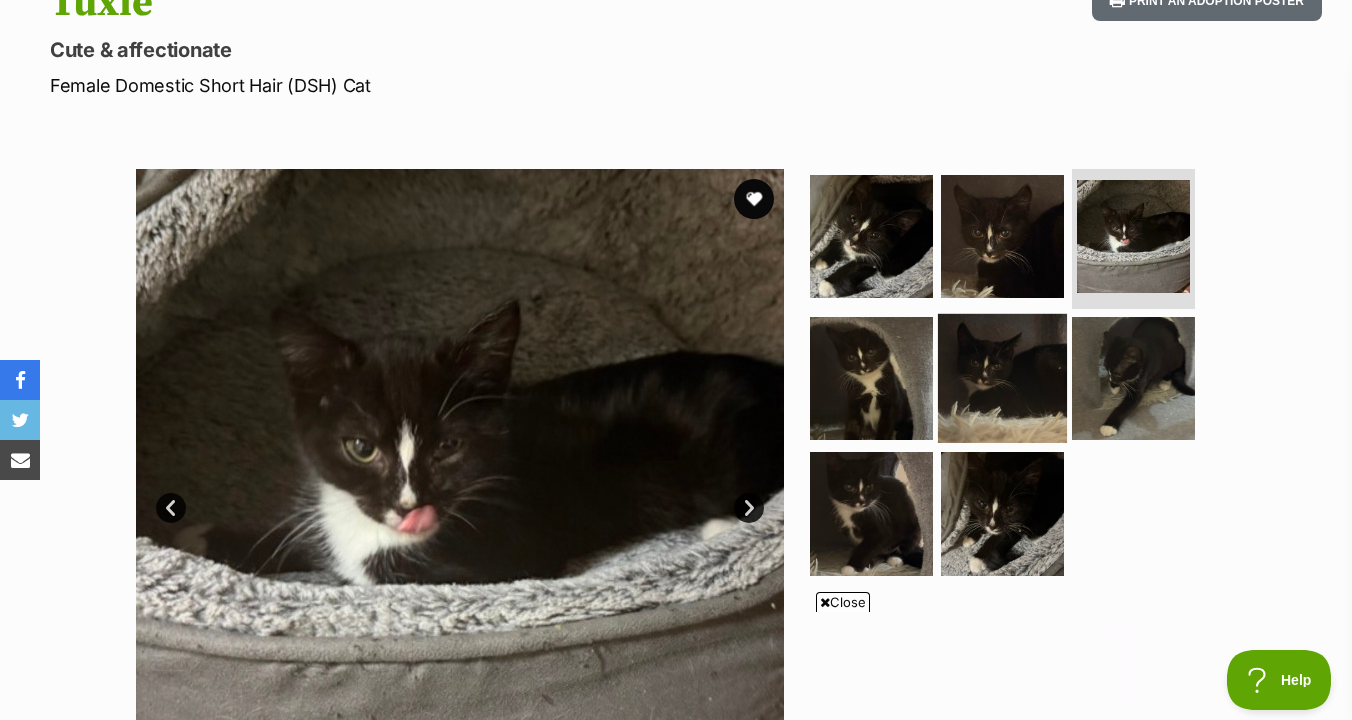 click at bounding box center (1002, 377) 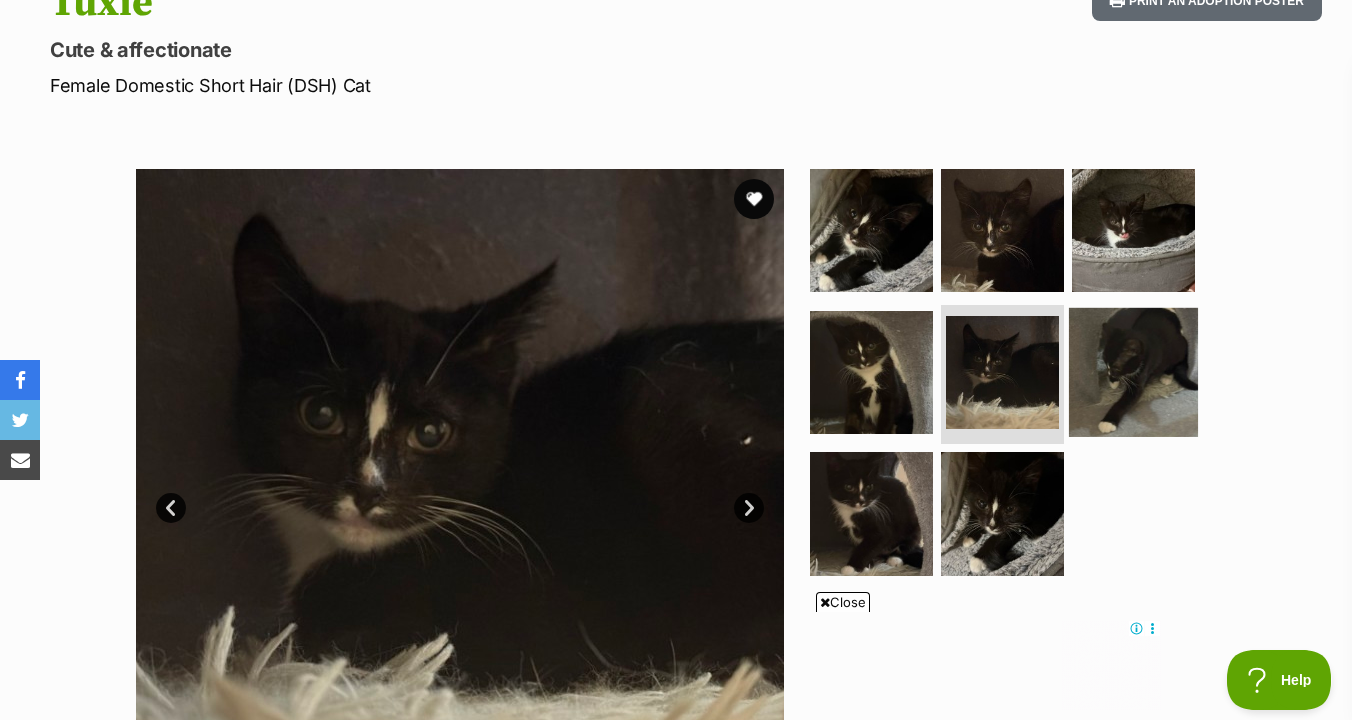 click at bounding box center [1133, 371] 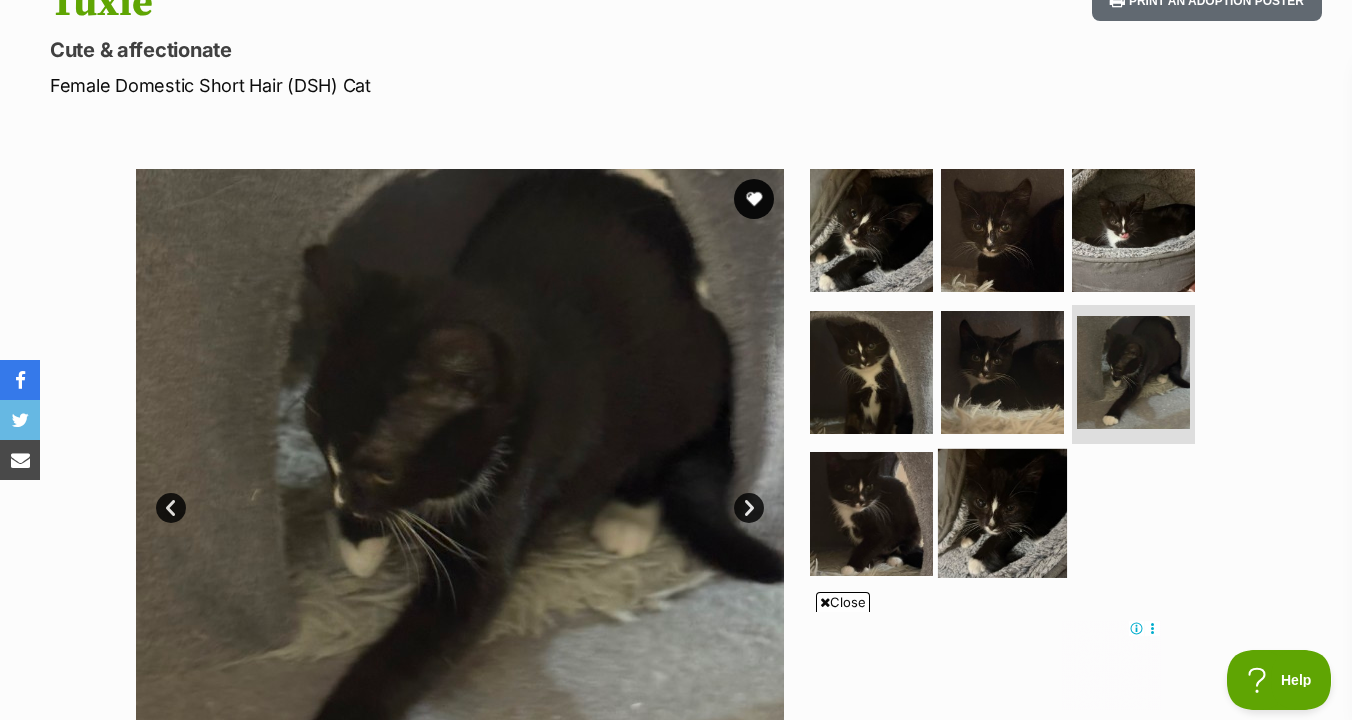 click at bounding box center [1002, 513] 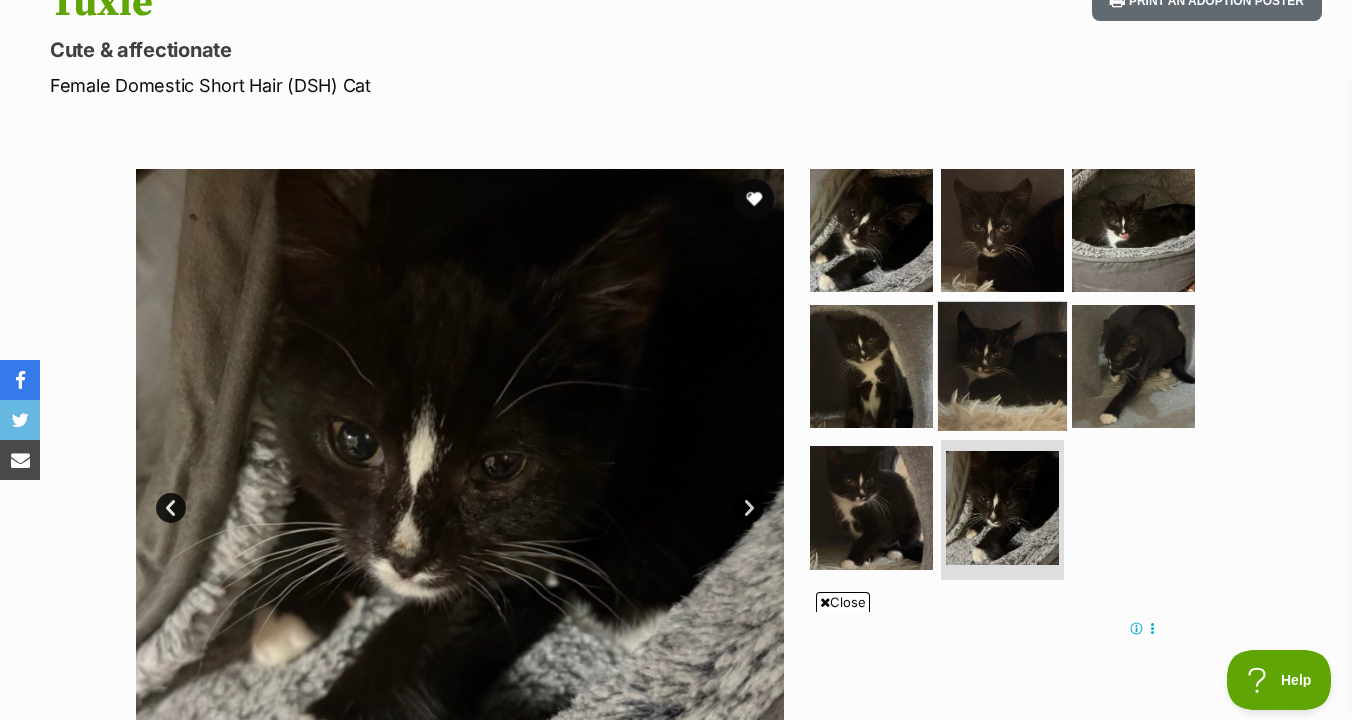 click at bounding box center (1002, 365) 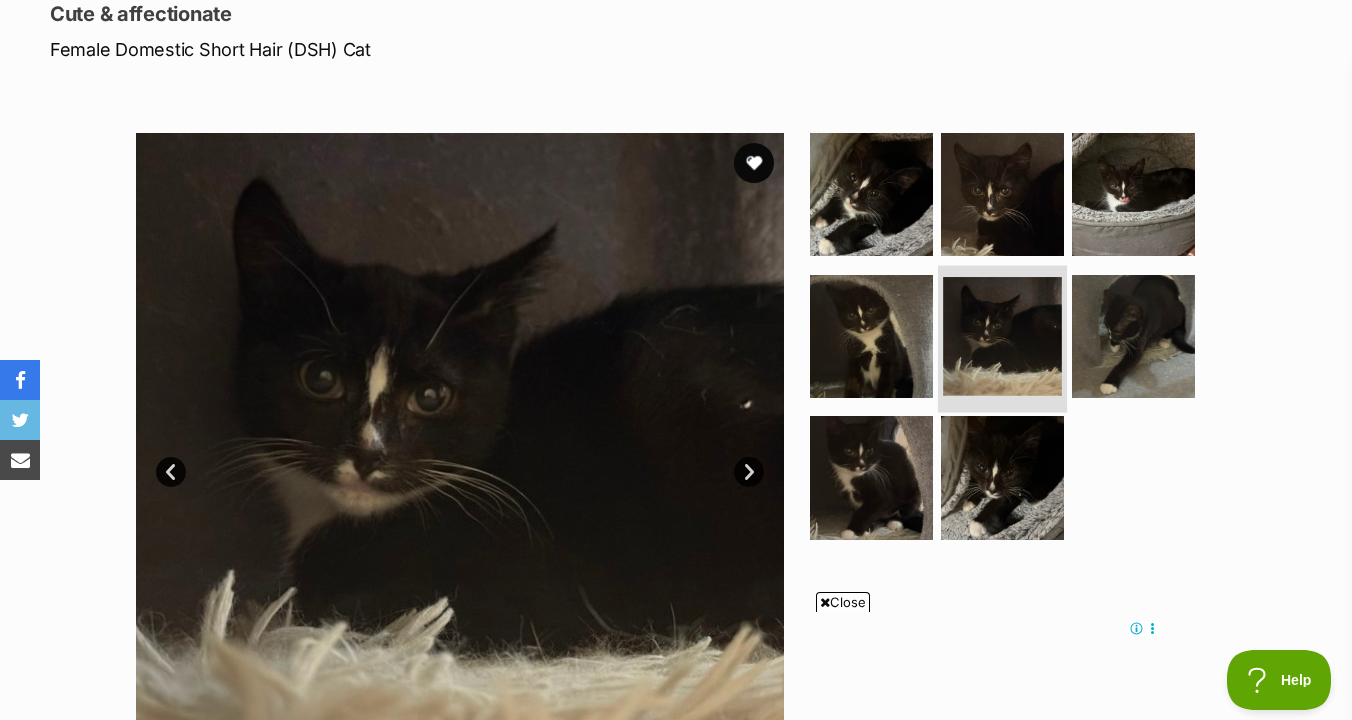 scroll, scrollTop: 263, scrollLeft: 0, axis: vertical 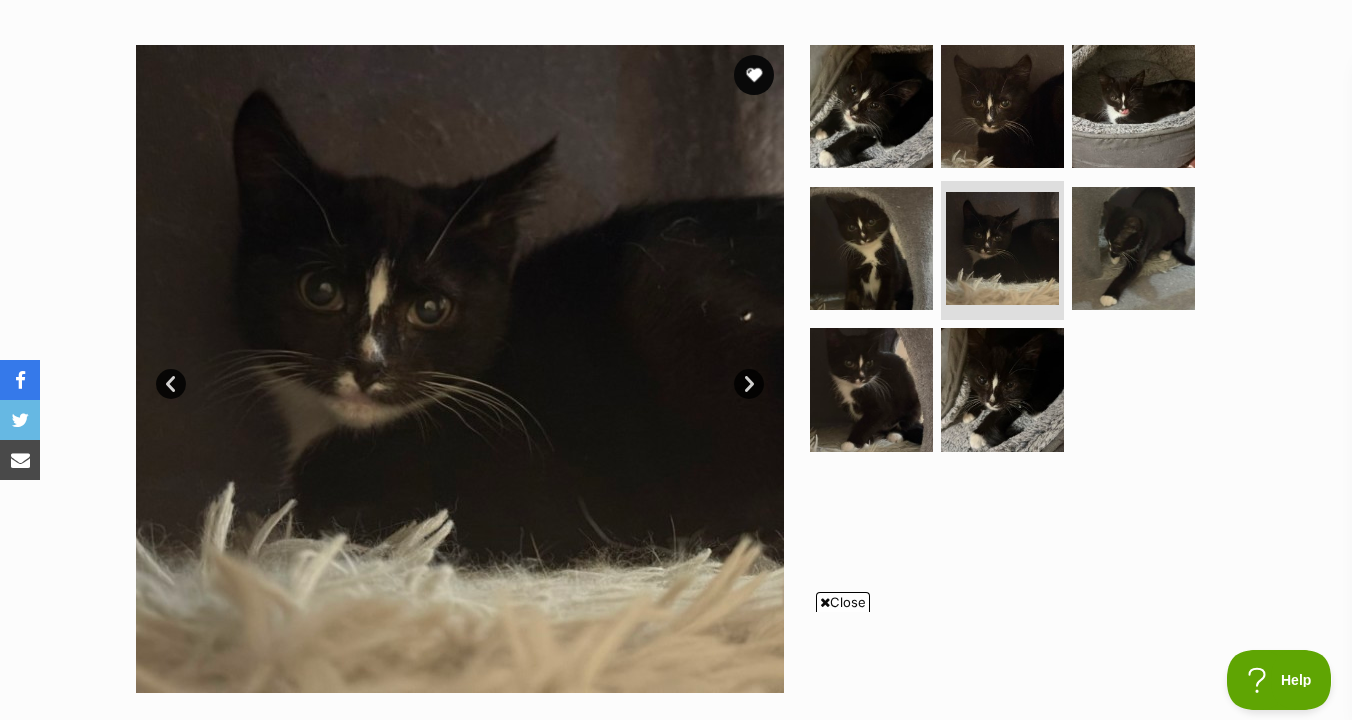 click on "Next" at bounding box center (749, 384) 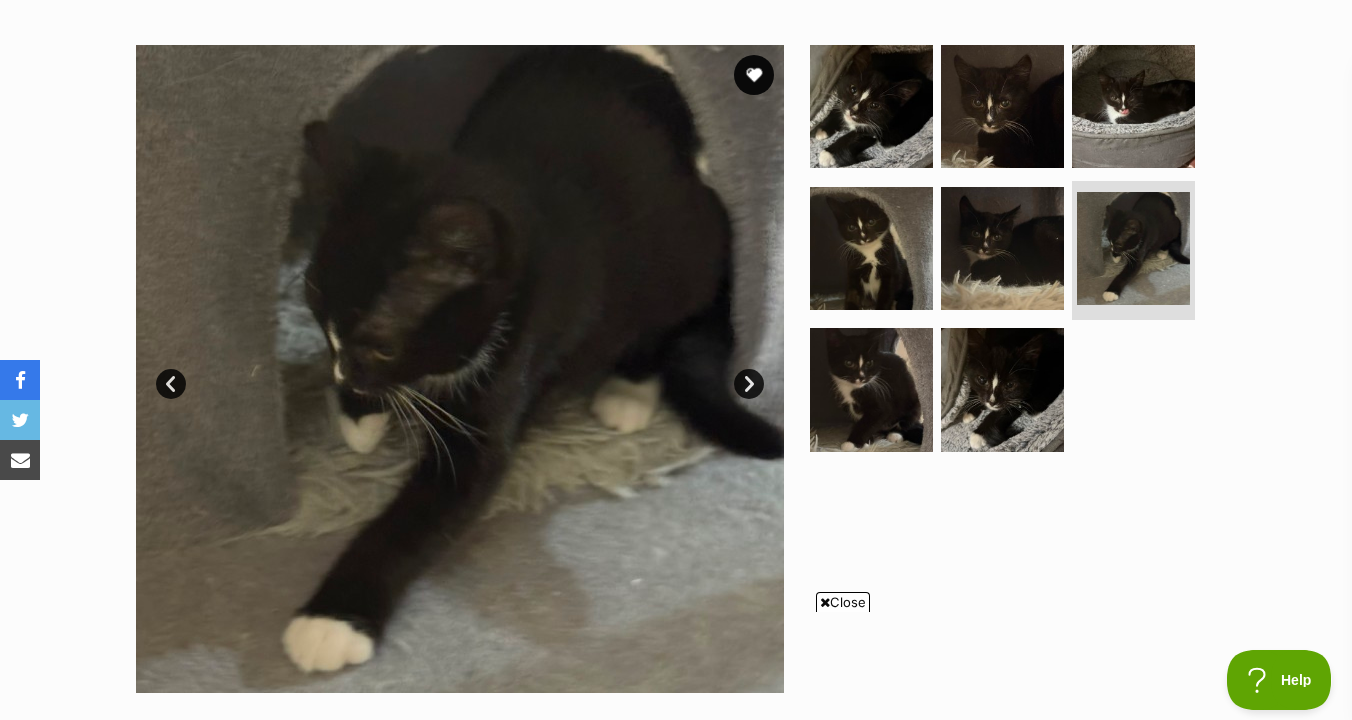 click on "Next" at bounding box center (749, 384) 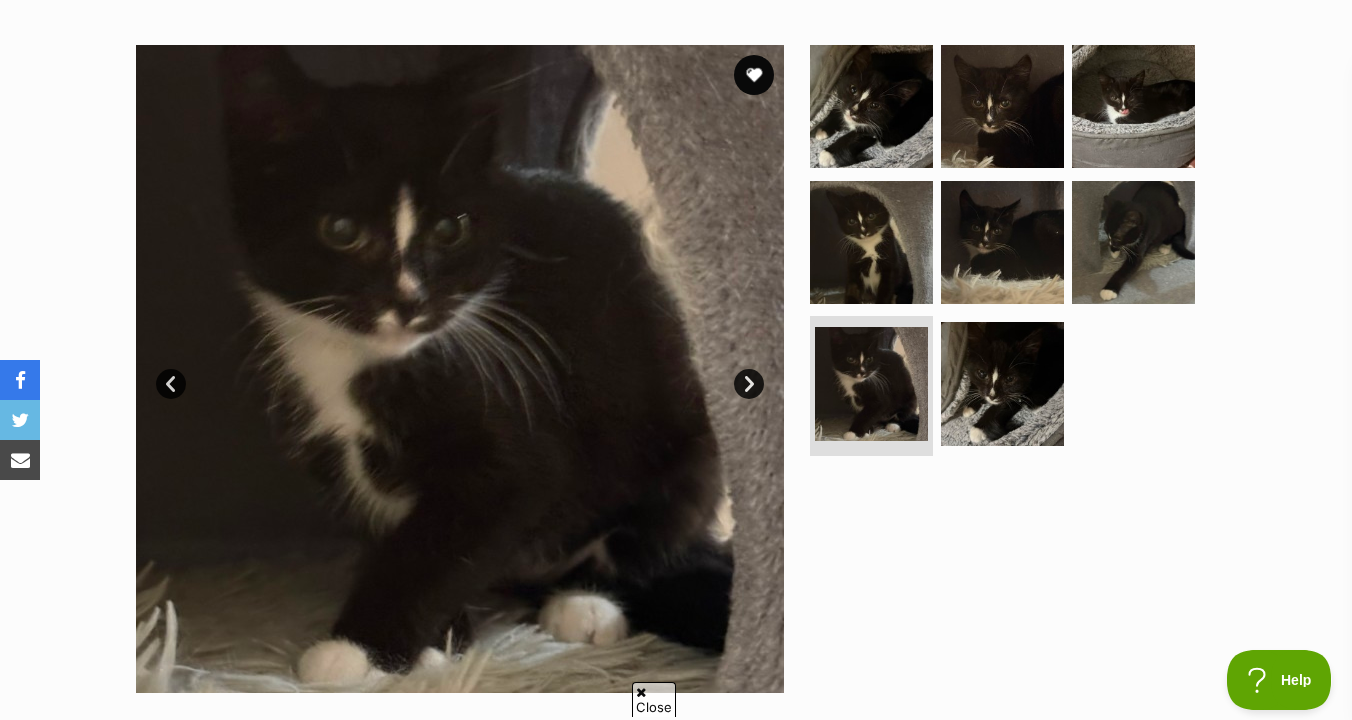 click on "Next" at bounding box center [749, 384] 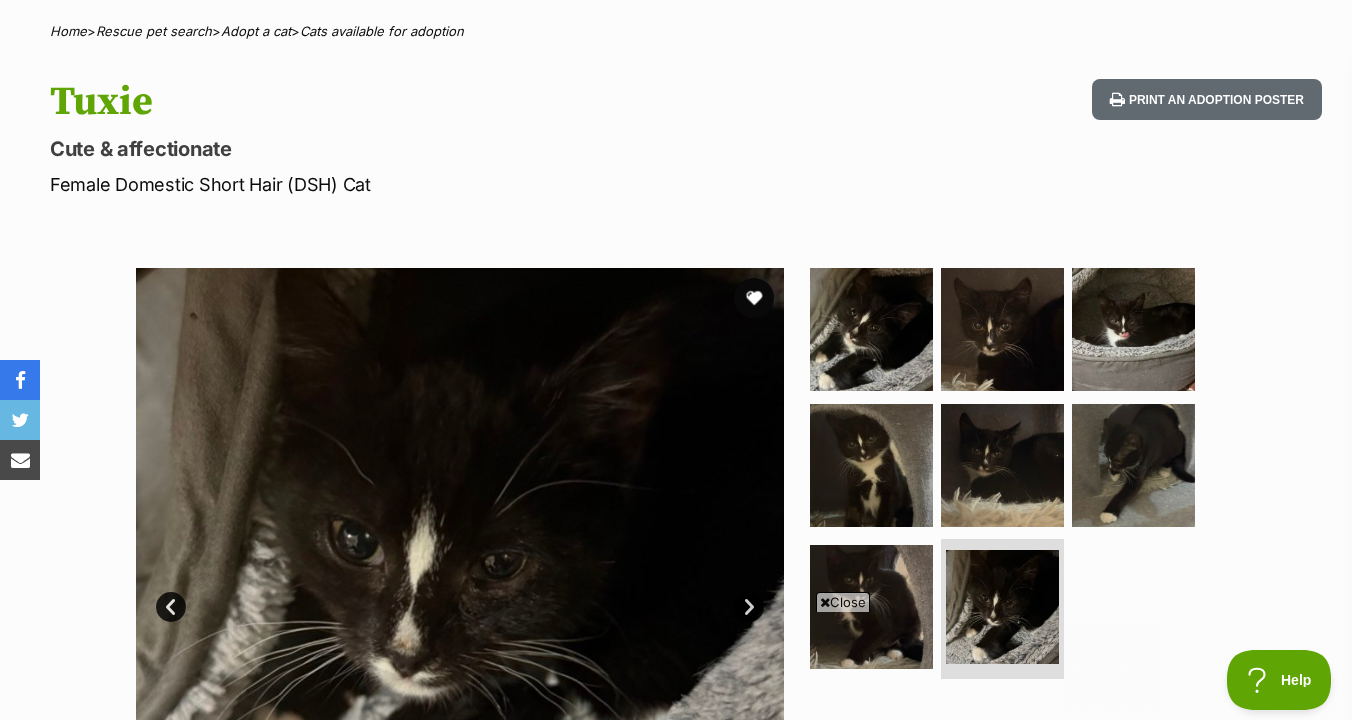 scroll, scrollTop: 155, scrollLeft: 0, axis: vertical 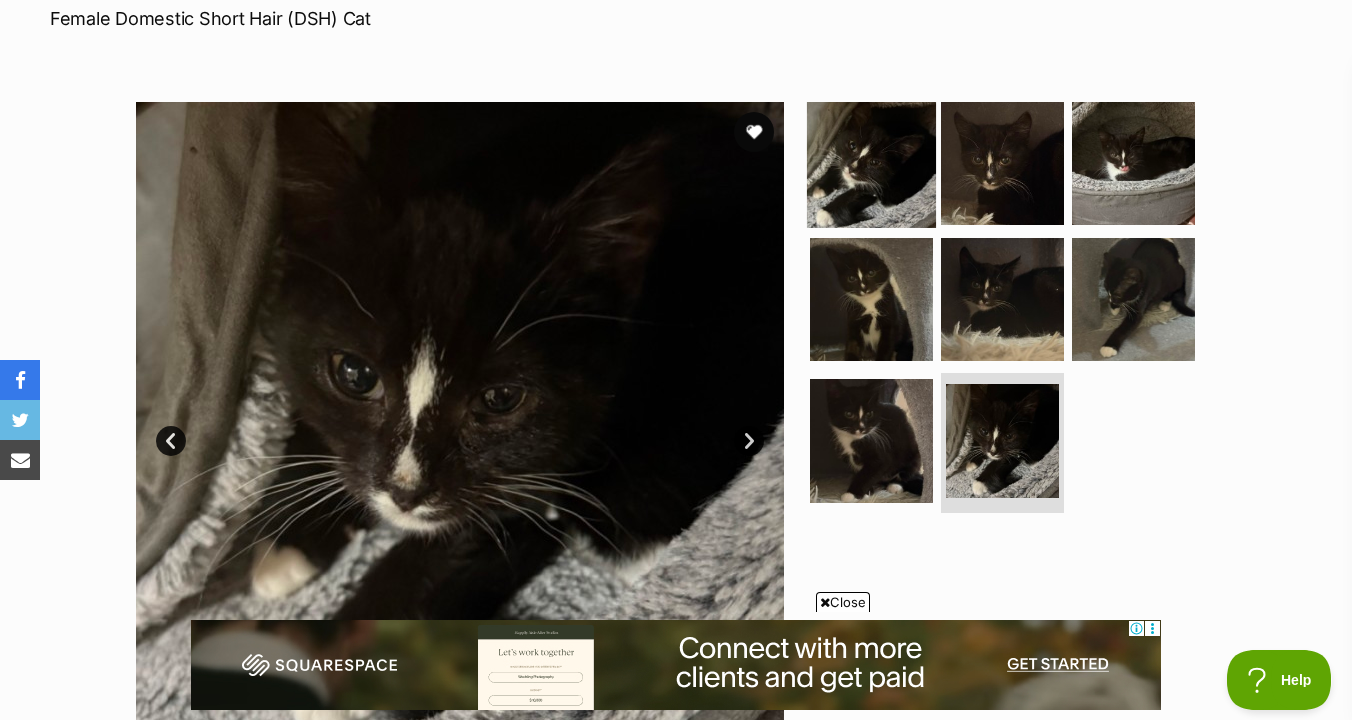 click at bounding box center (871, 163) 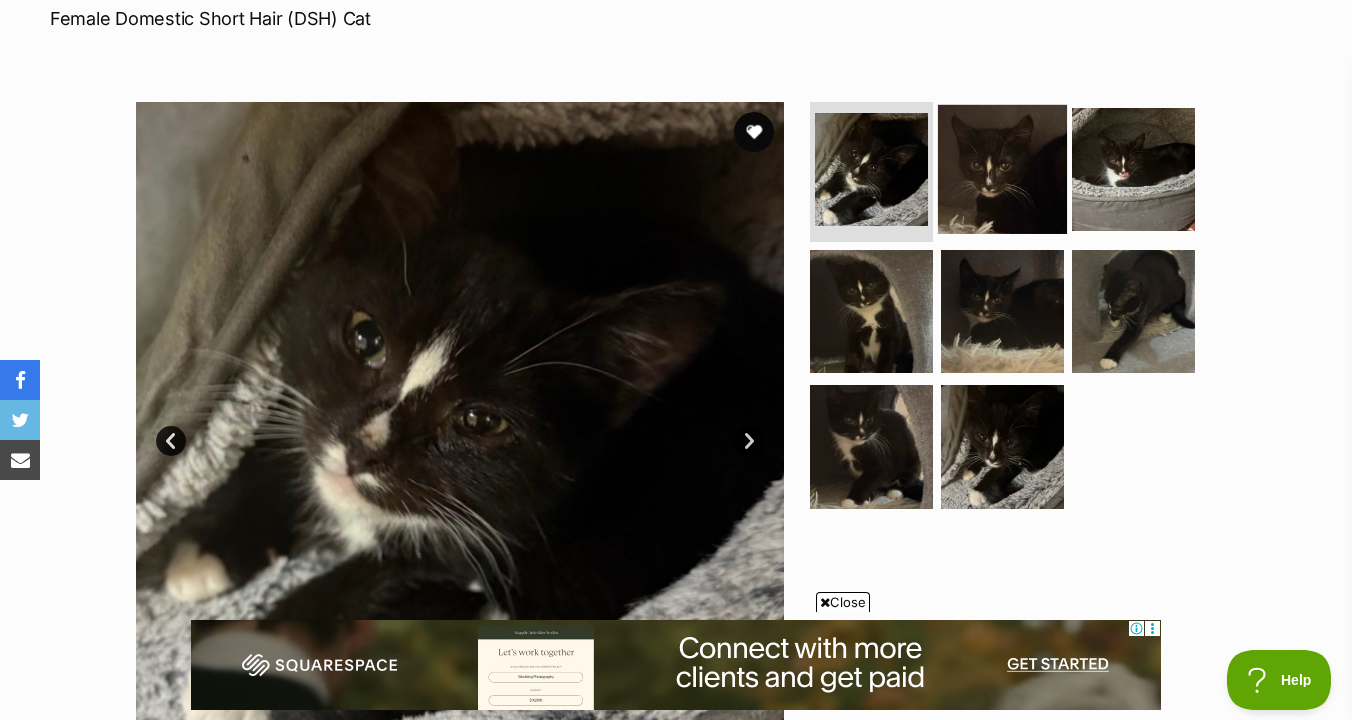 click at bounding box center [1002, 169] 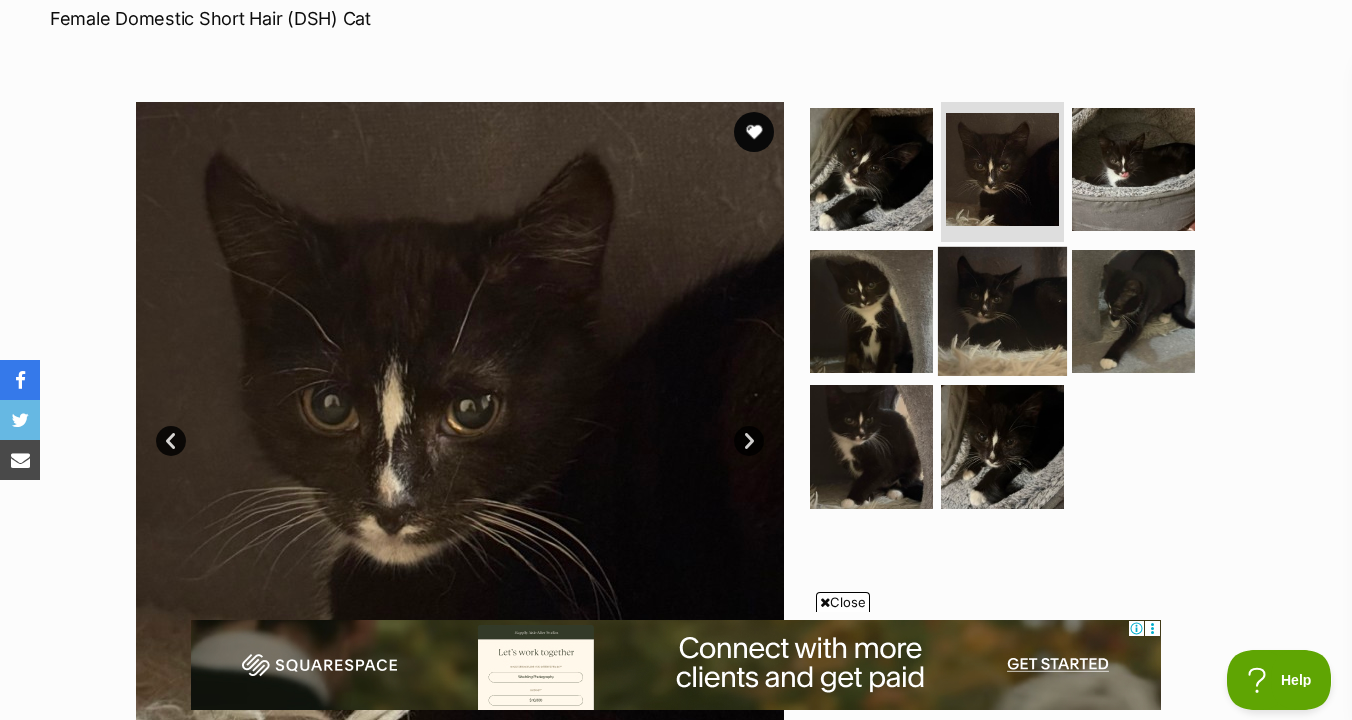 click at bounding box center [1002, 310] 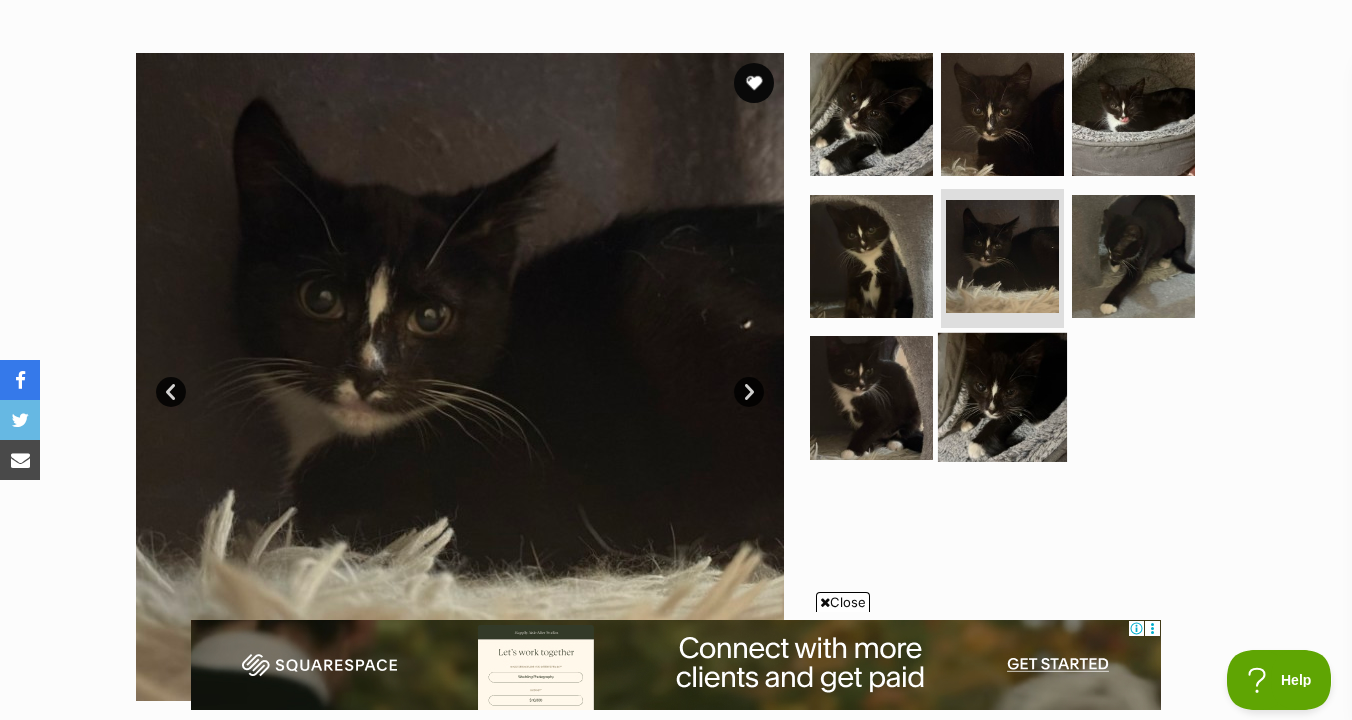 scroll, scrollTop: 359, scrollLeft: 0, axis: vertical 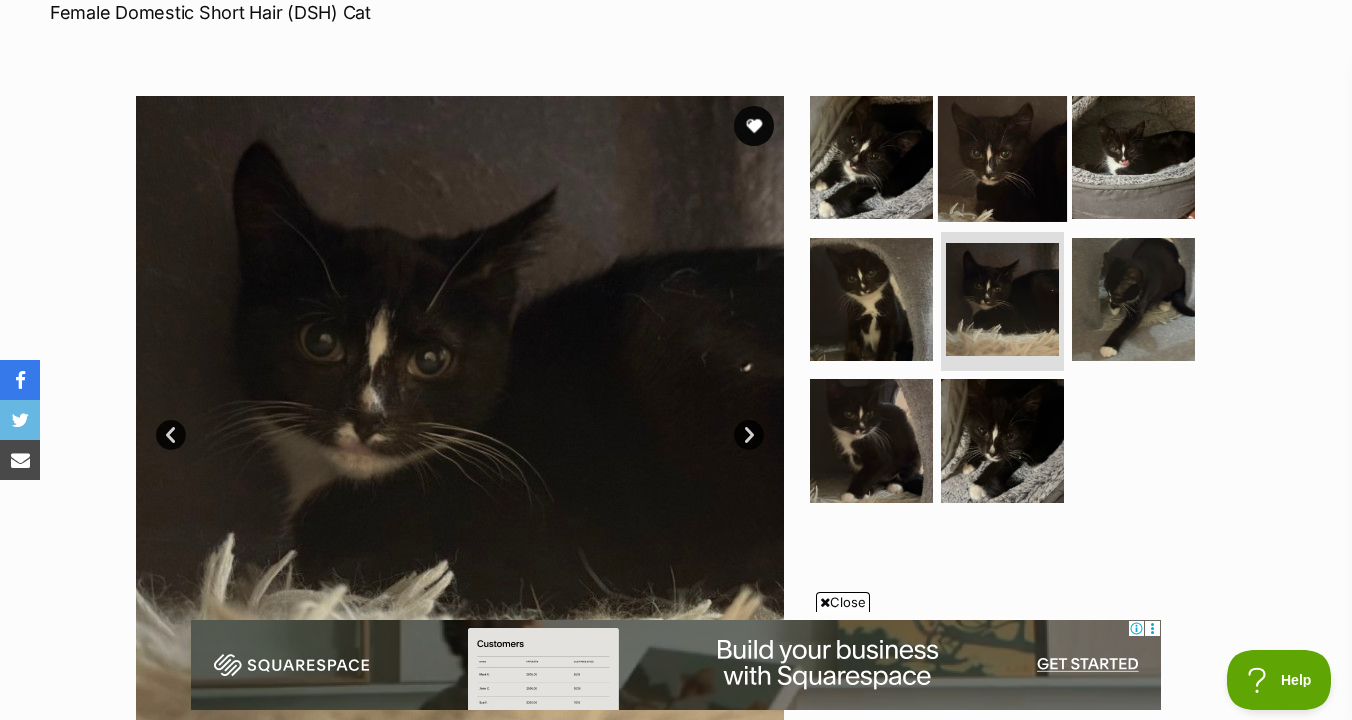 click at bounding box center (1002, 157) 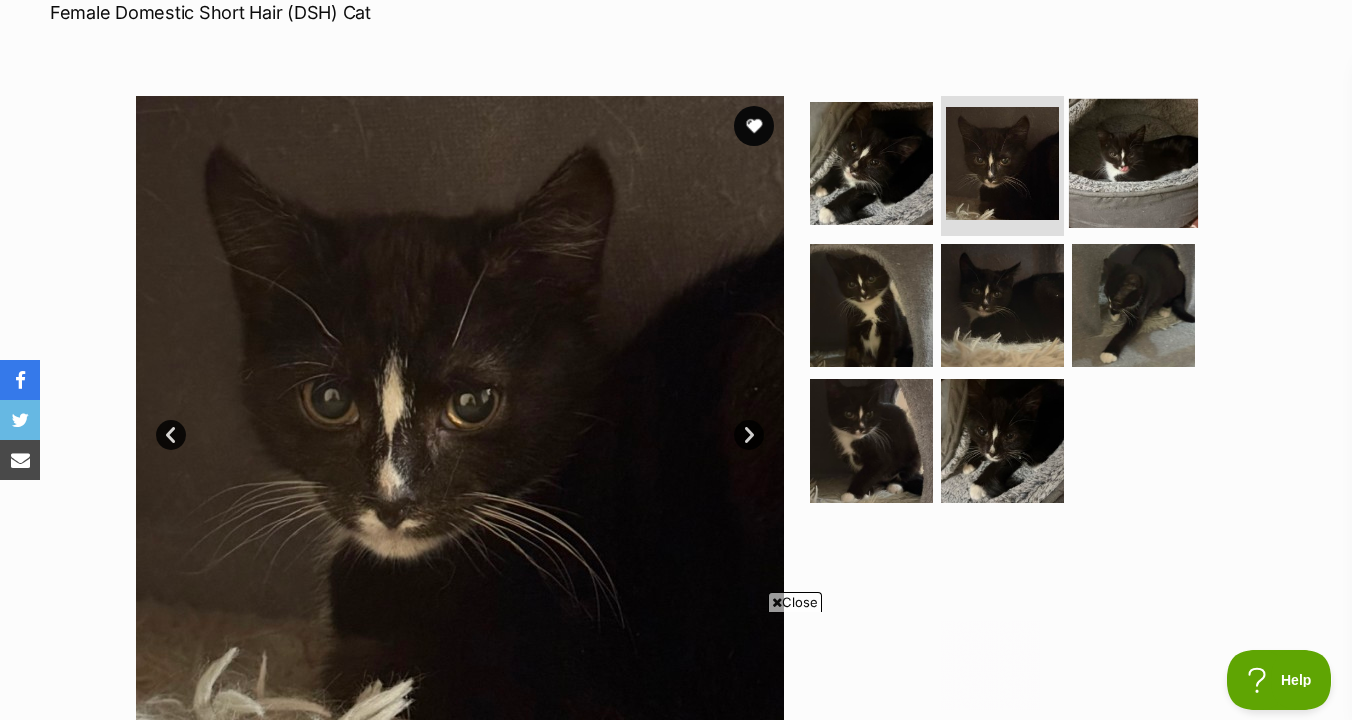 click at bounding box center [1133, 163] 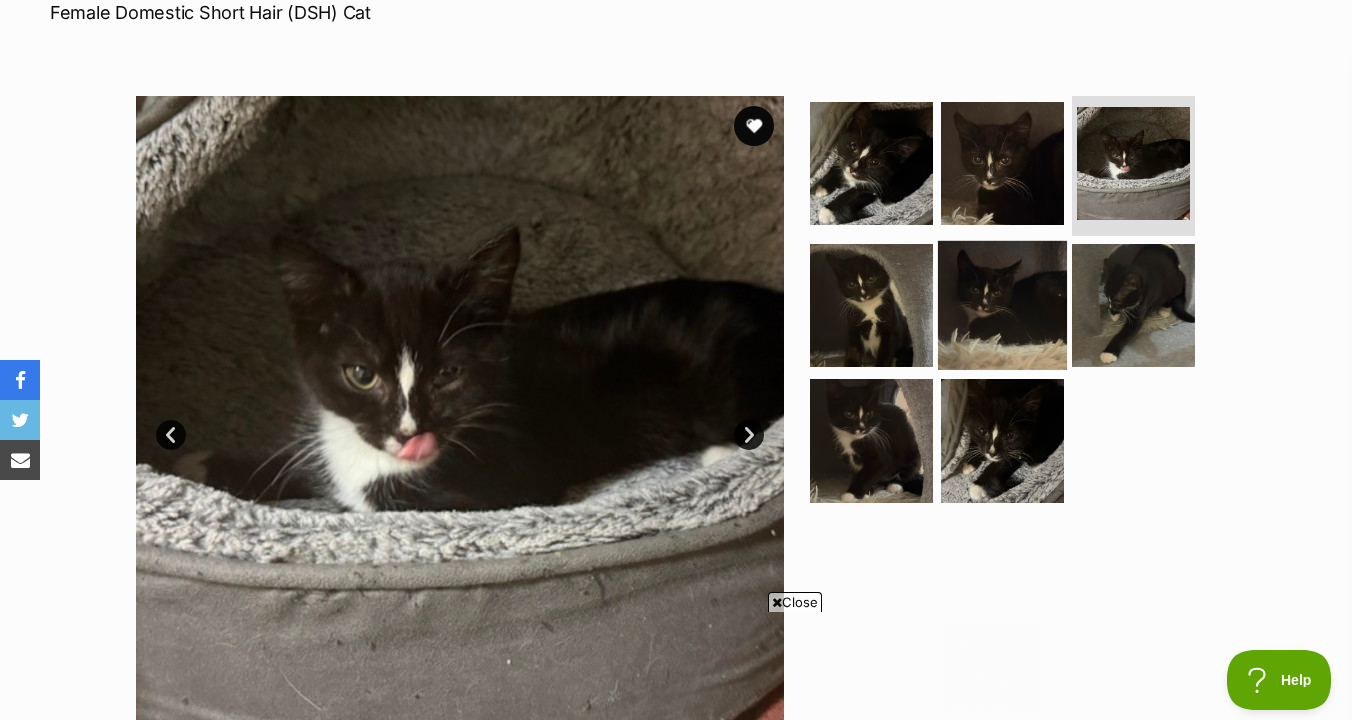 scroll, scrollTop: 0, scrollLeft: 0, axis: both 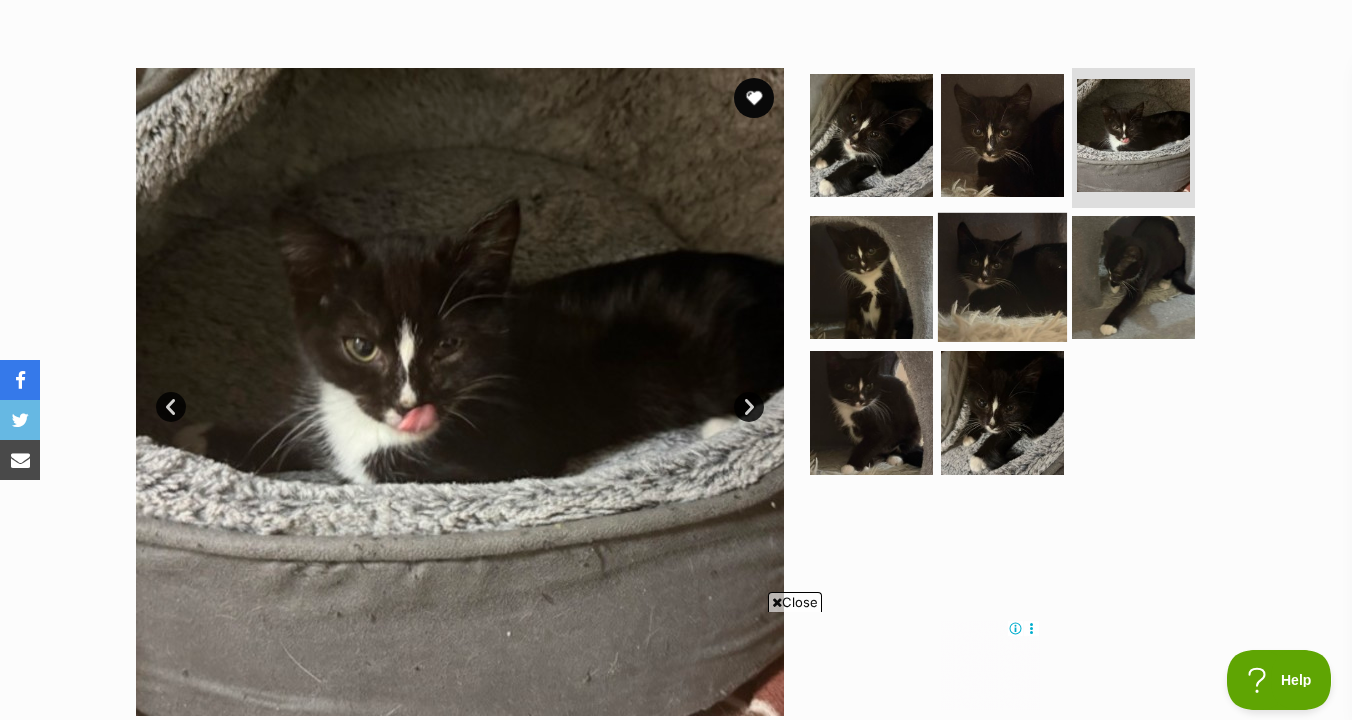 click at bounding box center [1002, 335] 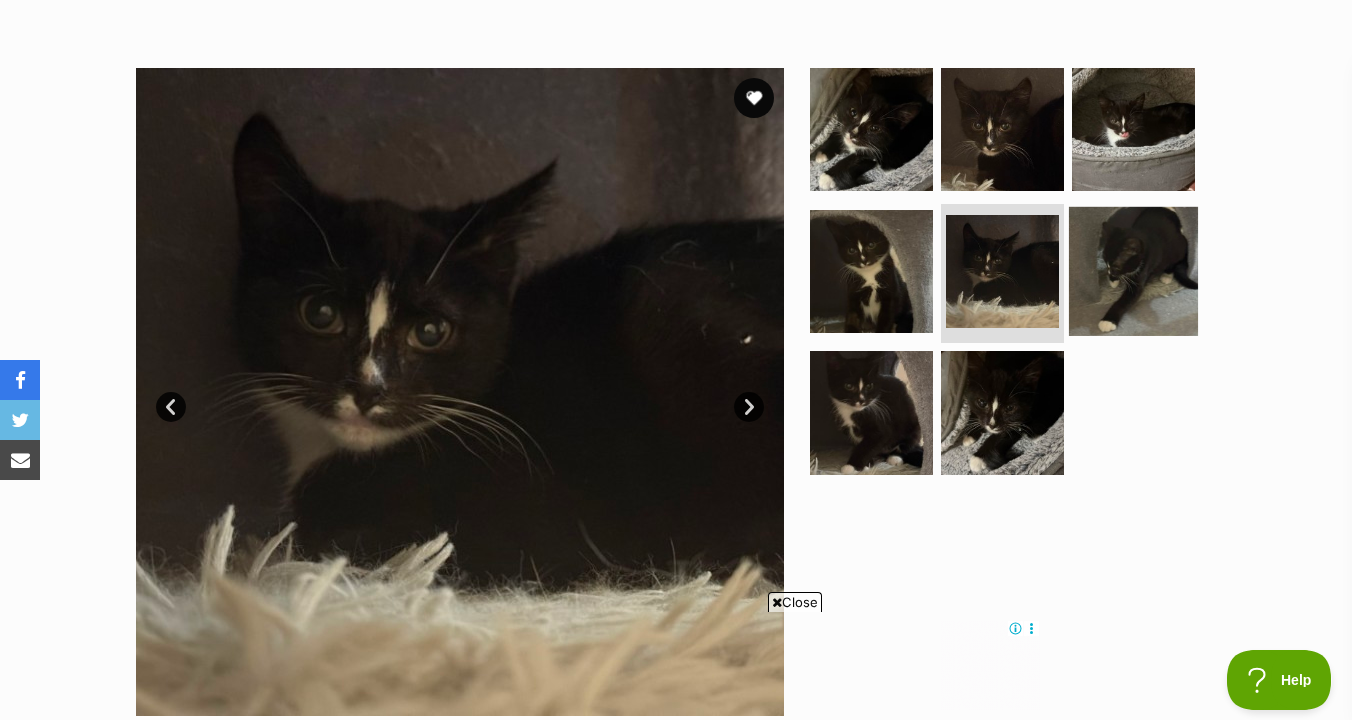 click at bounding box center (1133, 270) 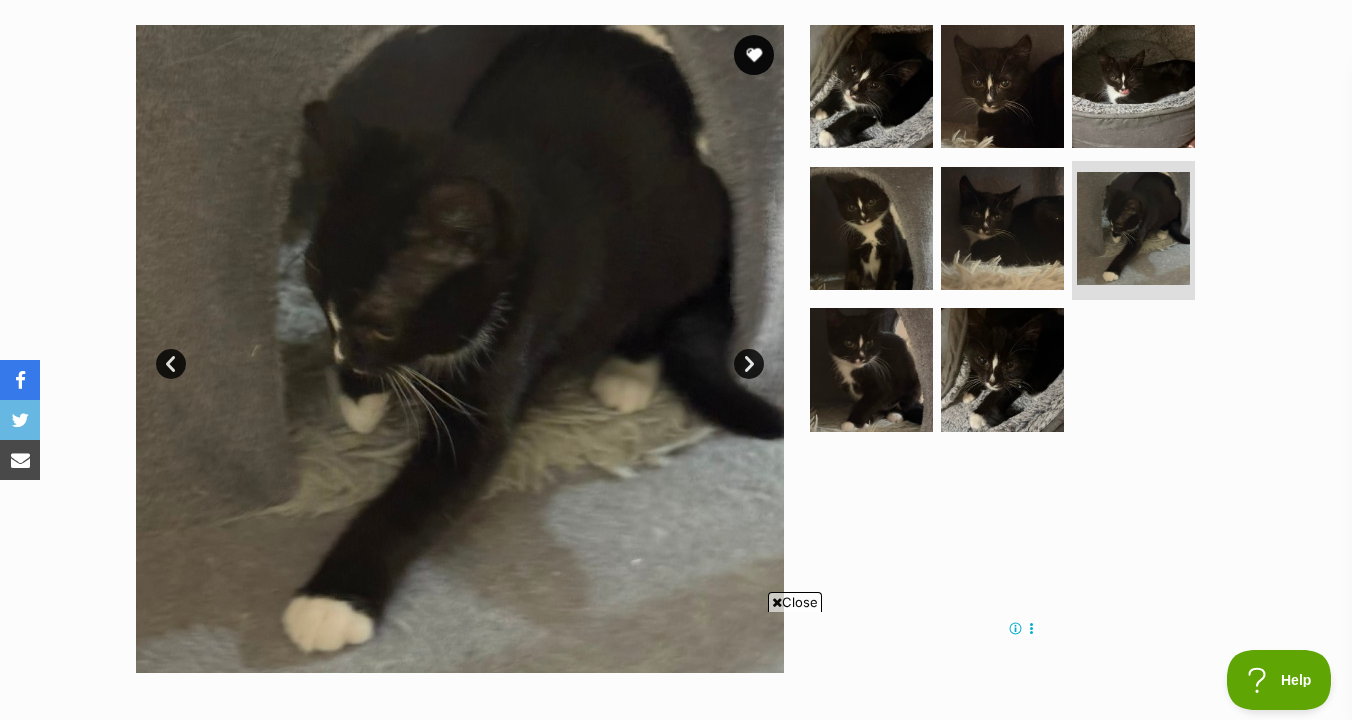 scroll, scrollTop: 383, scrollLeft: 0, axis: vertical 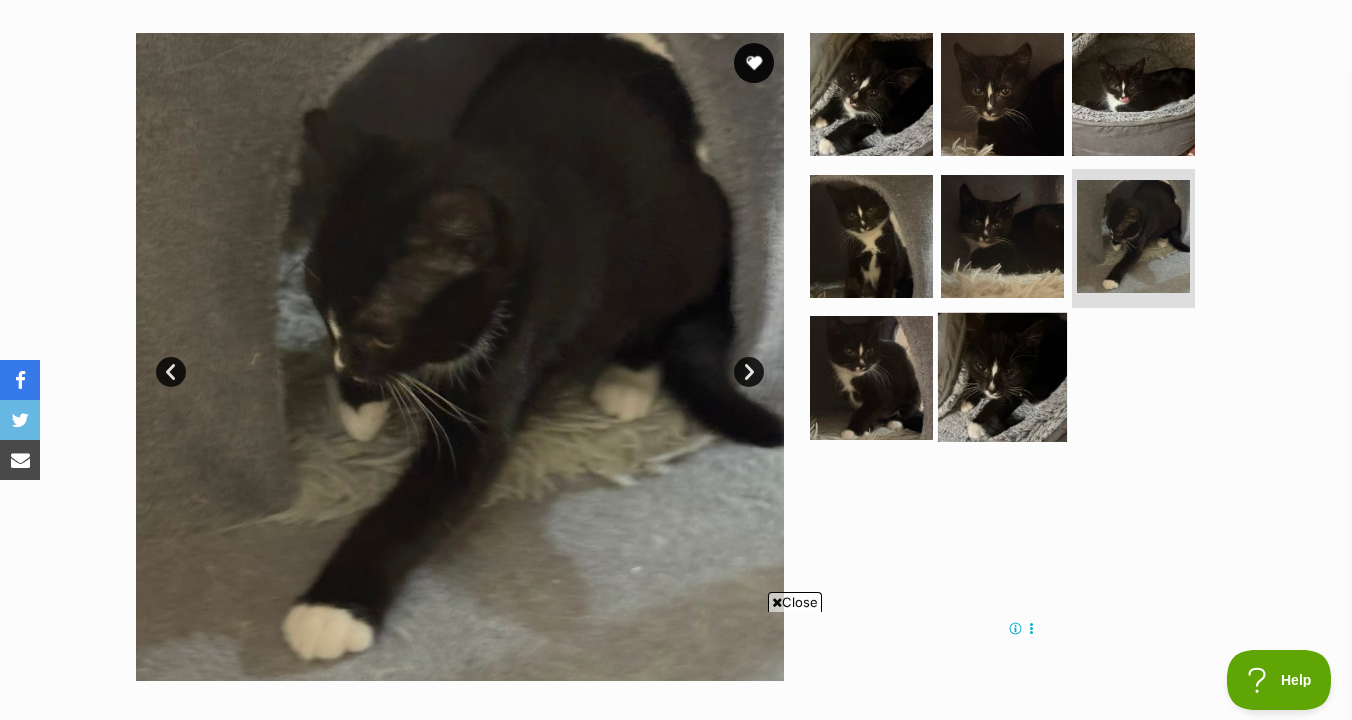 click at bounding box center [1002, 377] 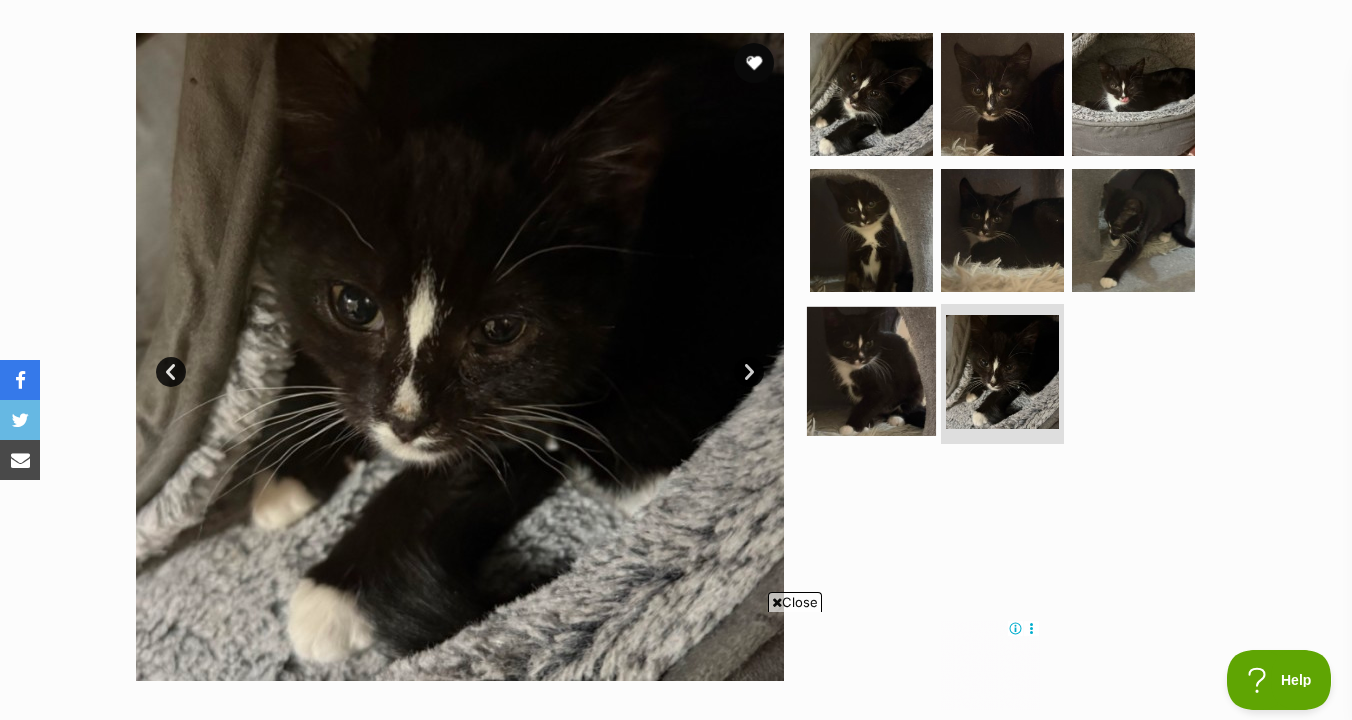 click at bounding box center [871, 371] 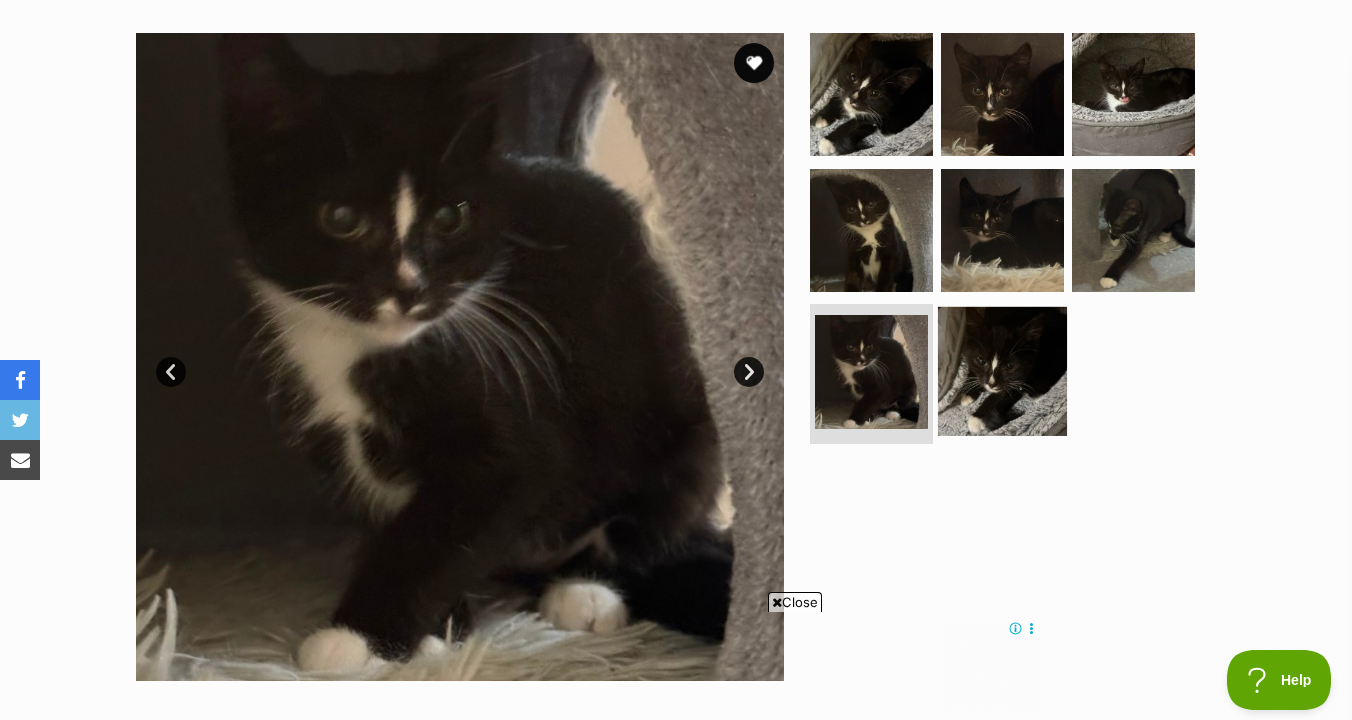 click at bounding box center (1002, 371) 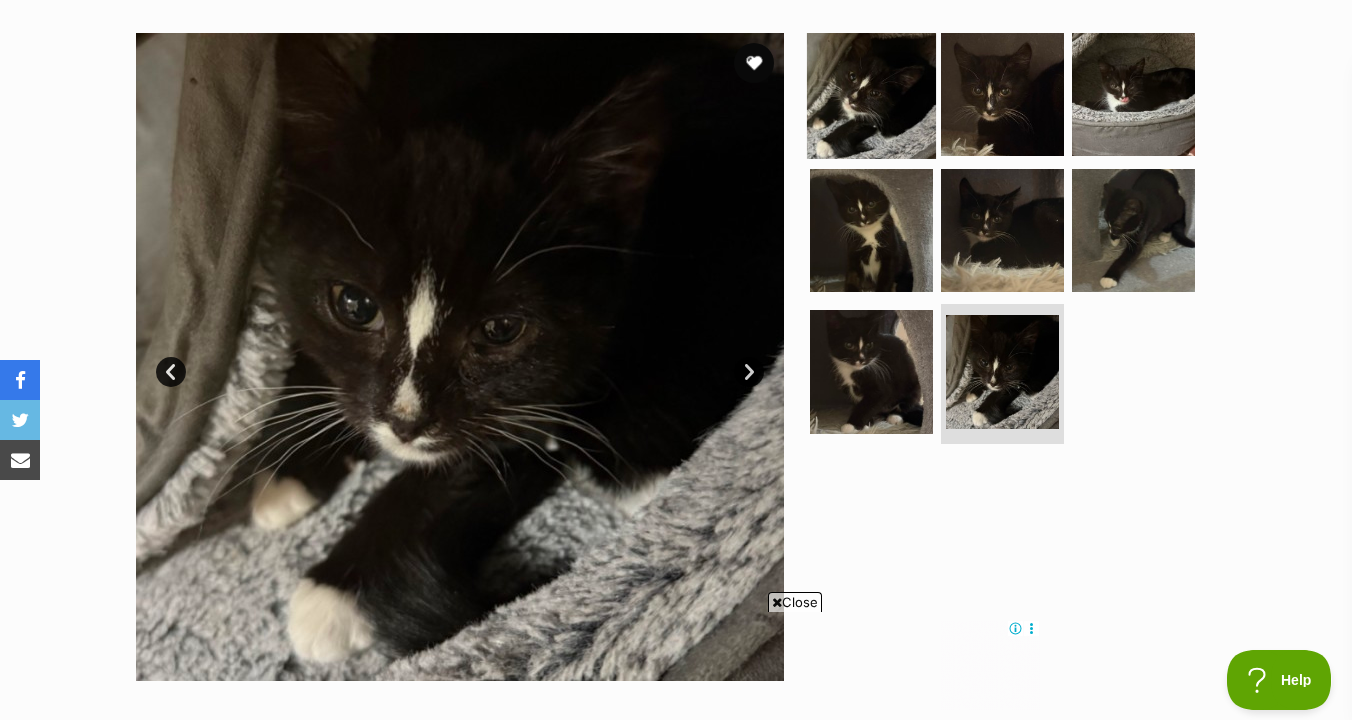 click at bounding box center [871, 94] 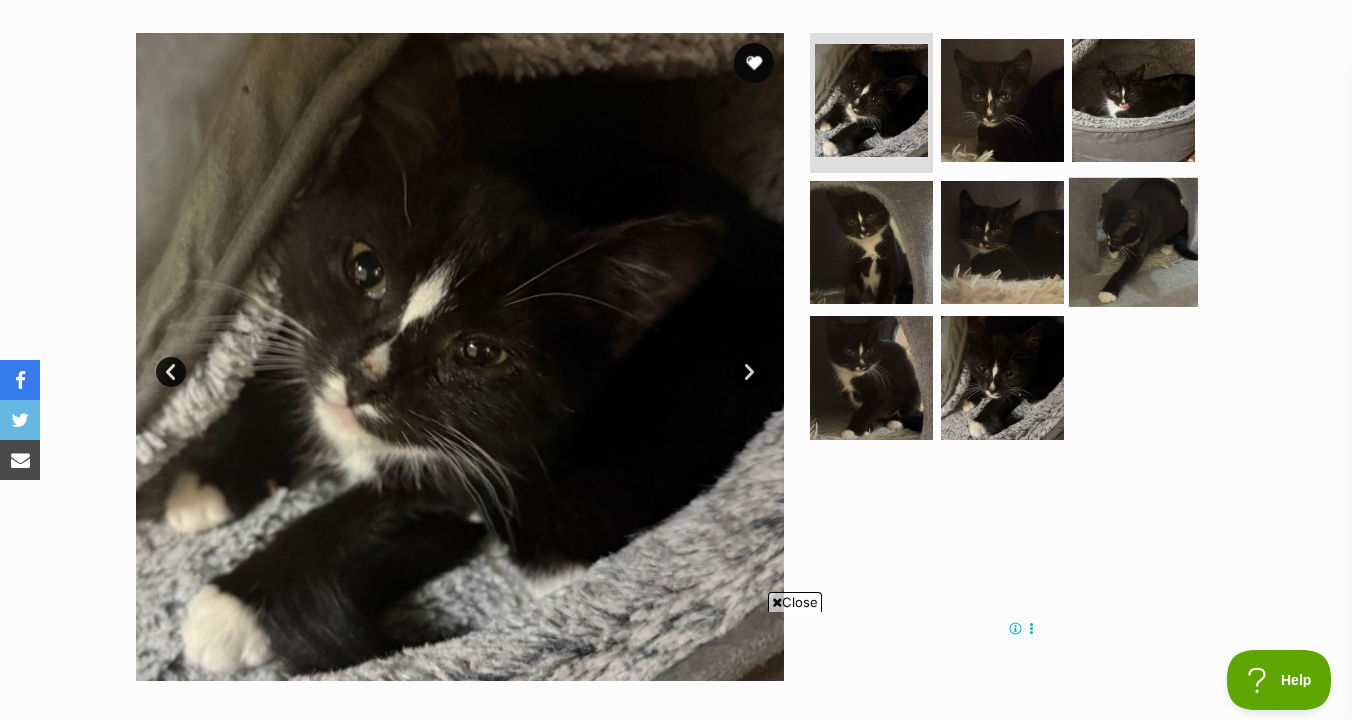click at bounding box center (1133, 241) 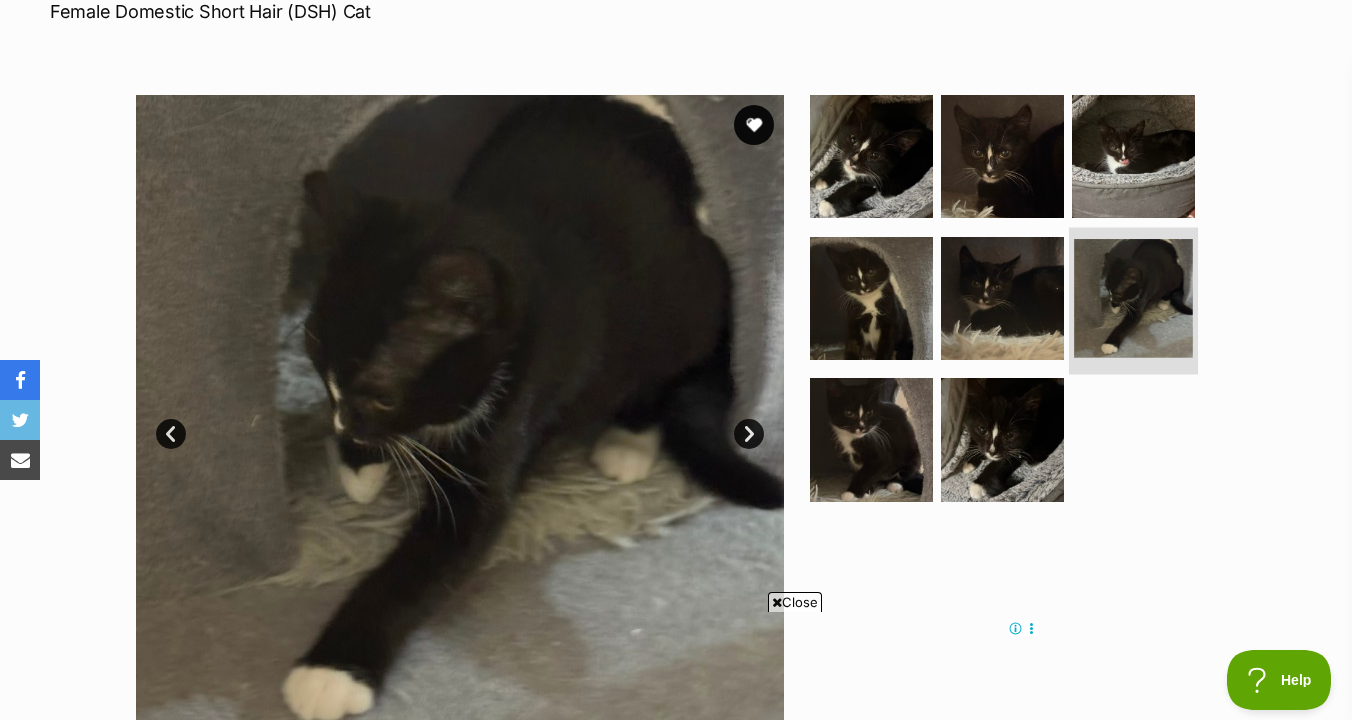 scroll, scrollTop: 354, scrollLeft: 0, axis: vertical 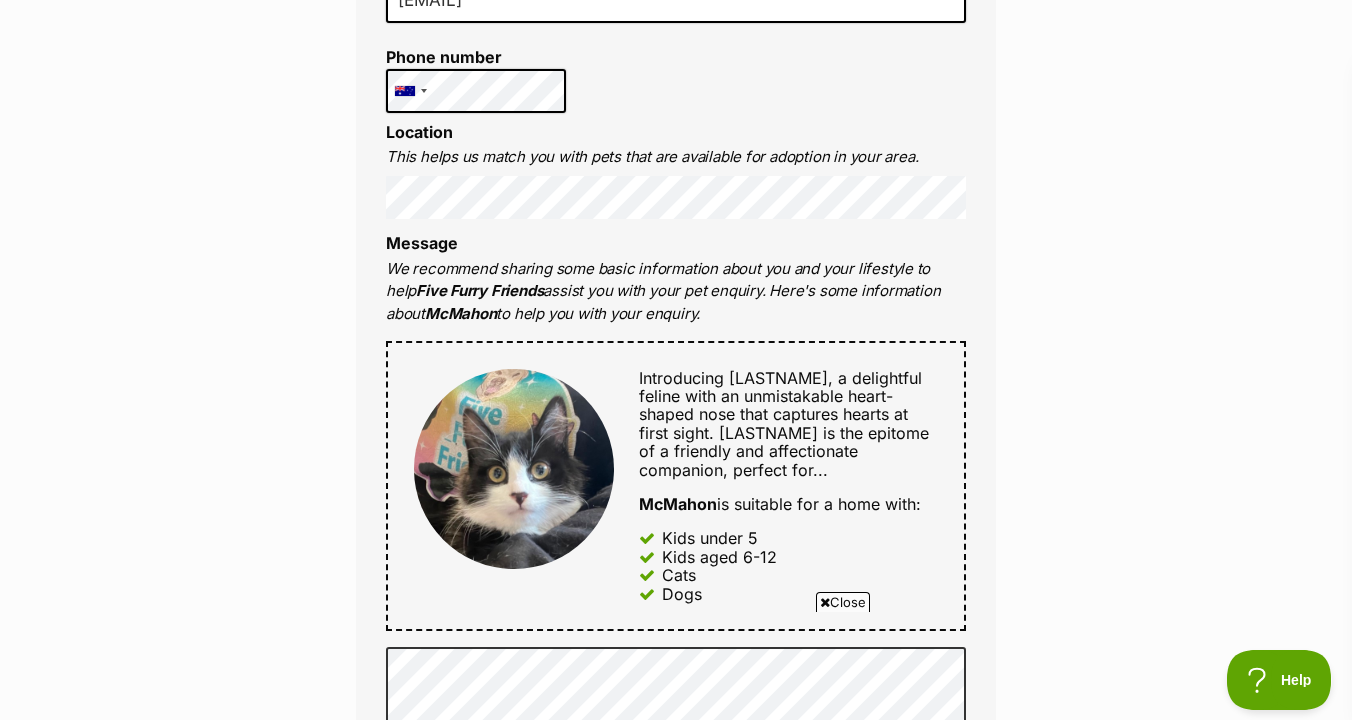 click on "Enquire about  [LASTNAME]
[PHONE]
Send an enquiry via the form below or phone us on
[PHONE]
Want to increase your chances of a successful enquiry?
Update your adopter profile now!
Full name [FIRST] [LAST]
Email
We require this to be able to send you communications regarding your pet enquiry.
[EMAIL]
Phone number United States +1 United Kingdom +44 Afghanistan (‫افغانستان‬‎) +93 Albania (Shqipëri) +355 Algeria (‫الجزائر‬‎) +213 American Samoa +1684 Andorra +376 Angola +244 Anguilla +1264 Antigua and Barbuda +1268 Argentina +54 Armenia (Հայաստան) +374 Aruba +297 Australia +61 Austria (Österreich) +43 Azerbaijan (Azərbaycan) +994 Bahamas +1242 Bahrain (‫البحرين‬‎) +973 Bangladesh (বাংলাদেশ) +880 Barbados +1246 Belarus (Беларусь) +375 Belgium (België) +32 Belize +501 Benin (Bénin) +229 Bermuda +1441 Bhutan (འབྲུག) +975 Bolivia +591 +387 Botswana +267 +55 +246" at bounding box center (676, 694) 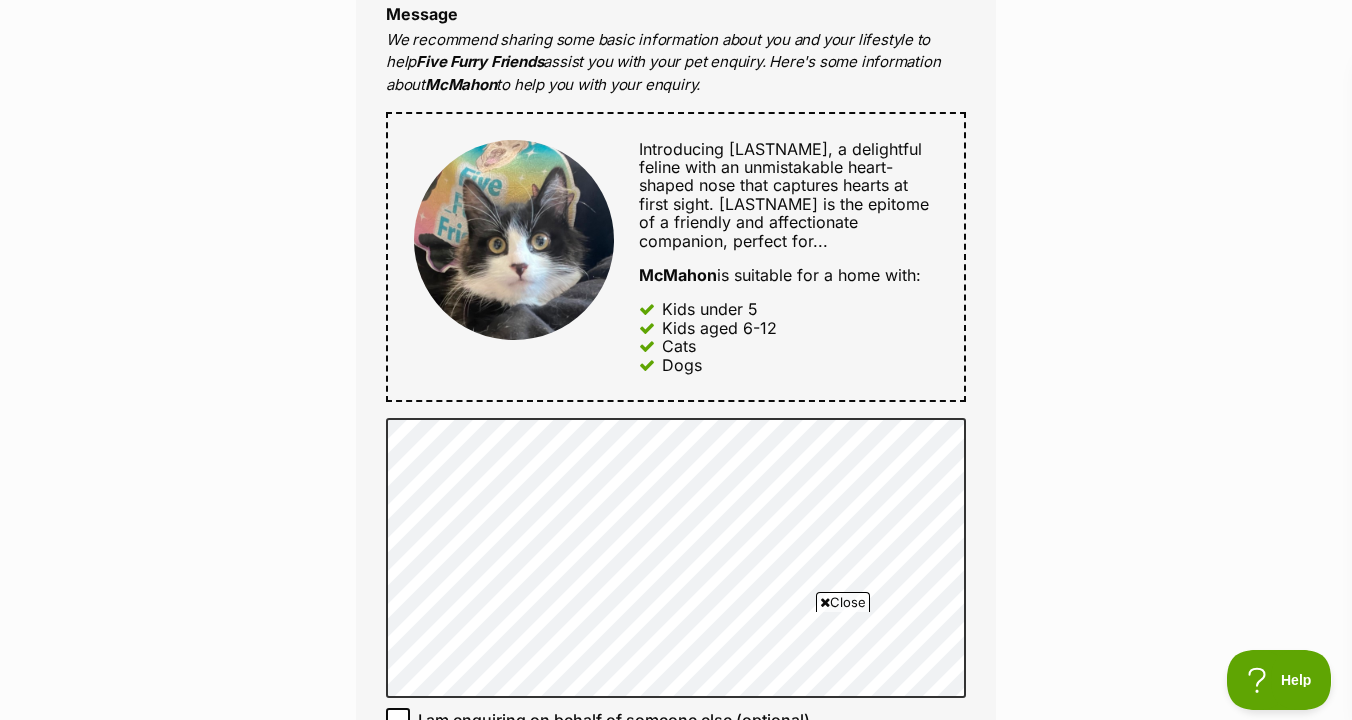 scroll, scrollTop: 1447, scrollLeft: 0, axis: vertical 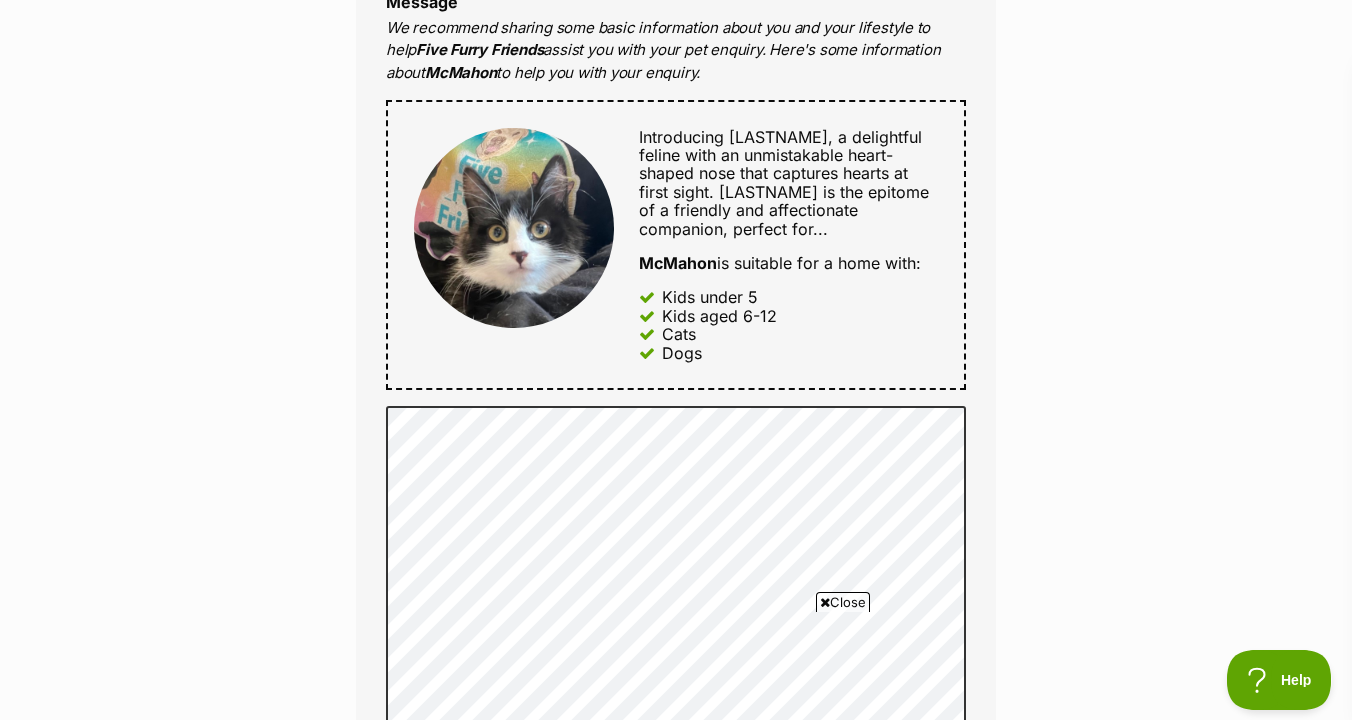 click on "Enquire about  [LASTNAME]
[PHONE]
Send an enquiry via the form below or phone us on
[PHONE]
Want to increase your chances of a successful enquiry?
Update your adopter profile now!
Full name [FIRST] [LAST]
Email
We require this to be able to send you communications regarding your pet enquiry.
[EMAIL]
Phone number United States +1 United Kingdom +44 Afghanistan (‫افغانستان‬‎) +93 Albania (Shqipëri) +355 Algeria (‫الجزائر‬‎) +213 American Samoa +1684 Andorra +376 Angola +244 Anguilla +1264 Antigua and Barbuda +1268 Argentina +54 Armenia (Հայաստան) +374 Aruba +297 Australia +61 Austria (Österreich) +43 Azerbaijan (Azərbaycan) +994 Bahamas +1242 Bahrain (‫البحرين‬‎) +973 Bangladesh (বাংলাদেশ) +880 Barbados +1246 Belarus (Беларусь) +375 Belgium (België) +32 Belize +501 Benin (Bénin) +229 Bermuda +1441 Bhutan (འབྲུག) +975 Bolivia +591 +387 Botswana +267 +55 +246 +1" at bounding box center [676, 693] 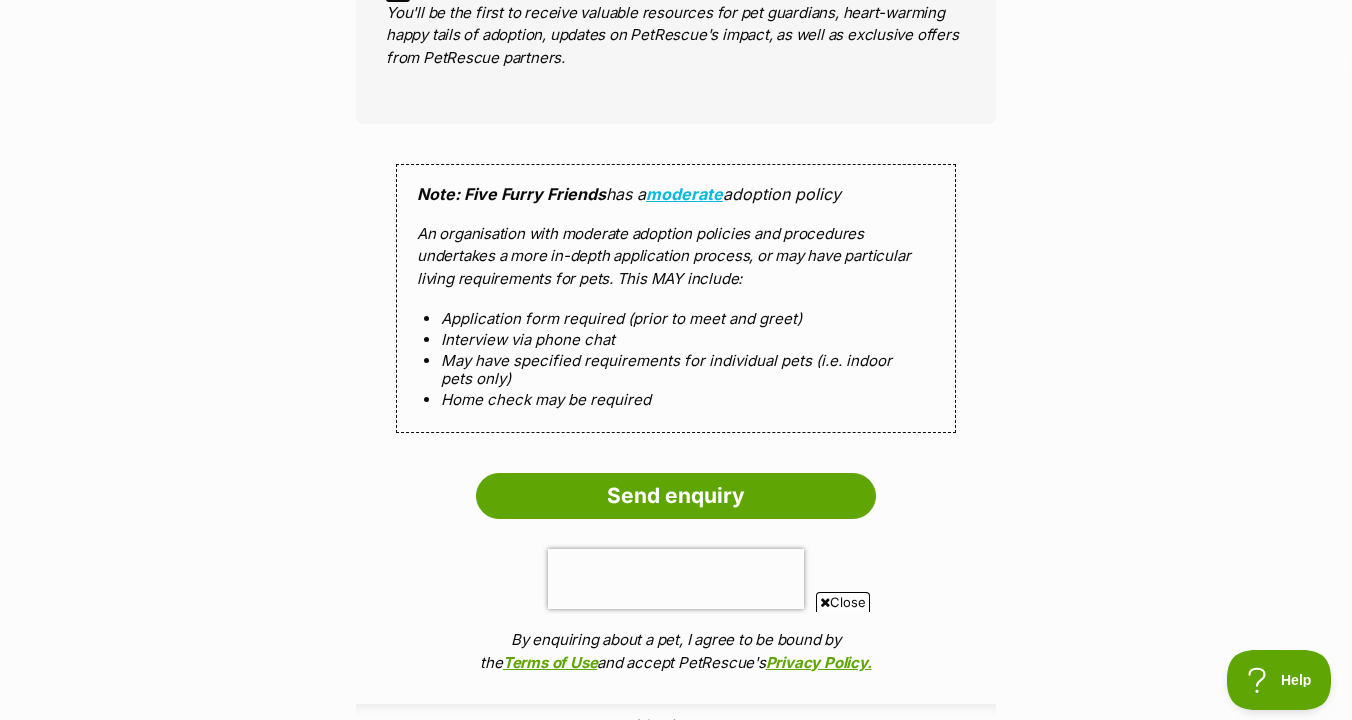 scroll, scrollTop: 2276, scrollLeft: 0, axis: vertical 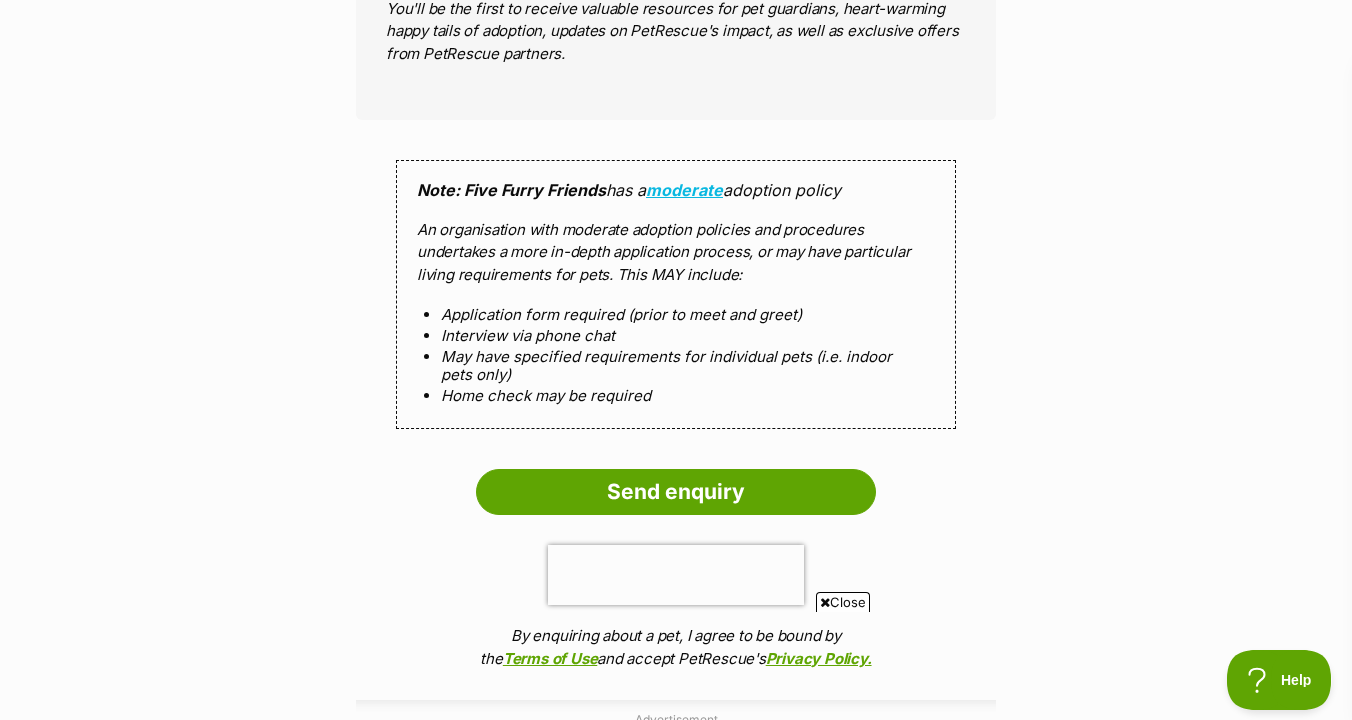 click on "You'll be the first to receive valuable resources for pet guardians, heart-warming happy tails of adoption, updates on PetRescue's impact, as well as exclusive offers from PetRescue partners." at bounding box center (676, 32) 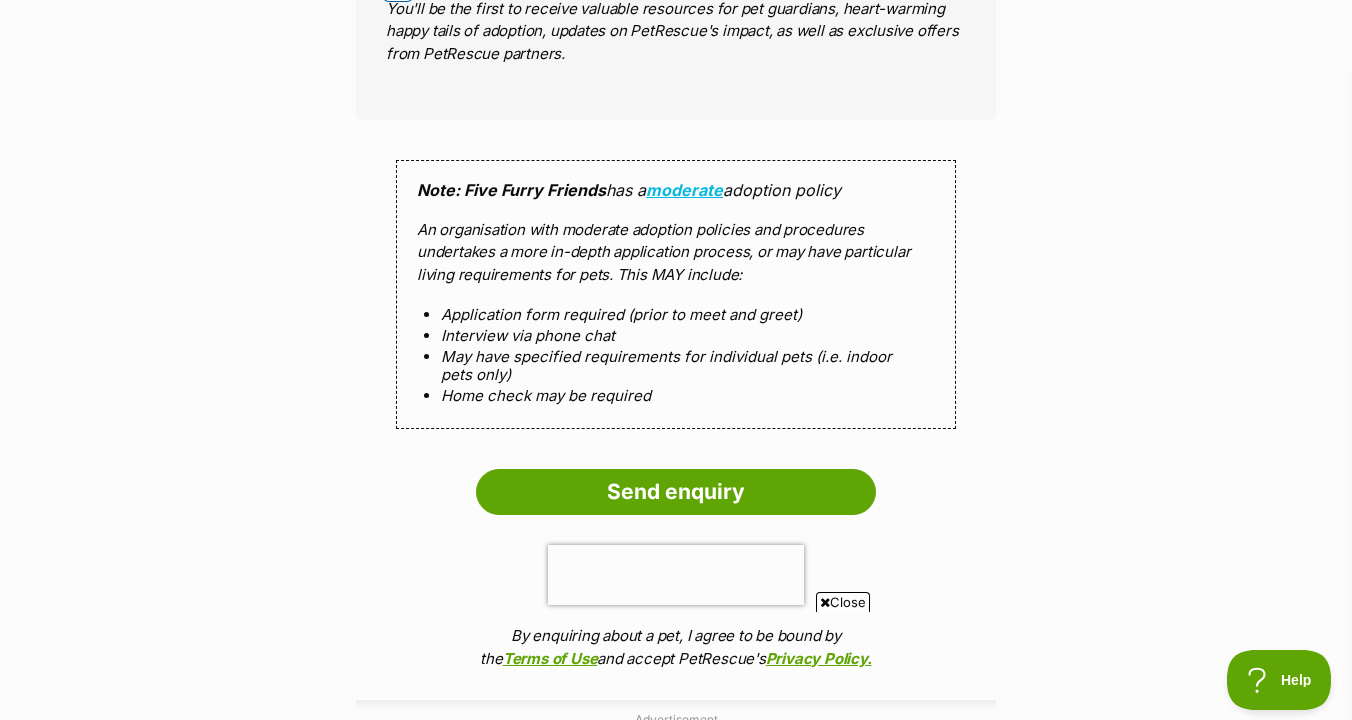 click on "I'd like to receive email updates from PetRescue. (optional)" at bounding box center (398, -14) 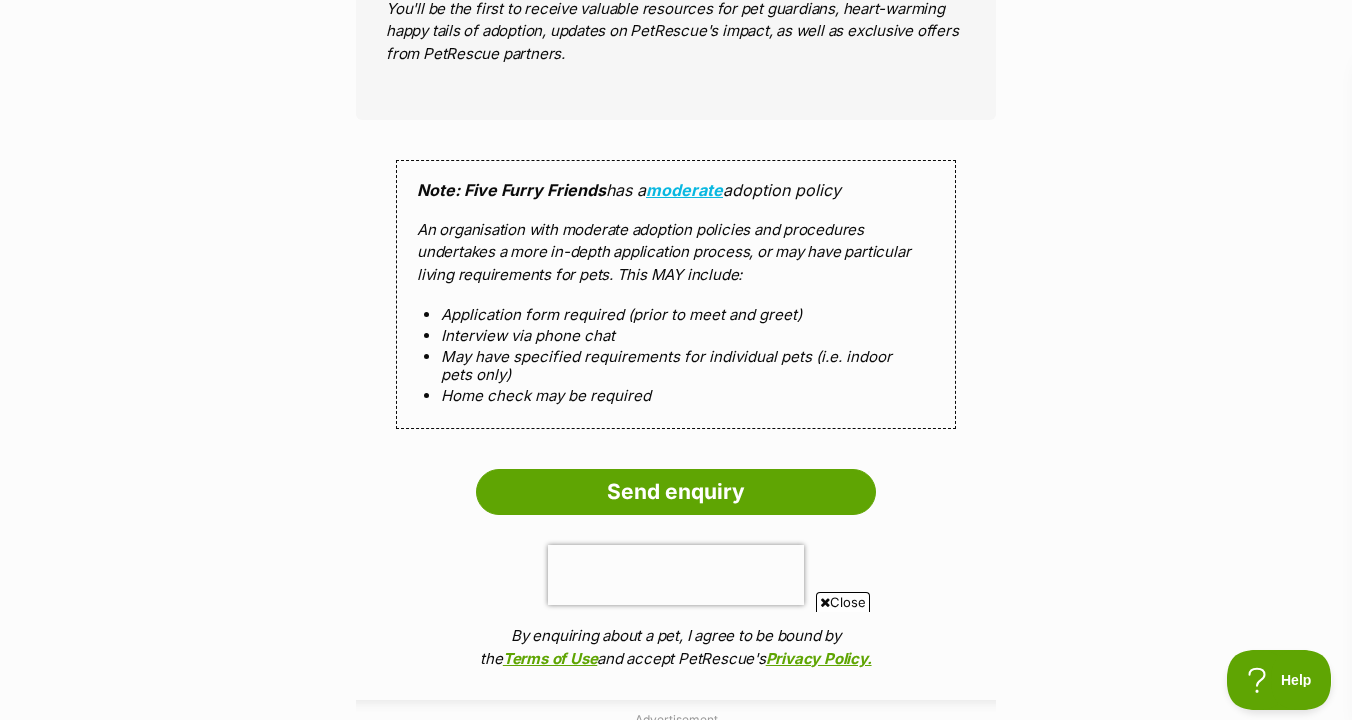 click on "Enquire about  [LASTNAME]
[PHONE]
Send an enquiry via the form below or phone us on
[PHONE]
Want to increase your chances of a successful enquiry?
Update your adopter profile now!
Full name [FIRST] [LAST]
Email
We require this to be able to send you communications regarding your pet enquiry.
[EMAIL]
Phone number United States +1 United Kingdom +44 Afghanistan (‫افغانستان‬‎) +93 Albania (Shqipëri) +355 Algeria (‫الجزائر‬‎) +213 American Samoa +1684 Andorra +376 Angola +244 Anguilla +1264 Antigua and Barbuda +1268 Argentina +54 Armenia (Հայաստան) +374 Aruba +297 Australia +61 Austria (Österreich) +43 Azerbaijan (Azərbaycan) +994 Bahamas +1242 Bahrain (‫البحرين‬‎) +973 Bangladesh (বাংলাদেশ) +880 Barbados +1246 Belarus (Беларусь) +375 Belgium (België) +32 Belize +501 Benin (Bénin) +229 Bermuda +1441 Bhutan (འབྲུག) +975 Bolivia +591 +387 Botswana +267 +55 +246" at bounding box center [676, -543] 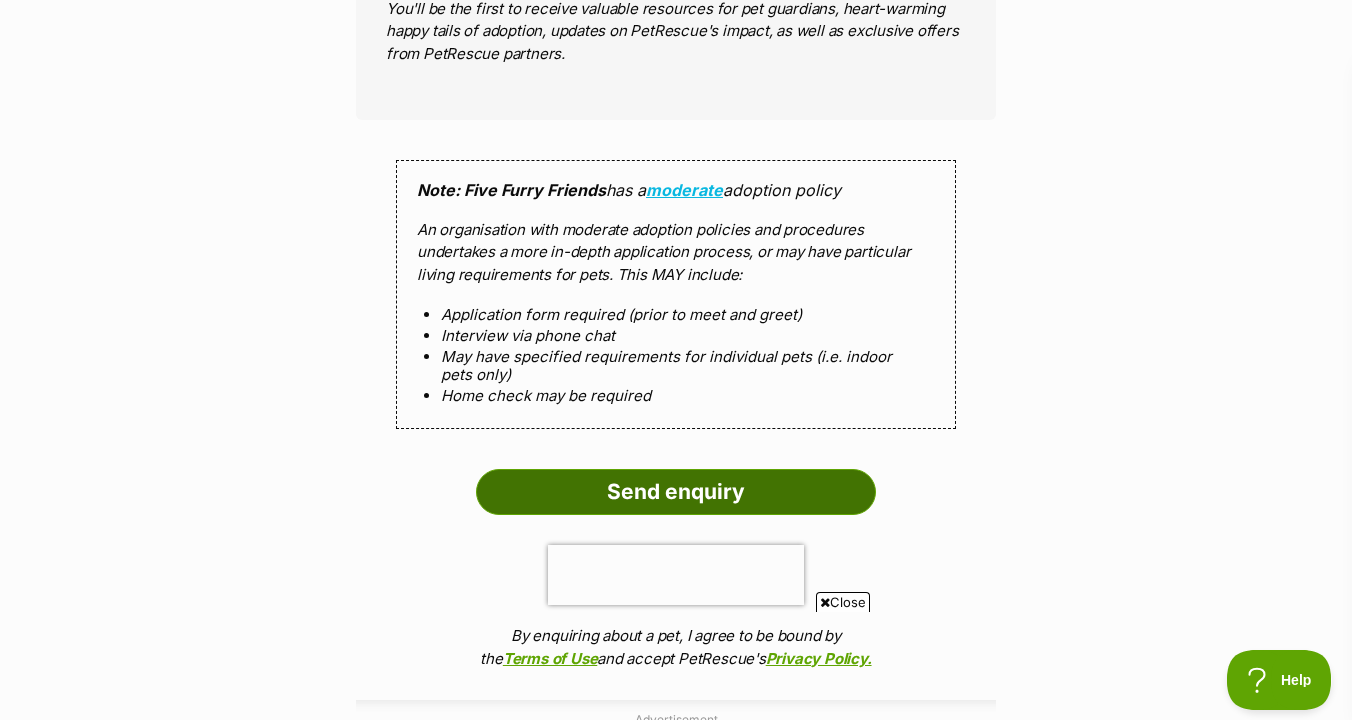 click on "Send enquiry" at bounding box center (676, 492) 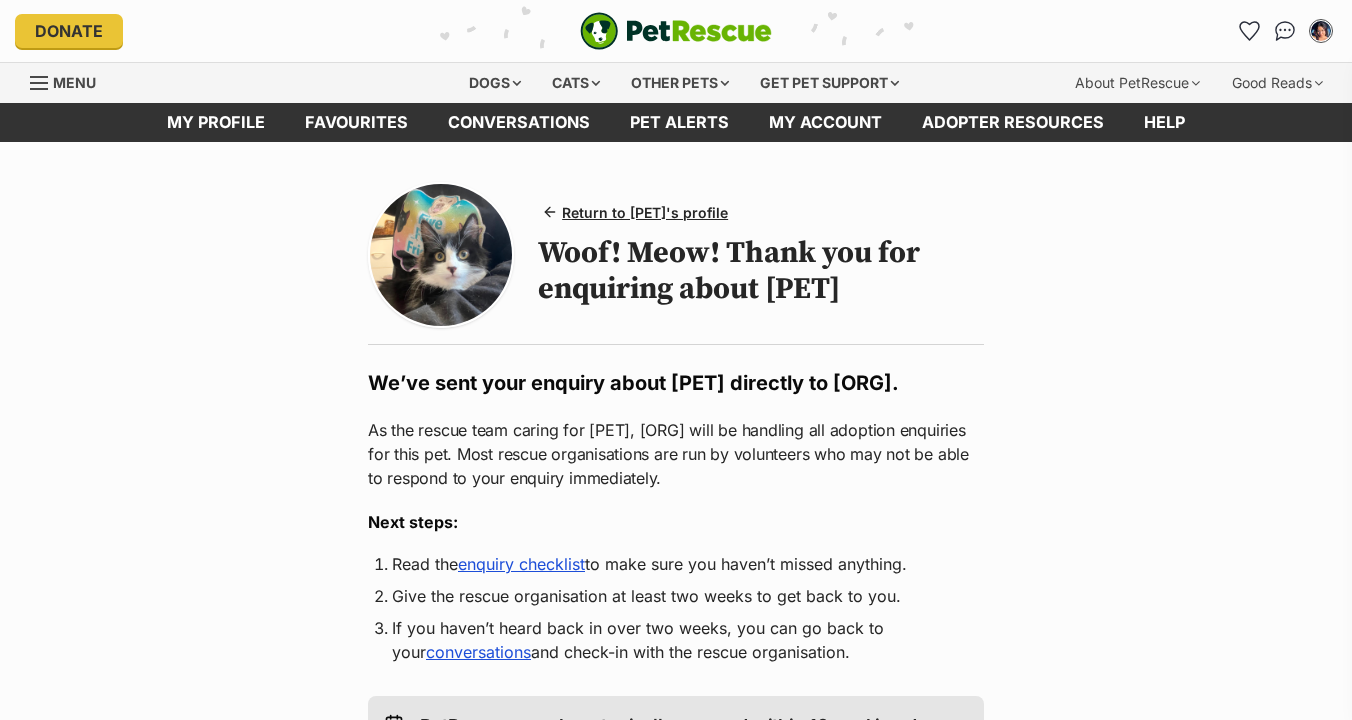 scroll, scrollTop: 0, scrollLeft: 0, axis: both 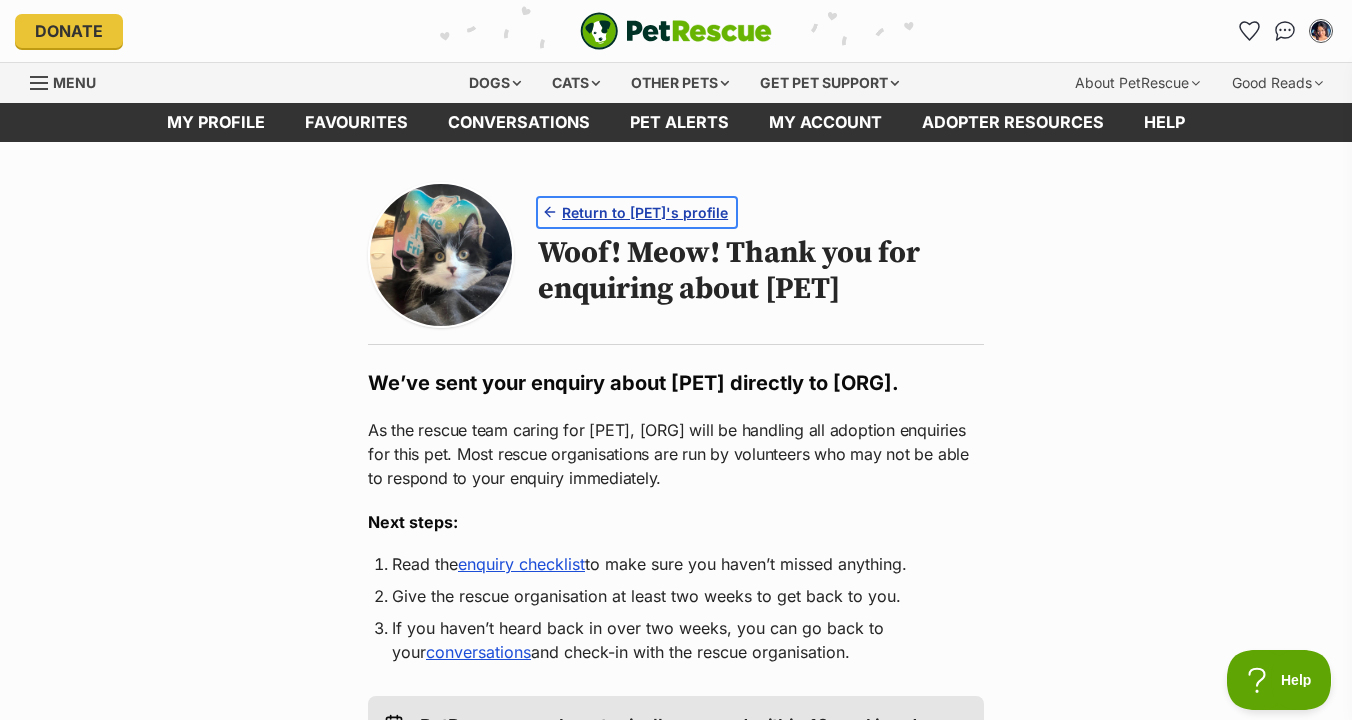 click on "Return to [PET]'s profile" at bounding box center [645, 212] 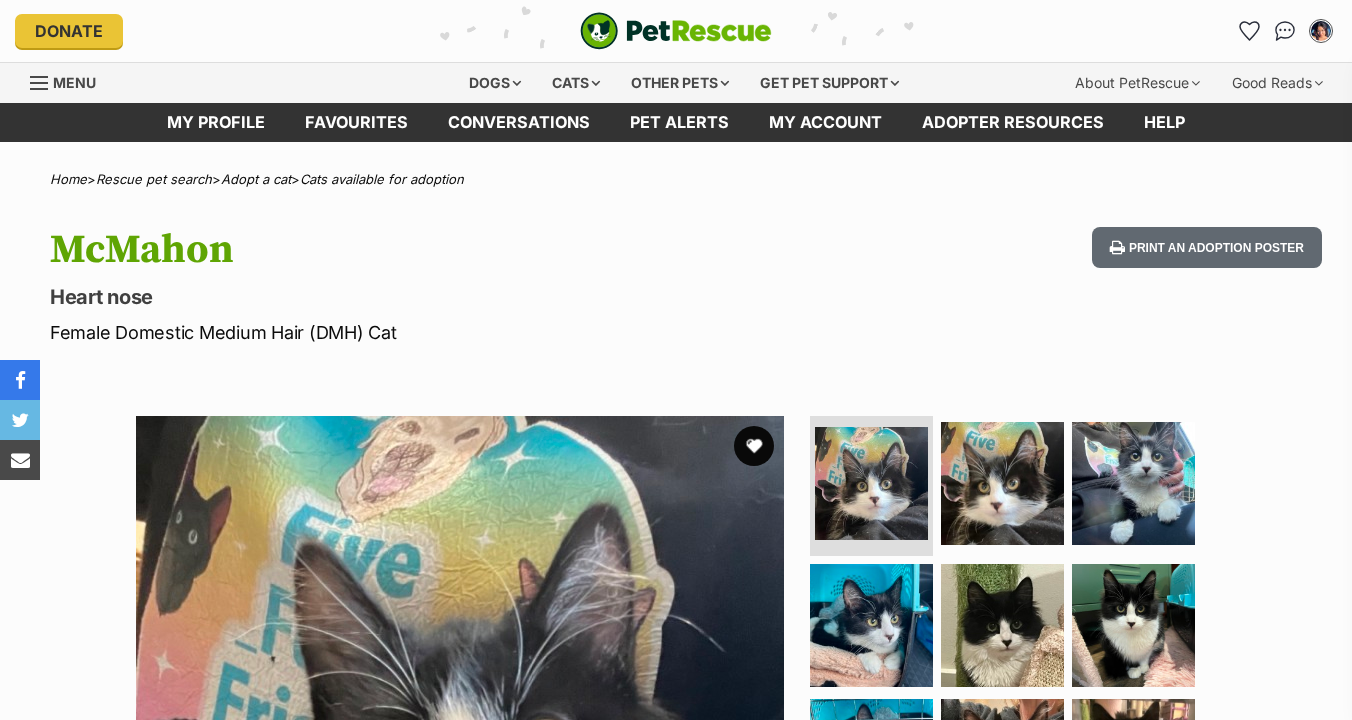 scroll, scrollTop: 0, scrollLeft: 0, axis: both 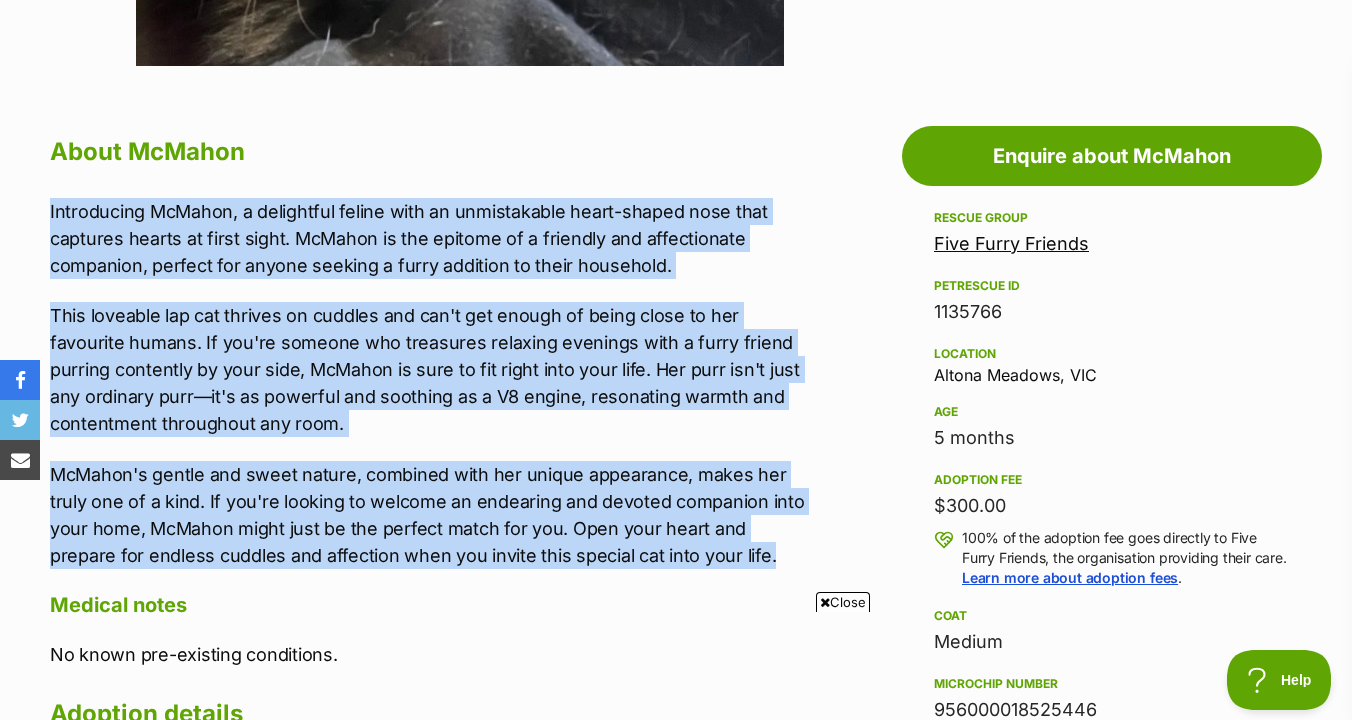 drag, startPoint x: 803, startPoint y: 173, endPoint x: 805, endPoint y: 550, distance: 377.0053 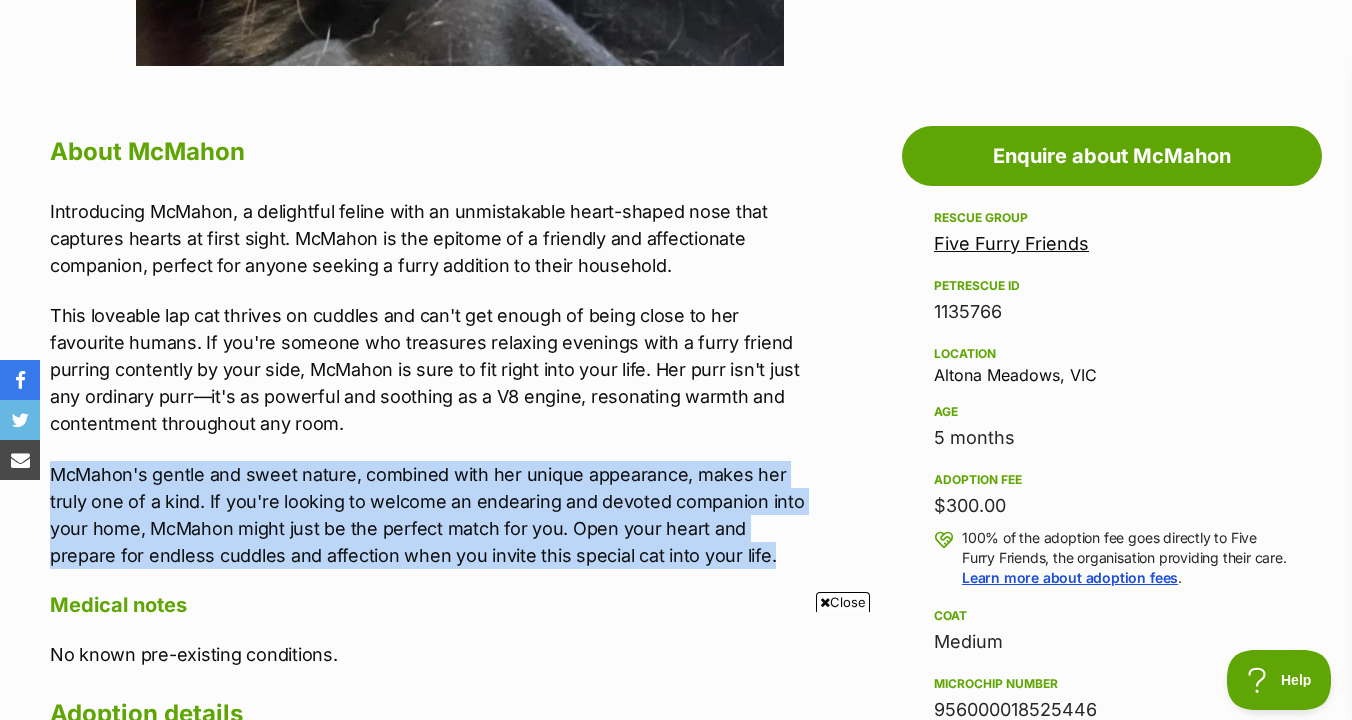 drag, startPoint x: 805, startPoint y: 556, endPoint x: 800, endPoint y: 415, distance: 141.08862 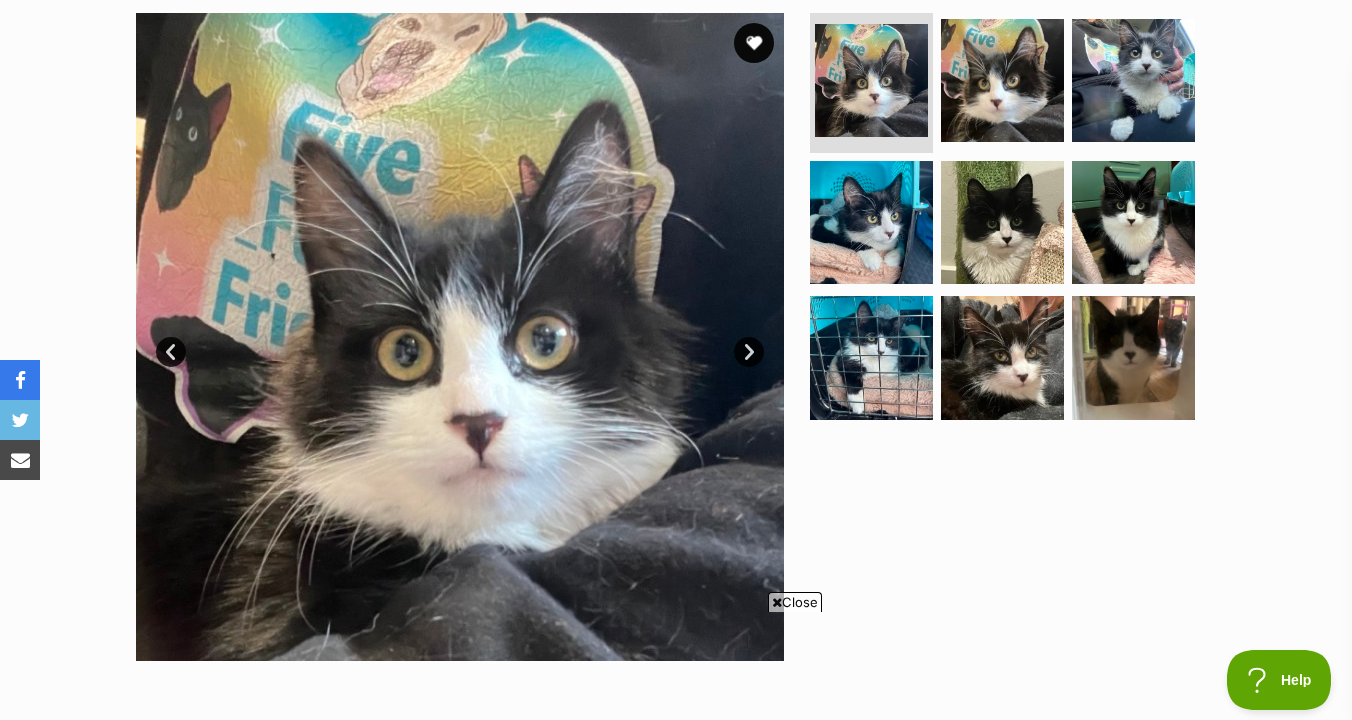 scroll, scrollTop: 399, scrollLeft: 0, axis: vertical 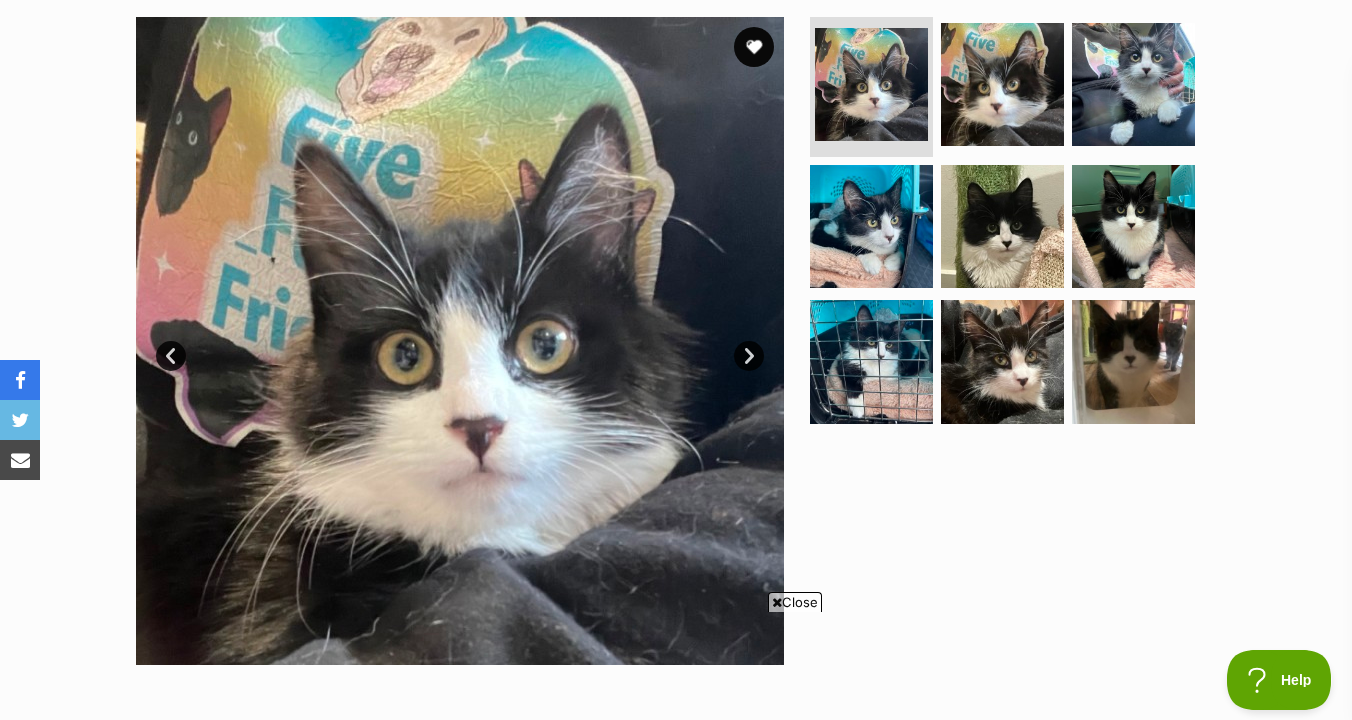 click on "Next" at bounding box center [749, 356] 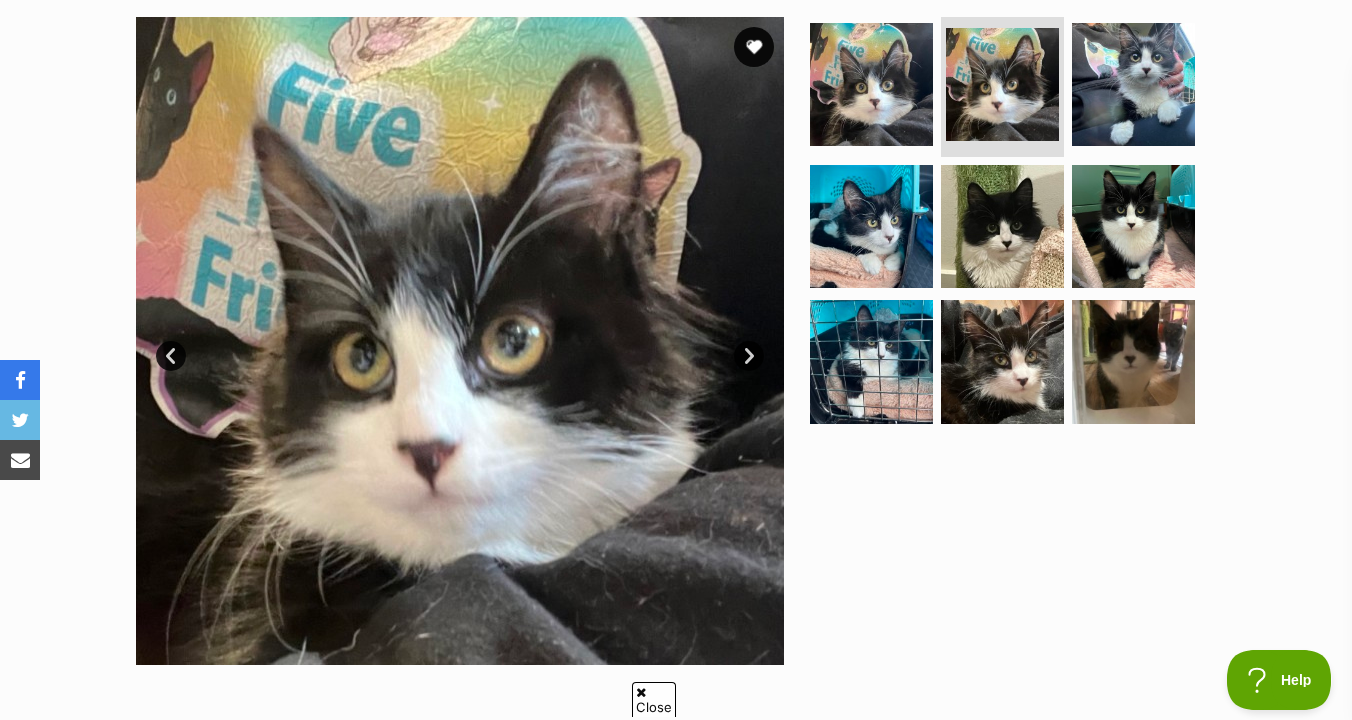 click on "Next" at bounding box center [749, 356] 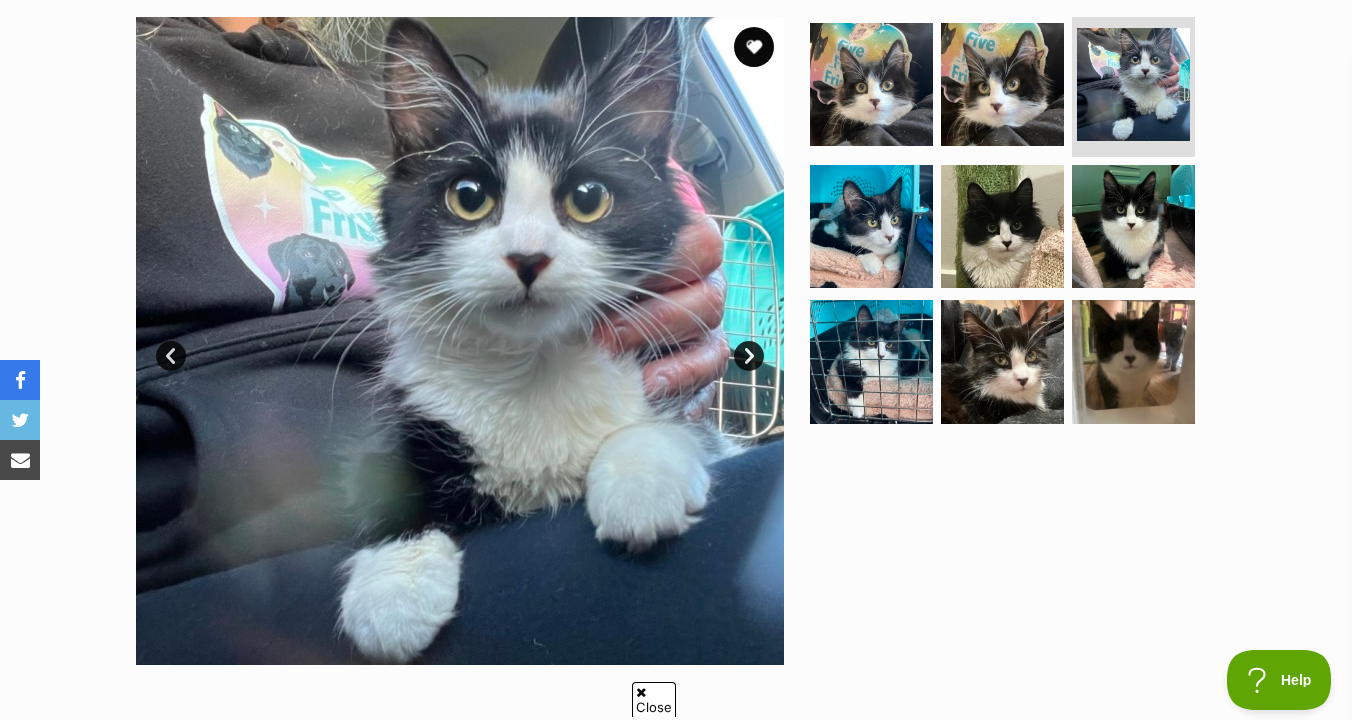 click on "Next" at bounding box center [749, 356] 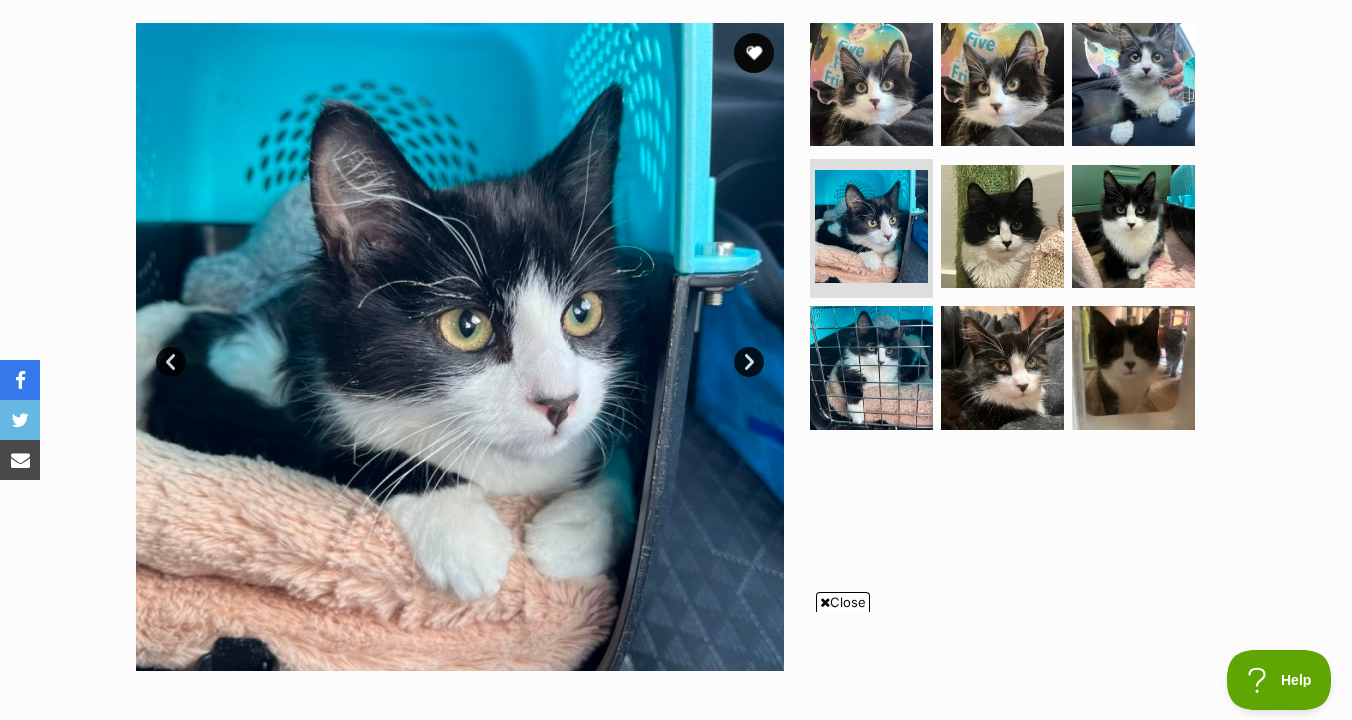 scroll, scrollTop: 384, scrollLeft: 0, axis: vertical 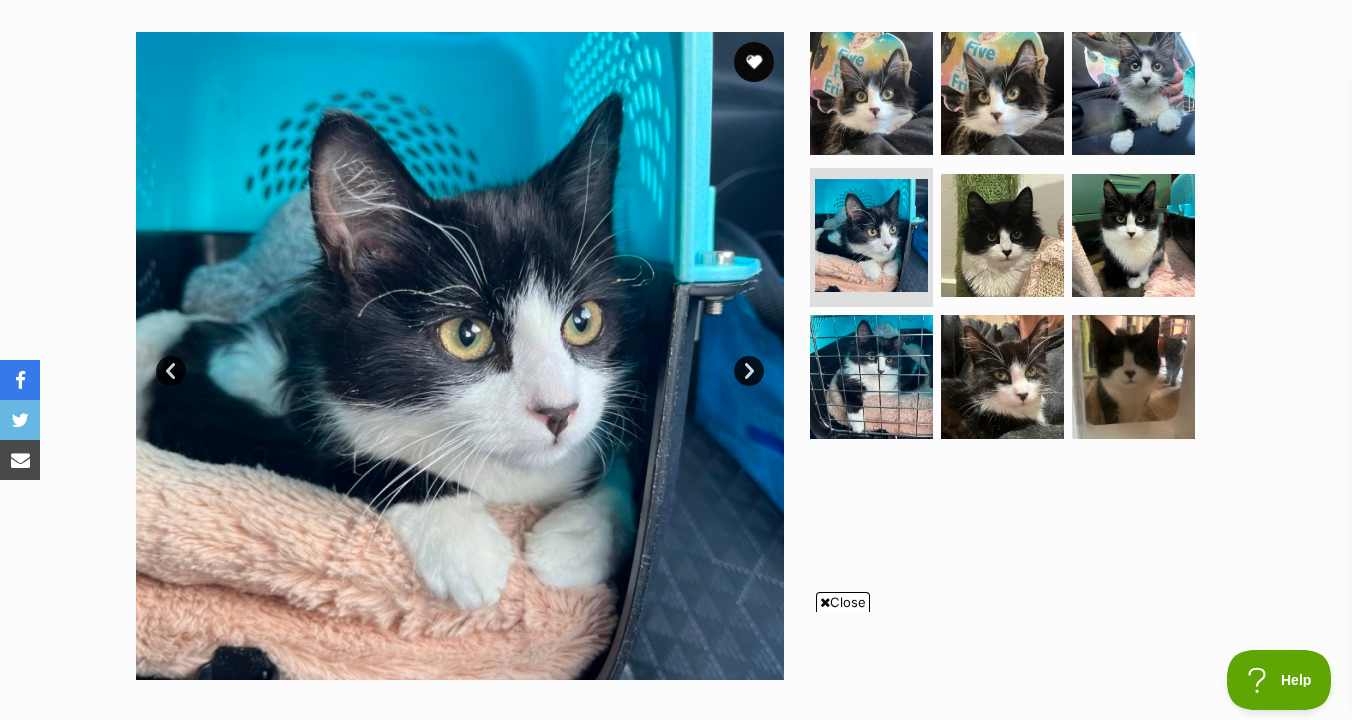 click on "Next" at bounding box center [749, 371] 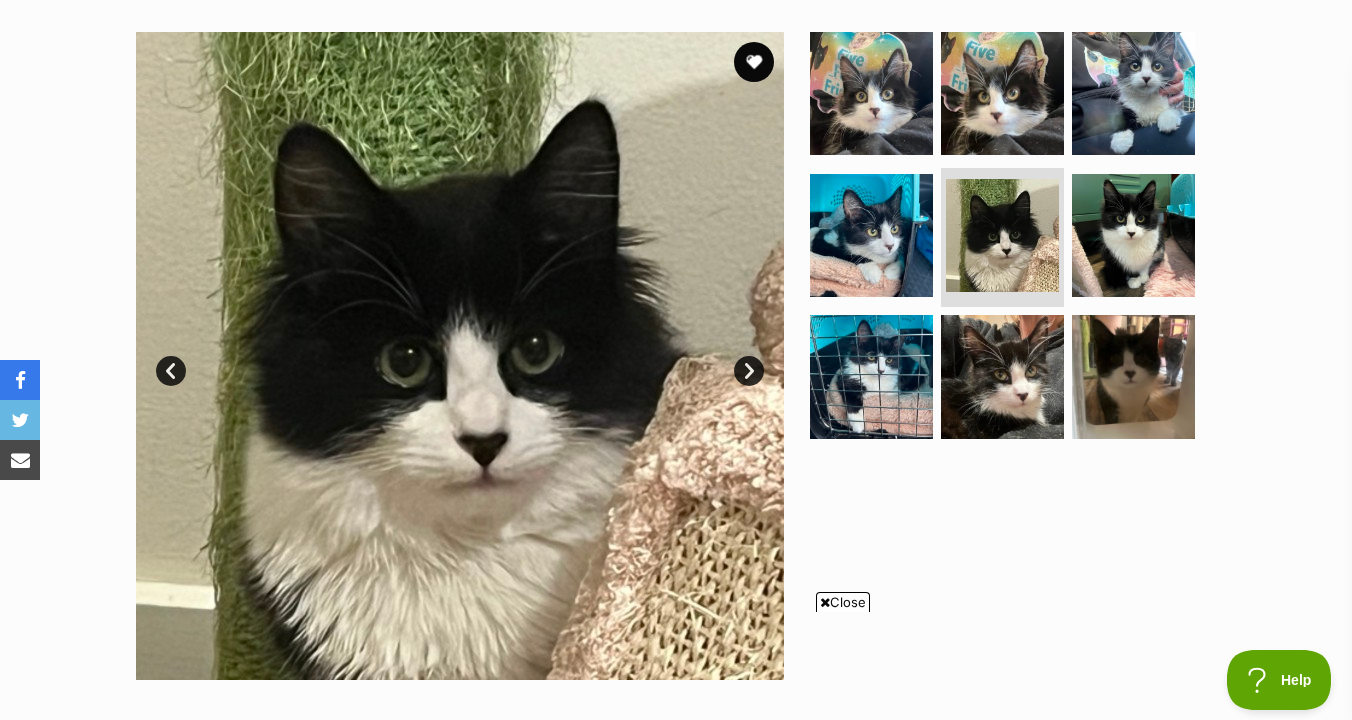 click on "Next" at bounding box center (749, 371) 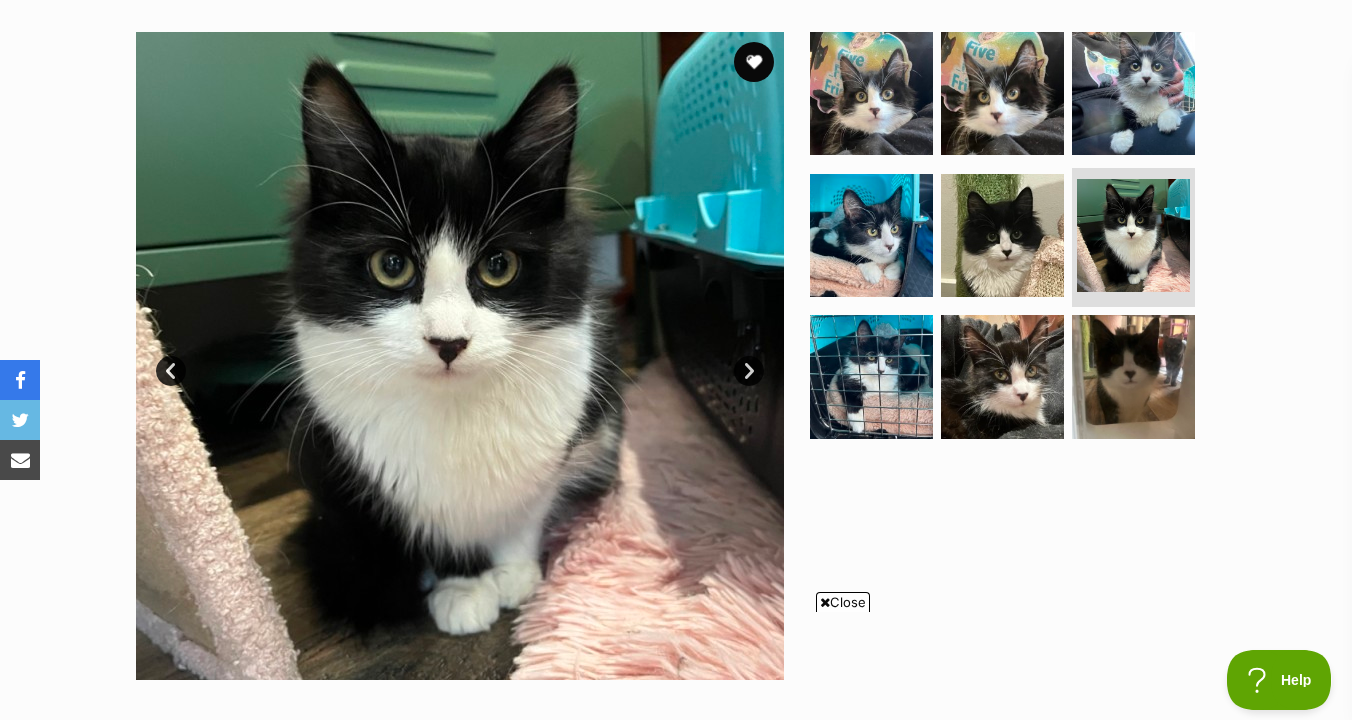 click on "Next" at bounding box center [749, 371] 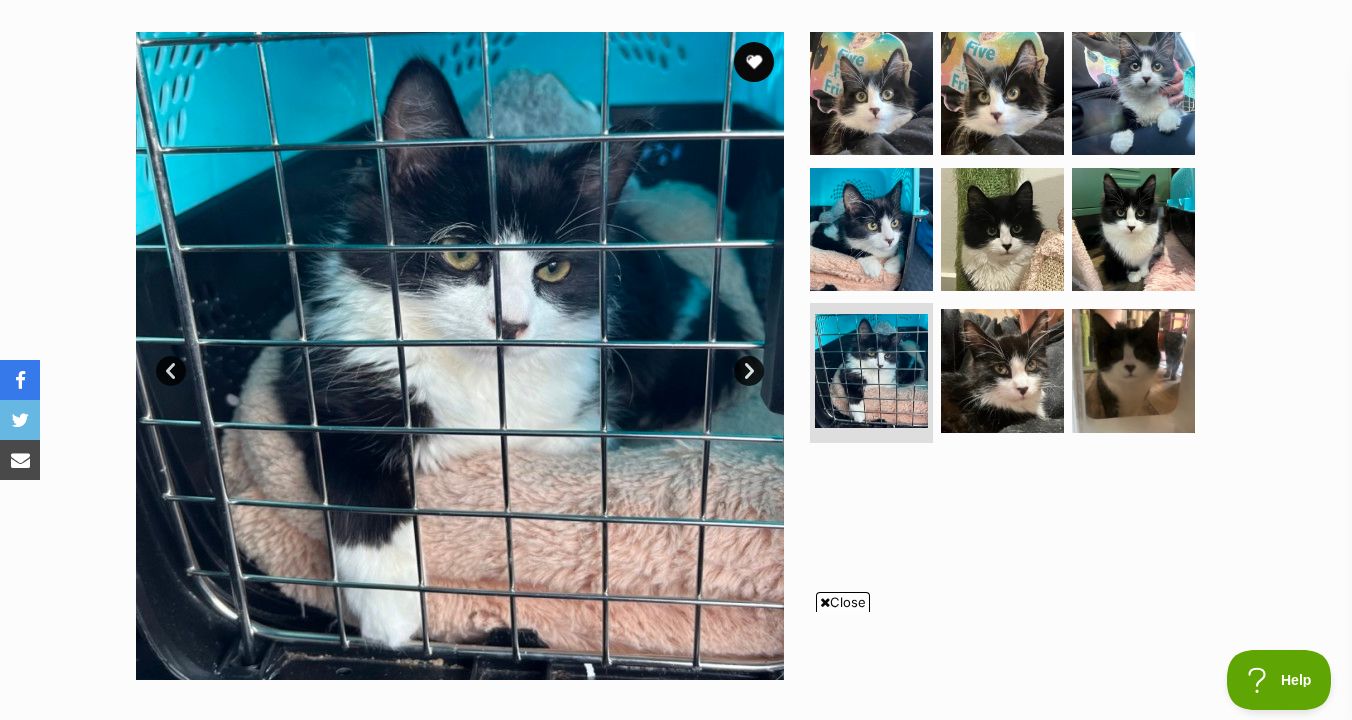 click on "Next" at bounding box center [749, 371] 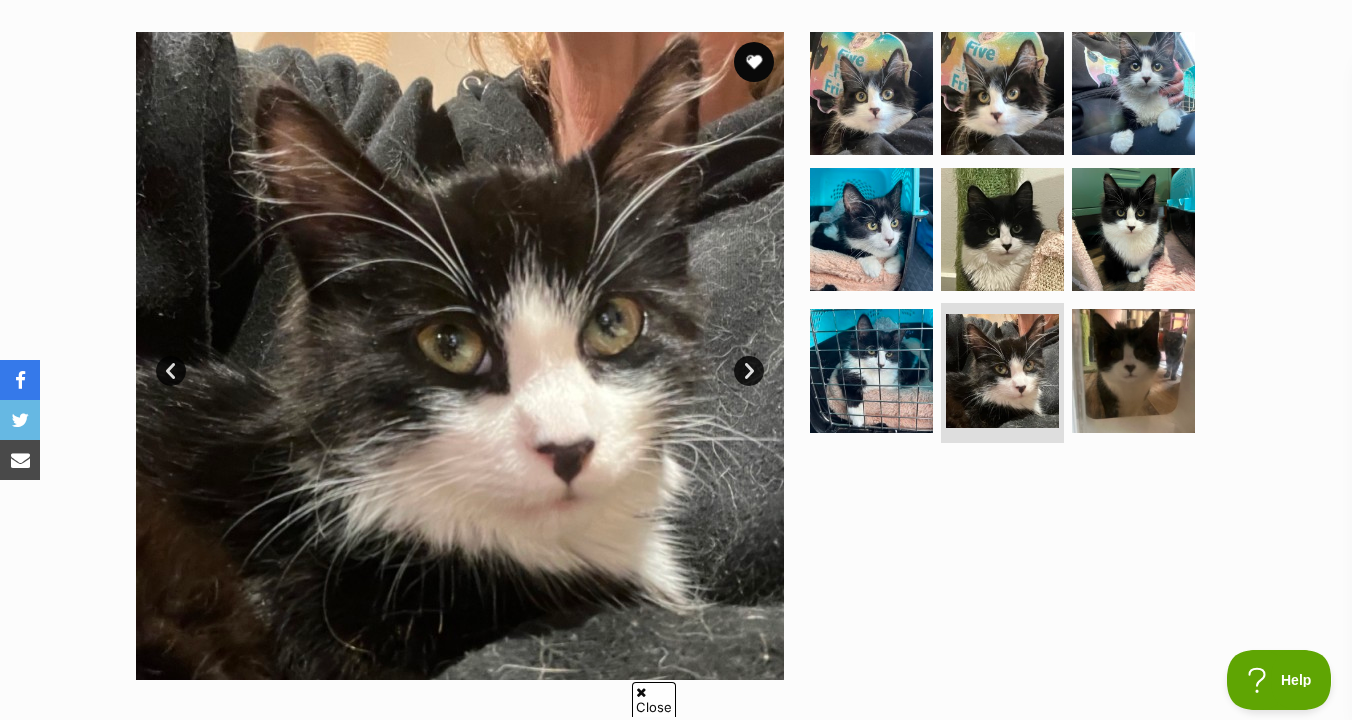 click on "Next" at bounding box center (749, 371) 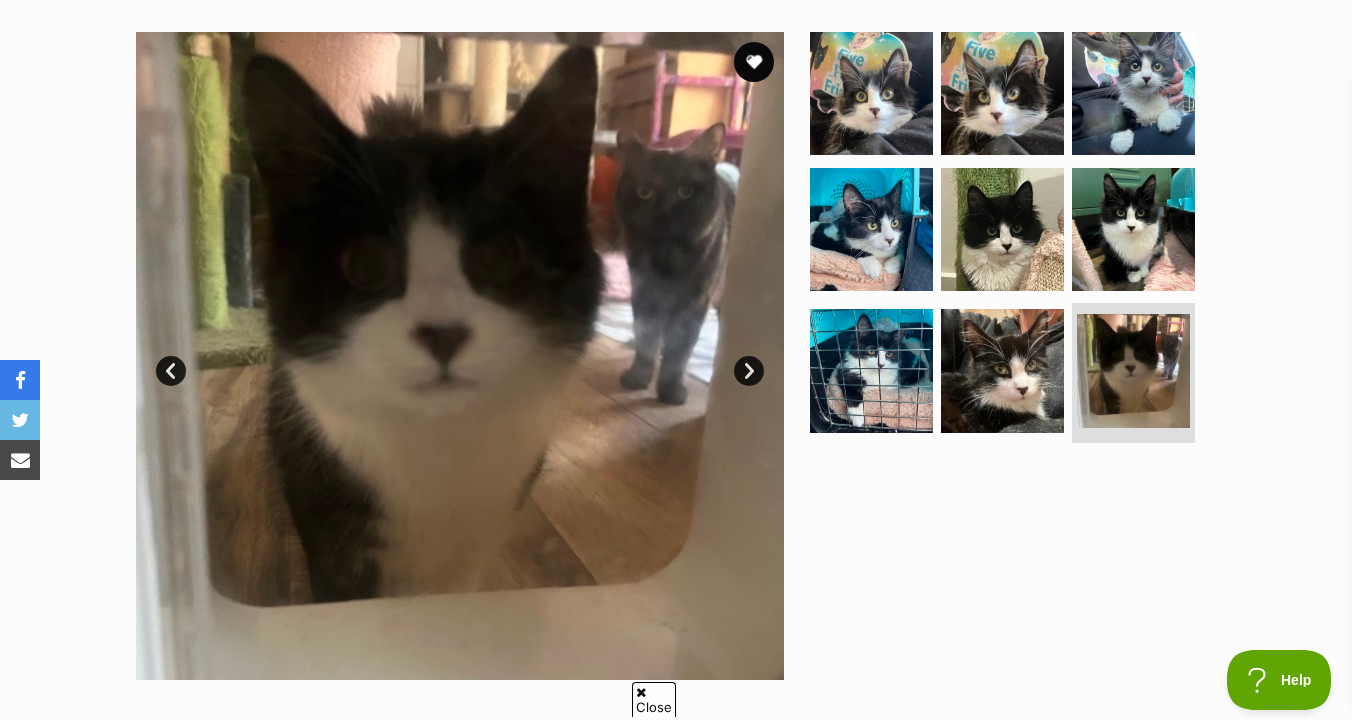 scroll, scrollTop: 0, scrollLeft: 0, axis: both 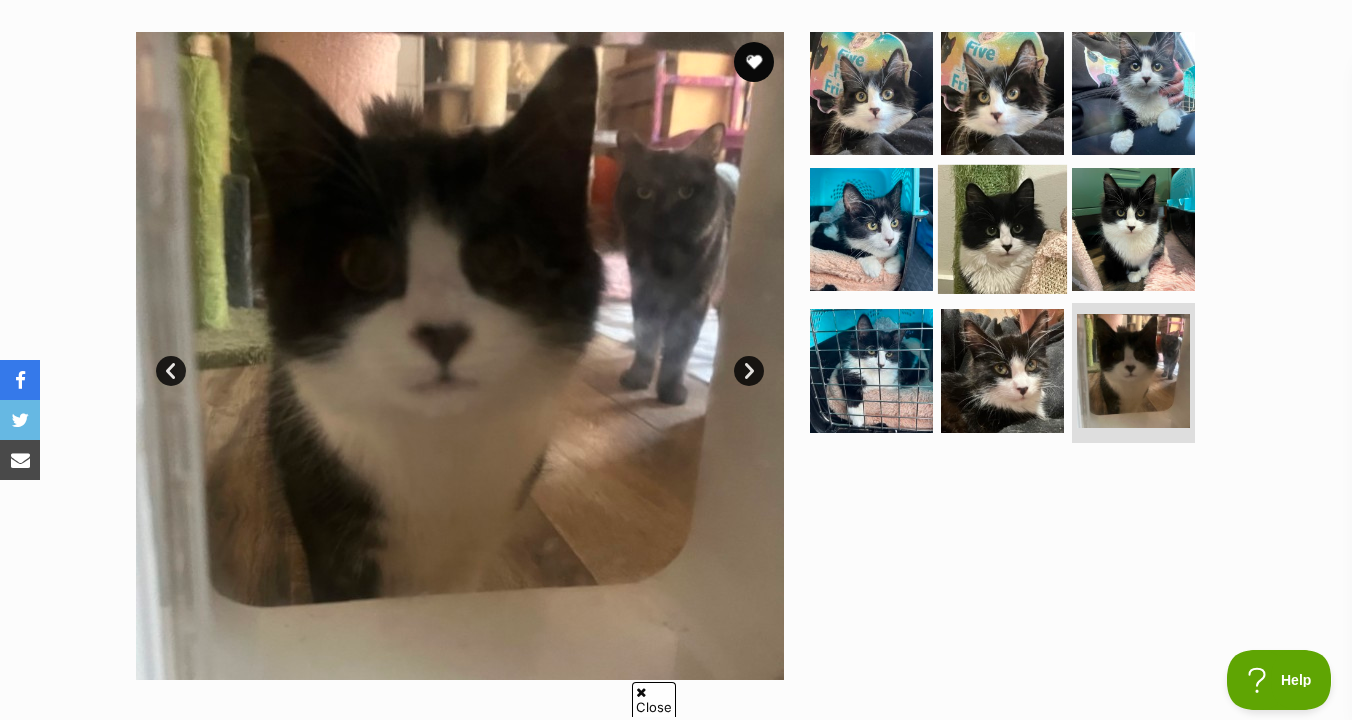 click at bounding box center [1002, 228] 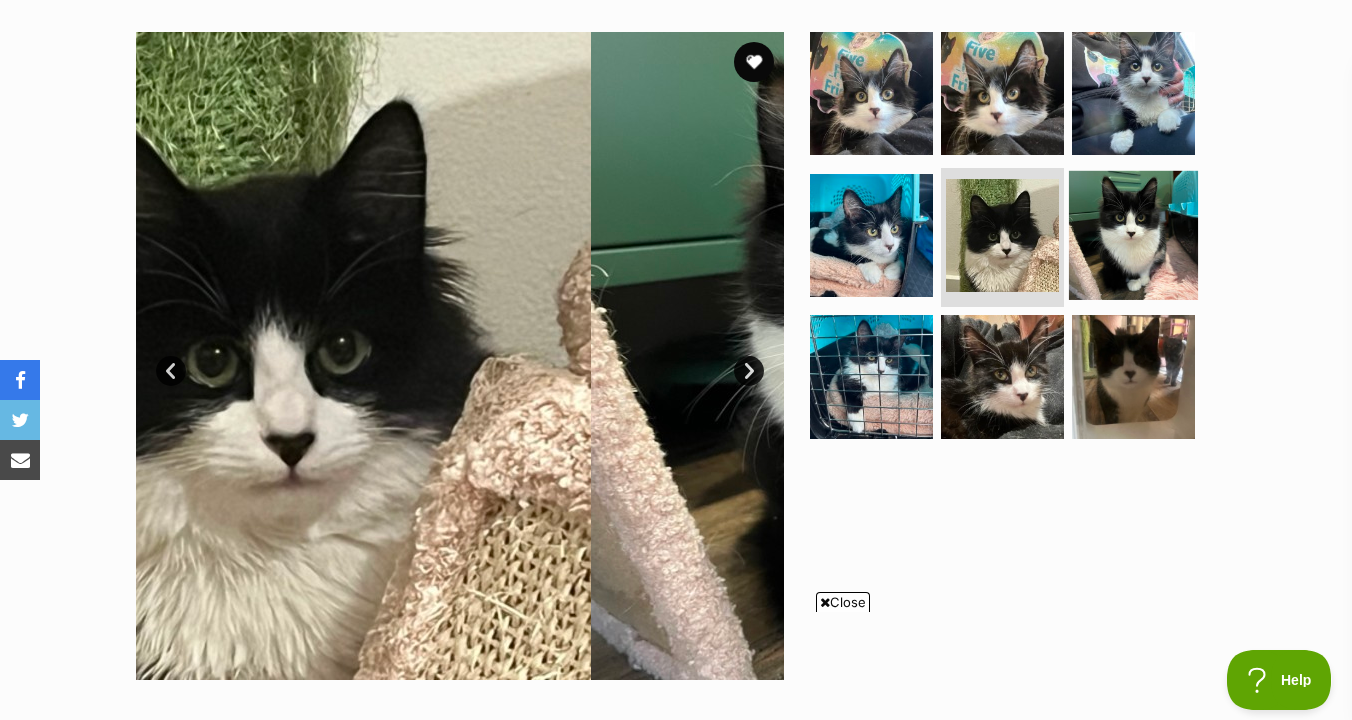 click at bounding box center [1133, 234] 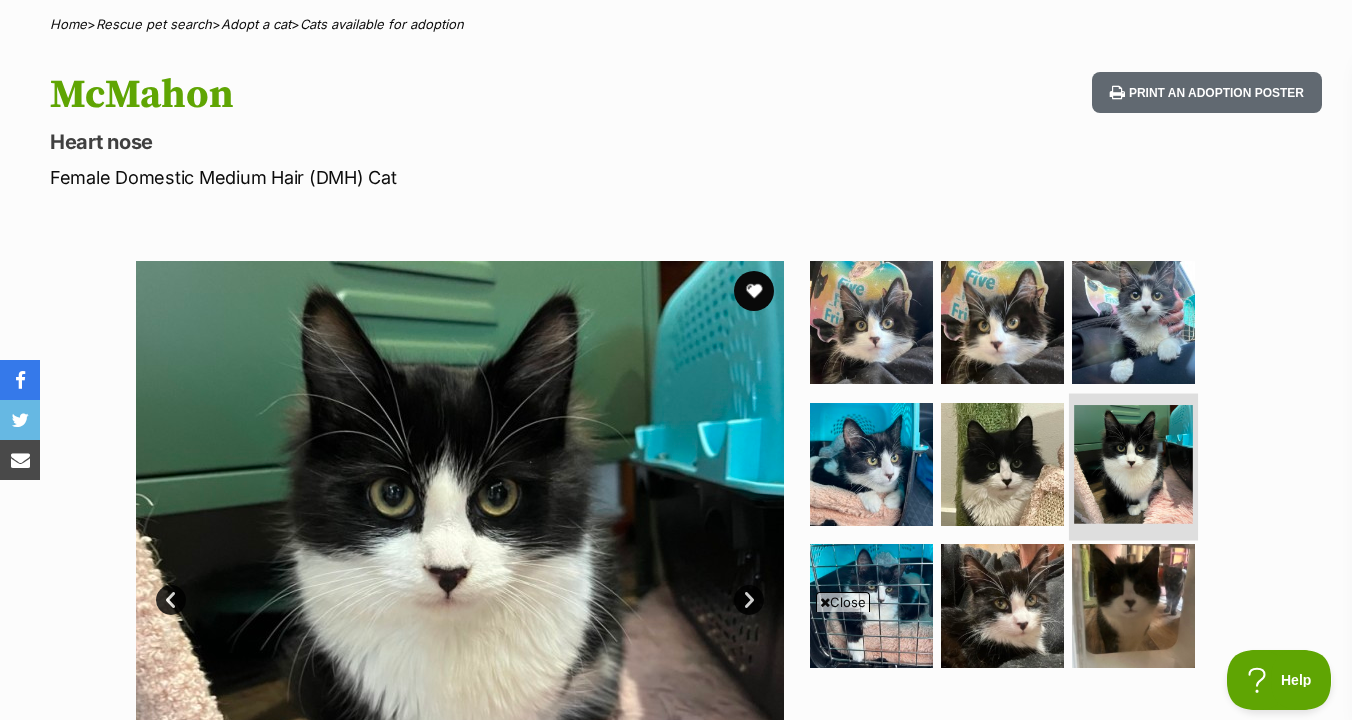 scroll, scrollTop: 164, scrollLeft: 0, axis: vertical 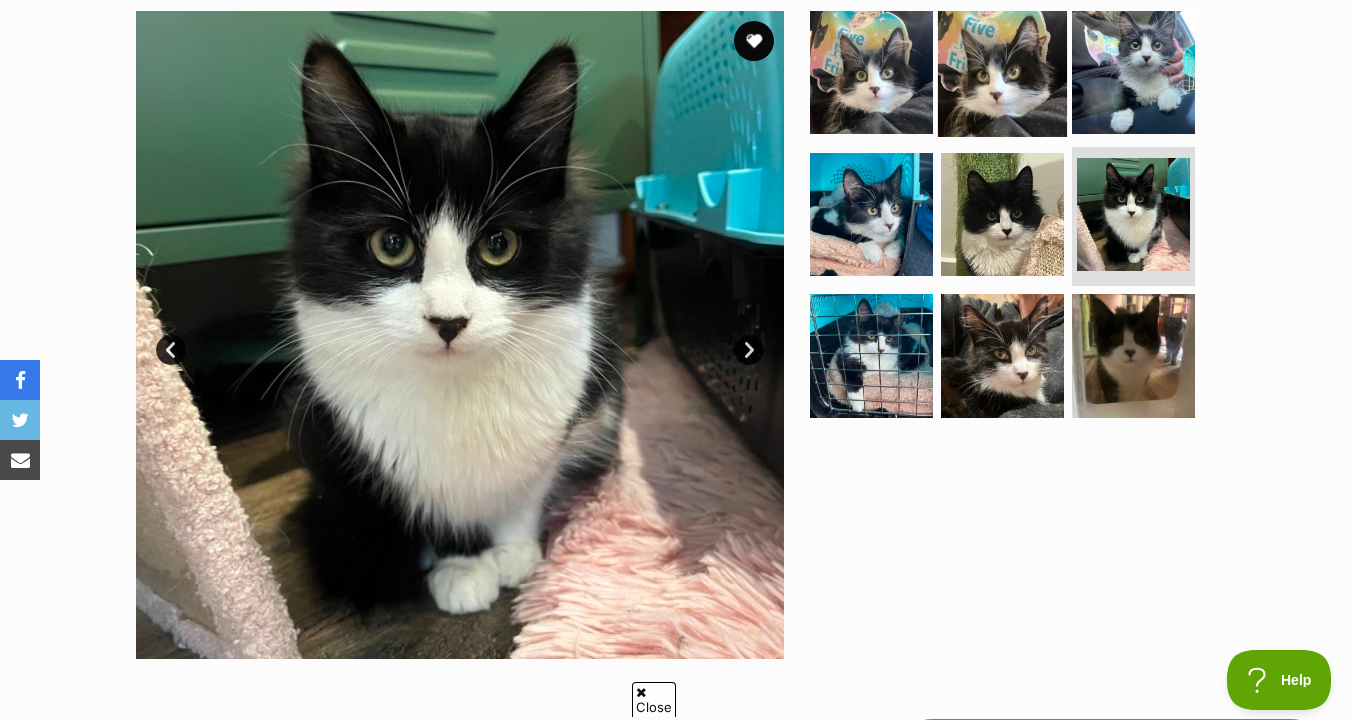 click at bounding box center (1002, 72) 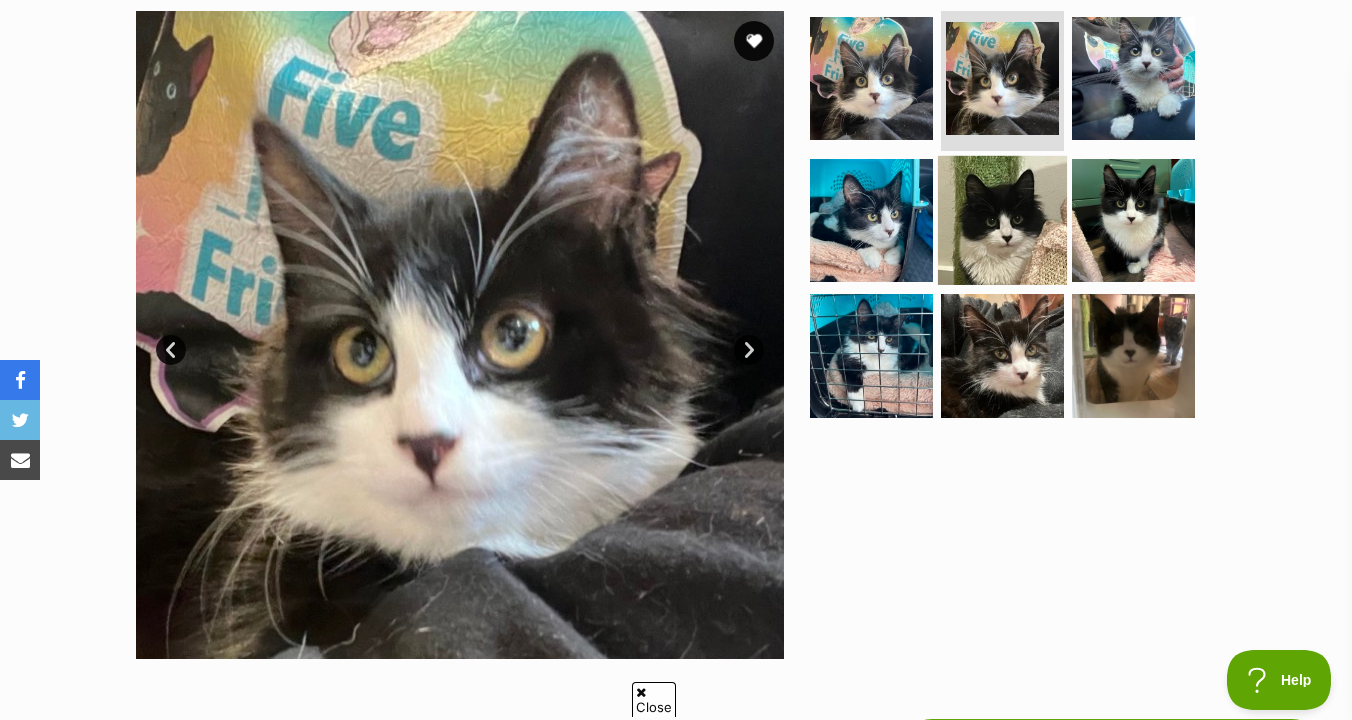 click at bounding box center (1002, 219) 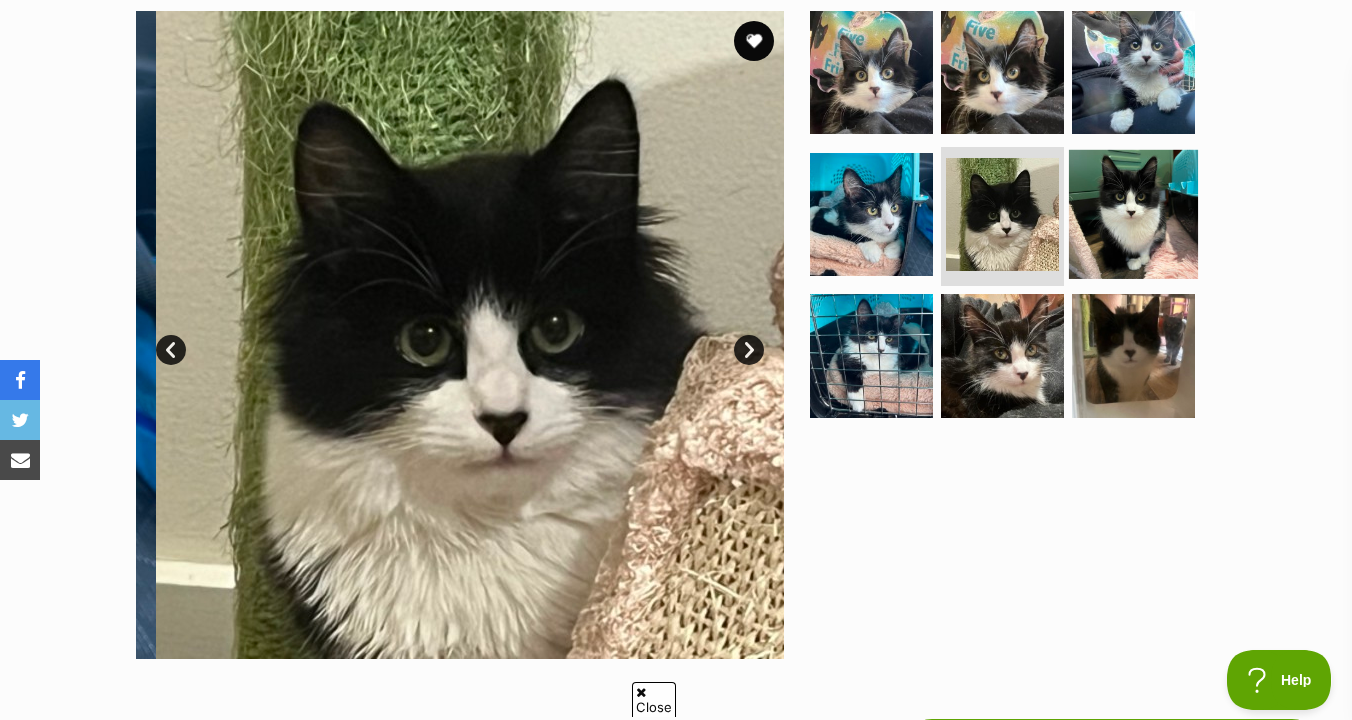scroll, scrollTop: 0, scrollLeft: 0, axis: both 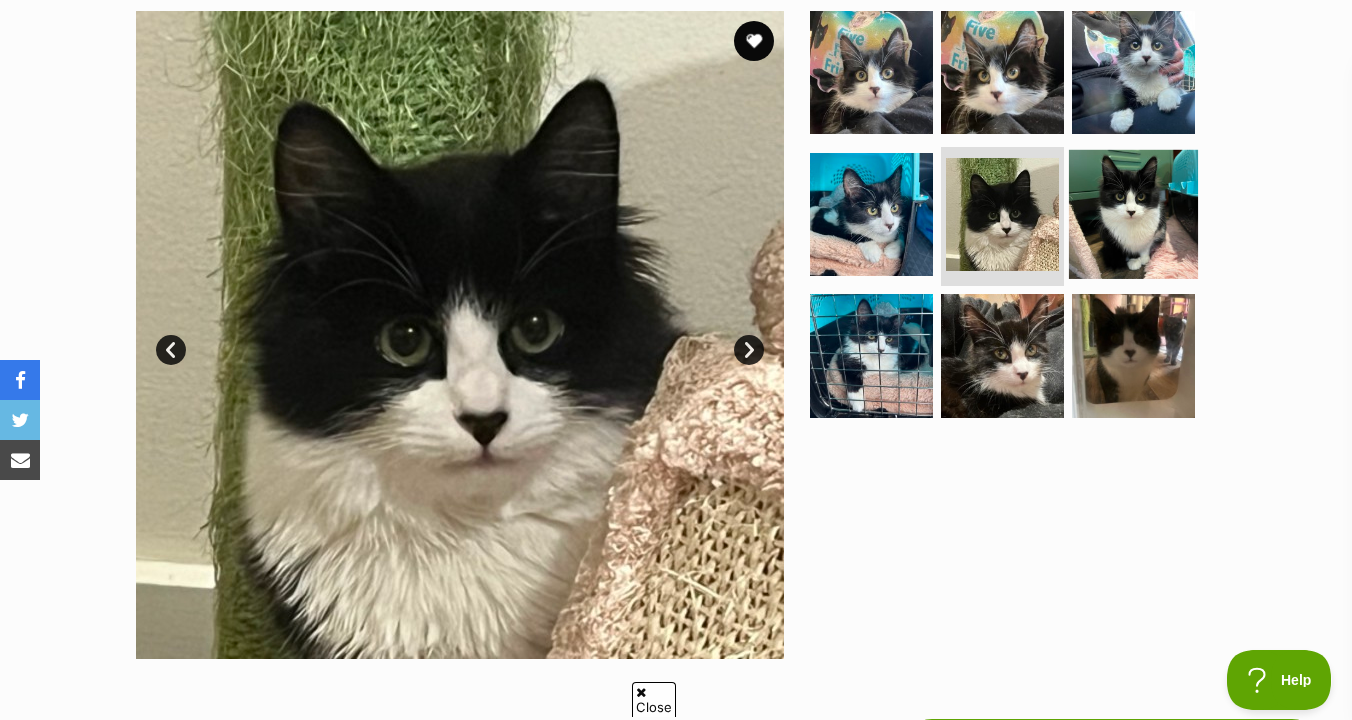 click at bounding box center [1133, 213] 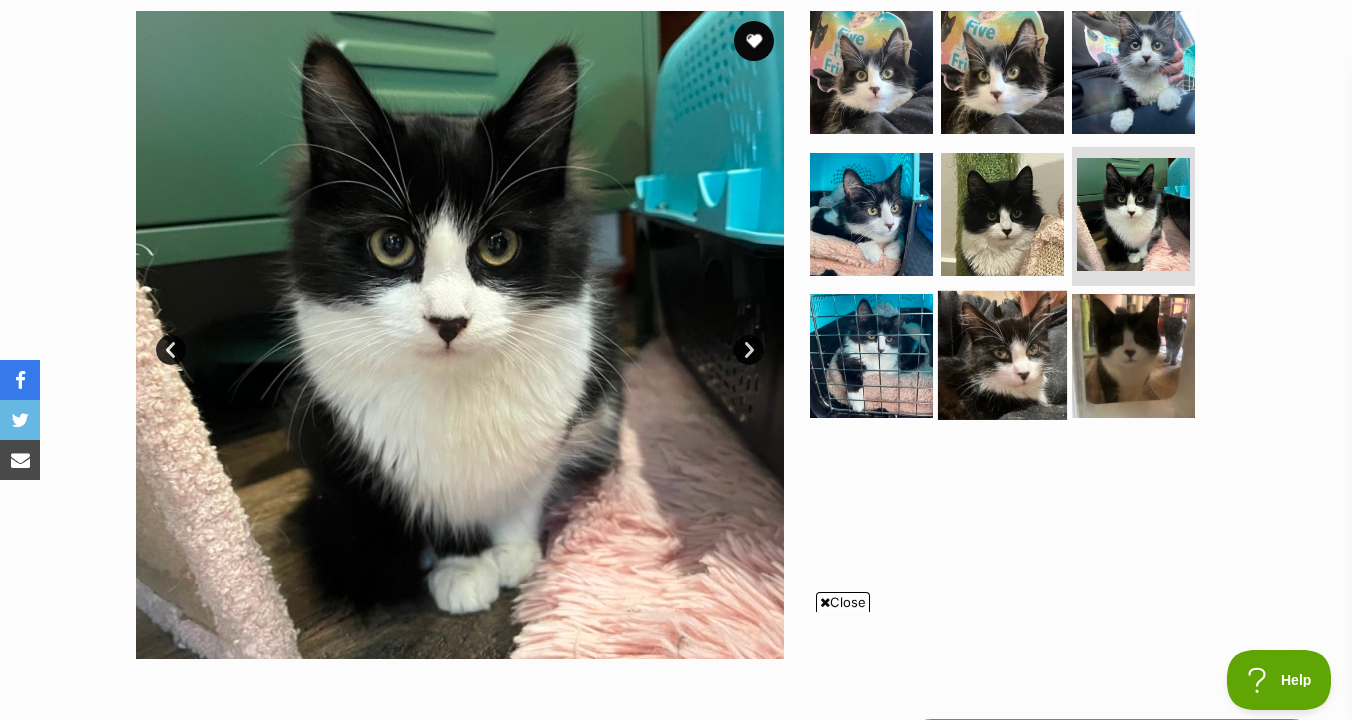 click at bounding box center [1002, 355] 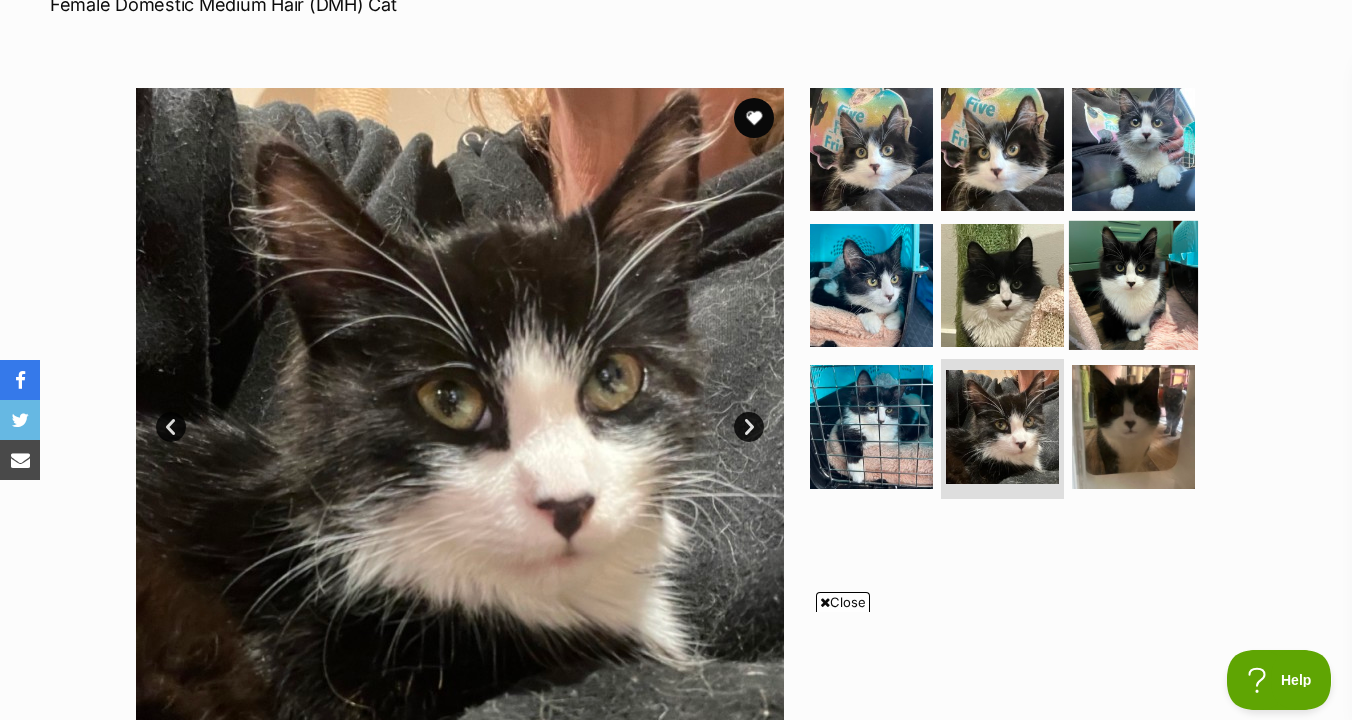 scroll, scrollTop: 324, scrollLeft: 0, axis: vertical 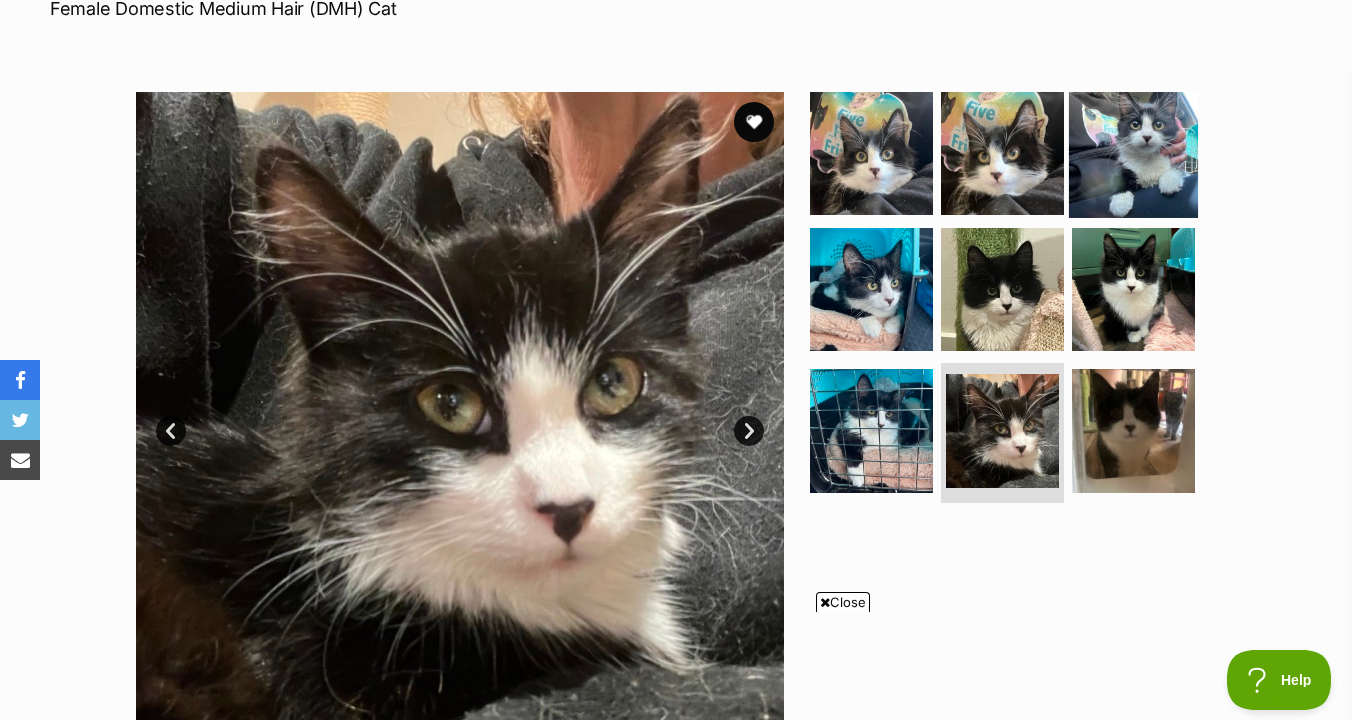 click at bounding box center (1133, 153) 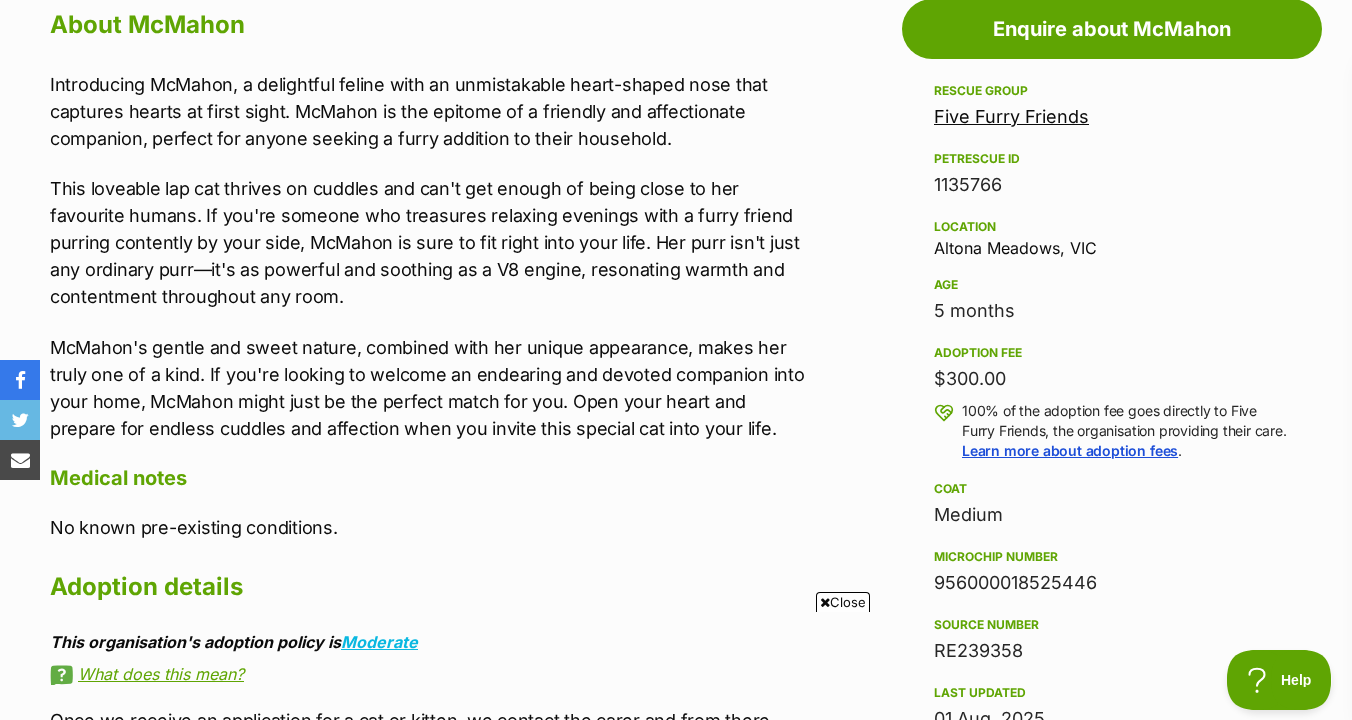 scroll, scrollTop: 1126, scrollLeft: 0, axis: vertical 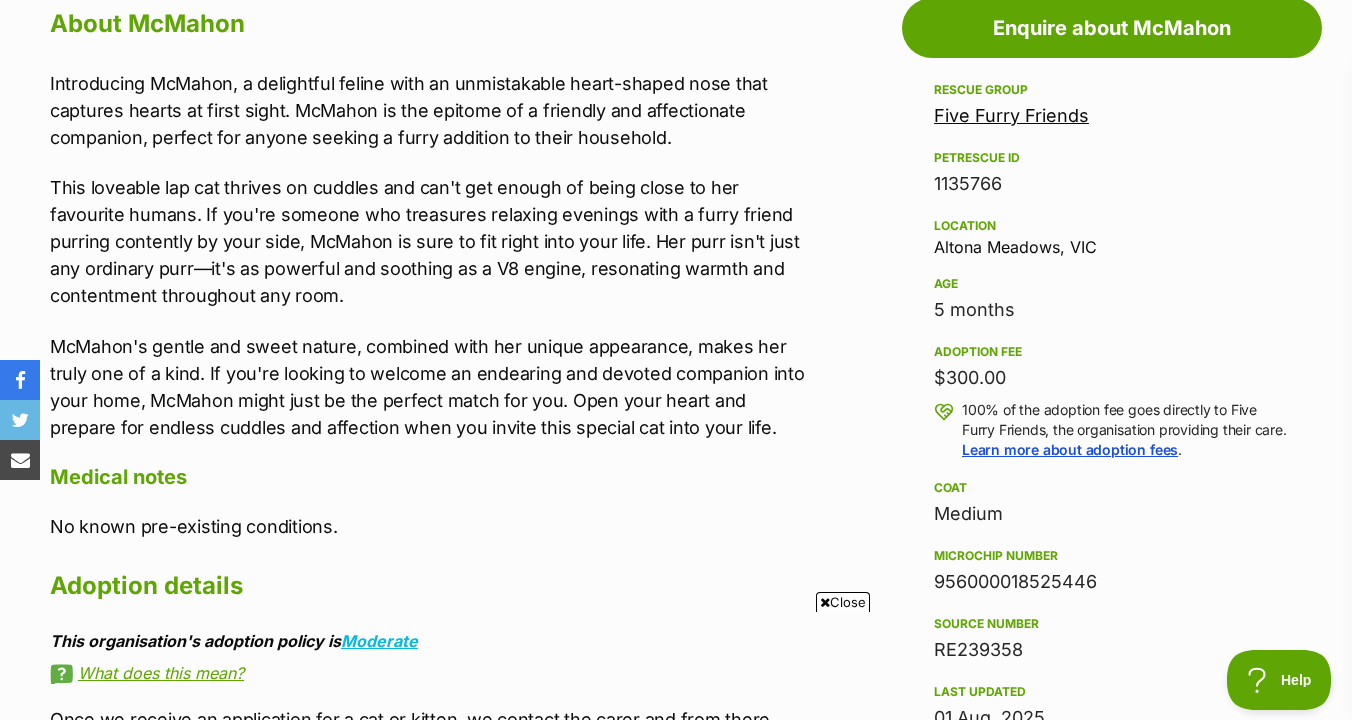 drag, startPoint x: 1020, startPoint y: 388, endPoint x: 1020, endPoint y: 281, distance: 107 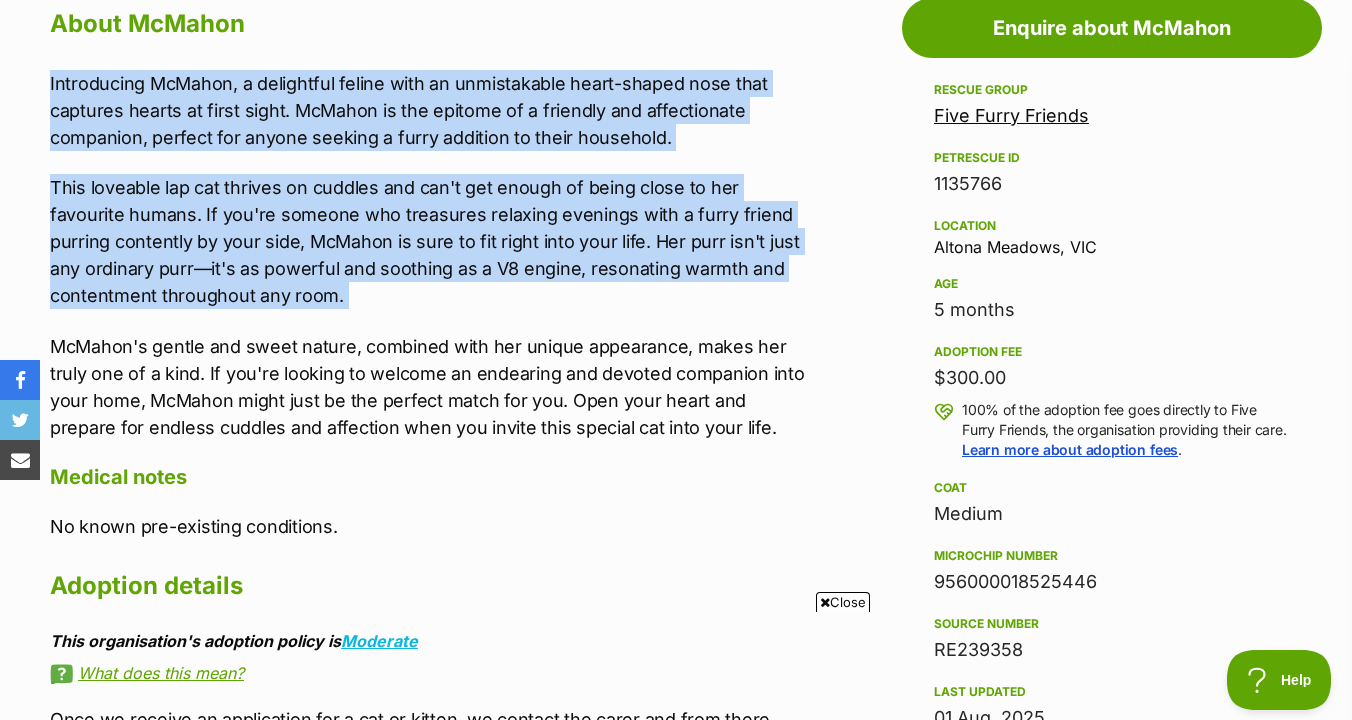 drag, startPoint x: 768, startPoint y: 67, endPoint x: 773, endPoint y: 319, distance: 252.04959 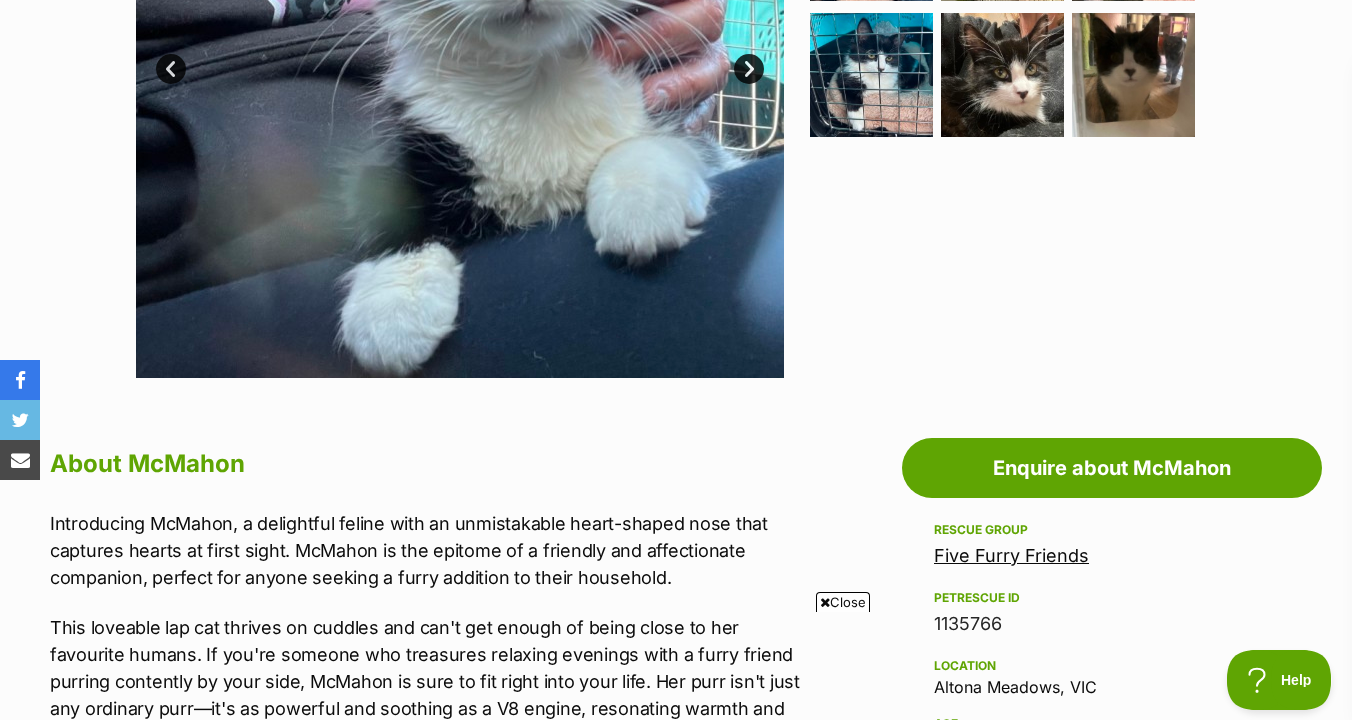 click on "Home
>
Rescue pet search
>
Adopt a cat
>
Cats available for adoption
McMahon
Heart nose
Female Domestic Medium Hair (DMH) Cat
Print an adoption poster
Available
3
of 9 images
3
of 9 images
3
of 9 images
3
of 9 images
3
of 9 images
3
of 9 images
3
of 9 images
3
of 9 images
3
of 9 images
Next Prev 1 2 3 4 5 6 7 8 9
Advertisement
Adoption information
I've been adopted!
This pet is no longer available
On Hold
Enquire about McMahon
Find available pets like this!
Rescue group
Five Furry Friends
PetRescue ID
1135766
Location
Altona Meadows, VIC
Age
5 months
Adoption fee
$300.00
." at bounding box center (676, 923) 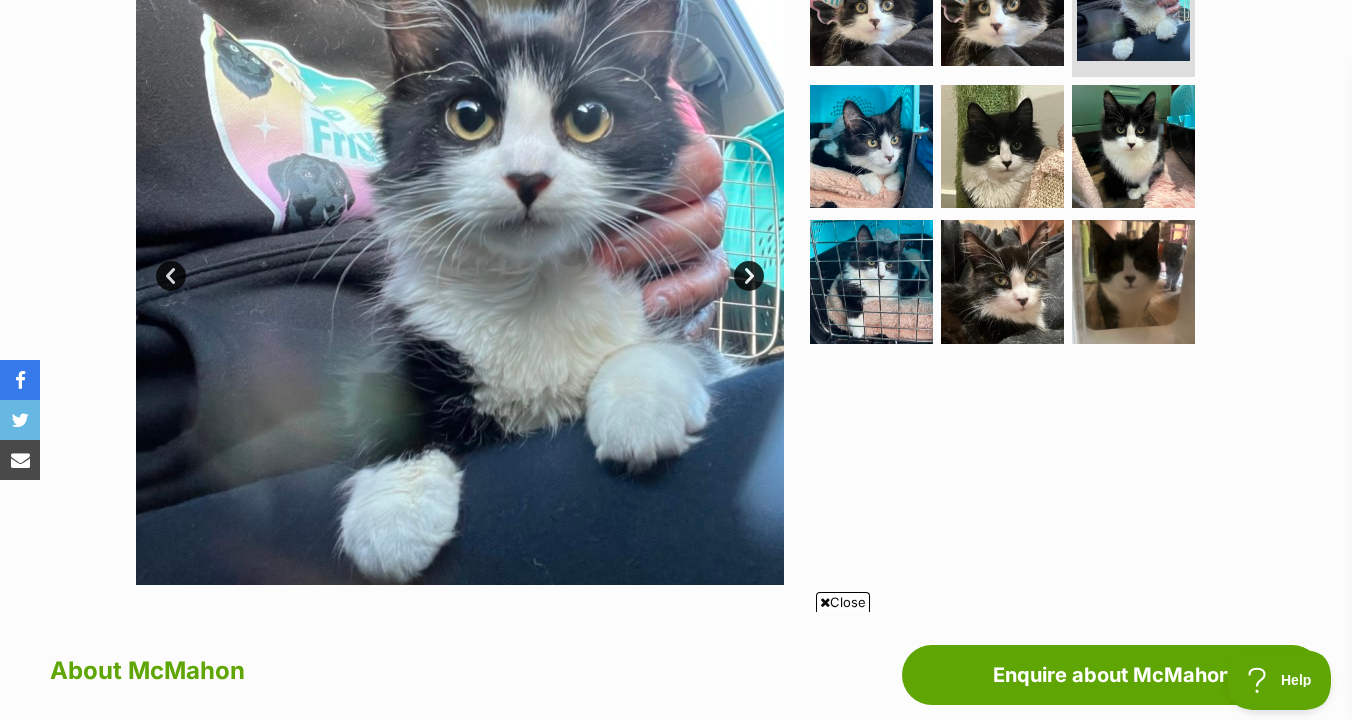 scroll, scrollTop: 391, scrollLeft: 0, axis: vertical 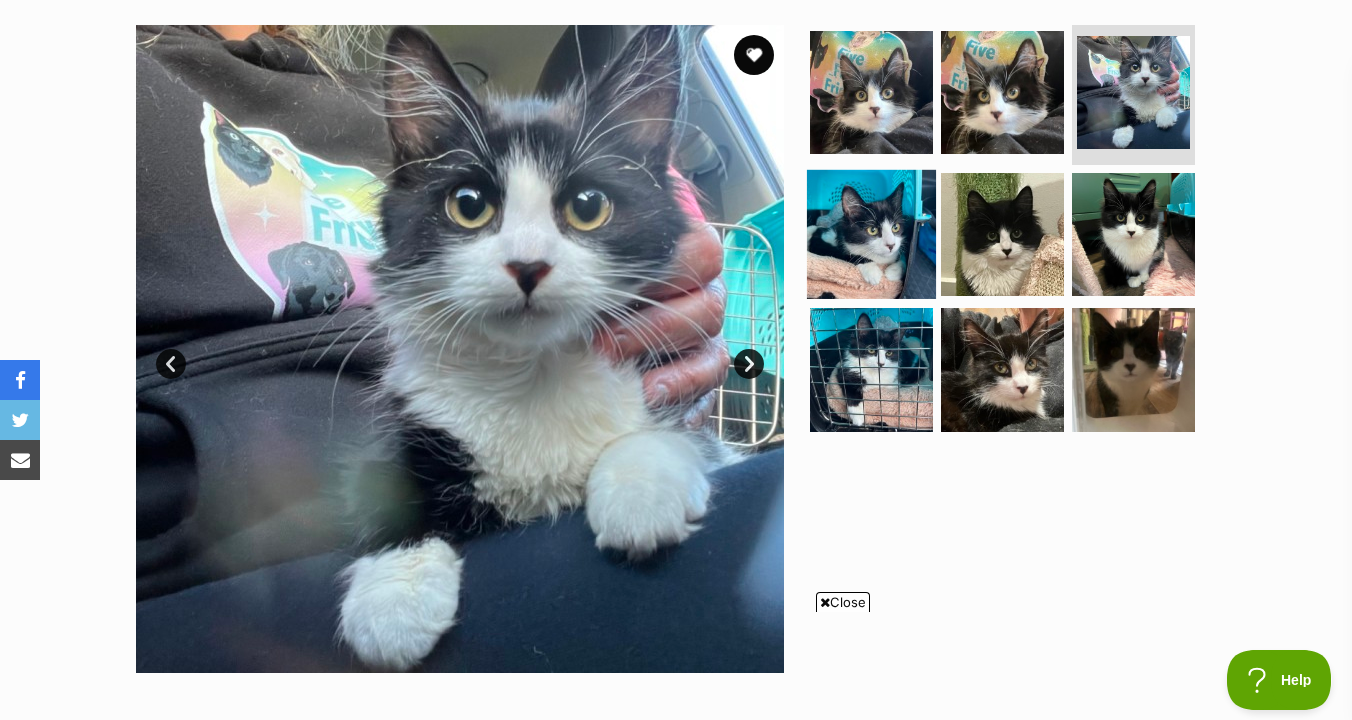 click at bounding box center (871, 233) 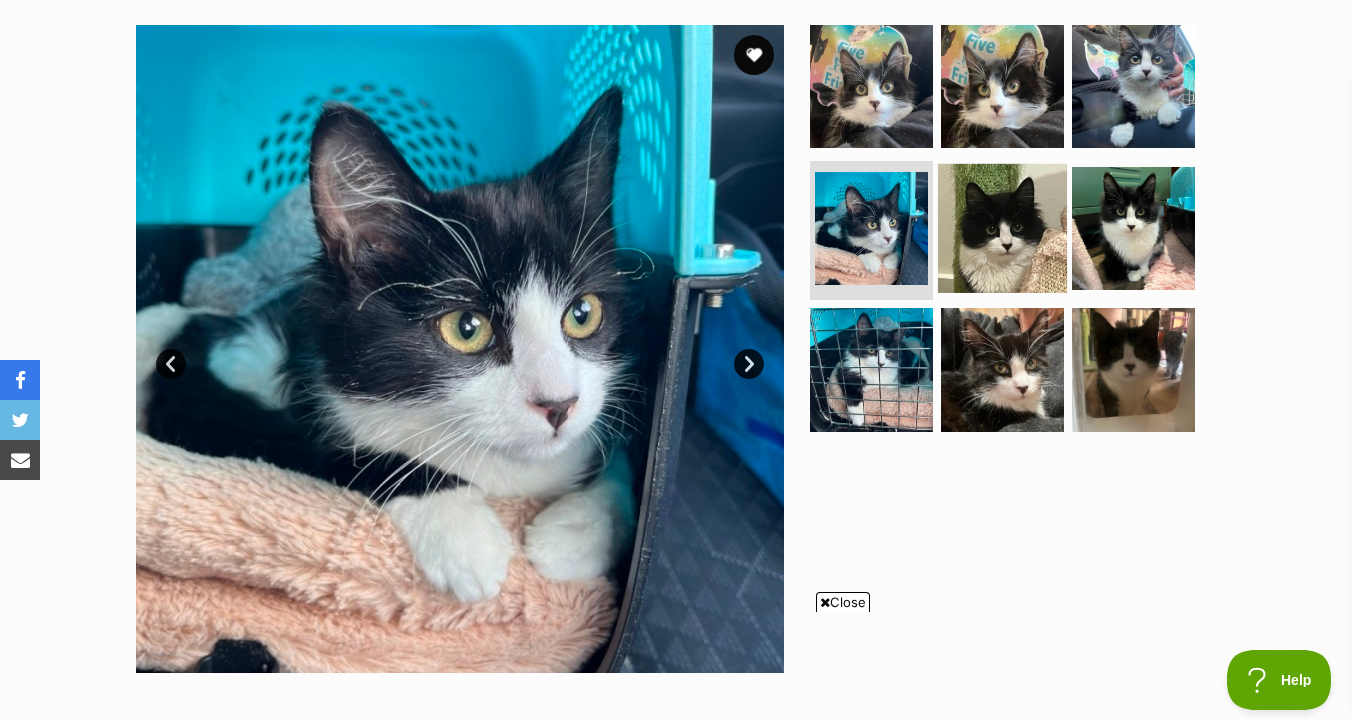 click at bounding box center [1002, 227] 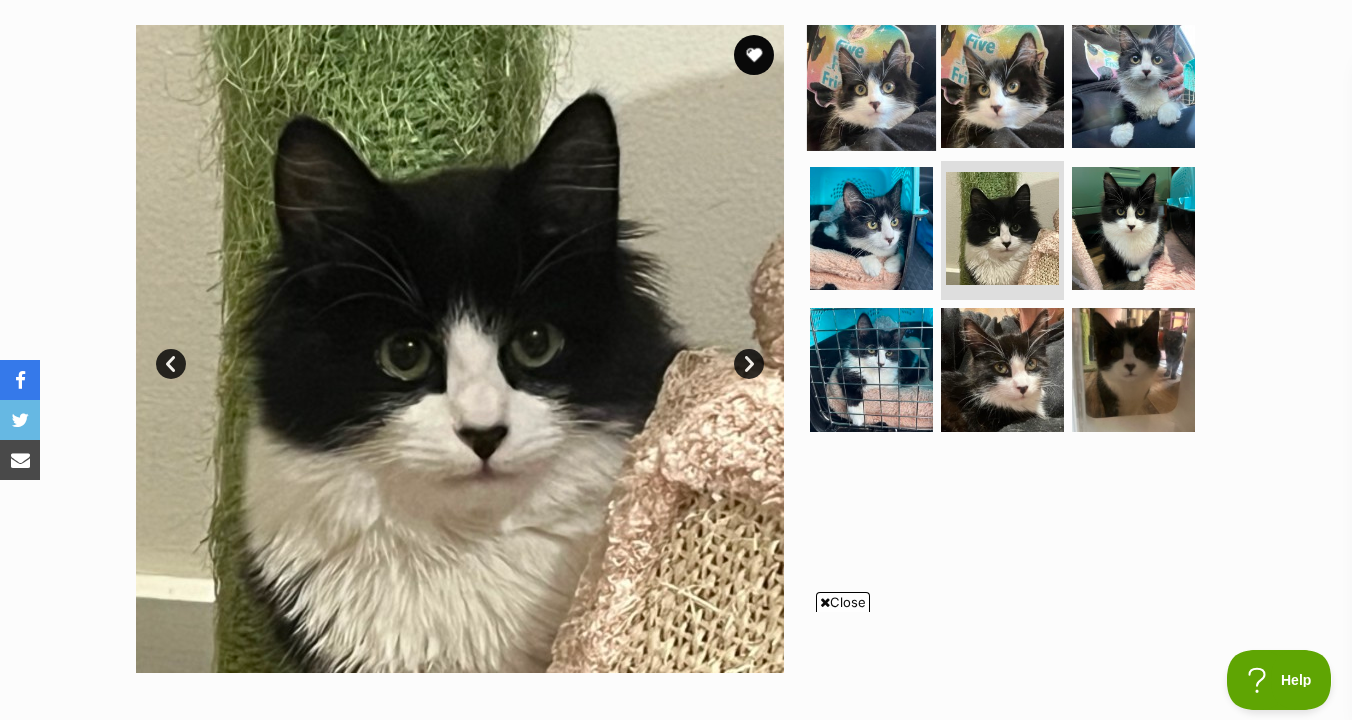 click at bounding box center (871, 86) 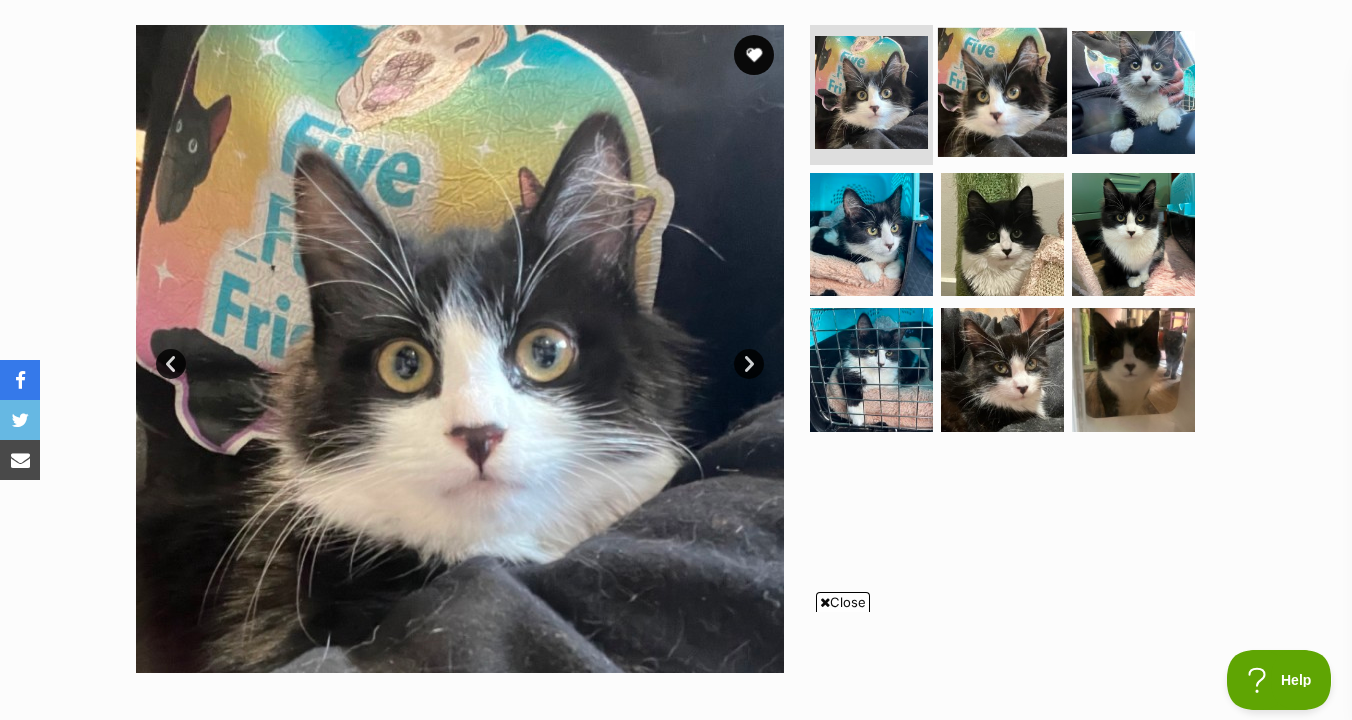 click at bounding box center [1002, 92] 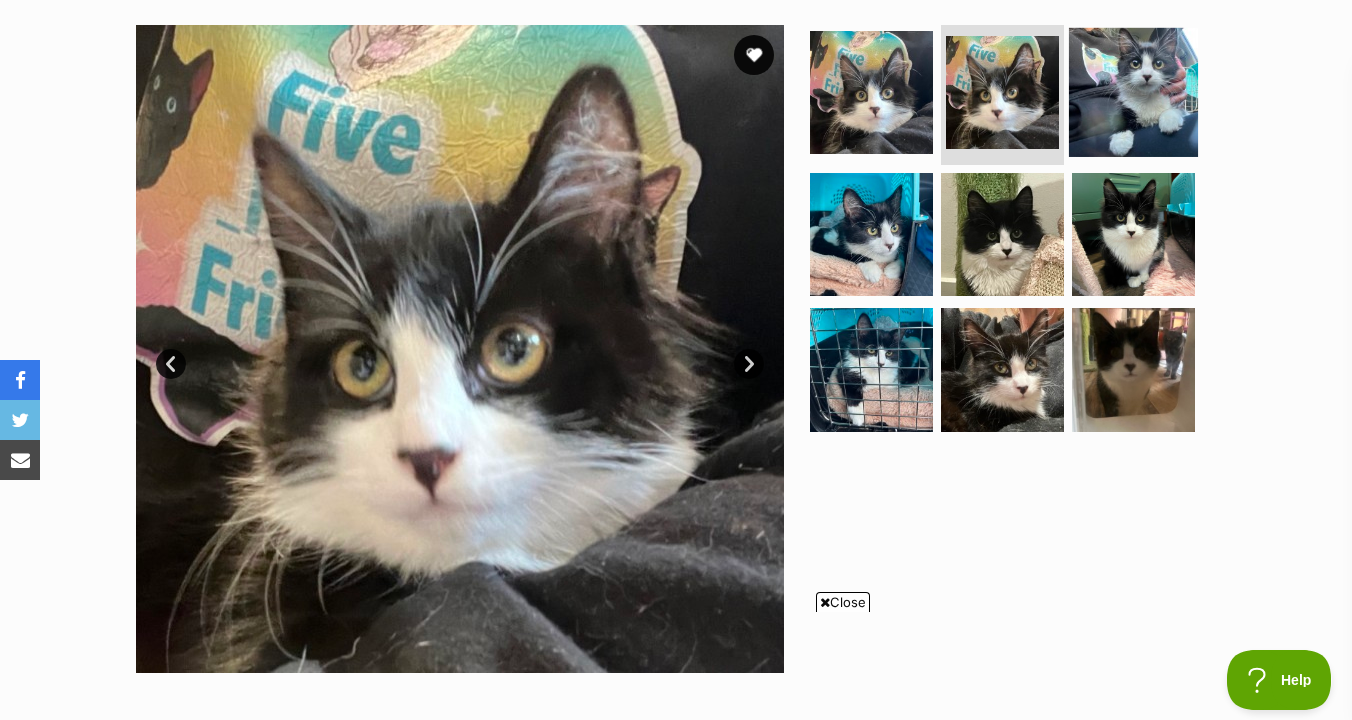 click at bounding box center [1133, 92] 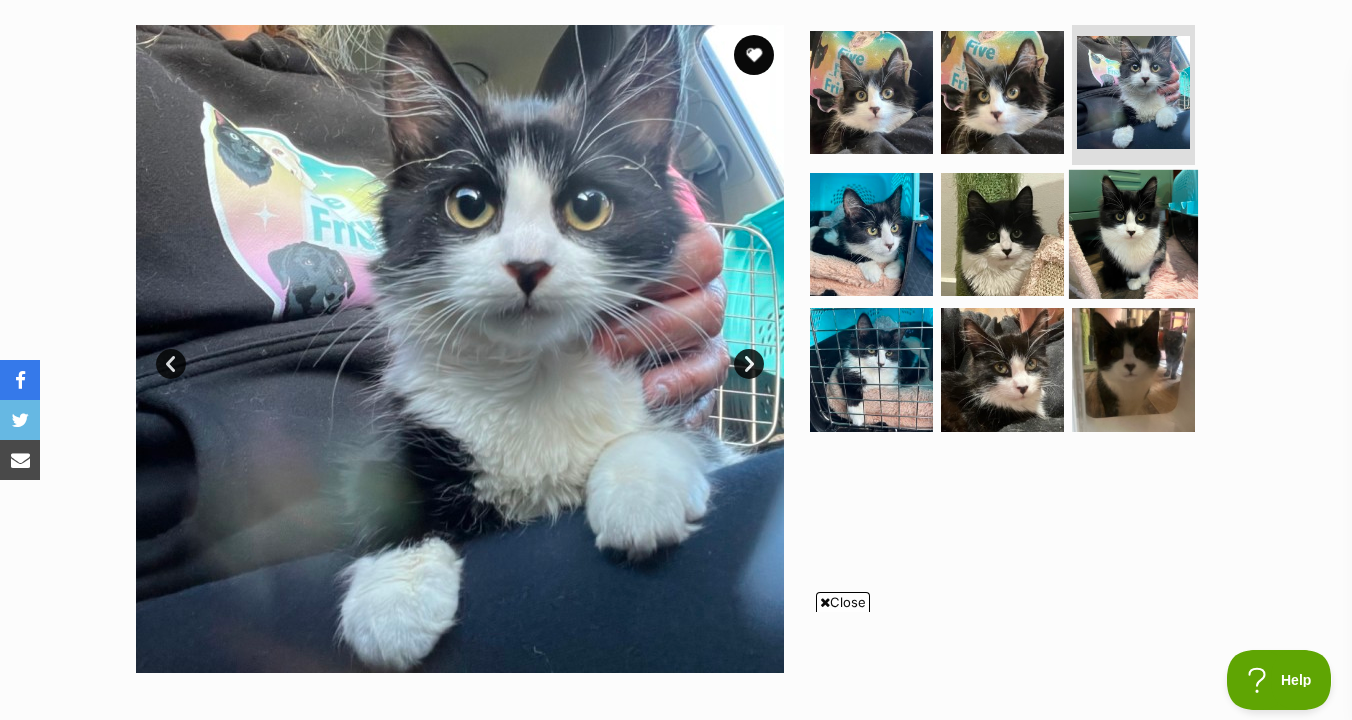 click at bounding box center (1133, 233) 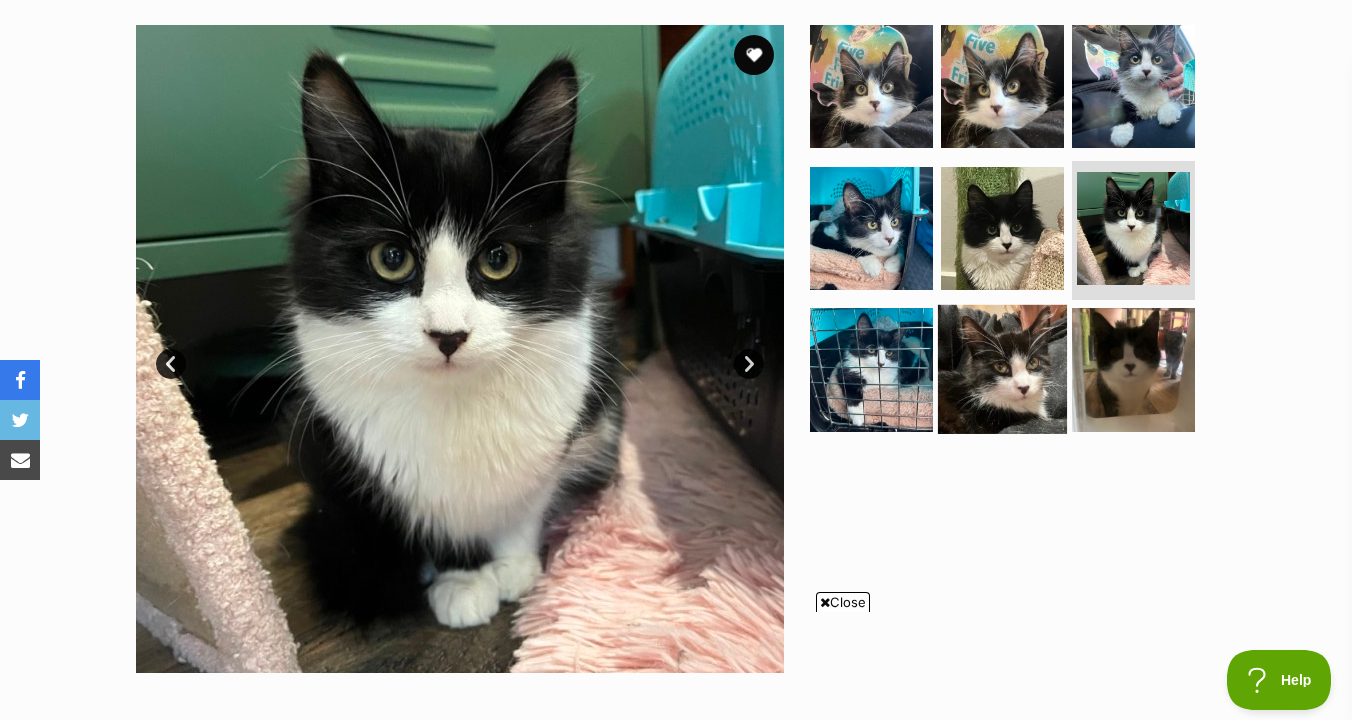 click at bounding box center (1002, 369) 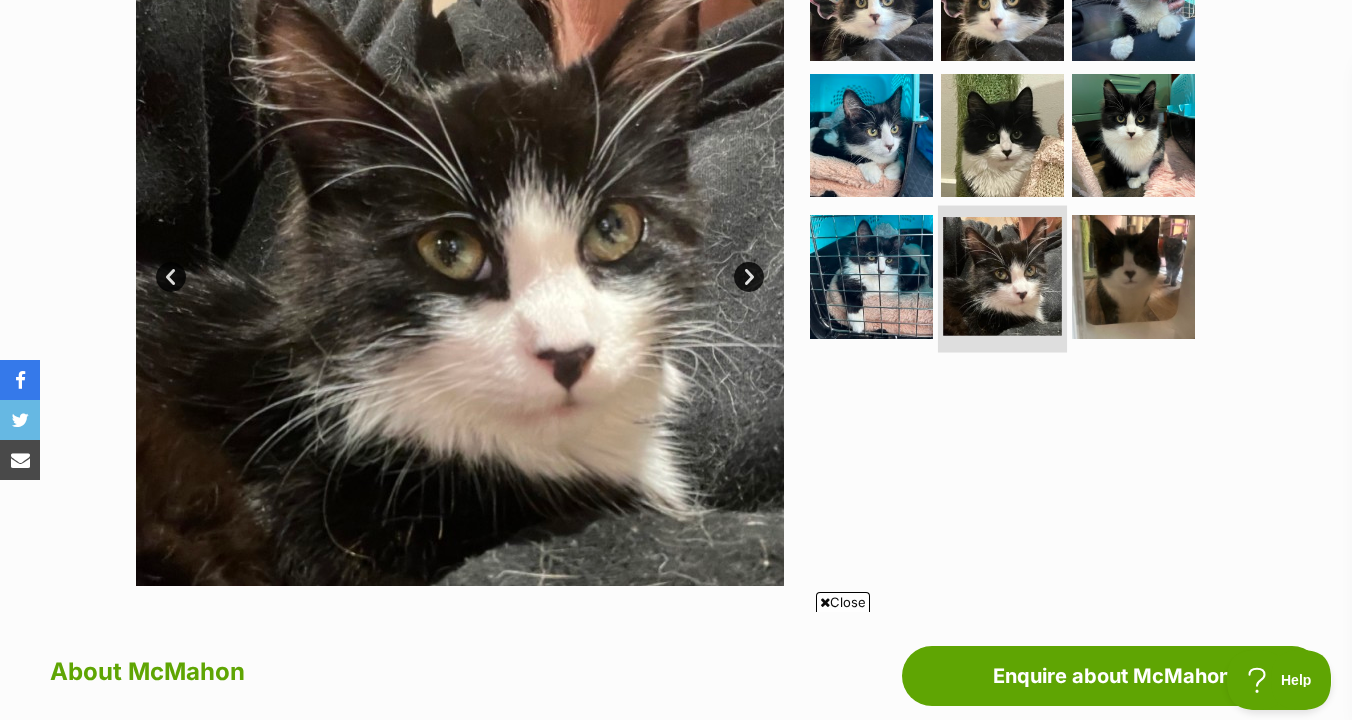 scroll, scrollTop: 433, scrollLeft: 0, axis: vertical 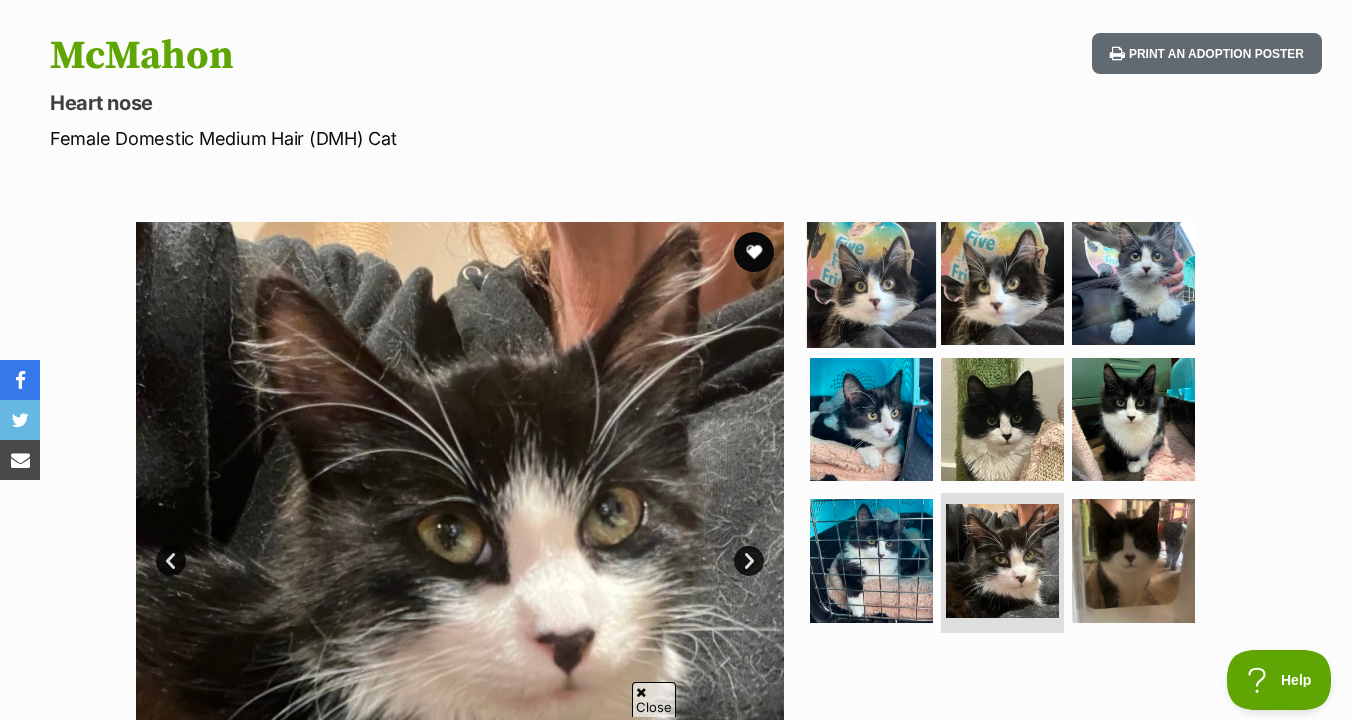 click at bounding box center [871, 283] 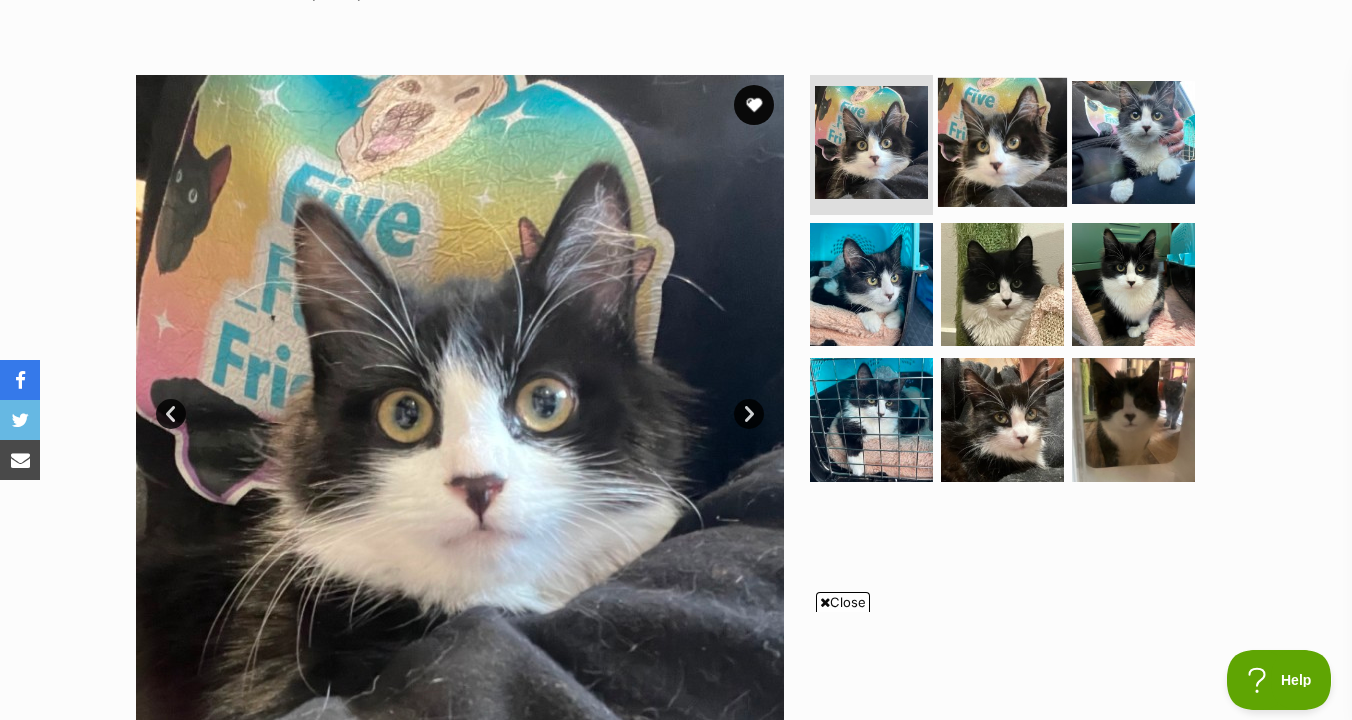 scroll, scrollTop: 334, scrollLeft: 0, axis: vertical 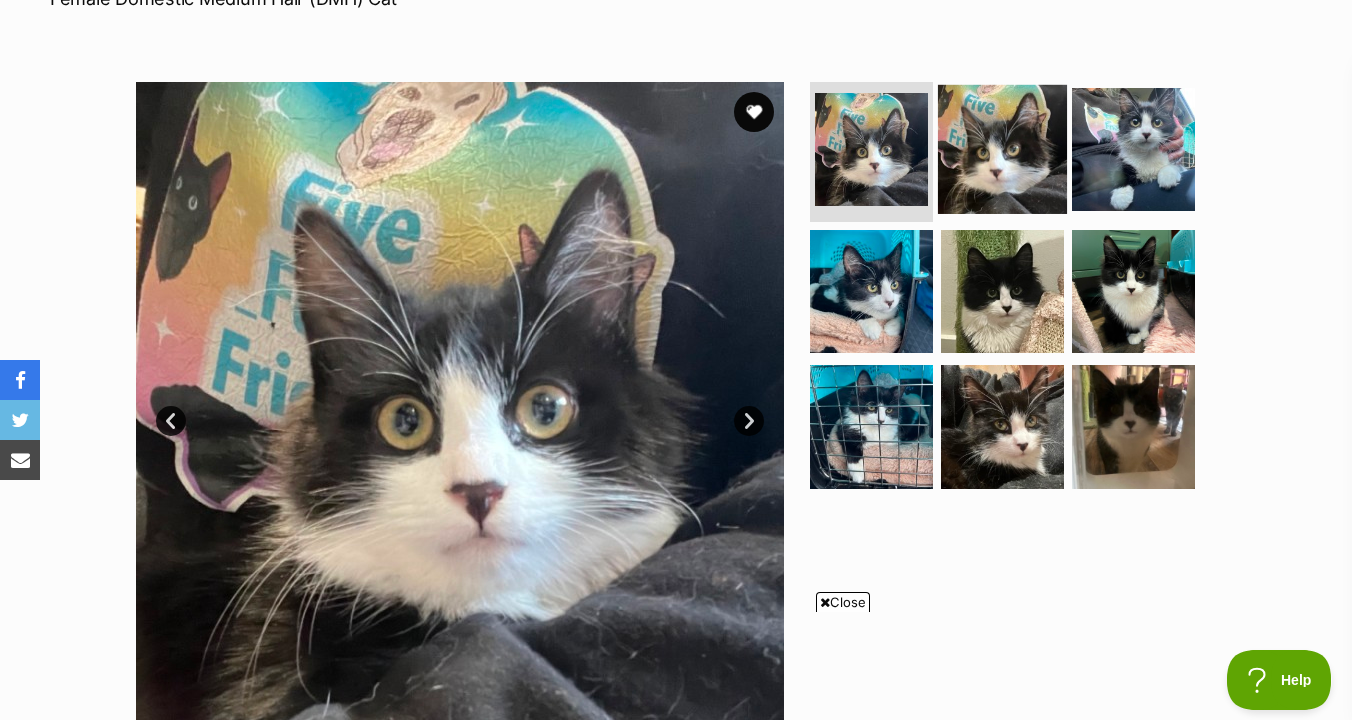 click at bounding box center (1002, 149) 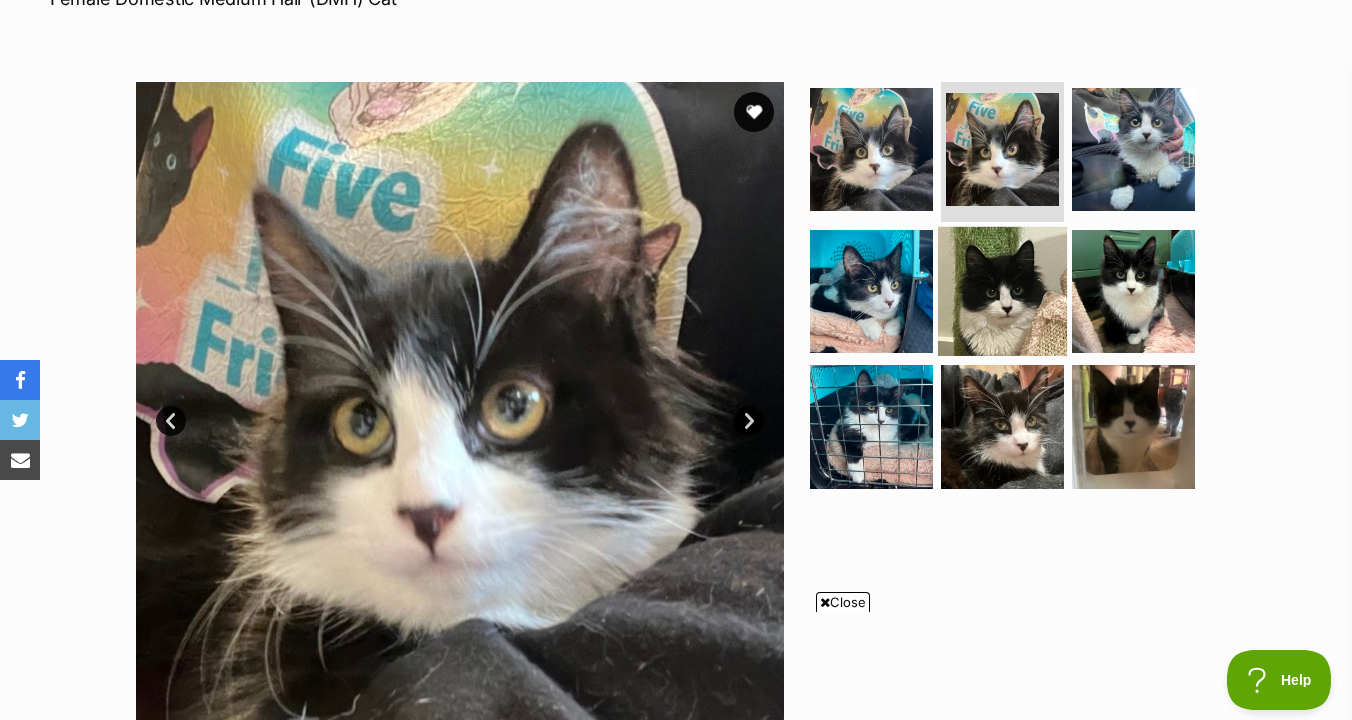 click at bounding box center (1002, 290) 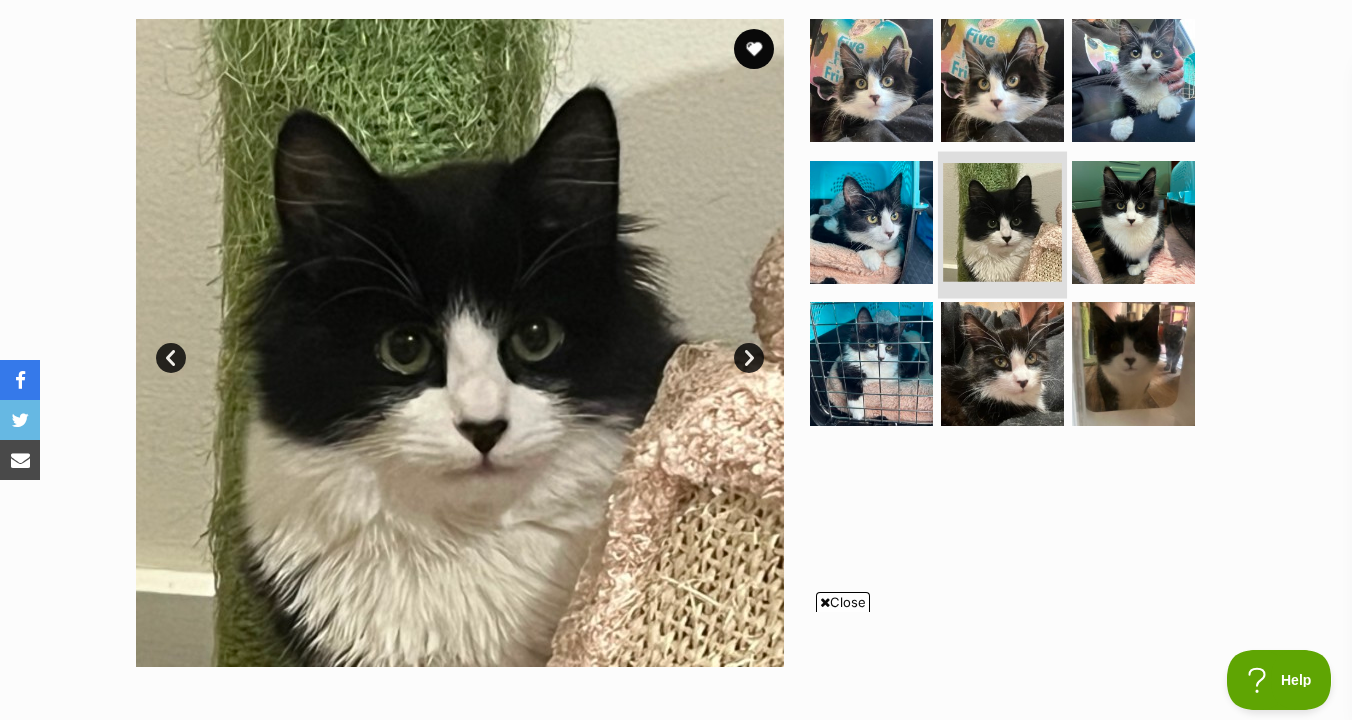 scroll, scrollTop: 334, scrollLeft: 0, axis: vertical 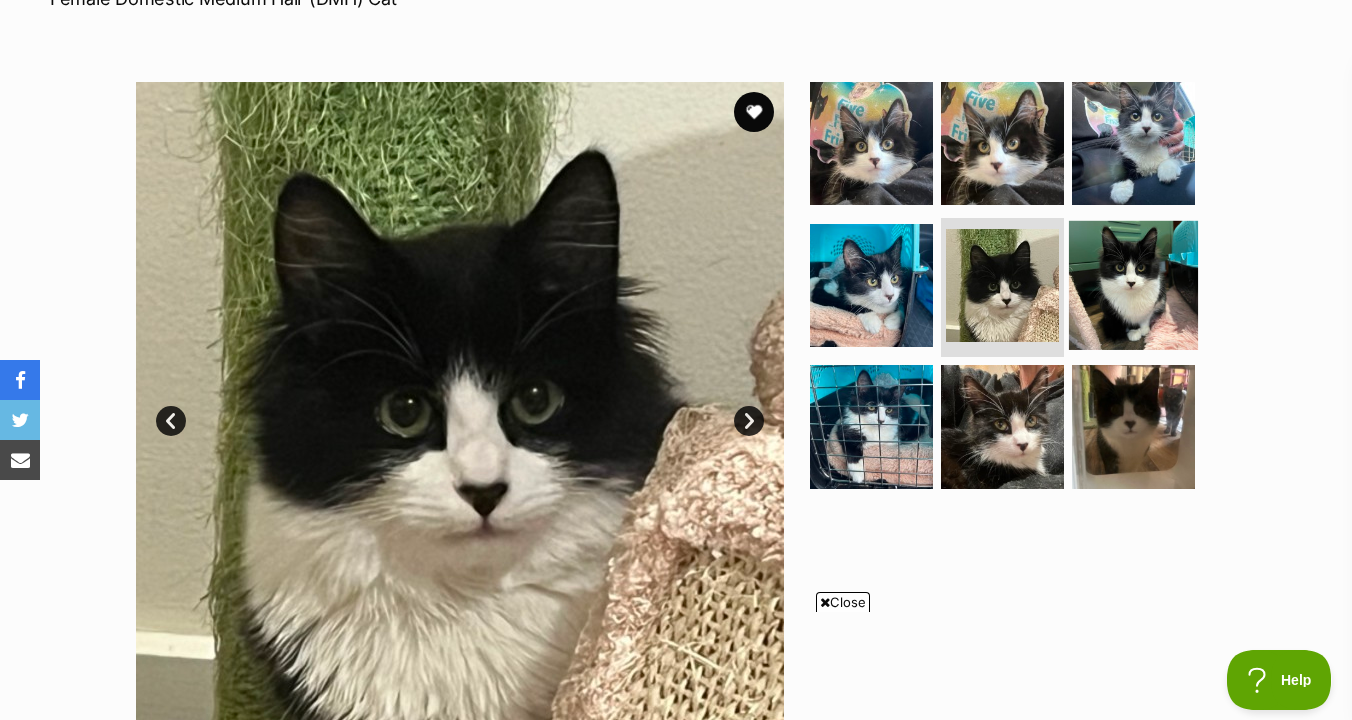 click at bounding box center (1133, 284) 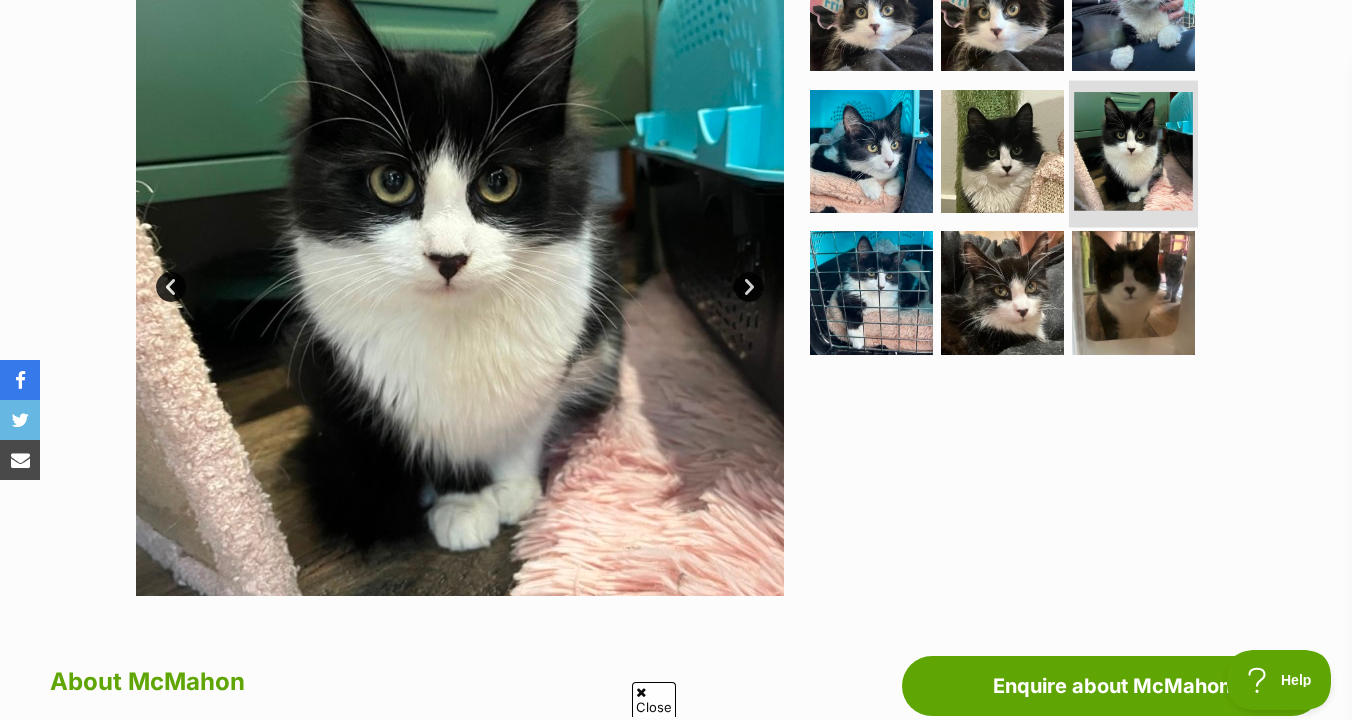 scroll, scrollTop: 434, scrollLeft: 0, axis: vertical 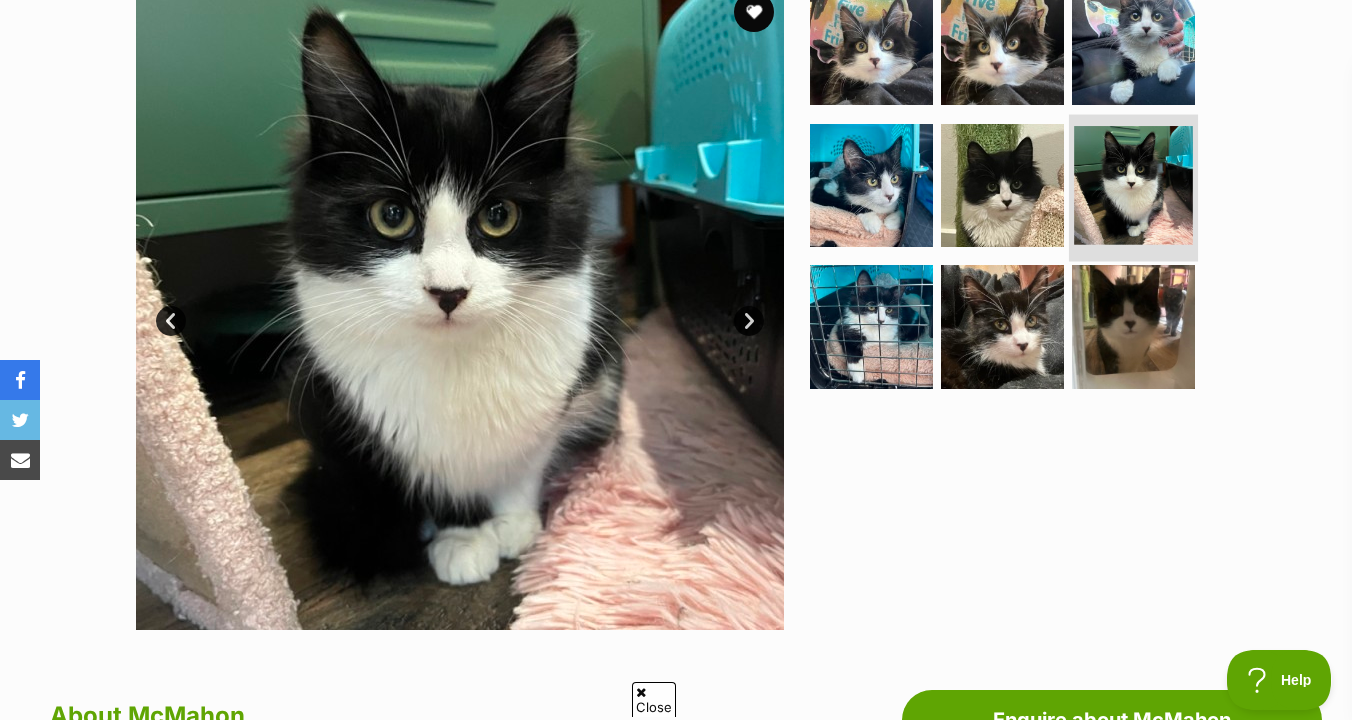 click at bounding box center (1133, 326) 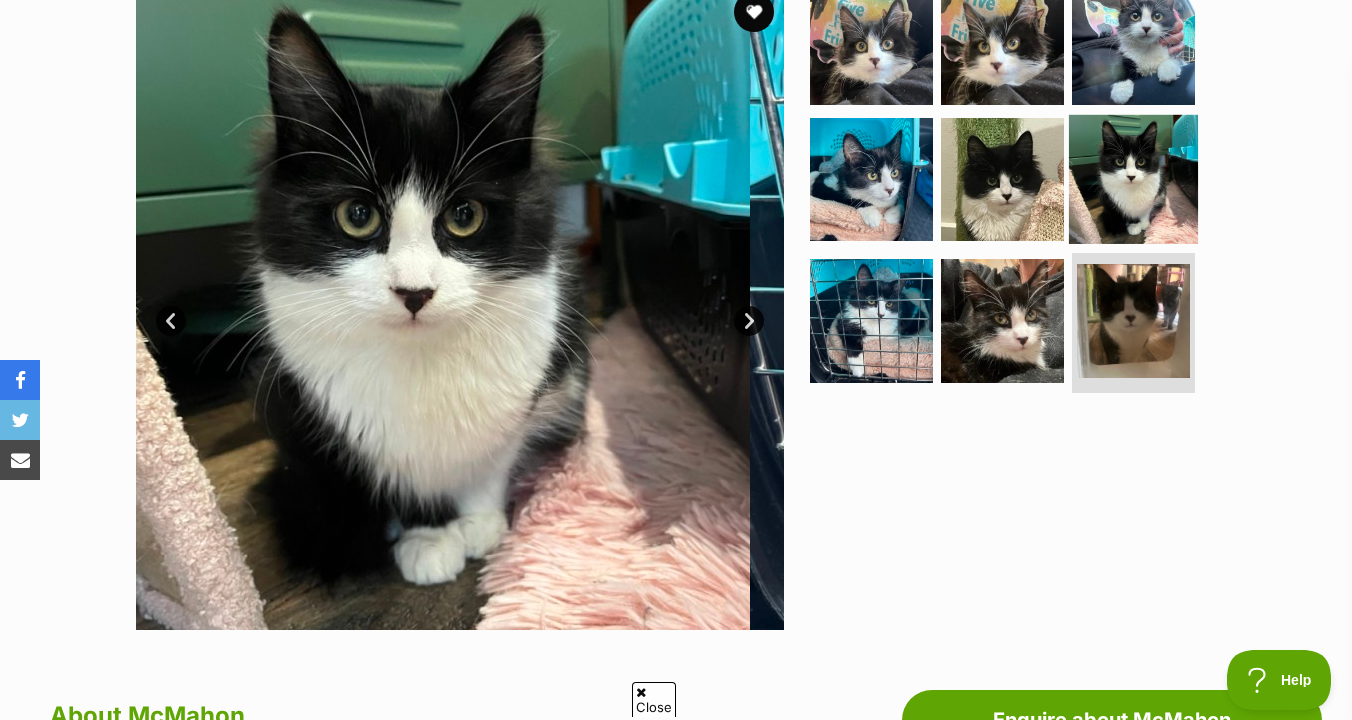 scroll, scrollTop: 0, scrollLeft: 0, axis: both 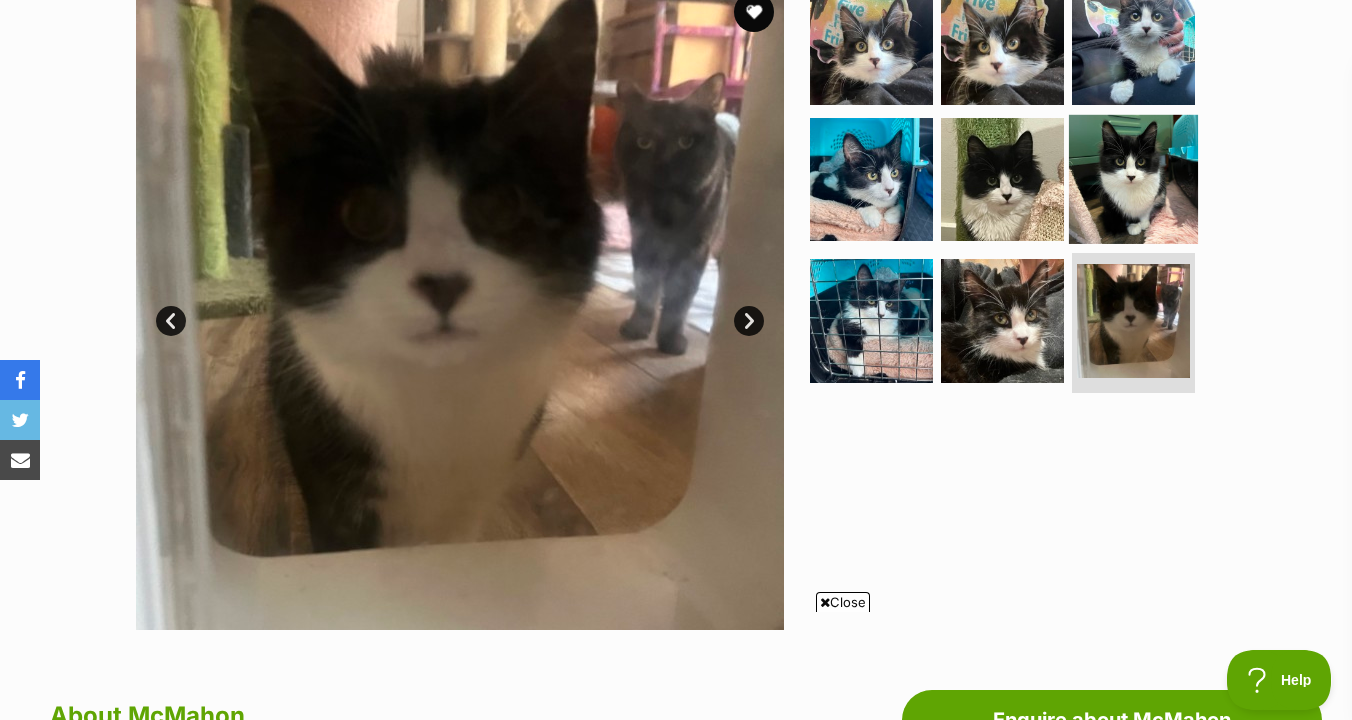 click at bounding box center [1133, 178] 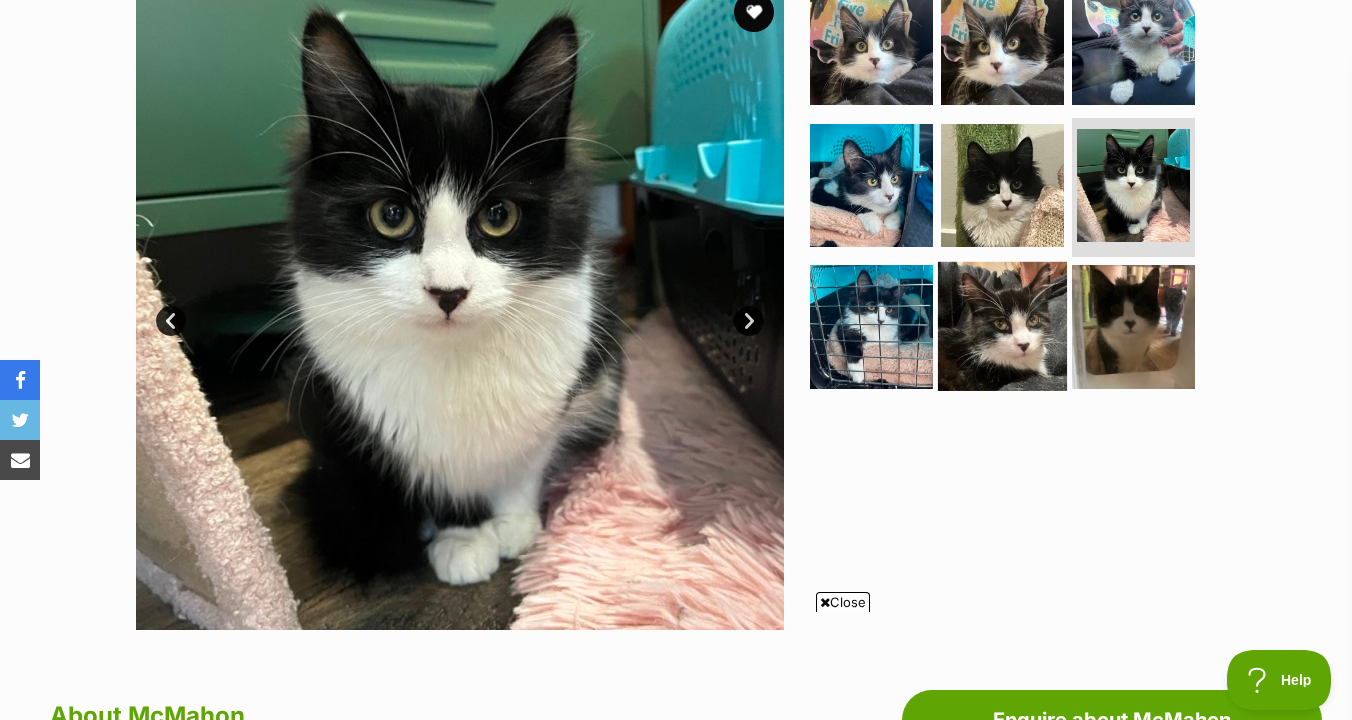 click at bounding box center [1002, 326] 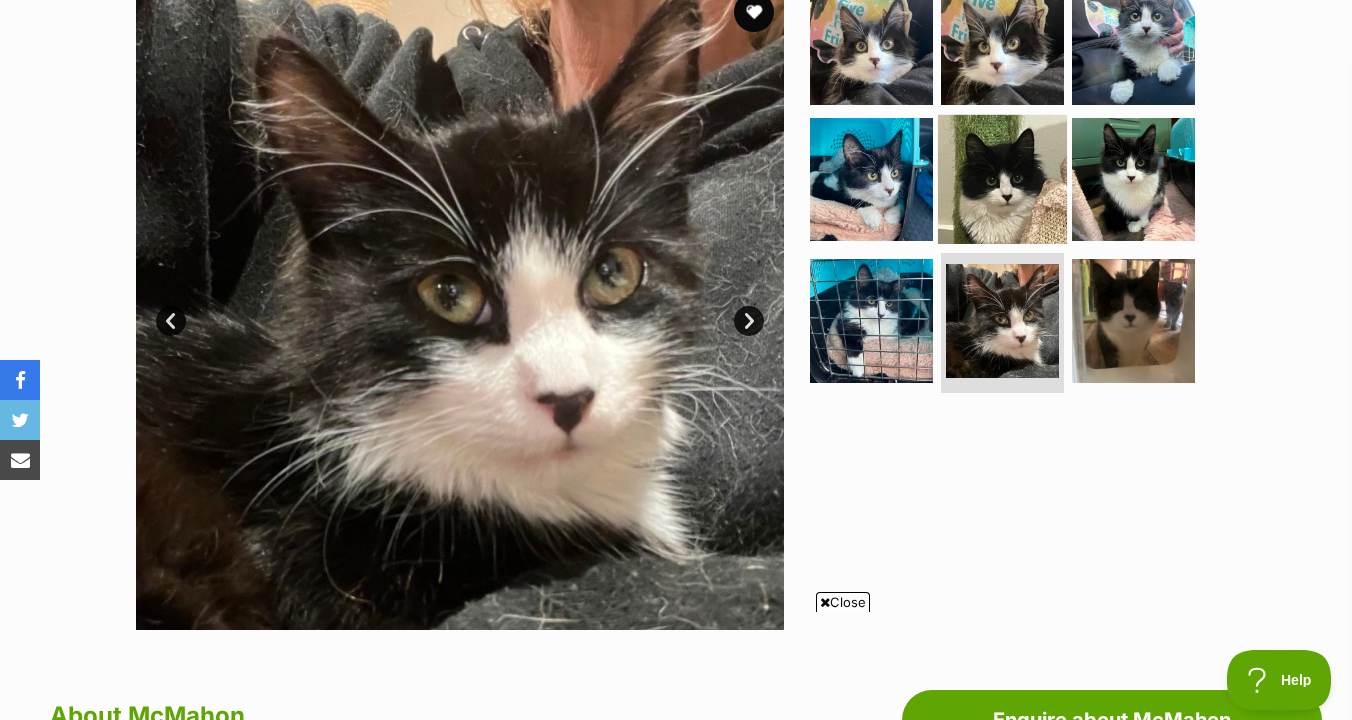 click at bounding box center [1002, 178] 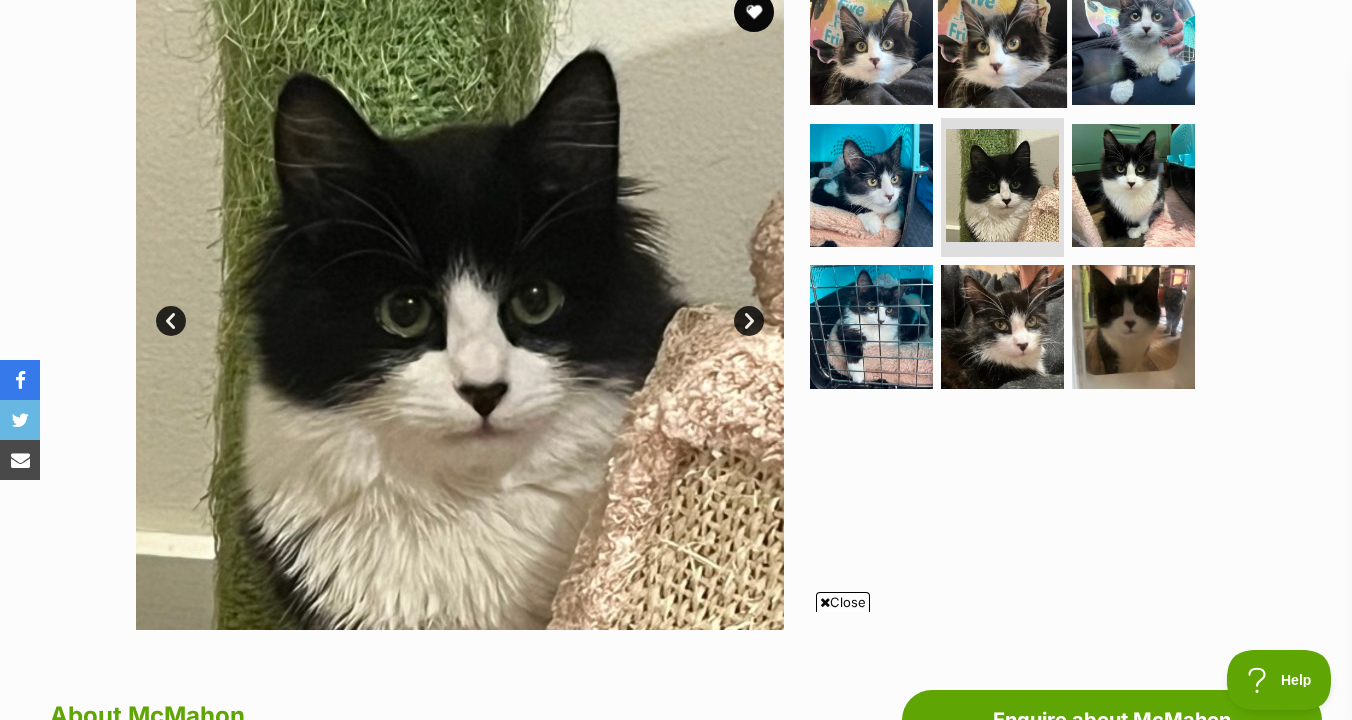 click at bounding box center (1002, 43) 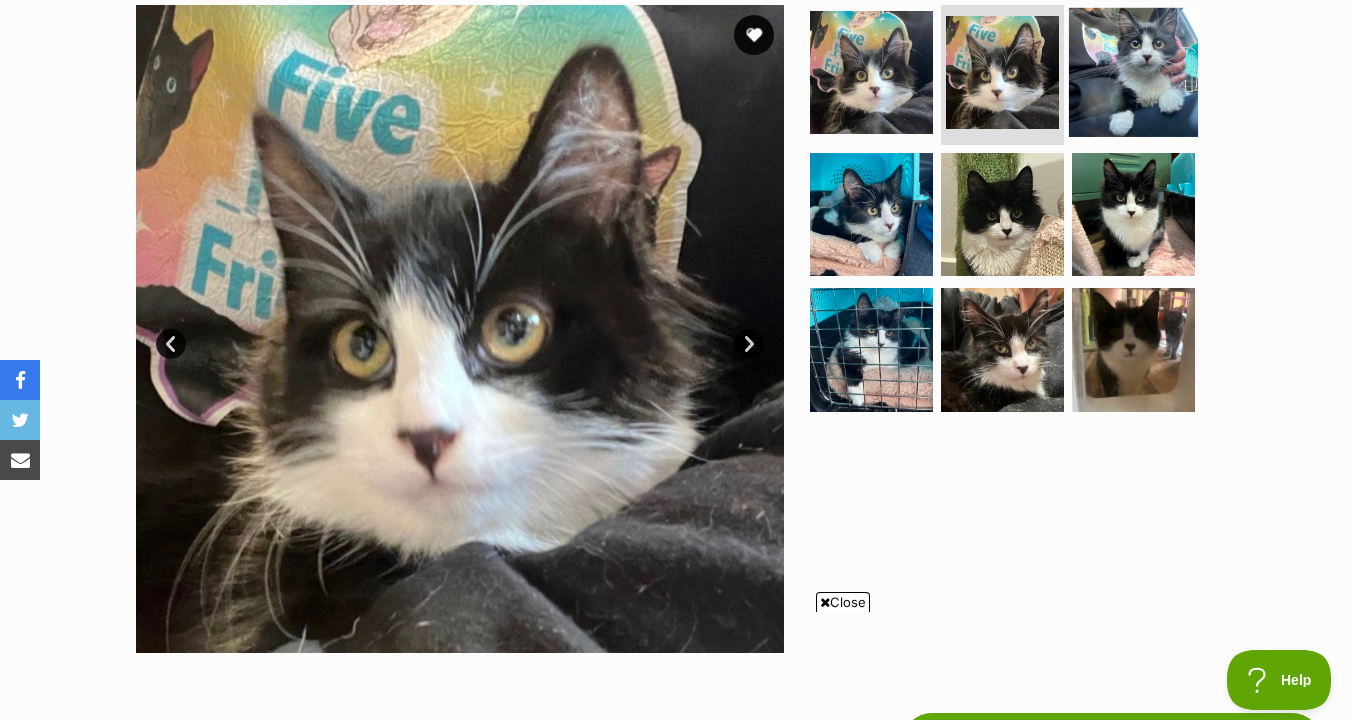 scroll, scrollTop: 408, scrollLeft: 0, axis: vertical 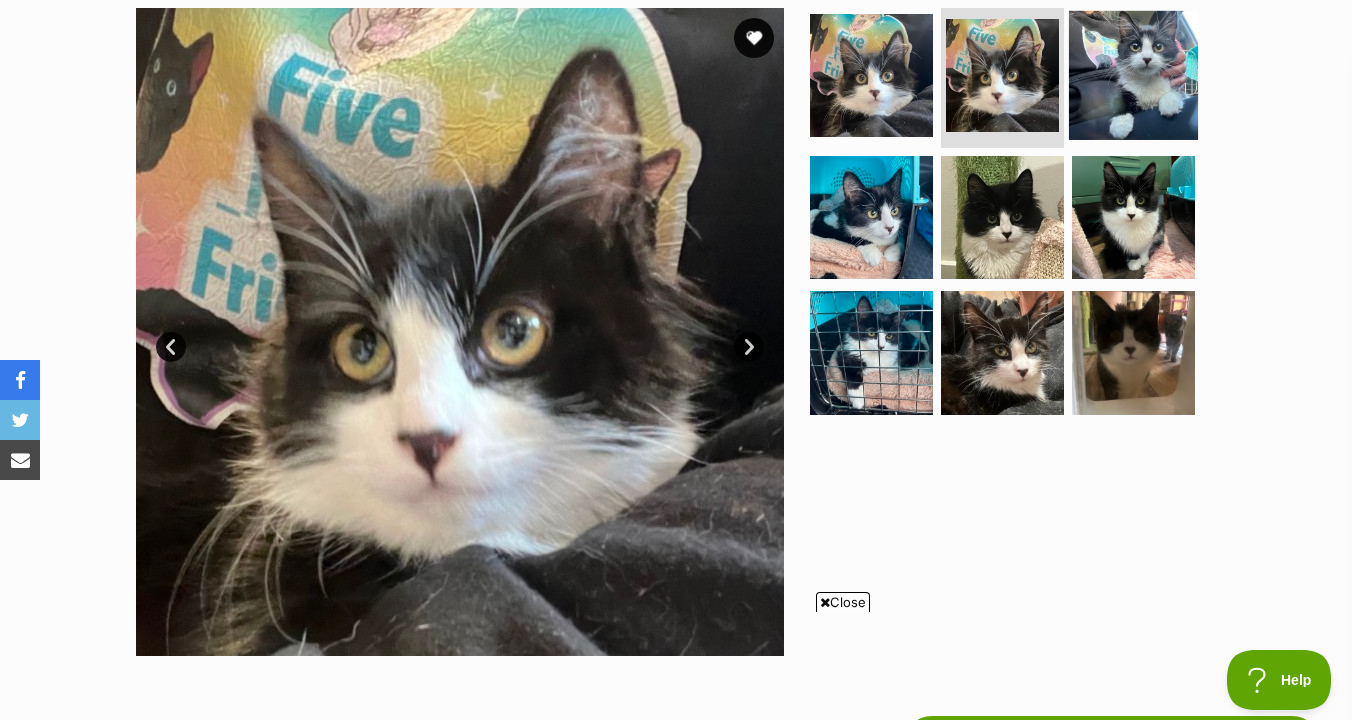click at bounding box center (1133, 75) 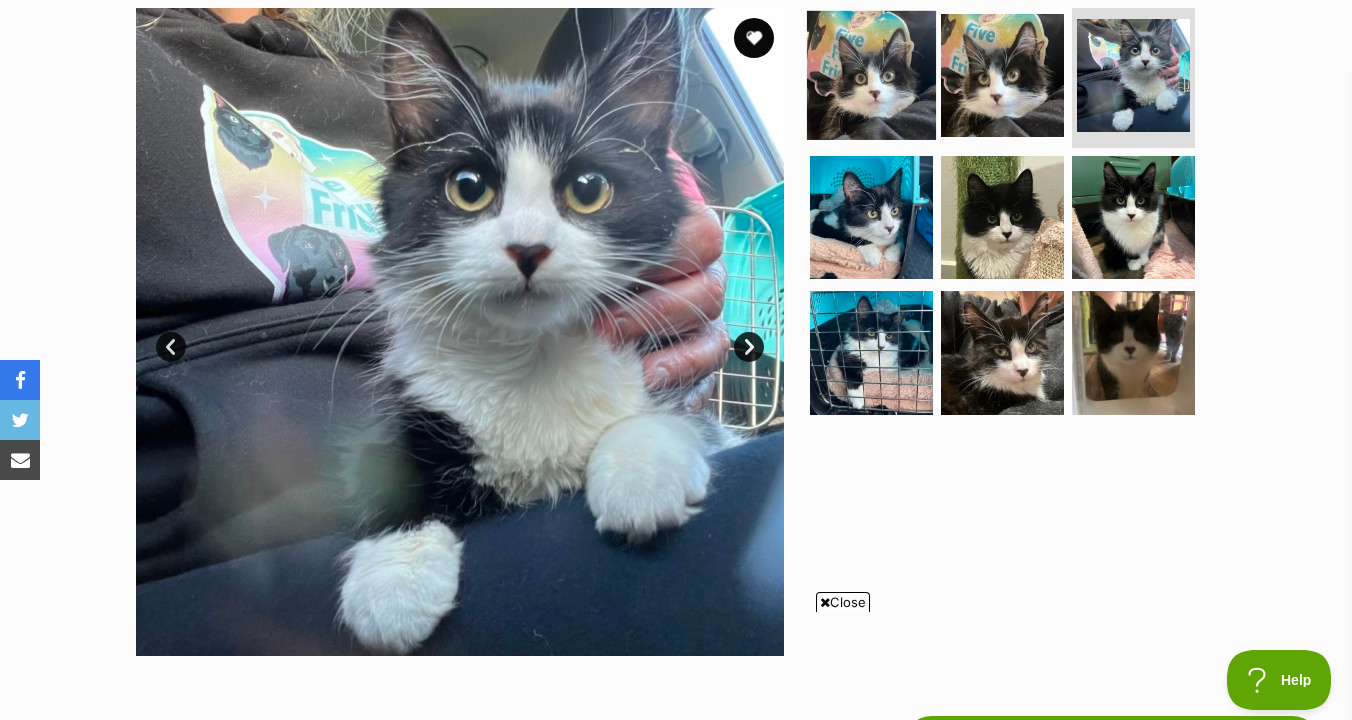 click at bounding box center [871, 75] 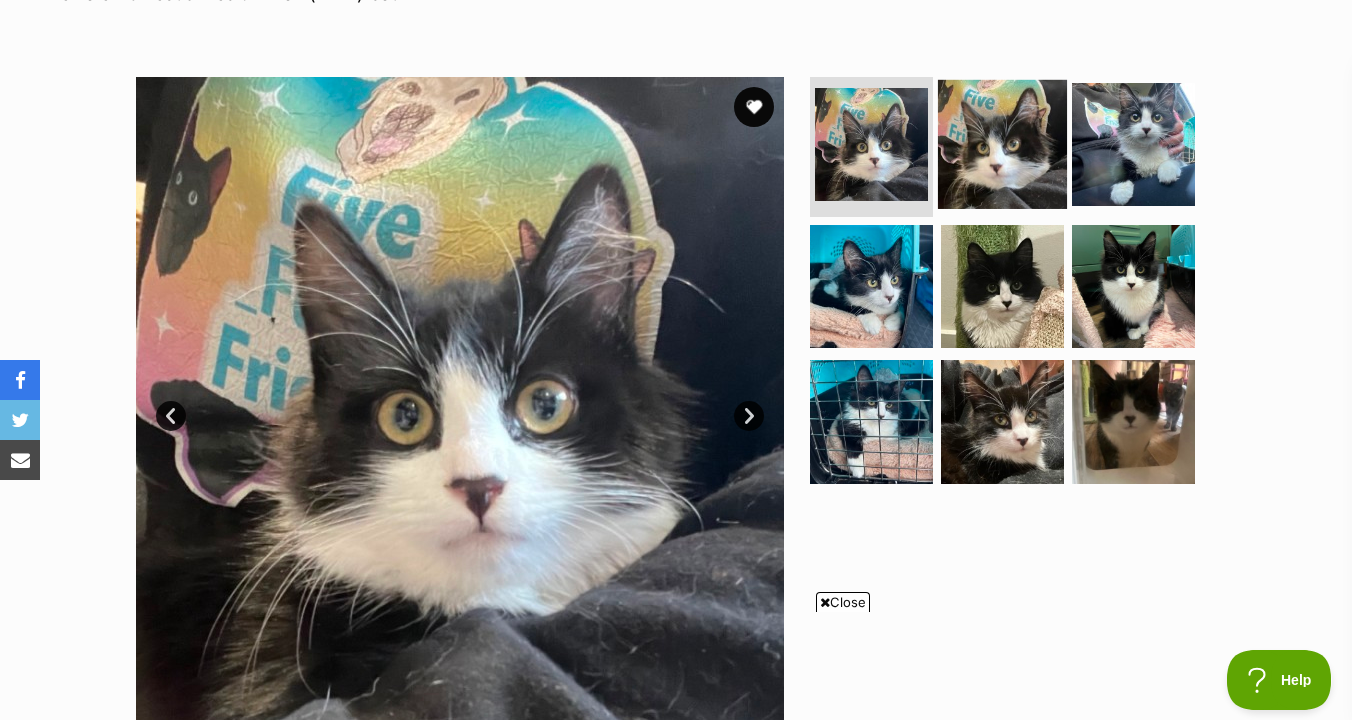 scroll, scrollTop: 312, scrollLeft: 0, axis: vertical 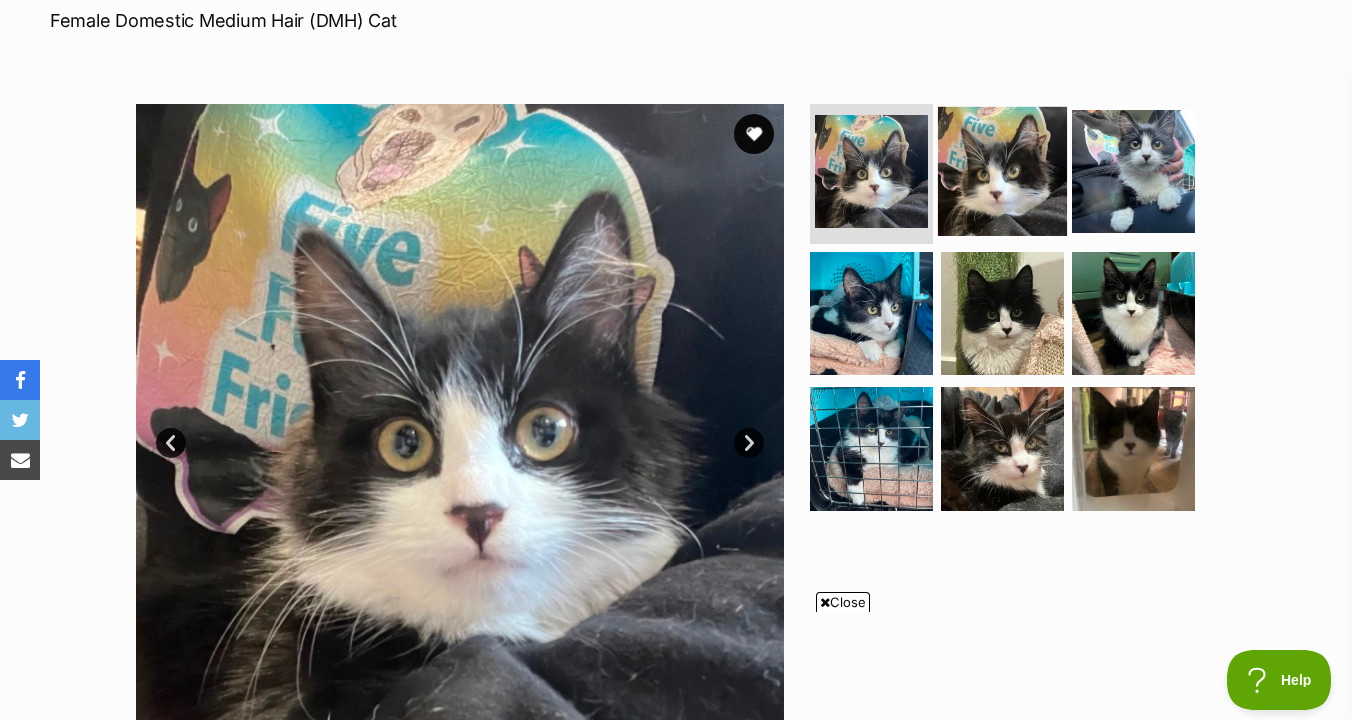 click at bounding box center (1002, 171) 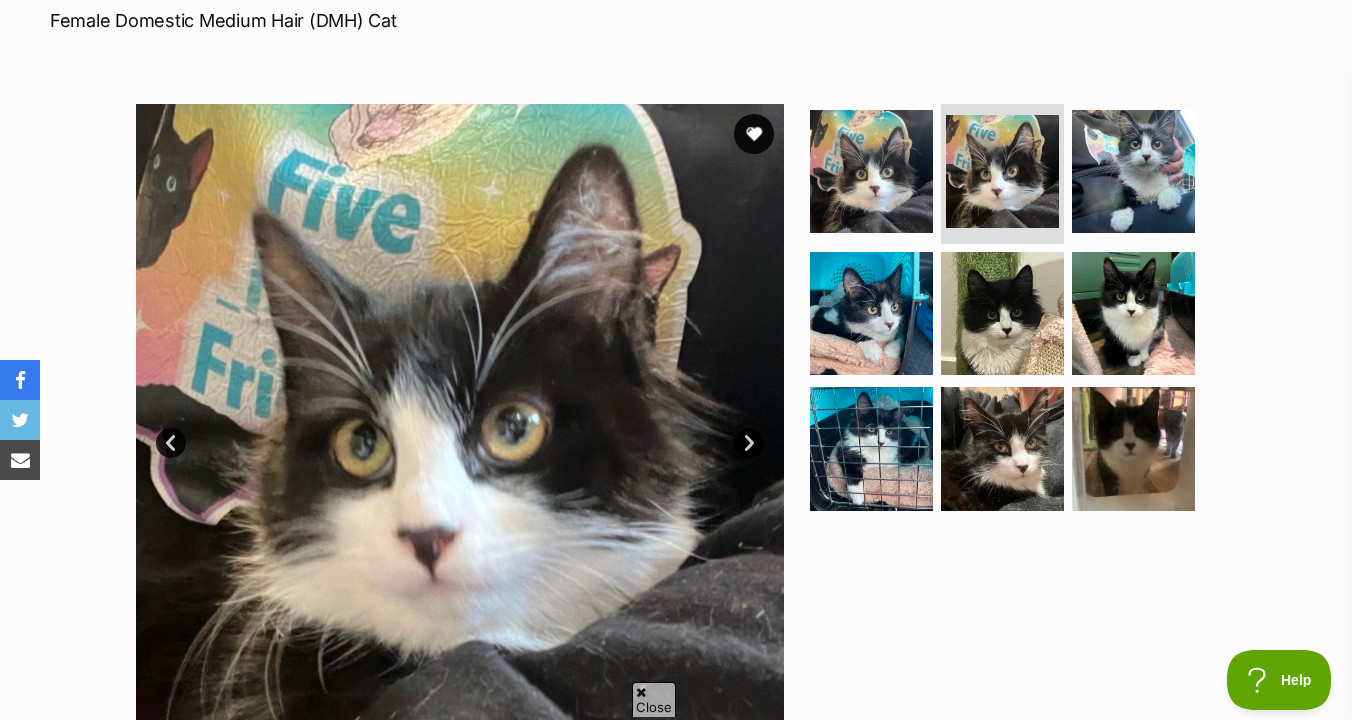 click on "Next" at bounding box center [749, 443] 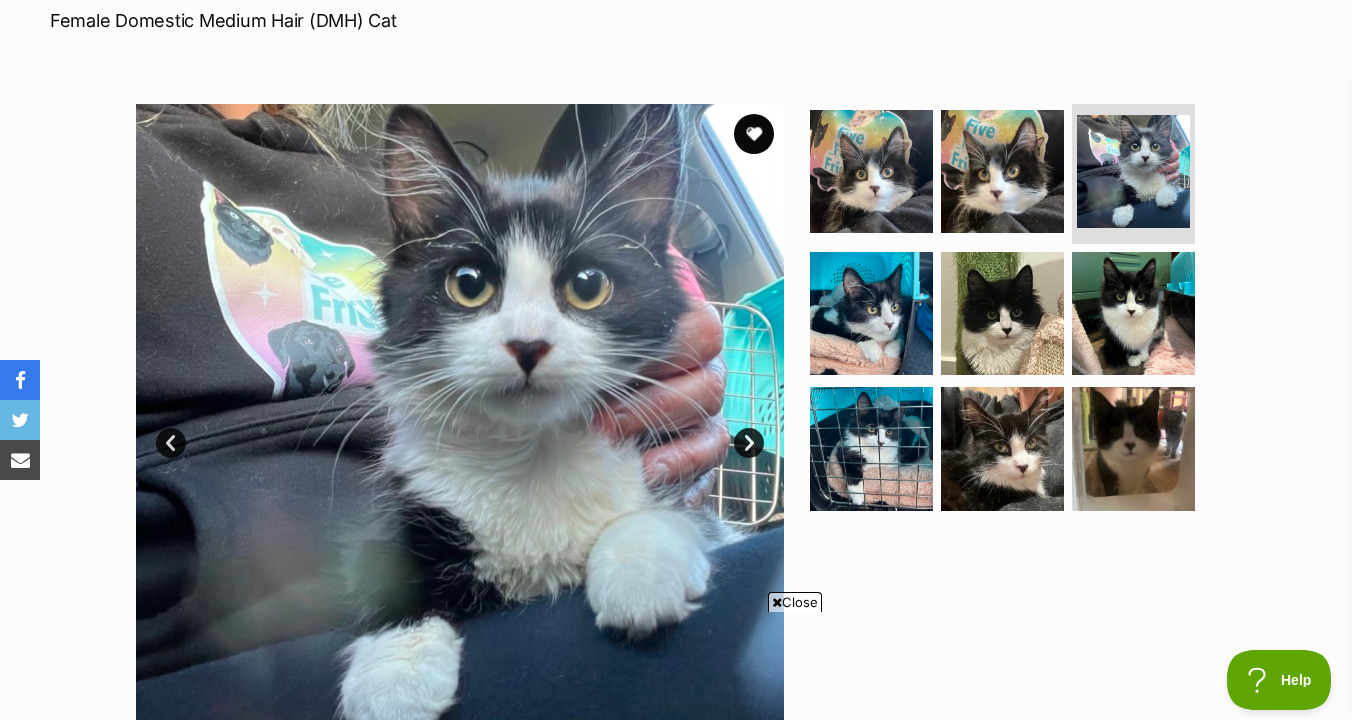 click on "Next" at bounding box center [749, 443] 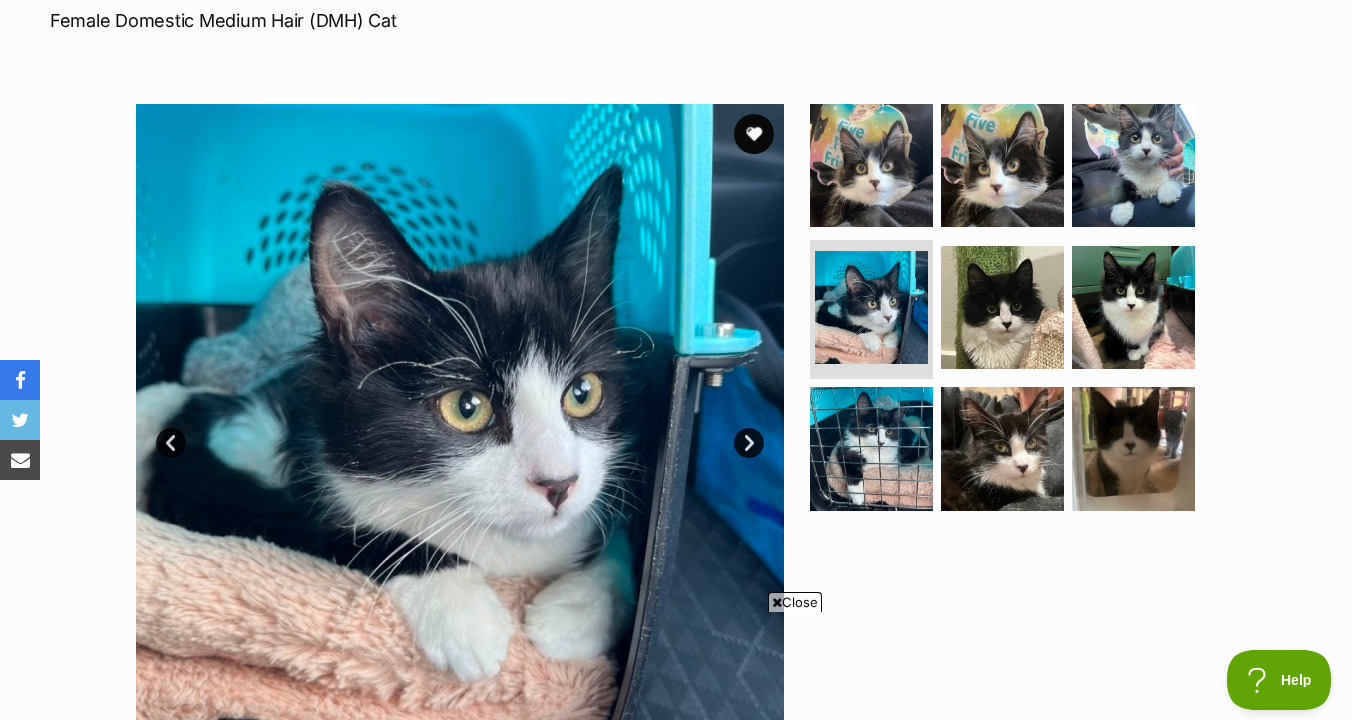 click on "Next" at bounding box center [749, 443] 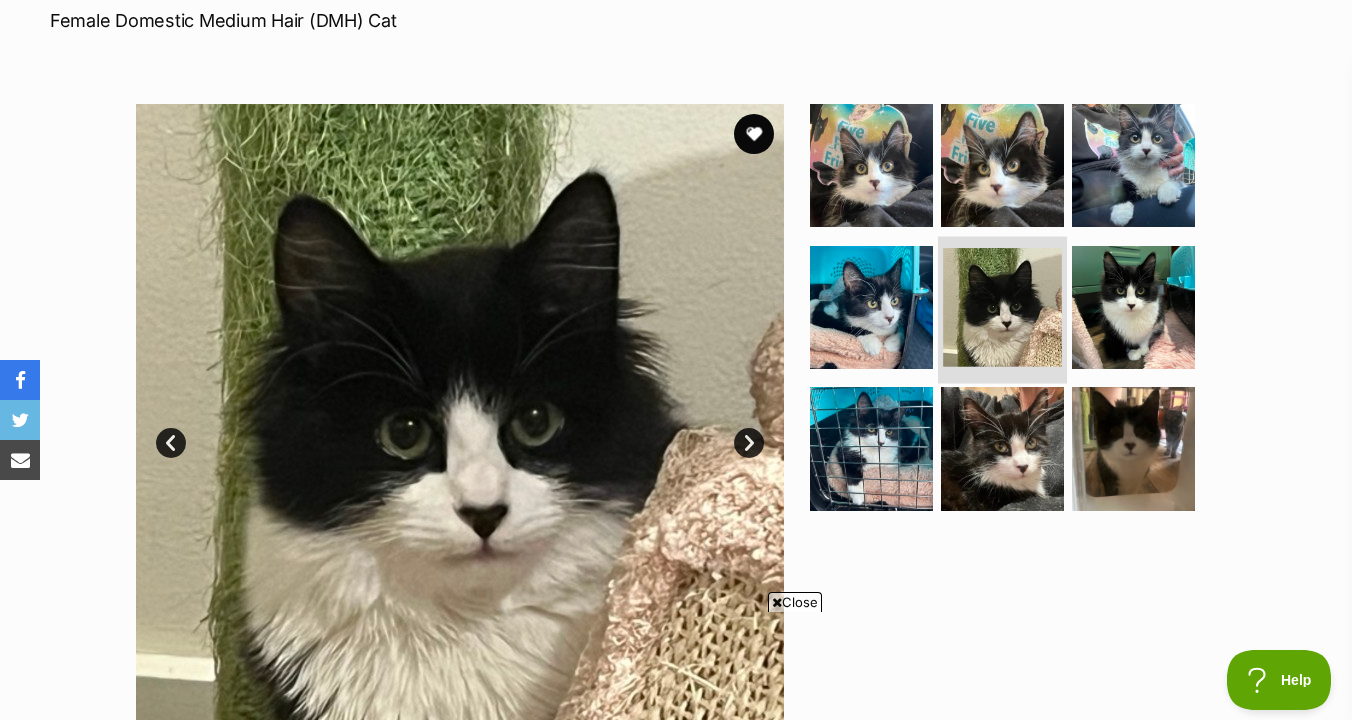click at bounding box center (1002, 307) 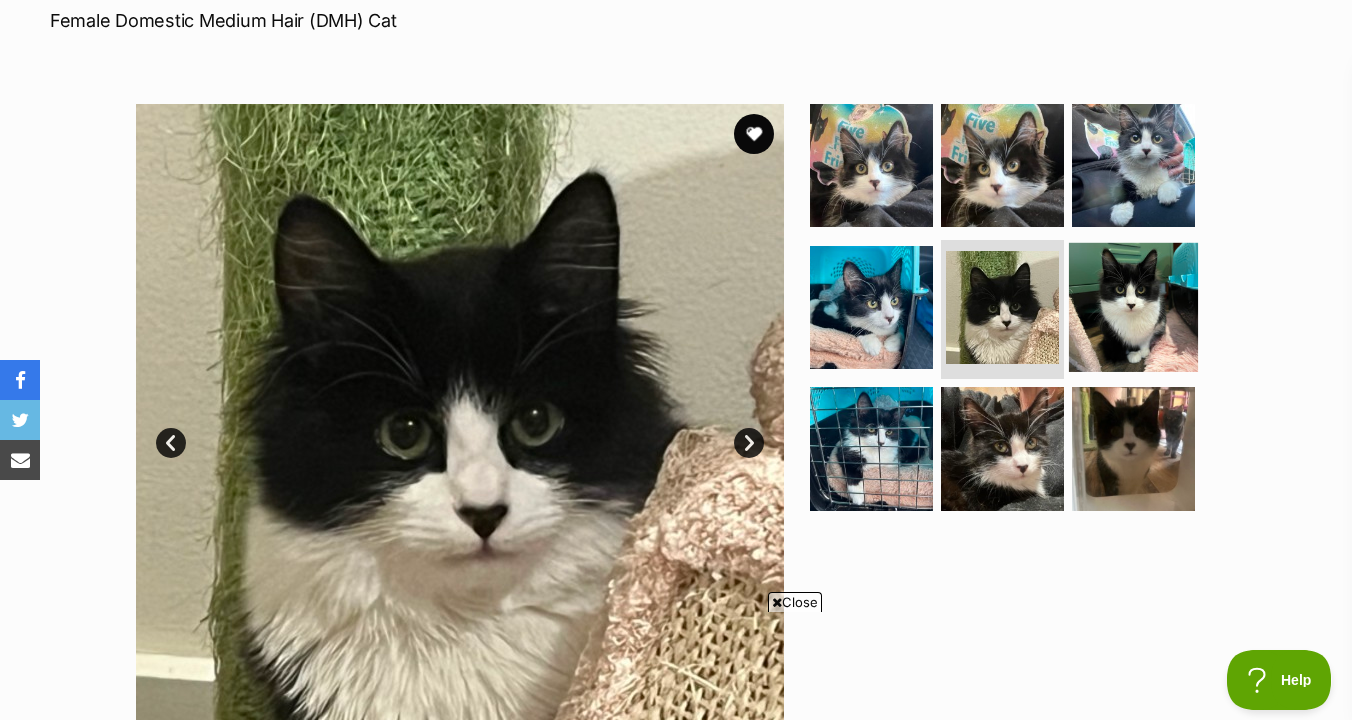 click at bounding box center (1133, 306) 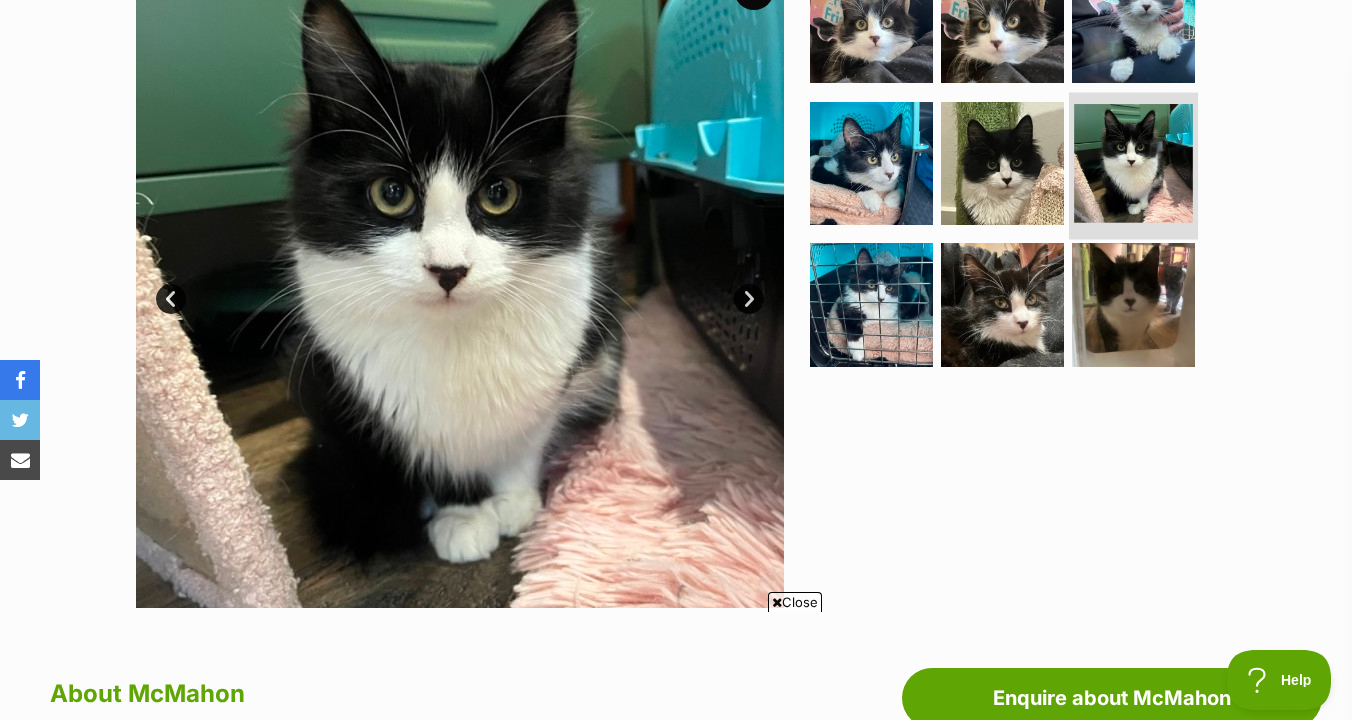 scroll, scrollTop: 433, scrollLeft: 0, axis: vertical 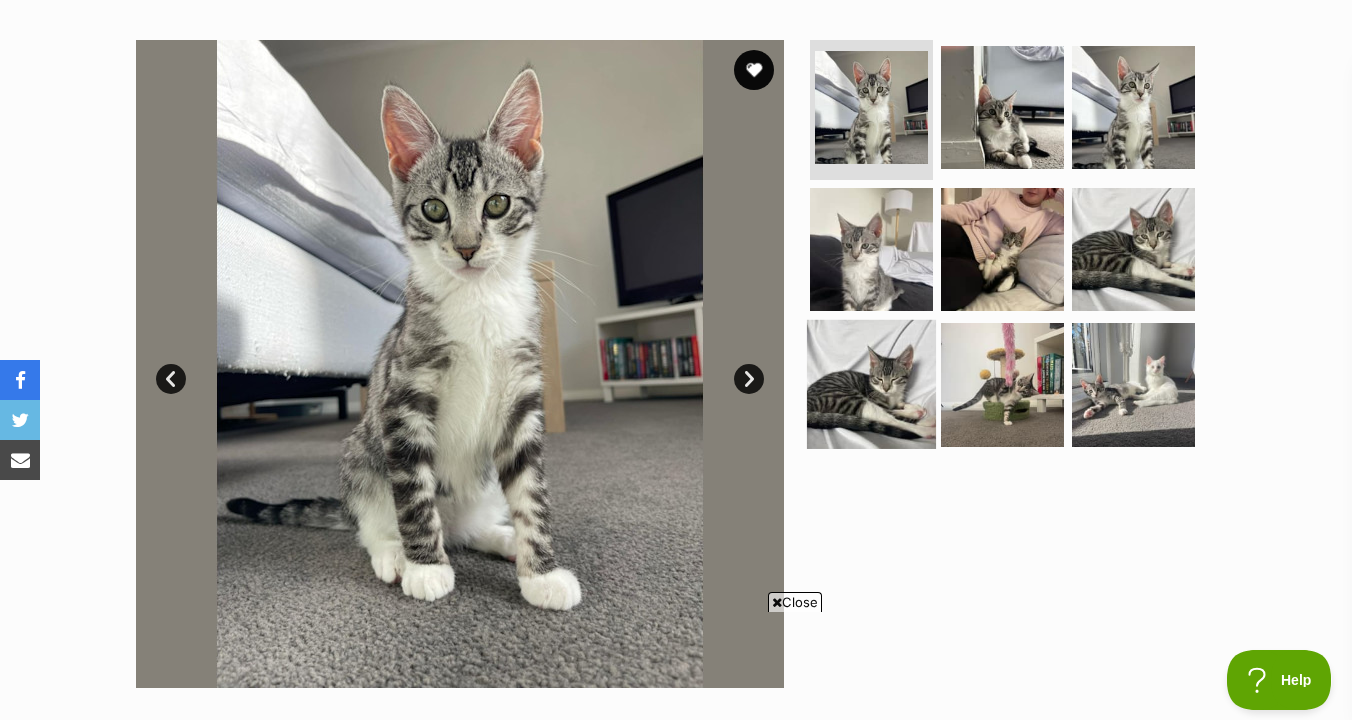 drag, startPoint x: 898, startPoint y: 272, endPoint x: 898, endPoint y: 359, distance: 87 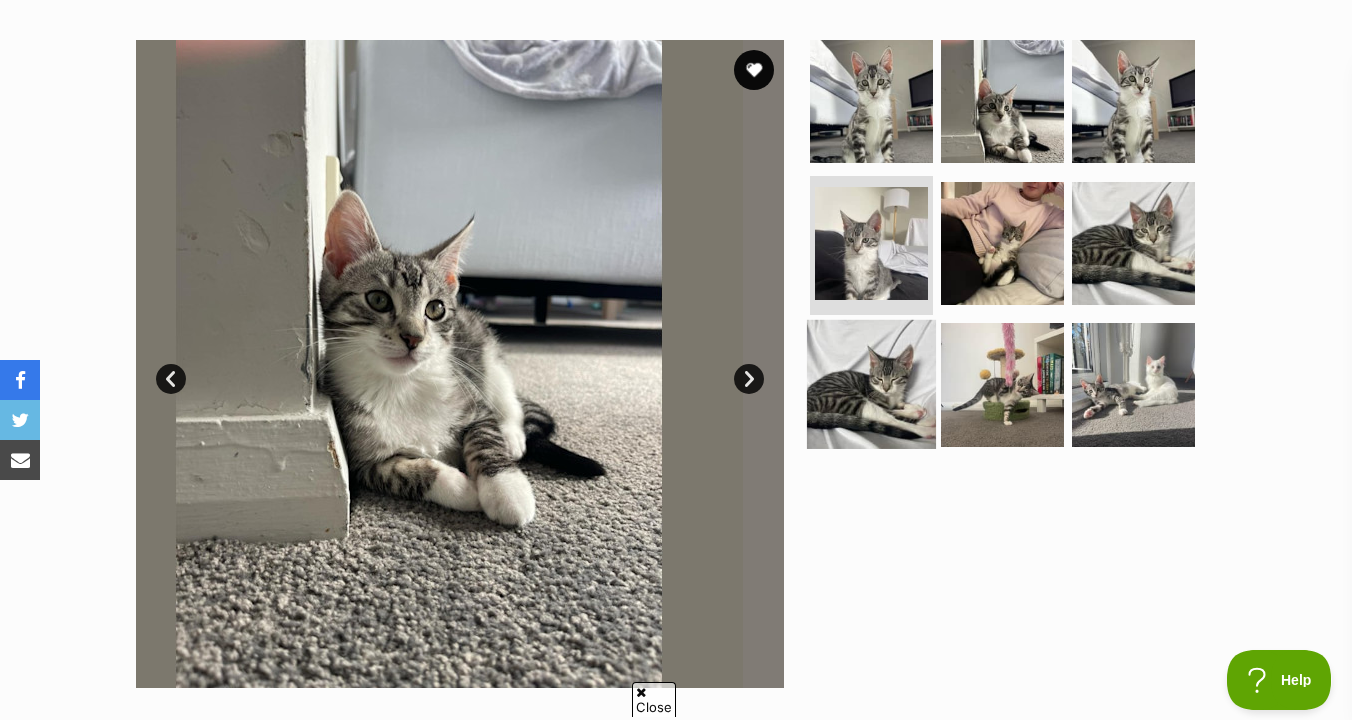 click at bounding box center (871, 384) 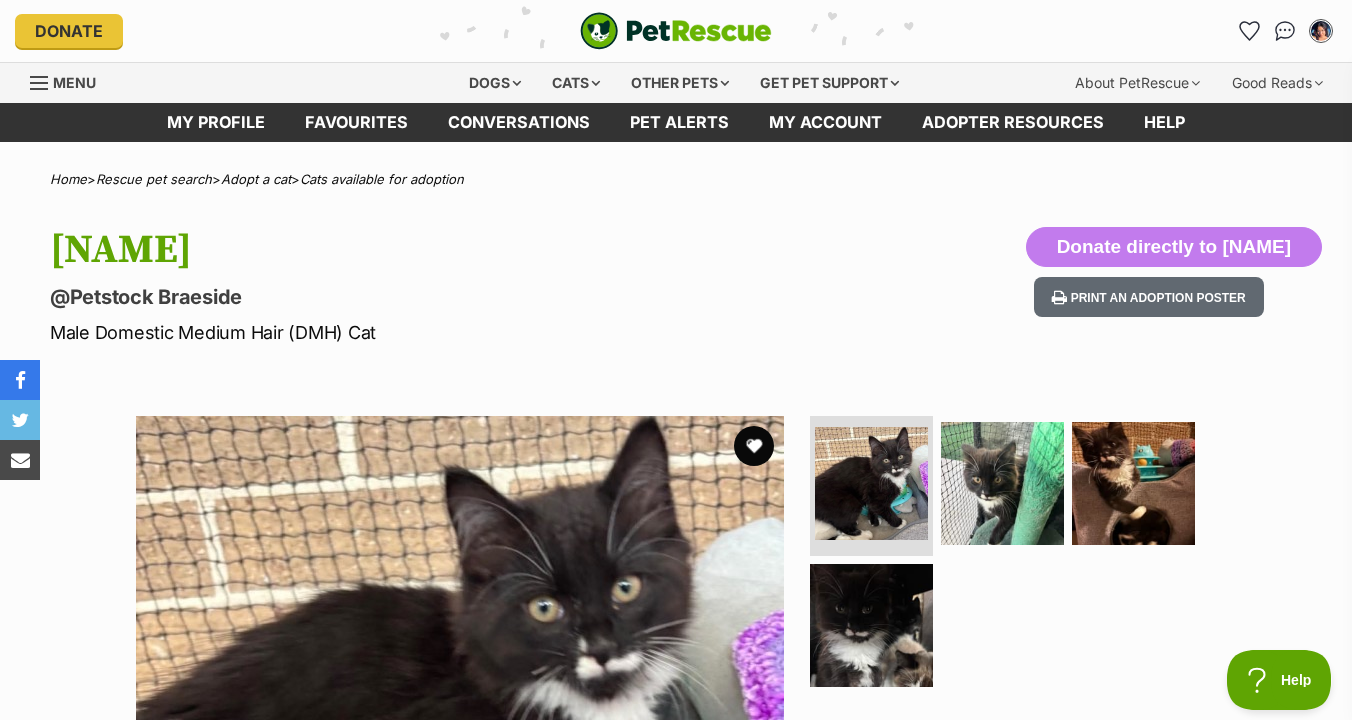 scroll, scrollTop: 0, scrollLeft: 0, axis: both 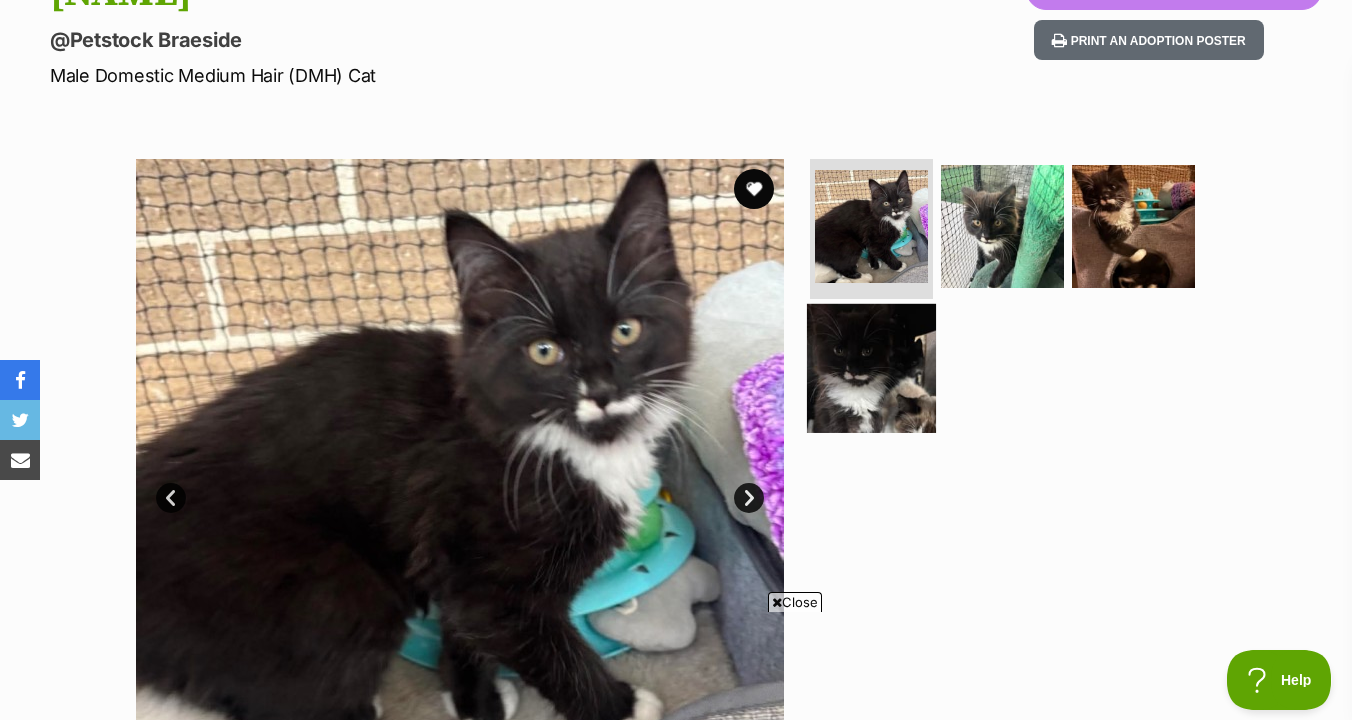 click at bounding box center [871, 367] 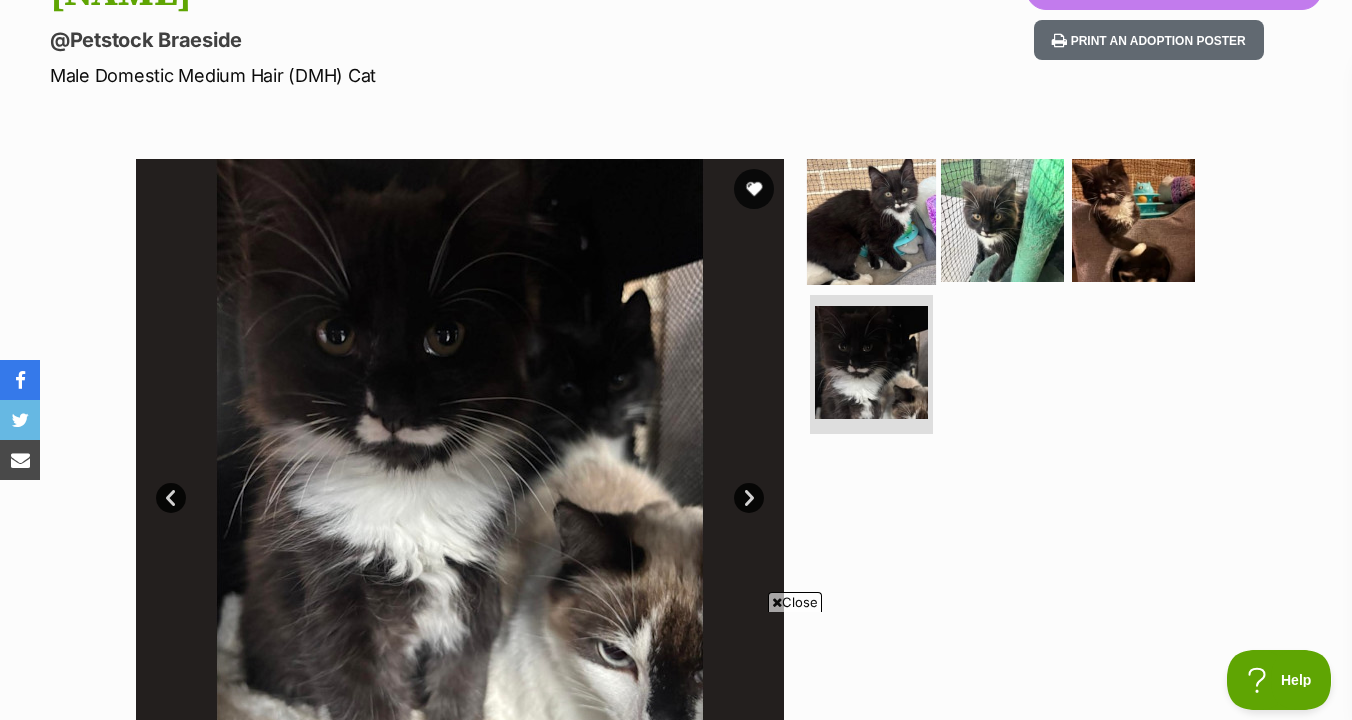 click at bounding box center (871, 220) 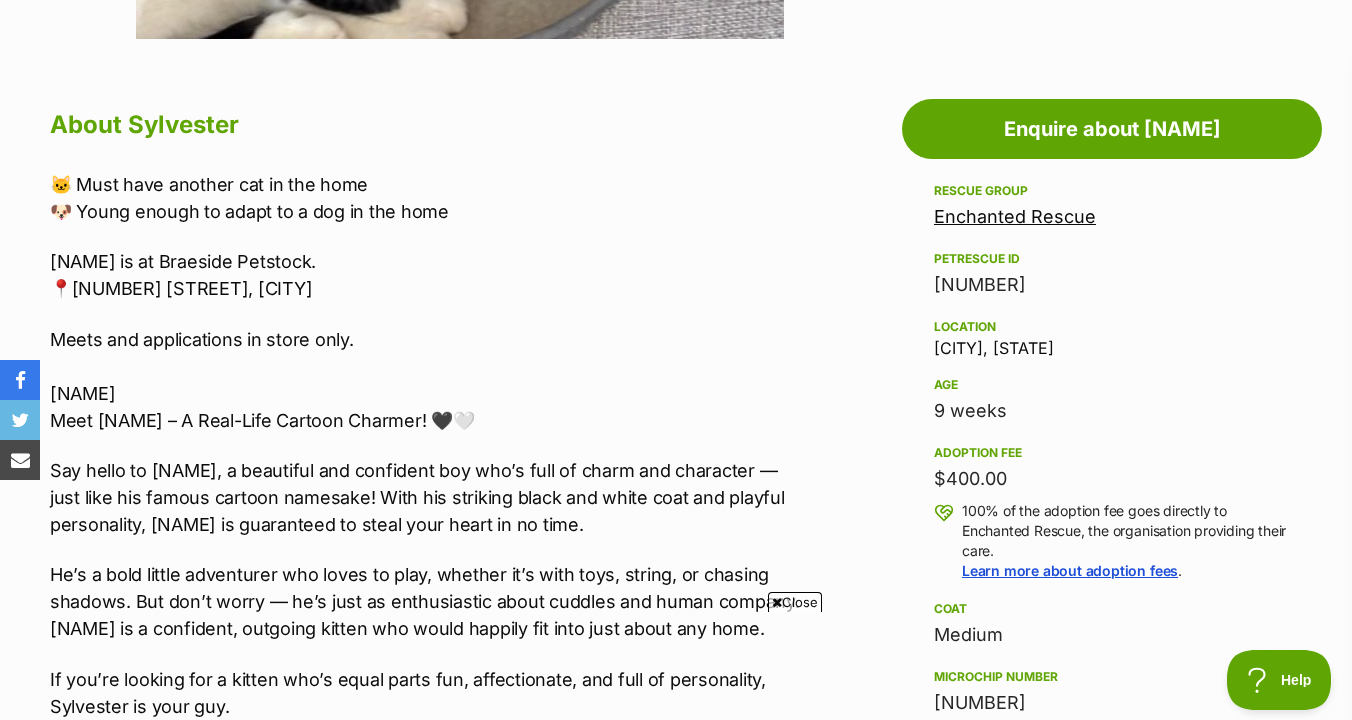 scroll, scrollTop: 1040, scrollLeft: 0, axis: vertical 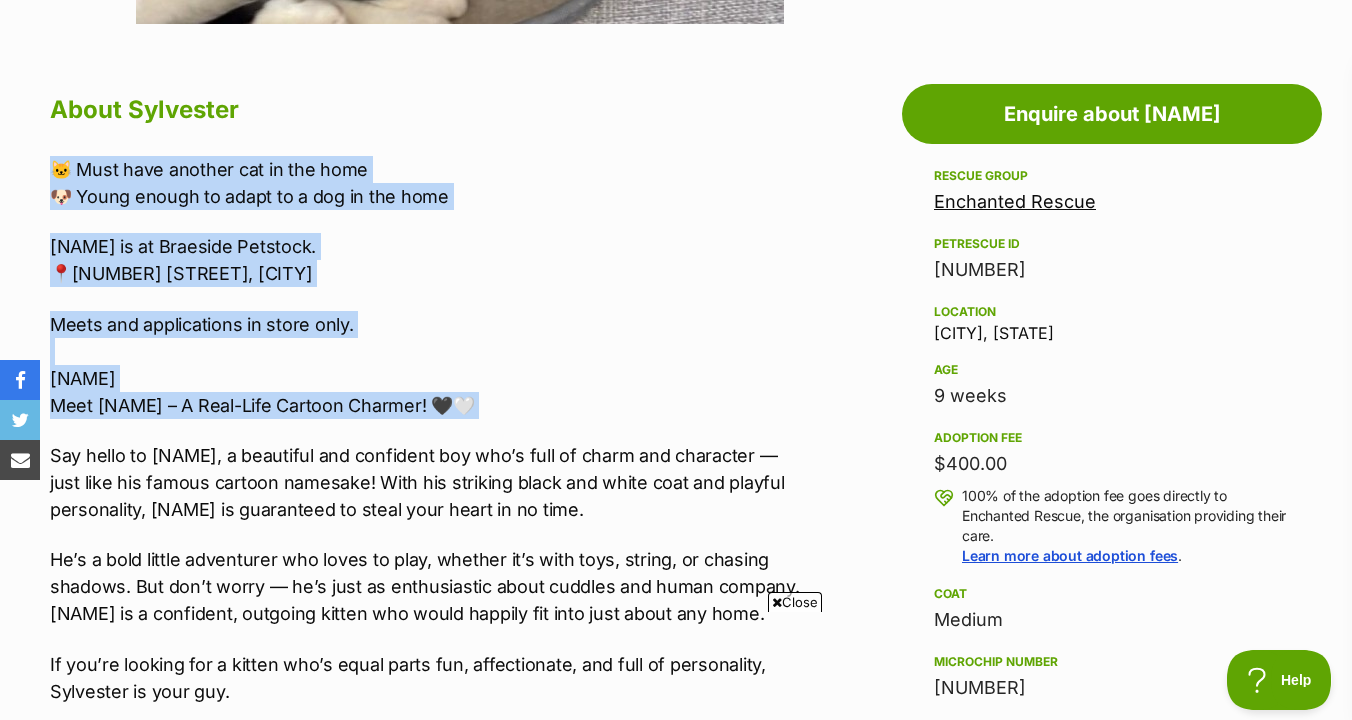 drag, startPoint x: 774, startPoint y: 145, endPoint x: 776, endPoint y: 421, distance: 276.00723 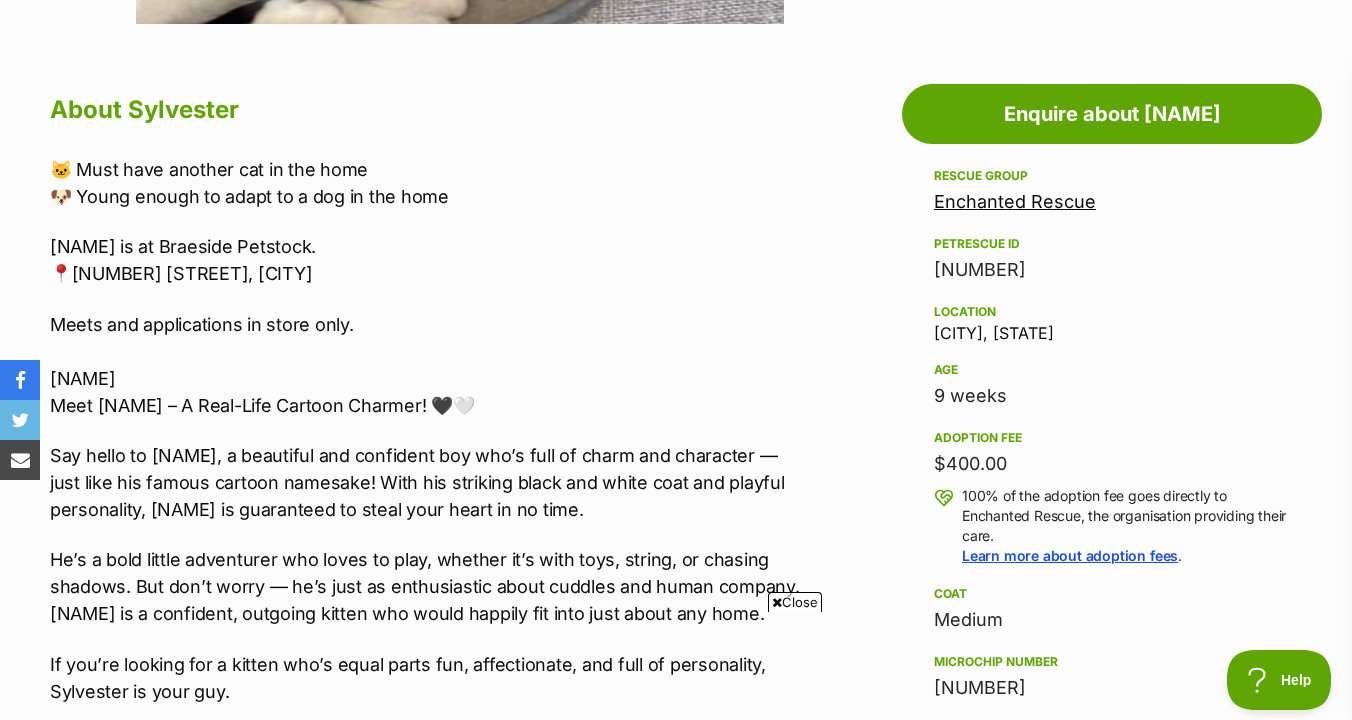 drag, startPoint x: 754, startPoint y: 400, endPoint x: 754, endPoint y: 174, distance: 226 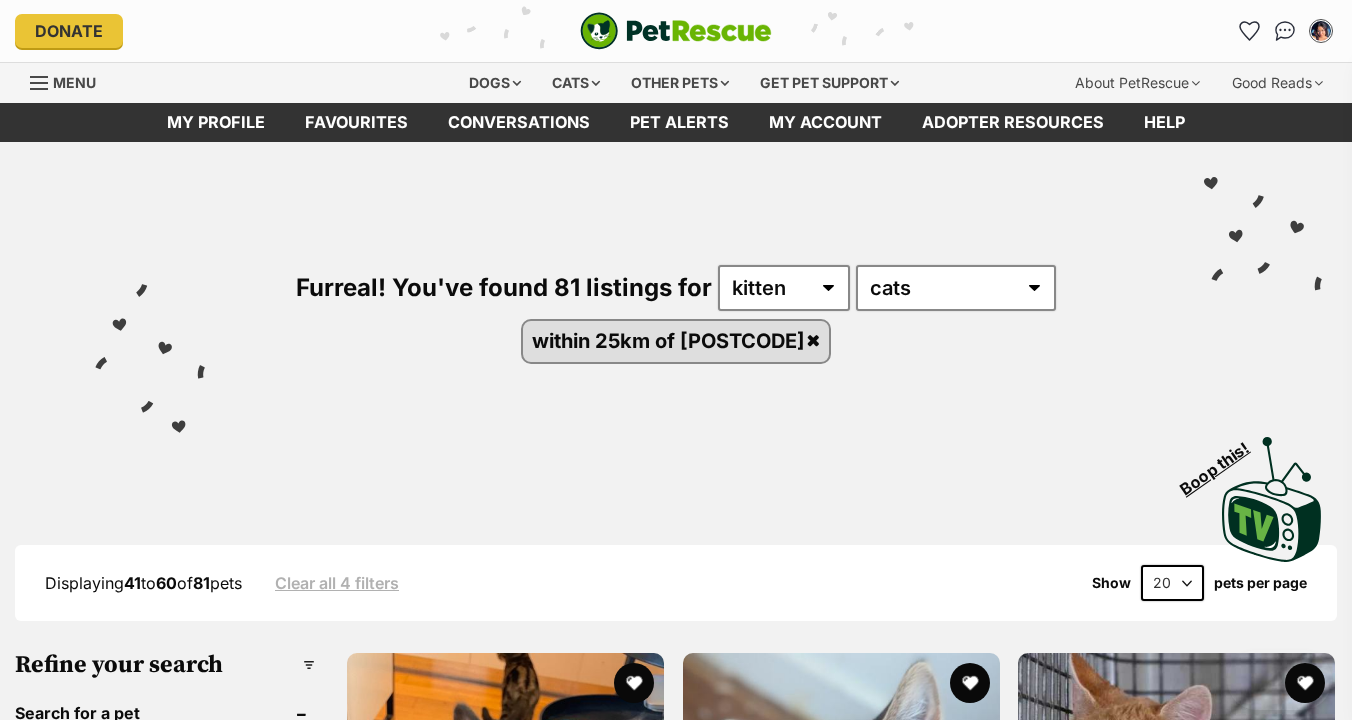 scroll, scrollTop: 0, scrollLeft: 0, axis: both 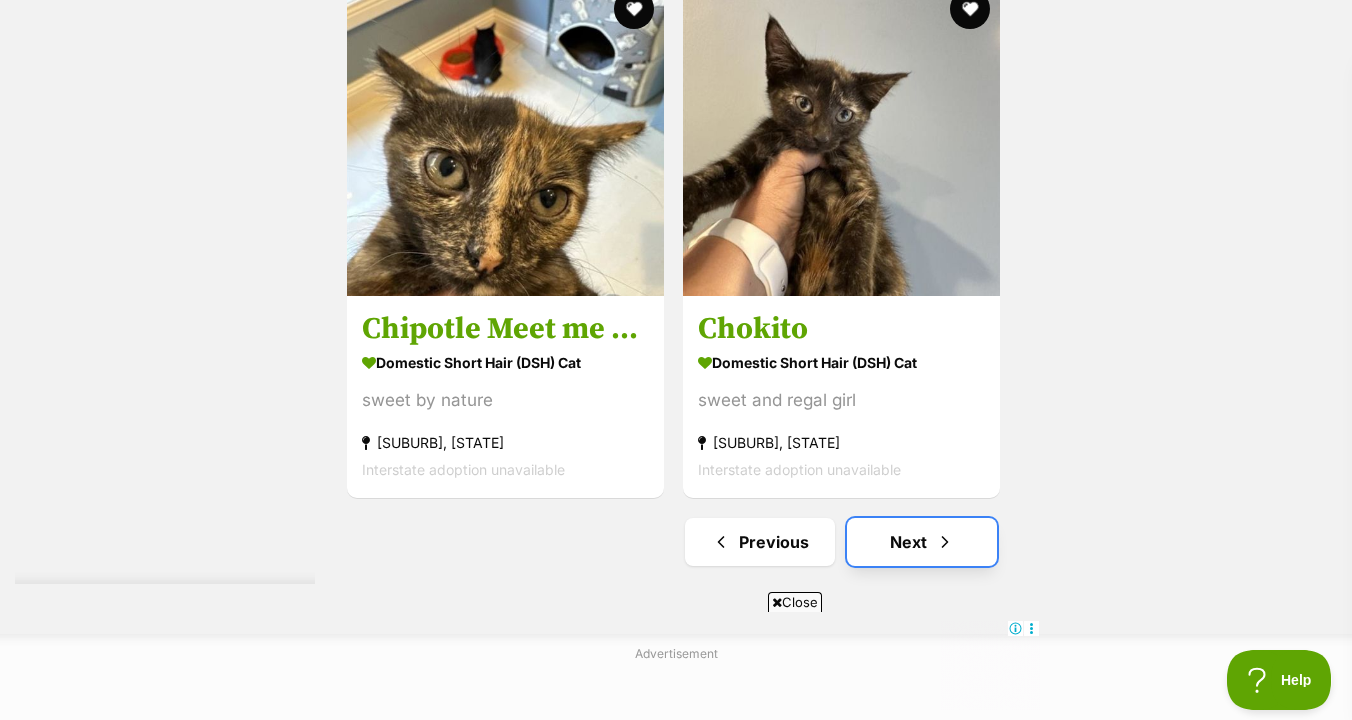 click on "Next" at bounding box center (922, 542) 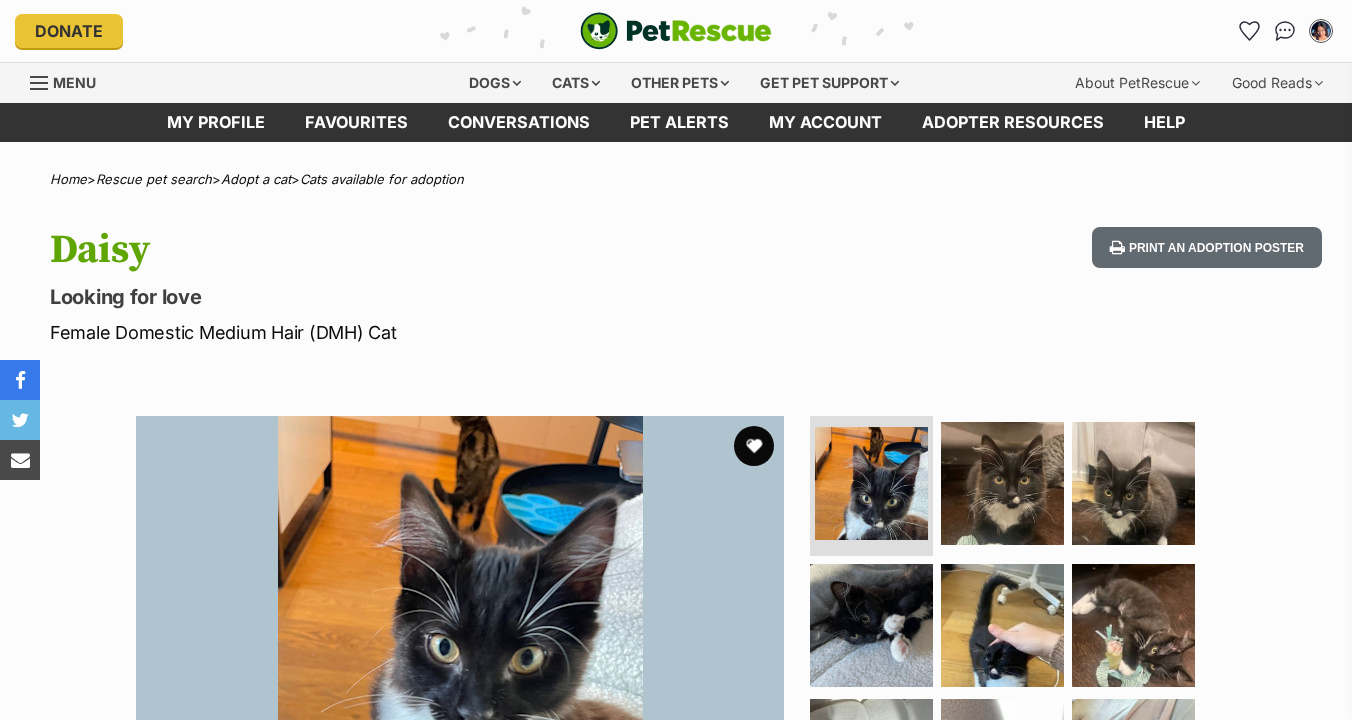 scroll, scrollTop: 0, scrollLeft: 0, axis: both 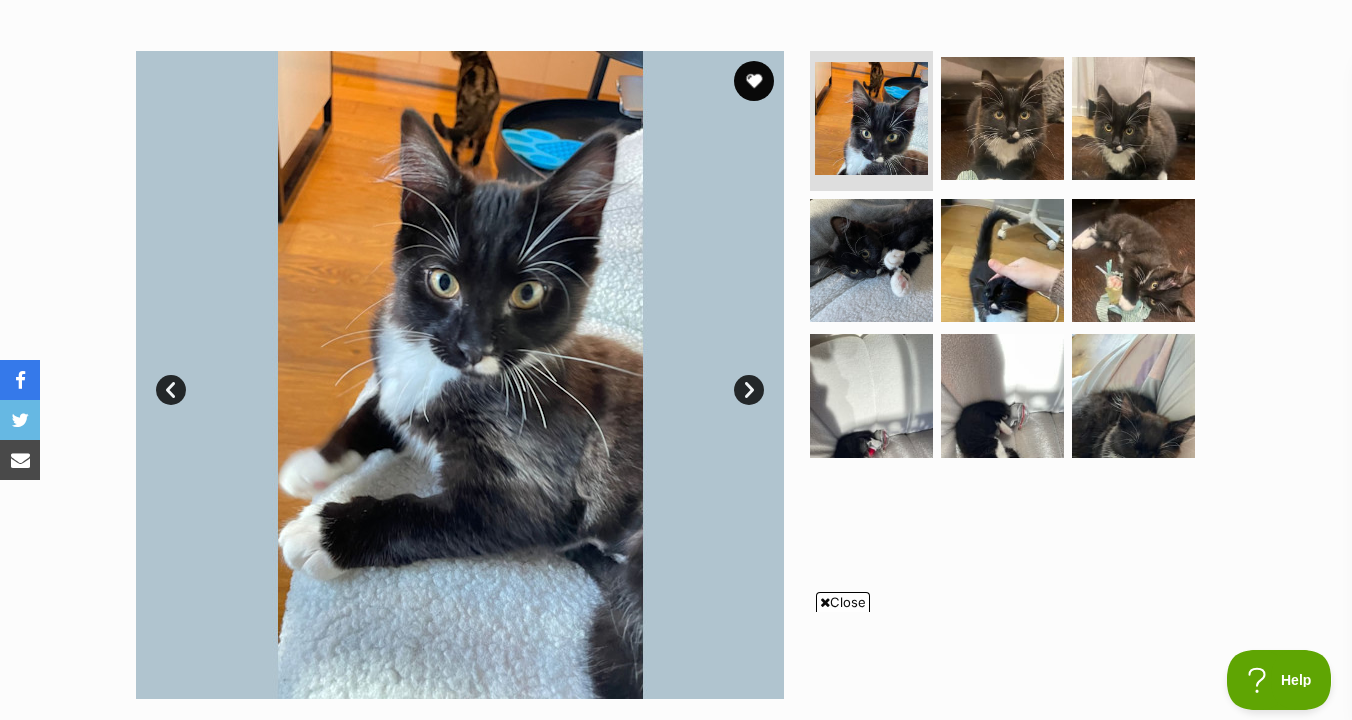 click on "Next" at bounding box center (749, 390) 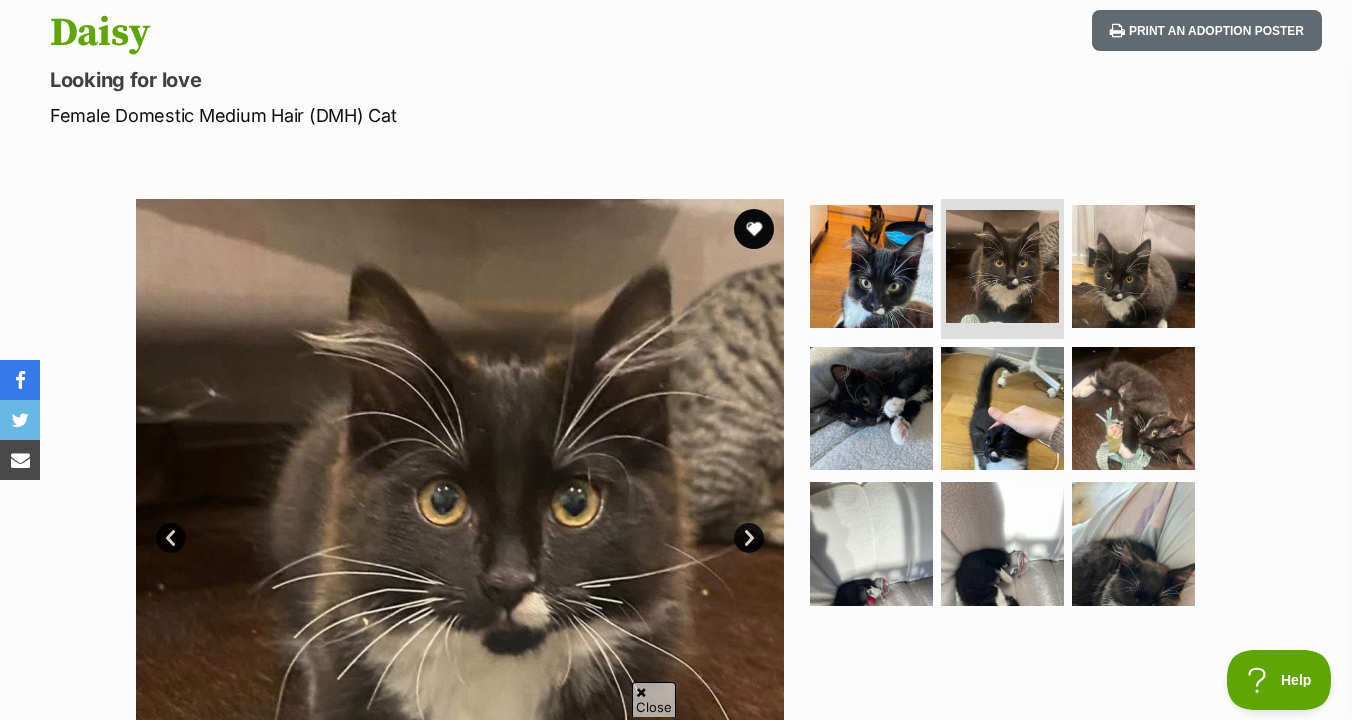 scroll, scrollTop: 180, scrollLeft: 0, axis: vertical 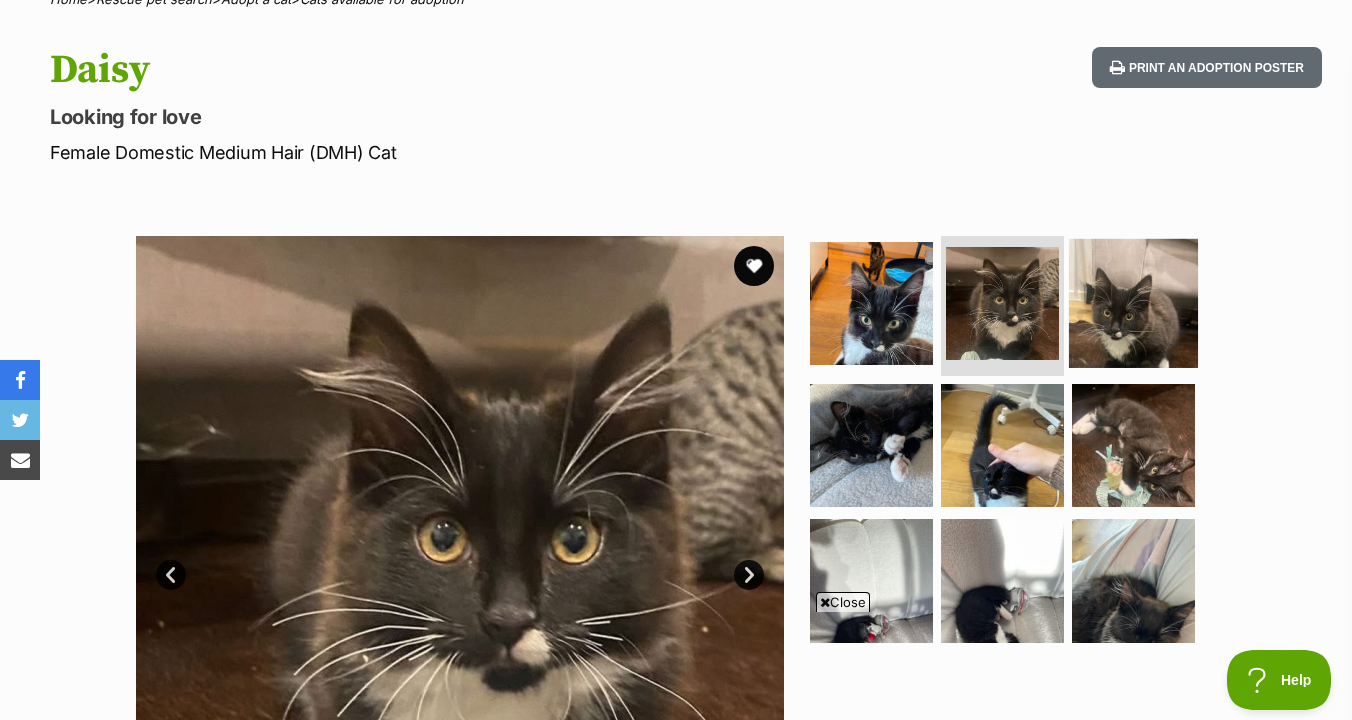 click at bounding box center [1133, 303] 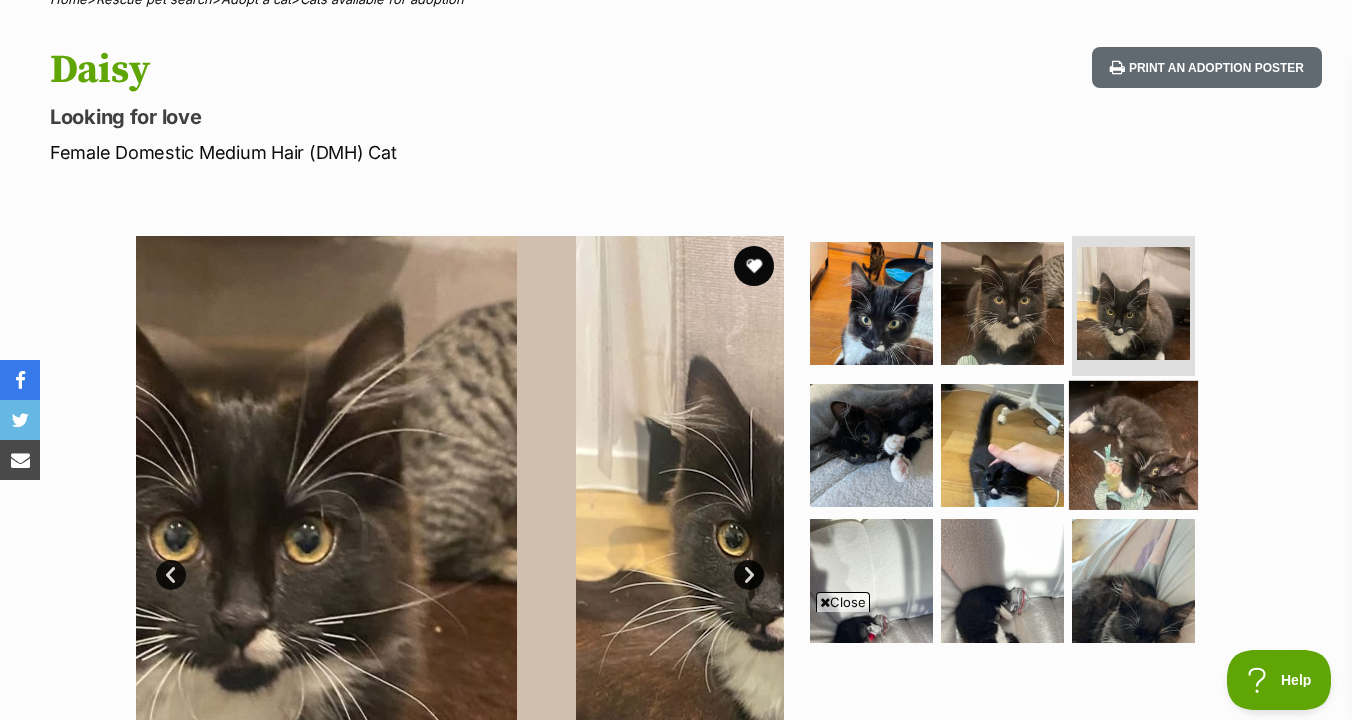 click at bounding box center [1133, 444] 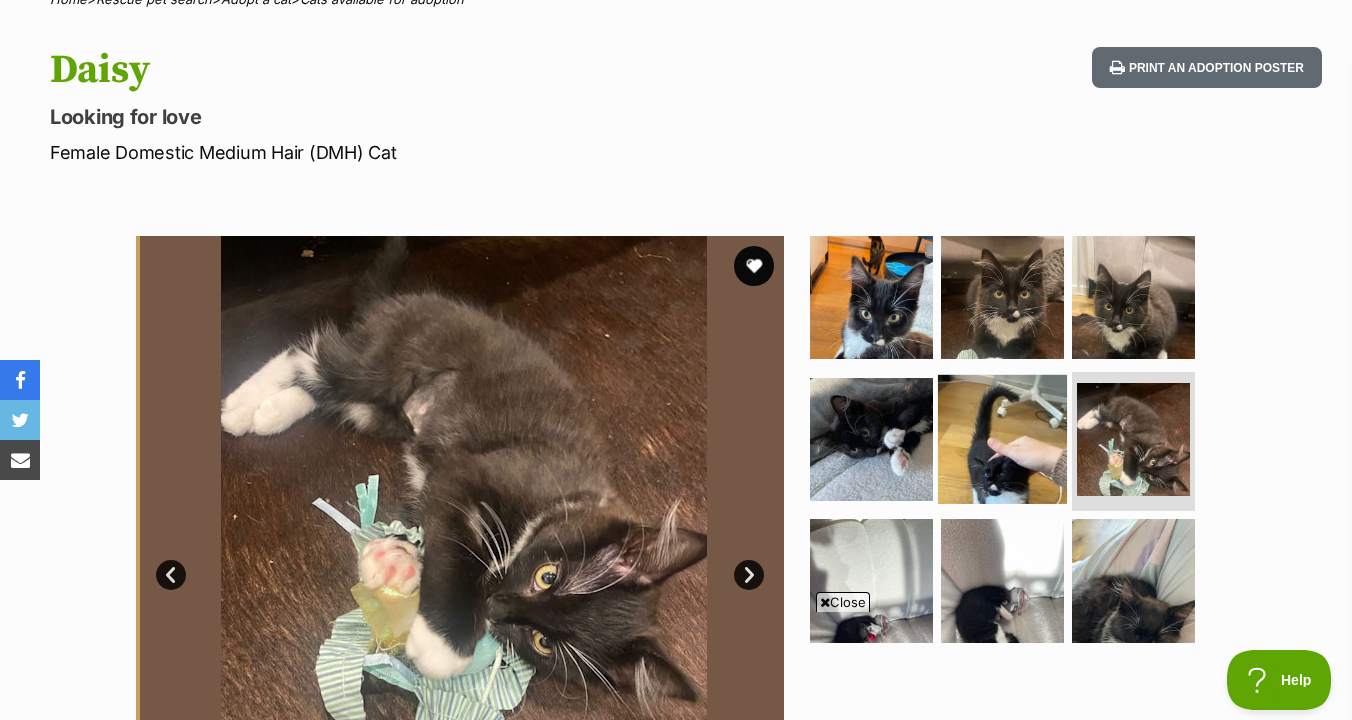 click at bounding box center (1002, 438) 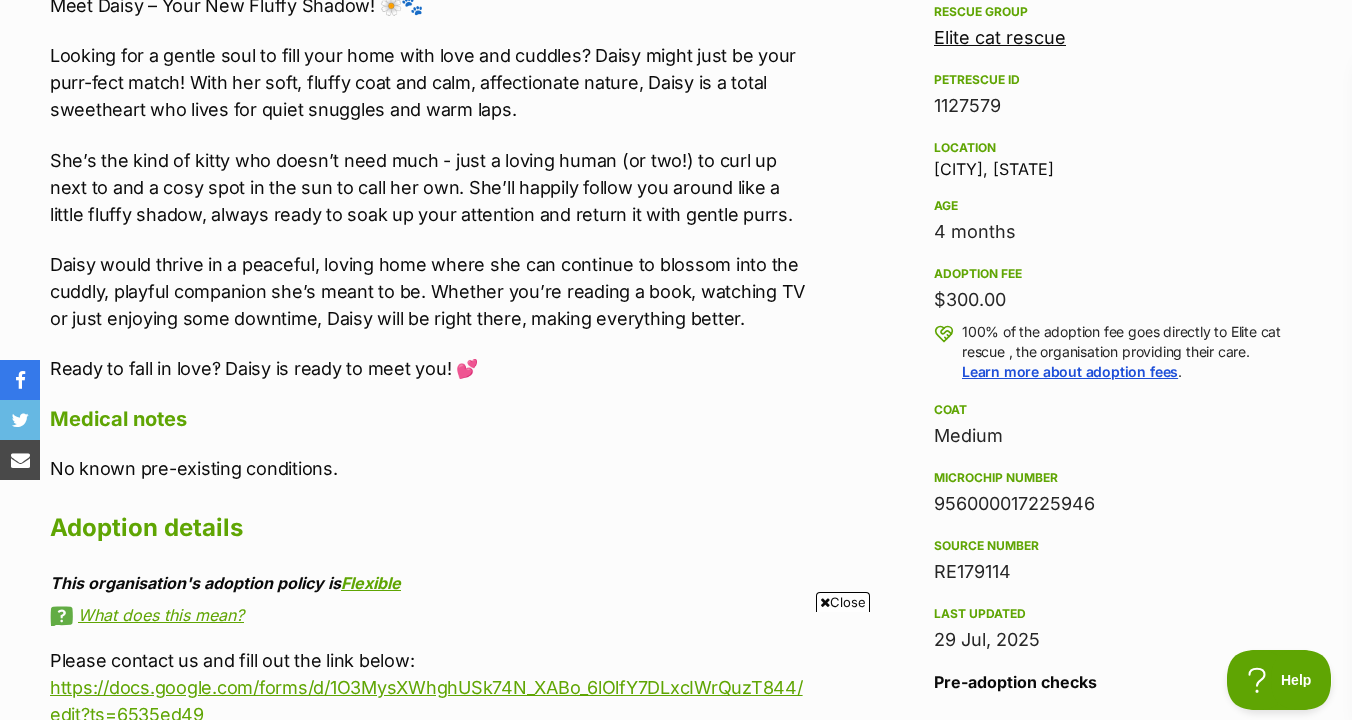 scroll, scrollTop: 1177, scrollLeft: 0, axis: vertical 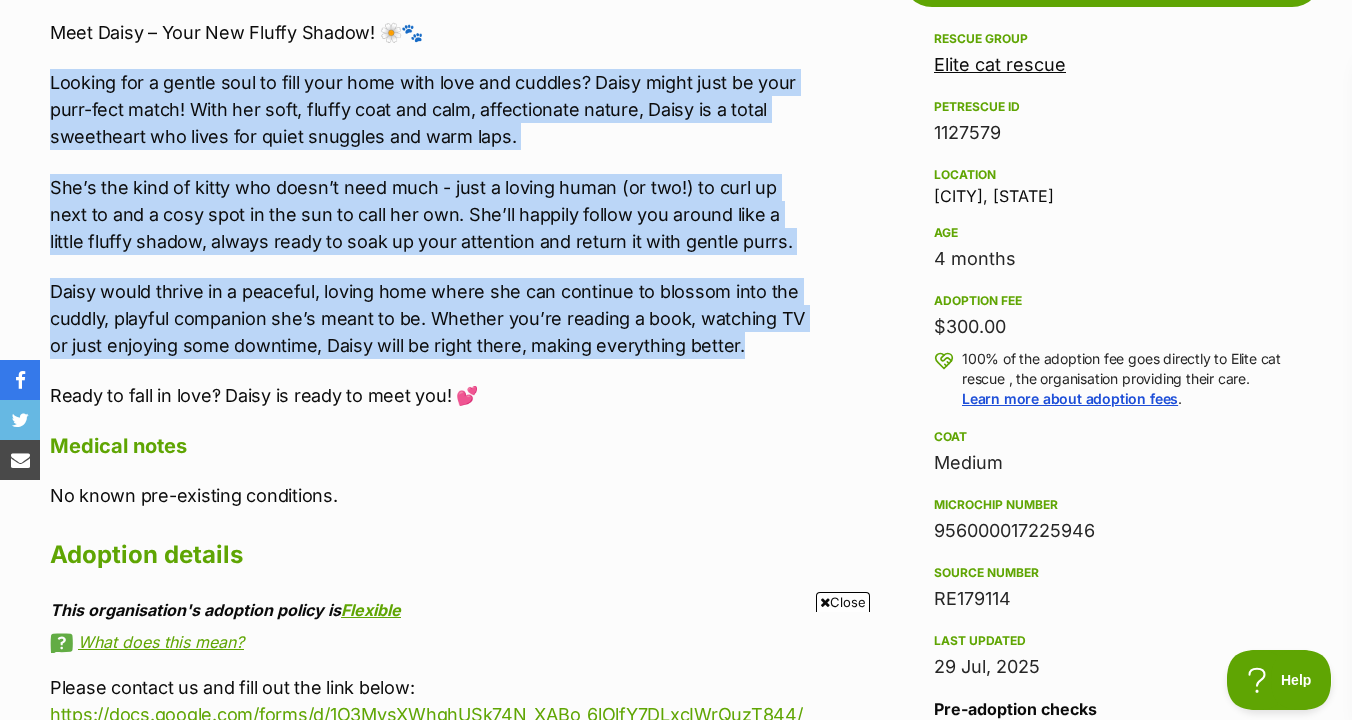 drag, startPoint x: 820, startPoint y: 349, endPoint x: 807, endPoint y: 64, distance: 285.29633 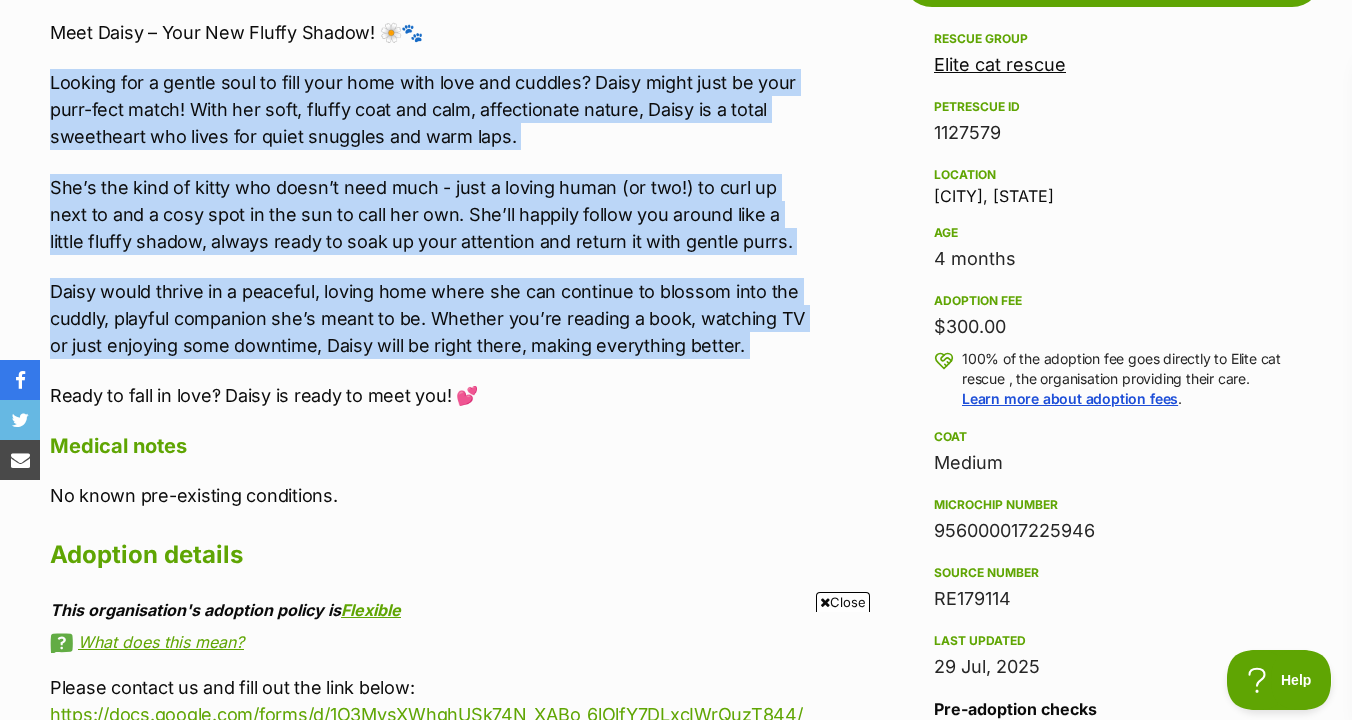 drag, startPoint x: 807, startPoint y: 49, endPoint x: 814, endPoint y: 366, distance: 317.07727 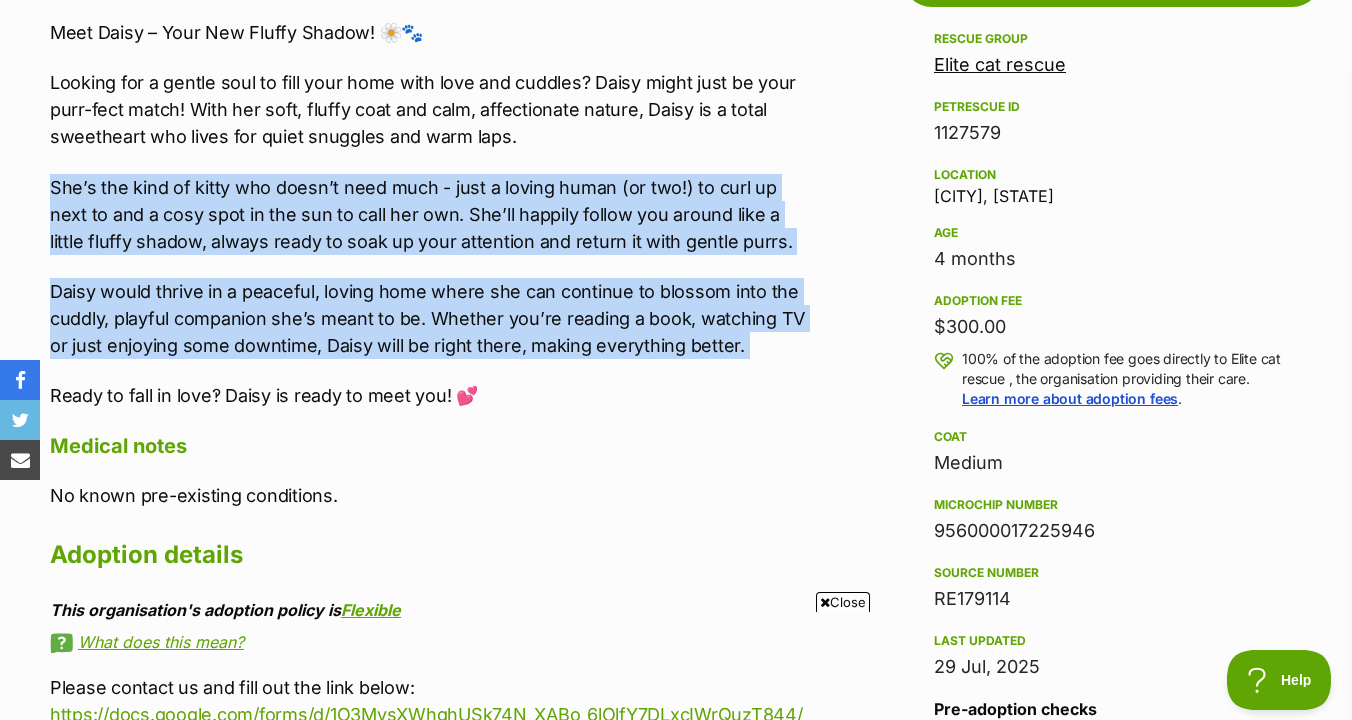 drag, startPoint x: 809, startPoint y: 381, endPoint x: 809, endPoint y: 146, distance: 235 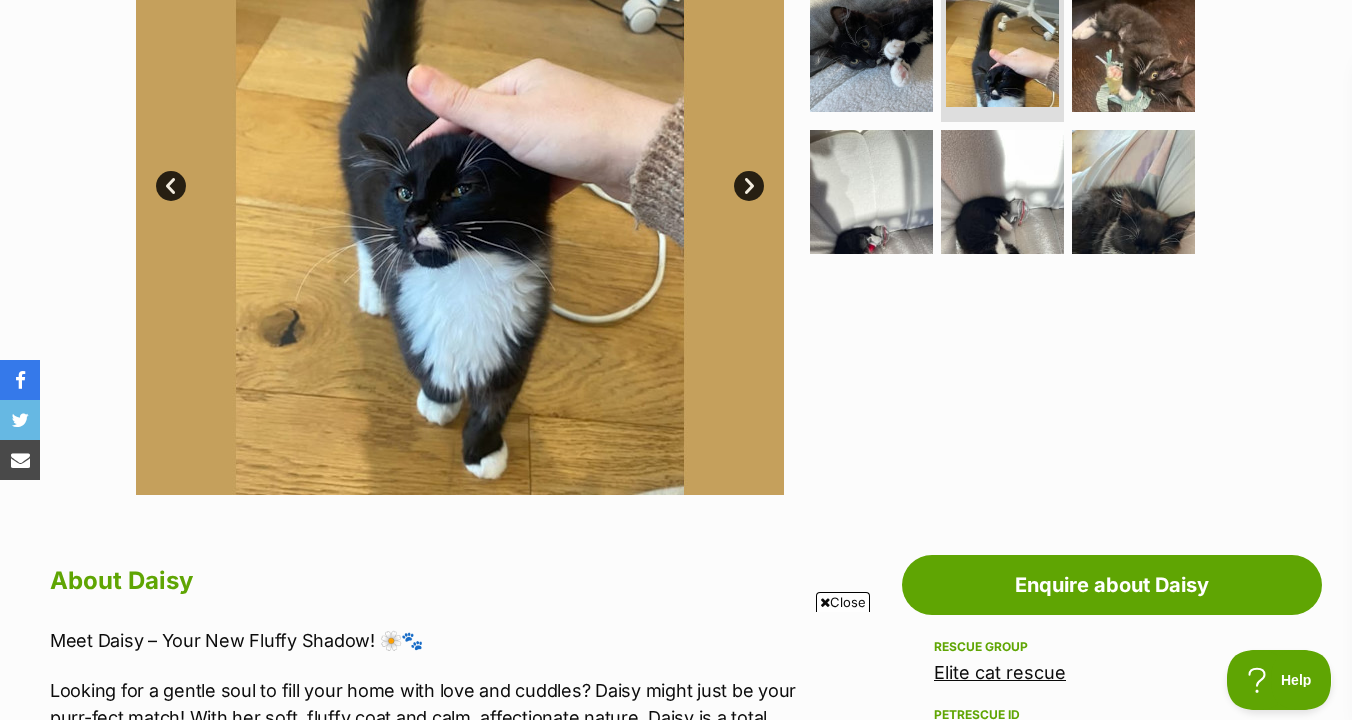 scroll, scrollTop: 572, scrollLeft: 0, axis: vertical 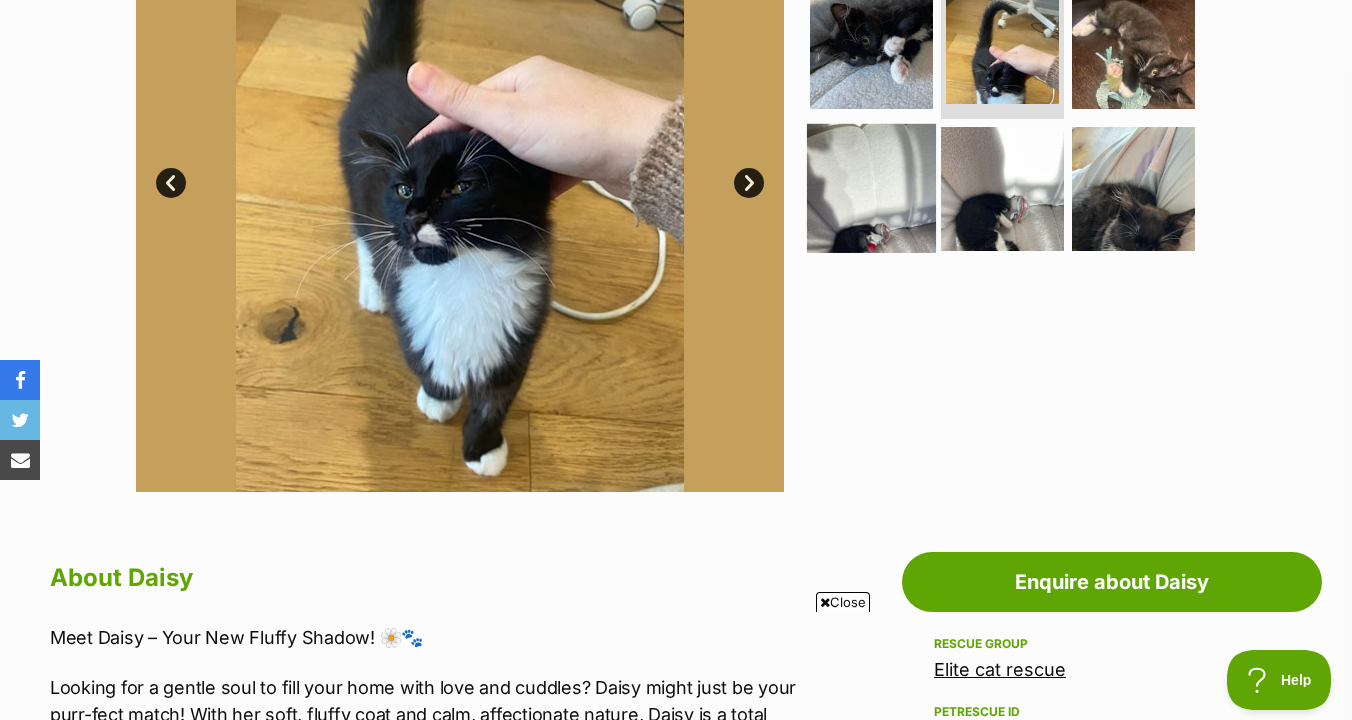 click at bounding box center (871, 188) 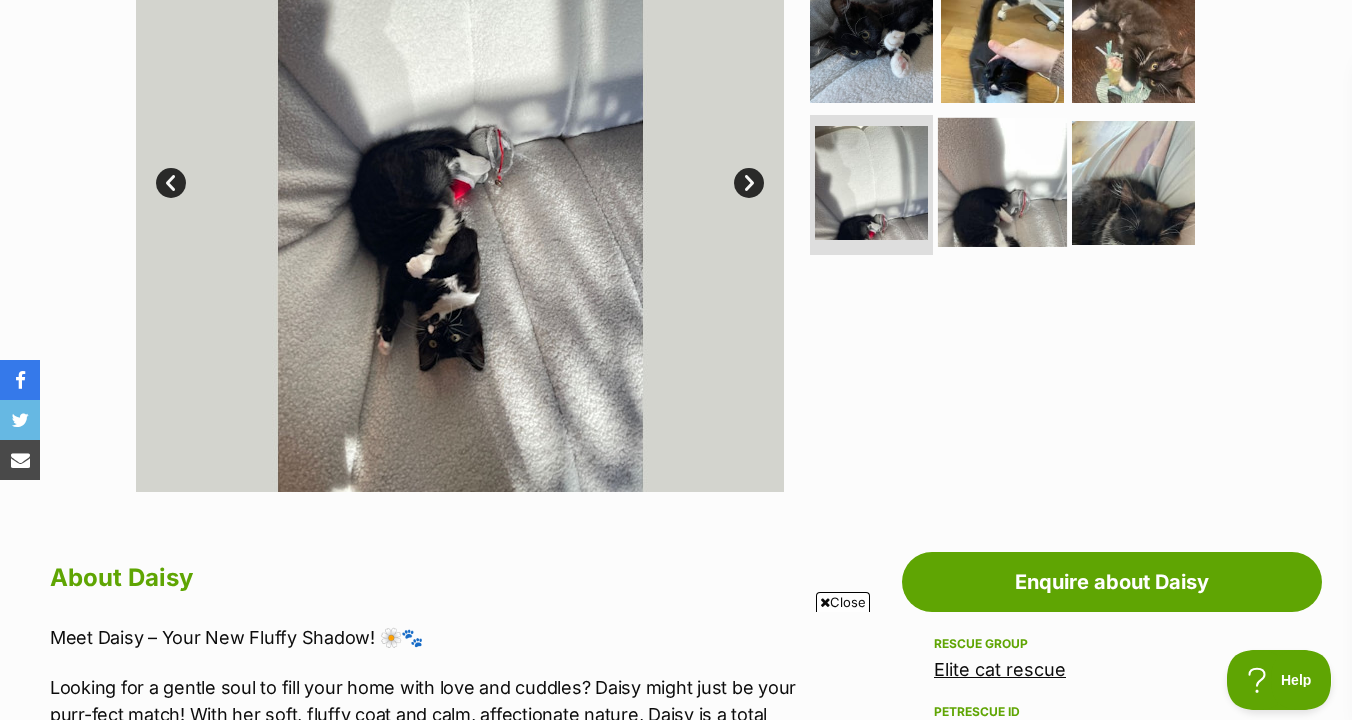 click at bounding box center [1002, 182] 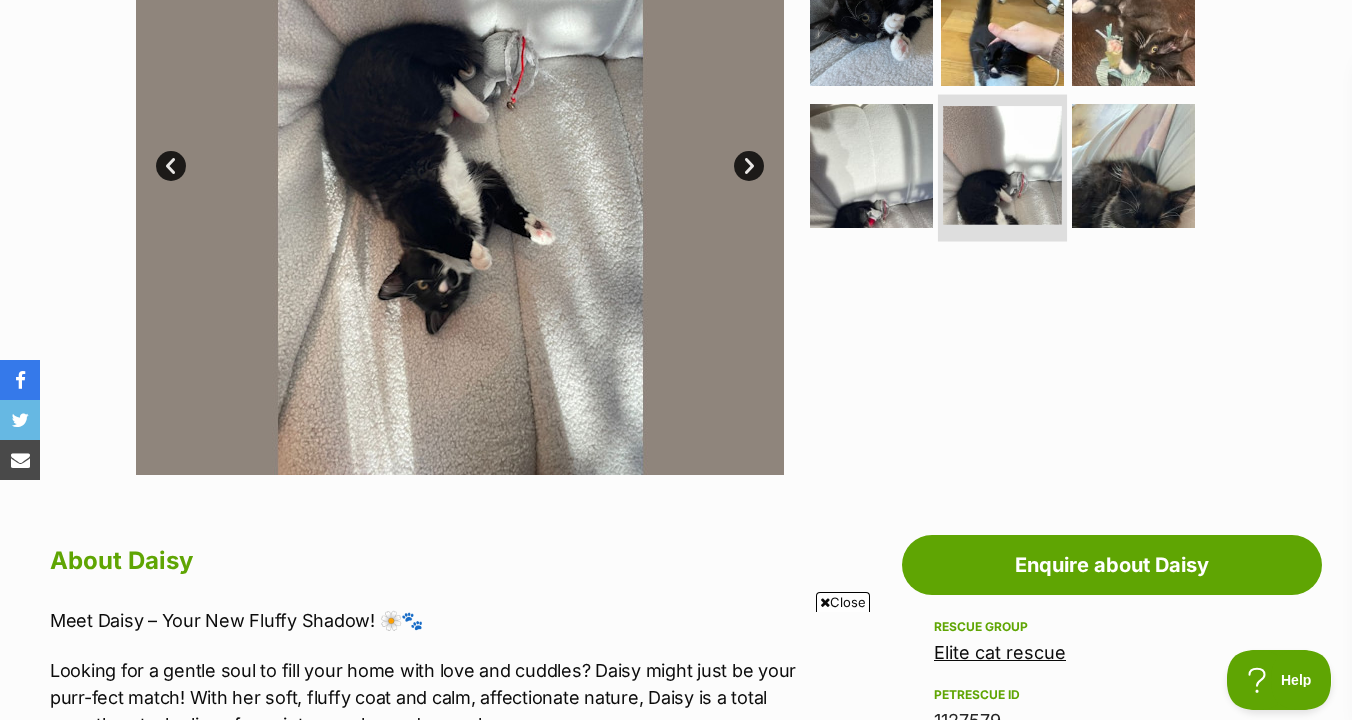 scroll, scrollTop: 559, scrollLeft: 0, axis: vertical 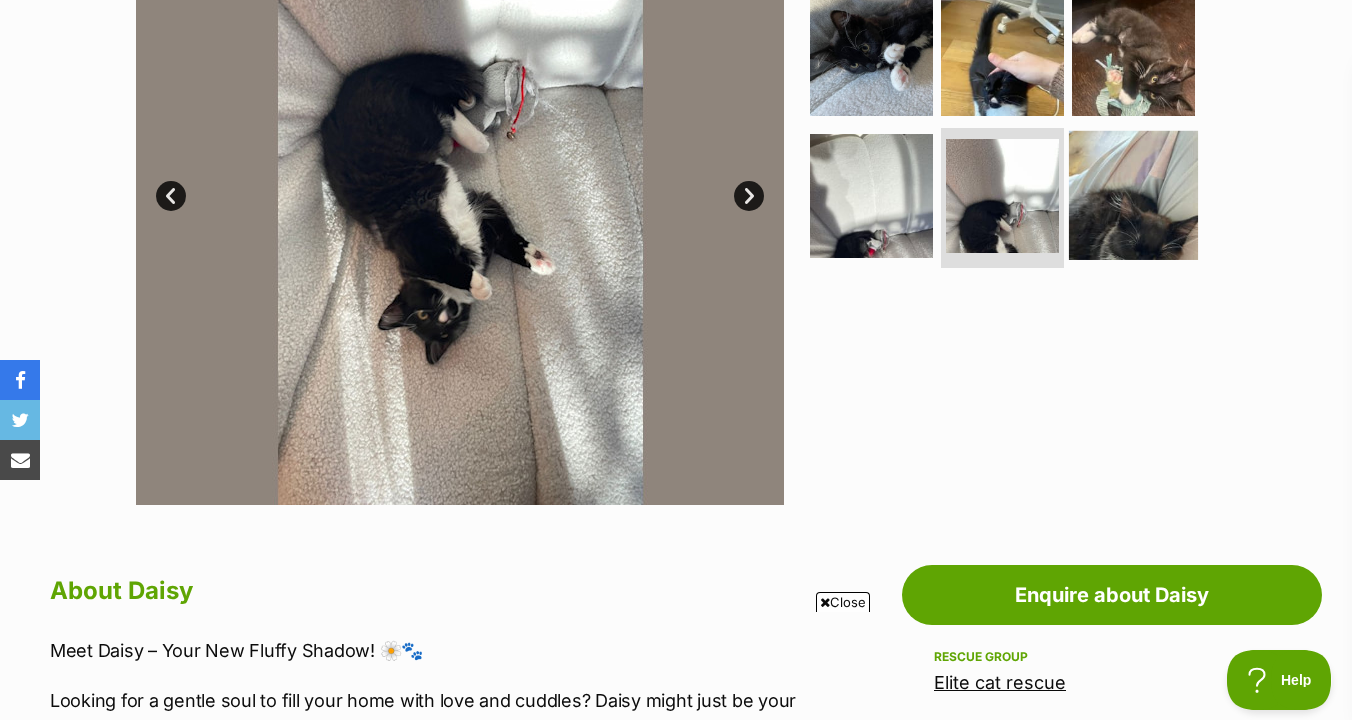 click at bounding box center (1133, 195) 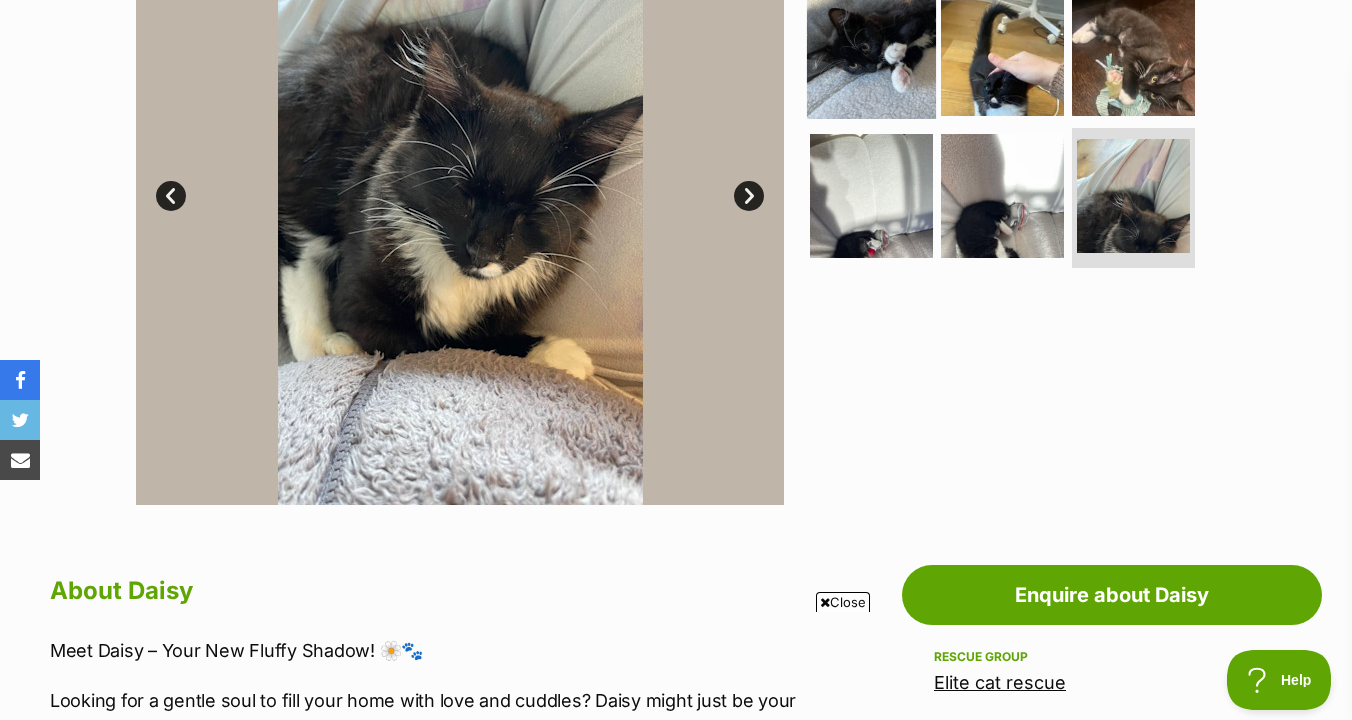 click at bounding box center (871, 53) 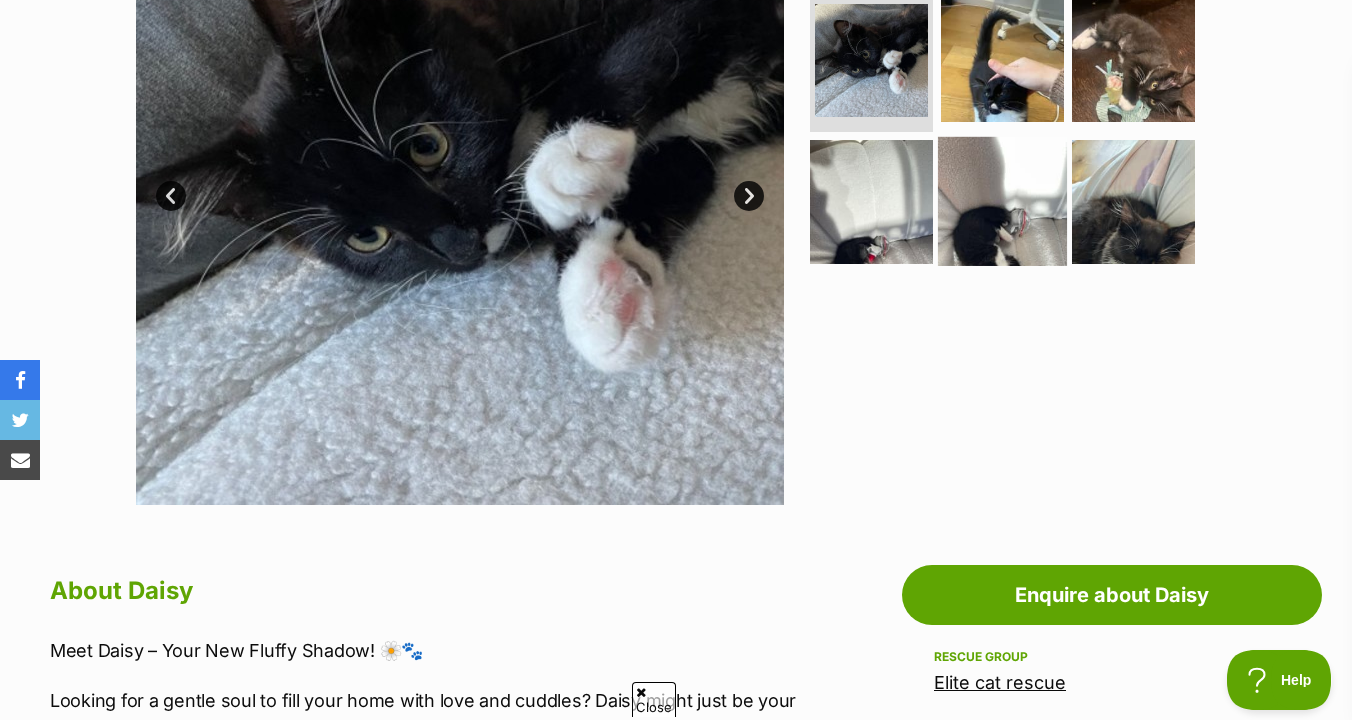 click at bounding box center [1002, 201] 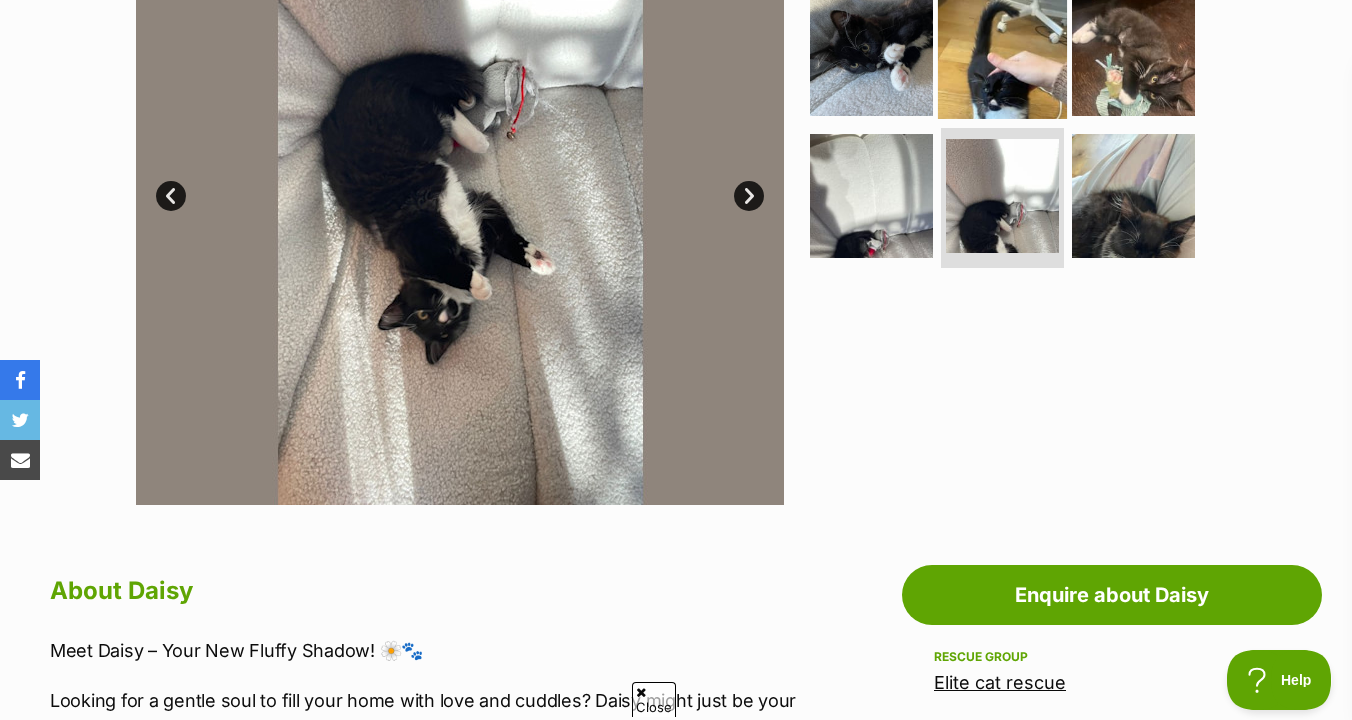 click at bounding box center [1002, 53] 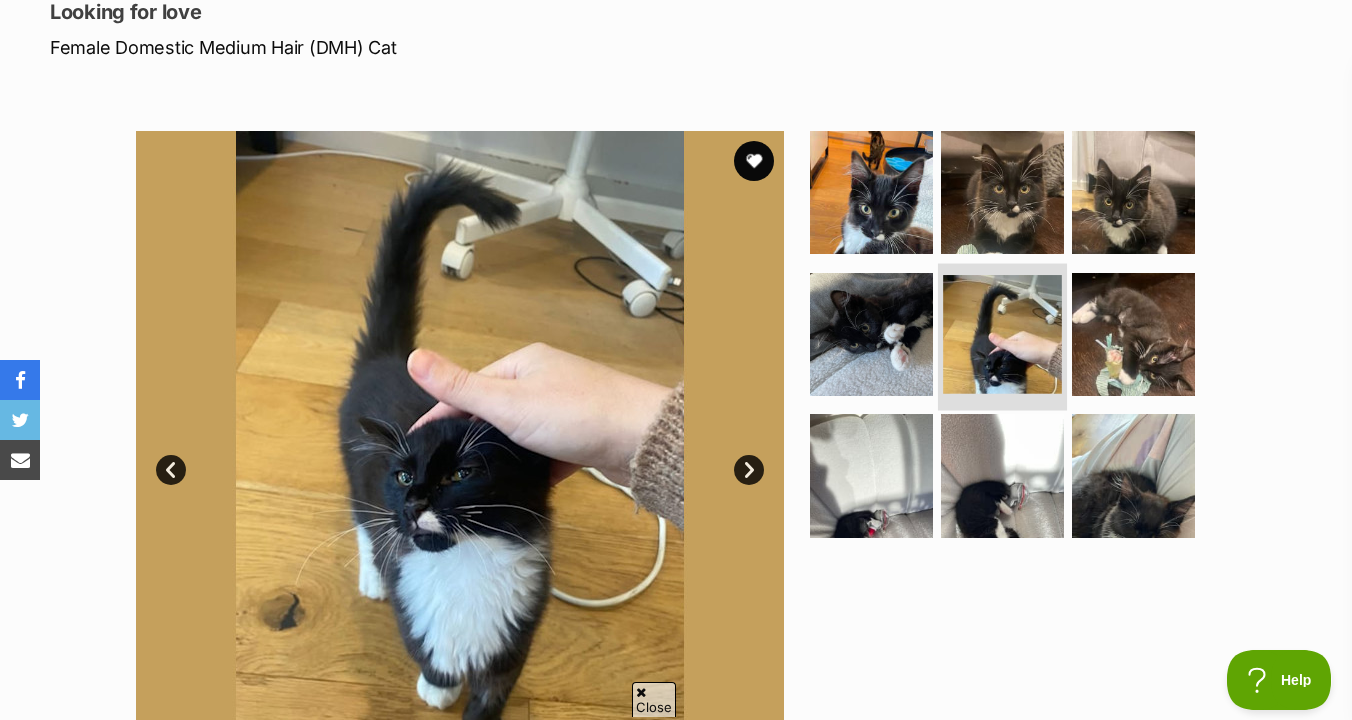 scroll, scrollTop: 237, scrollLeft: 0, axis: vertical 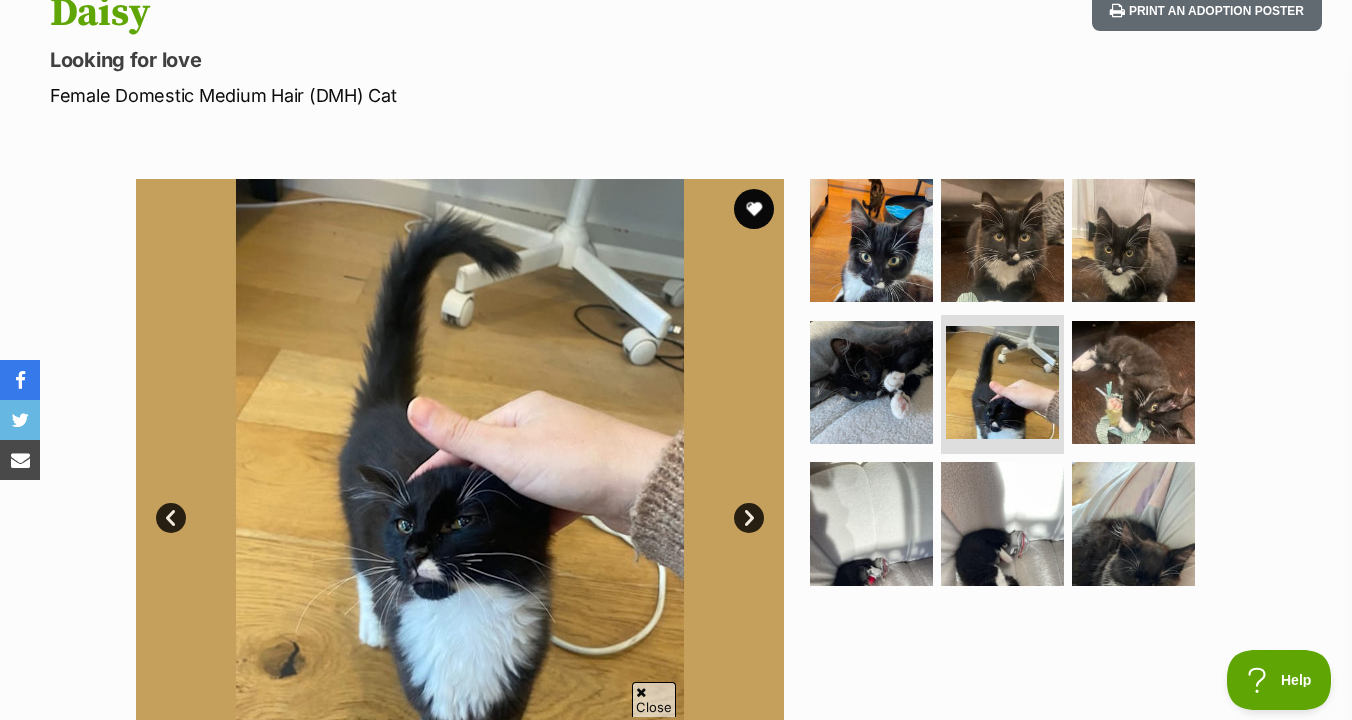click on "Home
>
Rescue pet search
>
Adopt a cat
>
Cats available for adoption
Daisy
Looking for love
Female Domestic Medium Hair (DMH) Cat
Print an adoption poster
Available
5
of 9 images
5
of 9 images
5
of 9 images
5
of 9 images
5
of 9 images
5
of 9 images
5
of 9 images
5
of 9 images
5
of 9 images
Next Prev 1 2 3 4 5 6 7 8 9
Advertisement
Adoption information
I've been adopted!
This pet is no longer available
On Hold
Enquire about Daisy
Find available pets like this!
Rescue group
Elite cat rescue
PetRescue ID
1127579
Location
Windsor, VIC
Age
4 months
Adoption fee
$300.00
.
Coat" at bounding box center (676, 1372) 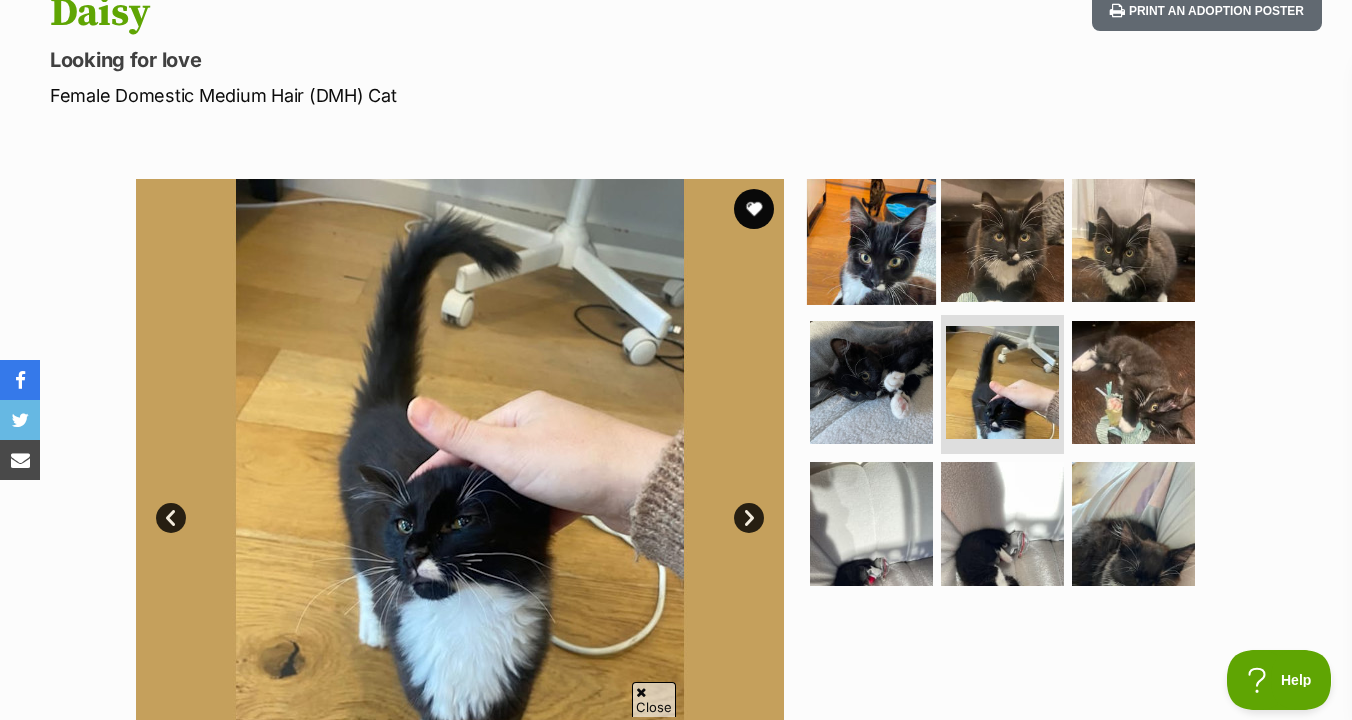click at bounding box center (871, 240) 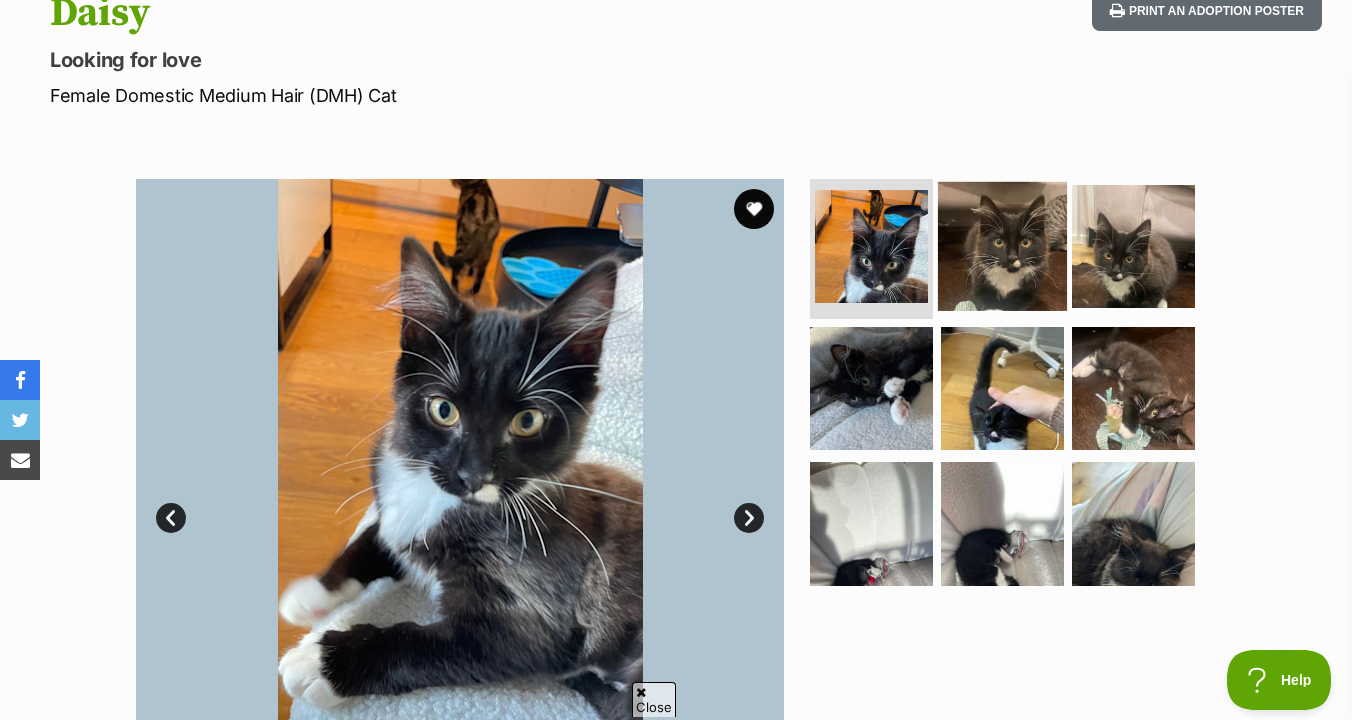 click at bounding box center (1002, 246) 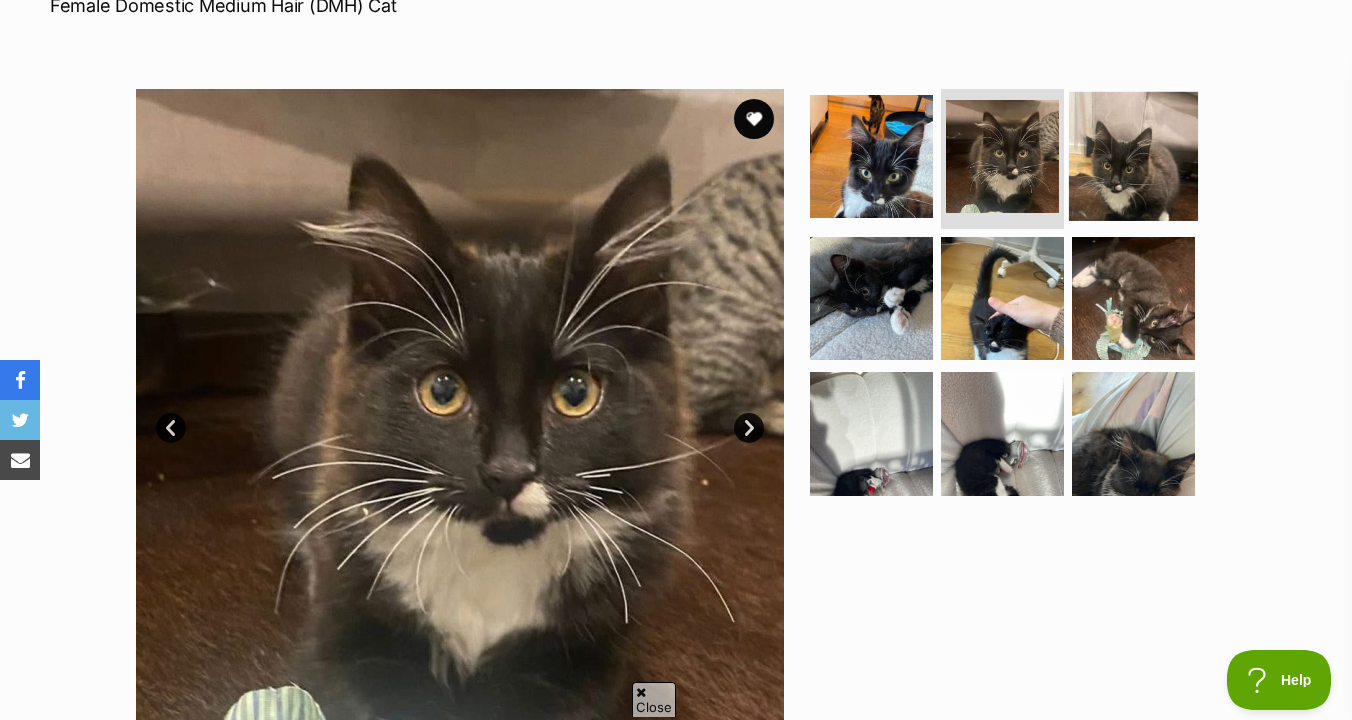 scroll, scrollTop: 937, scrollLeft: 0, axis: vertical 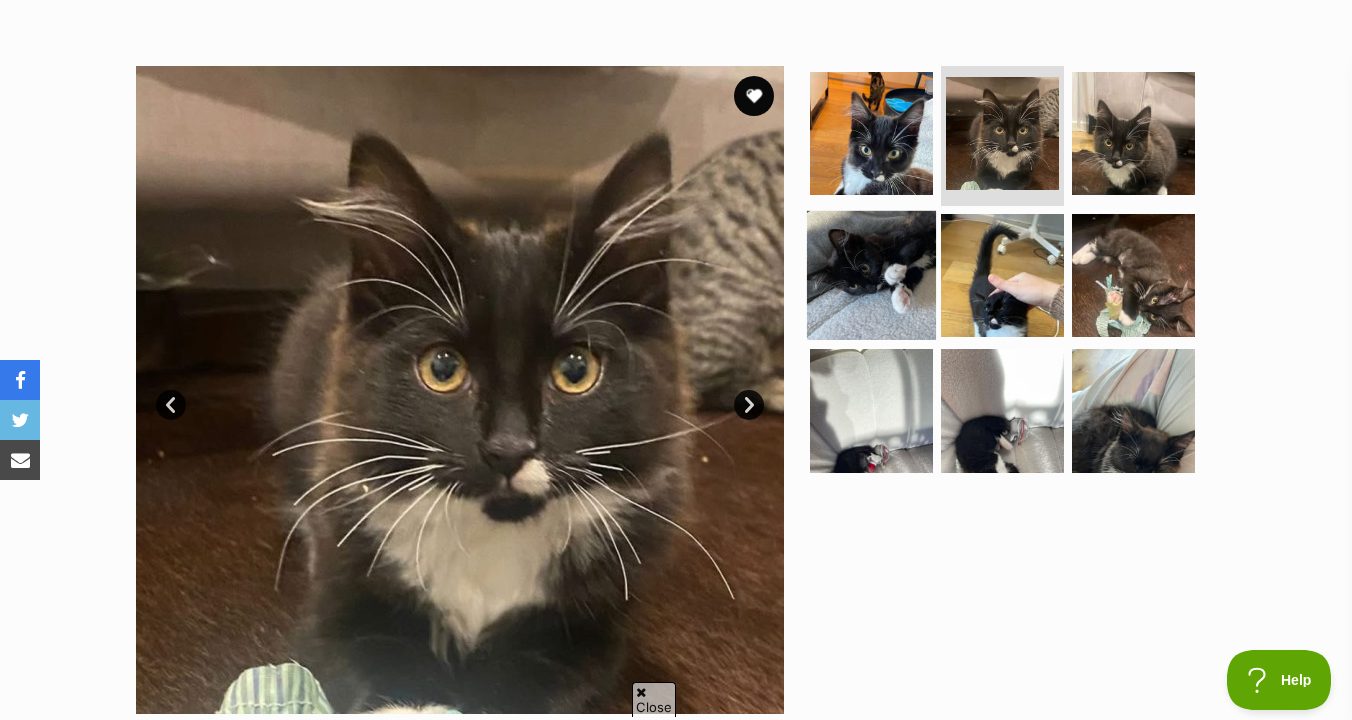 click at bounding box center [871, 274] 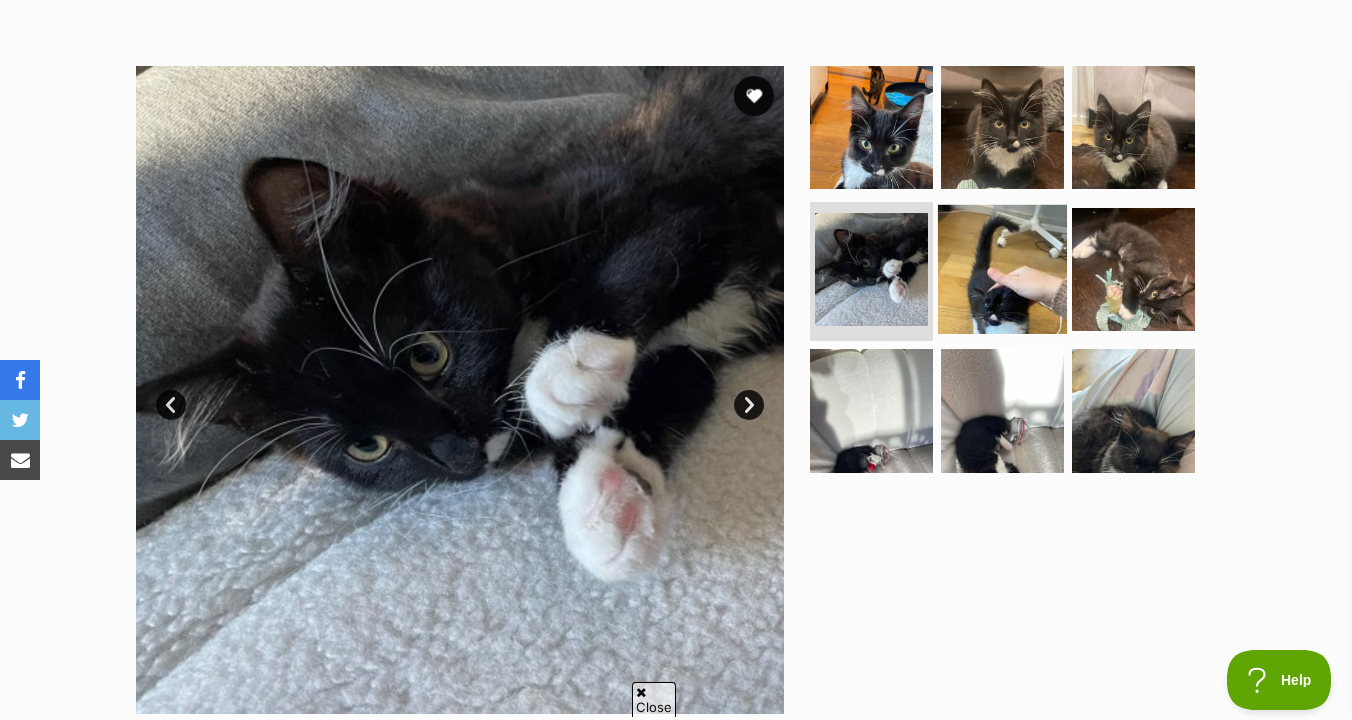 click at bounding box center [1002, 268] 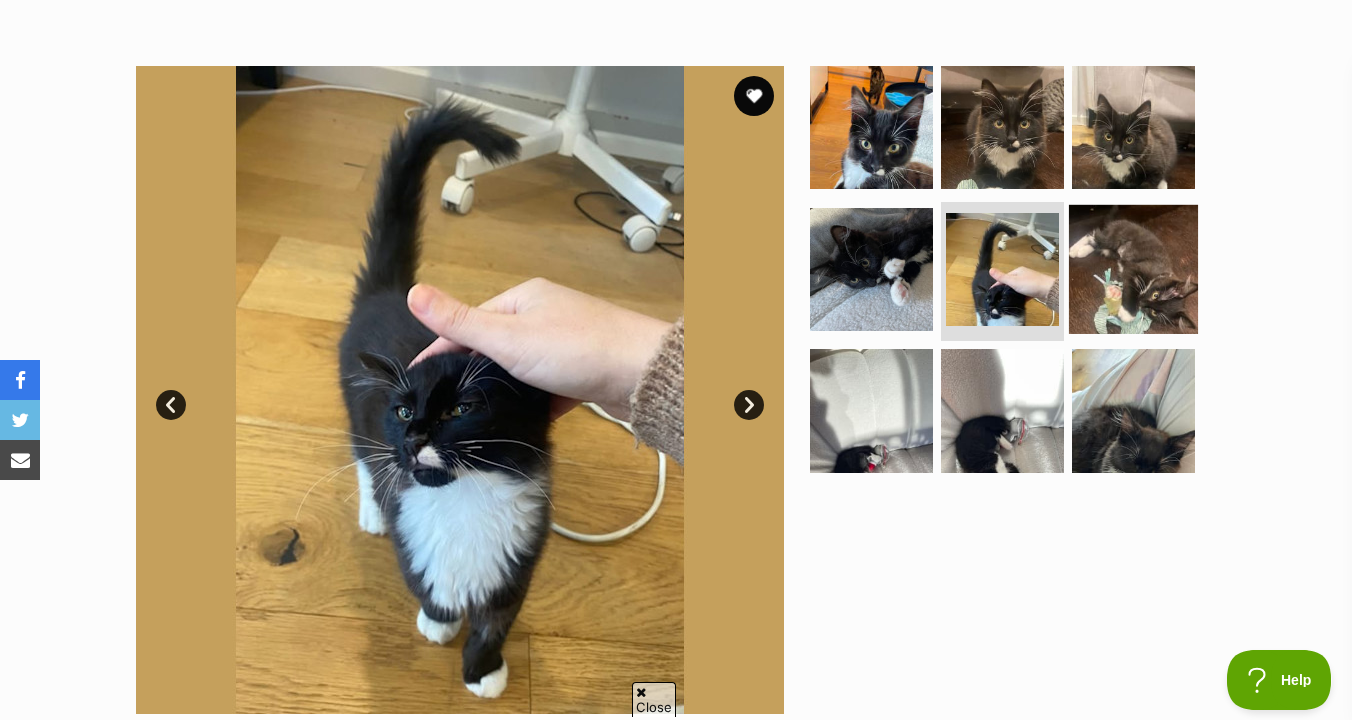 scroll, scrollTop: 0, scrollLeft: 0, axis: both 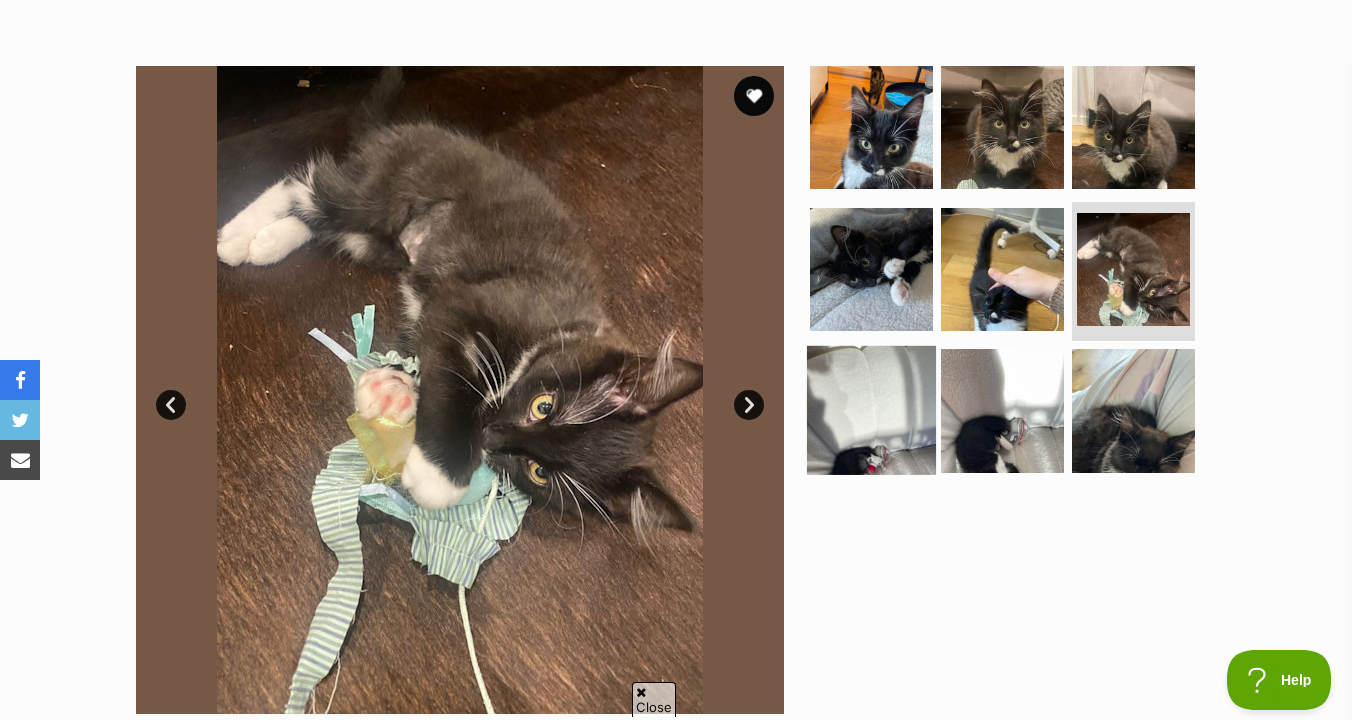 click at bounding box center [871, 410] 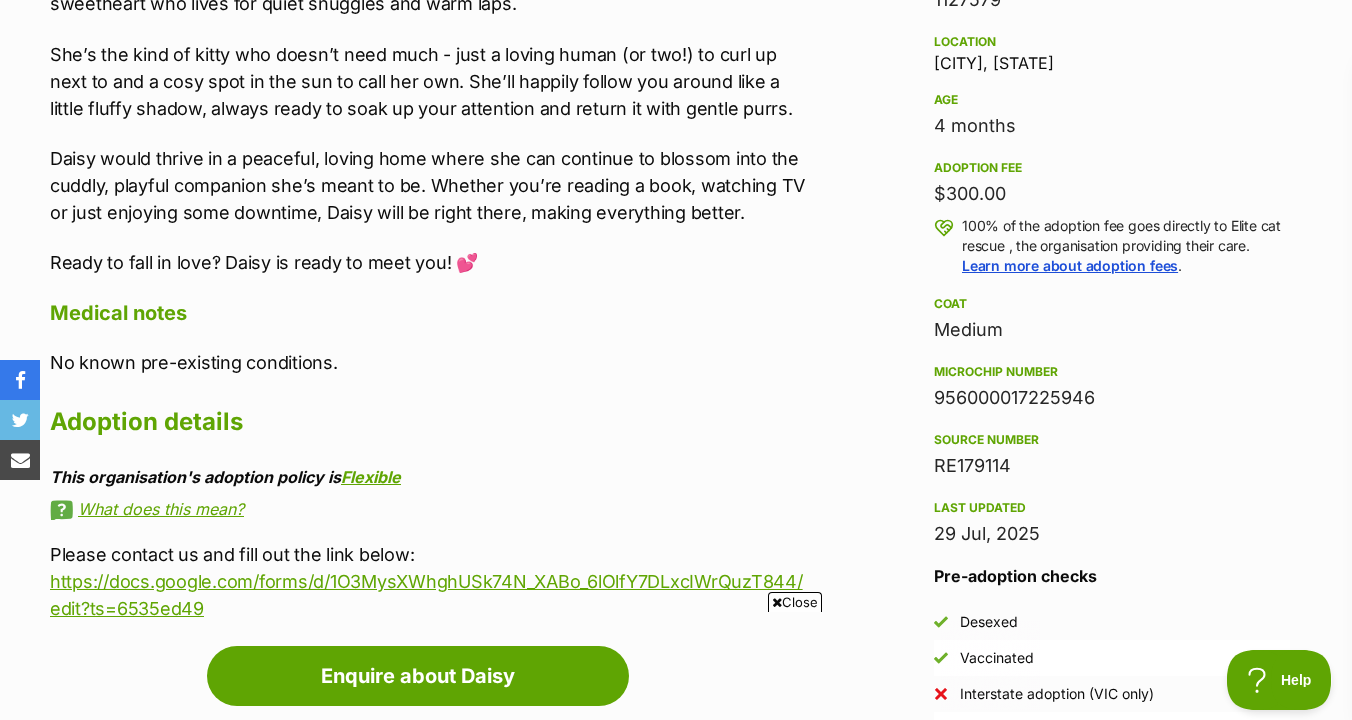scroll, scrollTop: 0, scrollLeft: 0, axis: both 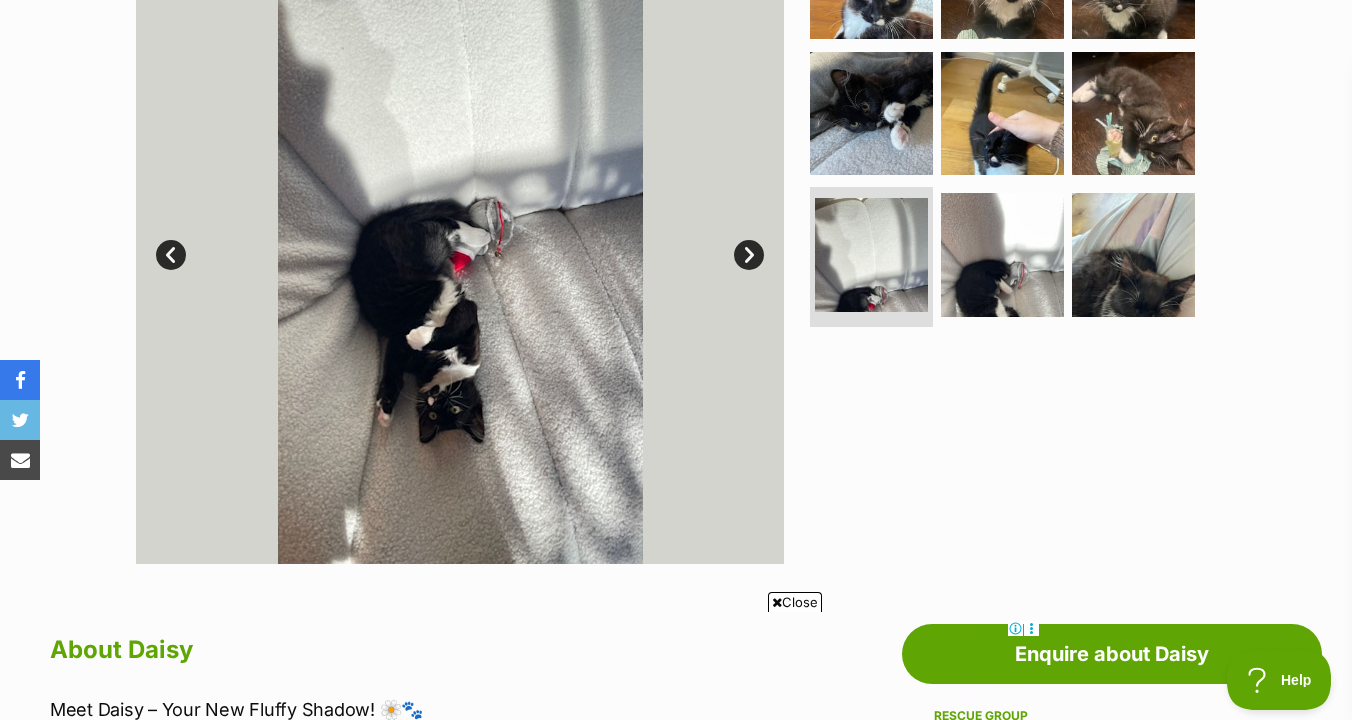 click on "Next" at bounding box center [749, 255] 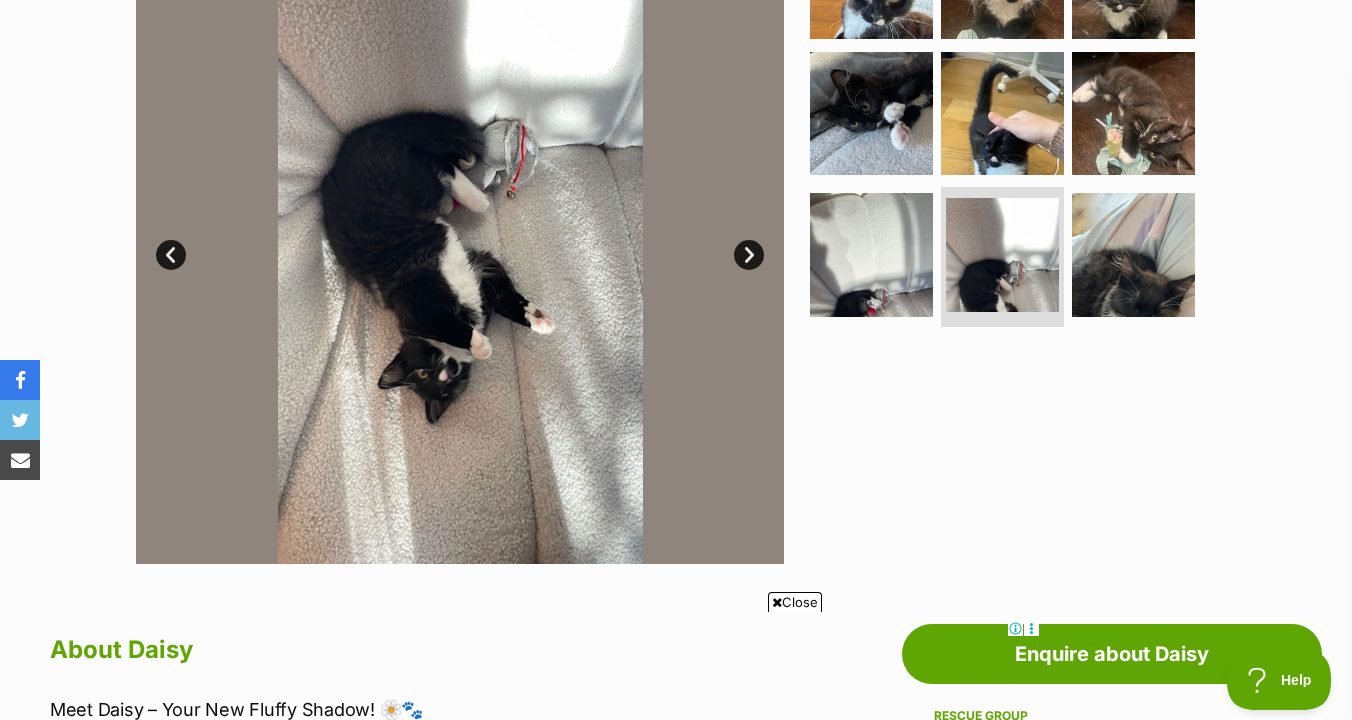 scroll, scrollTop: 497, scrollLeft: 0, axis: vertical 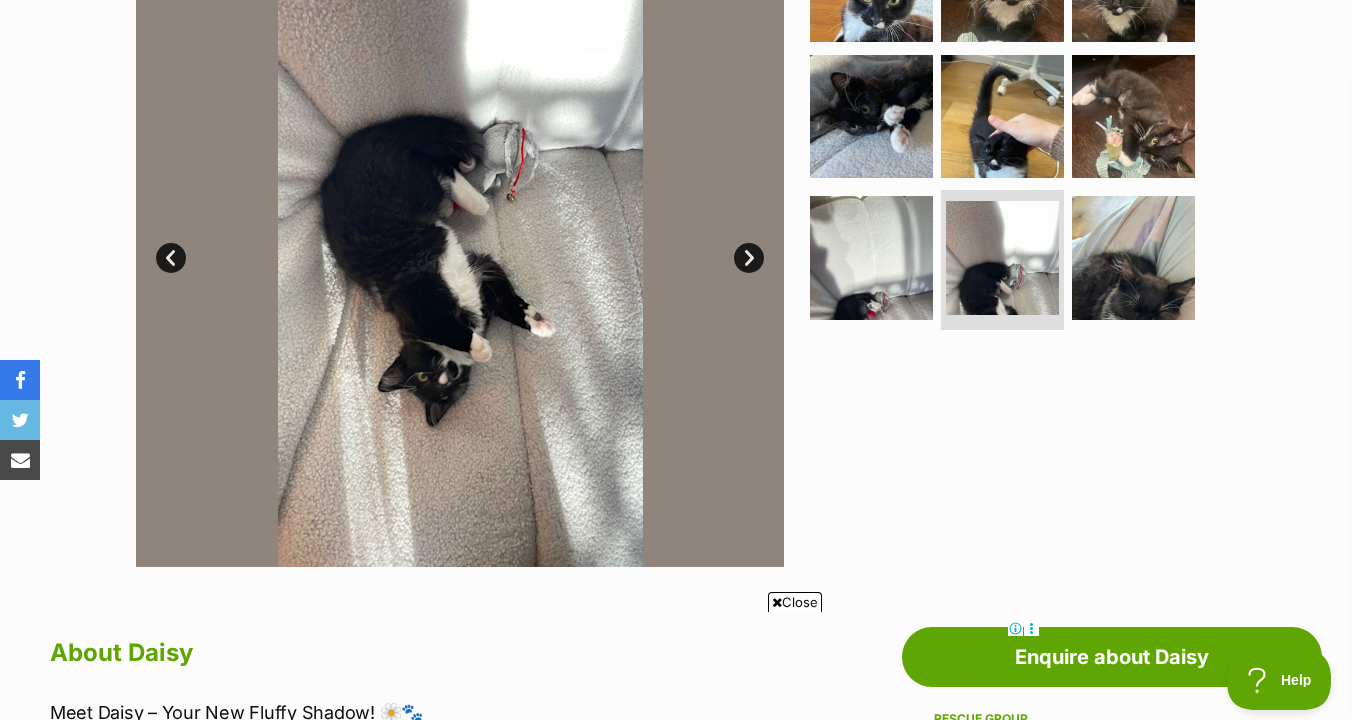 click on "Next" at bounding box center (749, 258) 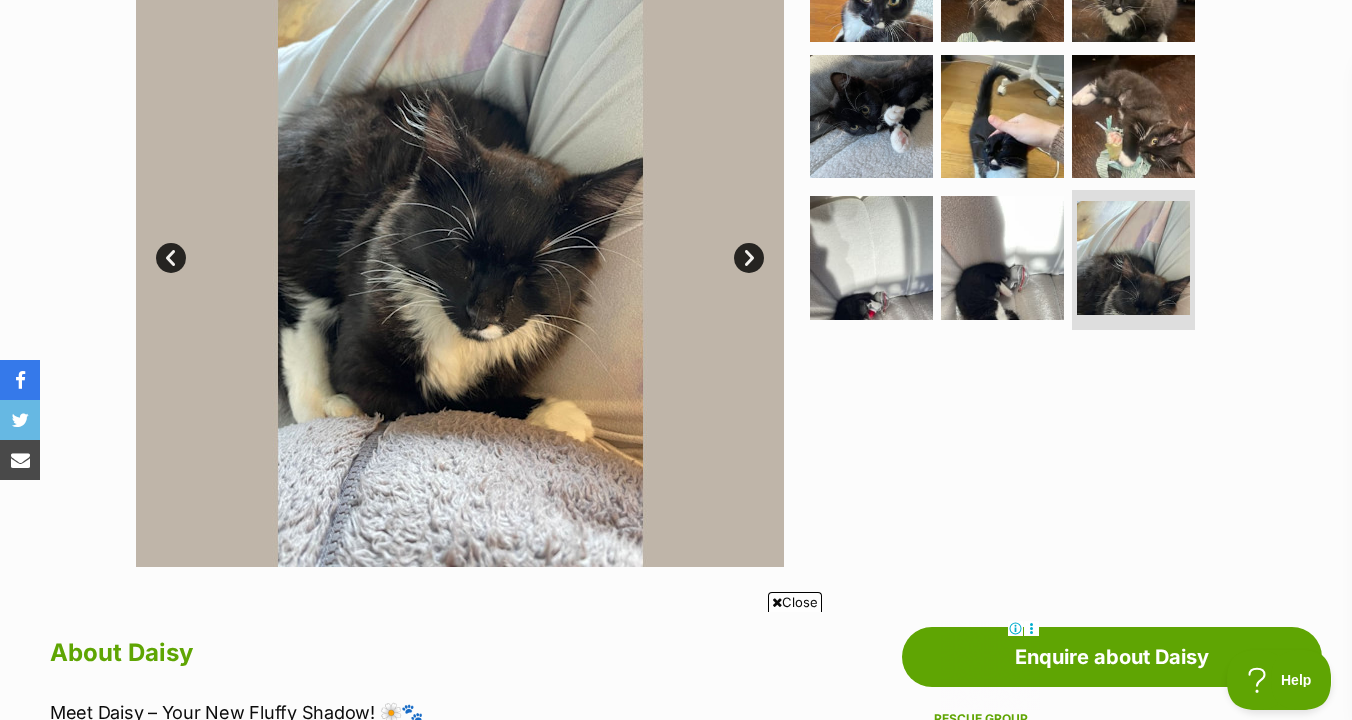 click on "Next" at bounding box center (749, 258) 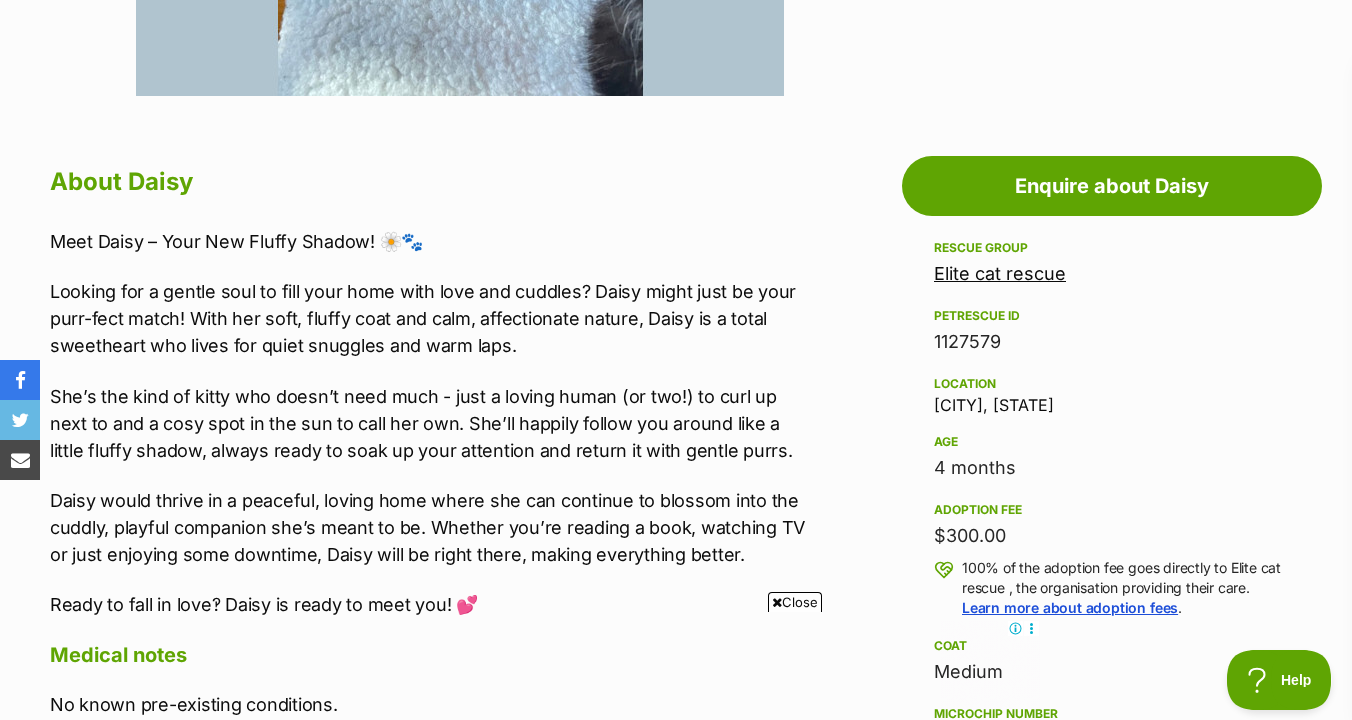 scroll, scrollTop: 1046, scrollLeft: 0, axis: vertical 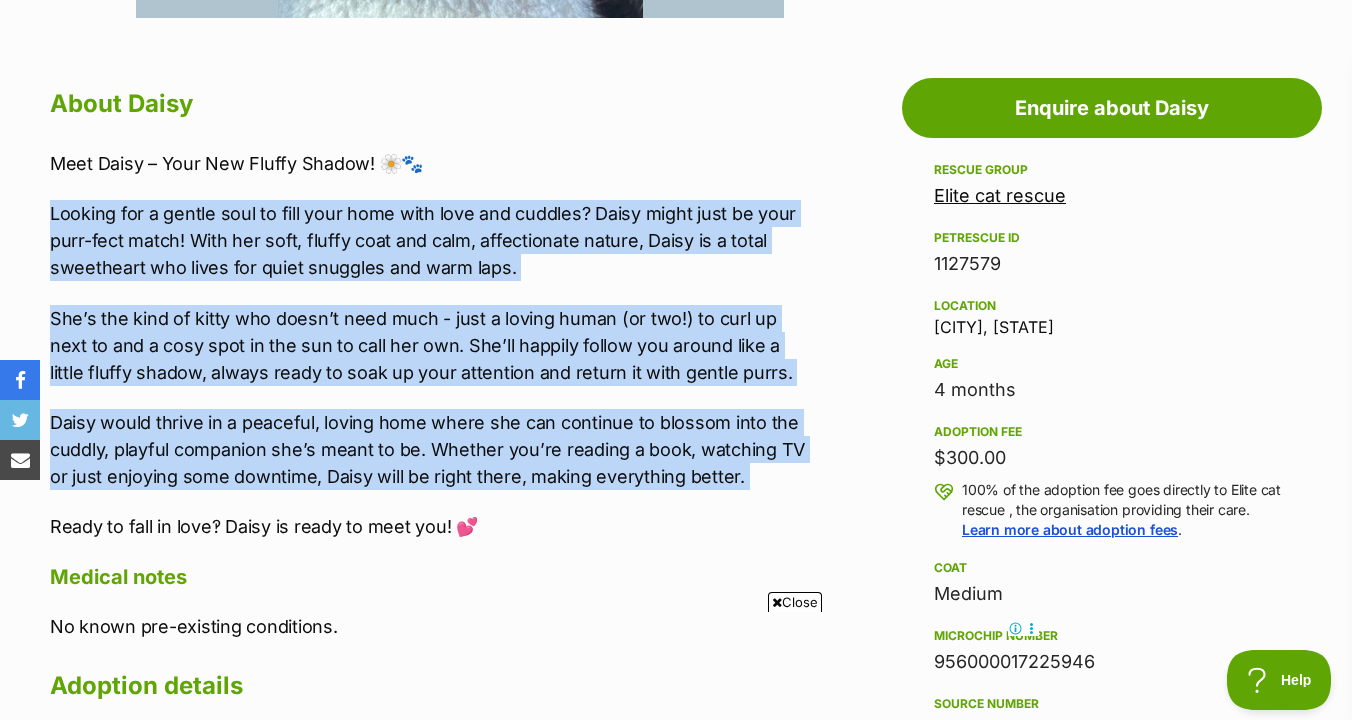 drag, startPoint x: 754, startPoint y: 181, endPoint x: 733, endPoint y: 503, distance: 322.68405 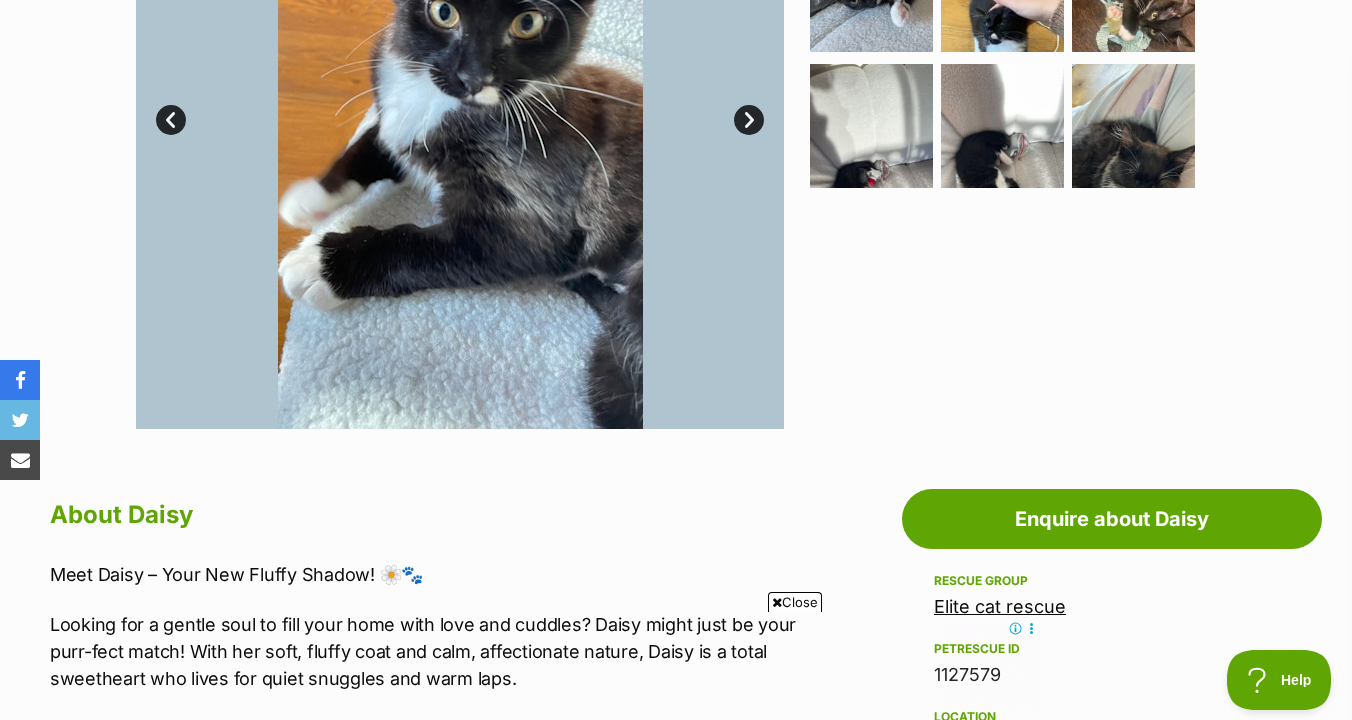 scroll, scrollTop: 493, scrollLeft: 0, axis: vertical 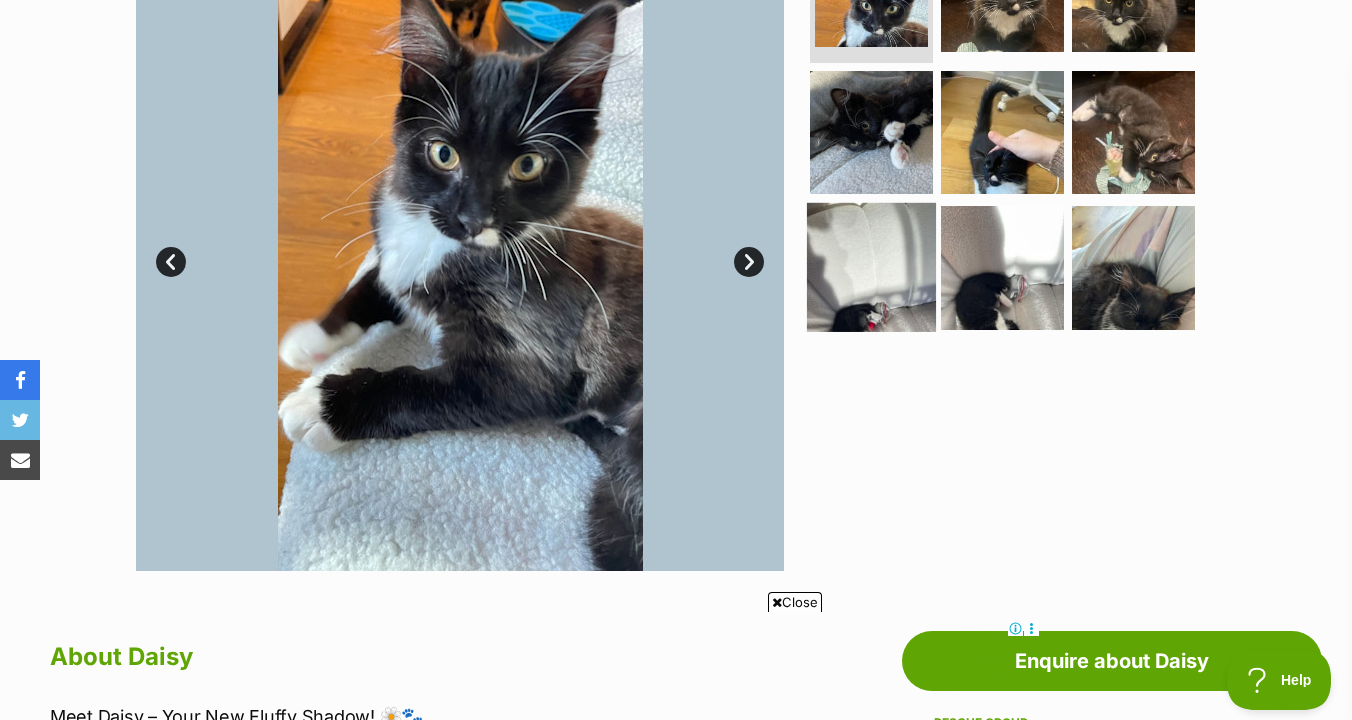 click at bounding box center (871, 267) 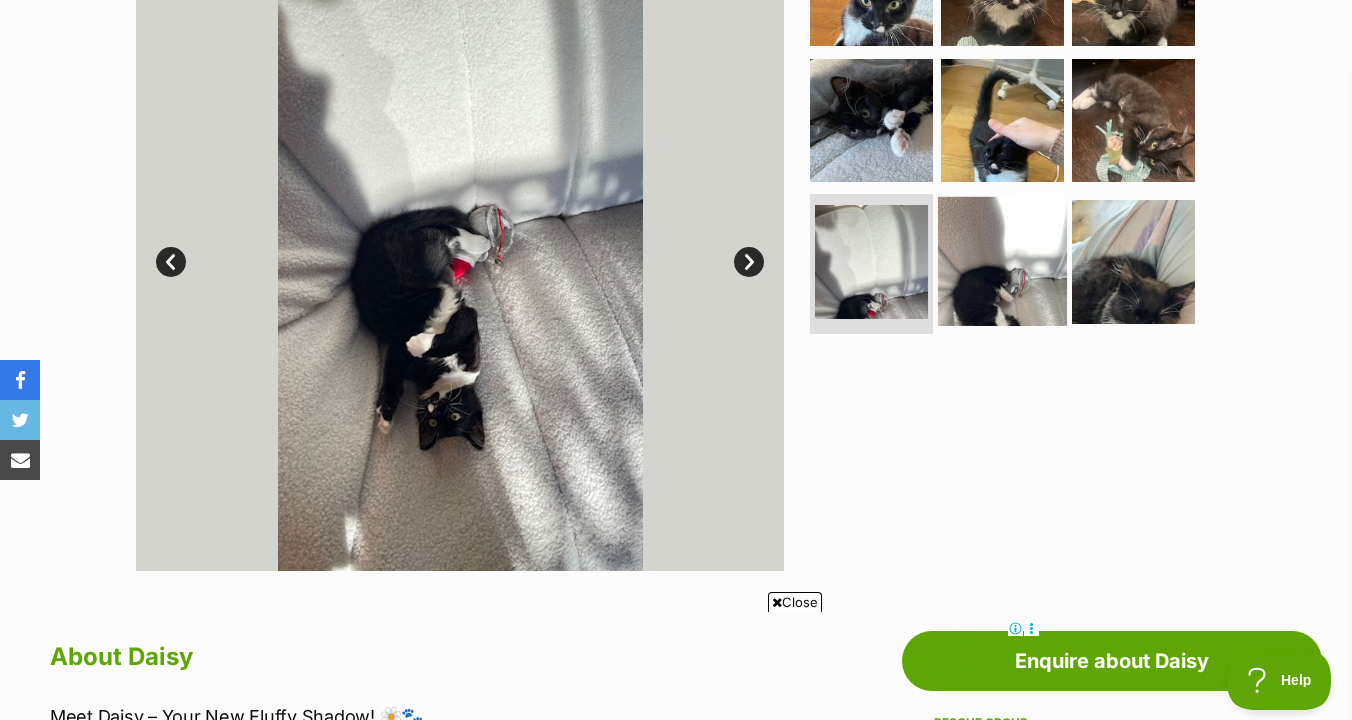 click at bounding box center (1002, 261) 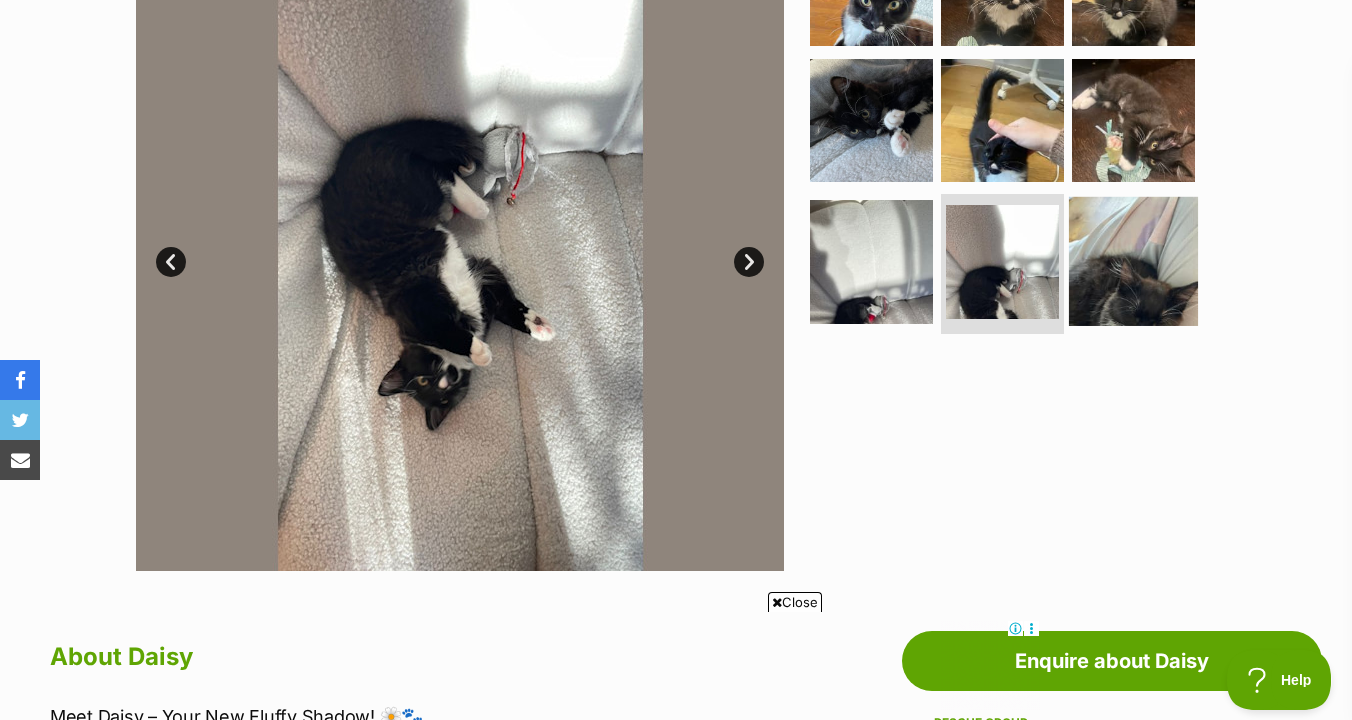 click at bounding box center [1133, 261] 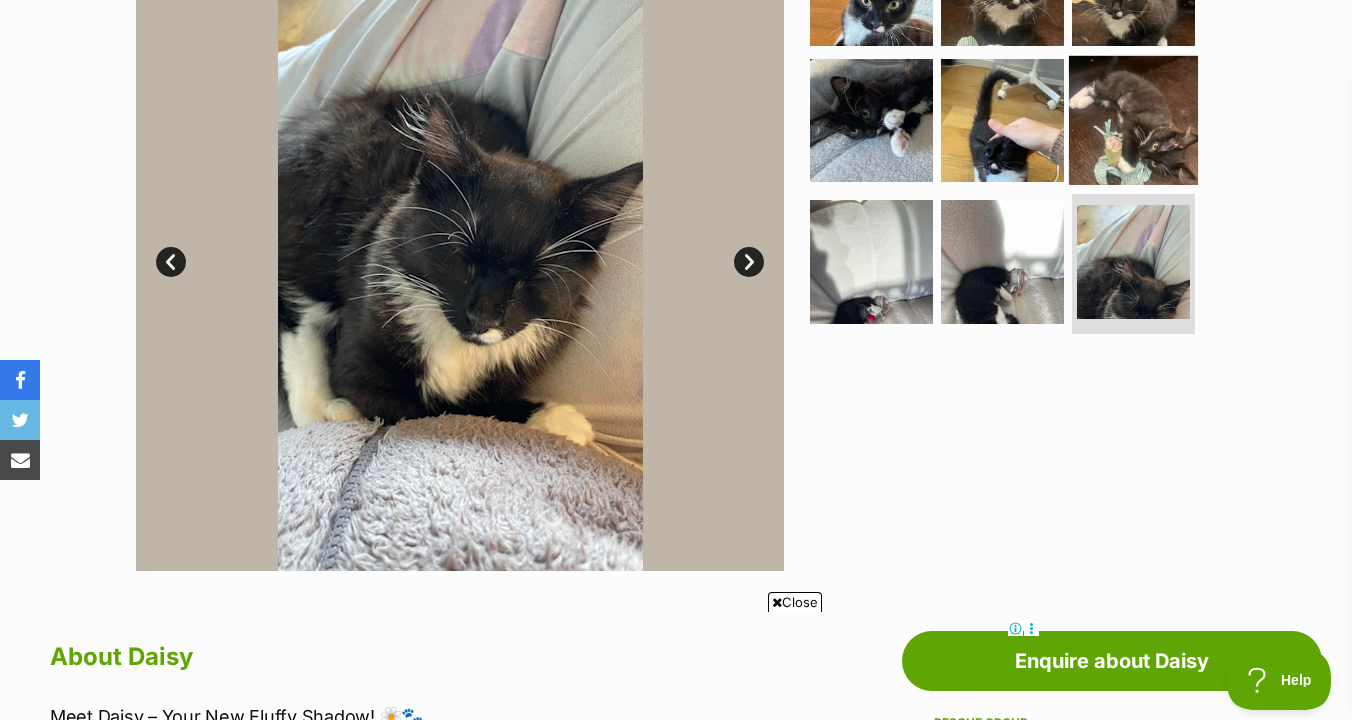 click at bounding box center [1133, 119] 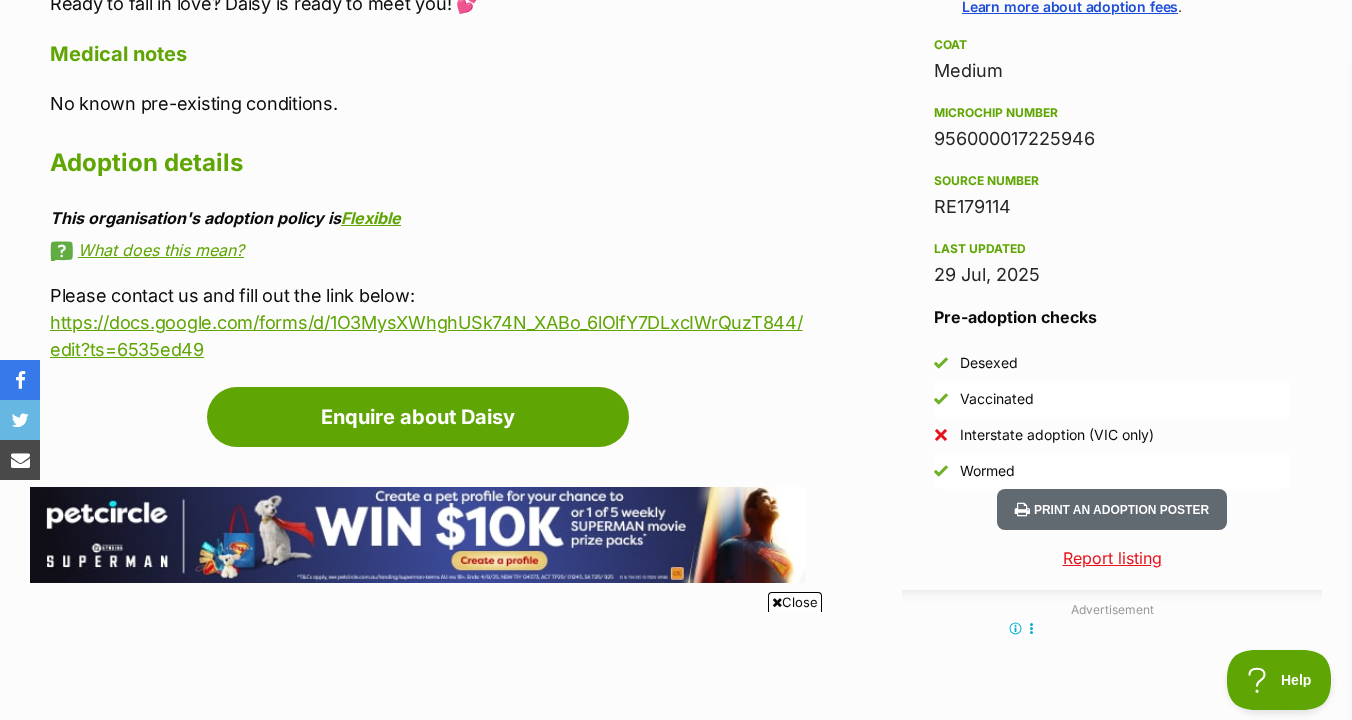 scroll, scrollTop: 1586, scrollLeft: 0, axis: vertical 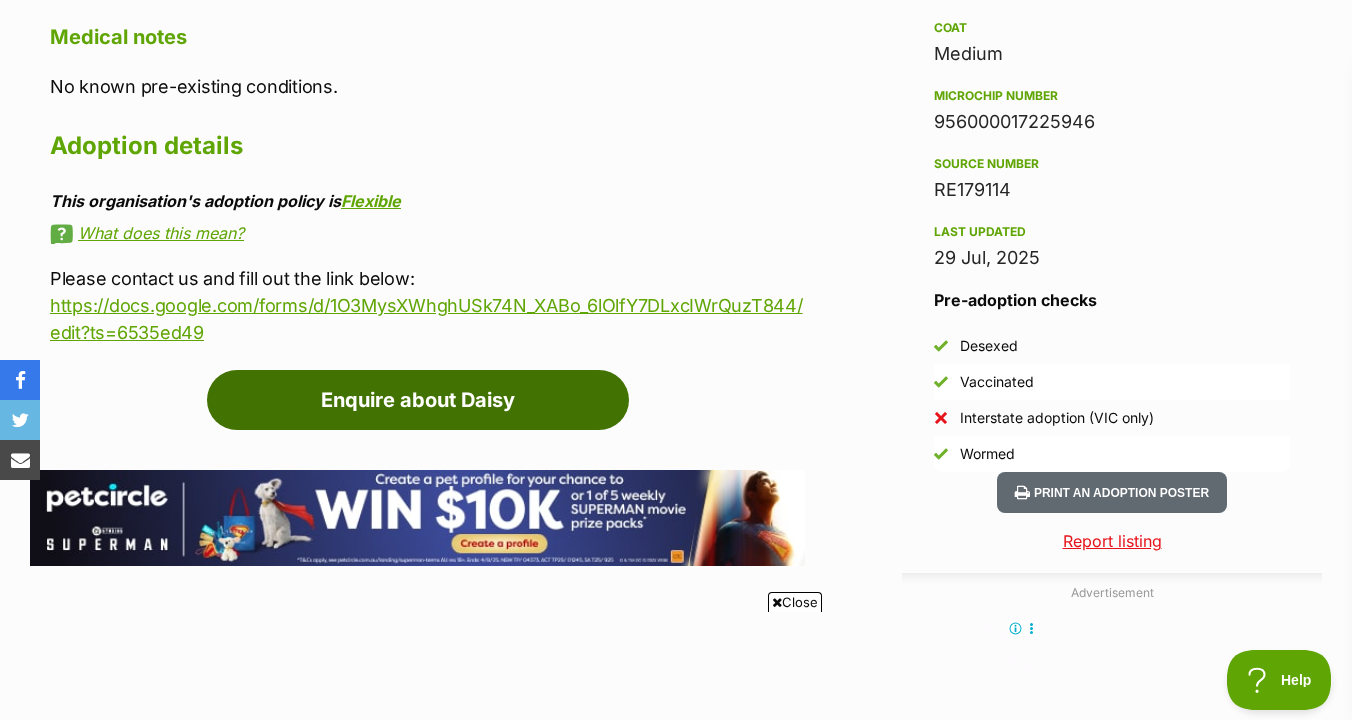 click on "Enquire about Daisy" at bounding box center (418, 400) 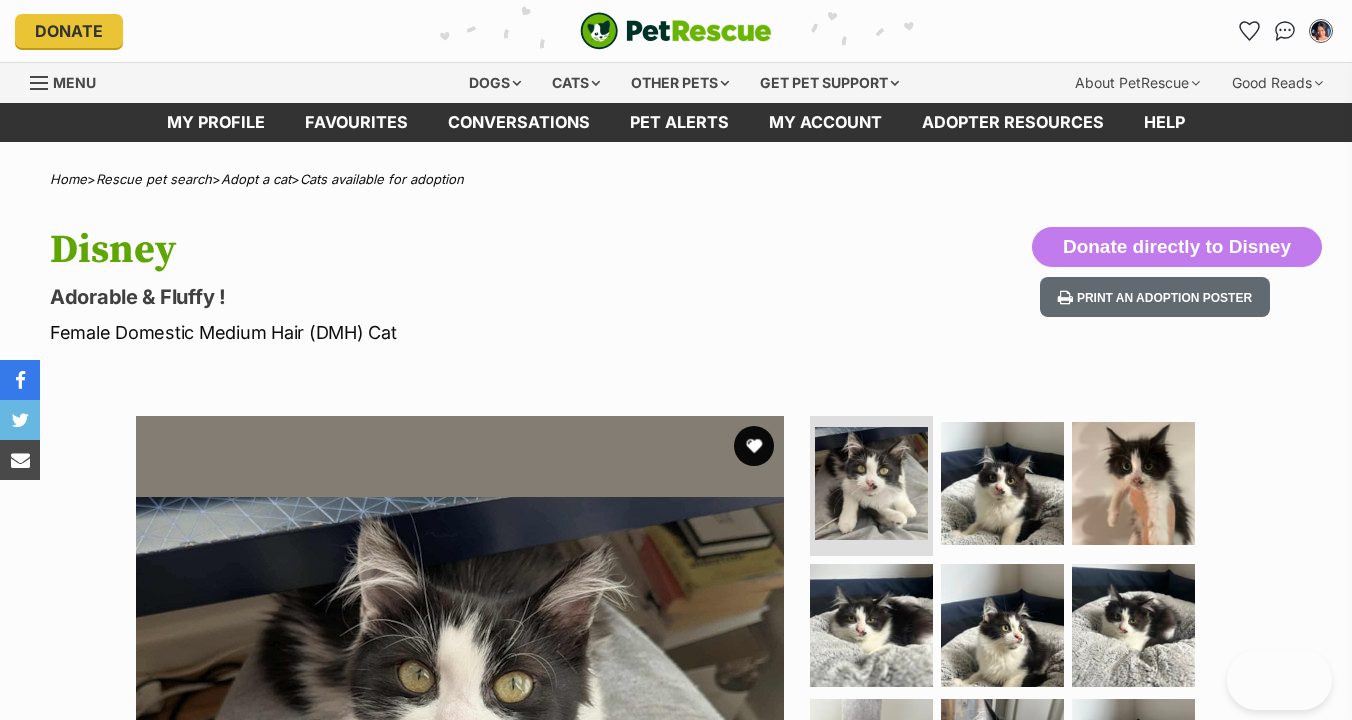 scroll, scrollTop: 0, scrollLeft: 0, axis: both 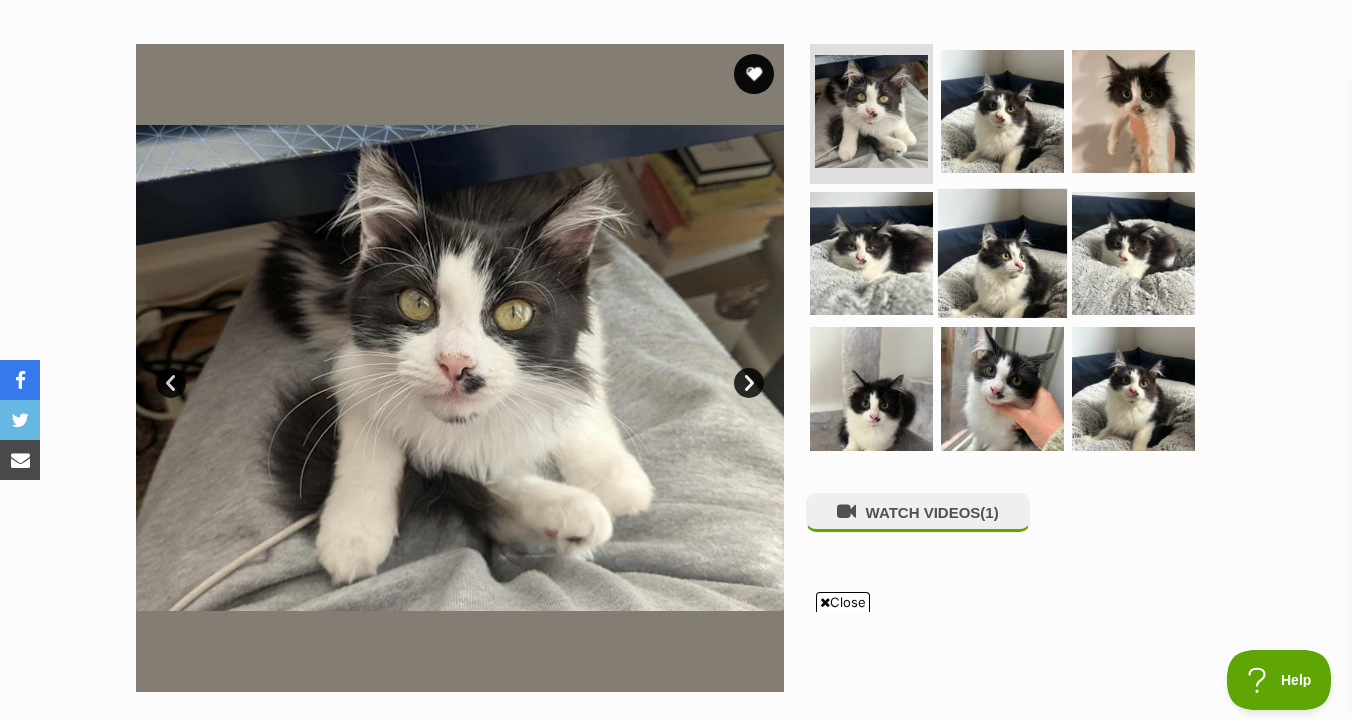 click at bounding box center (1002, 252) 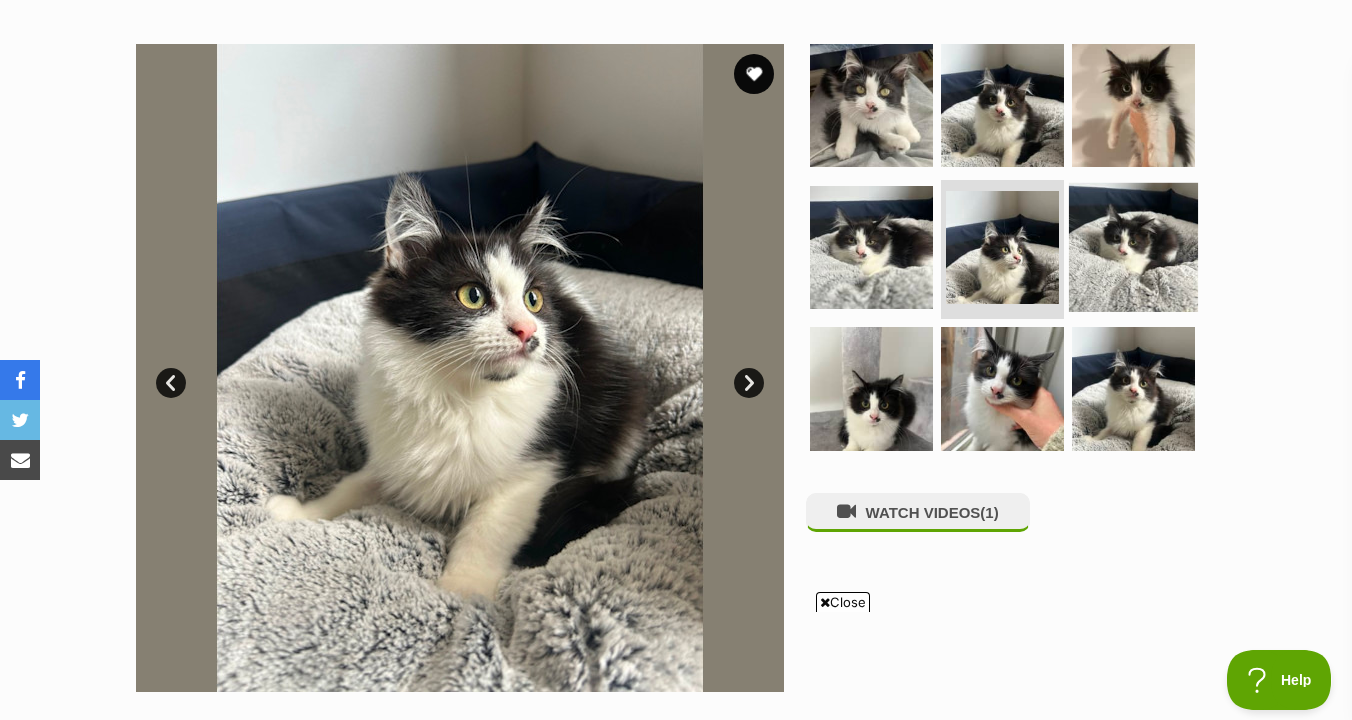 click at bounding box center [1133, 246] 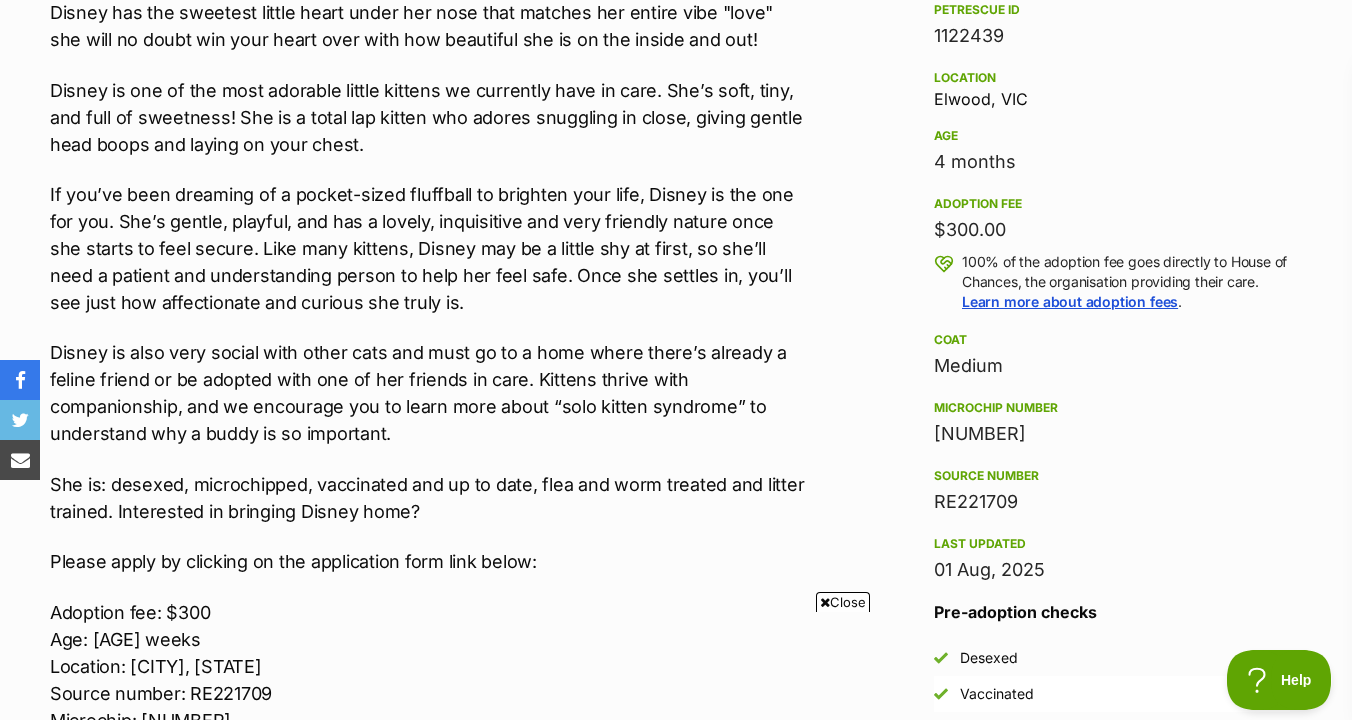scroll, scrollTop: 1269, scrollLeft: 0, axis: vertical 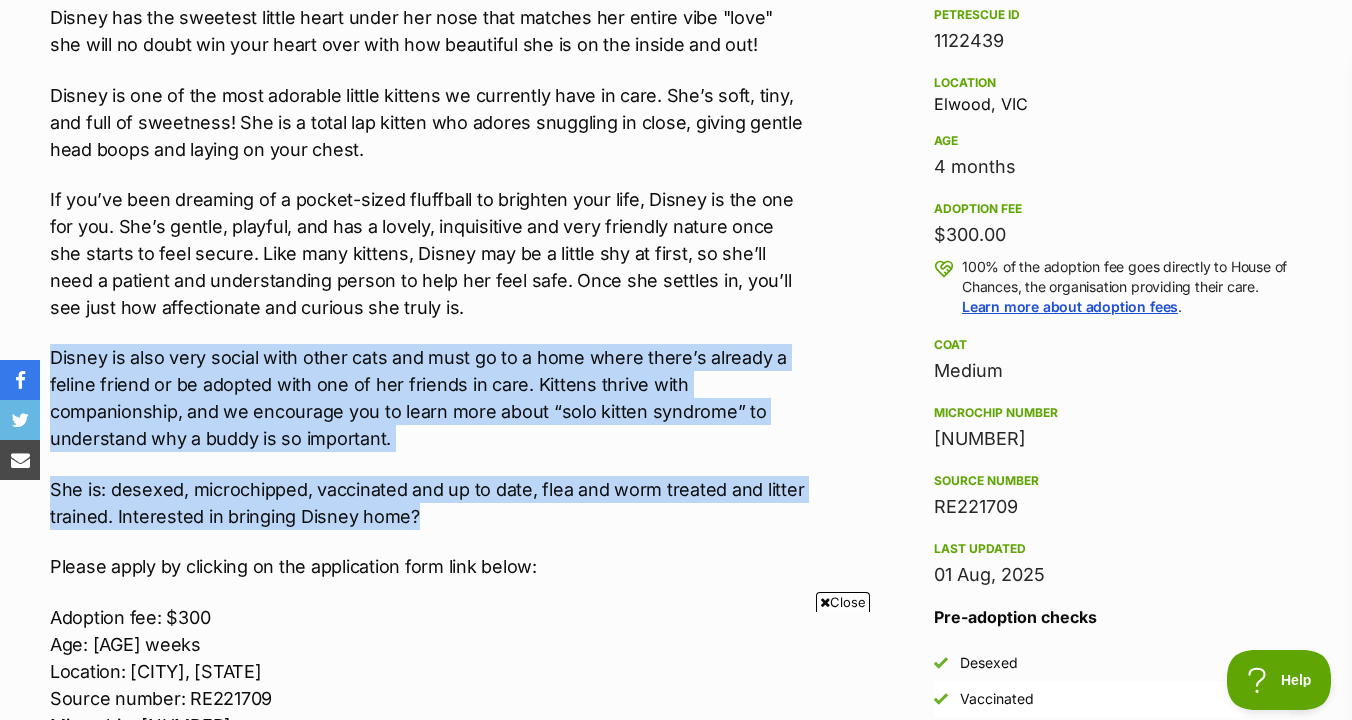 drag, startPoint x: 776, startPoint y: 508, endPoint x: 776, endPoint y: 338, distance: 170 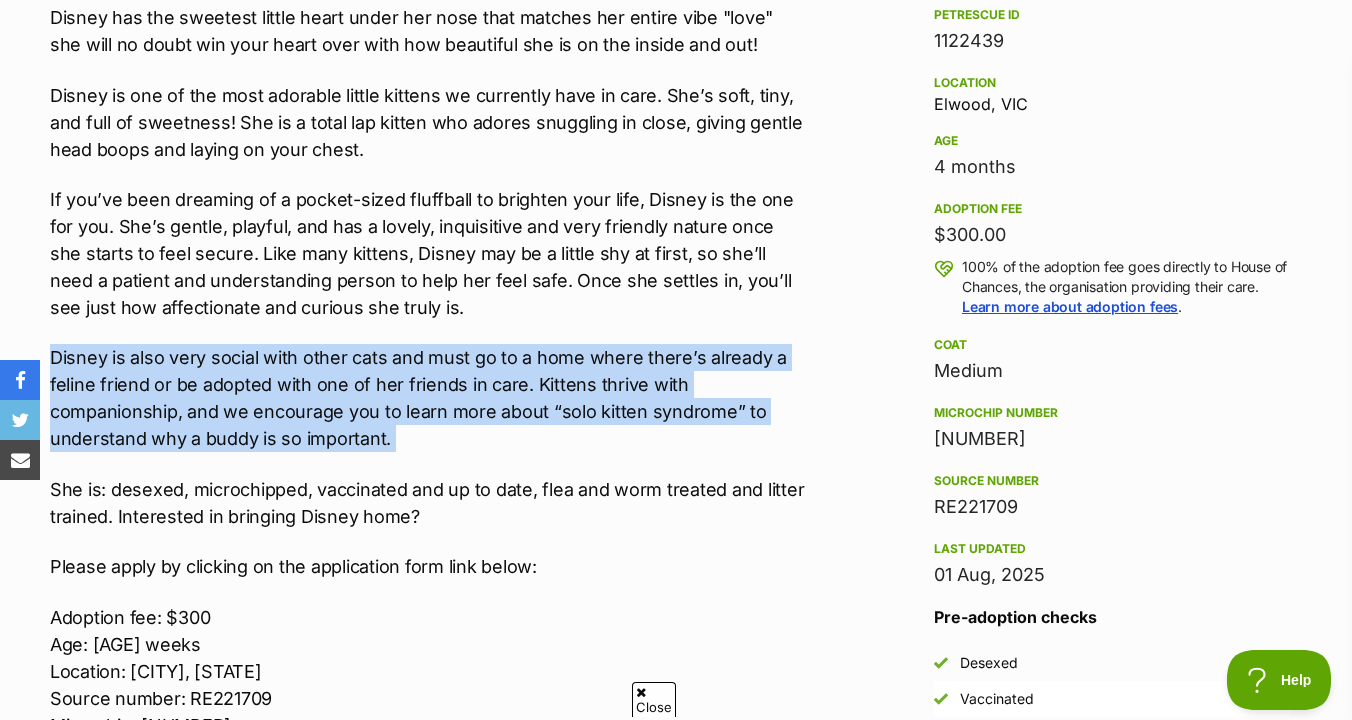 drag, startPoint x: 776, startPoint y: 332, endPoint x: 776, endPoint y: 464, distance: 132 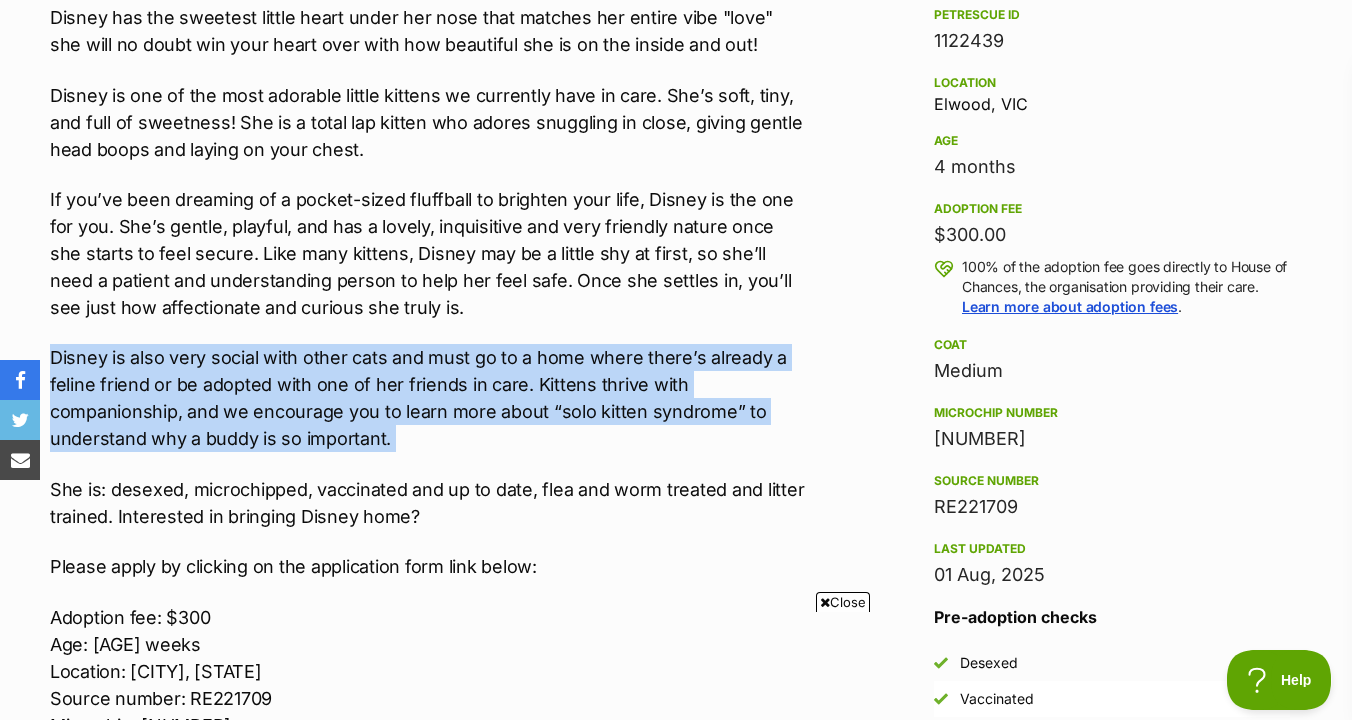 click on "Please adopt me! Disney is such a cuddly, adorable and fluffy little baby who would love to join your family ❤️
Disney has the sweetest little heart under her nose that matches her entire vibe "love" she will no doubt win your heart over with how beautiful she is on the inside and out!
Disney is one of the most adorable little kittens we currently have in care. She’s soft, tiny, and full of sweetness! She is a total lap kitten who adores snuggling in close, giving gentle head boops and laying on your chest.
If you’ve been dreaming of a pocket-sized fluffball to brighten your life, Disney is the one for you. She’s gentle, playful, and has a lovely, inquisitive and very friendly nature once she starts to feel secure. Like many kittens, Disney may be a little shy at first, so she’ll need a patient and understanding person to help her feel safe. Once she settles in, you’ll see just how affectionate and curious she truly is.
Adoption fee: $300
Age: 14 weeks" at bounding box center (427, 360) 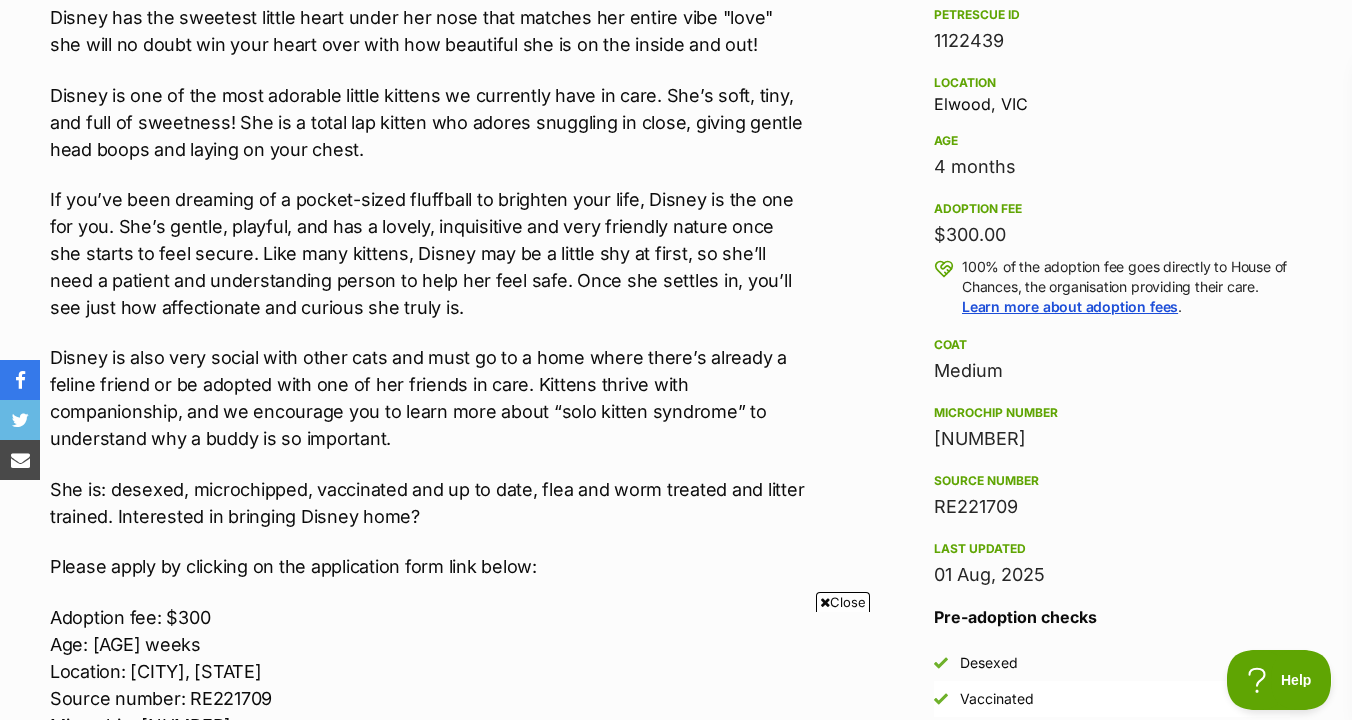 scroll, scrollTop: 0, scrollLeft: 0, axis: both 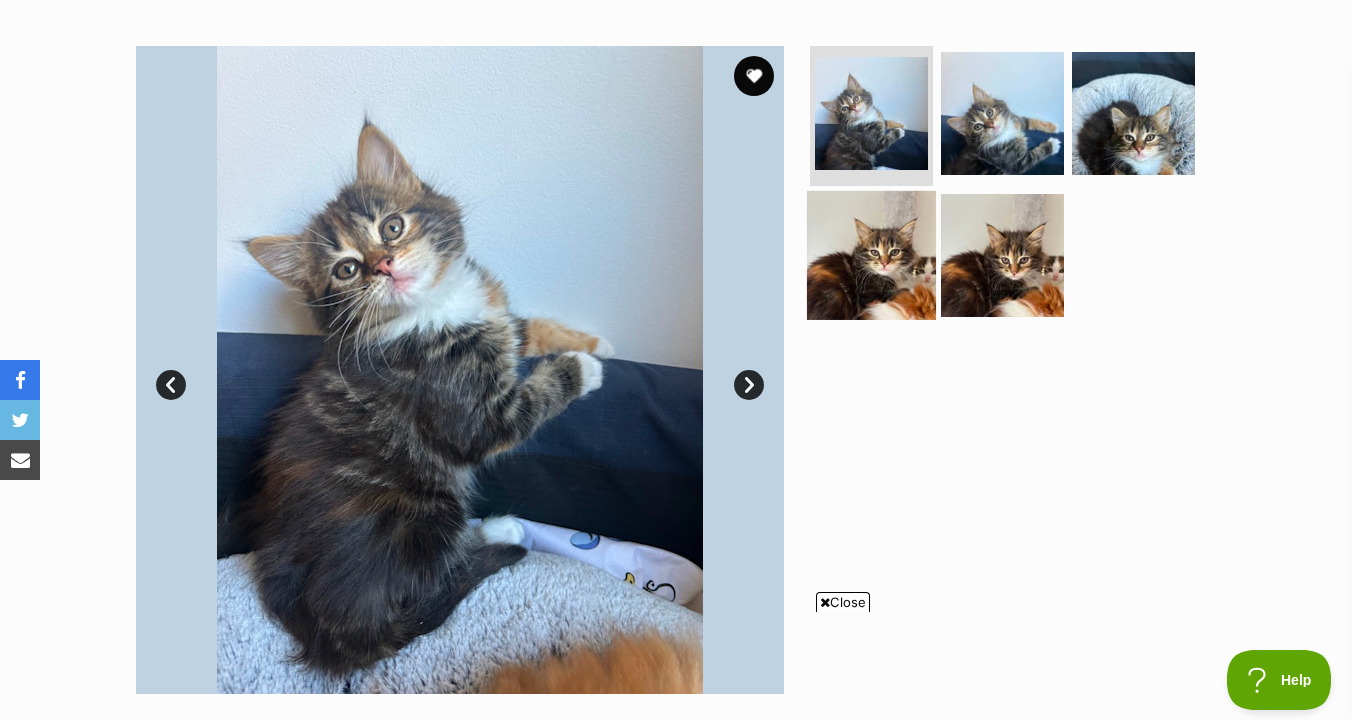 click at bounding box center (871, 254) 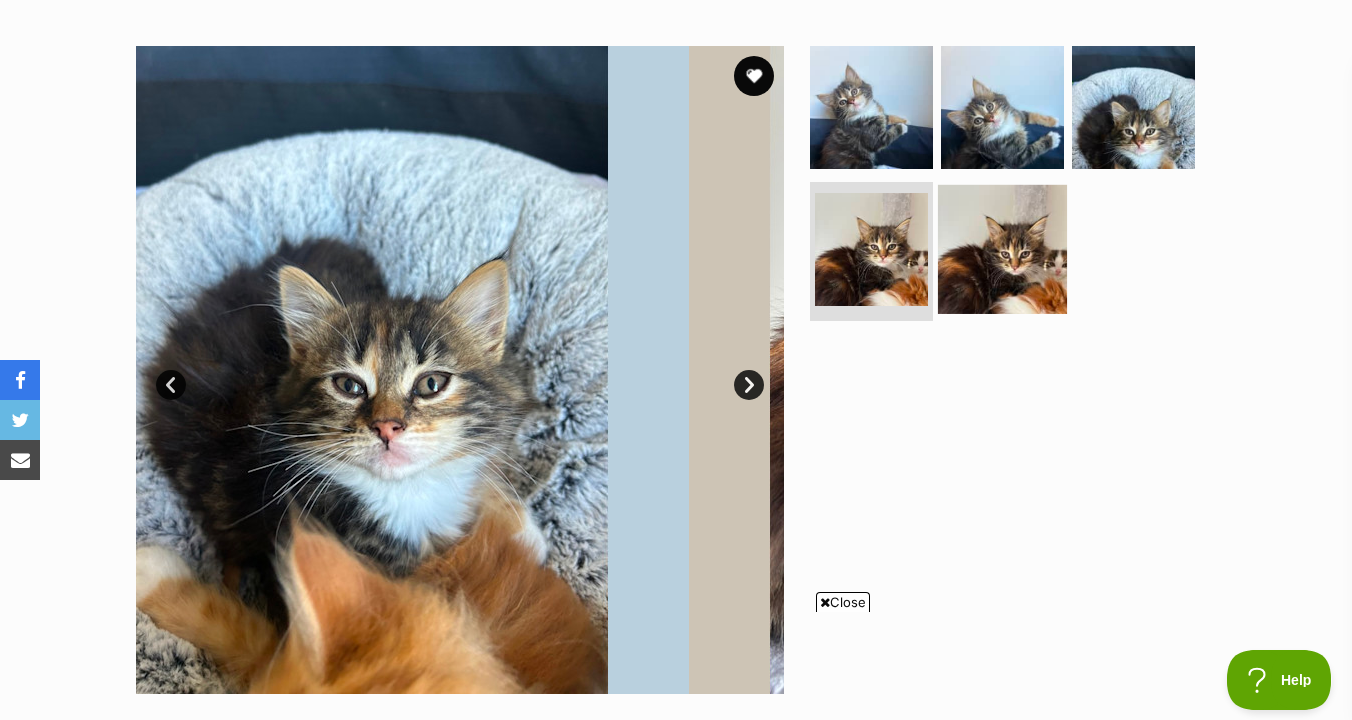 click at bounding box center (1002, 248) 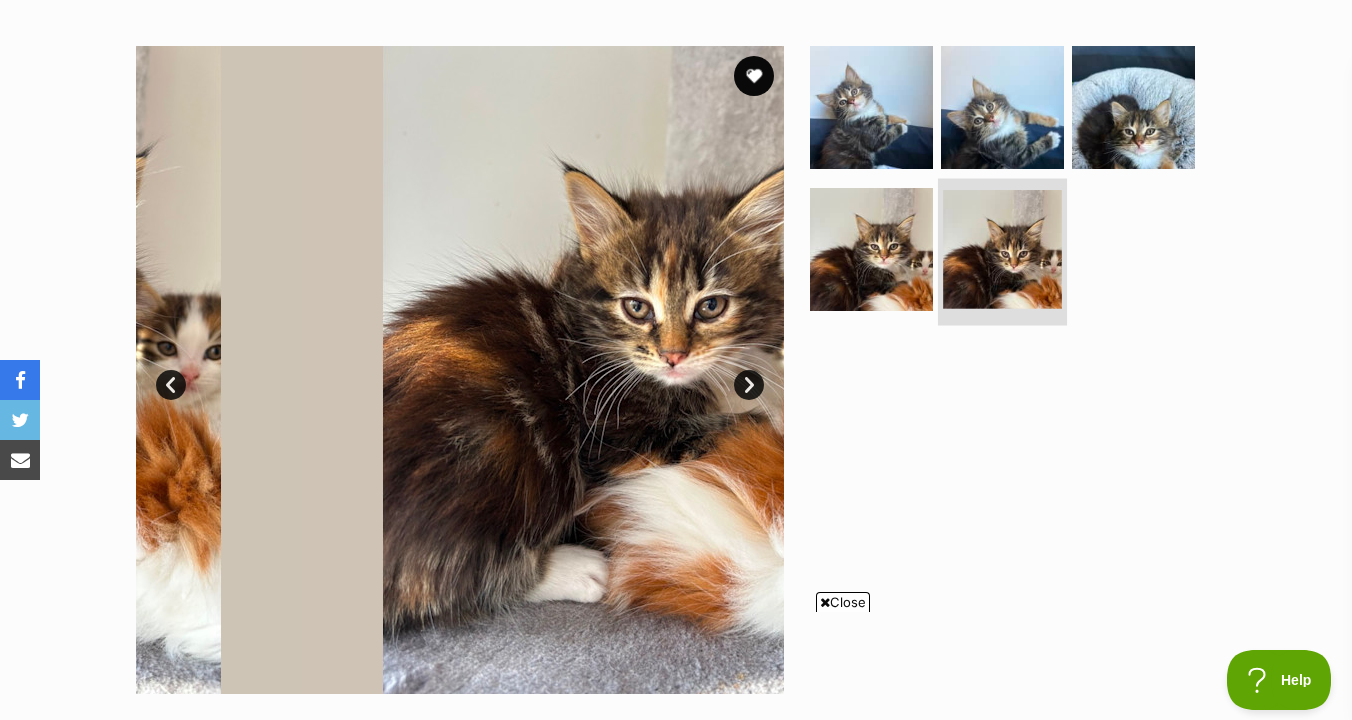 scroll, scrollTop: 0, scrollLeft: 0, axis: both 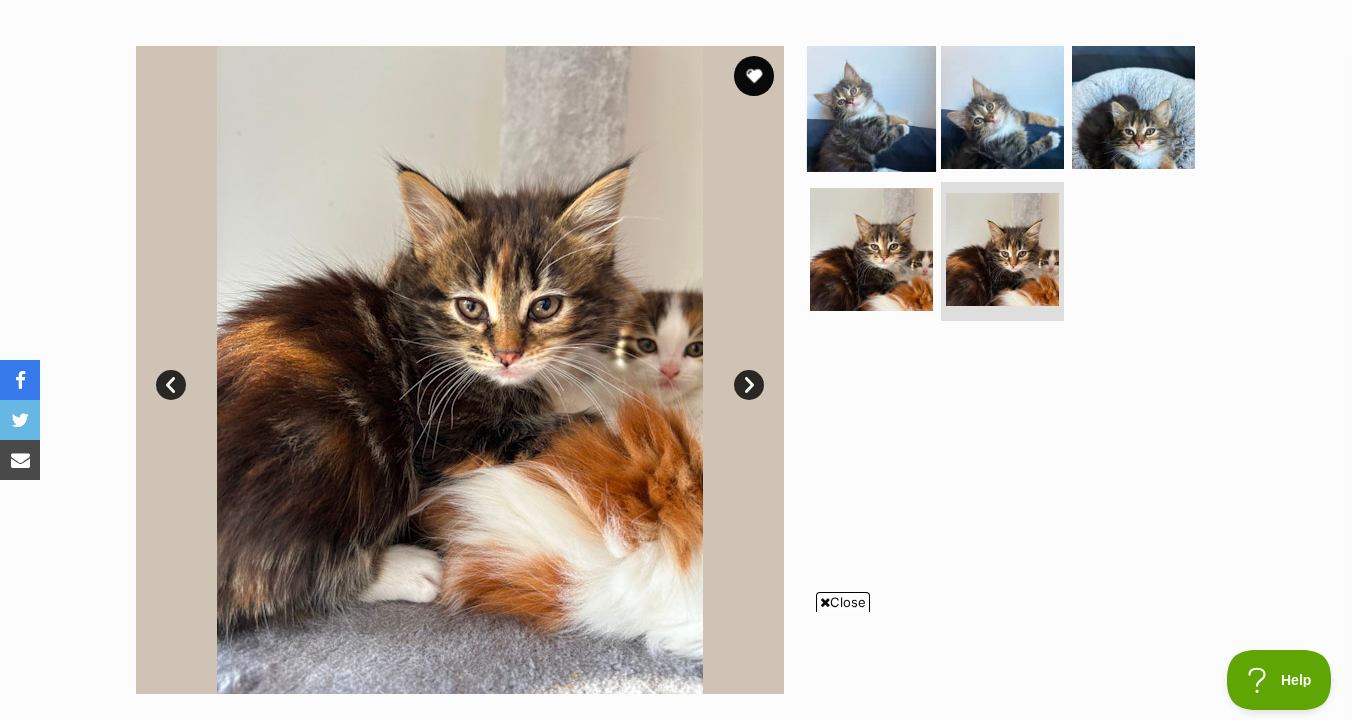 click at bounding box center [871, 107] 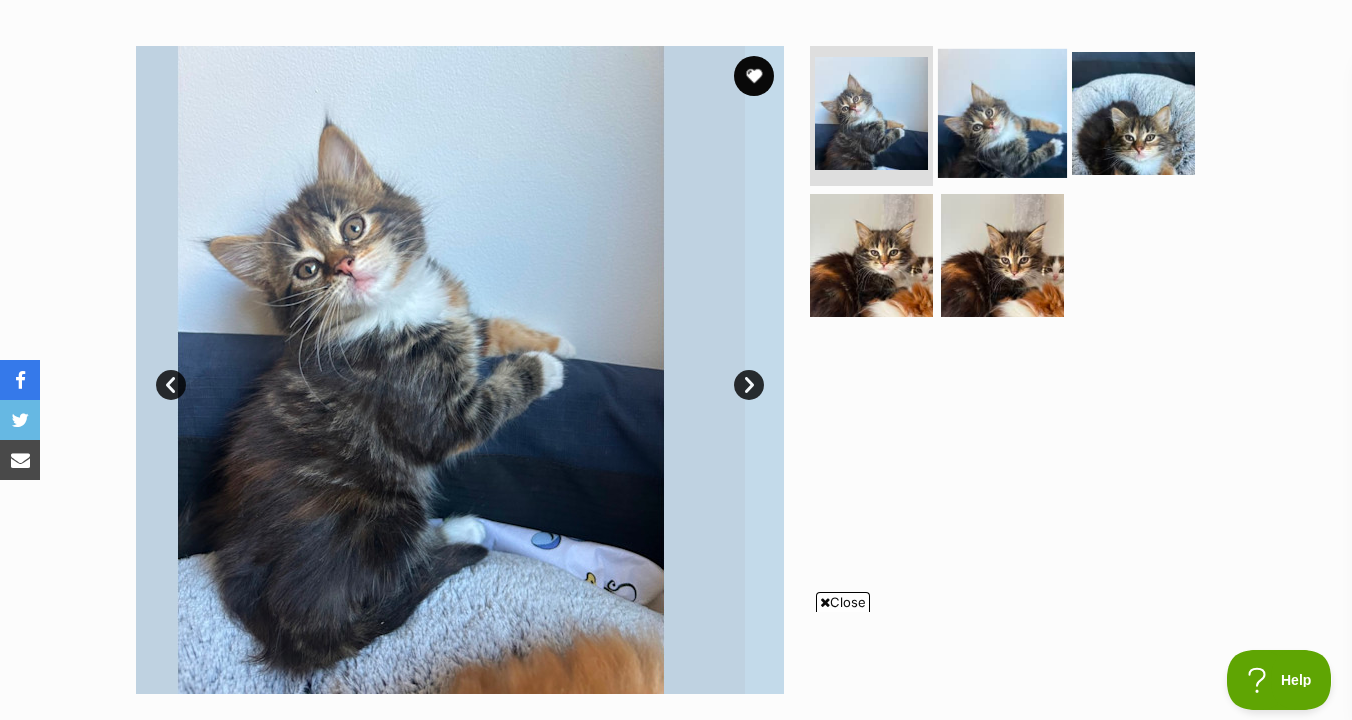 scroll, scrollTop: 0, scrollLeft: 0, axis: both 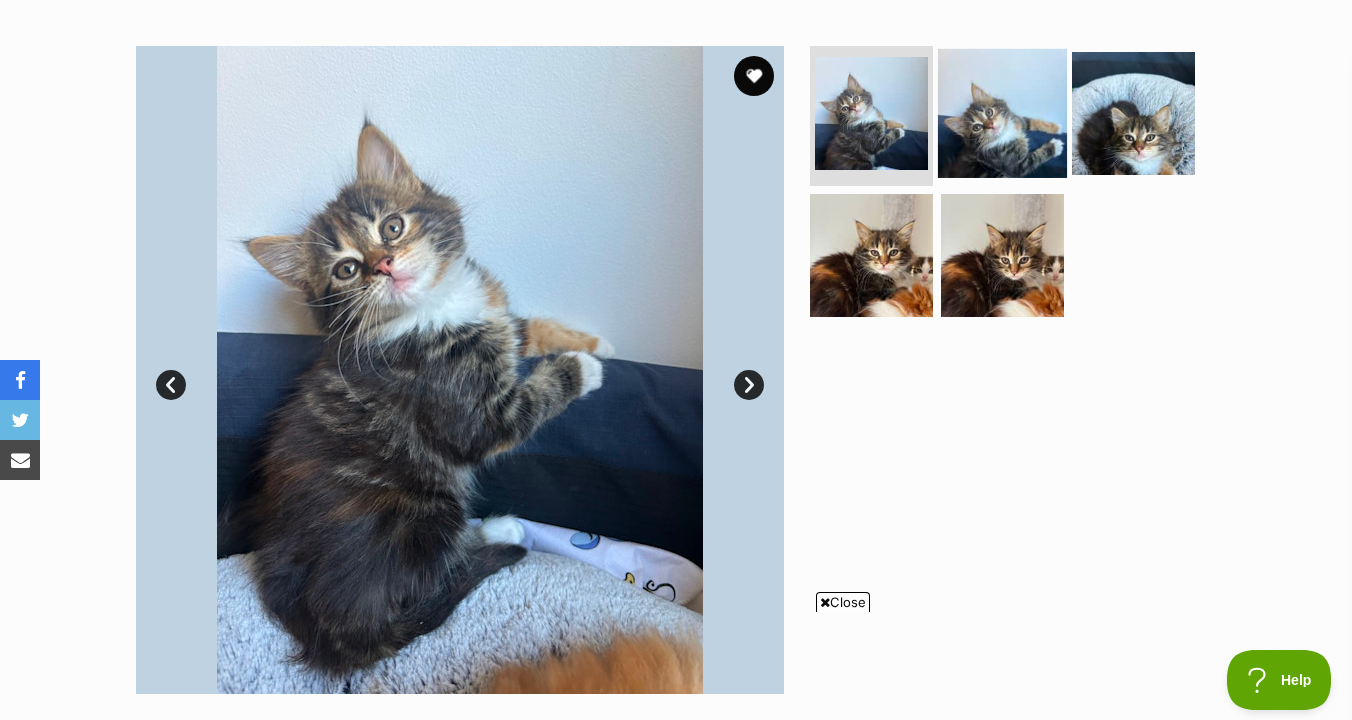 click at bounding box center (1002, 113) 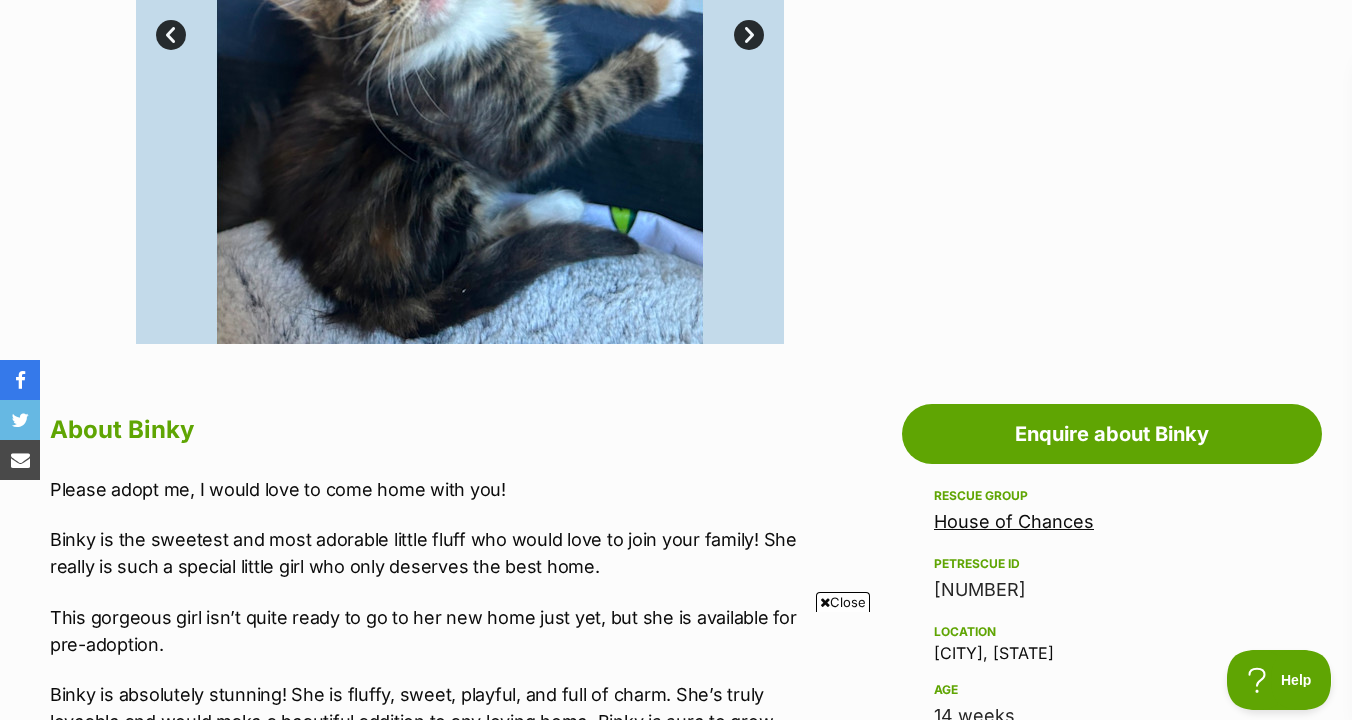 scroll, scrollTop: 982, scrollLeft: 0, axis: vertical 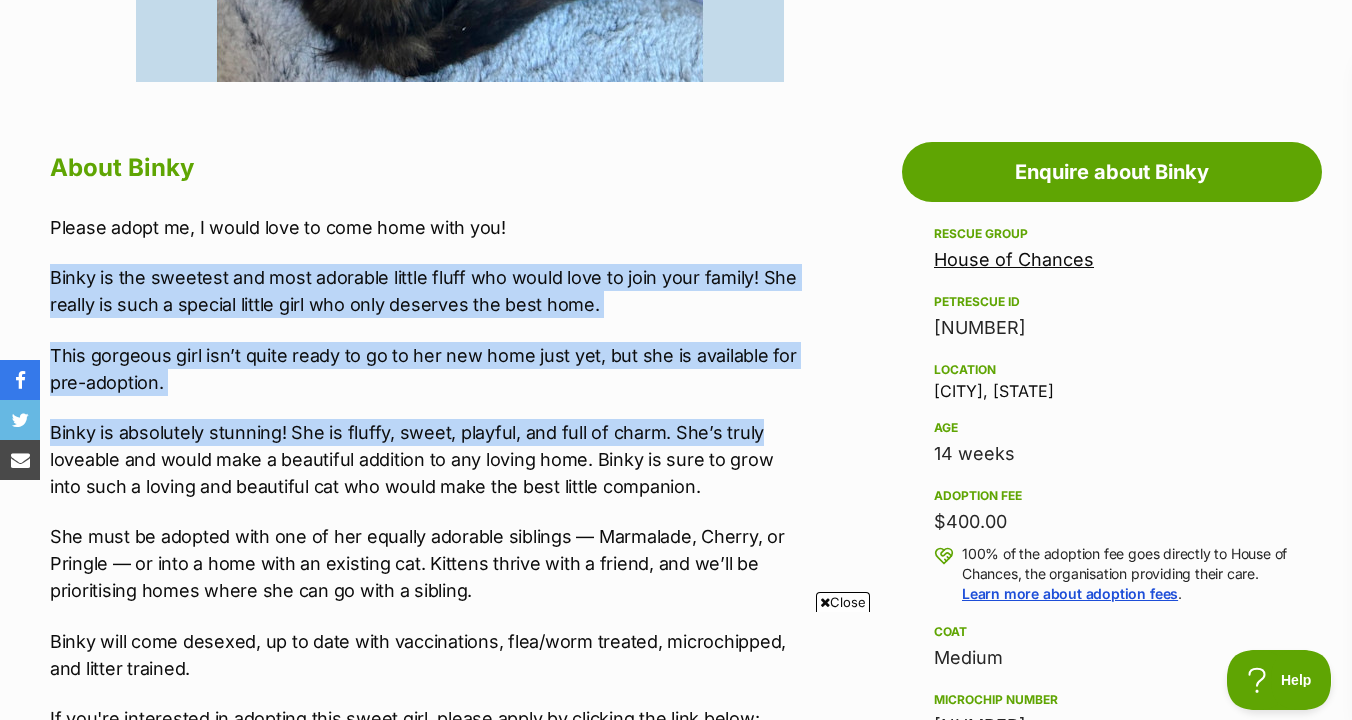 drag, startPoint x: 754, startPoint y: 225, endPoint x: 754, endPoint y: 440, distance: 215 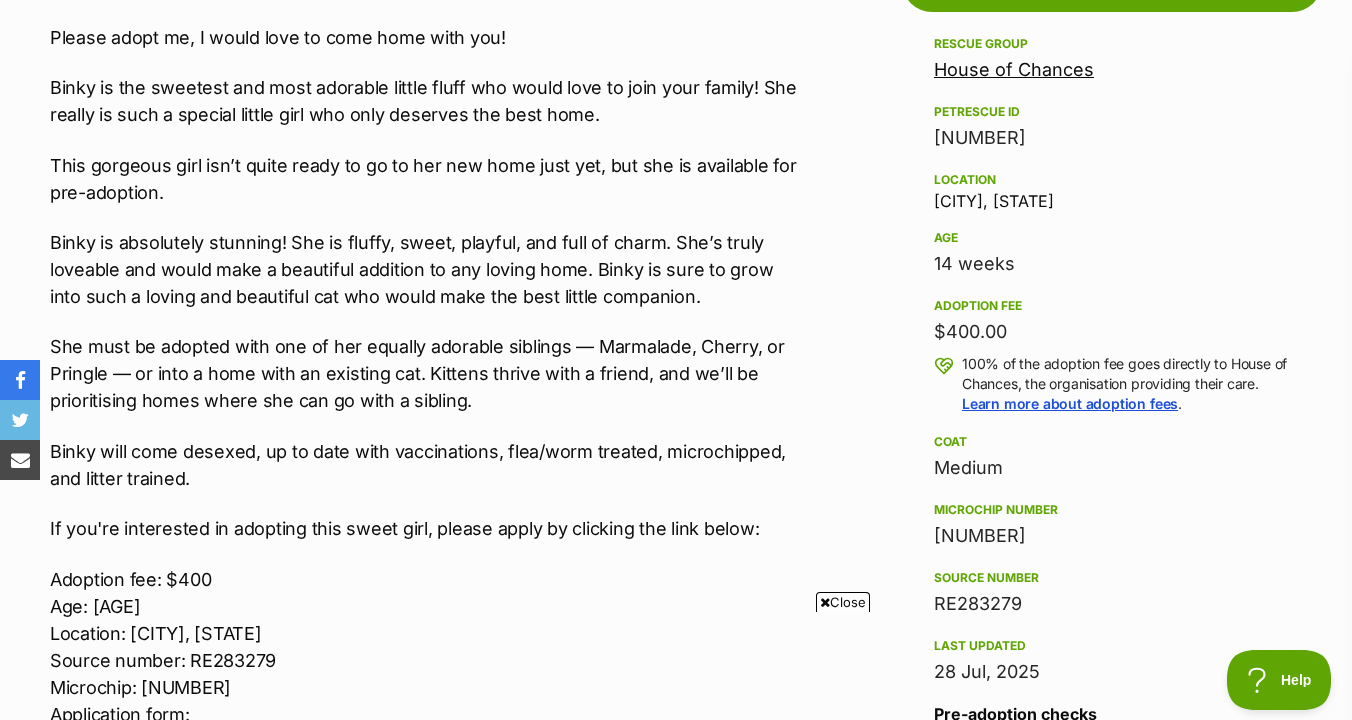scroll, scrollTop: 1199, scrollLeft: 0, axis: vertical 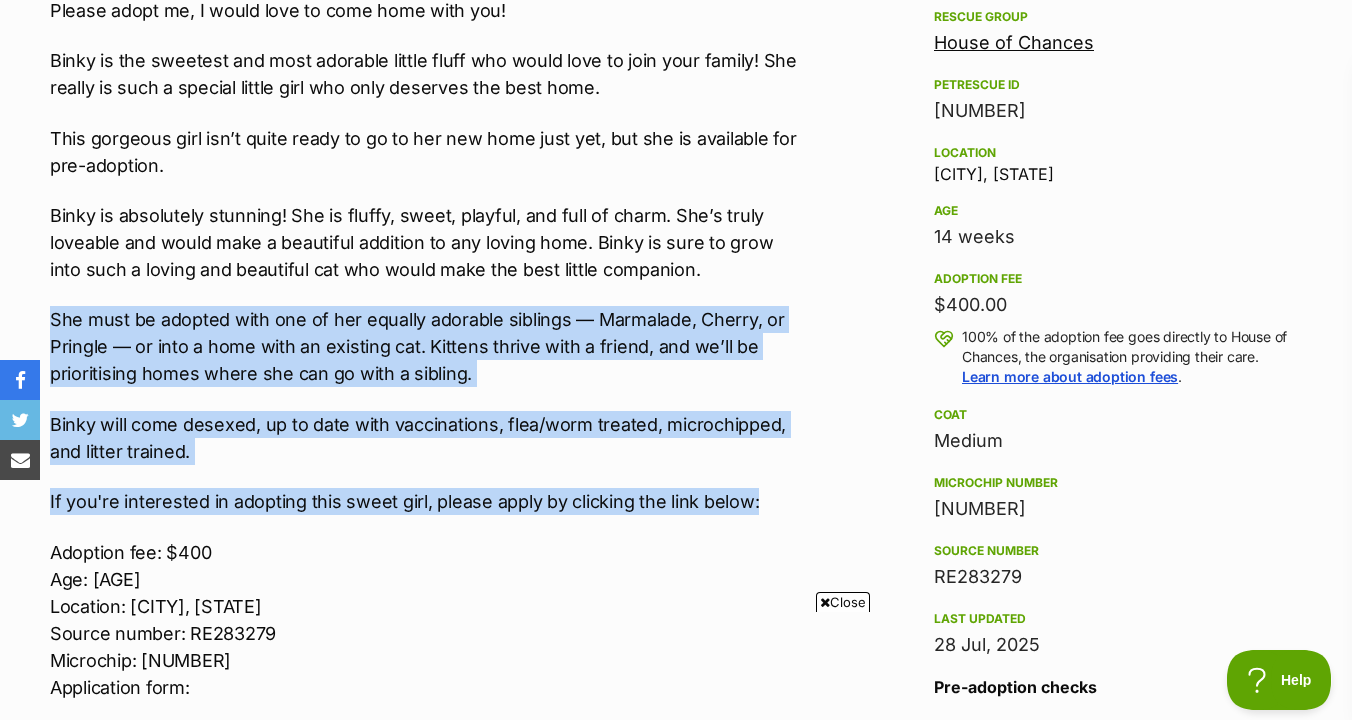 drag, startPoint x: 754, startPoint y: 495, endPoint x: 759, endPoint y: 288, distance: 207.06038 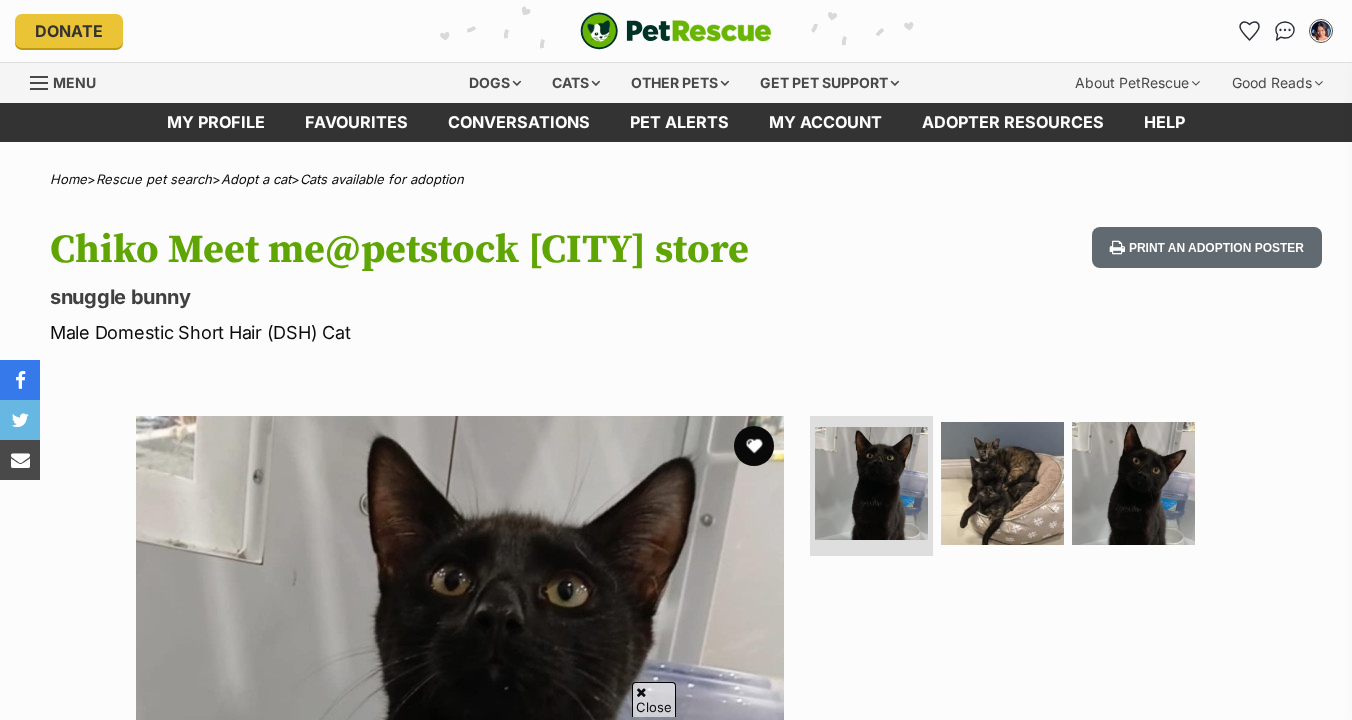 scroll, scrollTop: 260, scrollLeft: 0, axis: vertical 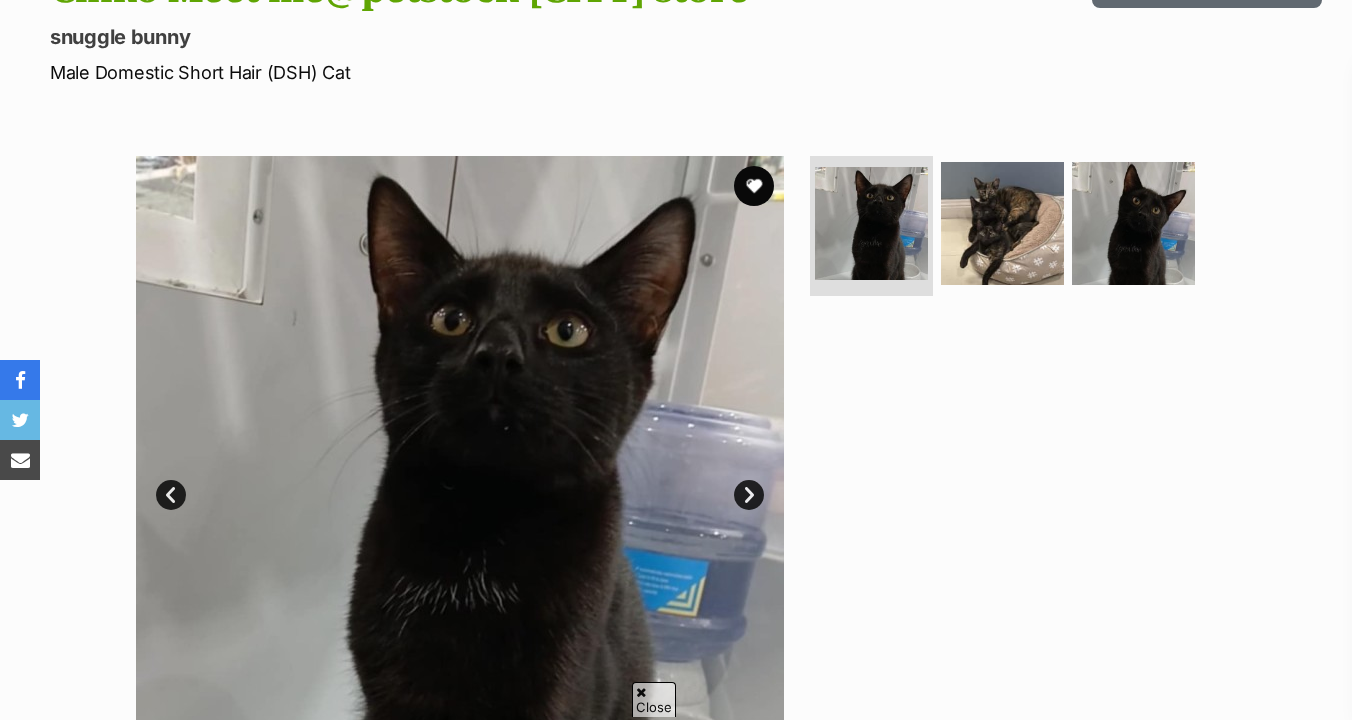 click at bounding box center [1011, 230] 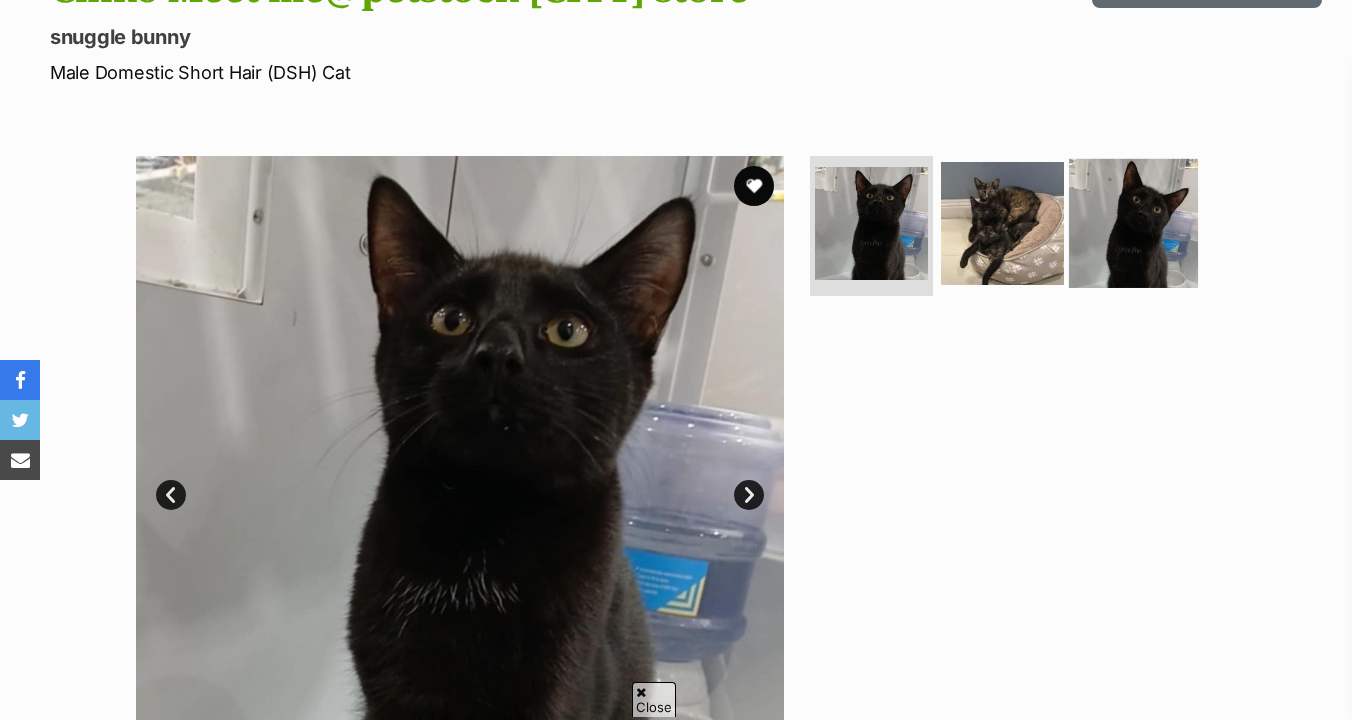 click at bounding box center [1133, 223] 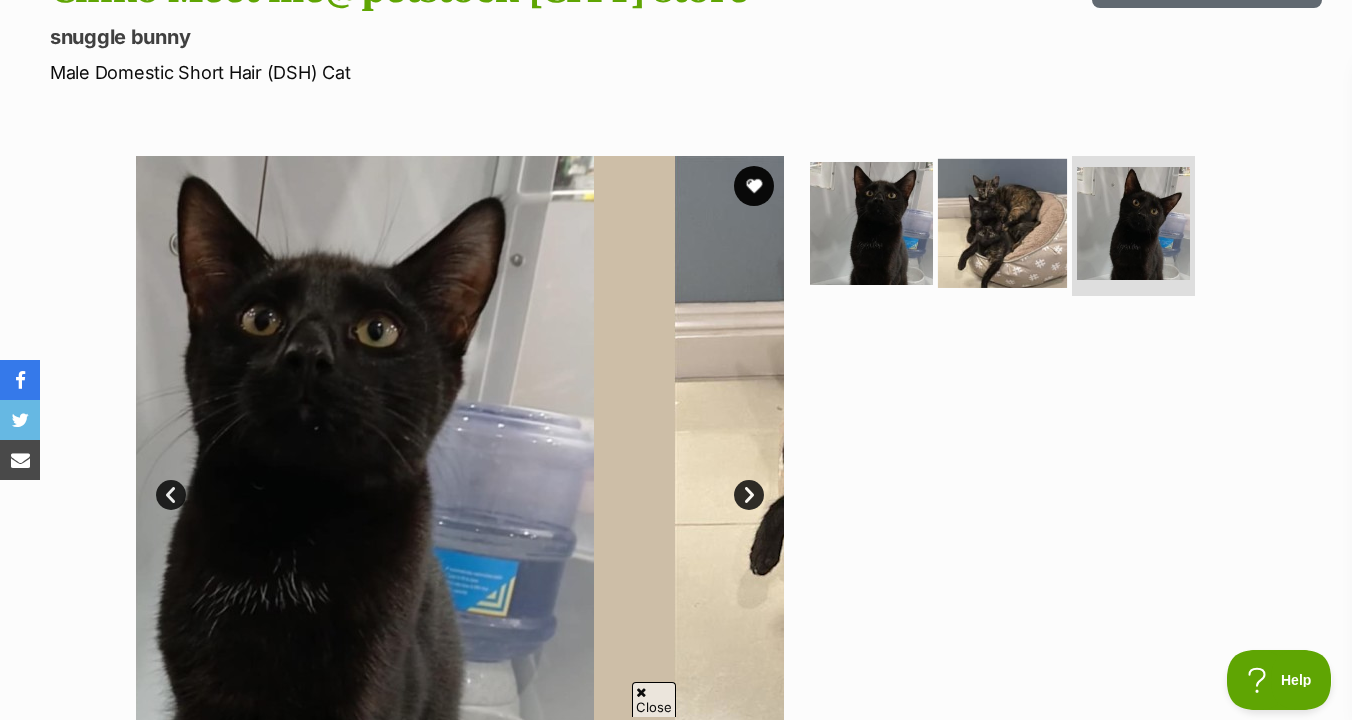scroll, scrollTop: 0, scrollLeft: 0, axis: both 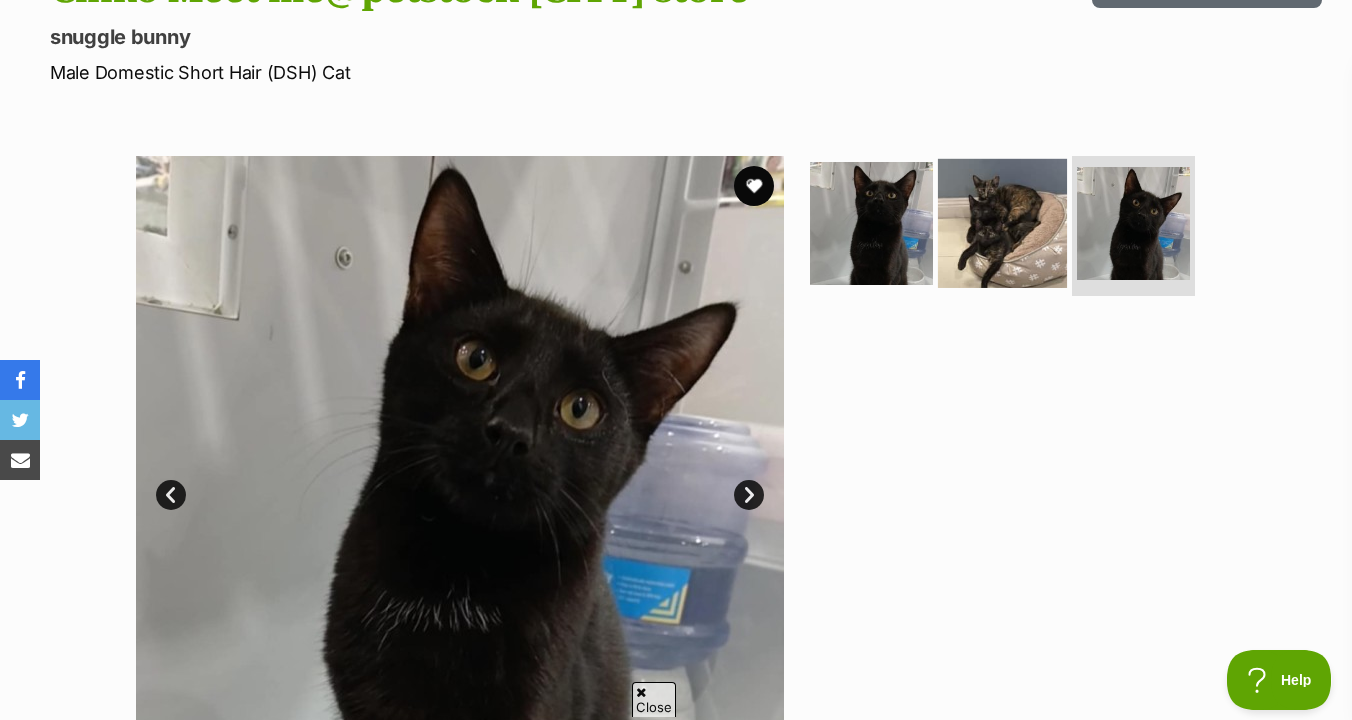 click at bounding box center (1002, 223) 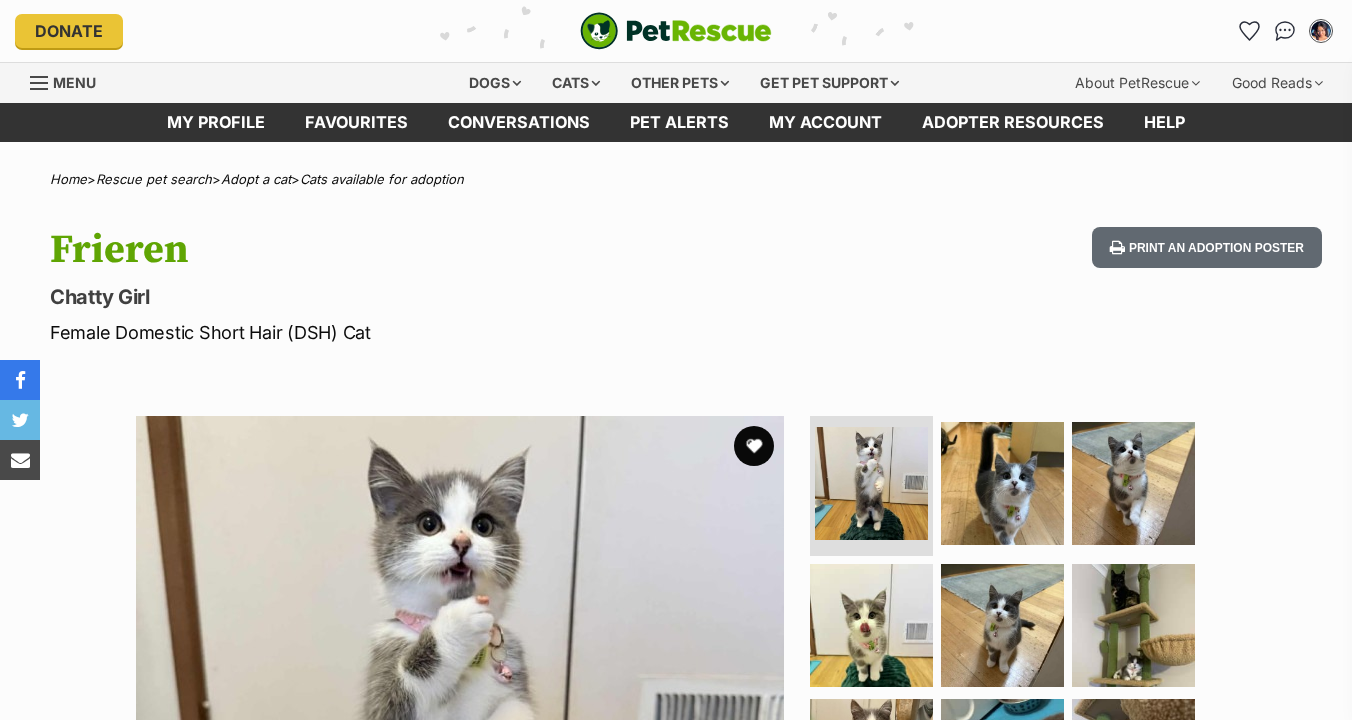 scroll, scrollTop: 0, scrollLeft: 0, axis: both 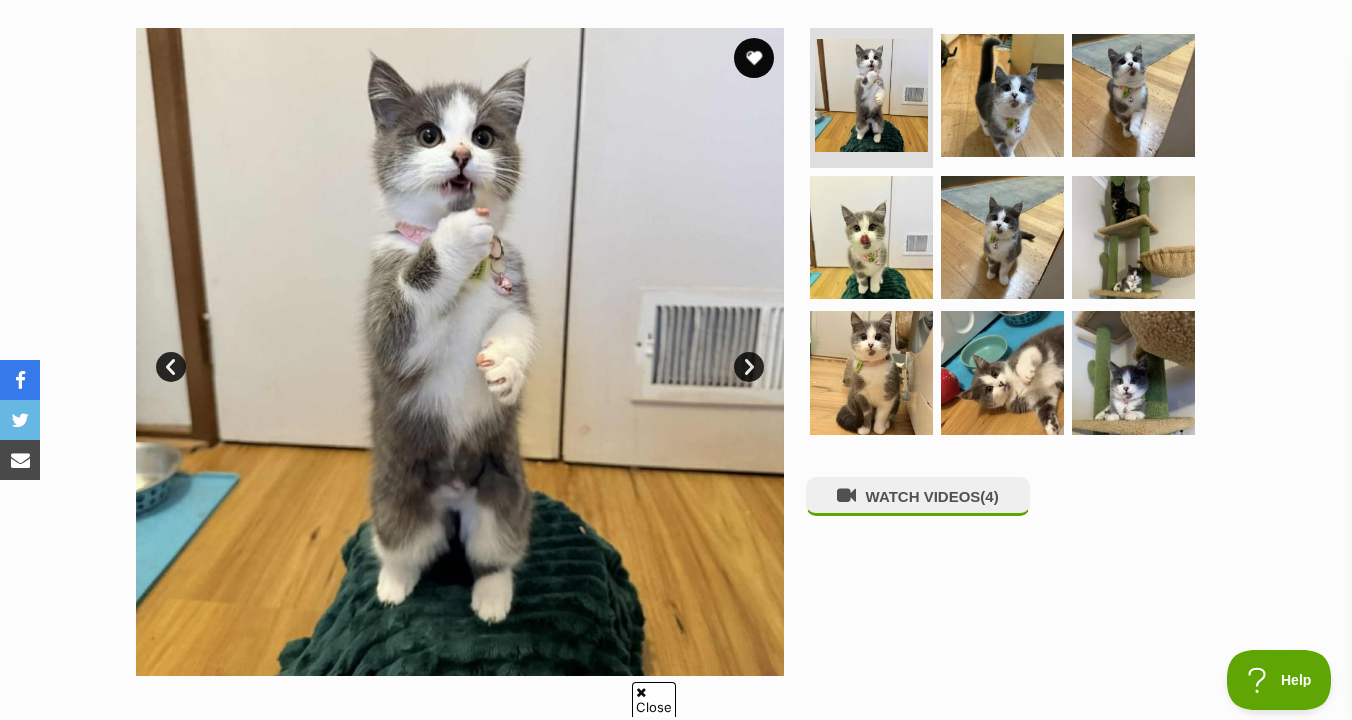 click on "Next" at bounding box center (749, 367) 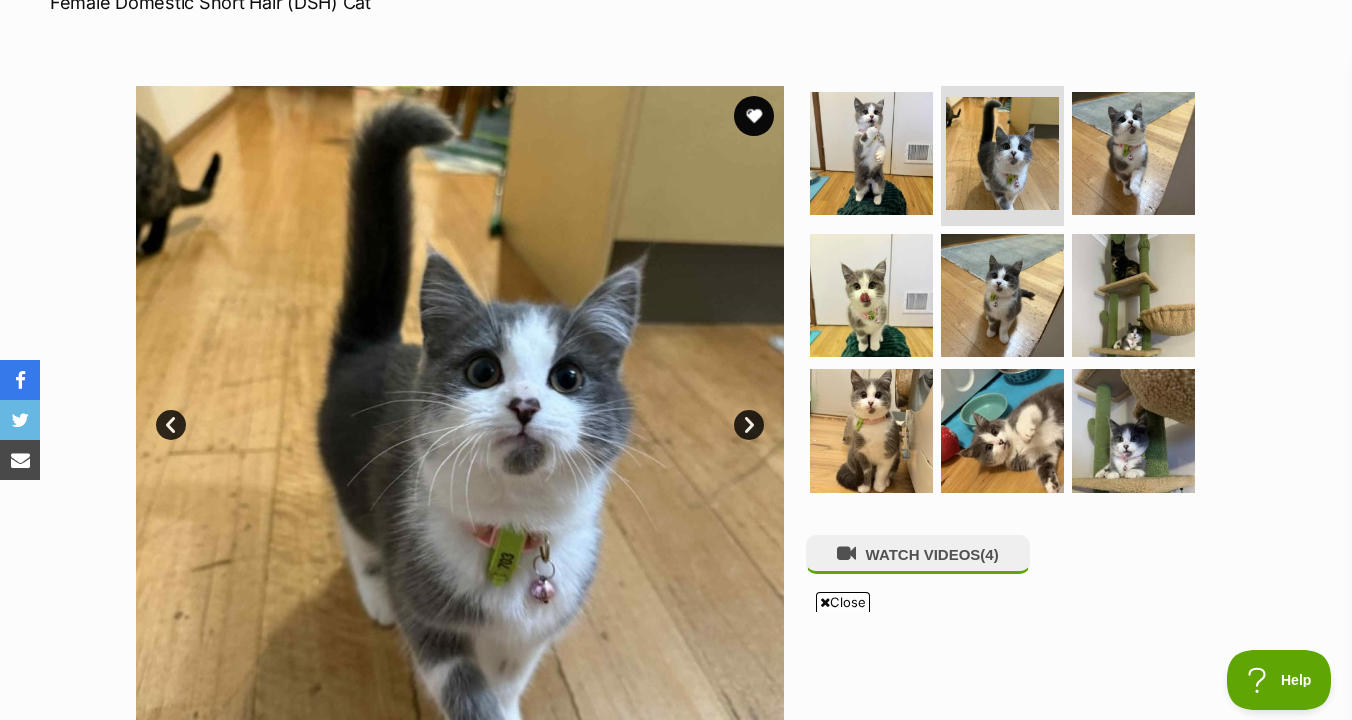 scroll, scrollTop: 327, scrollLeft: 0, axis: vertical 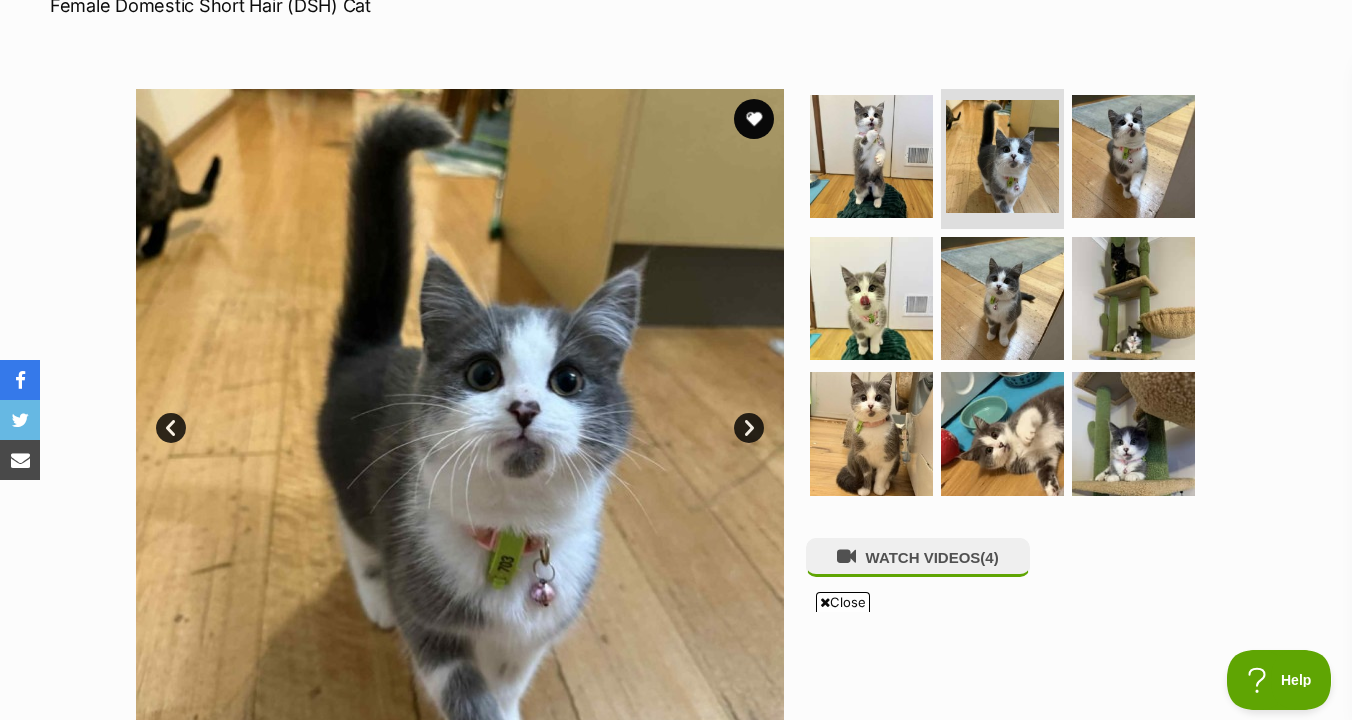 click on "Next" at bounding box center [749, 428] 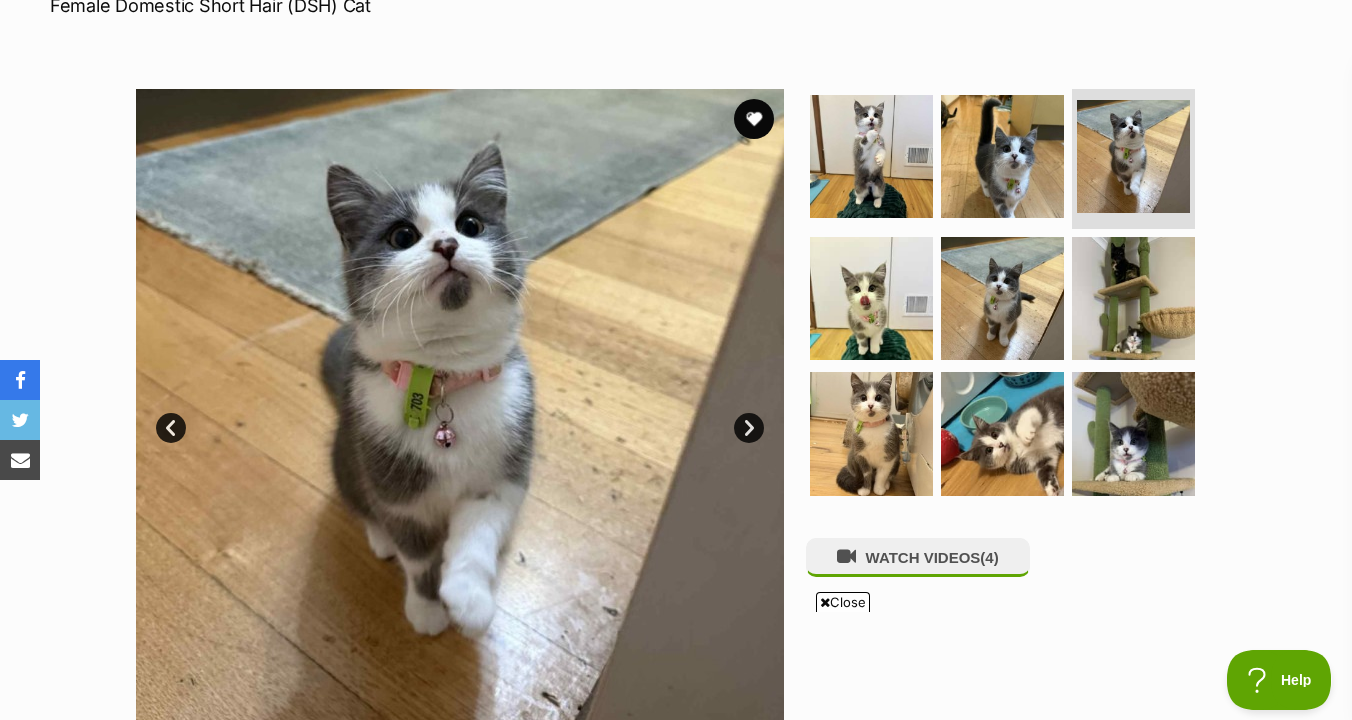click on "Next" at bounding box center (749, 428) 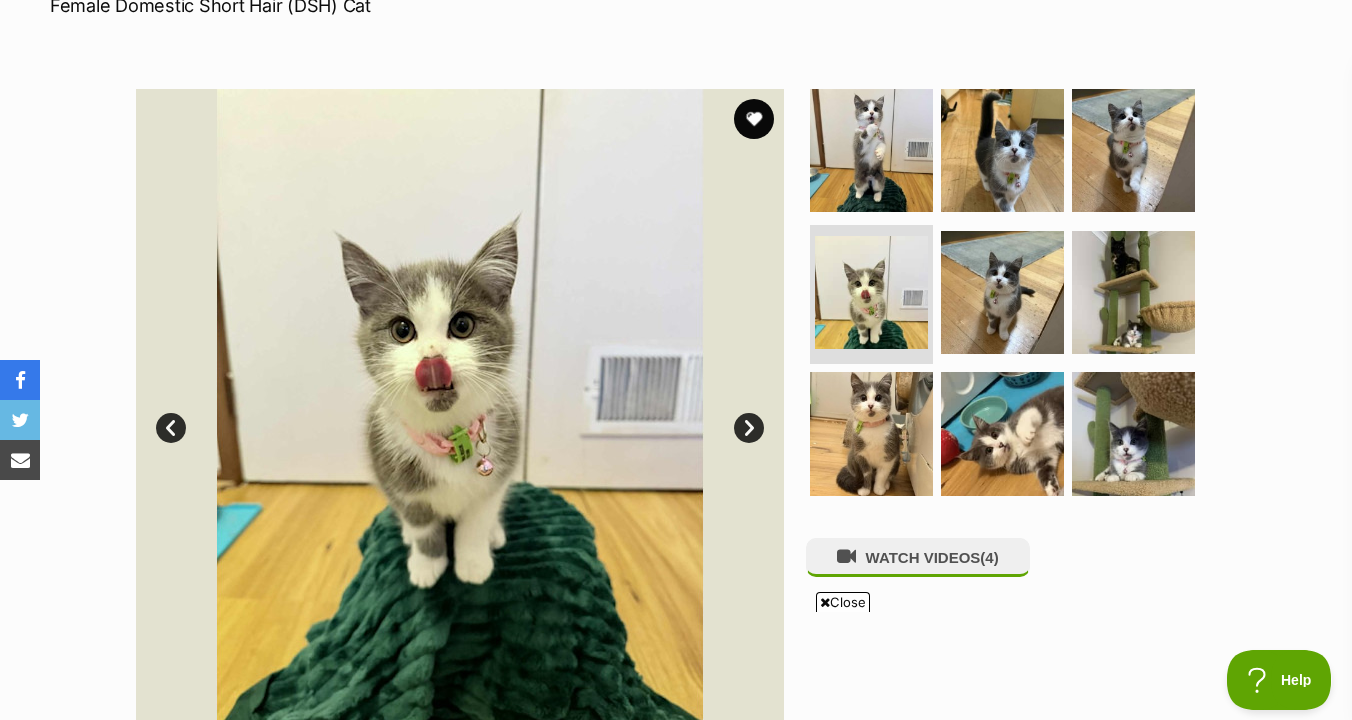 click on "Next" at bounding box center [749, 428] 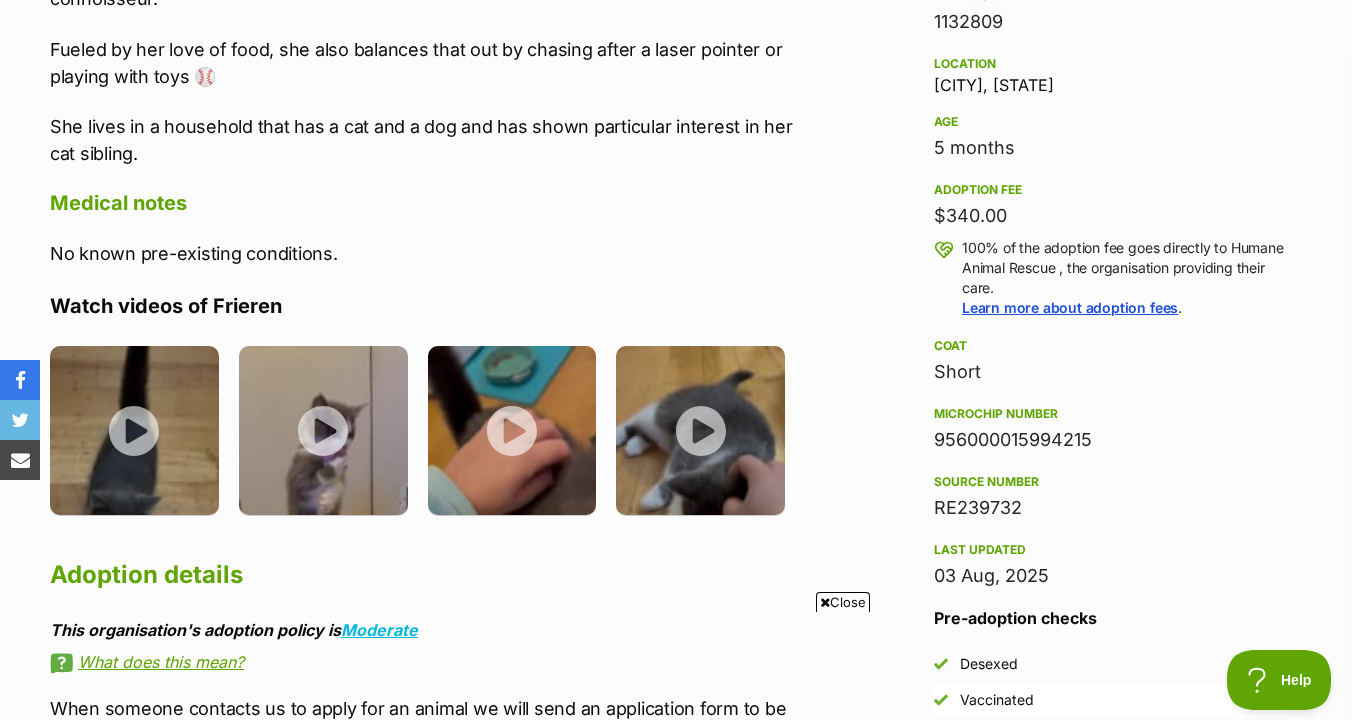 scroll, scrollTop: 1298, scrollLeft: 0, axis: vertical 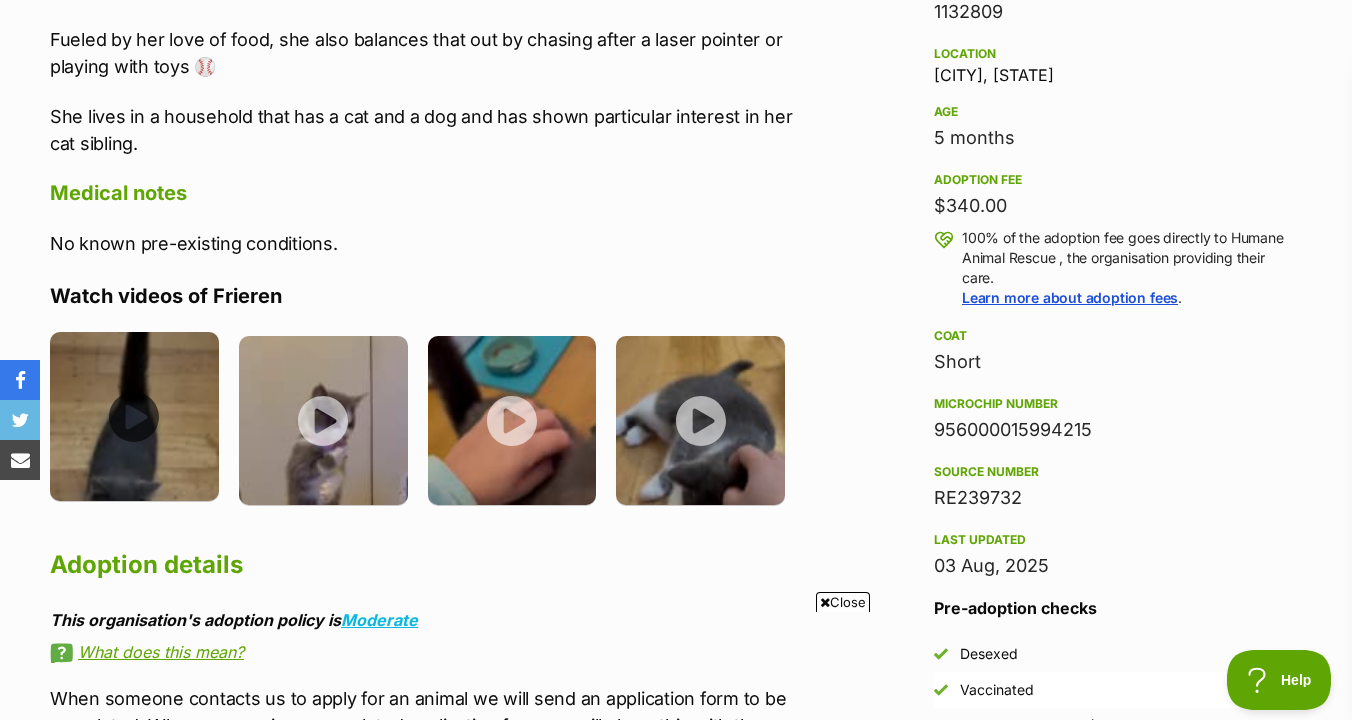 click at bounding box center [134, 416] 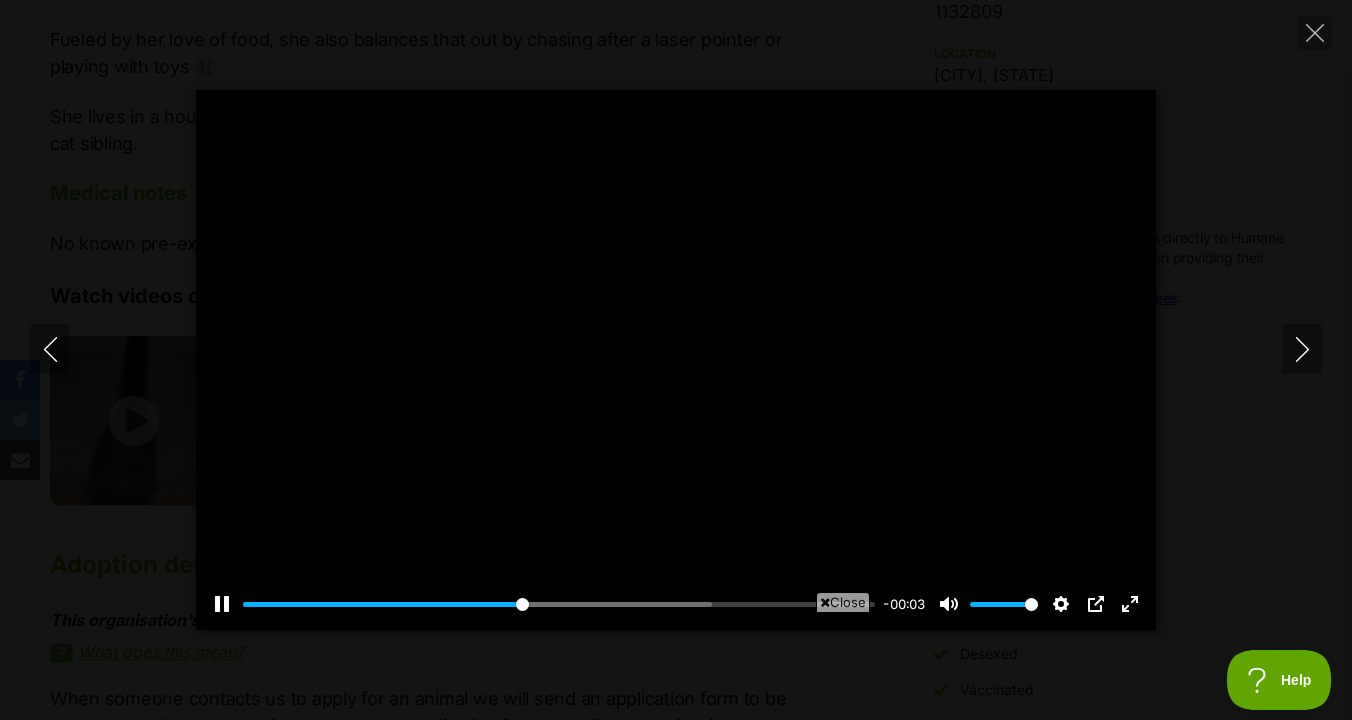 click at bounding box center (676, 360) 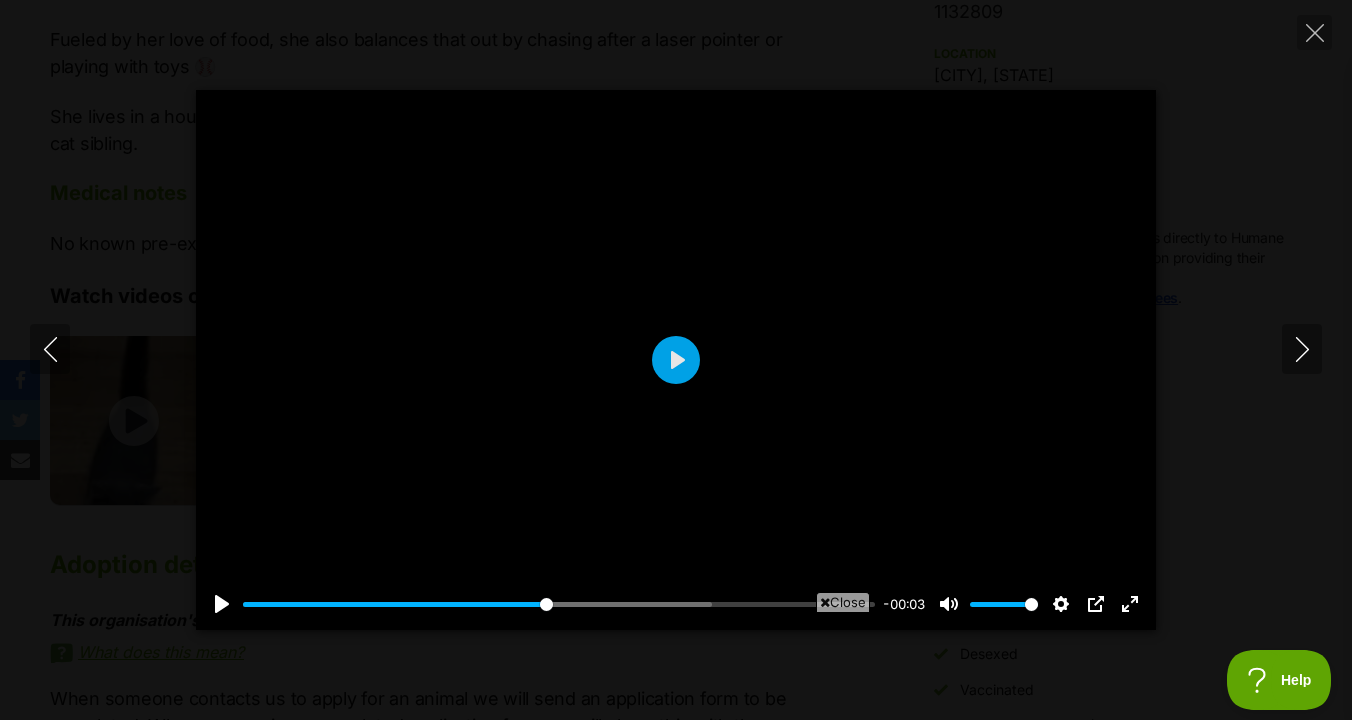click at bounding box center [676, 360] 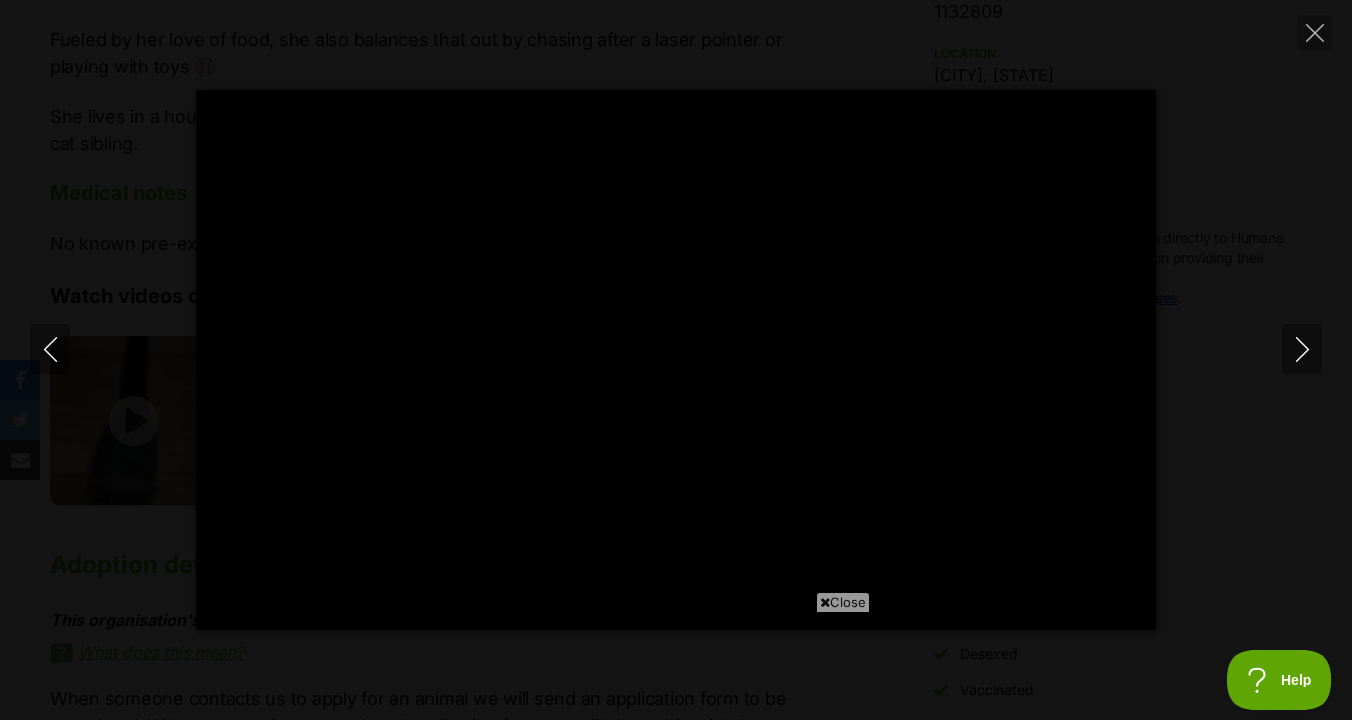 type on "100" 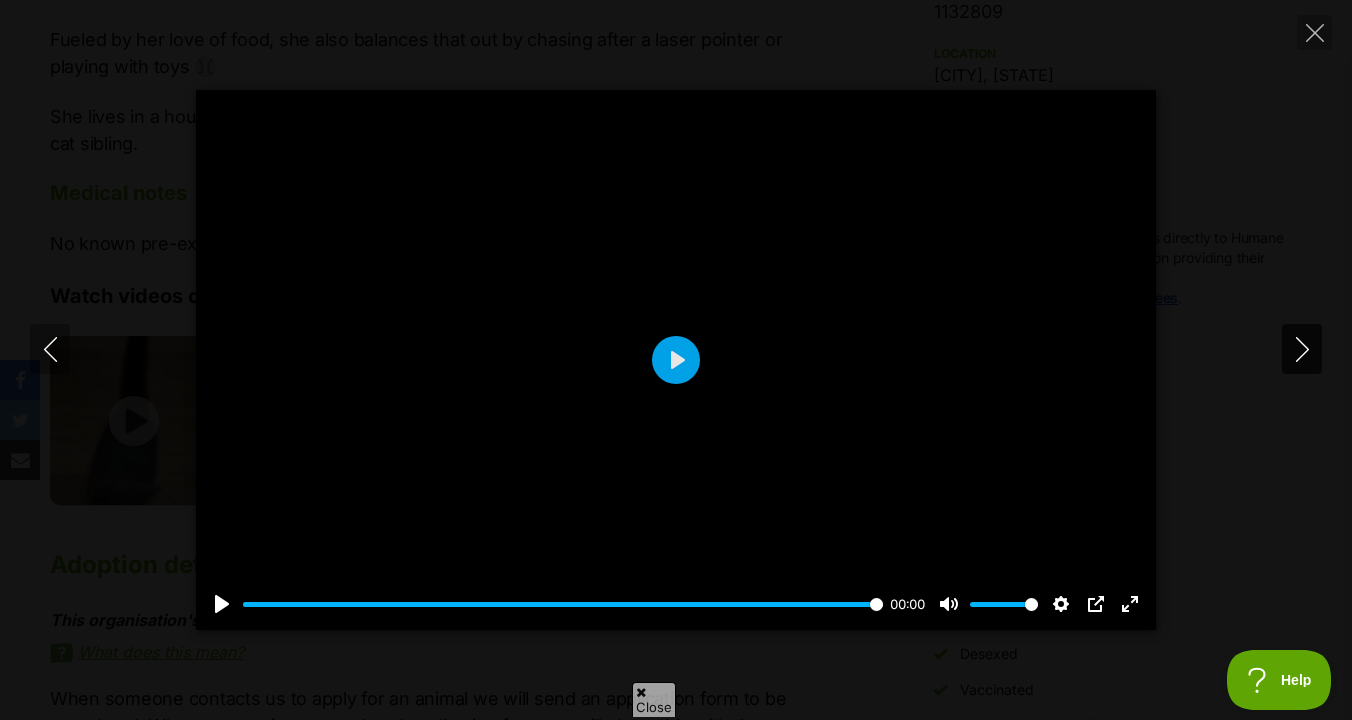 click 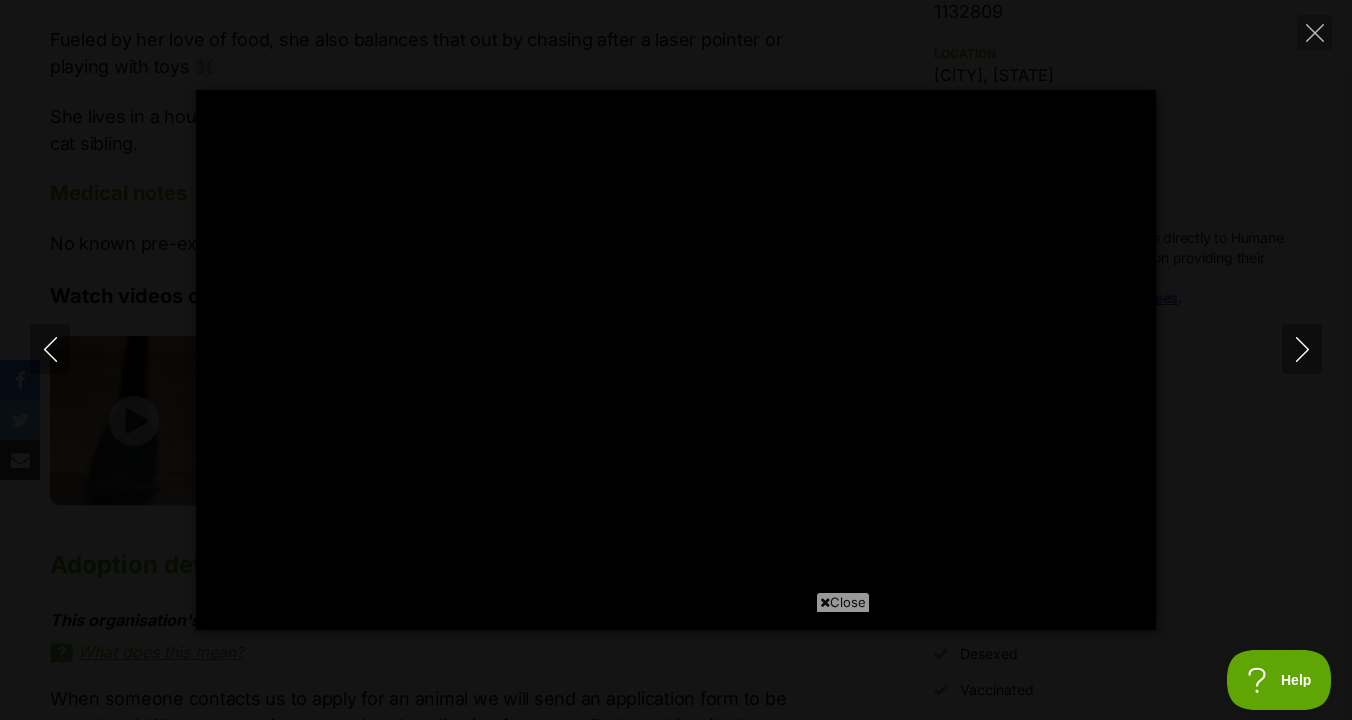 type on "100" 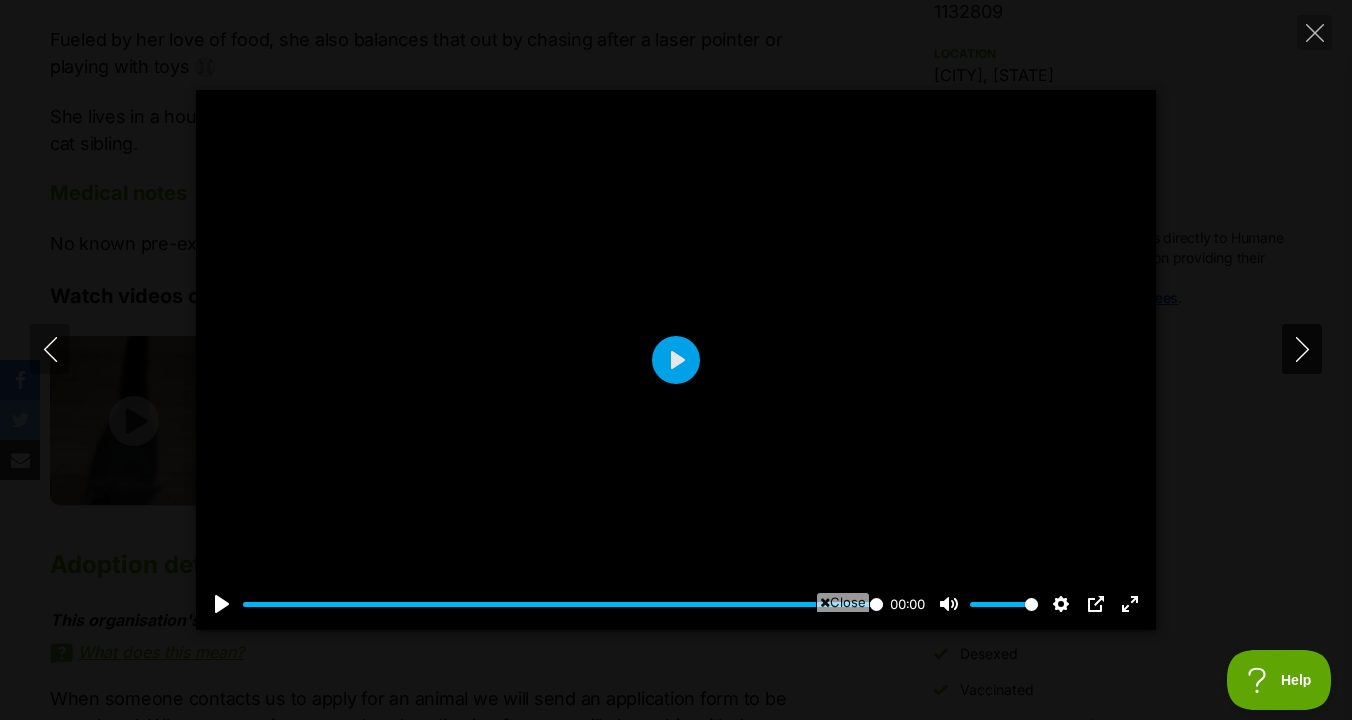 click at bounding box center (1302, 349) 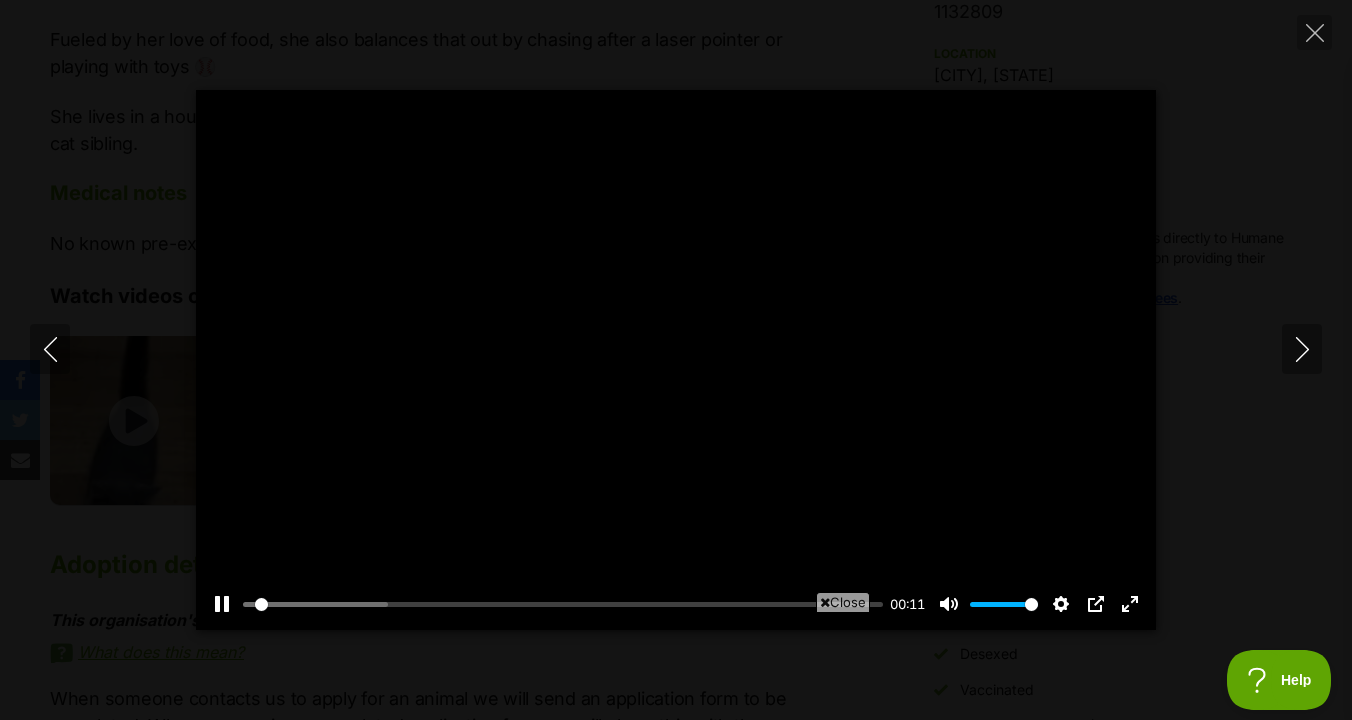 click at bounding box center (676, 360) 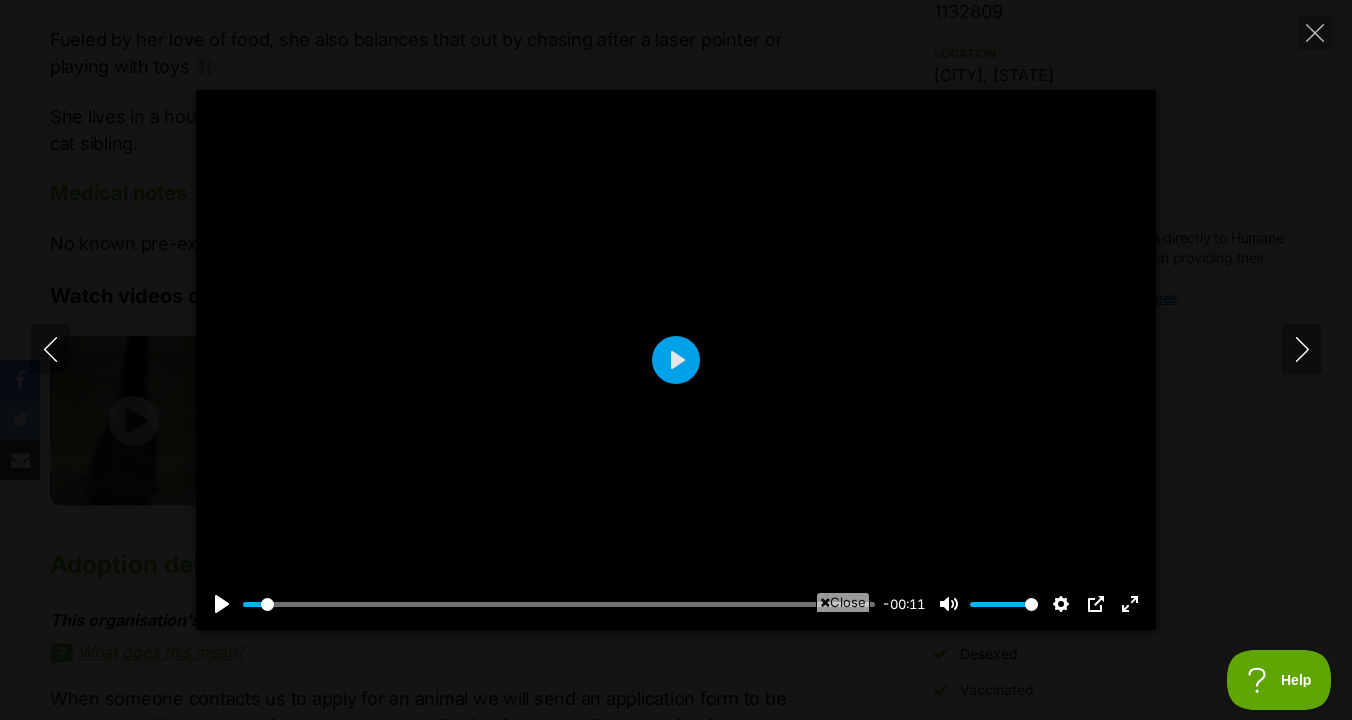 click at bounding box center (676, 360) 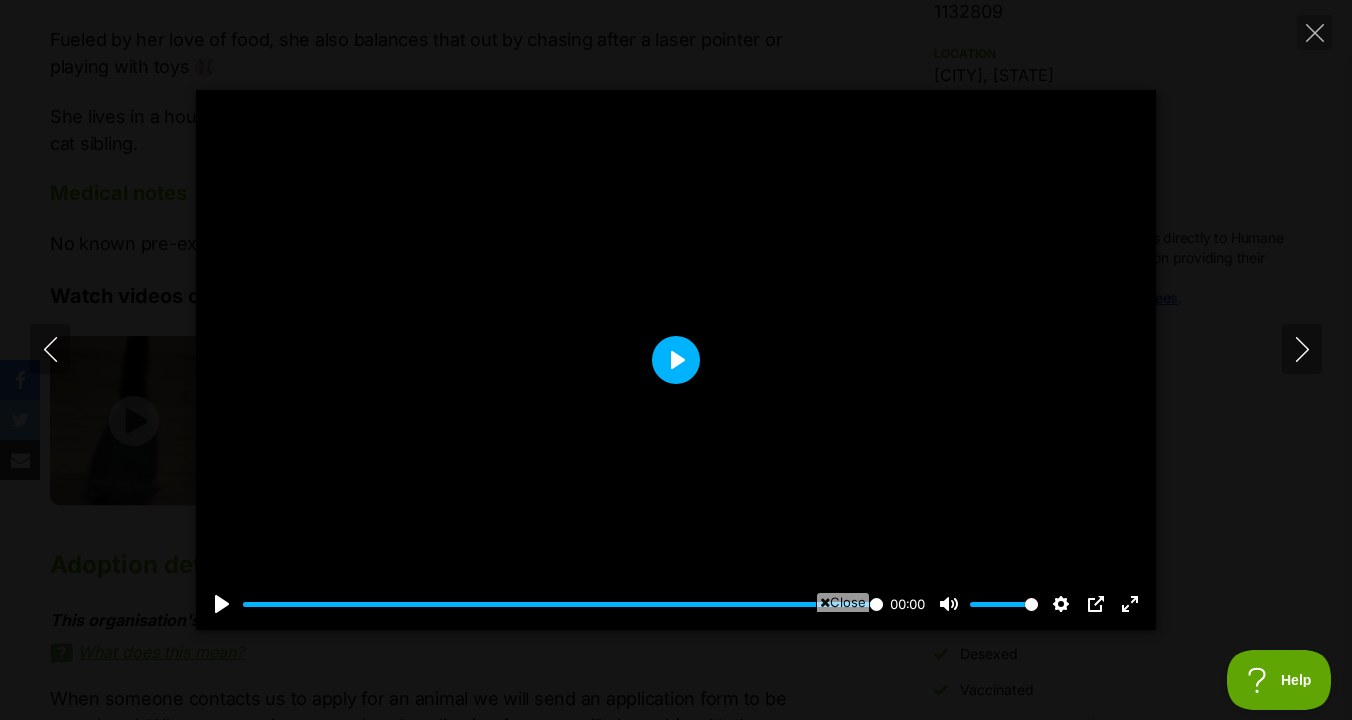 click on "Play" at bounding box center (676, 360) 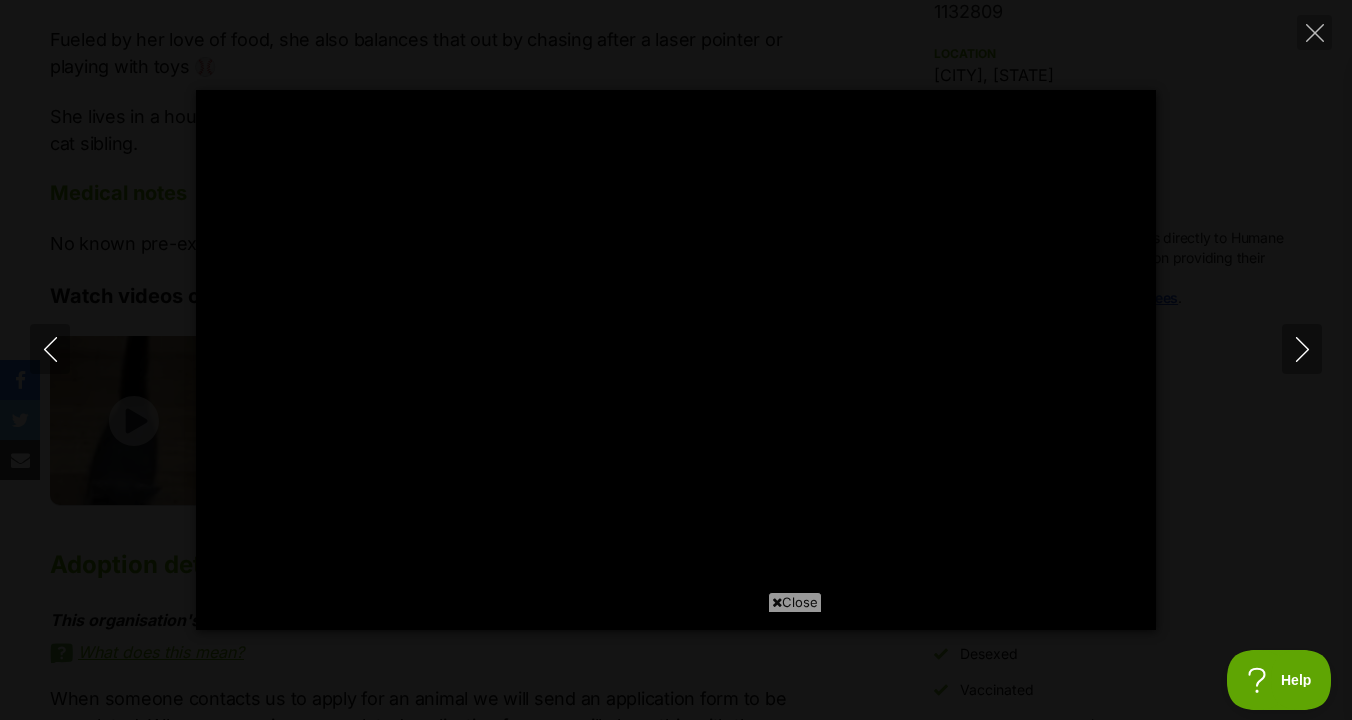 scroll, scrollTop: 0, scrollLeft: 0, axis: both 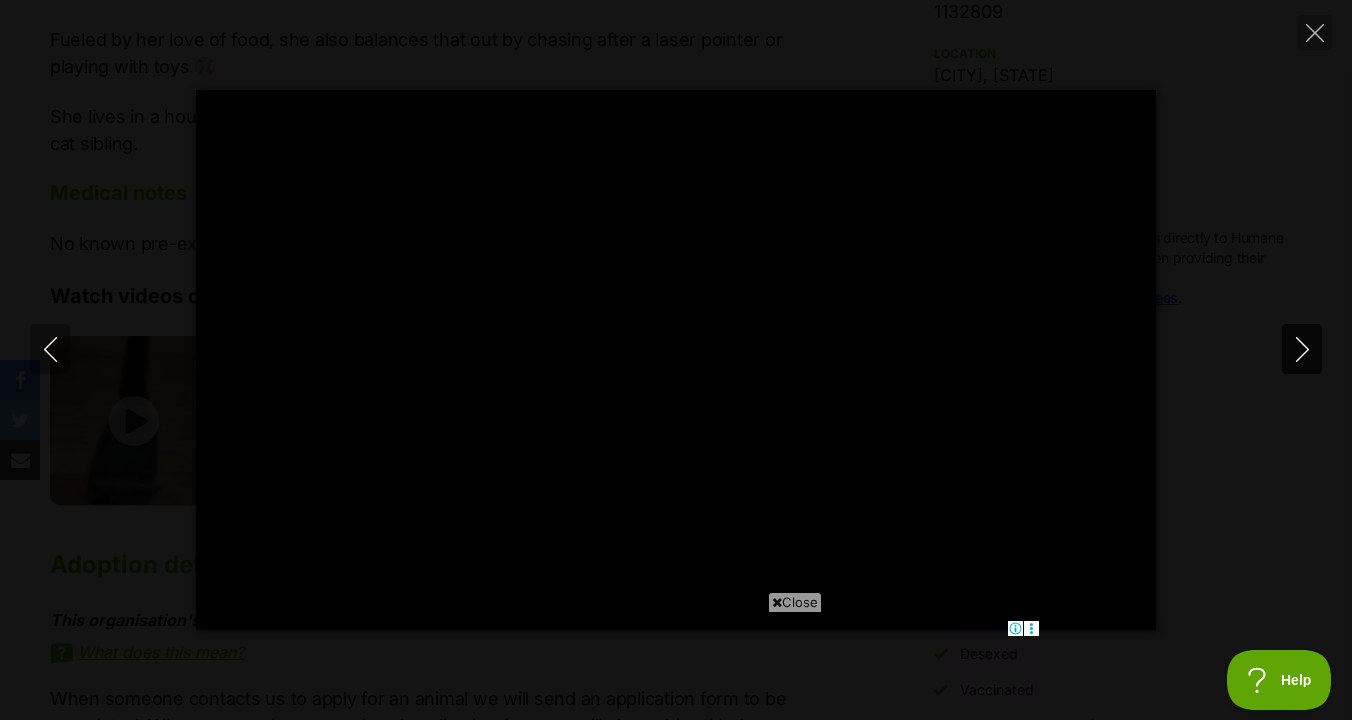 type on "100" 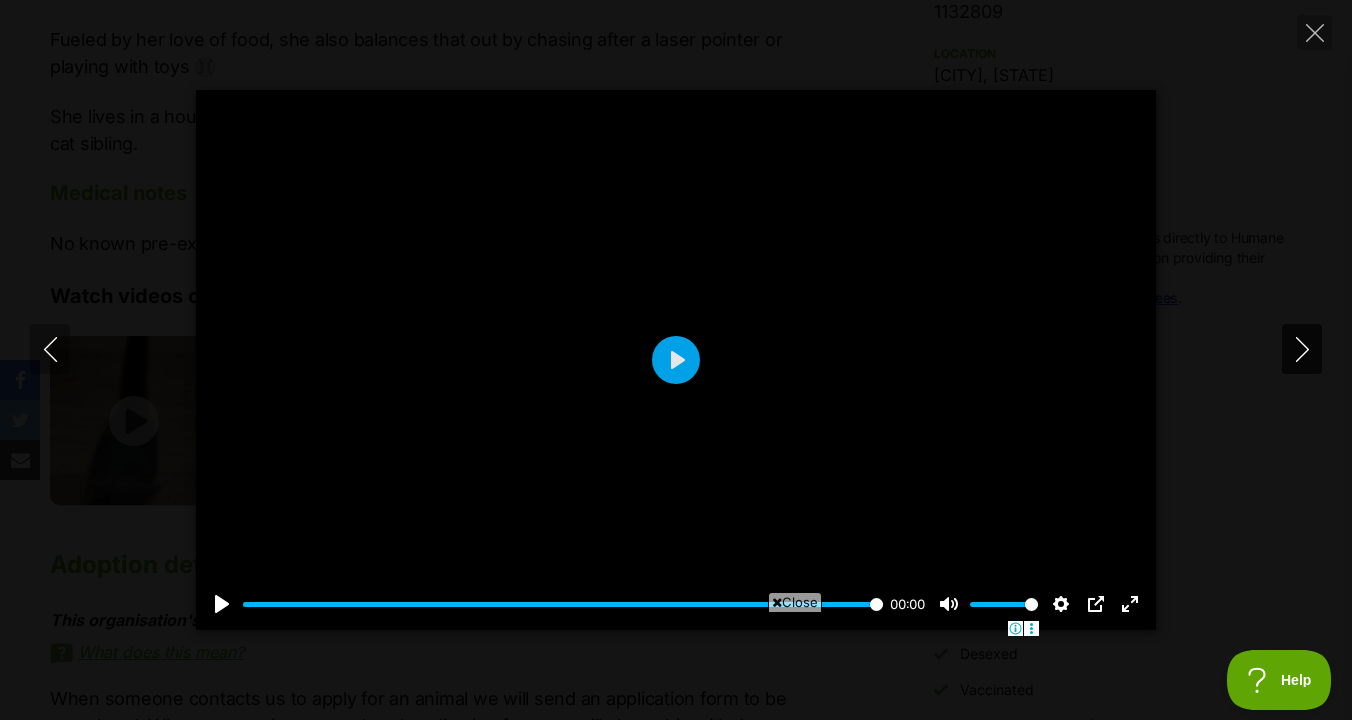 click 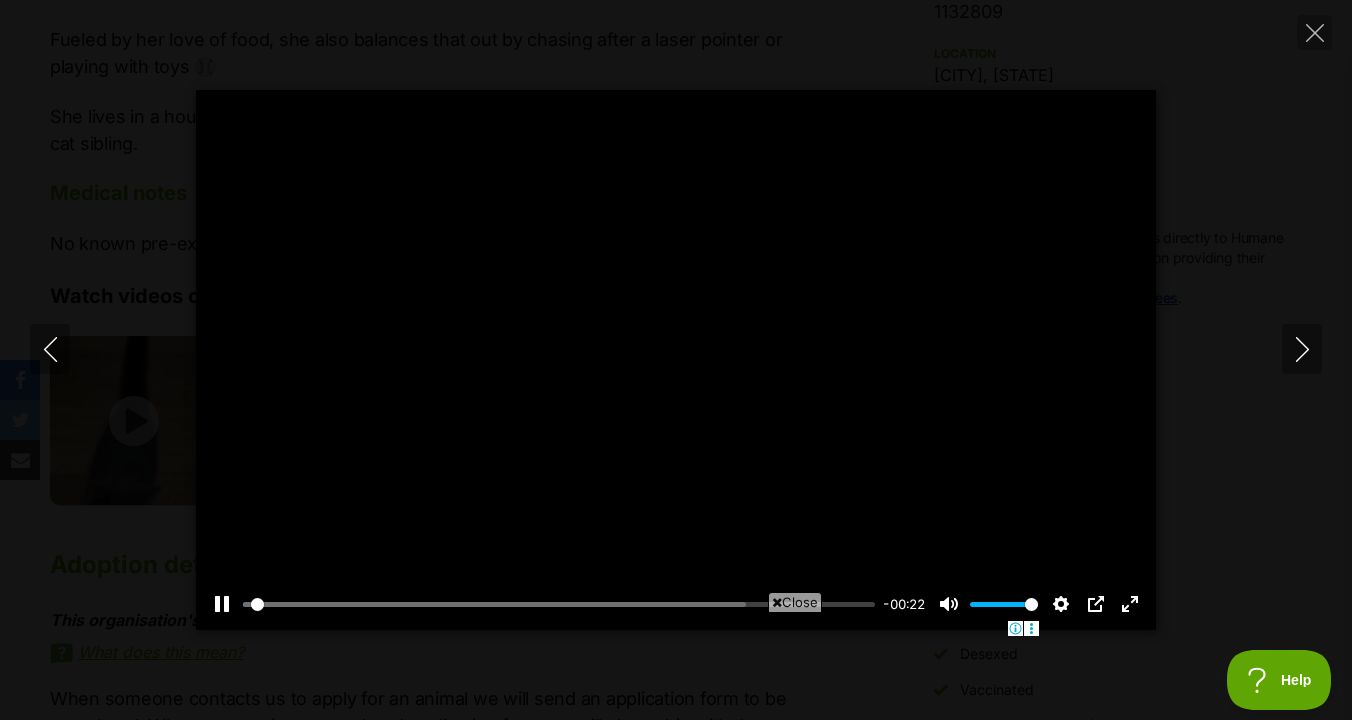 click at bounding box center [676, 360] 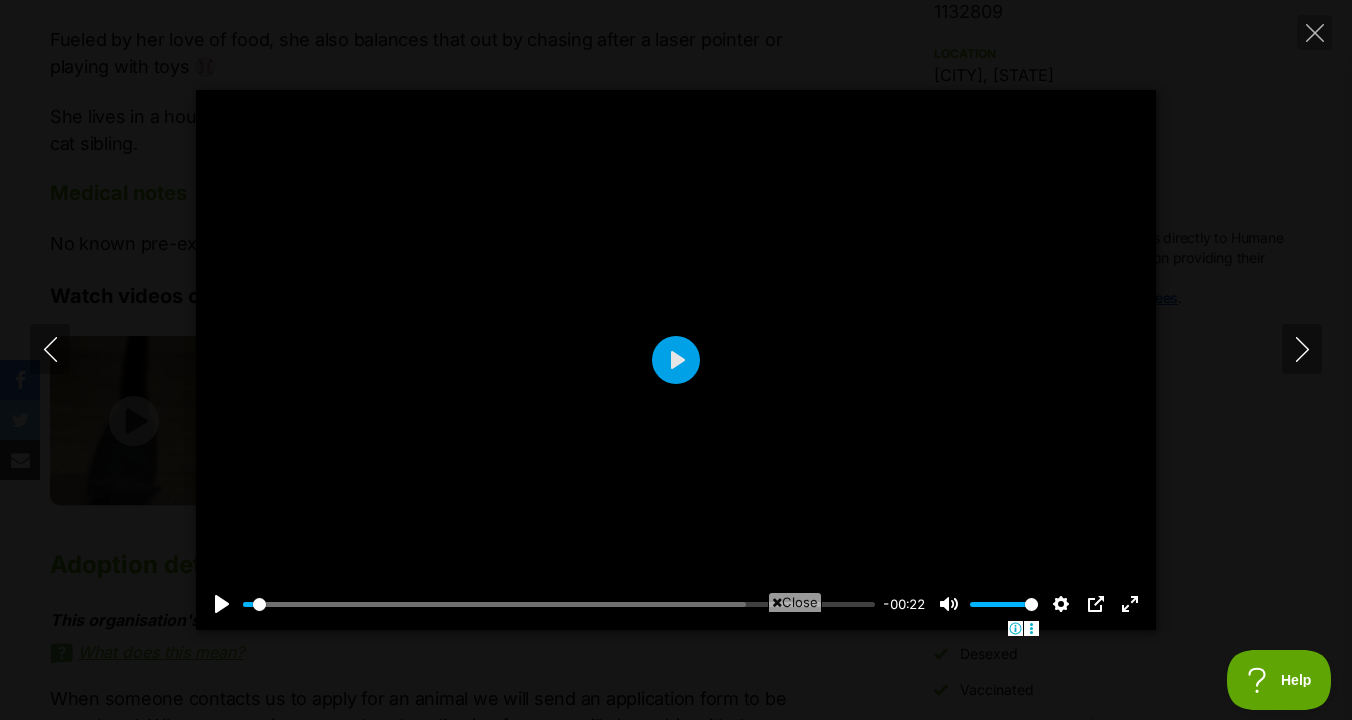 click at bounding box center [676, 360] 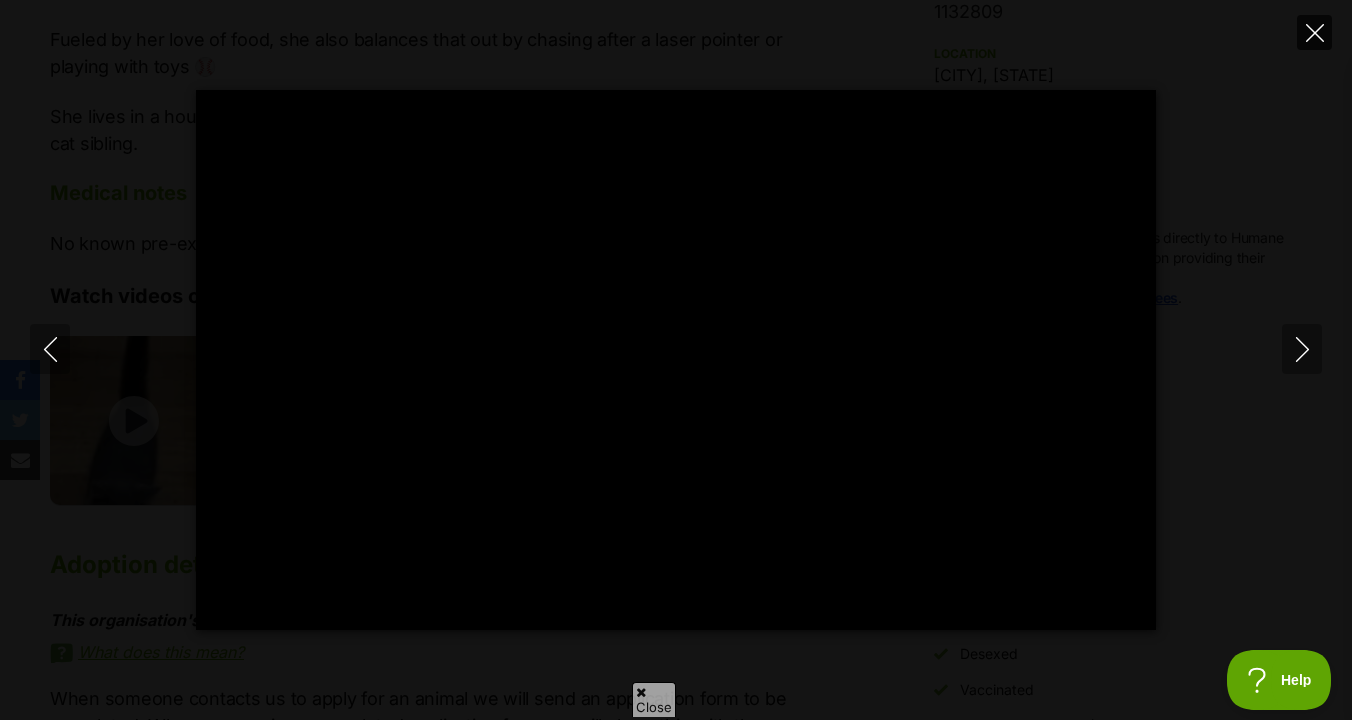 scroll, scrollTop: 0, scrollLeft: 0, axis: both 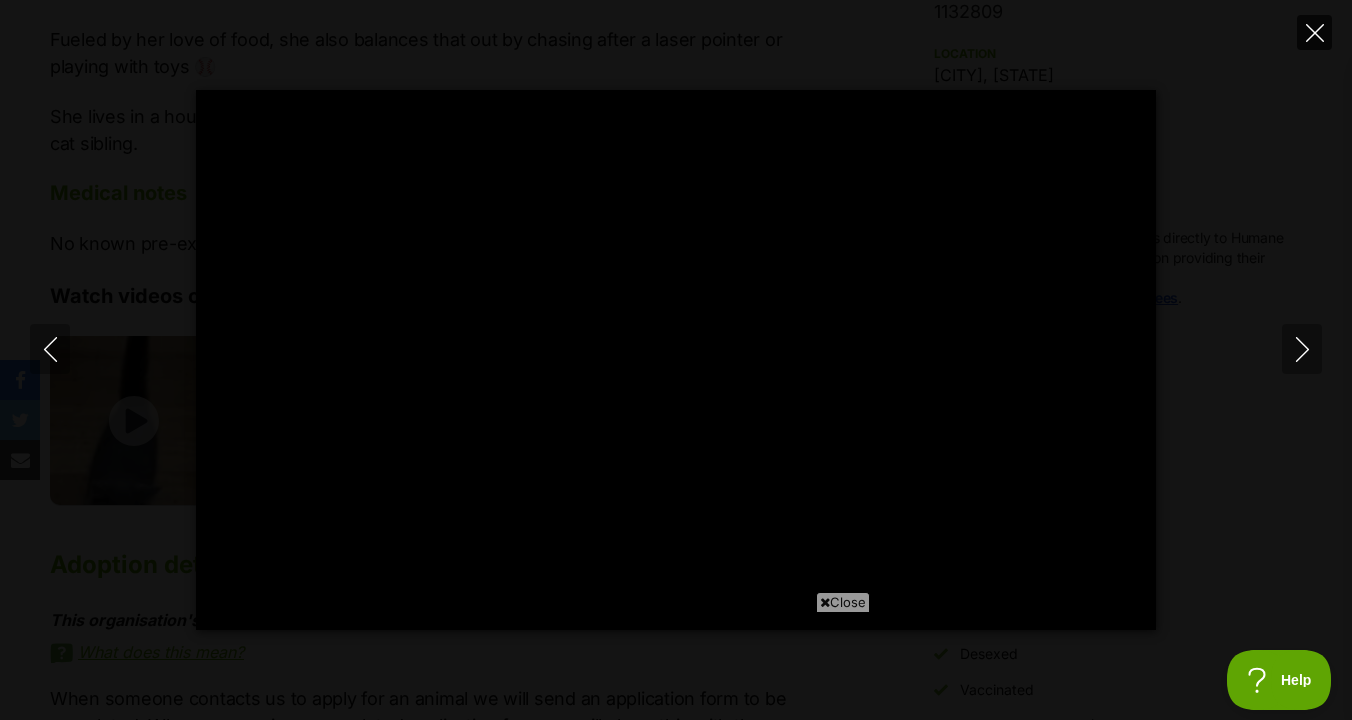 type on "100" 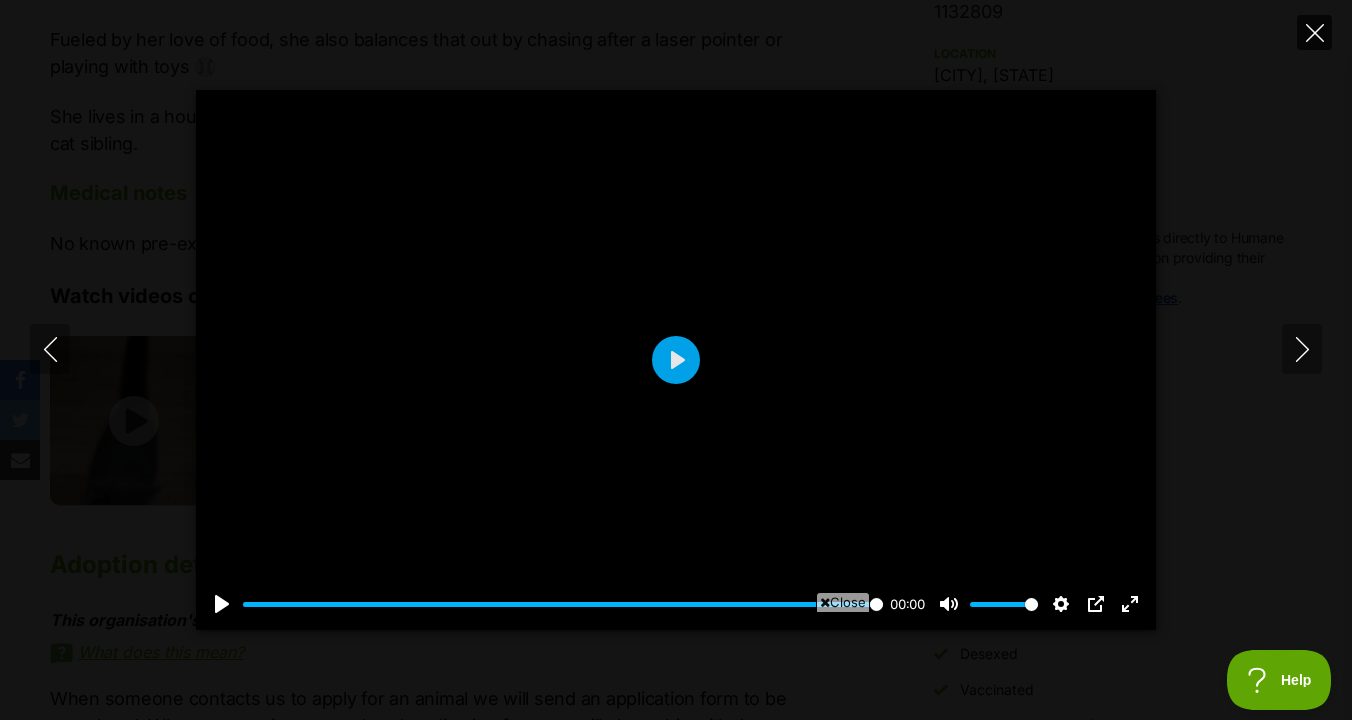click 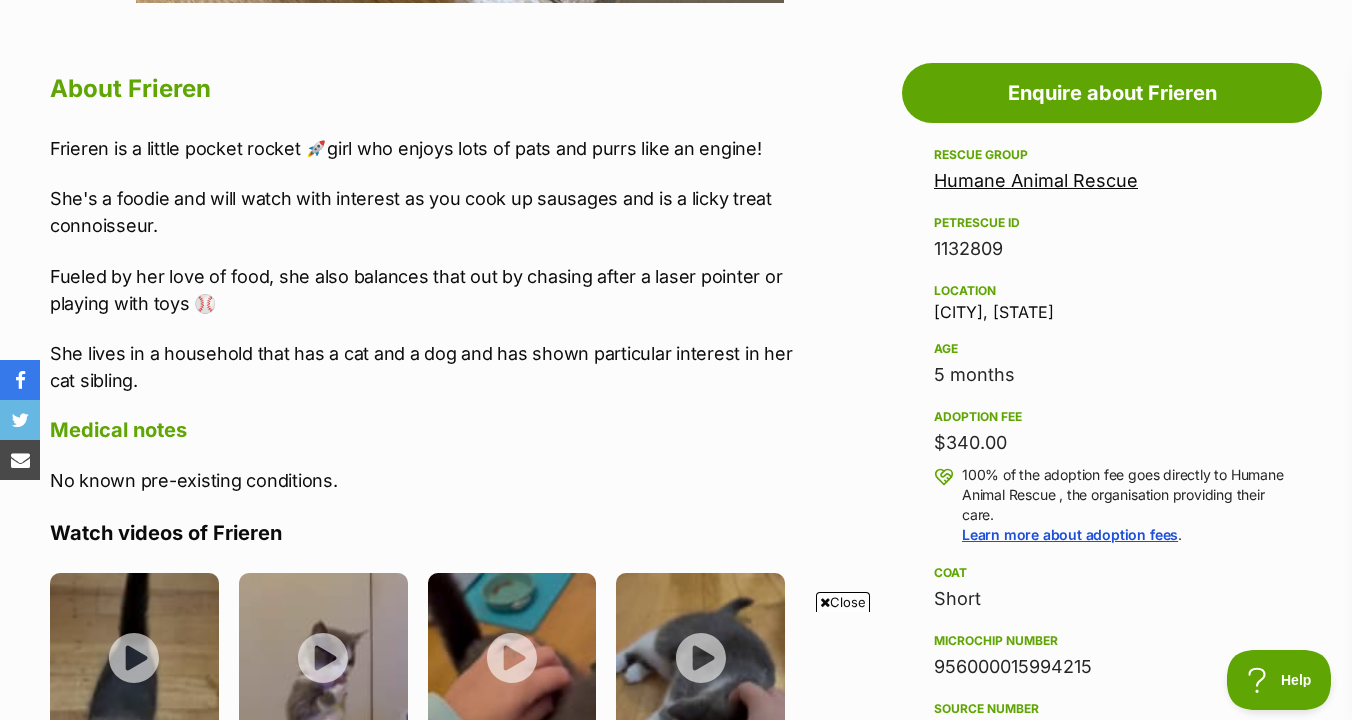 scroll, scrollTop: 1062, scrollLeft: 0, axis: vertical 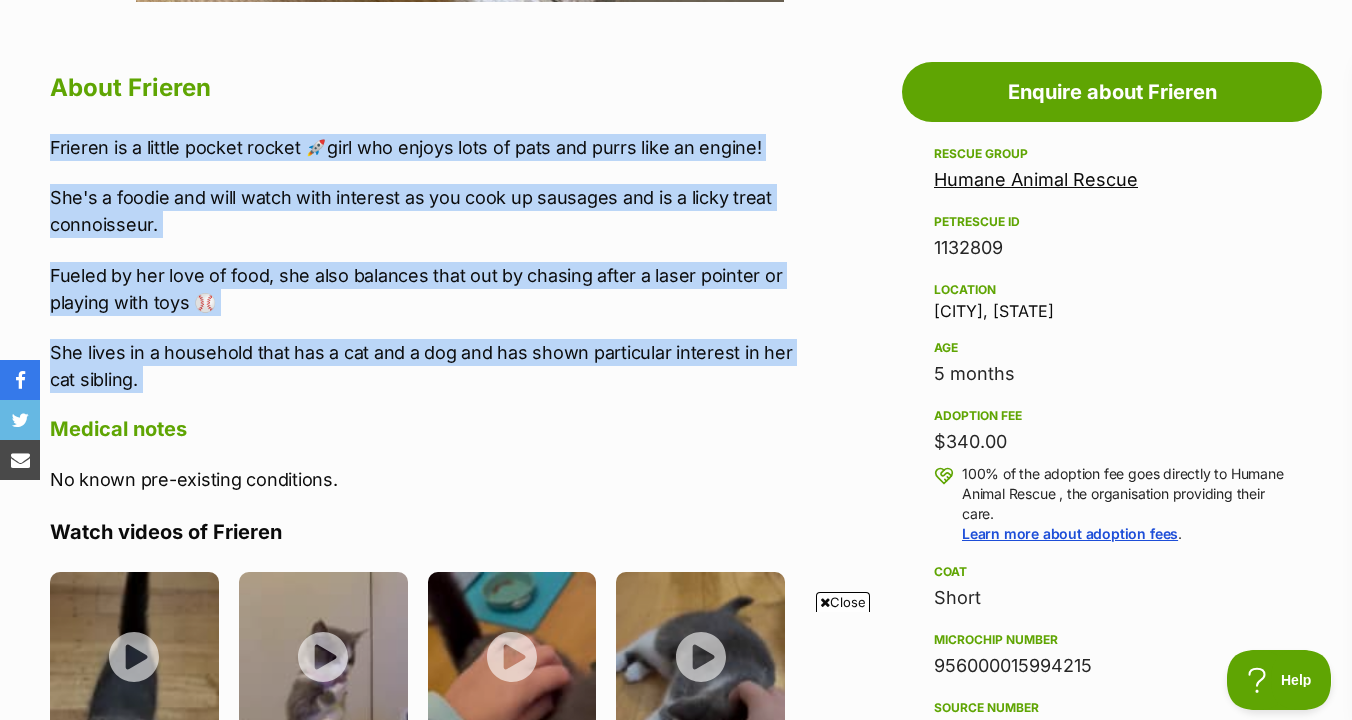 drag, startPoint x: 727, startPoint y: 400, endPoint x: 739, endPoint y: 117, distance: 283.2543 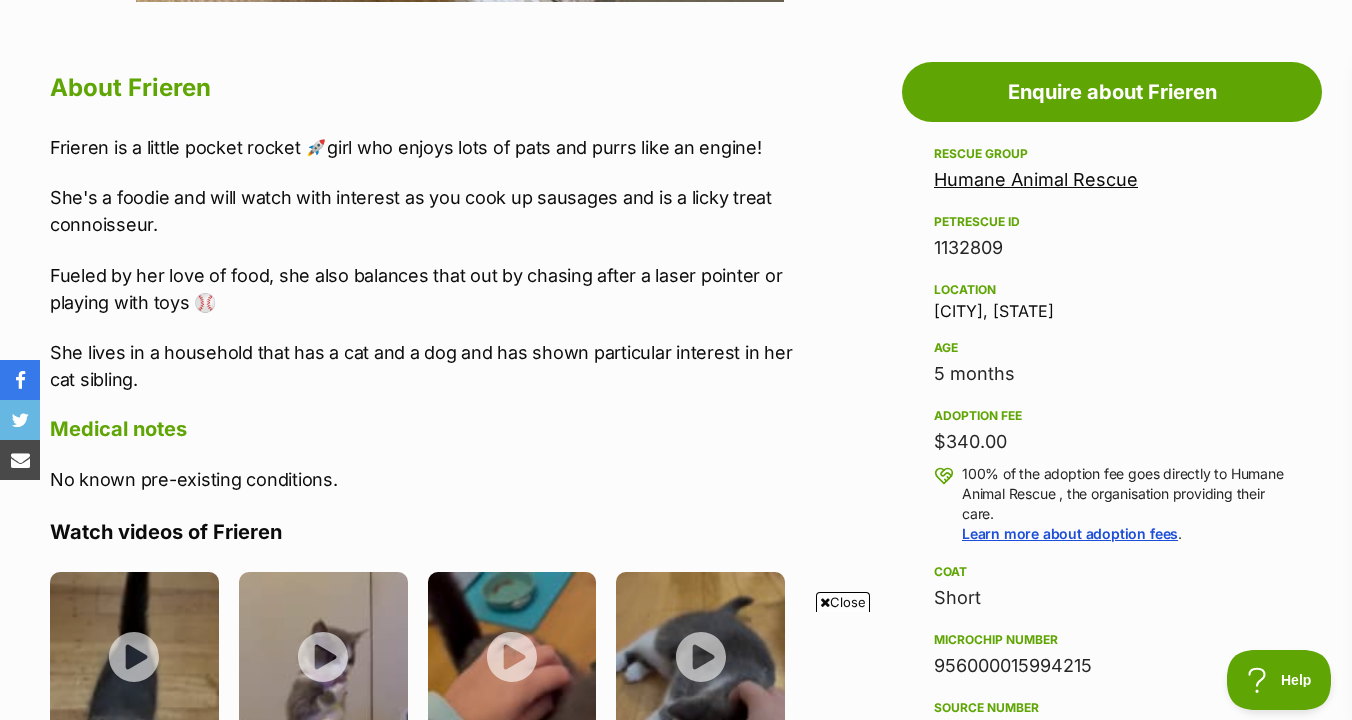 click on "She's a foodie and will watch with interest as you cook up sausages and is a licky treat connoisseur." at bounding box center [427, 211] 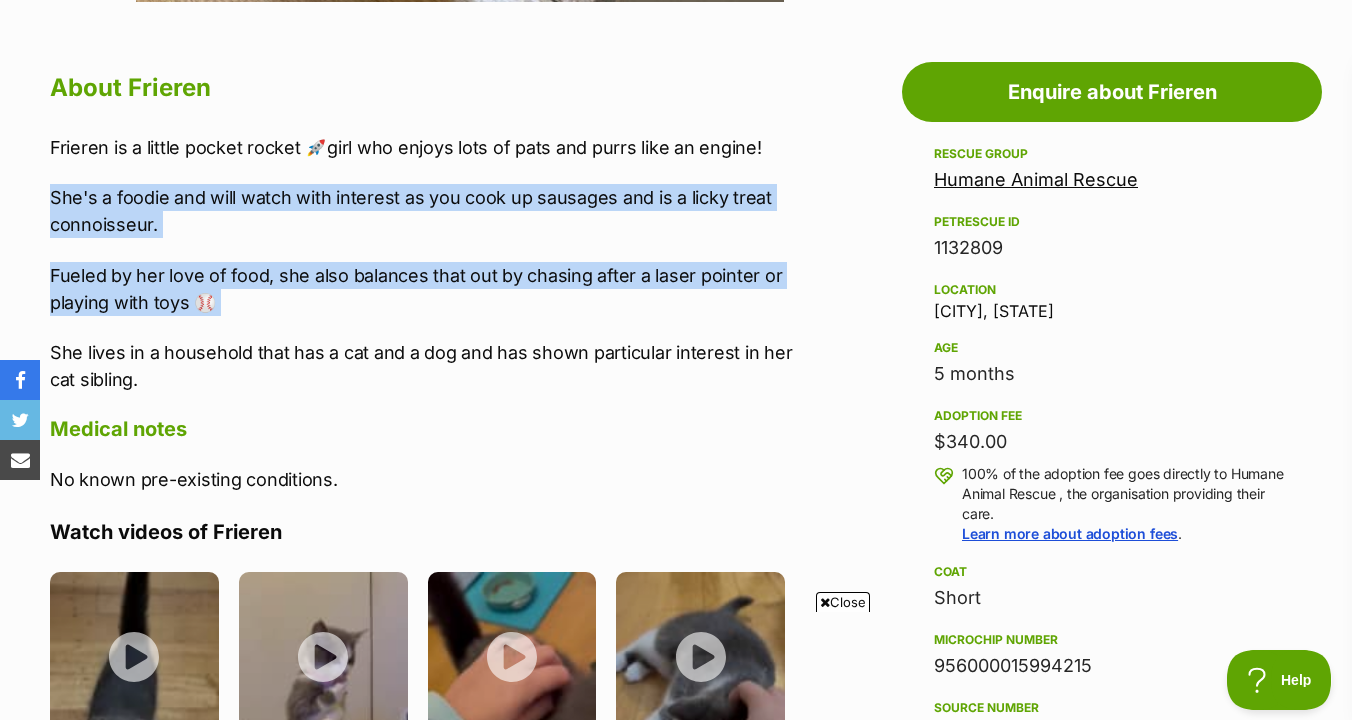 drag, startPoint x: 675, startPoint y: 318, endPoint x: 686, endPoint y: 176, distance: 142.42542 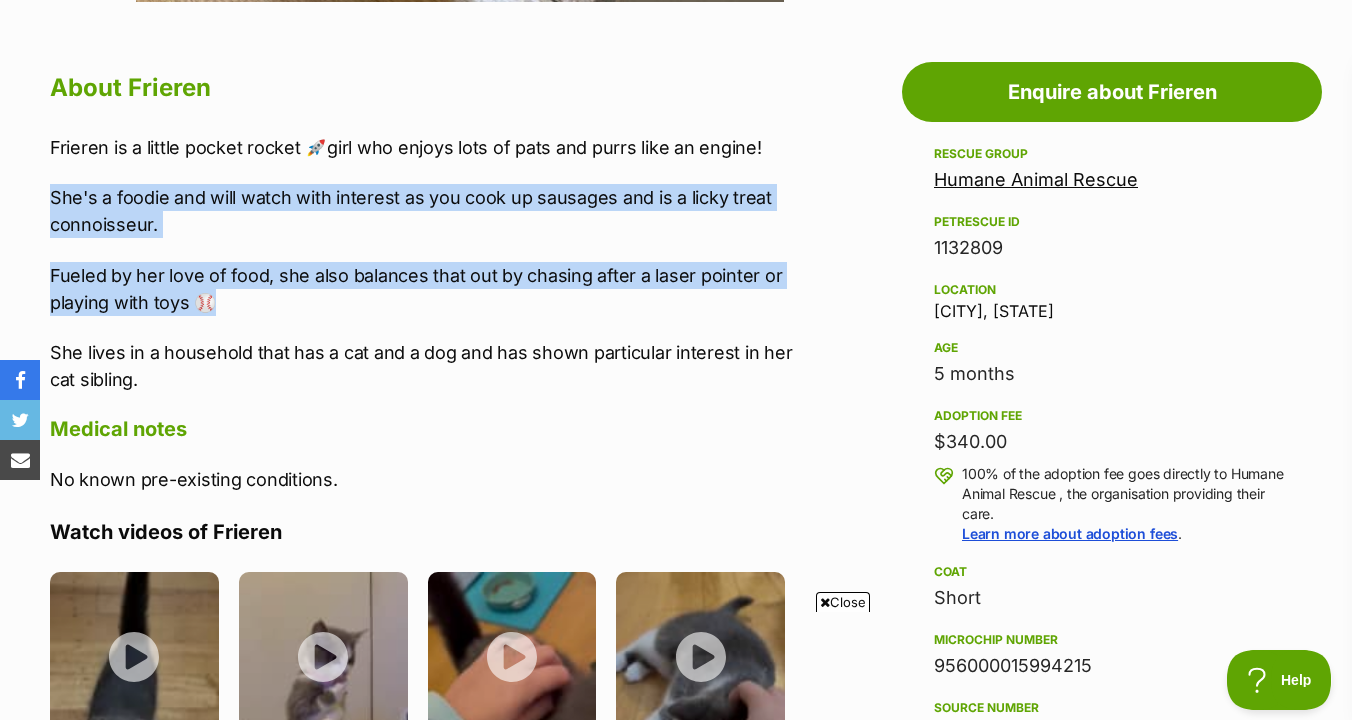 drag, startPoint x: 690, startPoint y: 176, endPoint x: 691, endPoint y: 311, distance: 135.00371 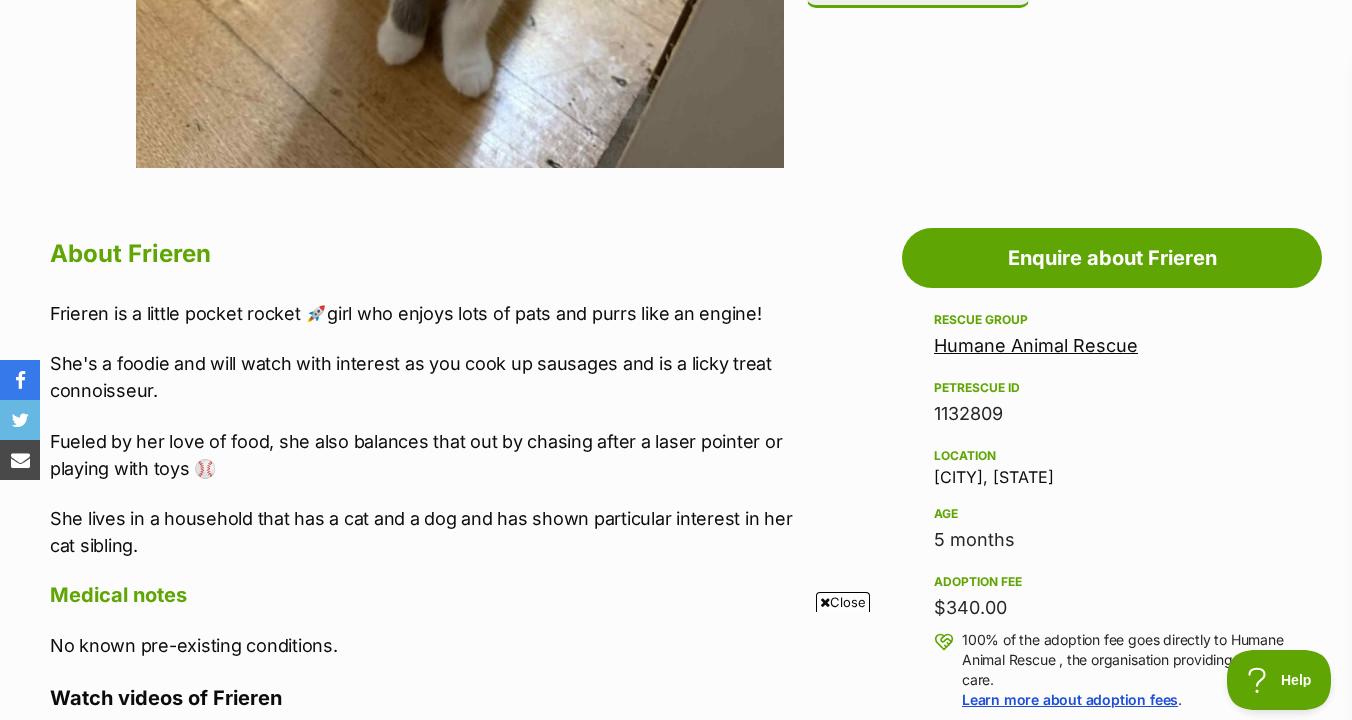 scroll, scrollTop: 895, scrollLeft: 0, axis: vertical 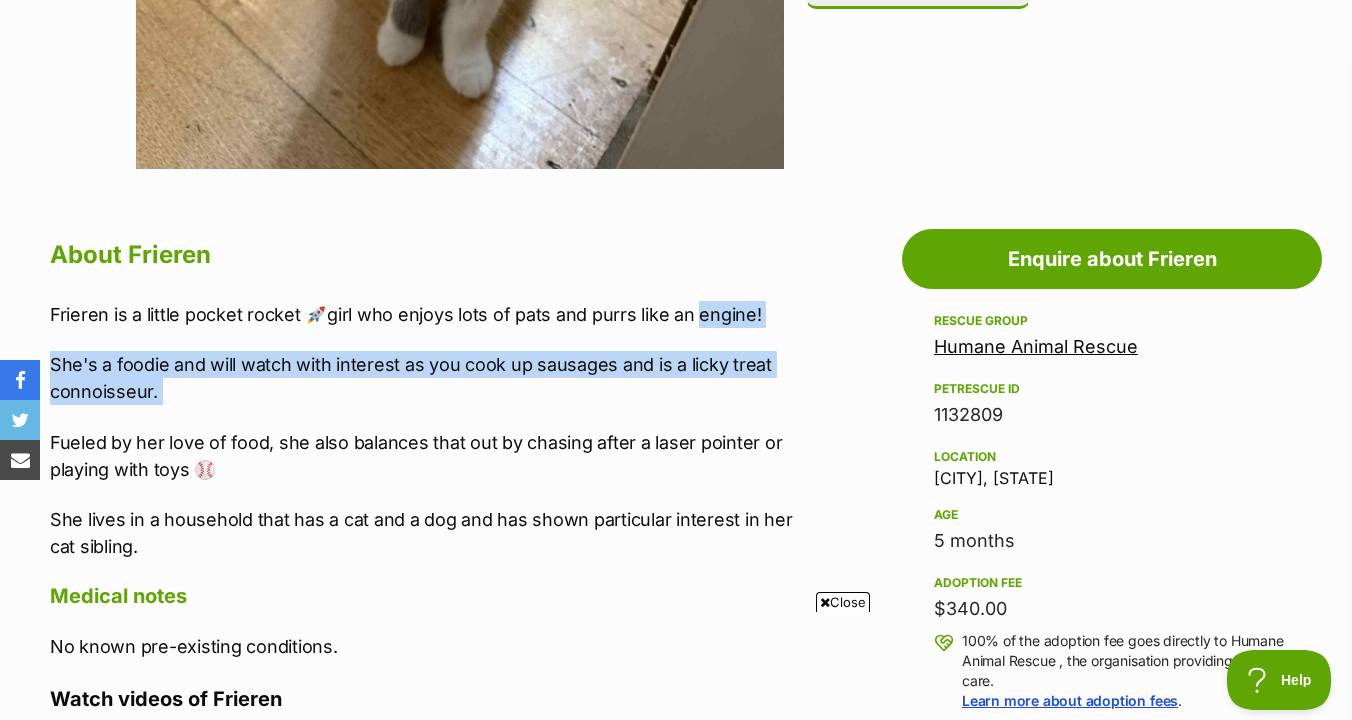 drag, startPoint x: 691, startPoint y: 311, endPoint x: 690, endPoint y: 422, distance: 111.0045 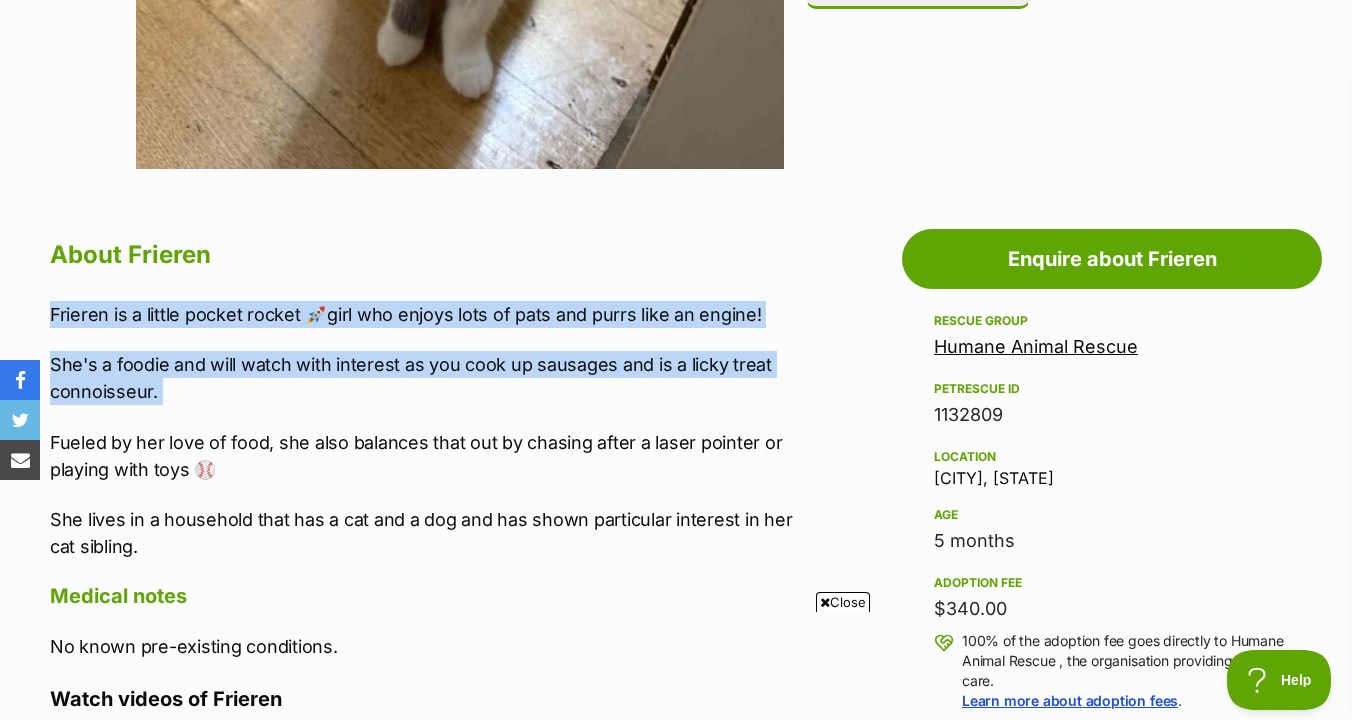 drag, startPoint x: 690, startPoint y: 411, endPoint x: 690, endPoint y: 280, distance: 131 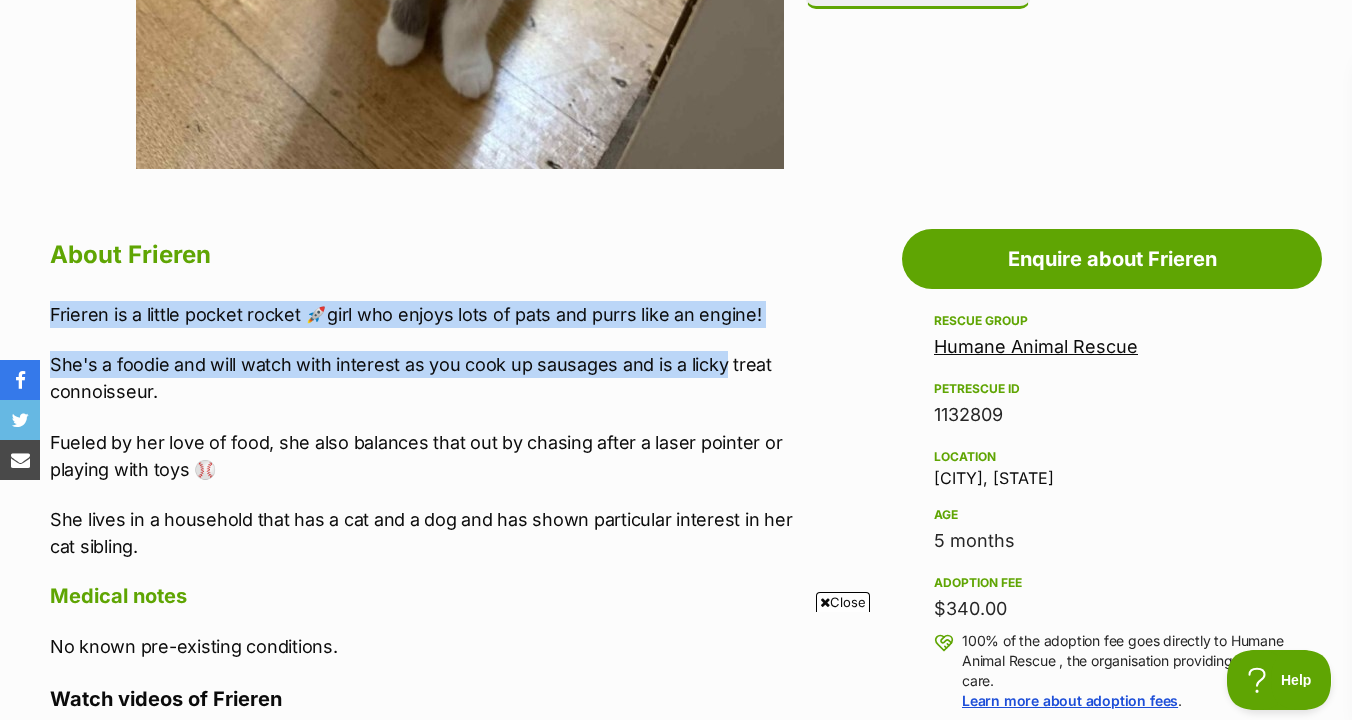 drag, startPoint x: 690, startPoint y: 280, endPoint x: 690, endPoint y: 373, distance: 93 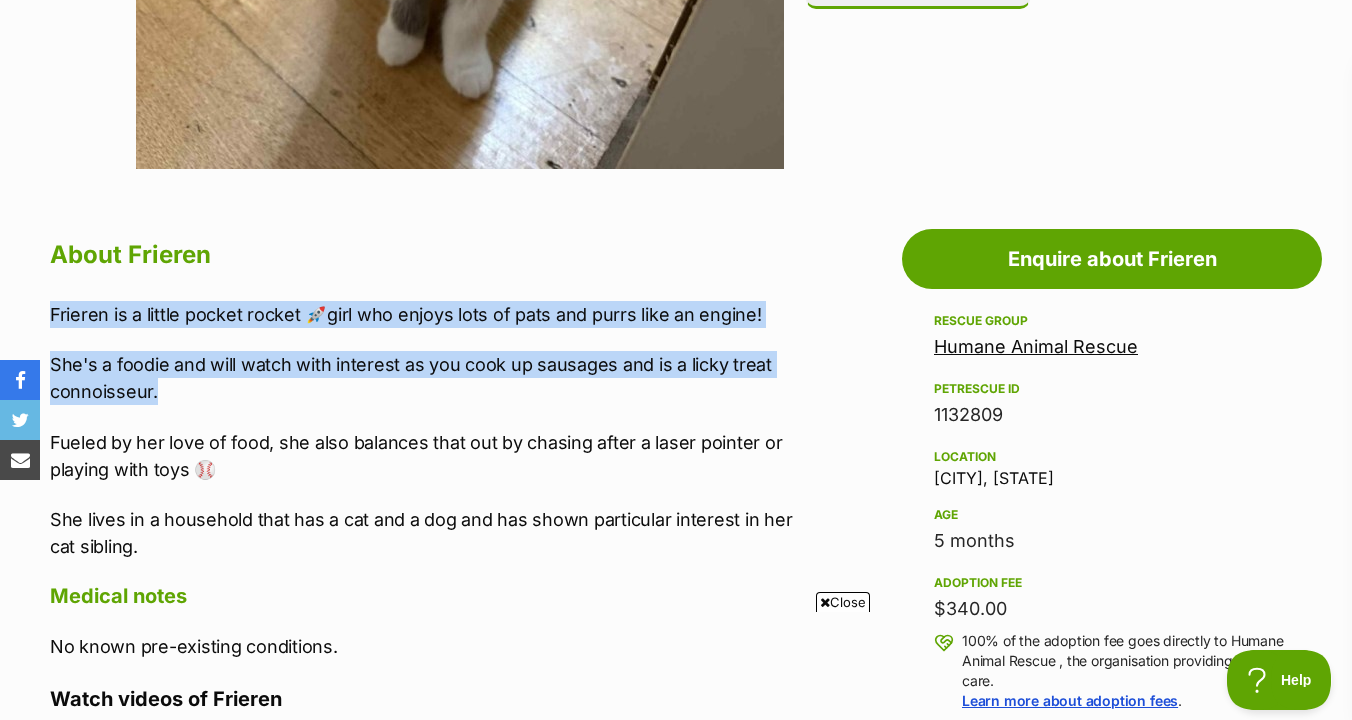 drag, startPoint x: 690, startPoint y: 385, endPoint x: 688, endPoint y: 261, distance: 124.01613 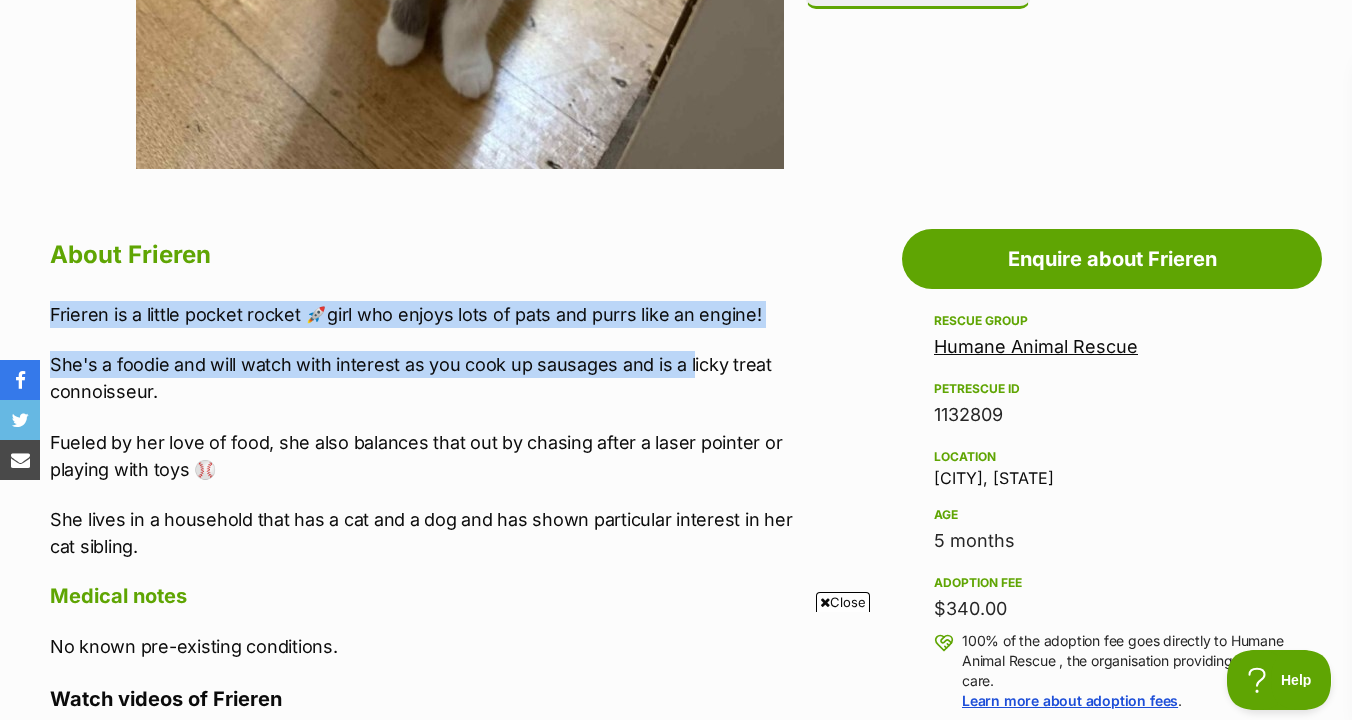 drag, startPoint x: 688, startPoint y: 285, endPoint x: 688, endPoint y: 376, distance: 91 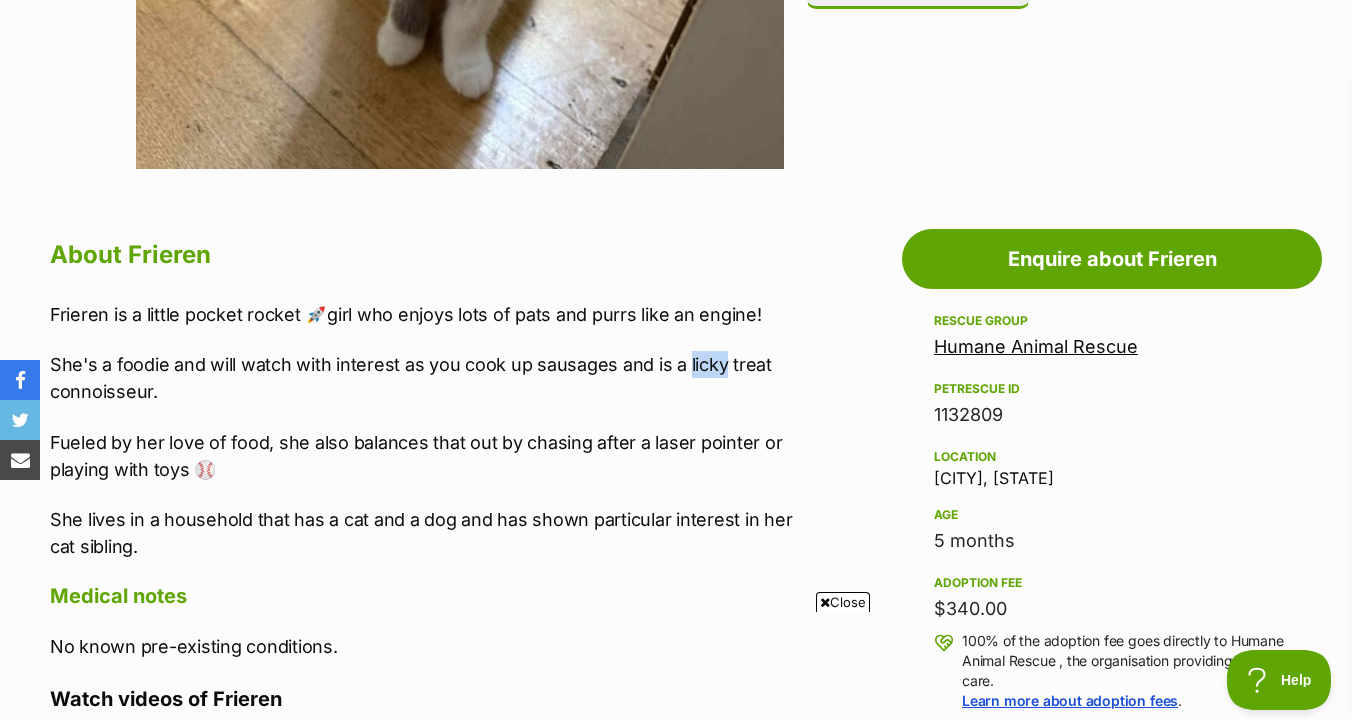 click on "She's a foodie and will watch with interest as you cook up sausages and is a licky treat connoisseur." at bounding box center (427, 378) 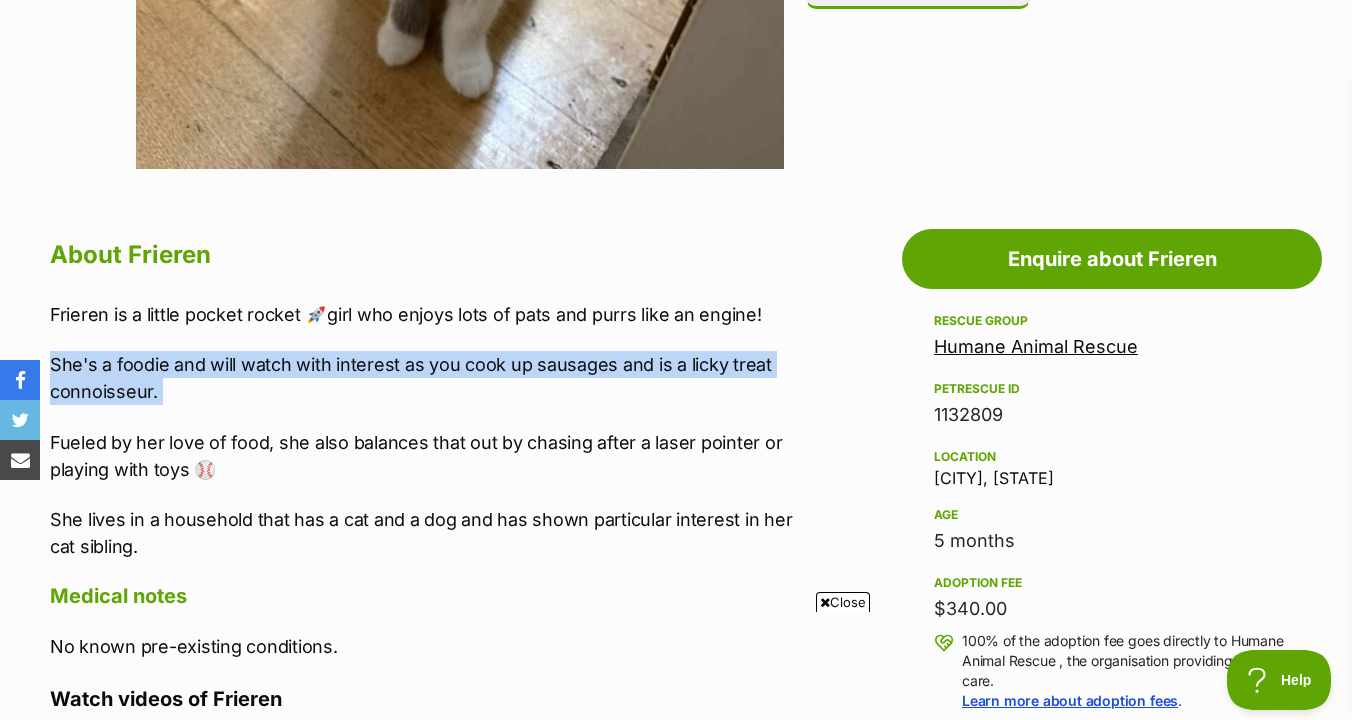 click on "She's a foodie and will watch with interest as you cook up sausages and is a licky treat connoisseur." at bounding box center [427, 378] 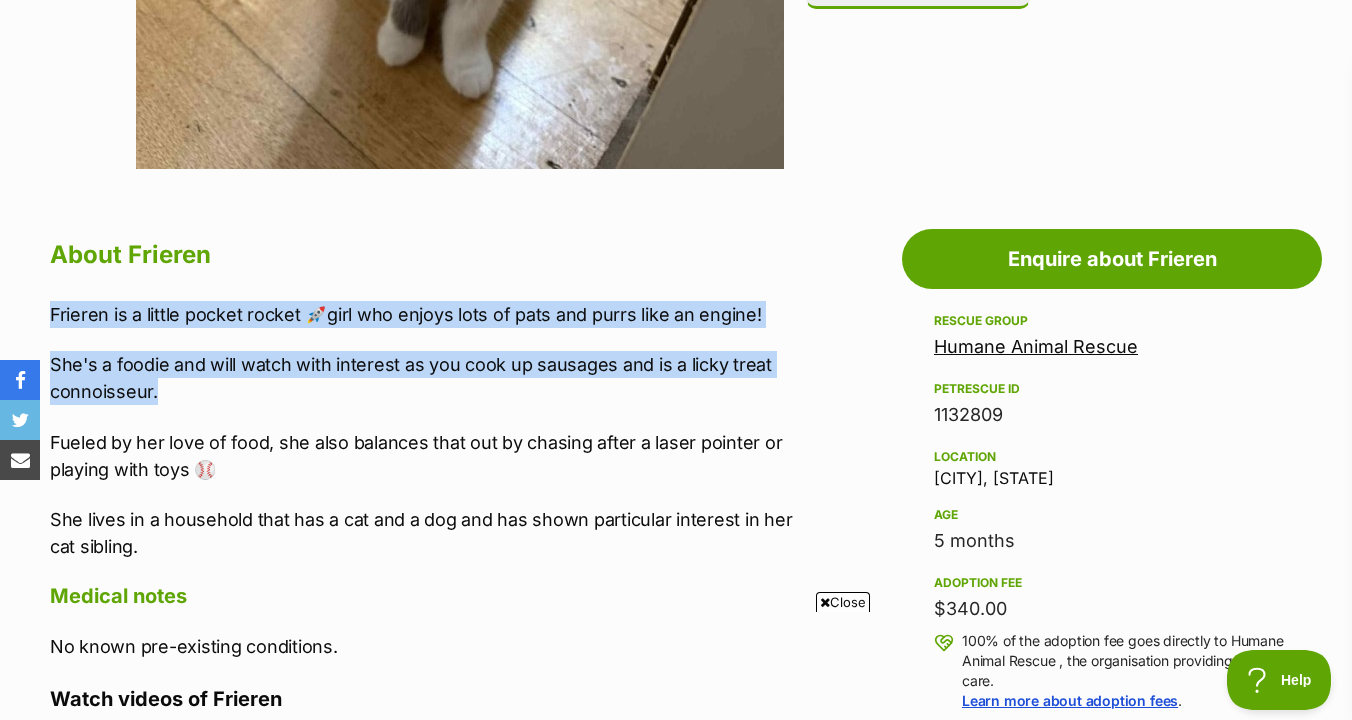 drag, startPoint x: 686, startPoint y: 395, endPoint x: 685, endPoint y: 290, distance: 105.00476 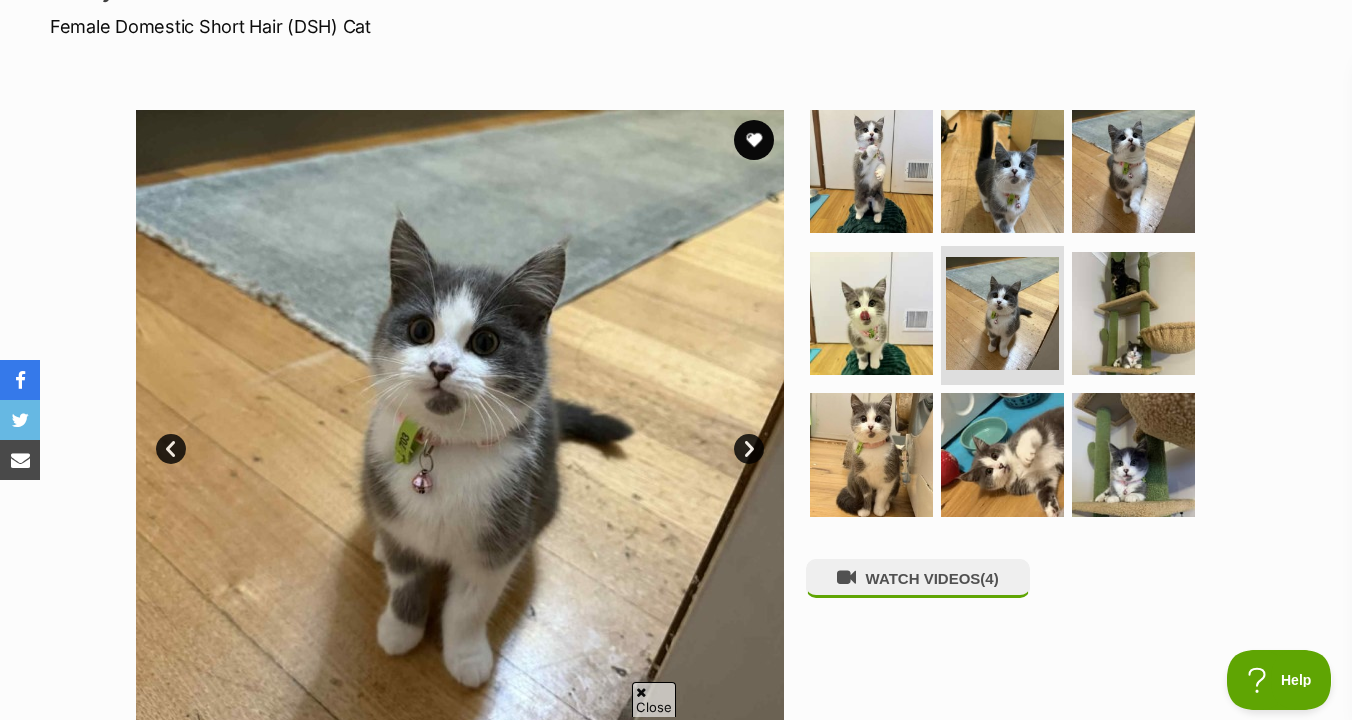 scroll, scrollTop: 309, scrollLeft: 0, axis: vertical 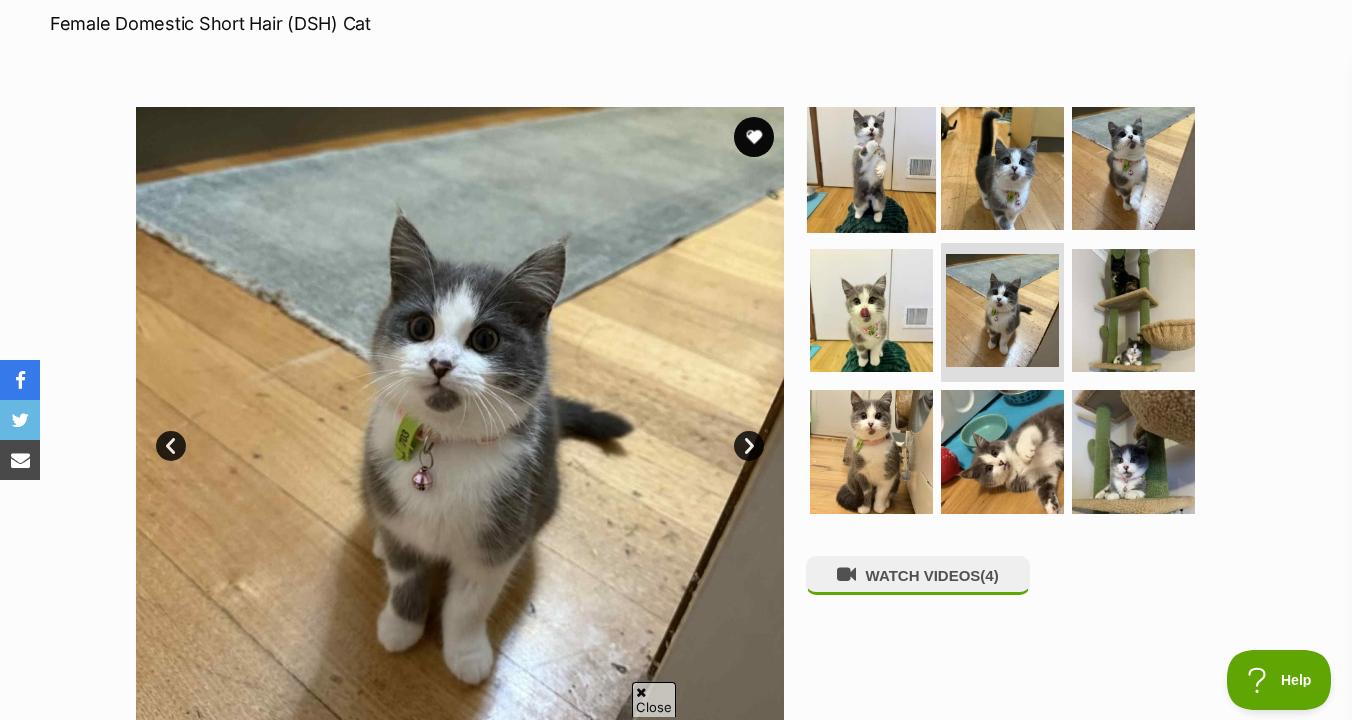 click at bounding box center [871, 168] 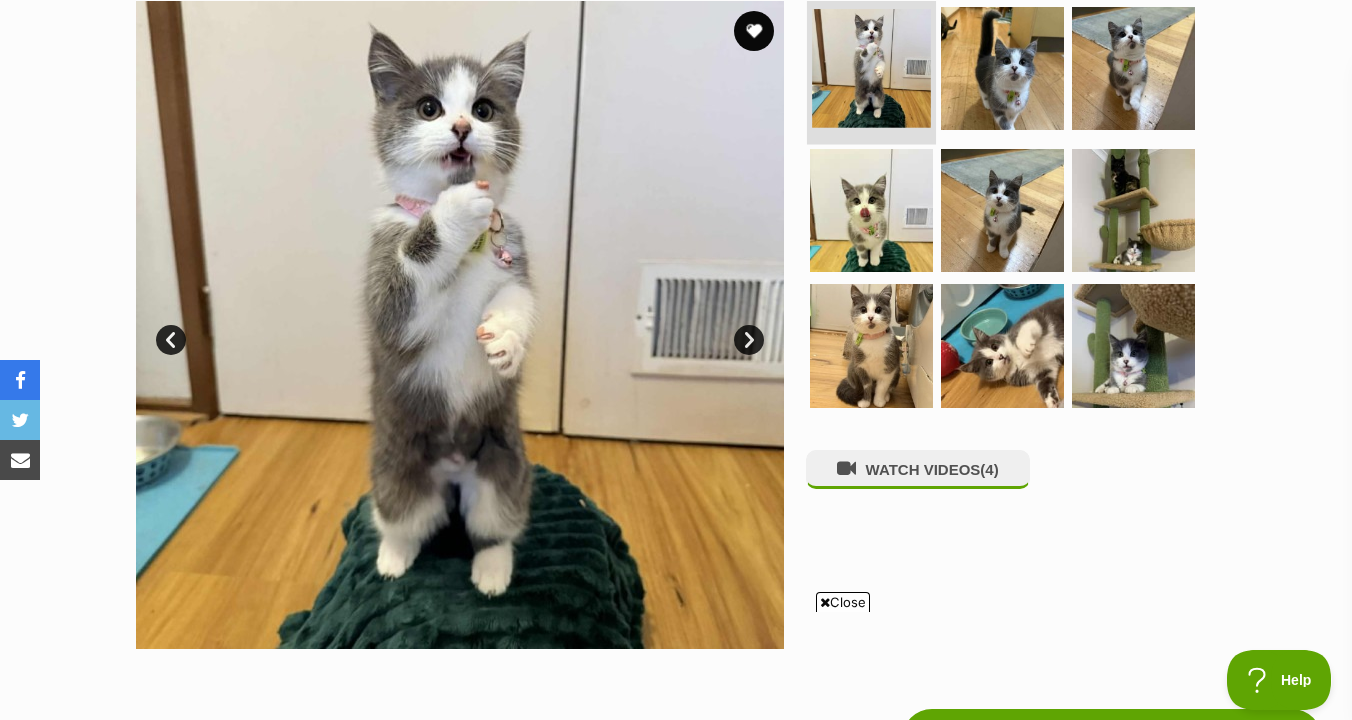 scroll, scrollTop: 385, scrollLeft: 0, axis: vertical 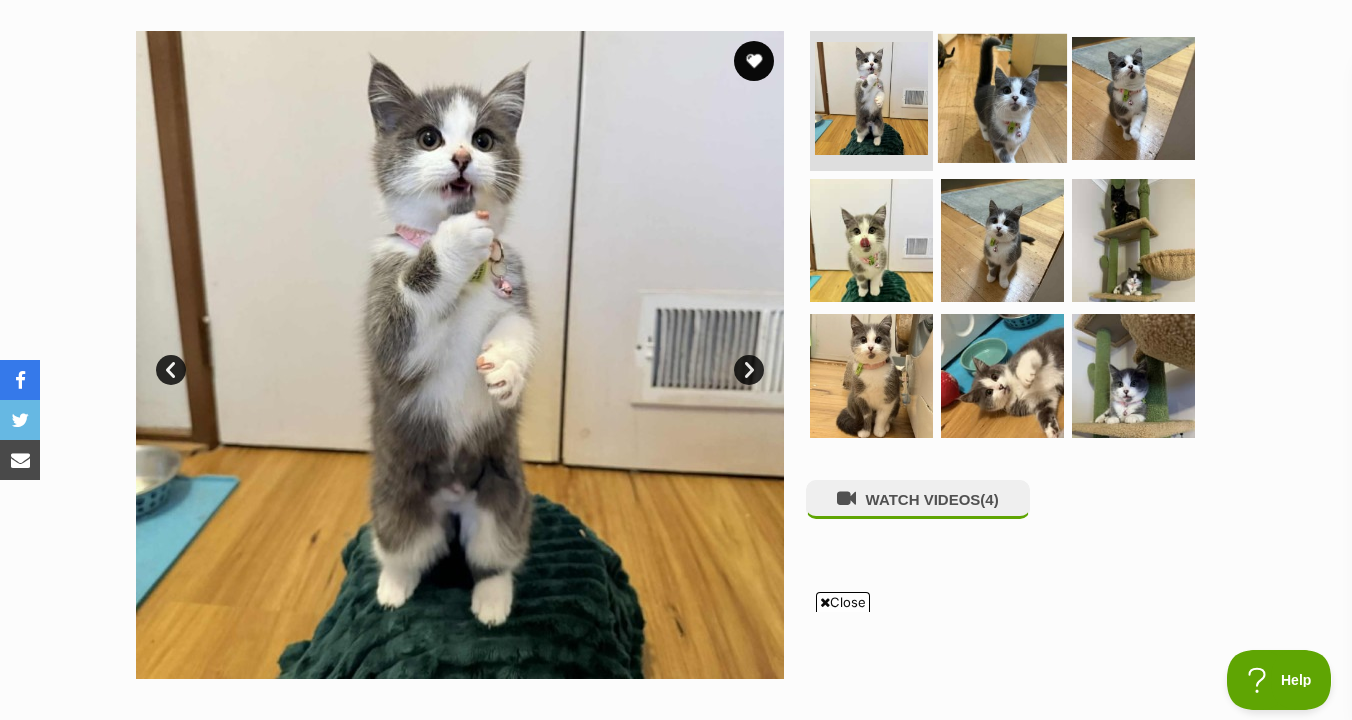 click at bounding box center (1002, 98) 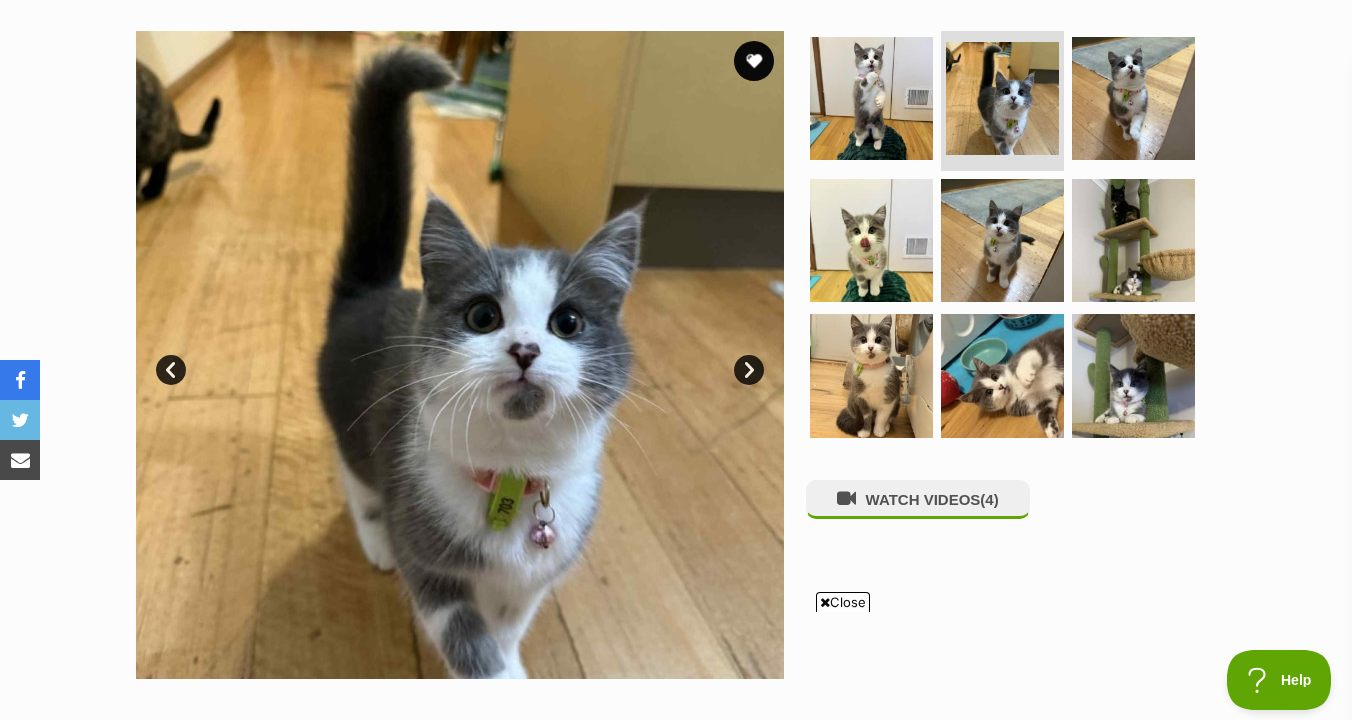 click at bounding box center [1011, 240] 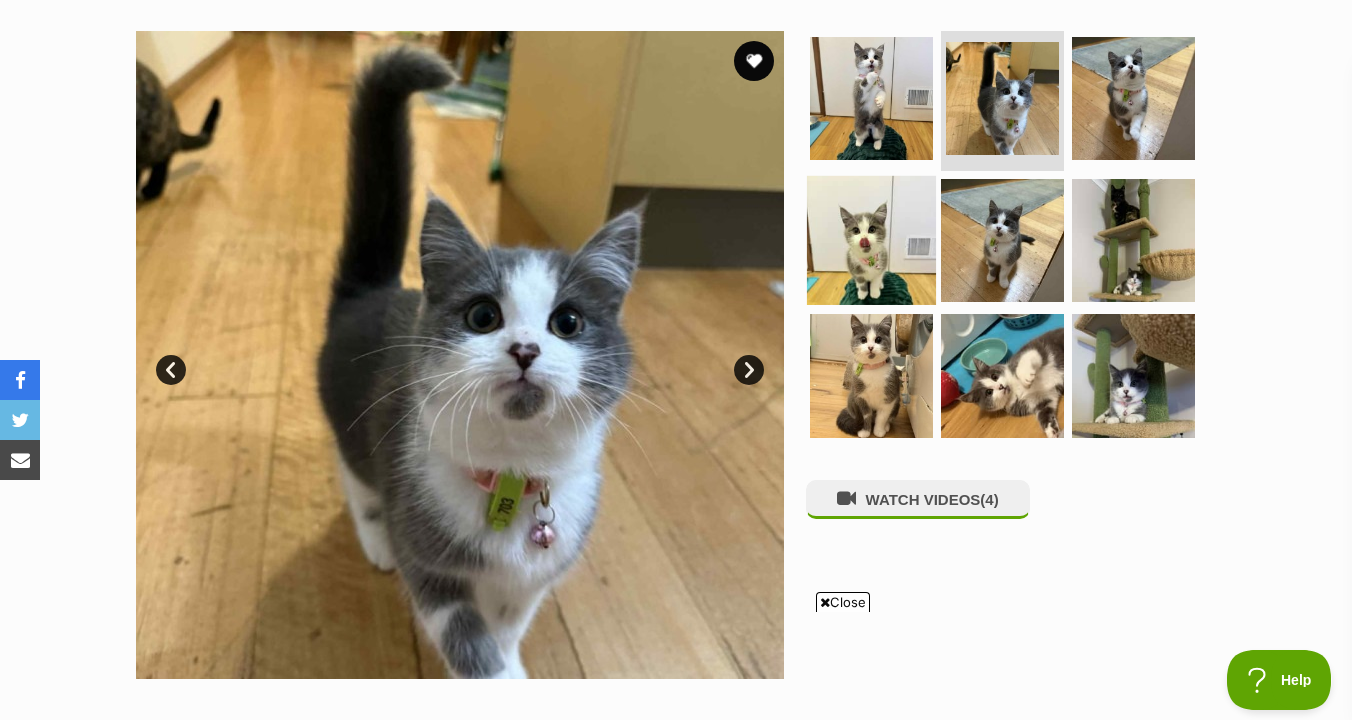 click at bounding box center [871, 298] 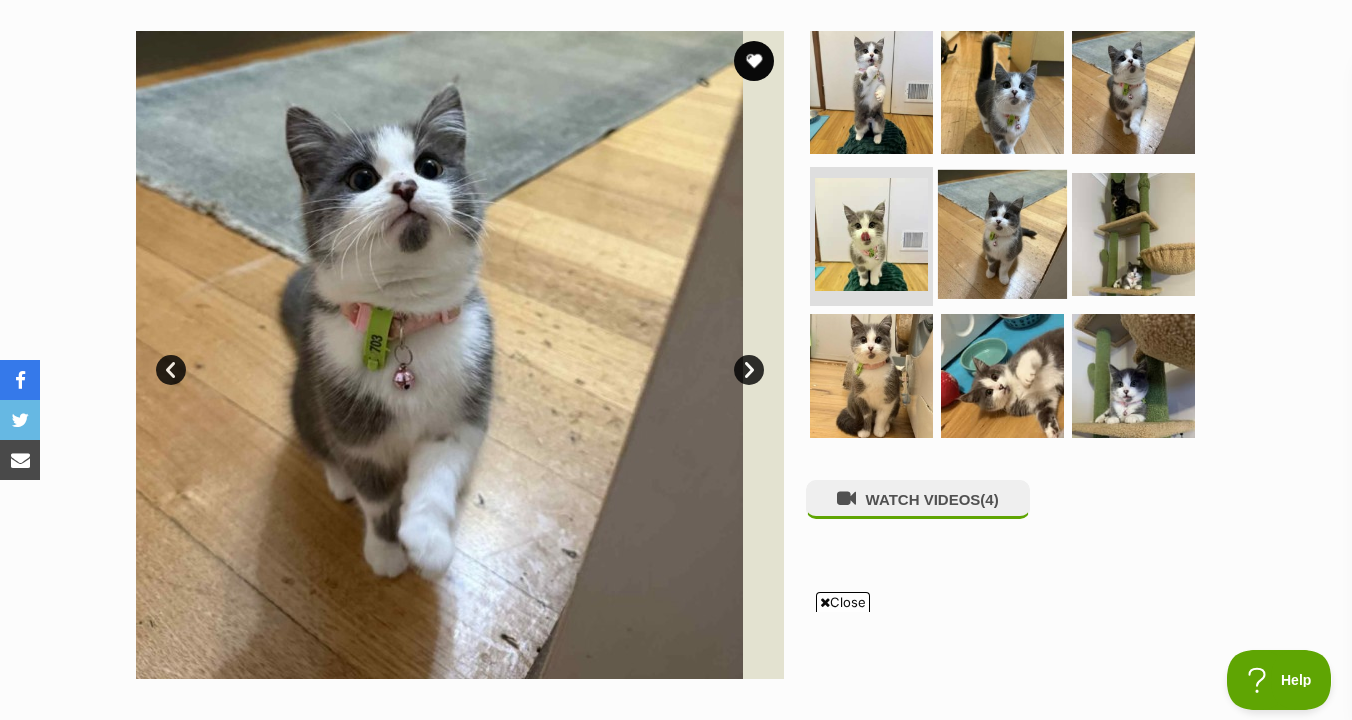 click at bounding box center [1002, 233] 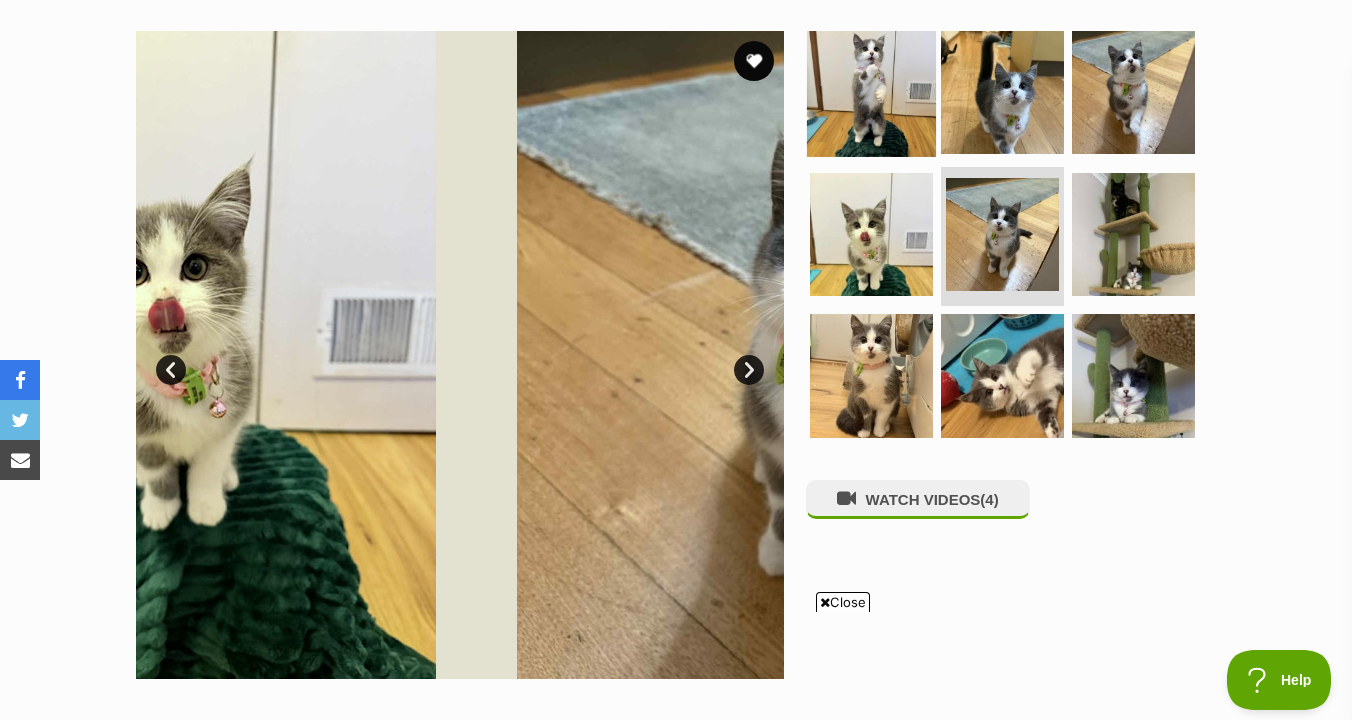 click at bounding box center [871, 92] 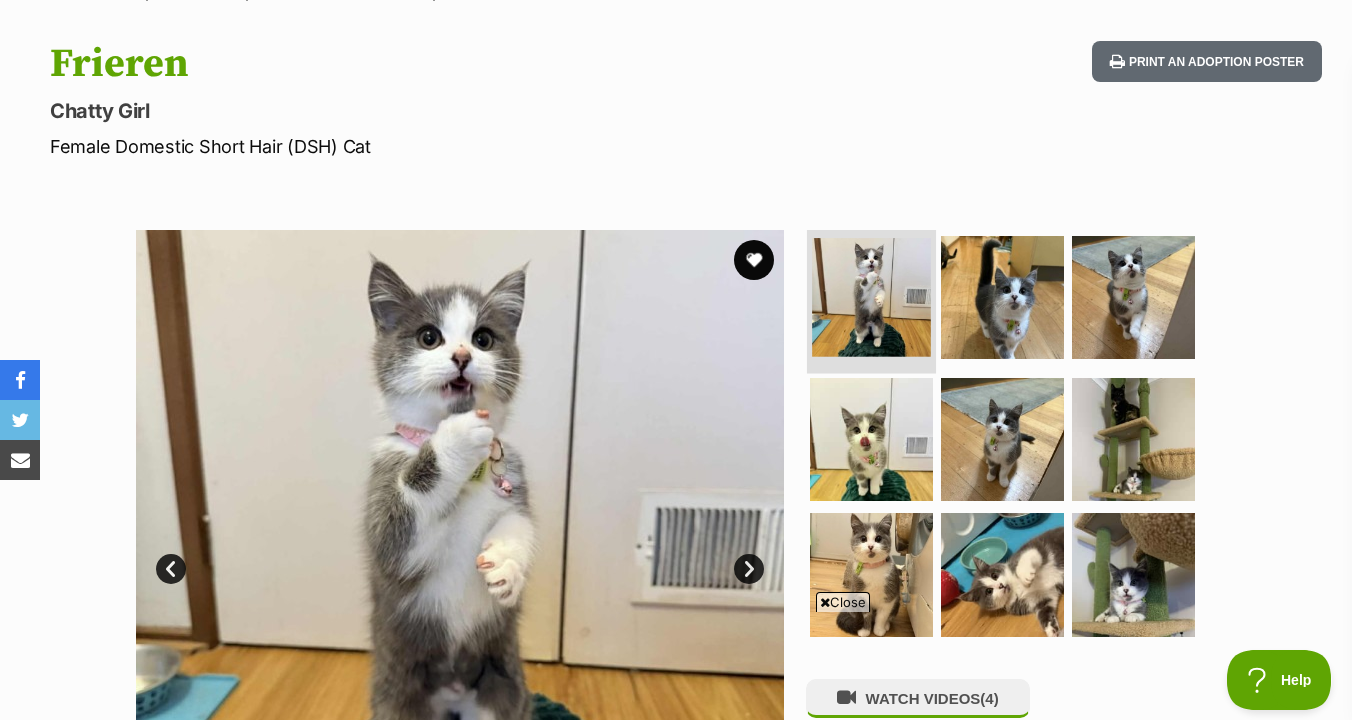 scroll, scrollTop: 178, scrollLeft: 0, axis: vertical 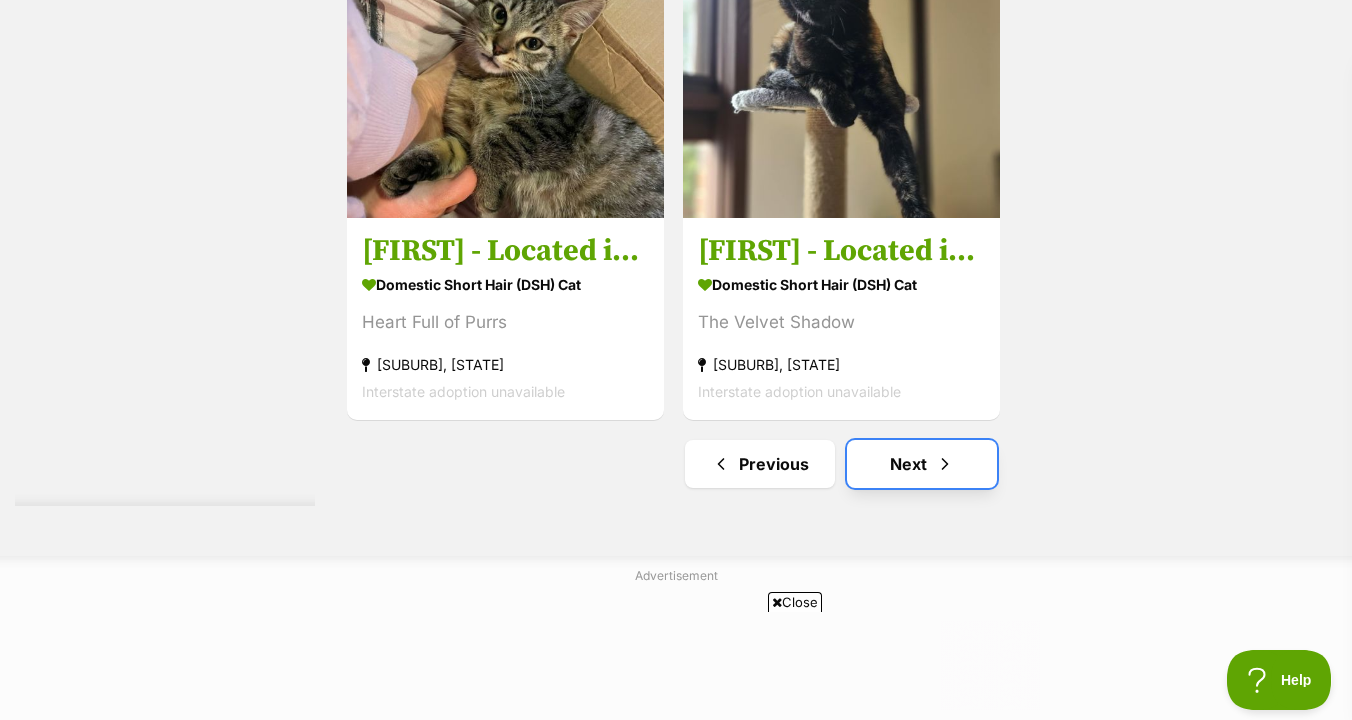 click on "Next" at bounding box center (922, 464) 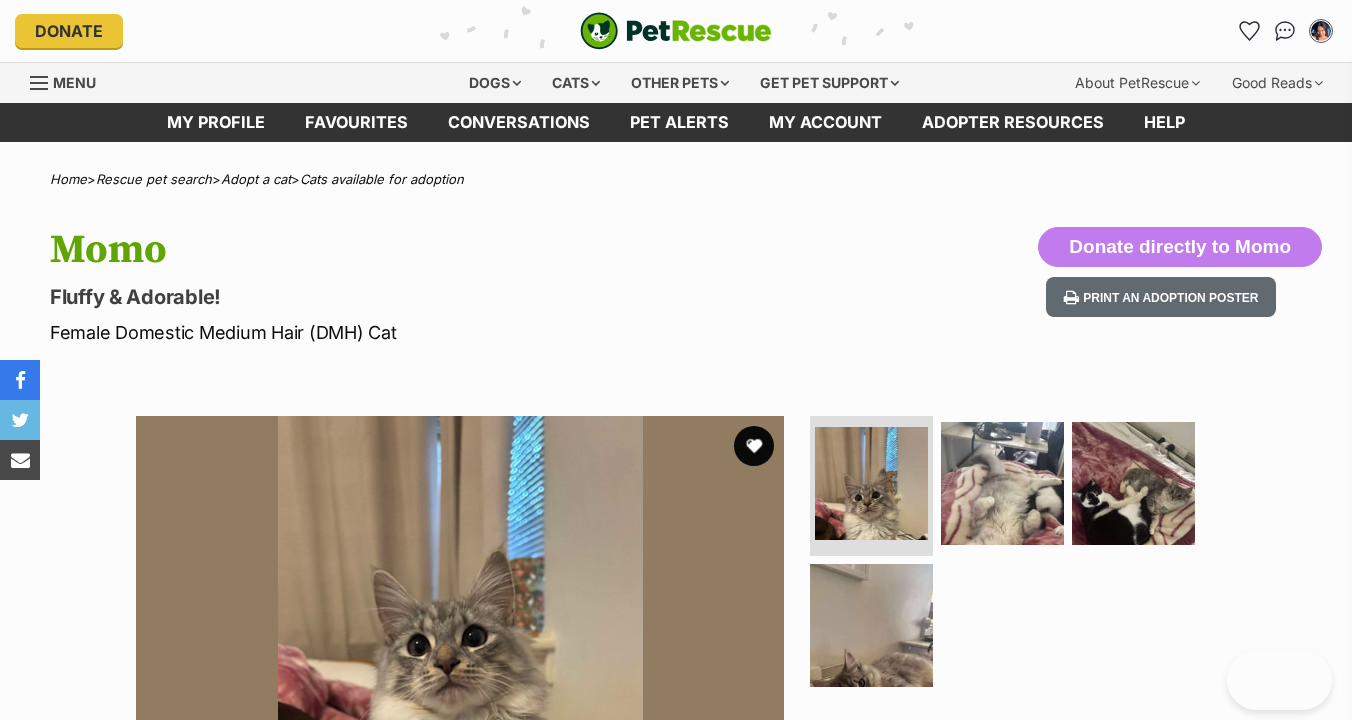 scroll, scrollTop: 0, scrollLeft: 0, axis: both 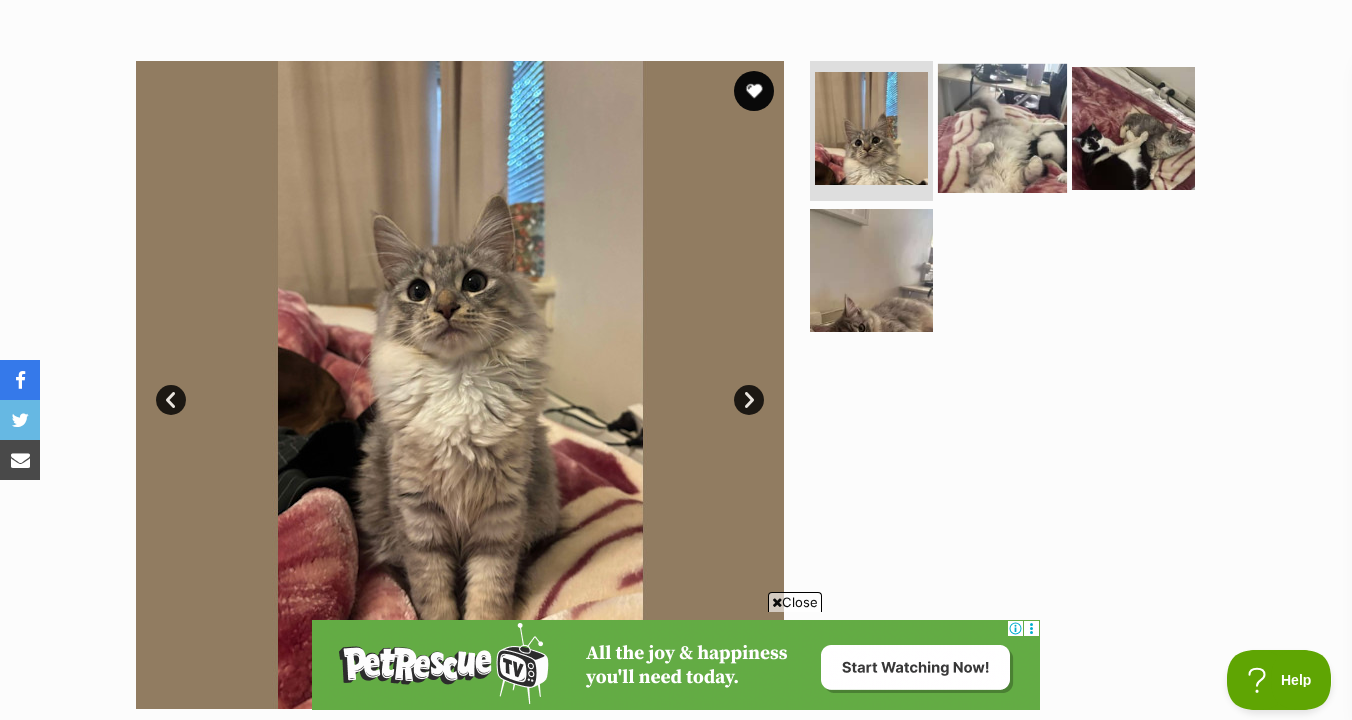 click at bounding box center (1002, 128) 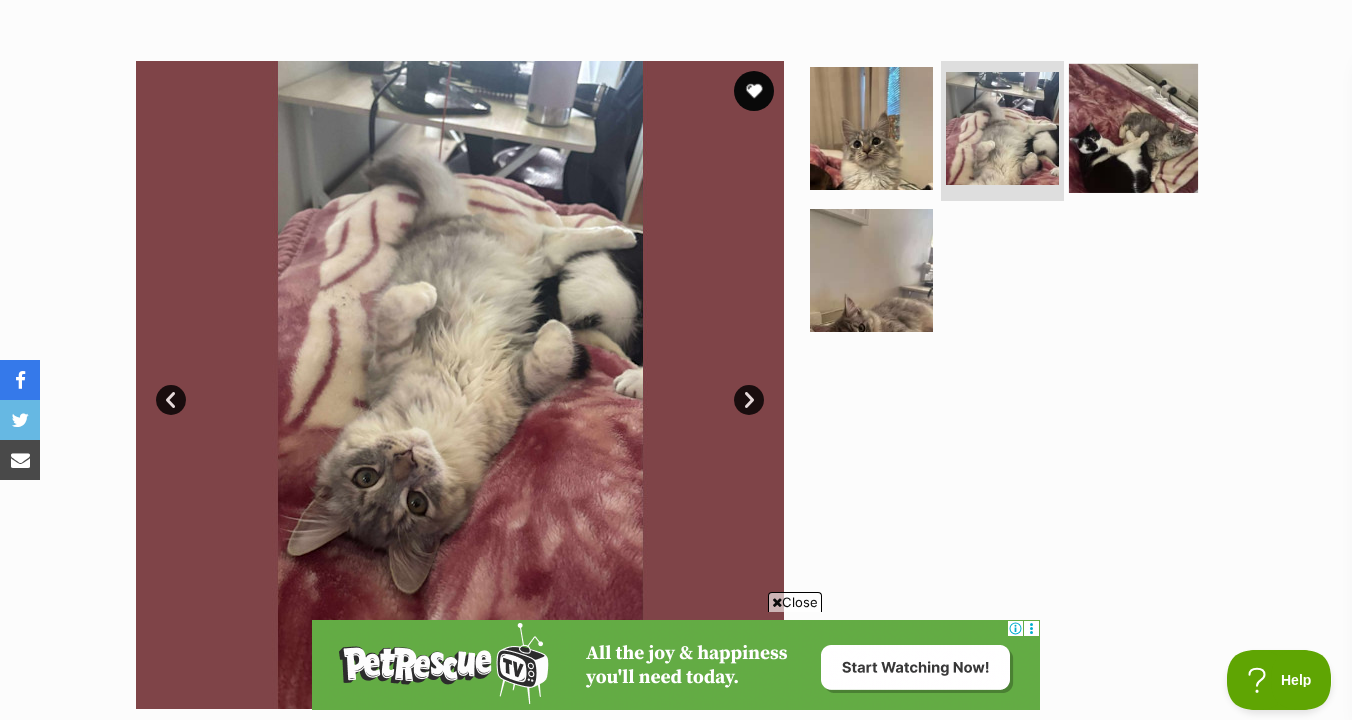click at bounding box center [1133, 128] 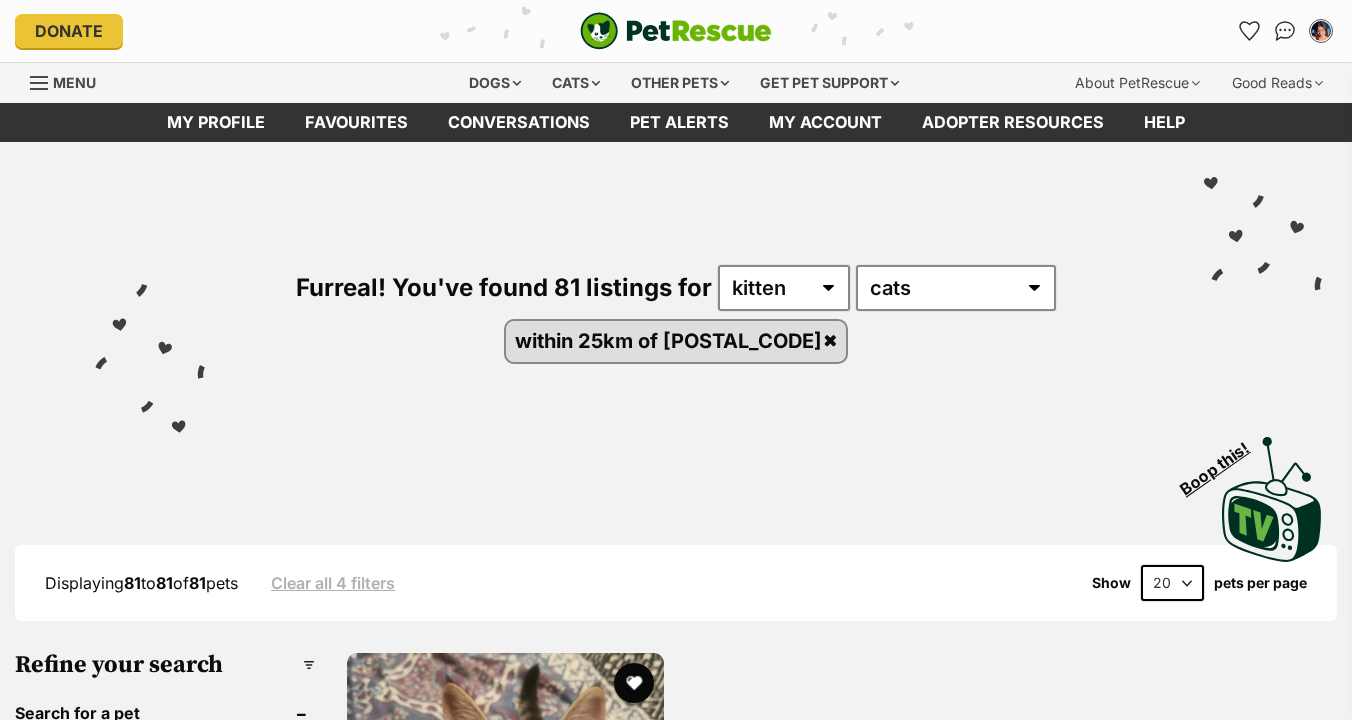 scroll, scrollTop: 0, scrollLeft: 0, axis: both 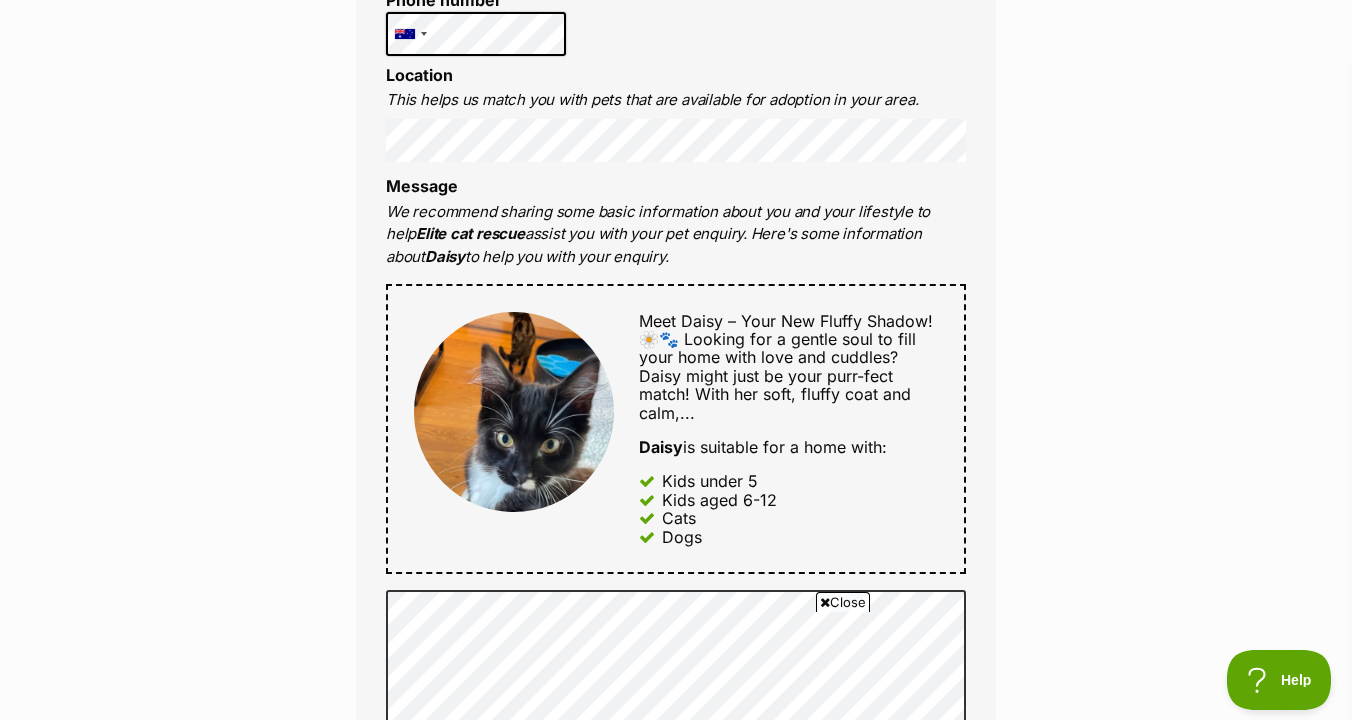 click on "Enquire about  Daisy
0433916290
Send an enquiry via the form below or phone us on
04339*****
Want to increase your chances of a successful enquiry?
Update your adopter profile now!
Full name Vivienne Pham
Email
We require this to be able to send you communications regarding your pet enquiry.
viviennepx@gmail.com
Phone number United States +1 United Kingdom +44 Afghanistan (‫افغانستان‬‎) +93 Albania (Shqipëri) +355 Algeria (‫الجزائر‬‎) +213 American Samoa +1684 Andorra +376 Angola +244 Anguilla +1264 Antigua and Barbuda +1268 Argentina +54 Armenia (Հայաստան) +374 Aruba +297 Australia +61 Austria (Österreich) +43 Azerbaijan (Azərbaycan) +994 Bahamas +1242 Bahrain (‫البحرين‬‎) +973 Bangladesh (বাংলাদেশ) +880 Barbados +1246 Belarus (Беларусь) +375 Belgium (België) +32 Belize +501 Benin (Bénin) +229 Bermuda +1441 Bhutan (འབྲུག) +975 Bolivia +591 +387 Botswana +267 +55 +246 +1284" at bounding box center [676, 898] 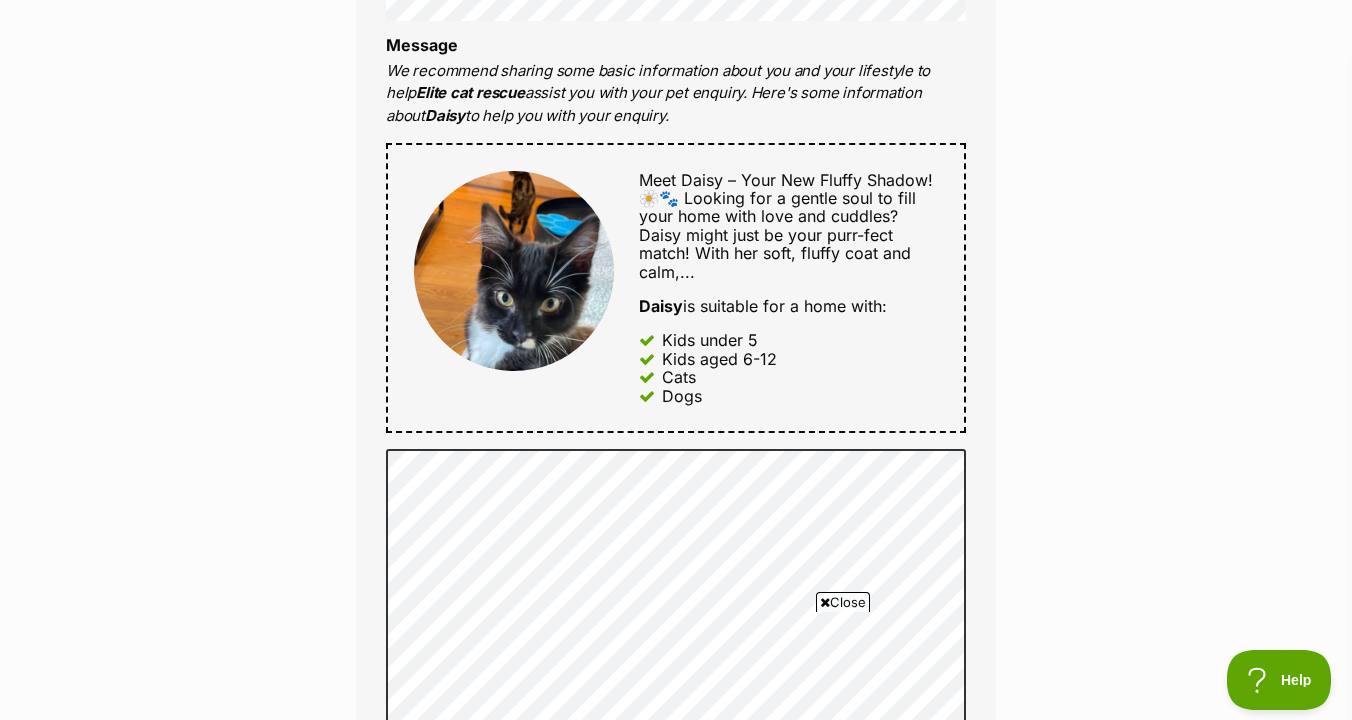 scroll, scrollTop: 1065, scrollLeft: 0, axis: vertical 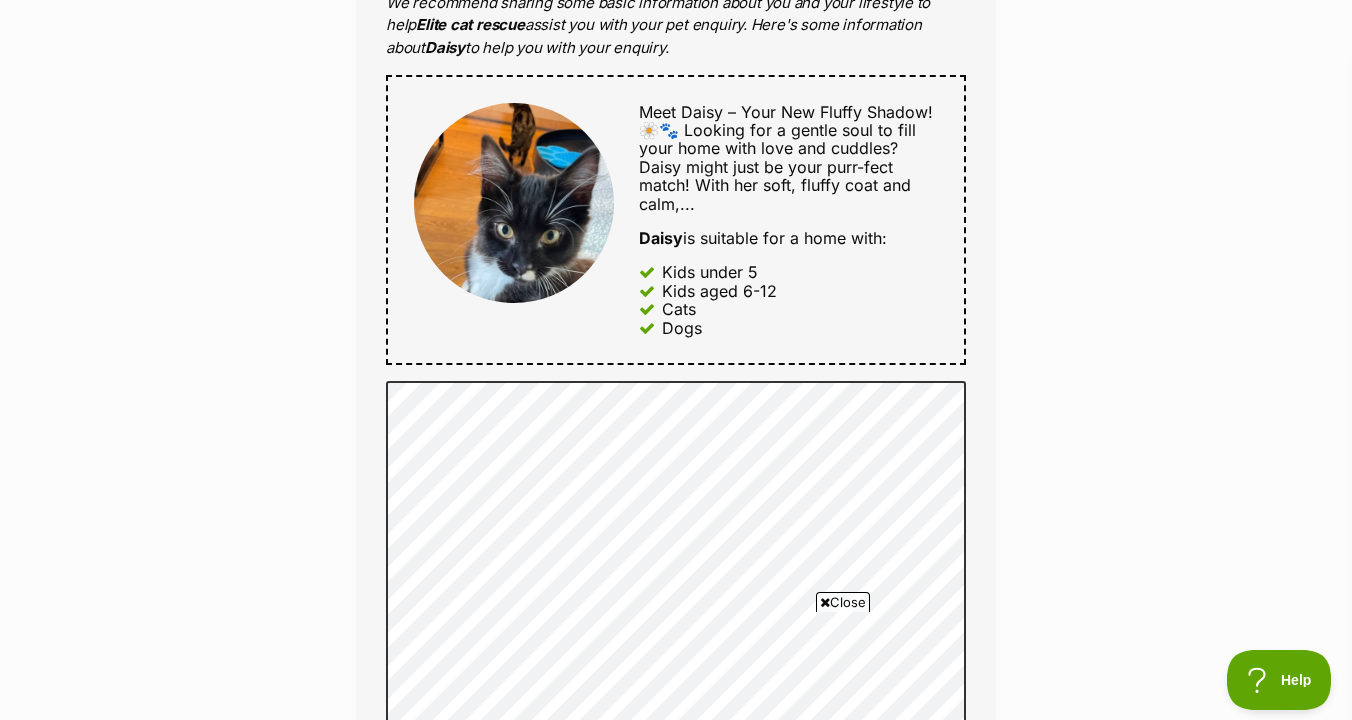 drag, startPoint x: 938, startPoint y: 363, endPoint x: 938, endPoint y: 52, distance: 311 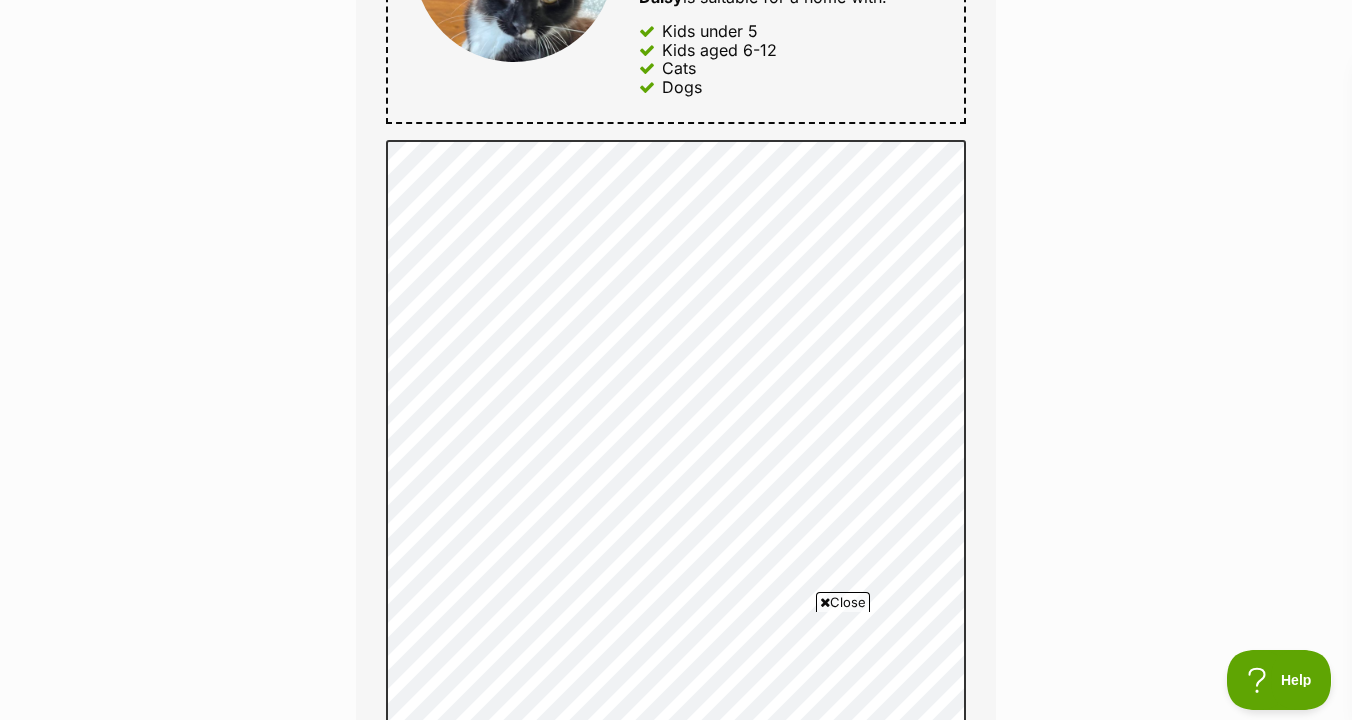 scroll, scrollTop: 1310, scrollLeft: 0, axis: vertical 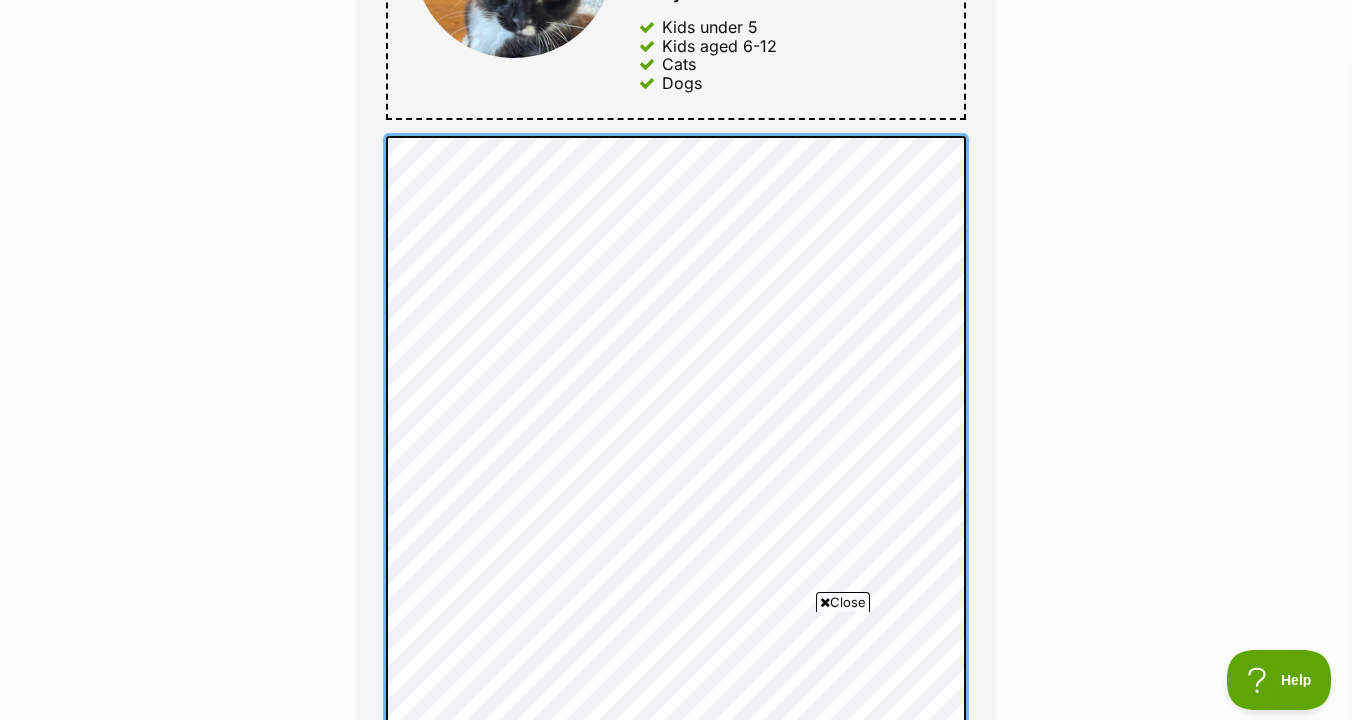 click on "Full name Vivienne Pham
Email
We require this to be able to send you communications regarding your pet enquiry.
viviennepx@gmail.com
Phone number United States +1 United Kingdom +44 Afghanistan (‫افغانستان‬‎) +93 Albania (Shqipëri) +355 Algeria (‫الجزائر‬‎) +213 American Samoa +1684 Andorra +376 Angola +244 Anguilla +1264 Antigua and Barbuda +1268 Argentina +54 Armenia (Հայաստան) +374 Aruba +297 Australia +61 Austria (Österreich) +43 Azerbaijan (Azərbaycan) +994 Bahamas +1242 Bahrain (‫البحرين‬‎) +973 Bangladesh (বাংলাদেশ) +880 Barbados +1246 Belarus (Беларусь) +375 Belgium (België) +32 Belize +501 Benin (Bénin) +229 Bermuda +1441 Bhutan (འབྲུག) +975 Bolivia +591 Bosnia and Herzegovina (Босна и Херцеговина) +387 Botswana +267 Brazil (Brasil) +55 British Indian Ocean Territory +246 British Virgin Islands +1284 Brunei +673 Bulgaria (България) +359 Burkina Faso +226 +257 +855 +1" at bounding box center [676, 192] 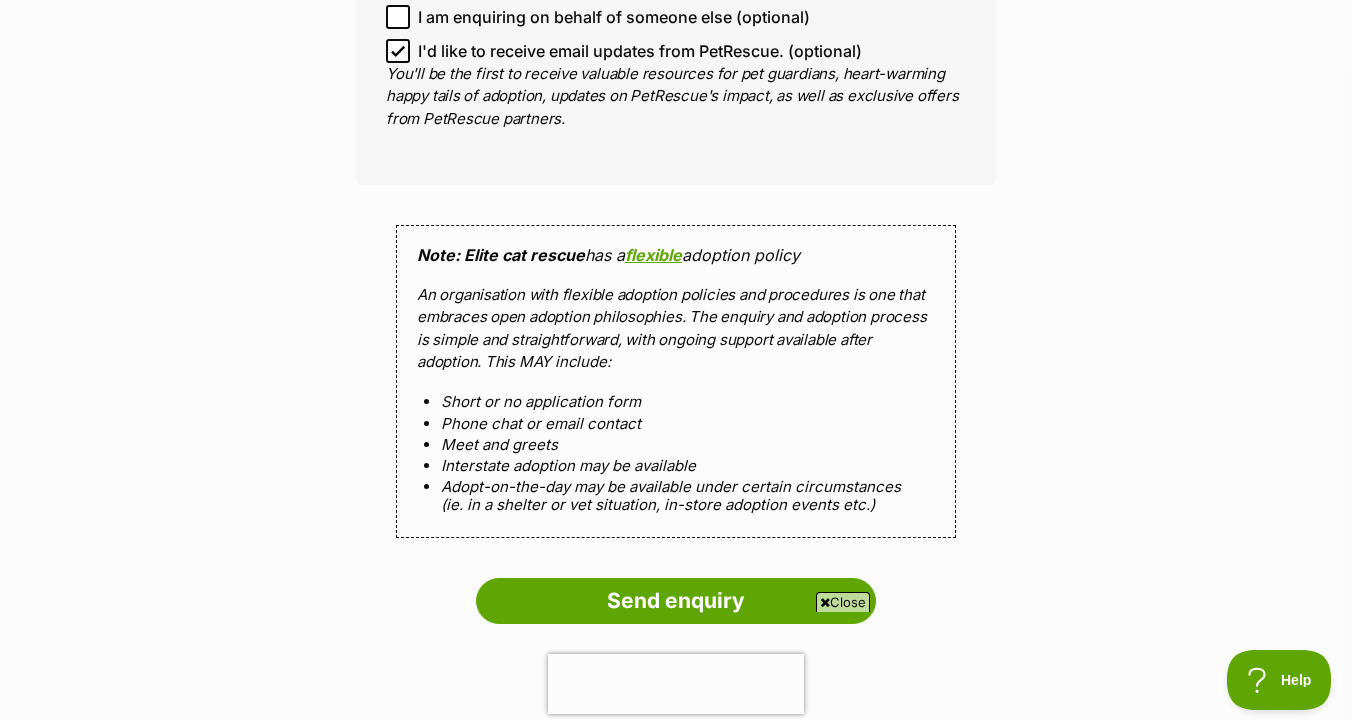 scroll, scrollTop: 2216, scrollLeft: 0, axis: vertical 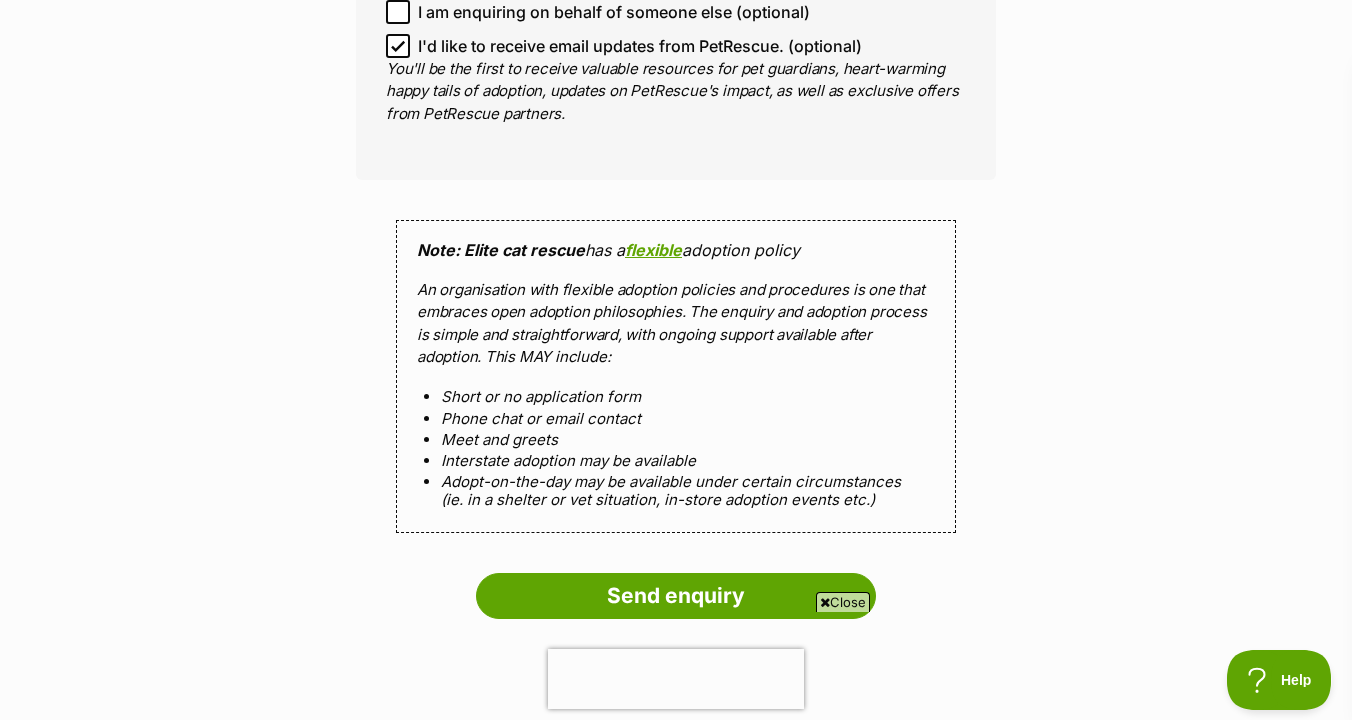 click on "I'd like to receive email updates from PetRescue. (optional)" at bounding box center [640, 46] 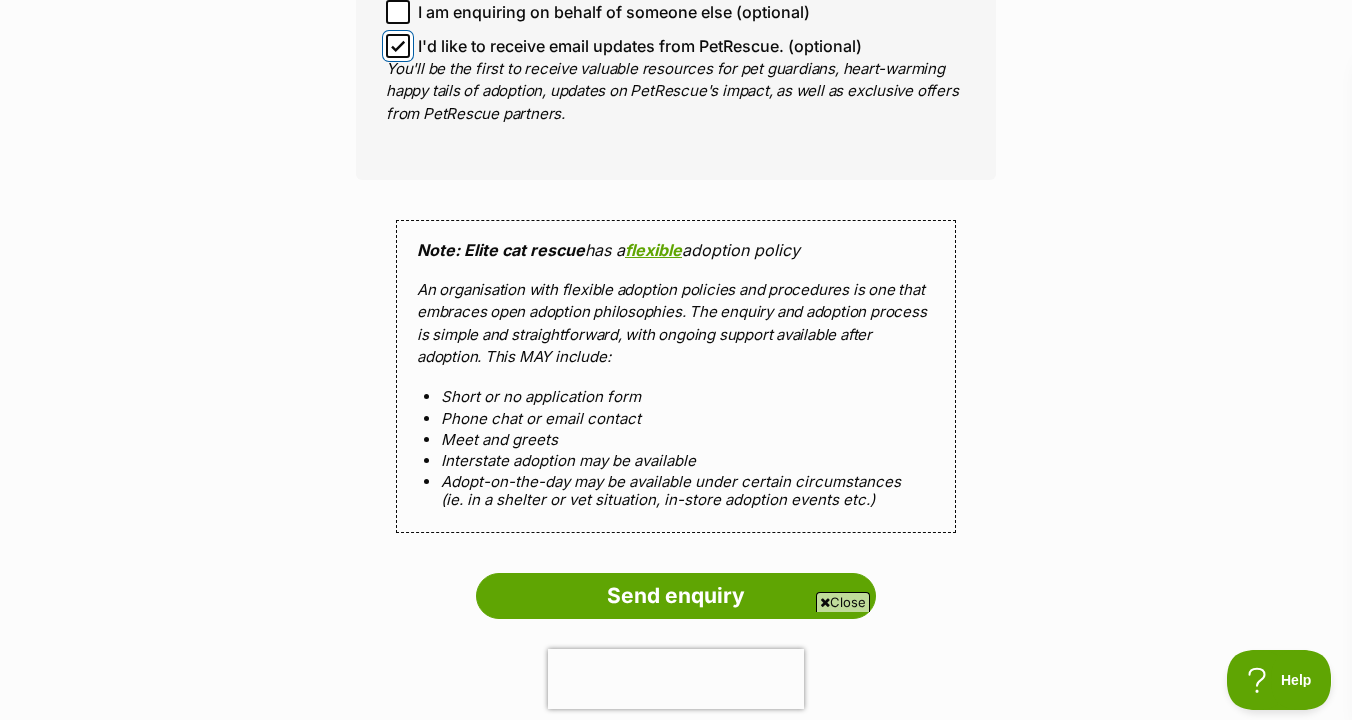click on "I'd like to receive email updates from PetRescue. (optional)" at bounding box center [398, 46] 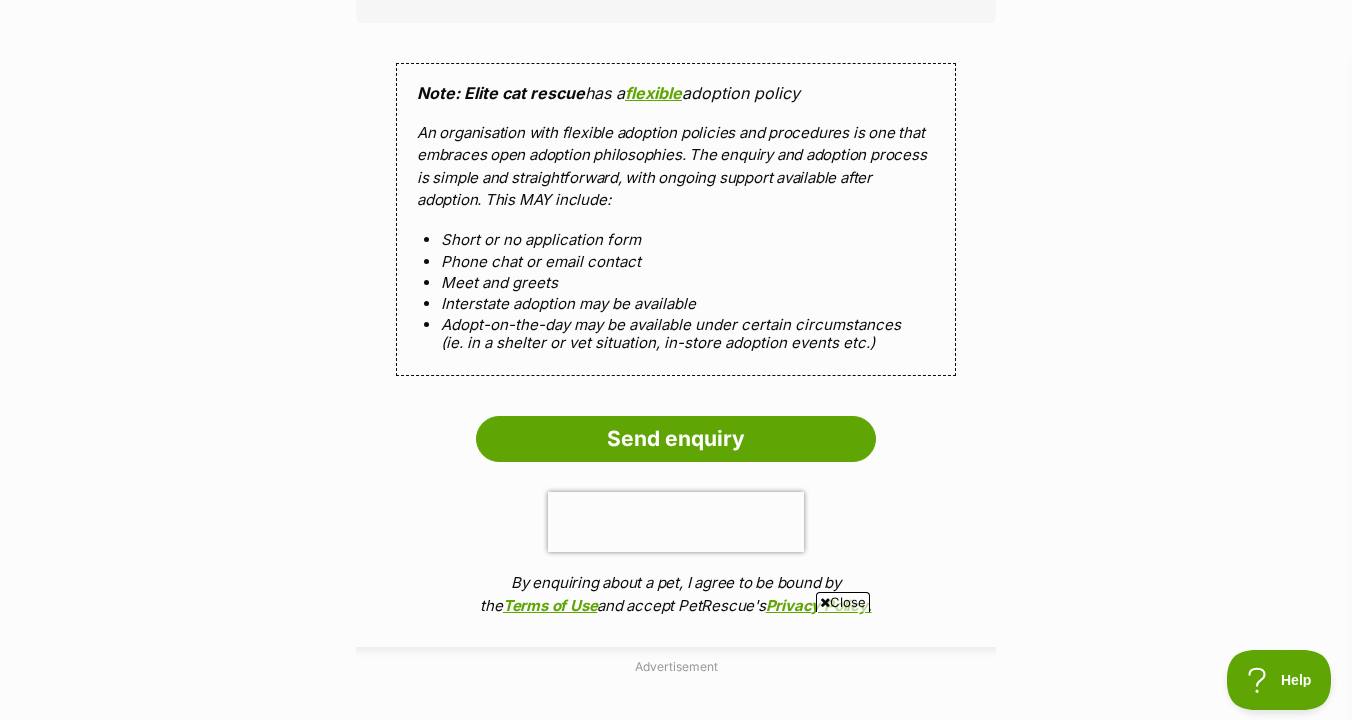 scroll, scrollTop: 2402, scrollLeft: 0, axis: vertical 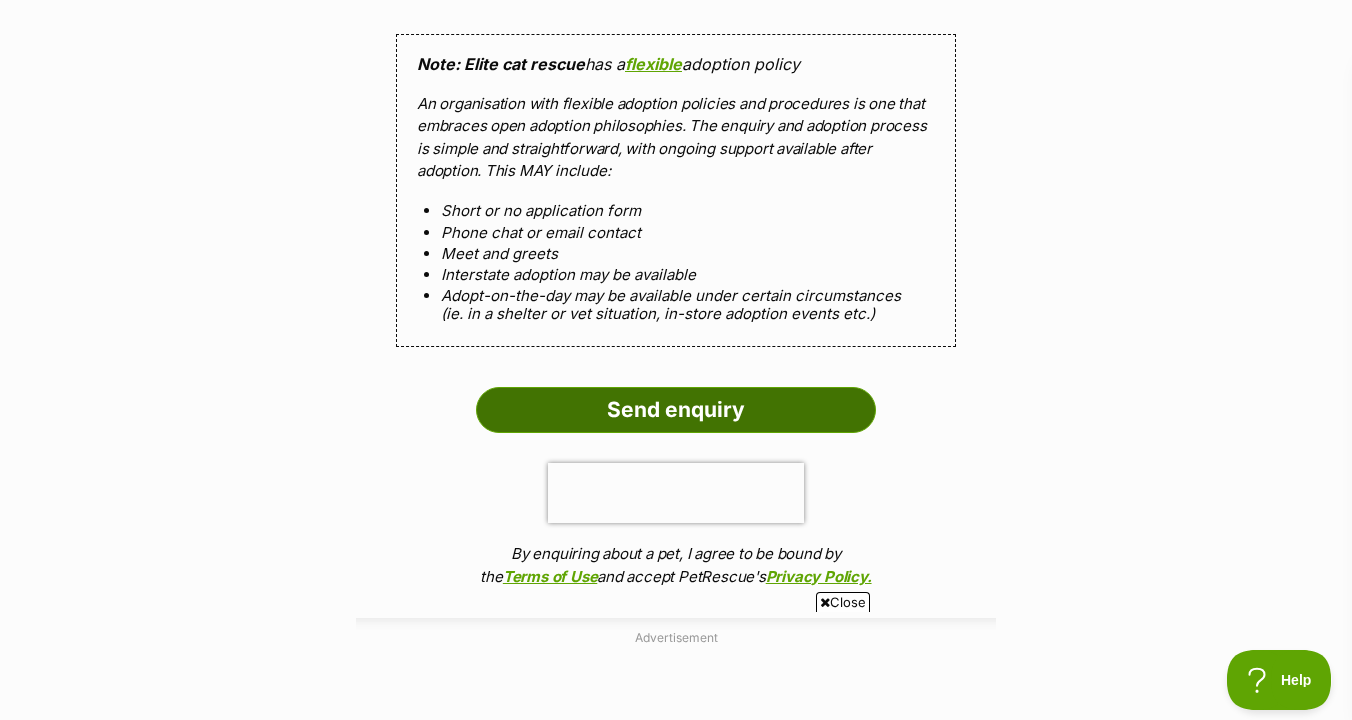 click on "Send enquiry" at bounding box center [676, 410] 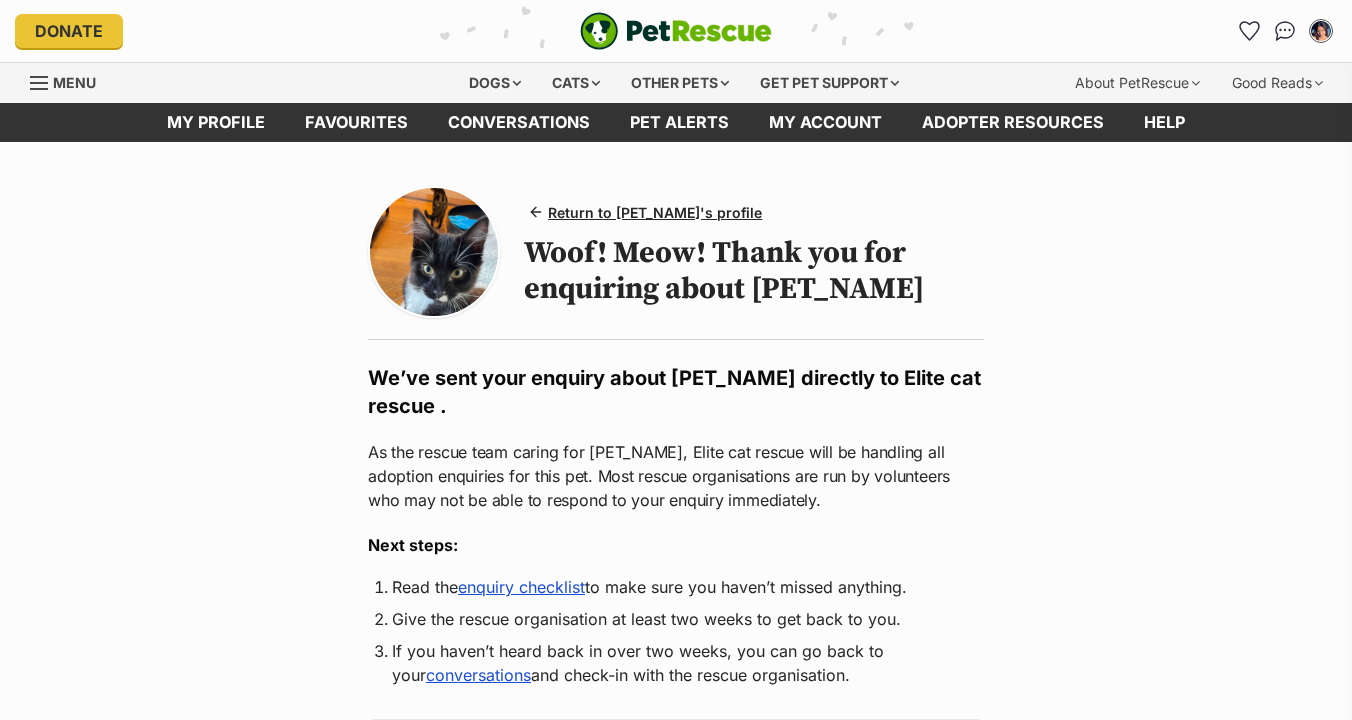 scroll, scrollTop: 0, scrollLeft: 0, axis: both 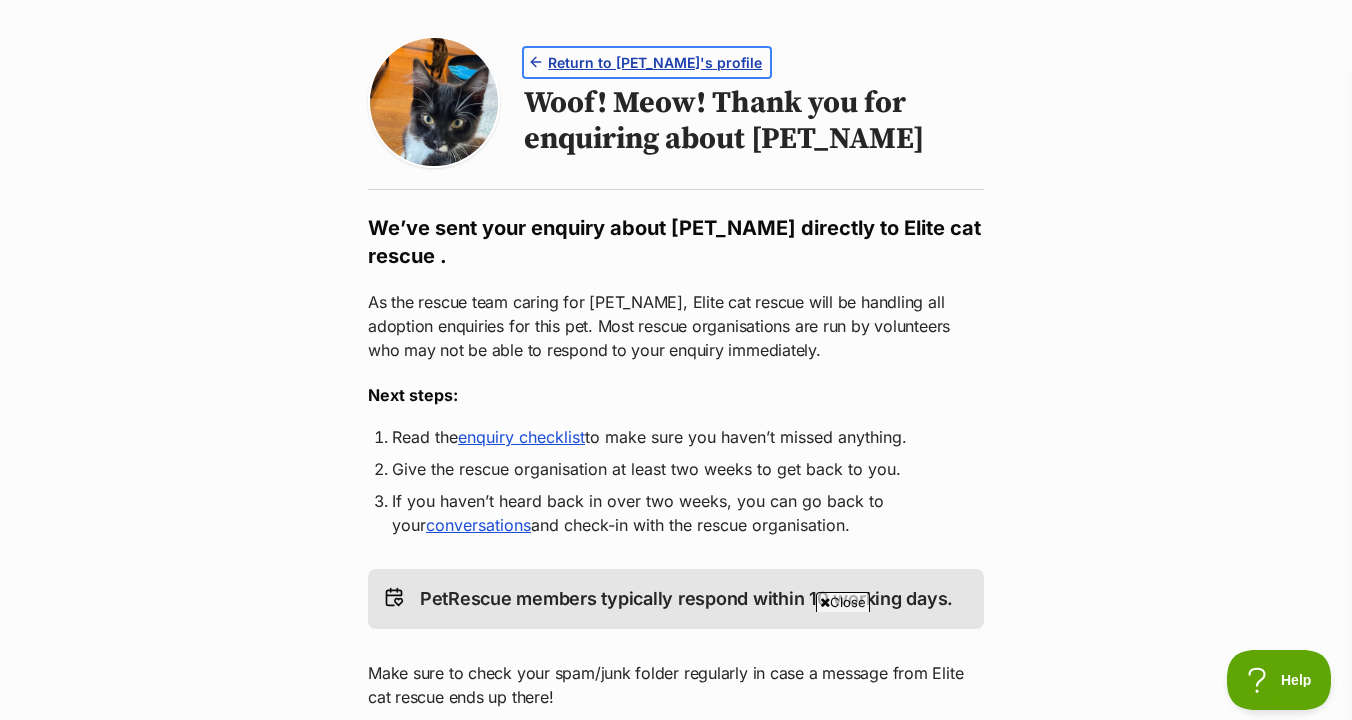 click on "Return to [PET_NAME]'s profile" at bounding box center (655, 62) 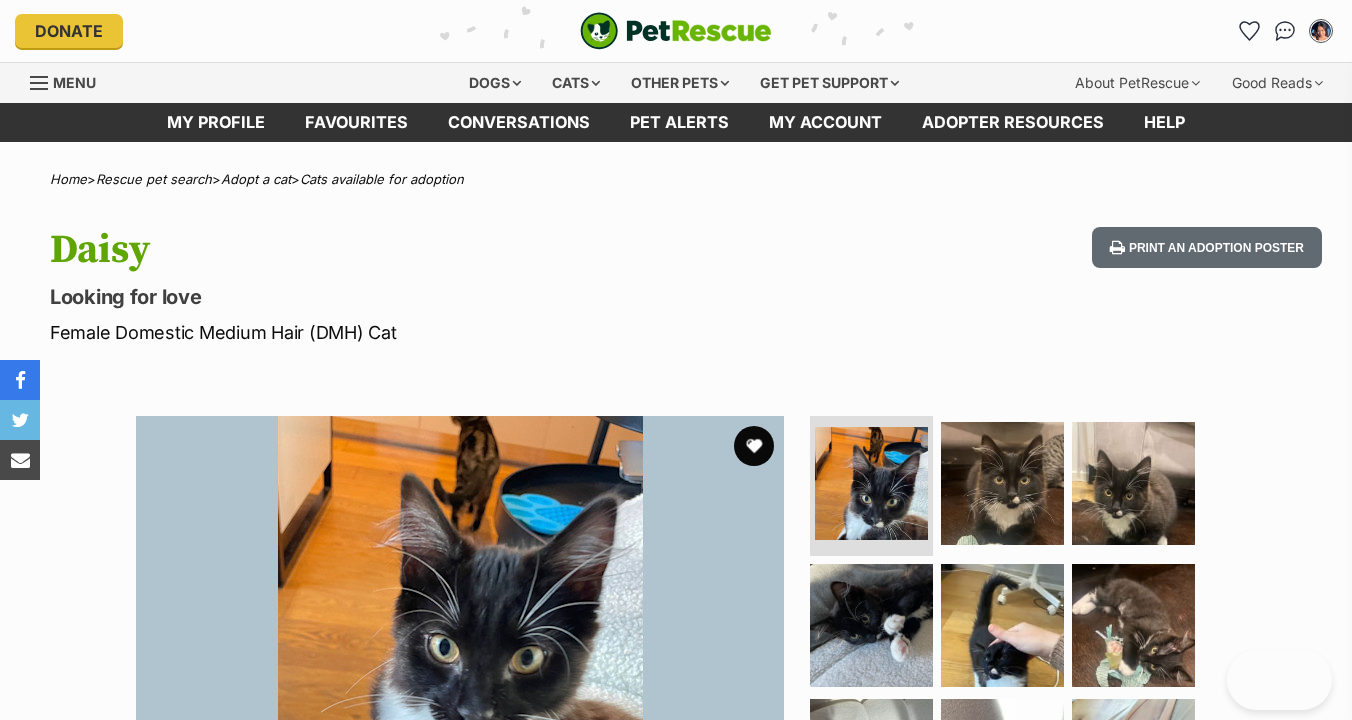 scroll, scrollTop: 0, scrollLeft: 0, axis: both 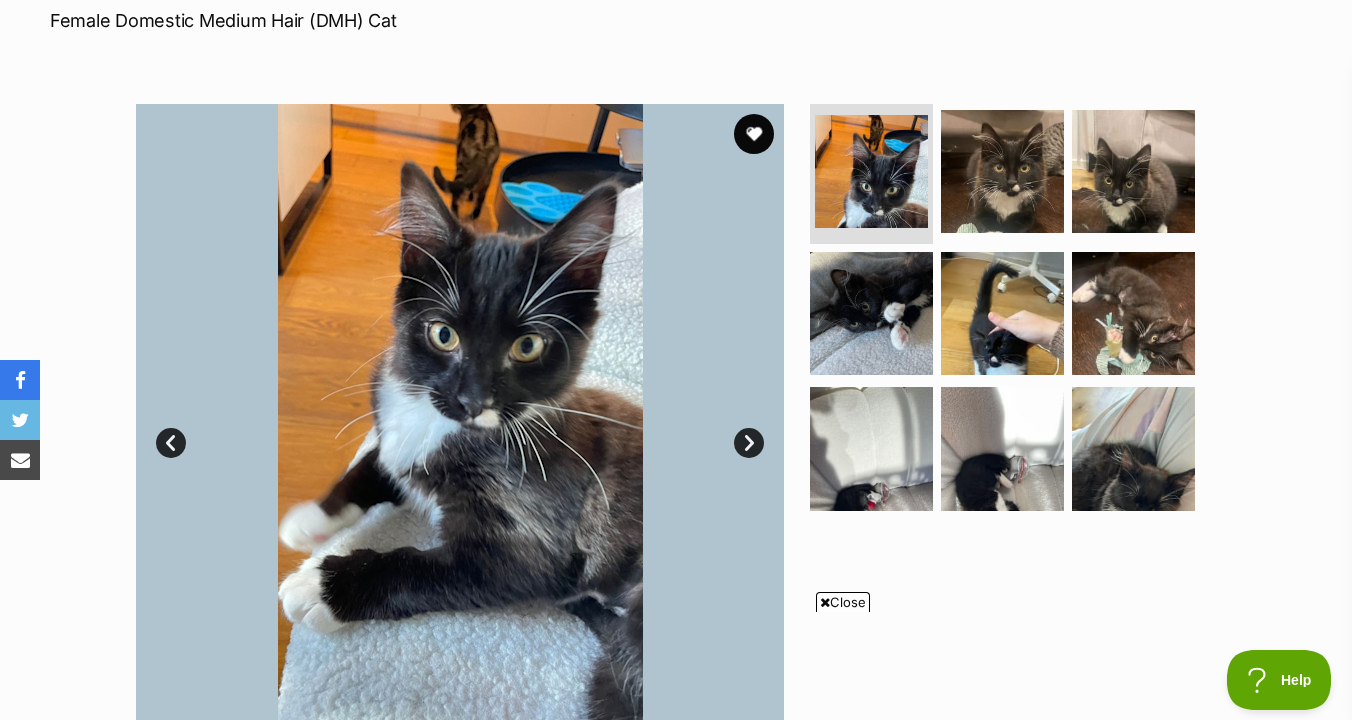 click at bounding box center [460, 428] 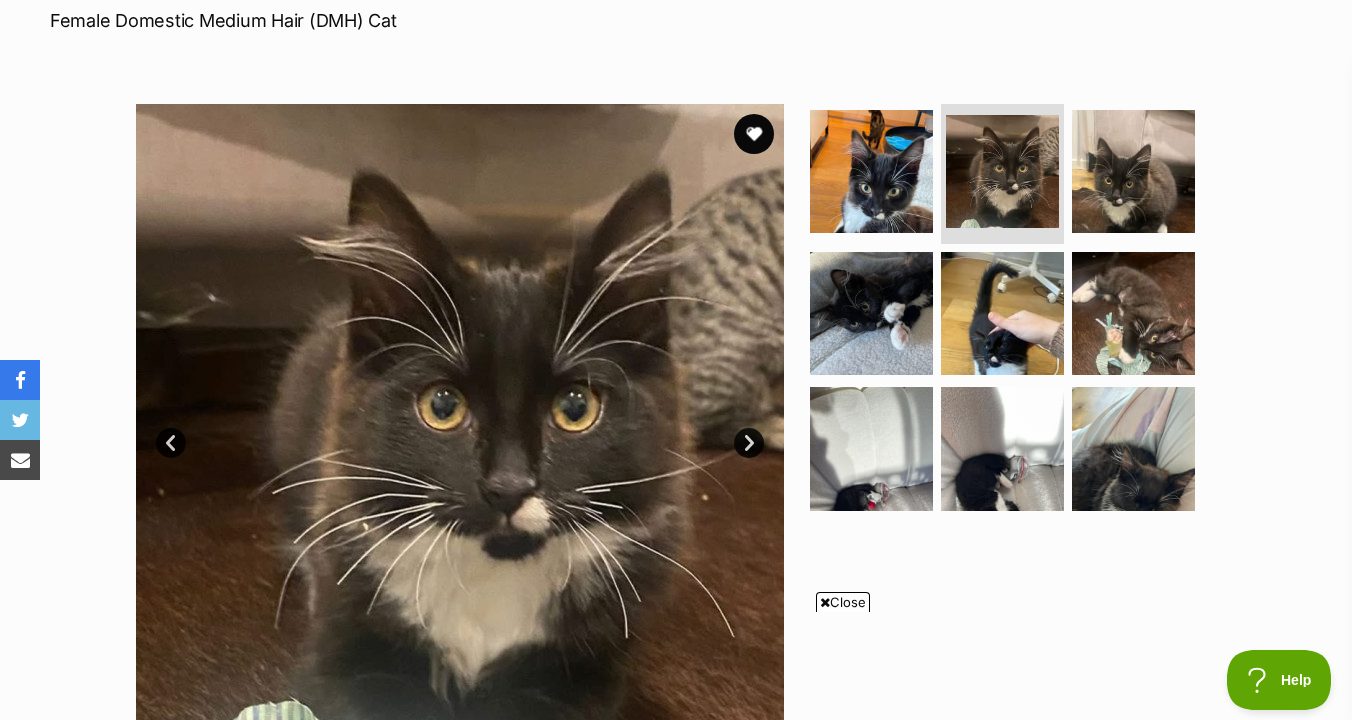 click on "Next" at bounding box center [749, 443] 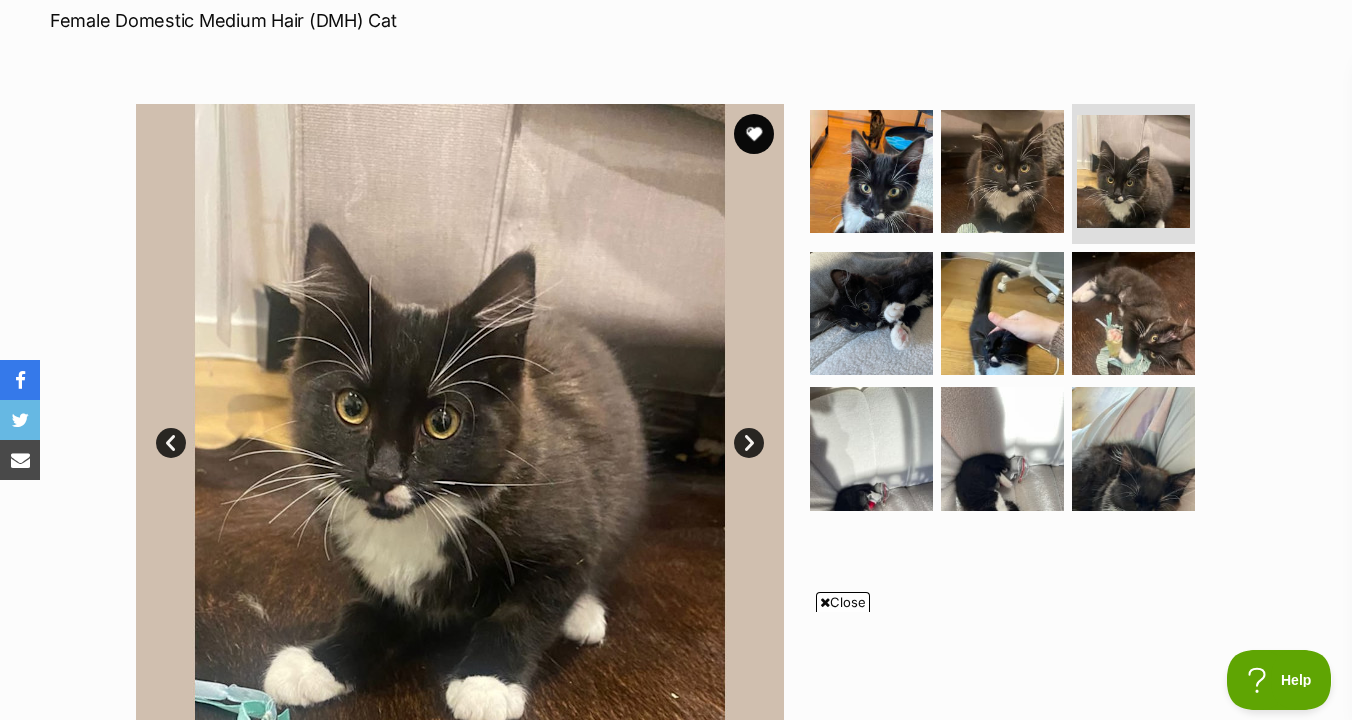 scroll, scrollTop: 393, scrollLeft: 0, axis: vertical 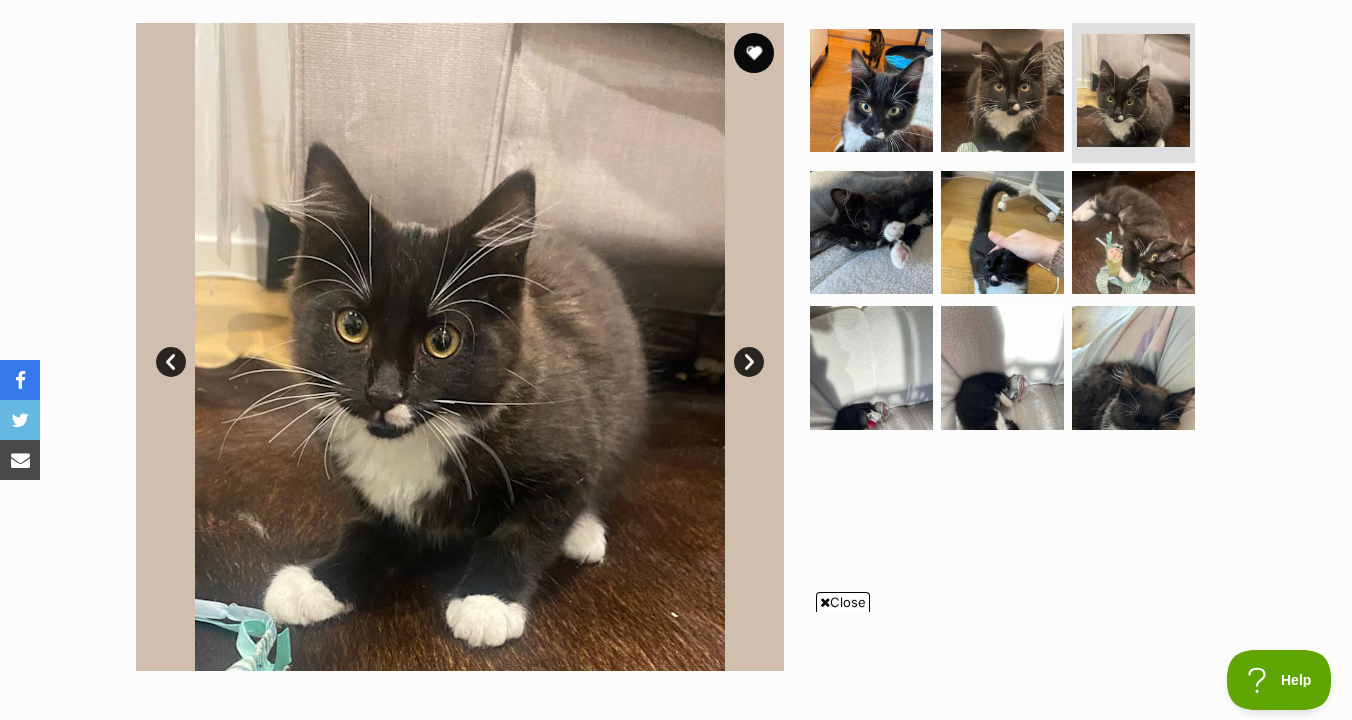 click on "Next" at bounding box center [749, 362] 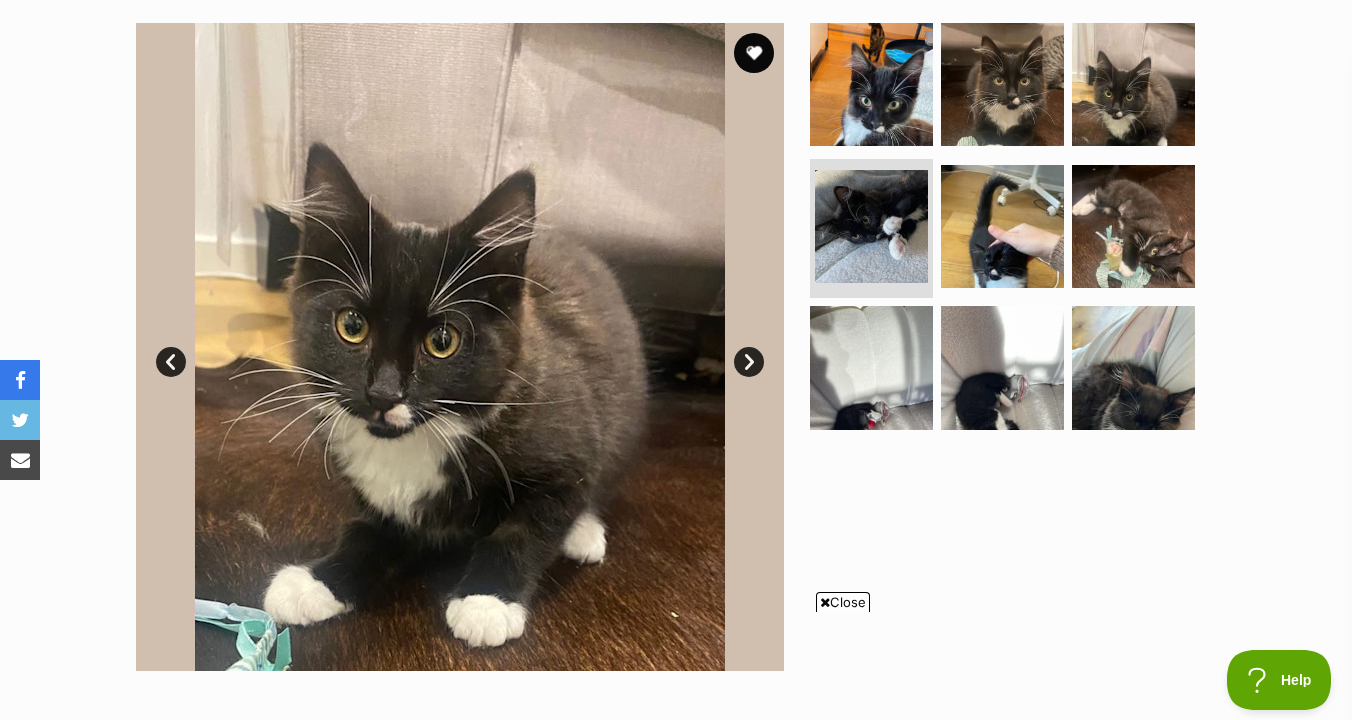 click on "Next" at bounding box center (749, 362) 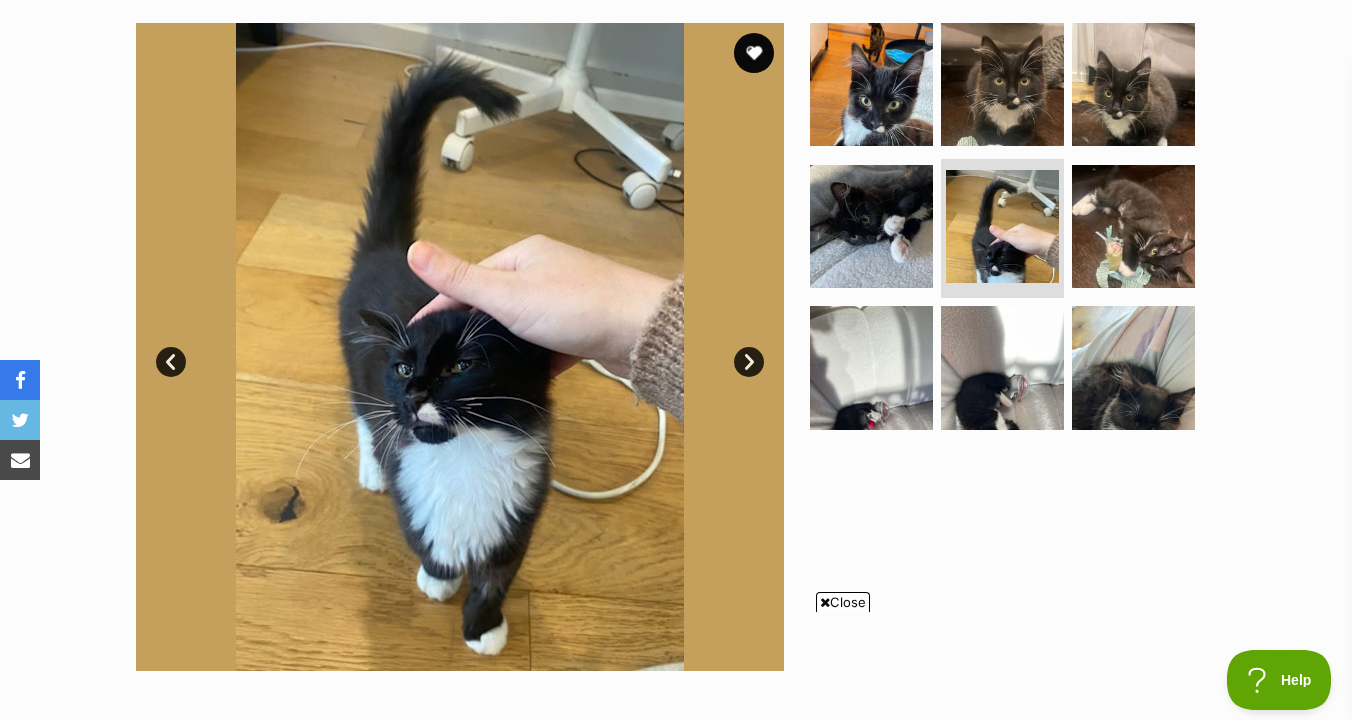 click on "Next" at bounding box center (749, 362) 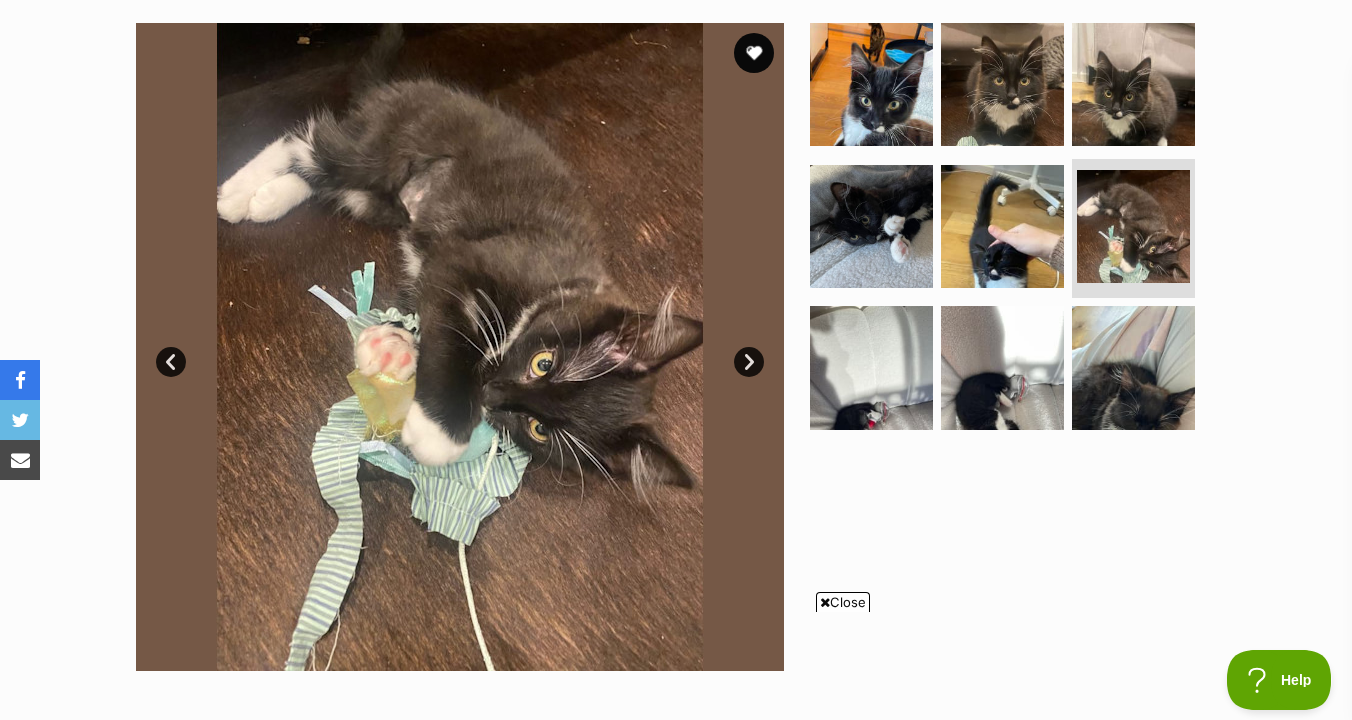 click on "Next" at bounding box center (749, 362) 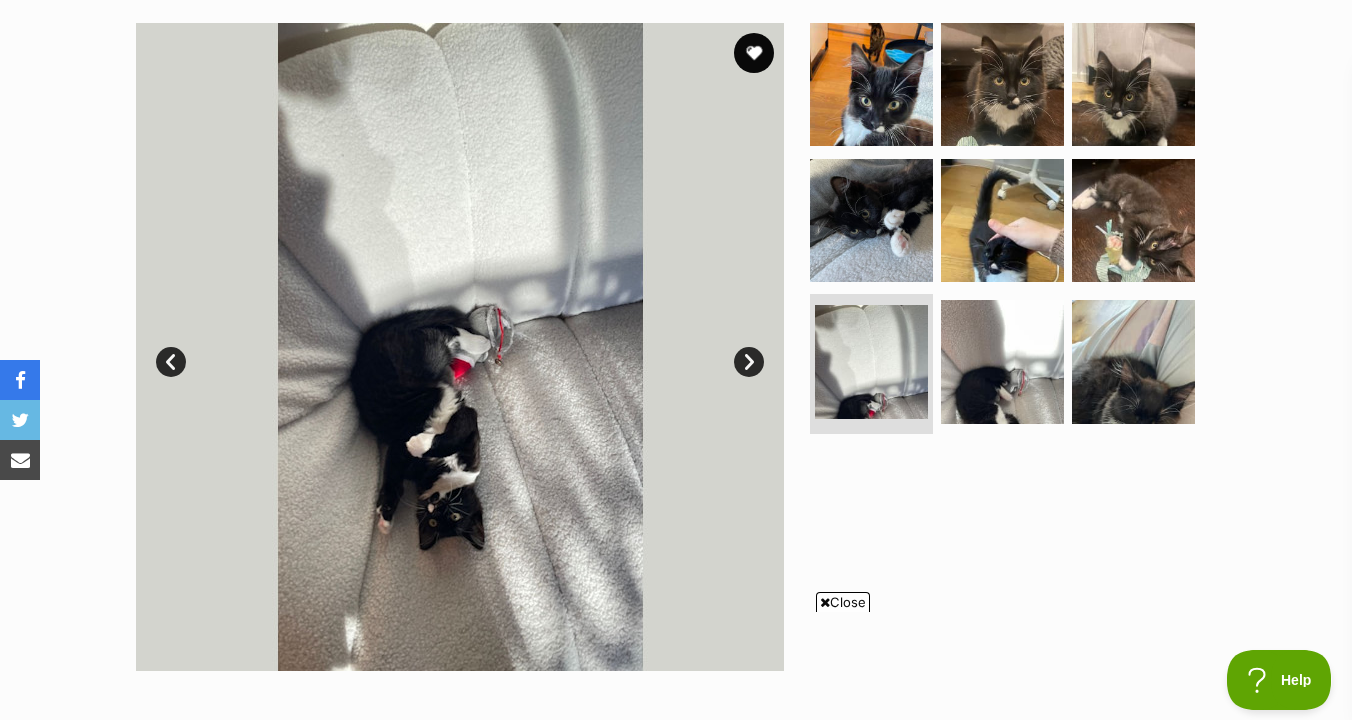 click on "Next" at bounding box center (749, 362) 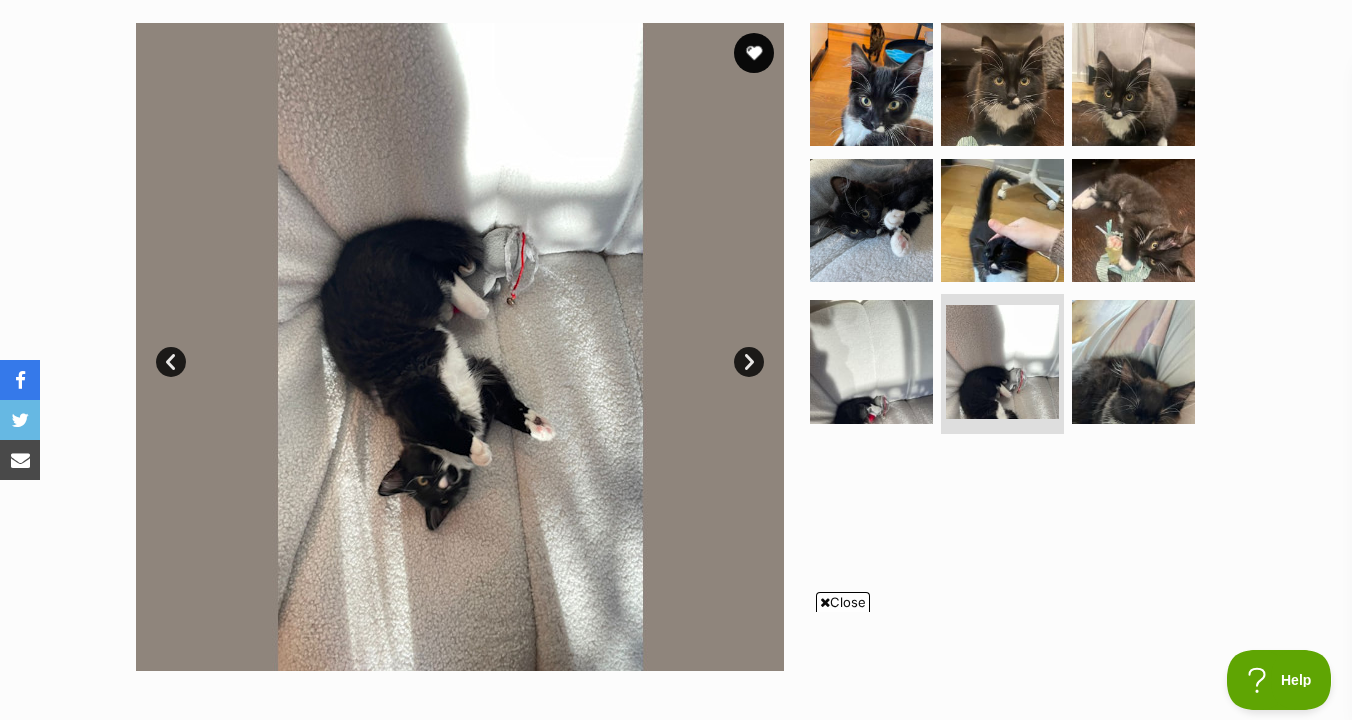 click on "Next" at bounding box center [749, 362] 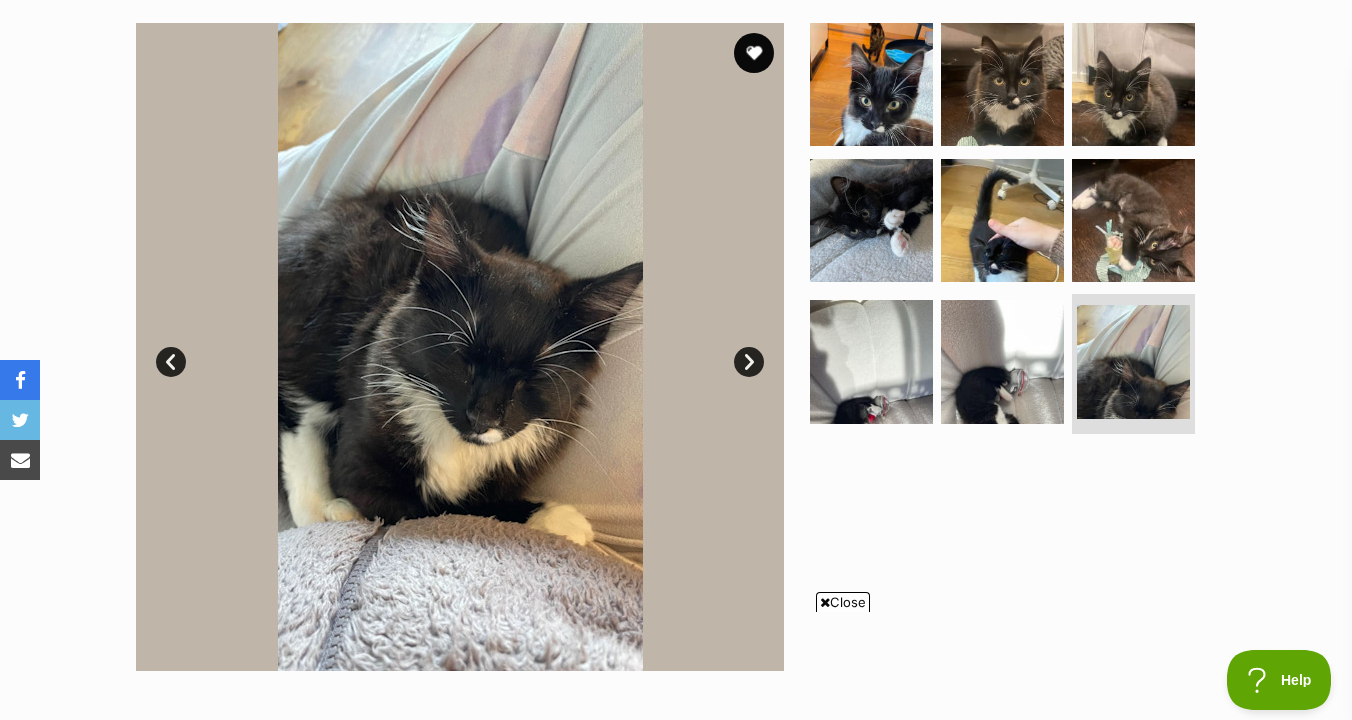 click on "Next" at bounding box center [749, 362] 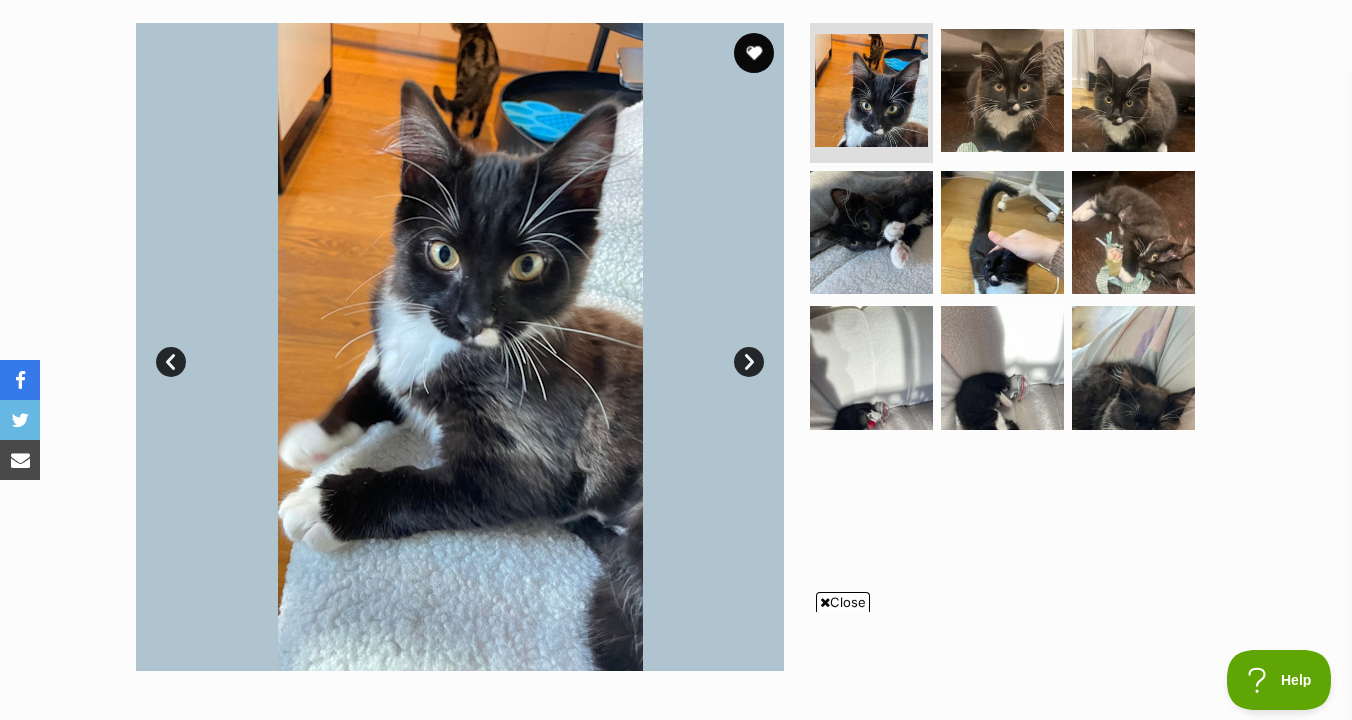click on "Next" at bounding box center [749, 362] 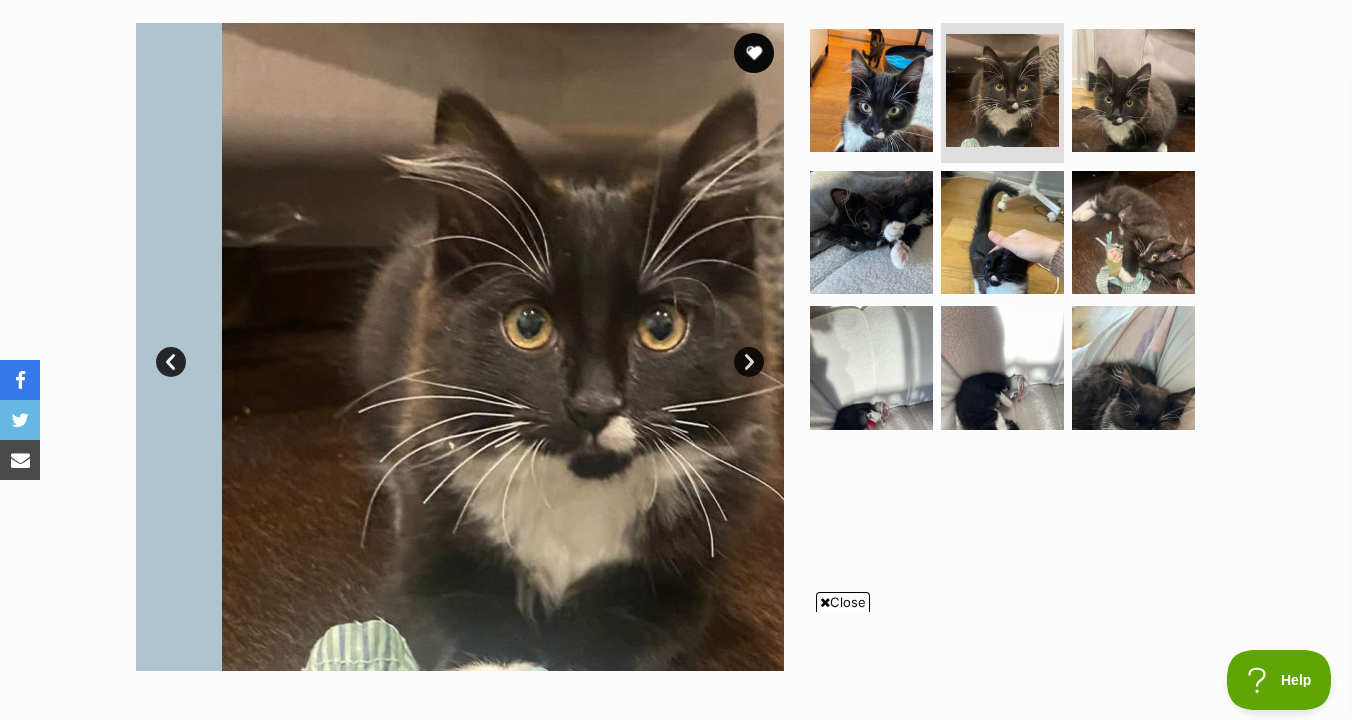 click on "Next" at bounding box center (749, 362) 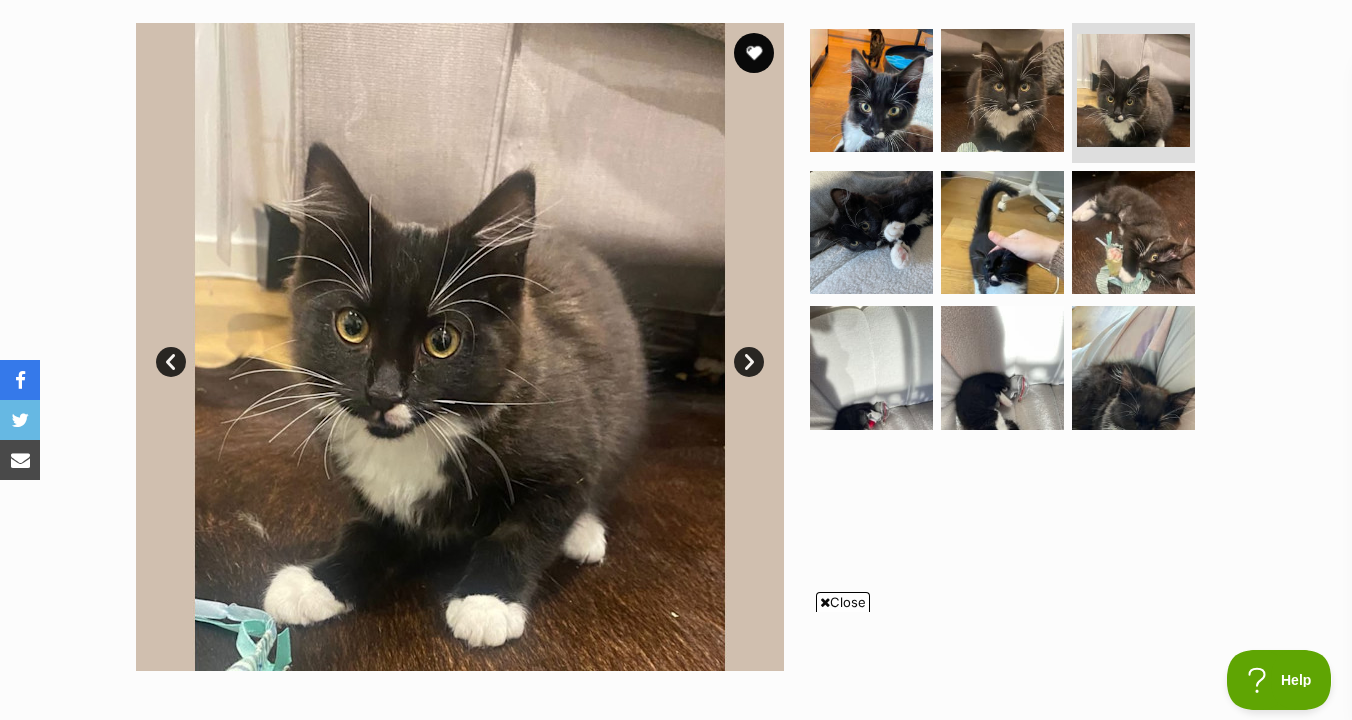 click on "Next" at bounding box center [749, 362] 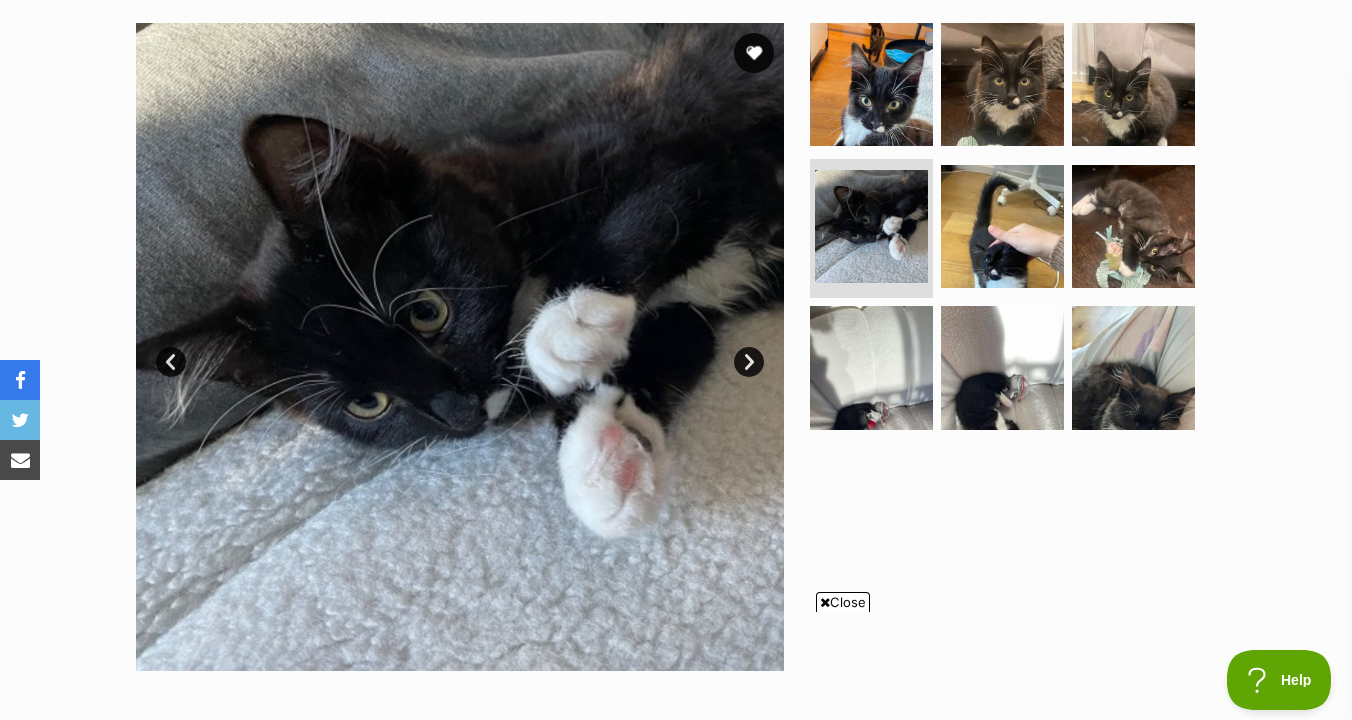 click on "Next" at bounding box center [749, 362] 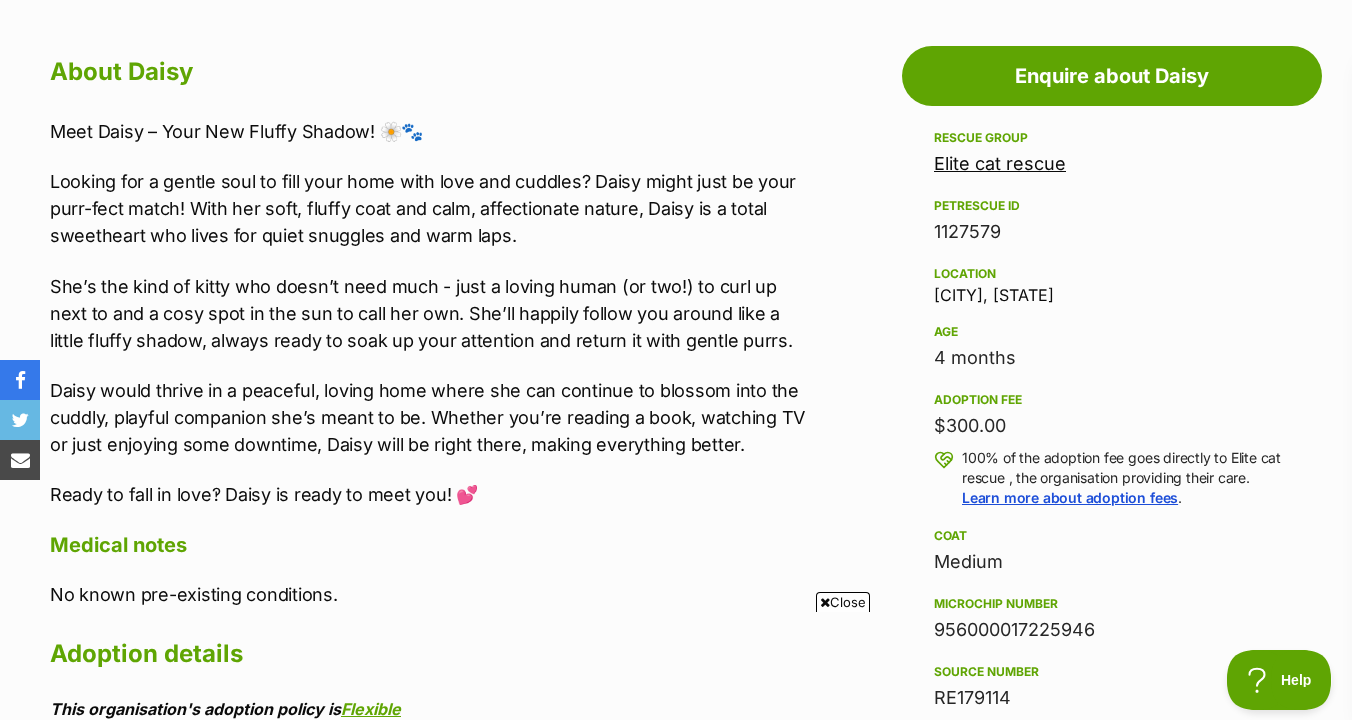 scroll, scrollTop: 1079, scrollLeft: 0, axis: vertical 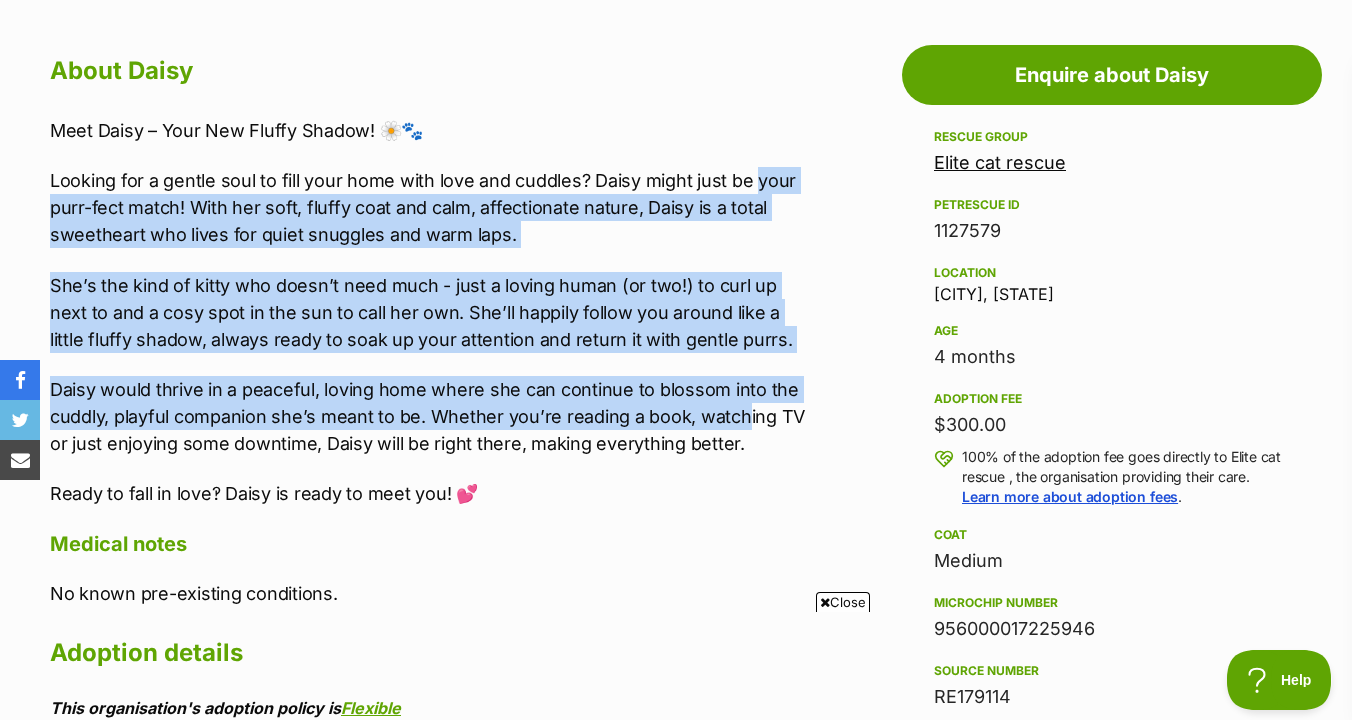 drag, startPoint x: 753, startPoint y: 180, endPoint x: 744, endPoint y: 408, distance: 228.17757 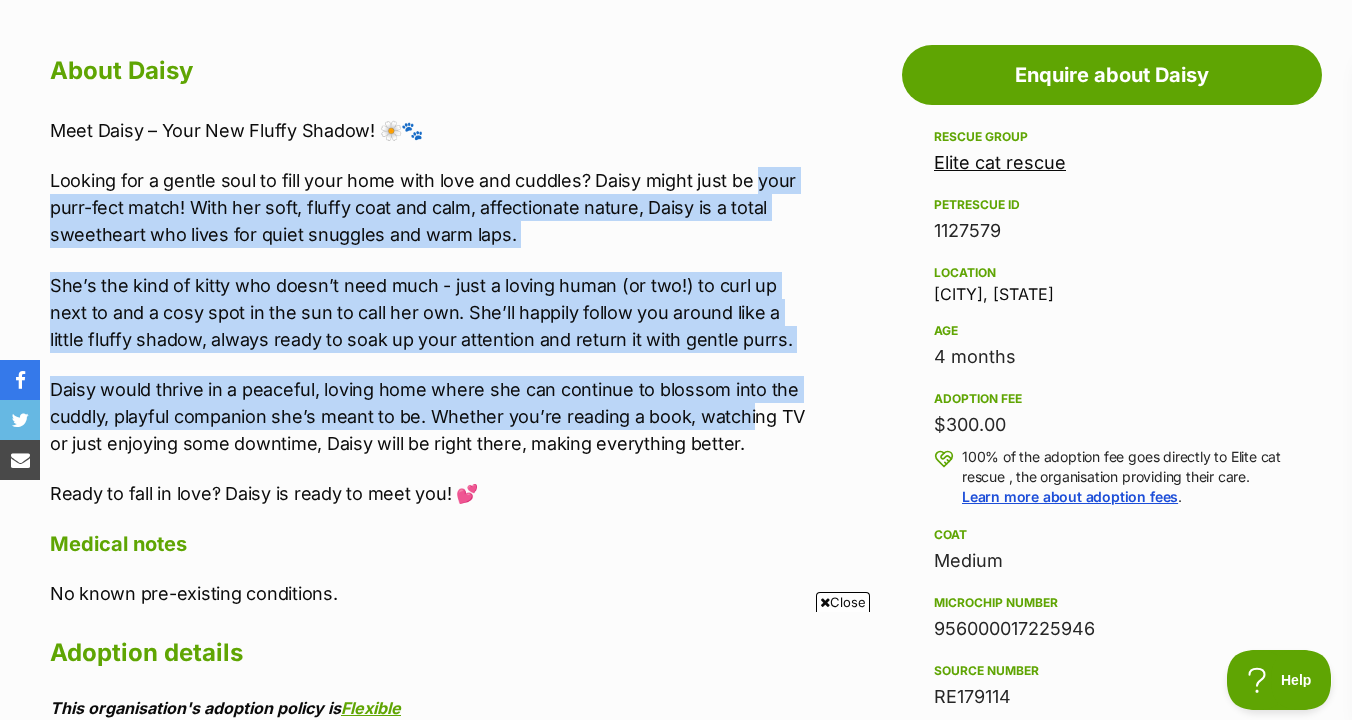 click on "Daisy would thrive in a peaceful, loving home where she can continue to blossom into the cuddly, playful companion she’s meant to be. Whether you’re reading a book, watching TV or just enjoying some downtime, Daisy will be right there, making everything better." at bounding box center (427, 416) 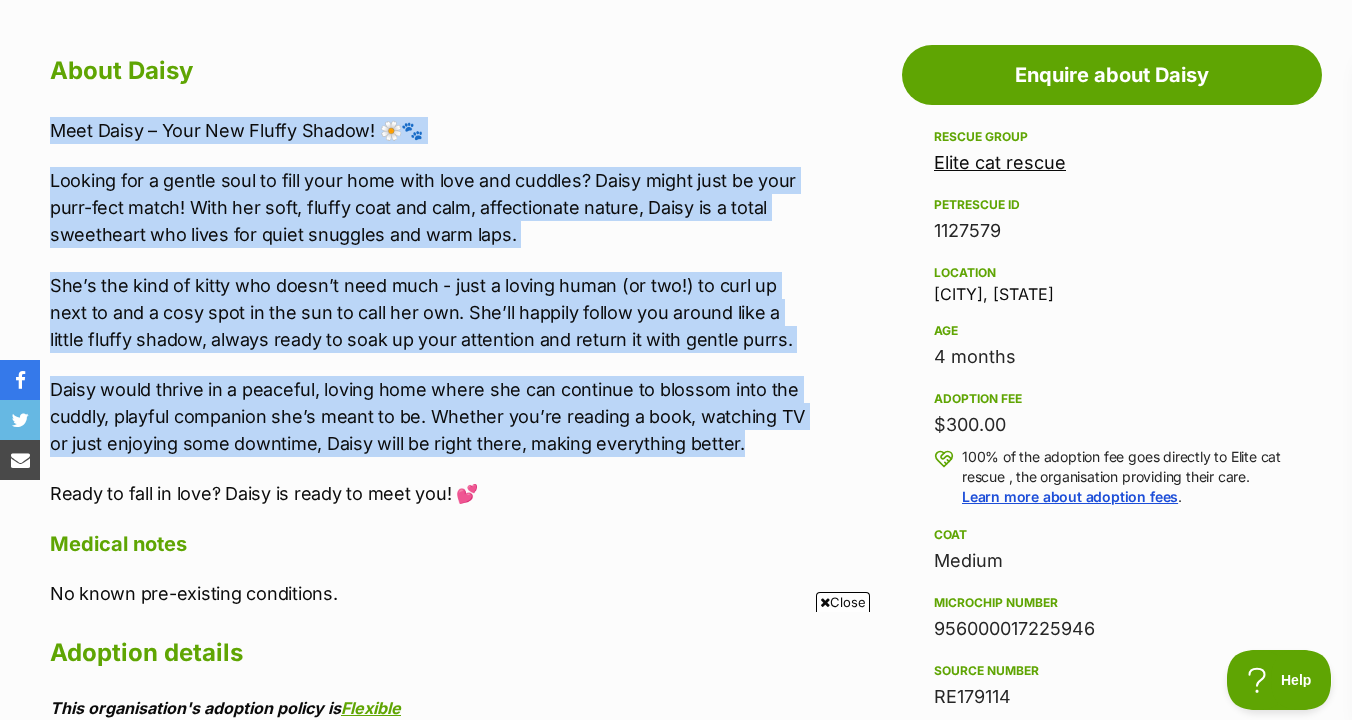drag, startPoint x: 744, startPoint y: 446, endPoint x: 761, endPoint y: 93, distance: 353.40912 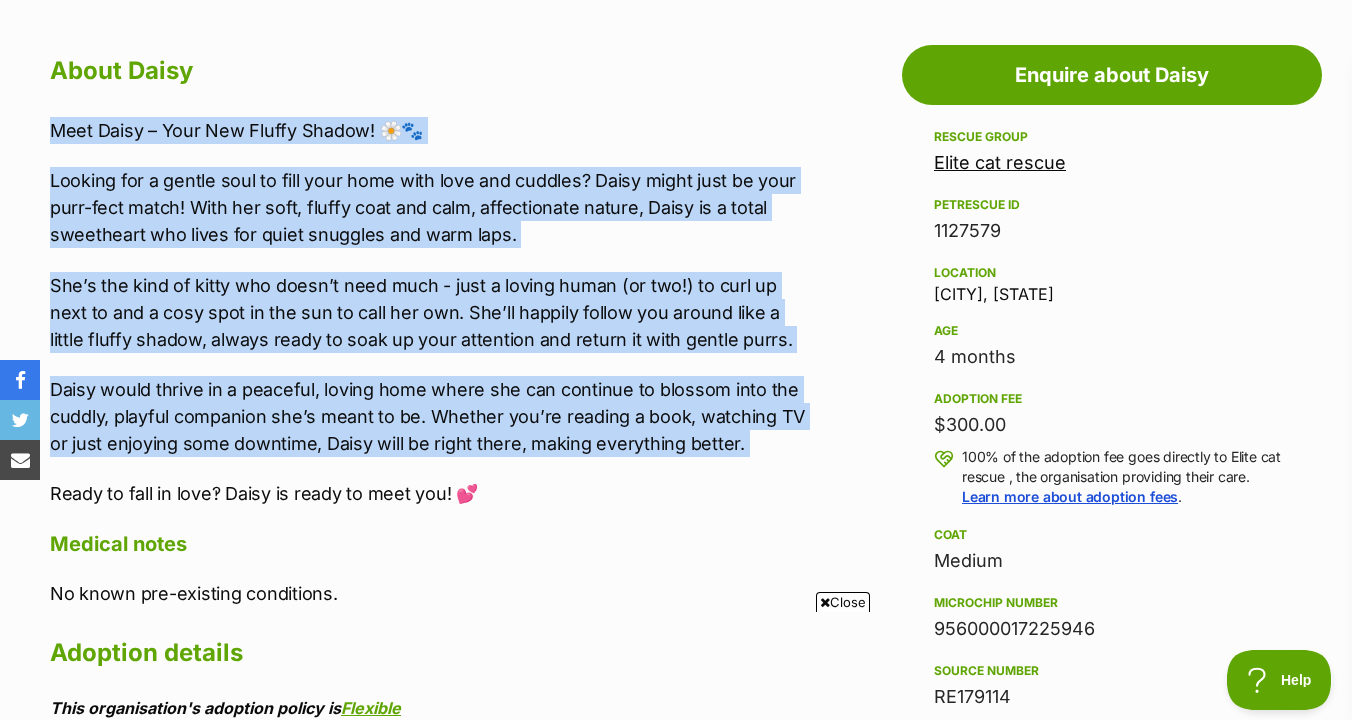 drag, startPoint x: 761, startPoint y: 93, endPoint x: 761, endPoint y: 443, distance: 350 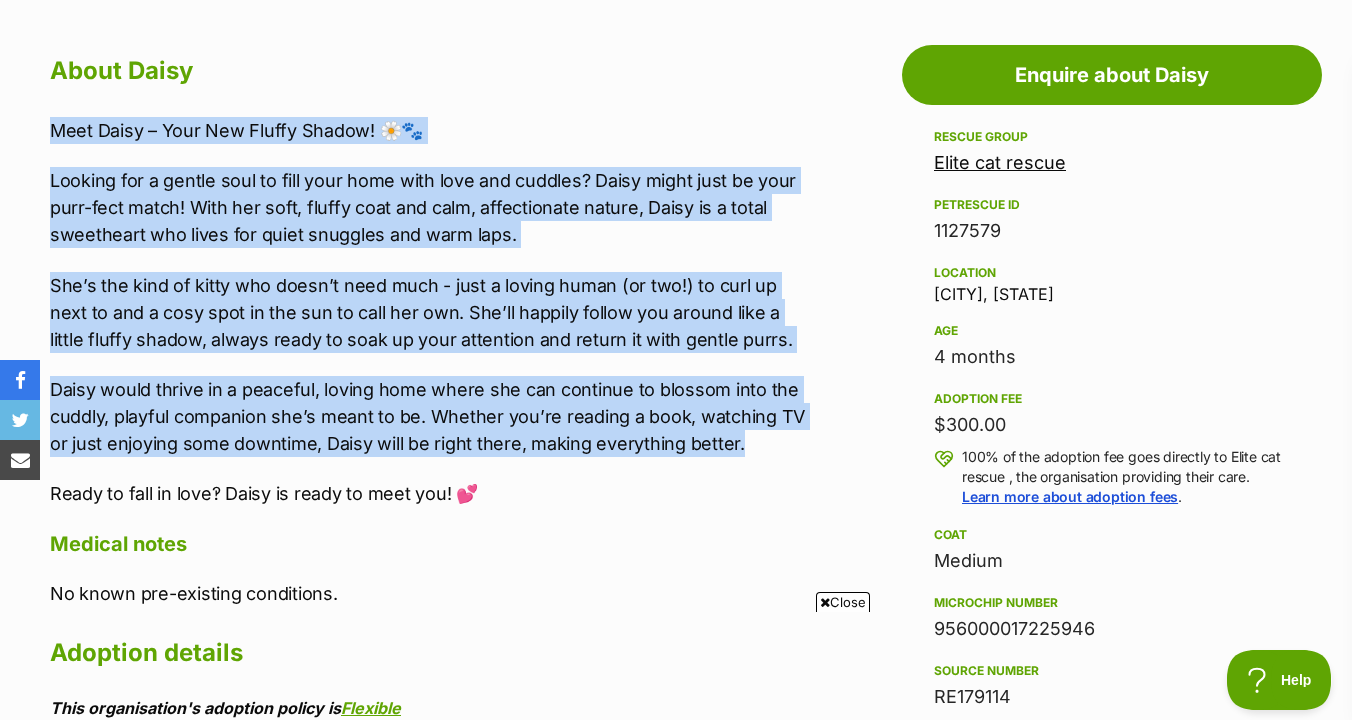 drag, startPoint x: 766, startPoint y: 456, endPoint x: 770, endPoint y: 108, distance: 348.02298 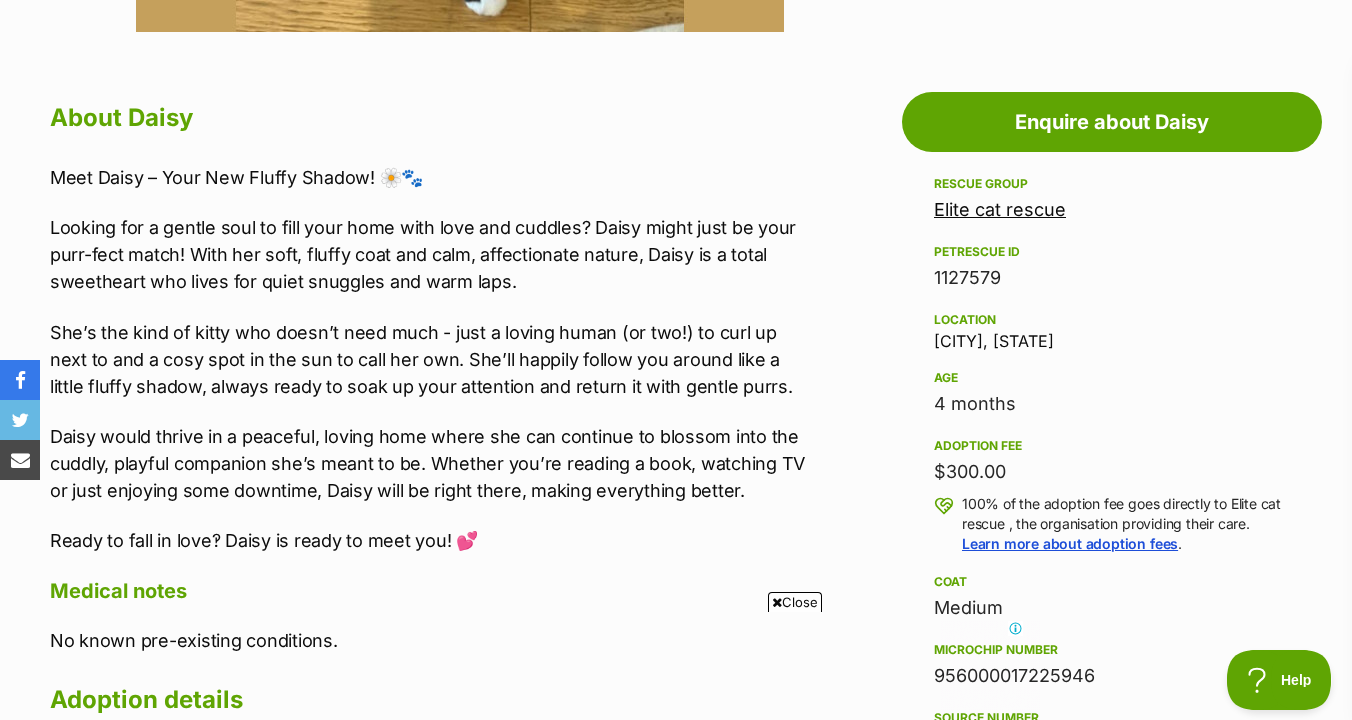 scroll, scrollTop: 1031, scrollLeft: 0, axis: vertical 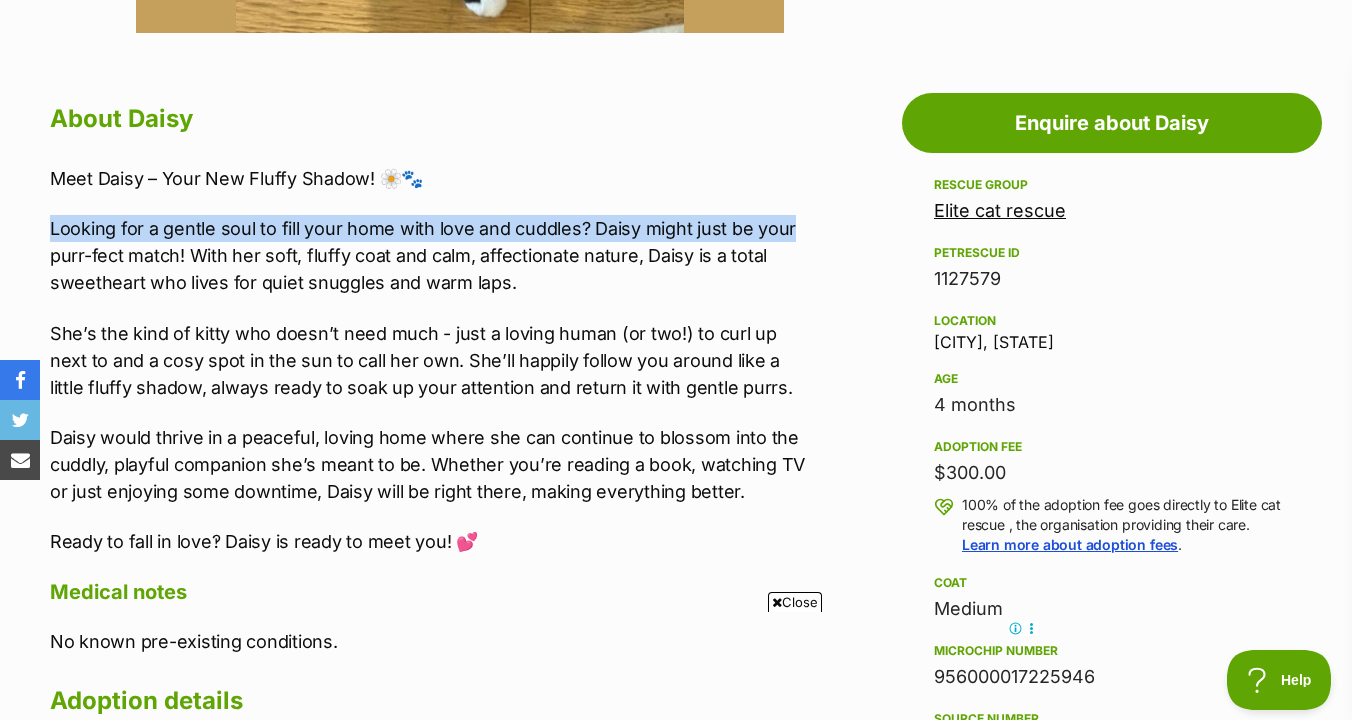 drag, startPoint x: 784, startPoint y: 205, endPoint x: 785, endPoint y: 222, distance: 17.029387 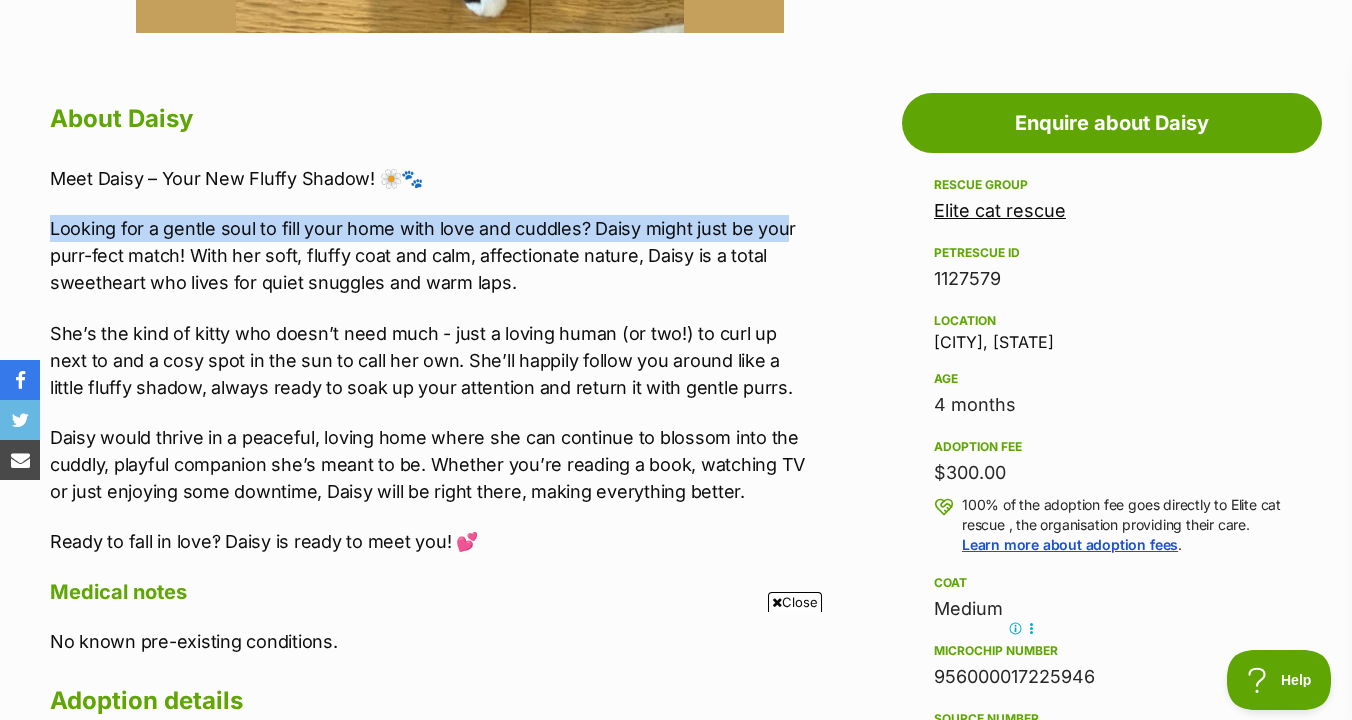 click on "Looking for a gentle soul to fill your home with love and cuddles? Daisy might just be your purr-fect match! With her soft, fluffy coat and calm, affectionate nature, Daisy is a total sweetheart who lives for quiet snuggles and warm laps." at bounding box center (427, 255) 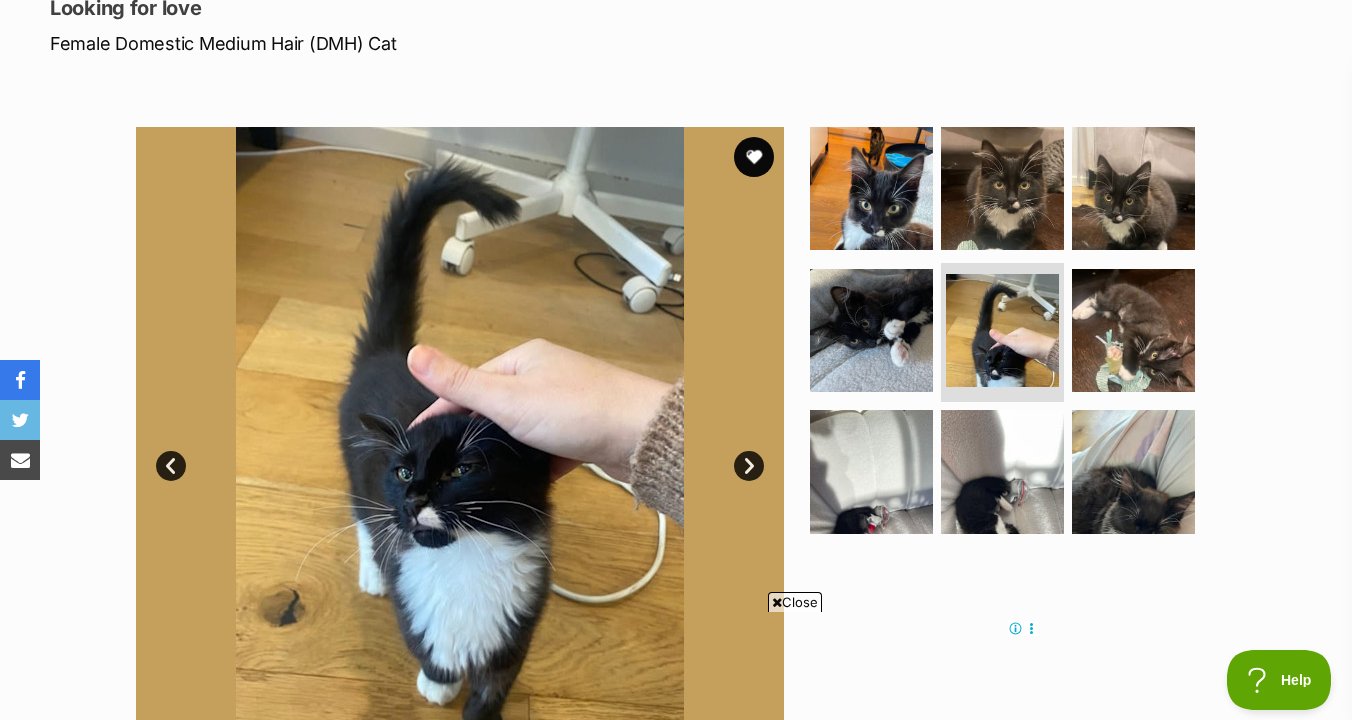 scroll, scrollTop: 319, scrollLeft: 0, axis: vertical 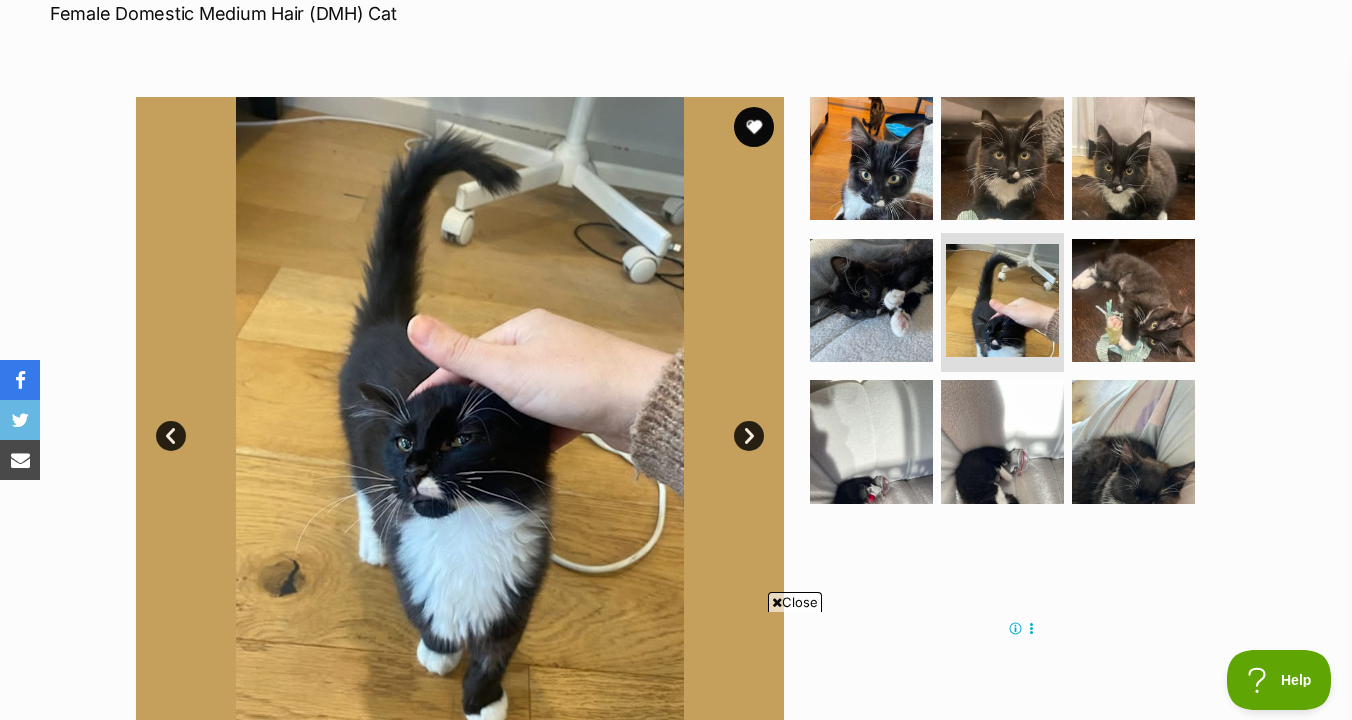 click on "Next" at bounding box center [749, 436] 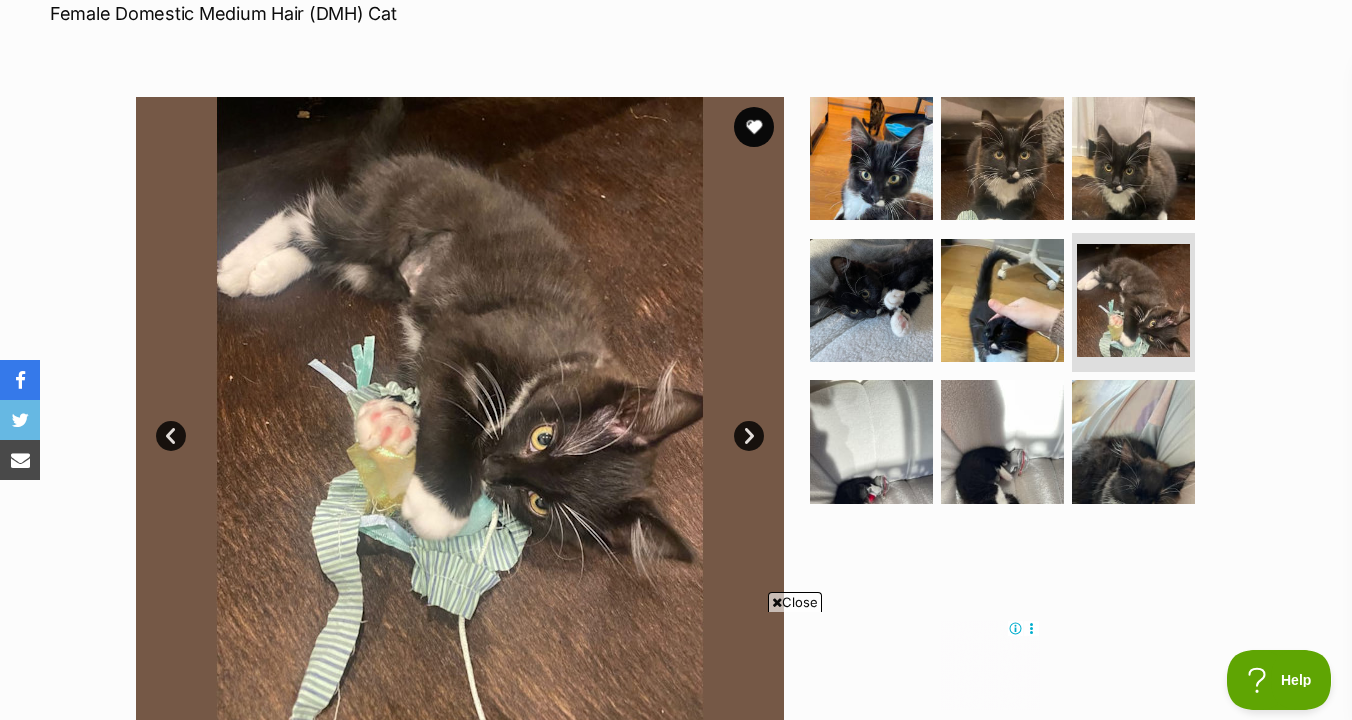click on "Next" at bounding box center [749, 436] 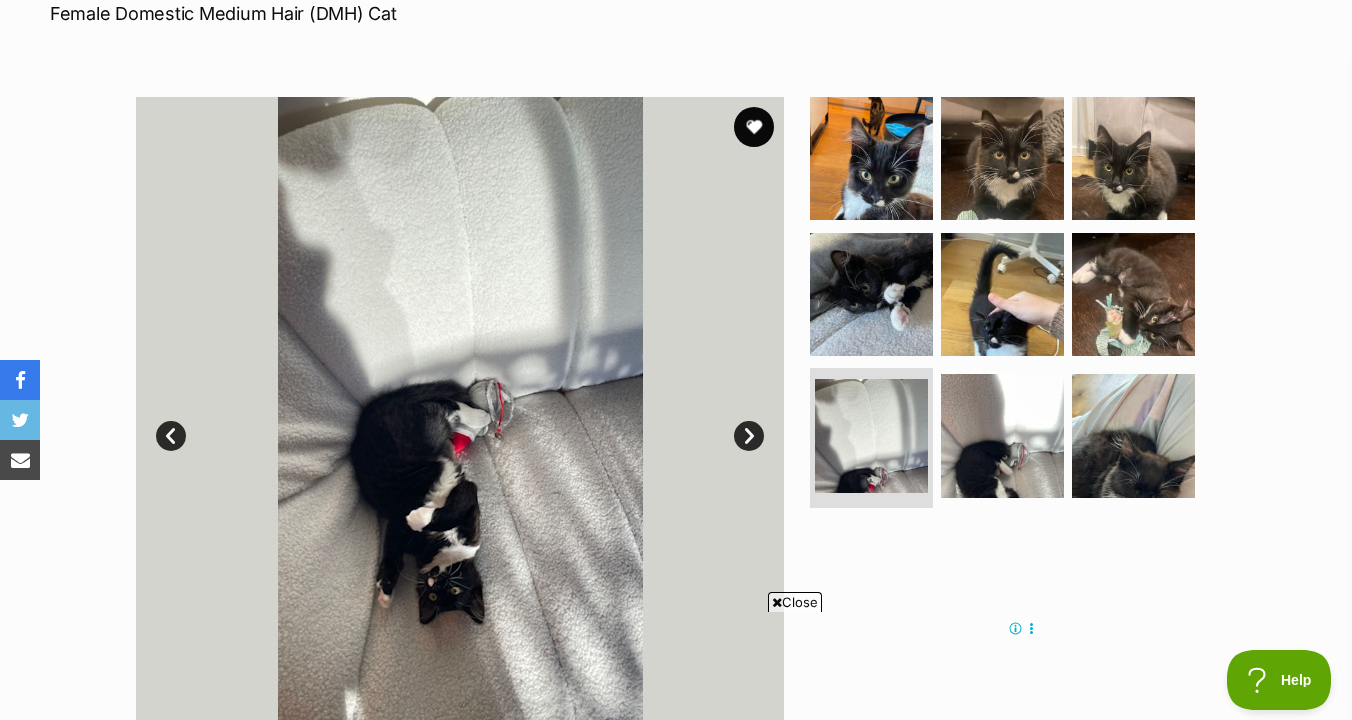 click on "Next" at bounding box center [749, 436] 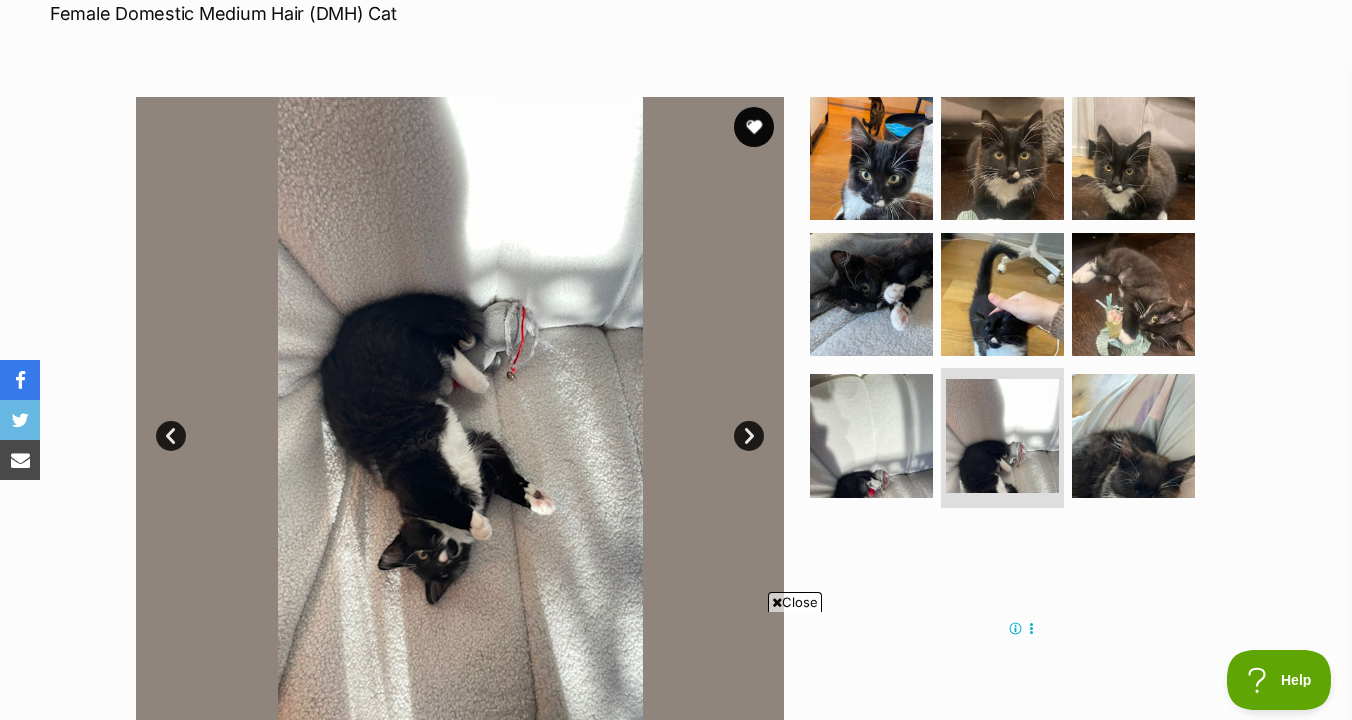 click on "Next" at bounding box center (749, 436) 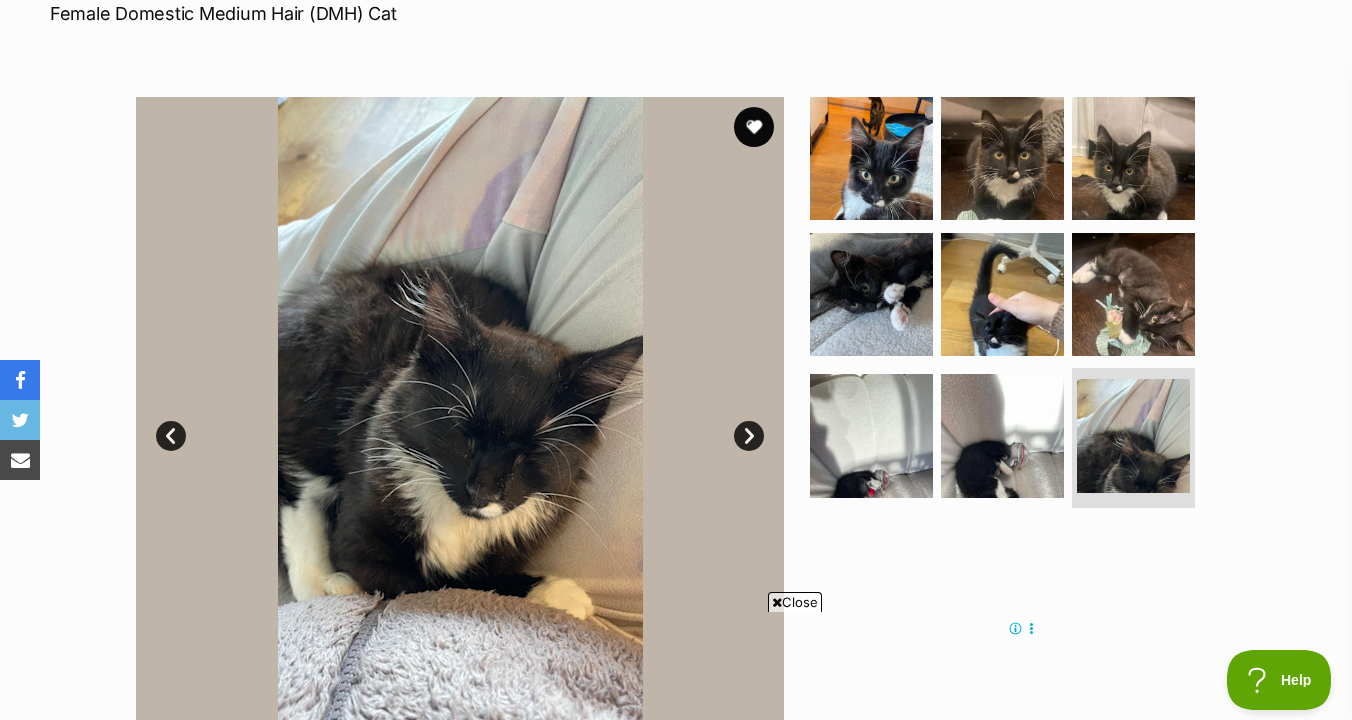 click on "Next" at bounding box center [749, 436] 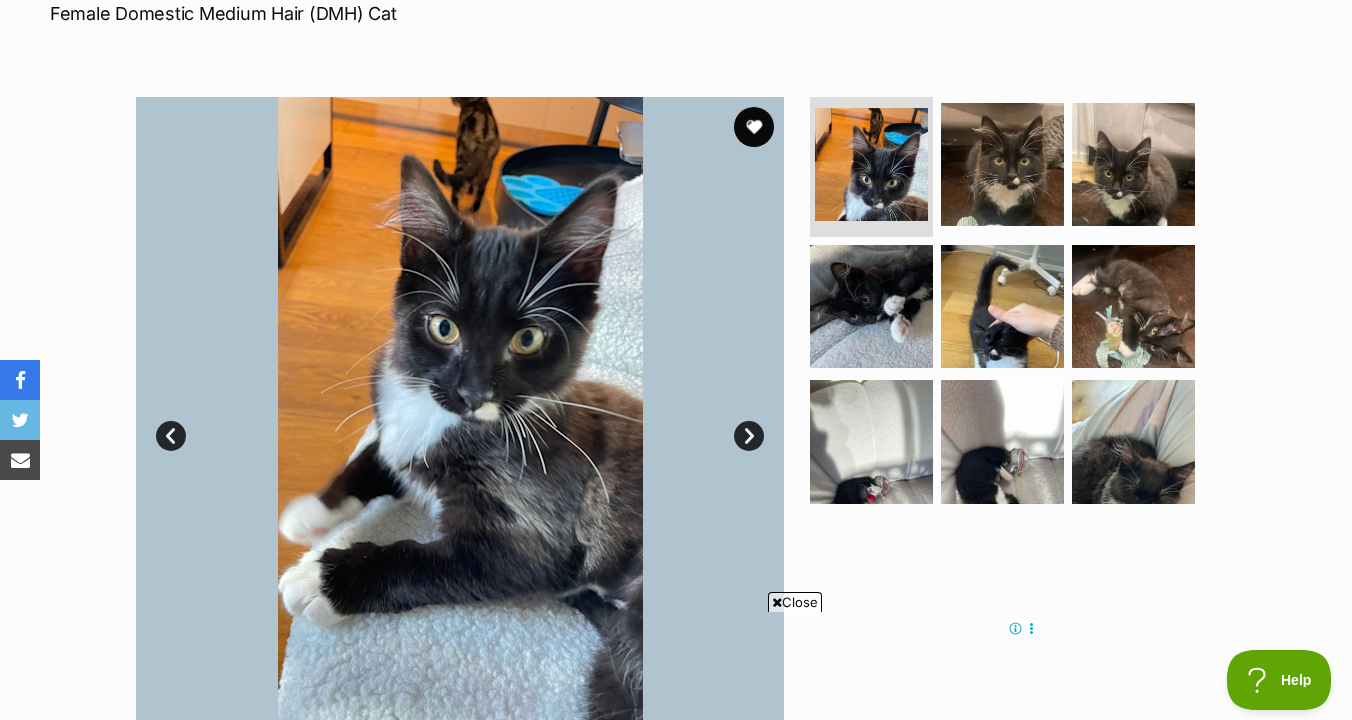 click on "Next" at bounding box center (749, 436) 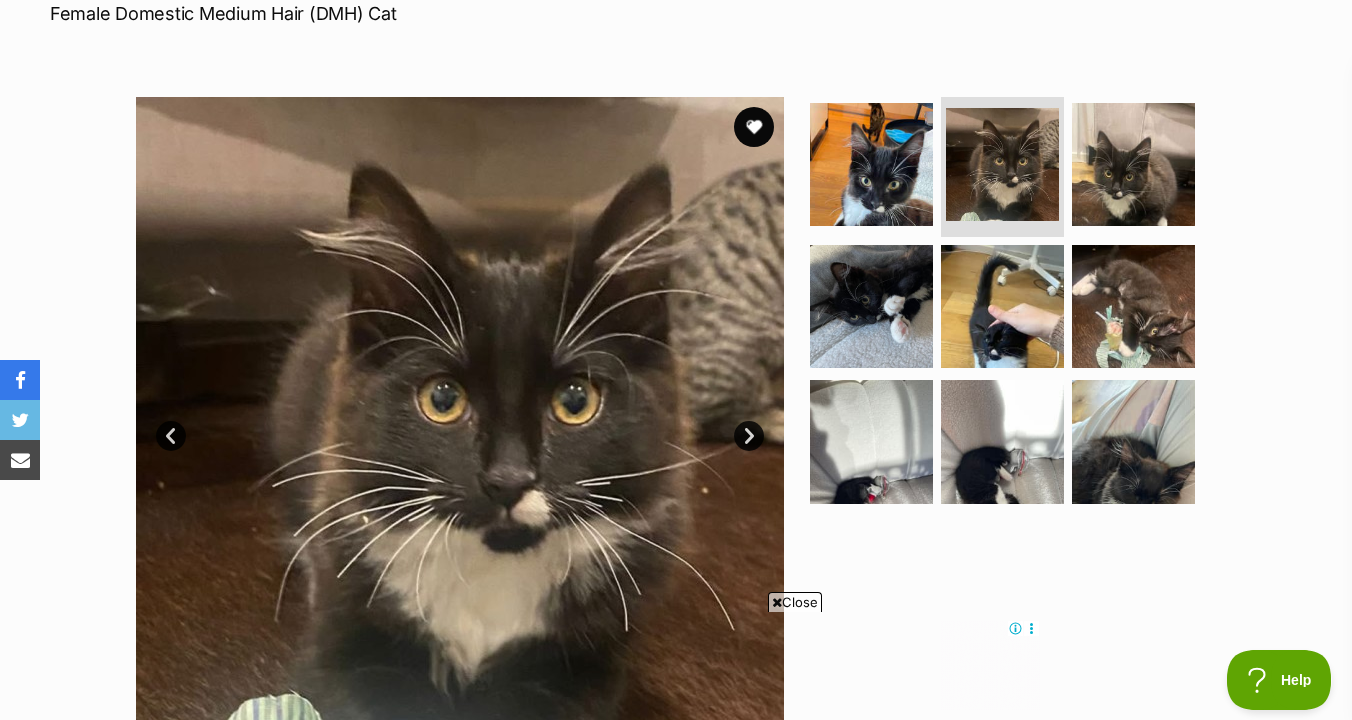click on "Next" at bounding box center (749, 436) 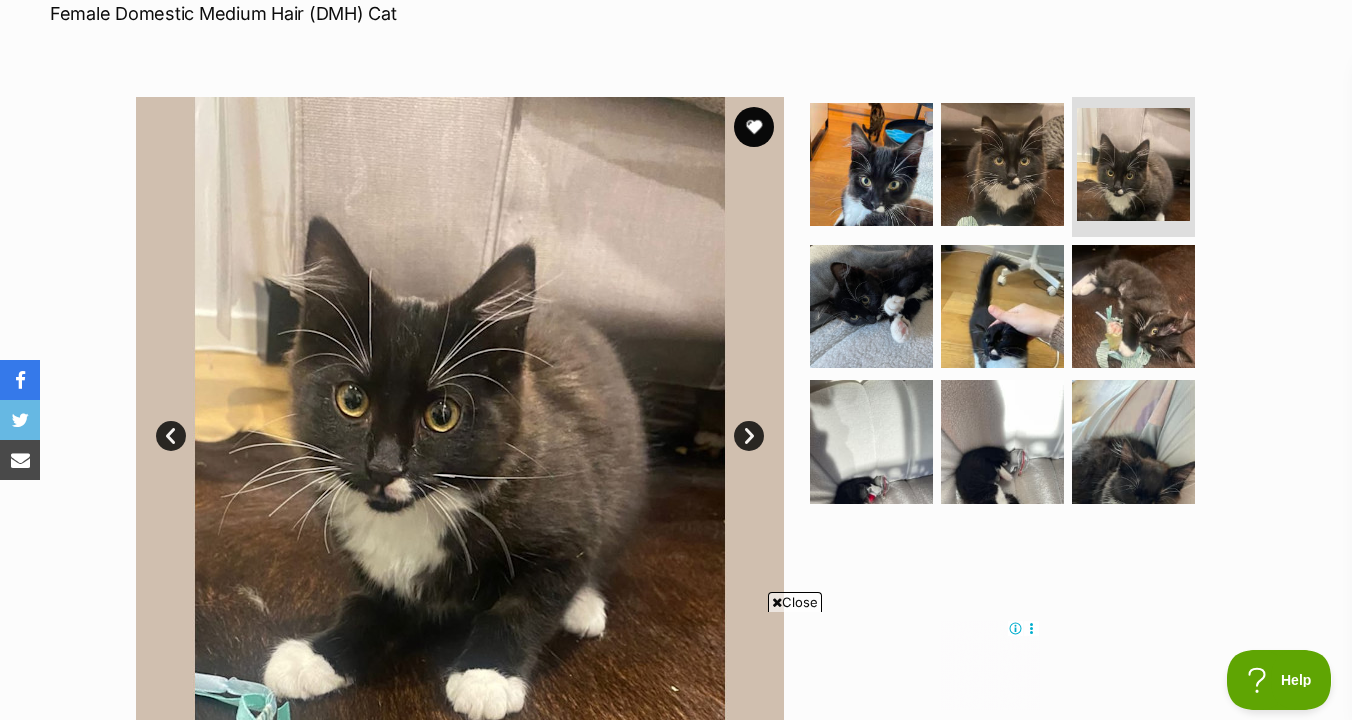 click on "Next" at bounding box center (749, 436) 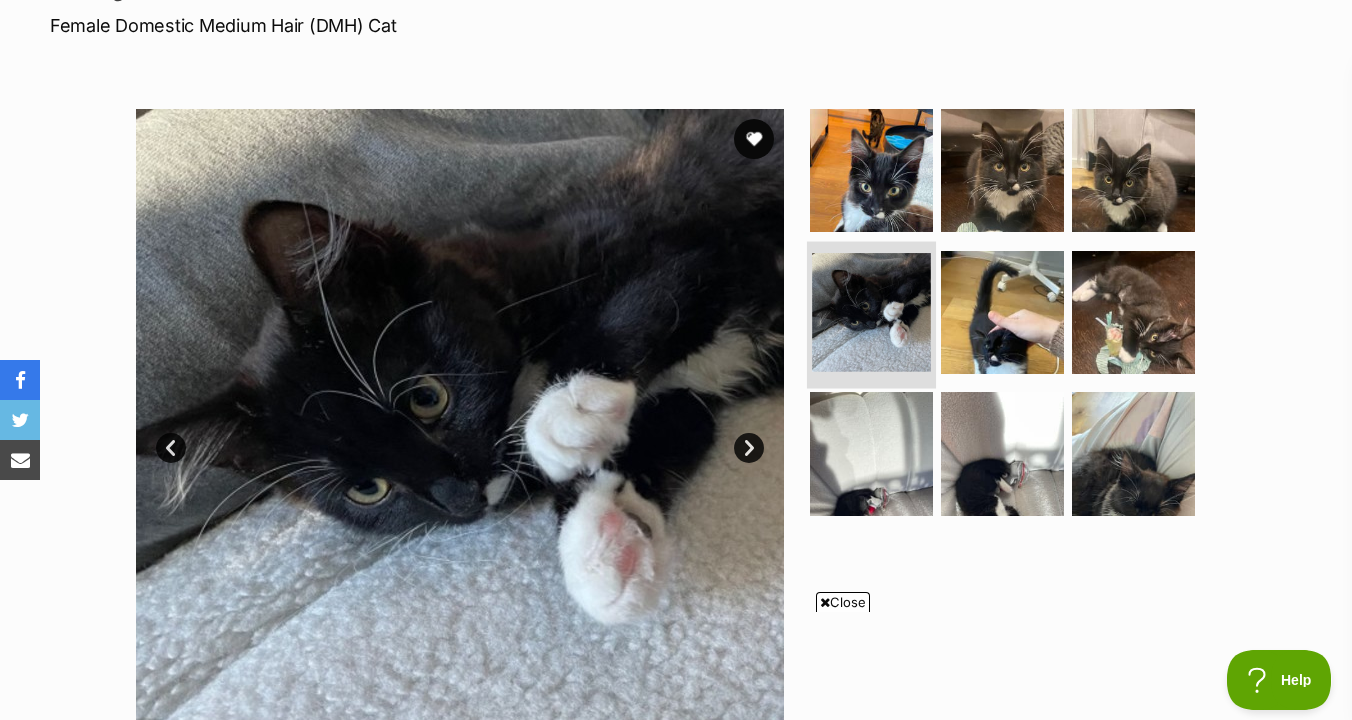 scroll, scrollTop: 319, scrollLeft: 0, axis: vertical 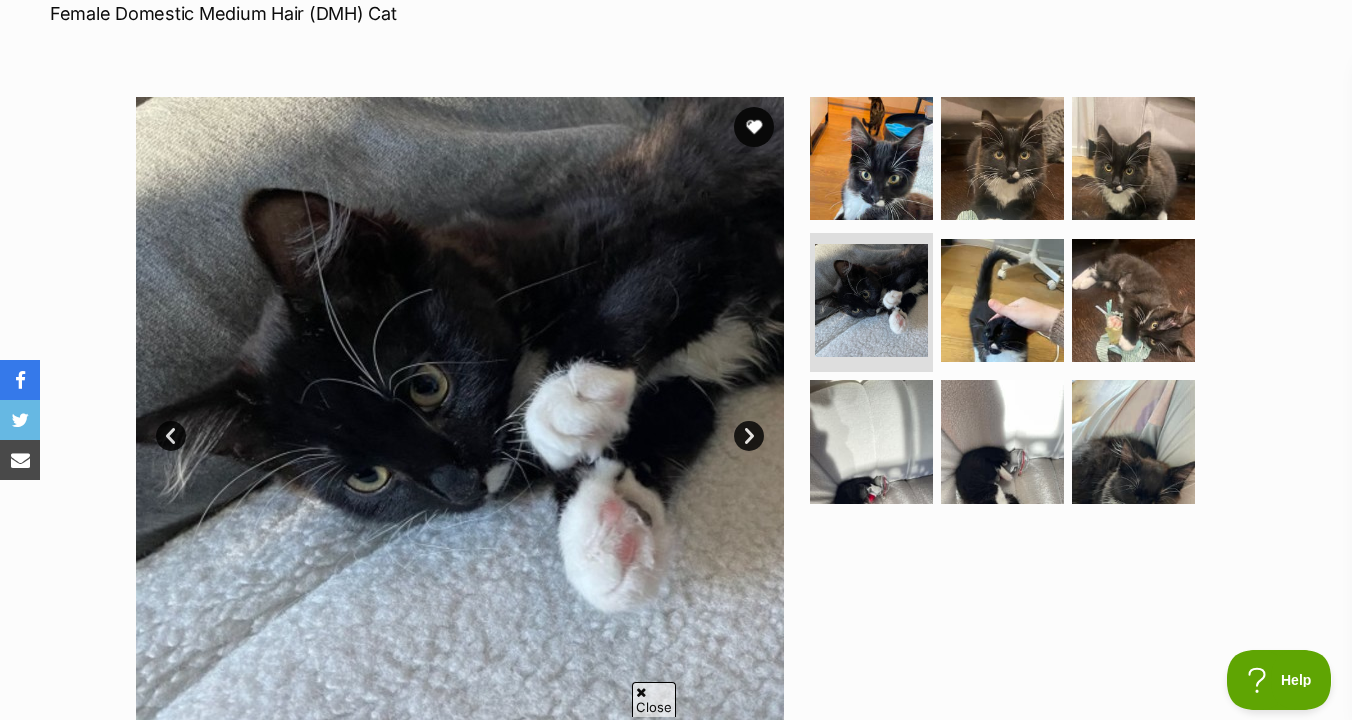 click on "Next" at bounding box center (749, 436) 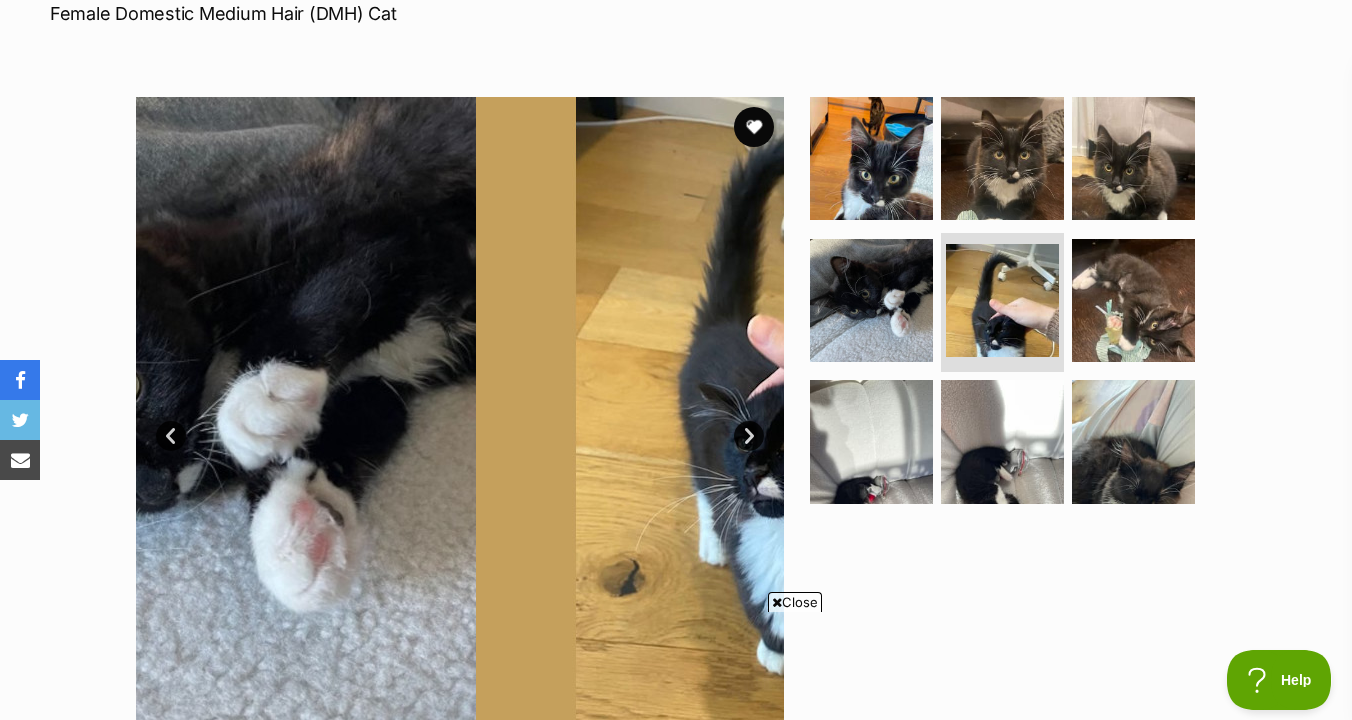 scroll, scrollTop: 0, scrollLeft: 0, axis: both 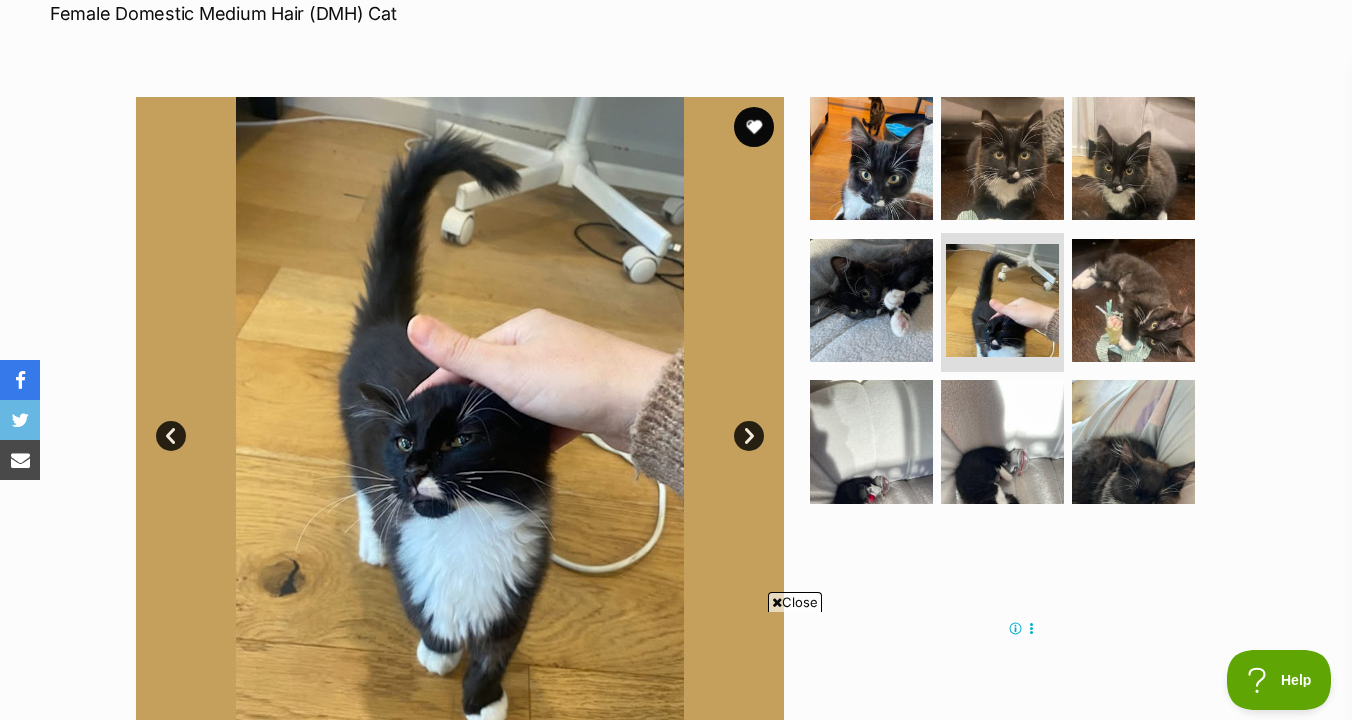click on "Next" at bounding box center (749, 436) 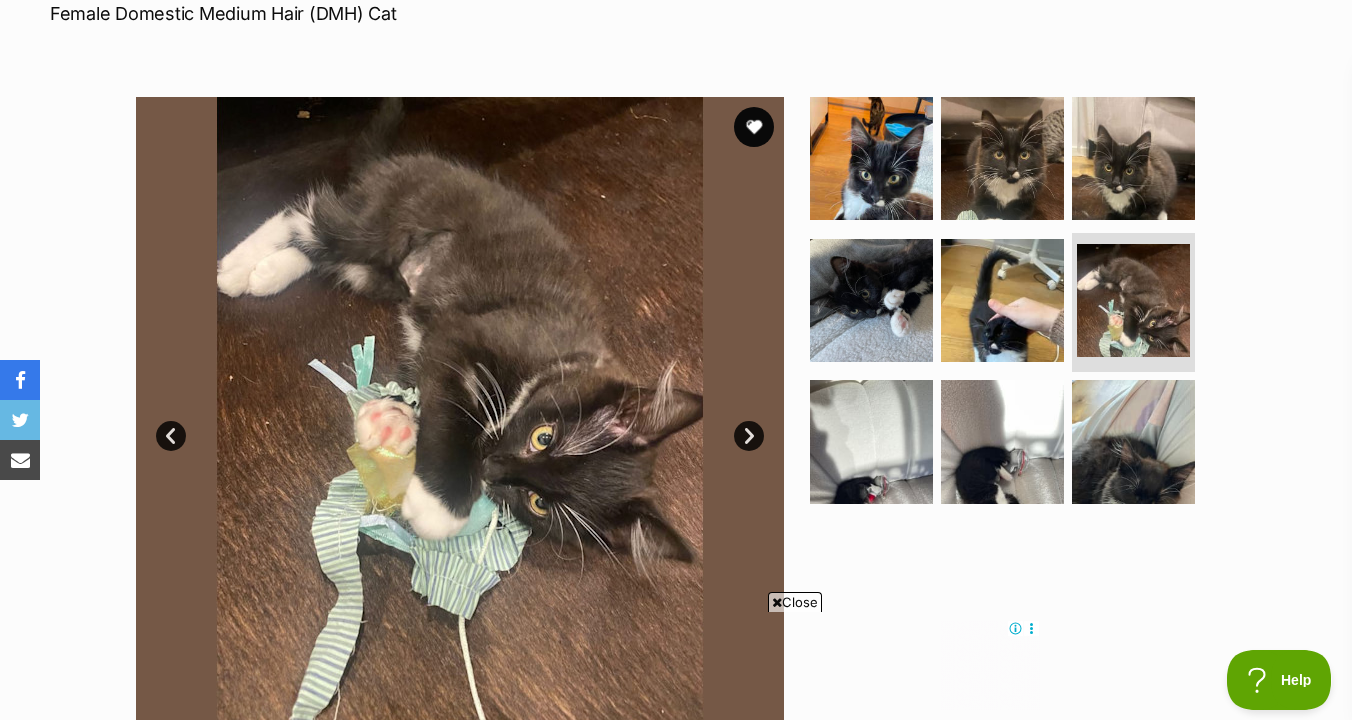 click on "Next" at bounding box center [749, 436] 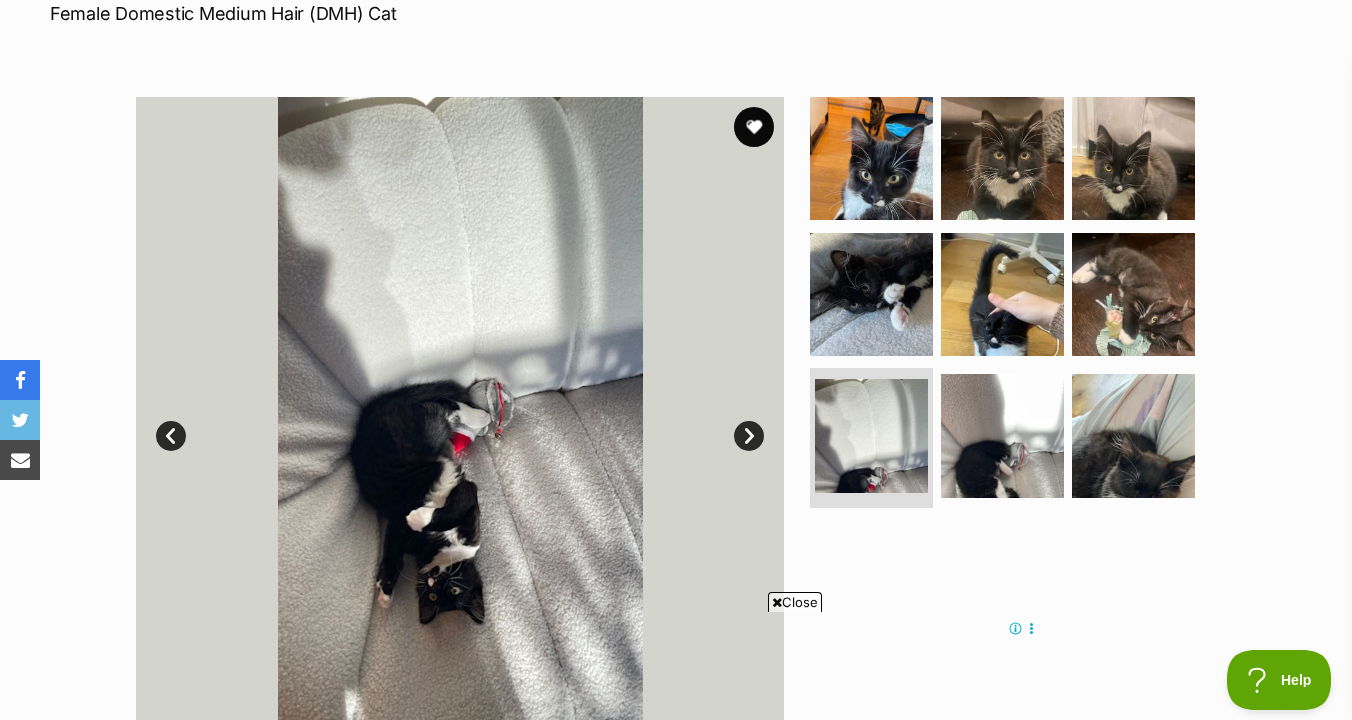 click on "Next" at bounding box center (749, 436) 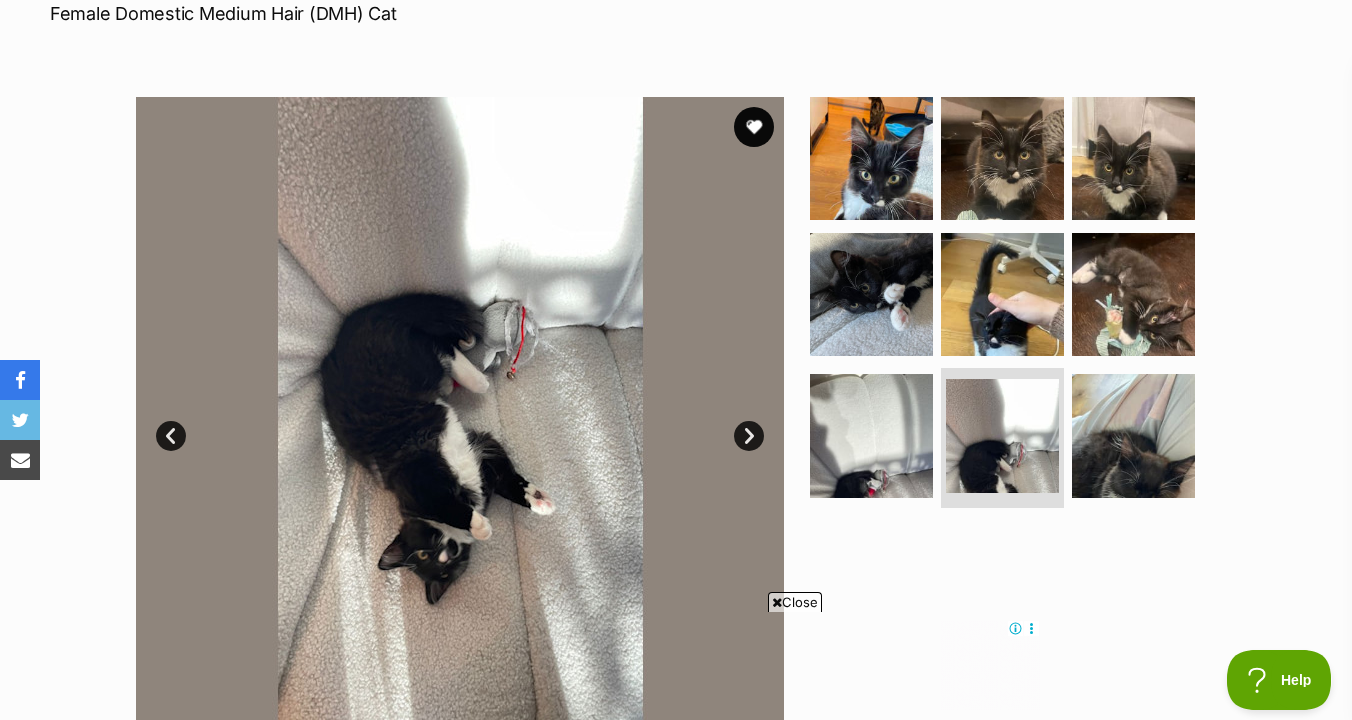 click on "Next" at bounding box center (749, 436) 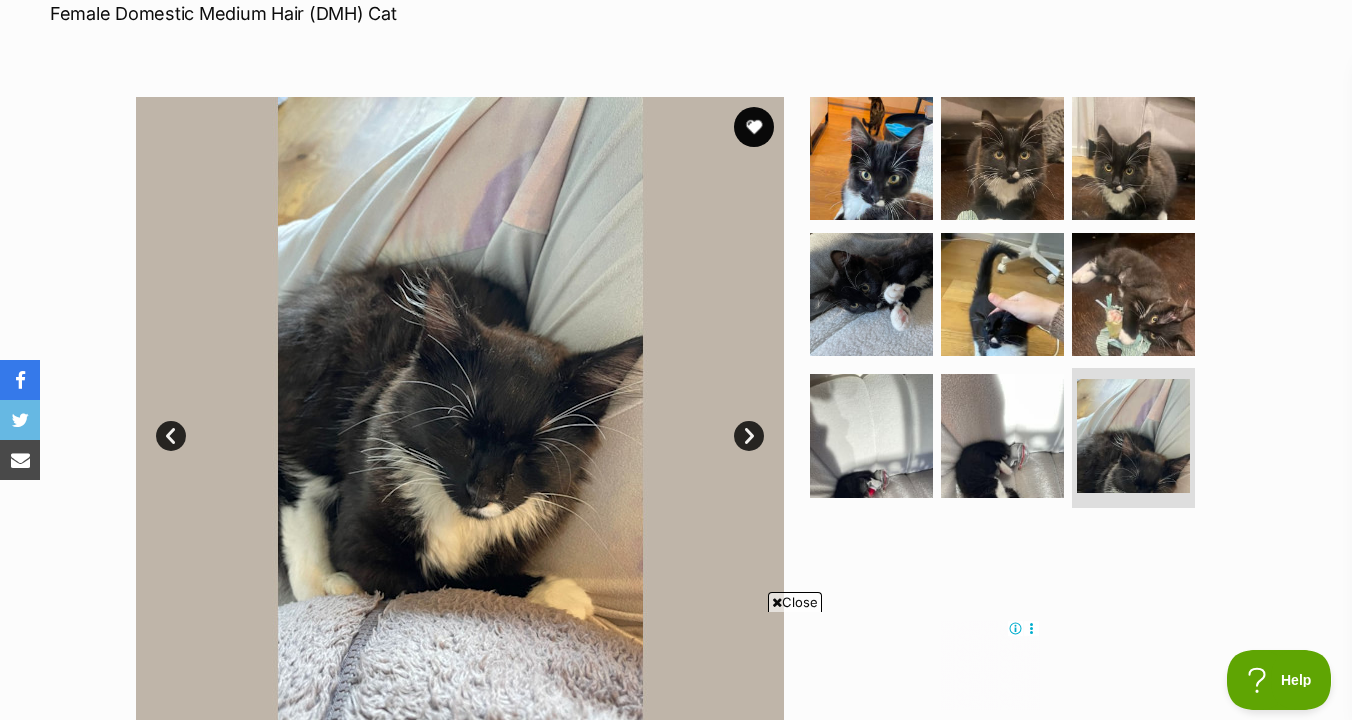 click on "Next" at bounding box center (749, 436) 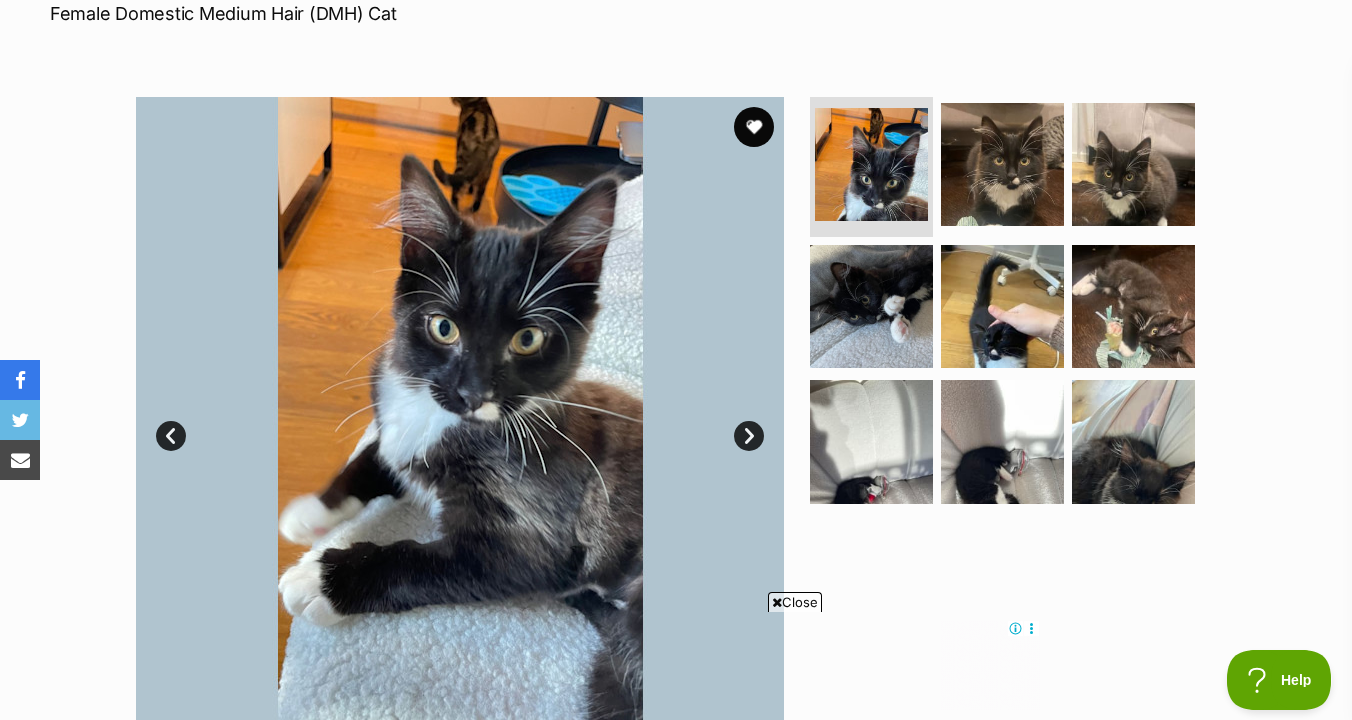 click on "Next" at bounding box center [749, 436] 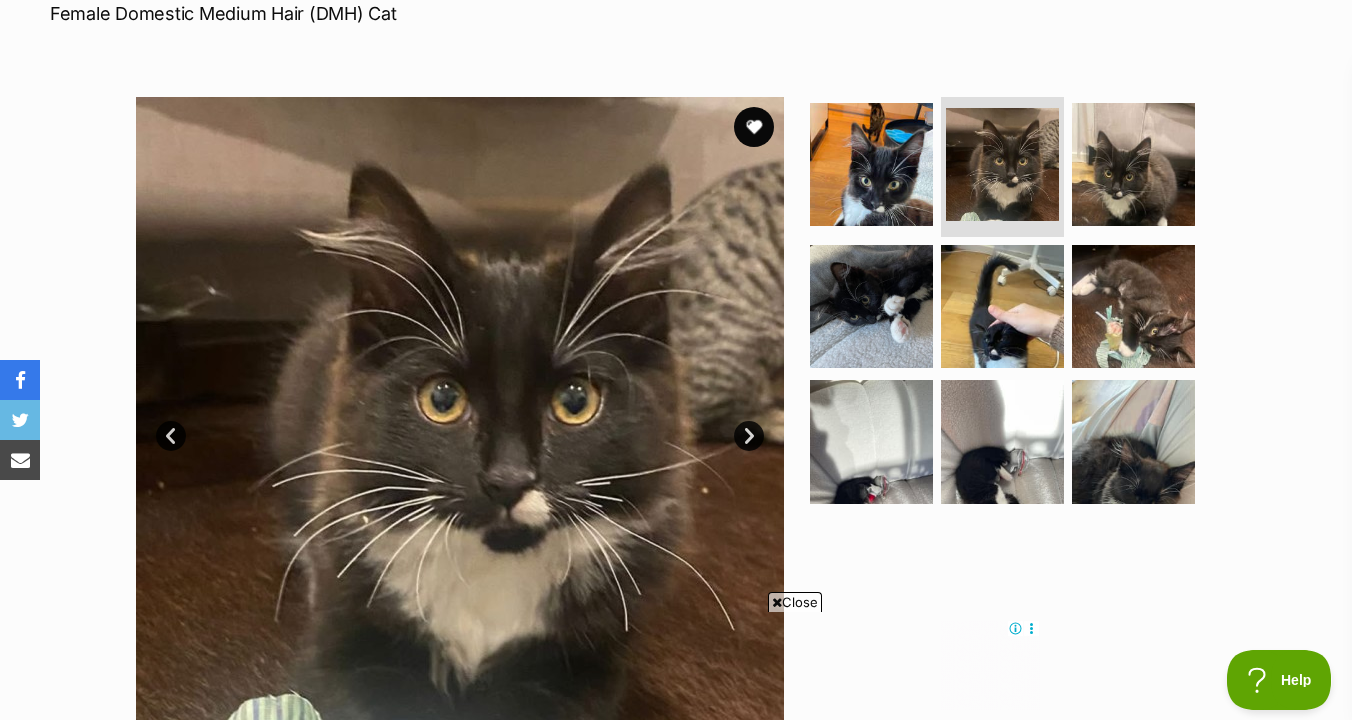 click on "Next" at bounding box center [749, 436] 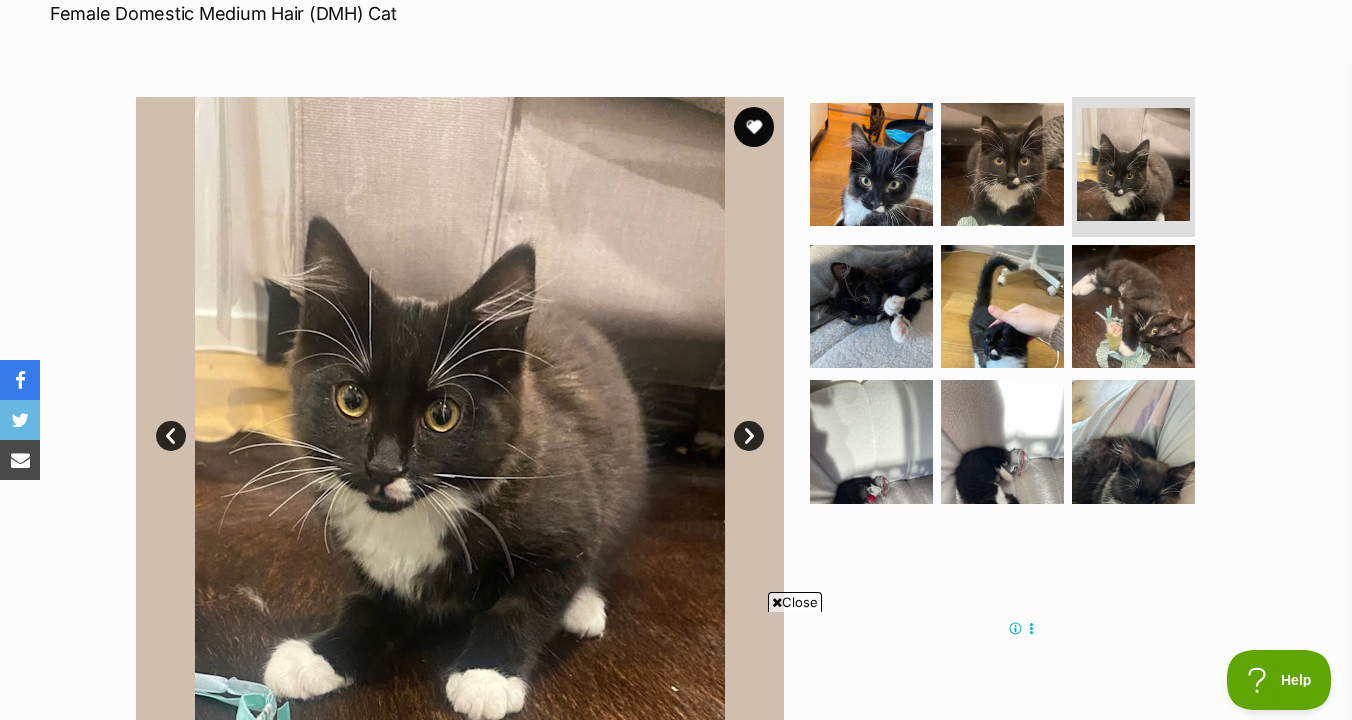 click on "Next" at bounding box center [749, 436] 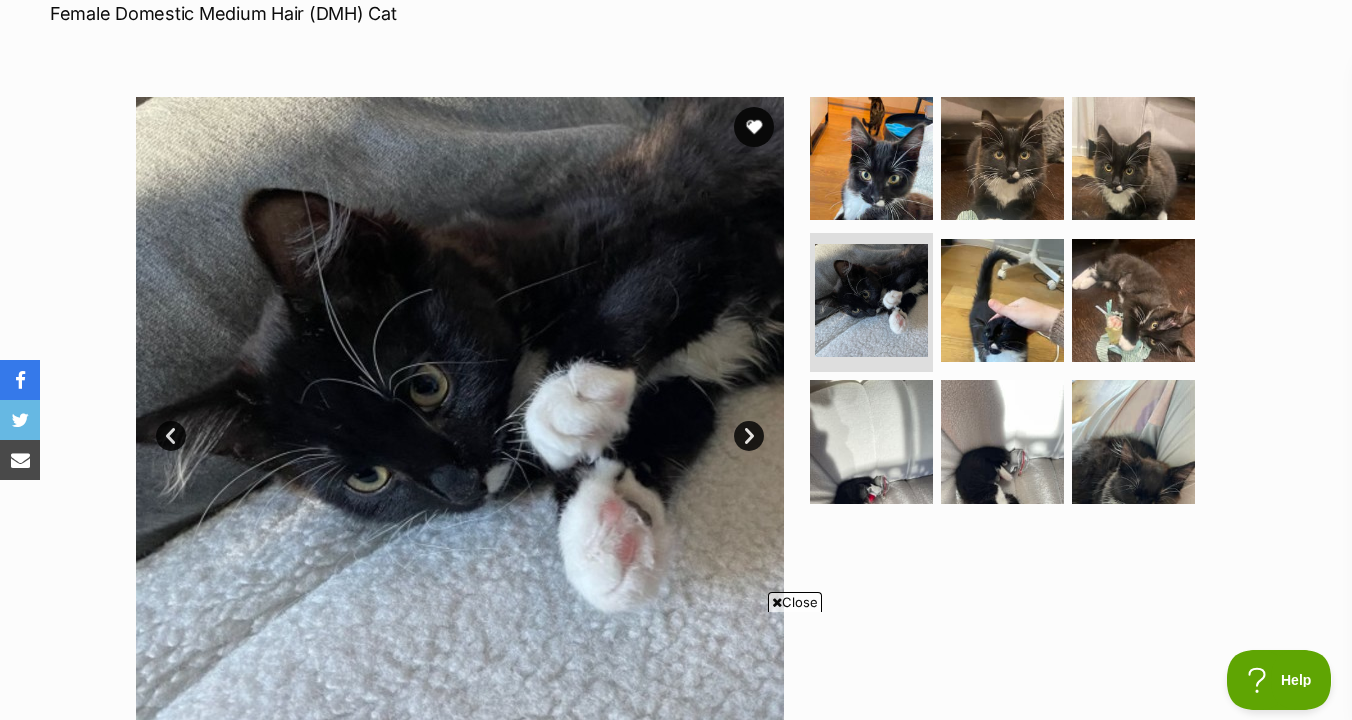 scroll, scrollTop: 0, scrollLeft: 0, axis: both 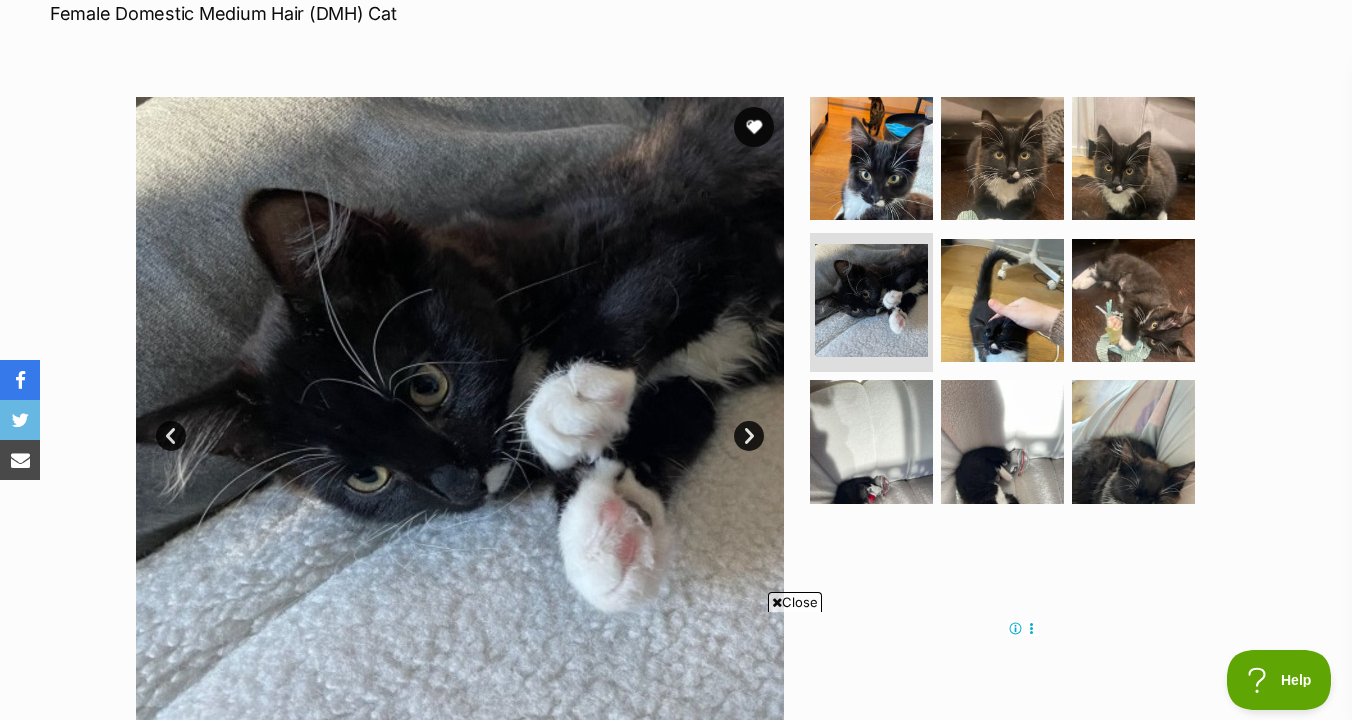 click on "Next" at bounding box center [749, 436] 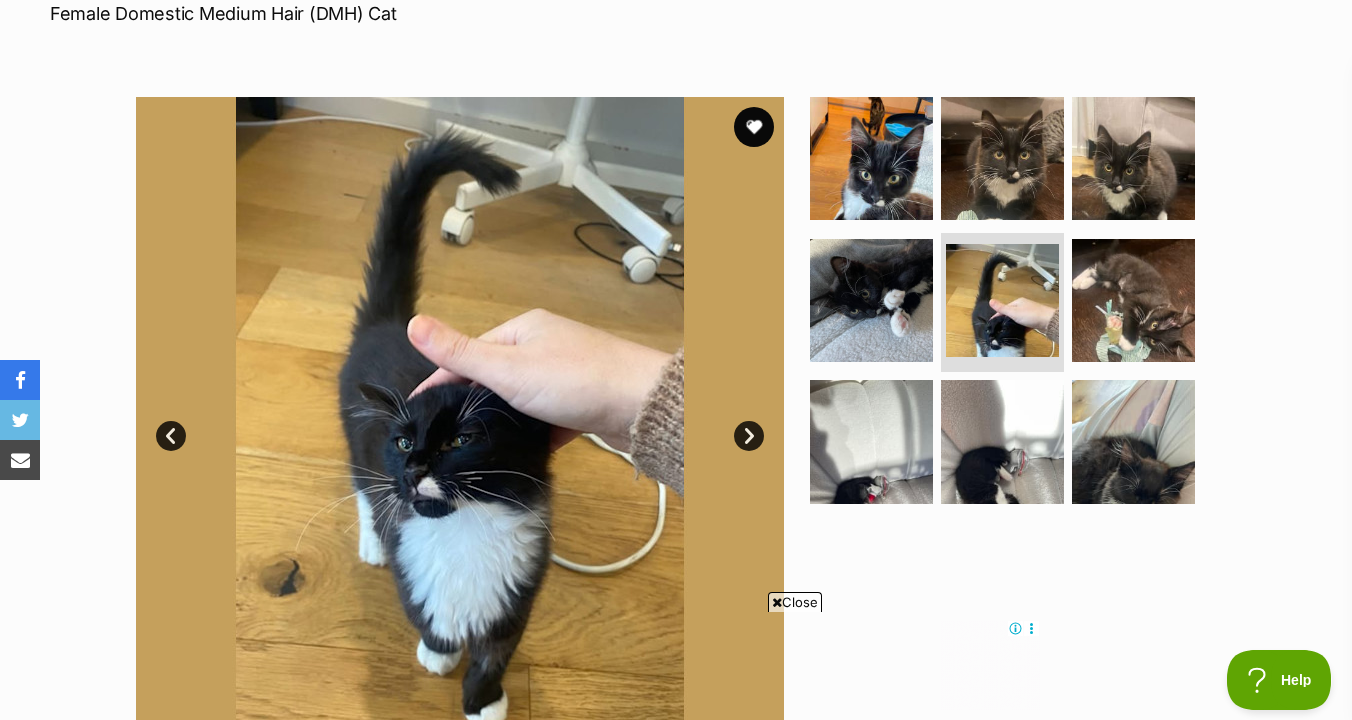 click on "Next" at bounding box center (749, 436) 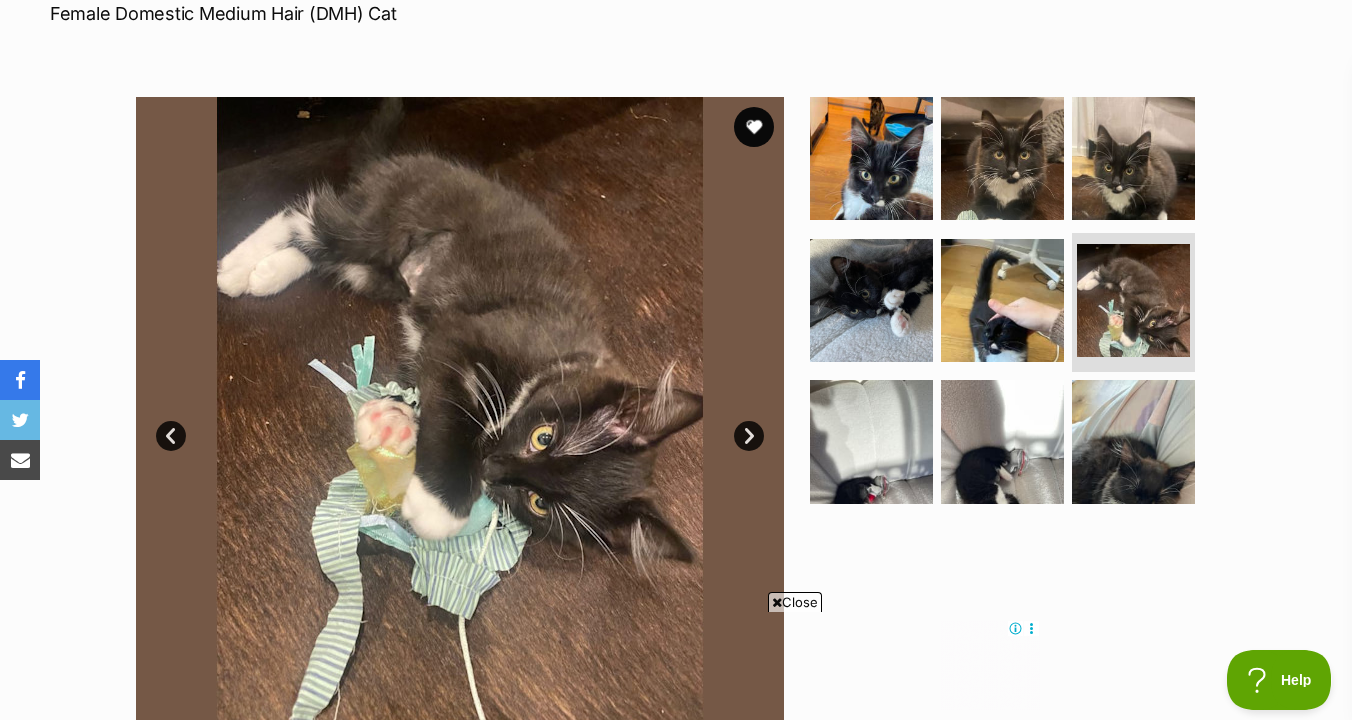 click on "Next" at bounding box center (749, 436) 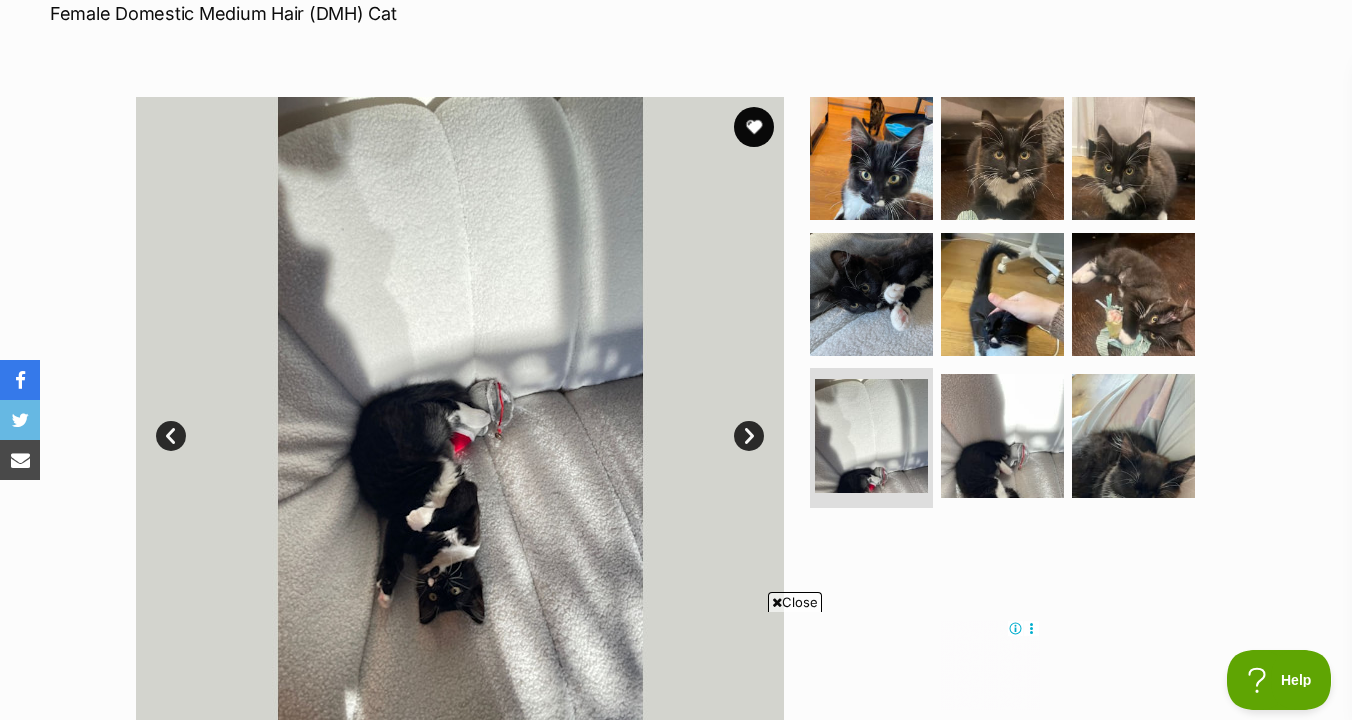 click on "Next" at bounding box center [749, 436] 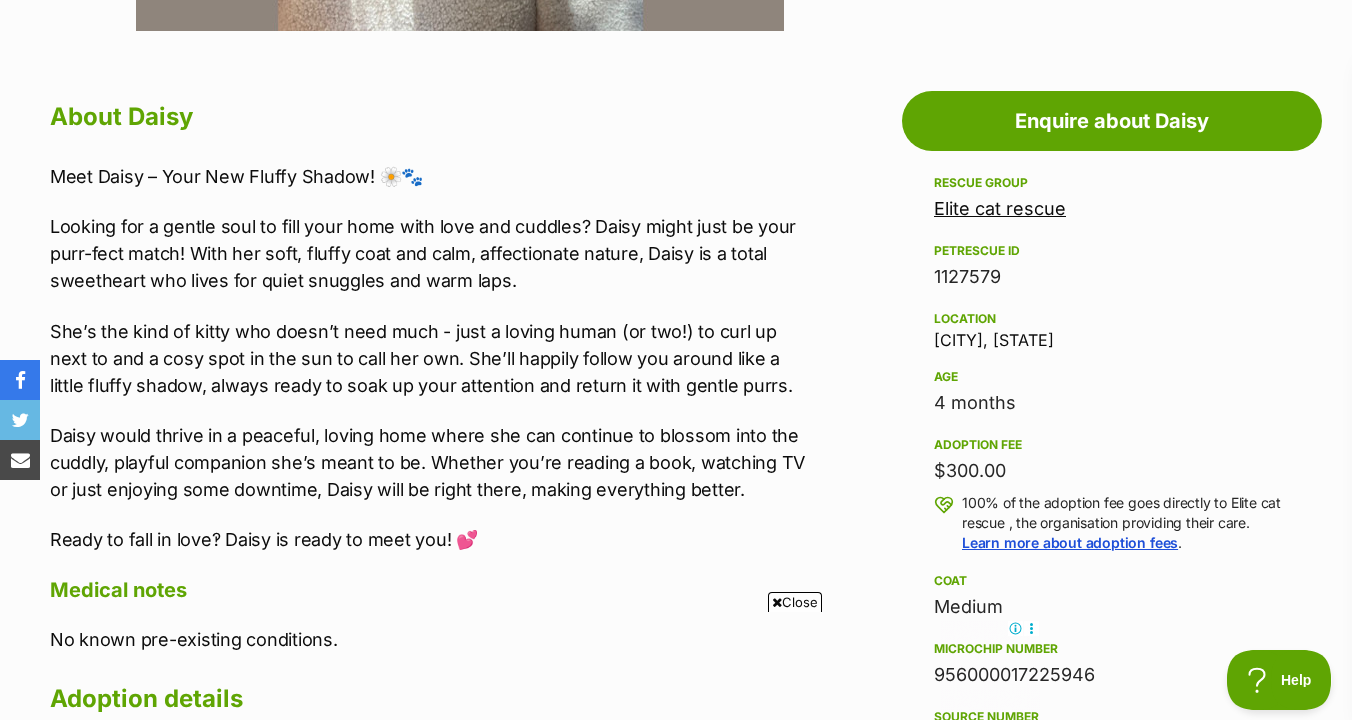 scroll, scrollTop: 1049, scrollLeft: 0, axis: vertical 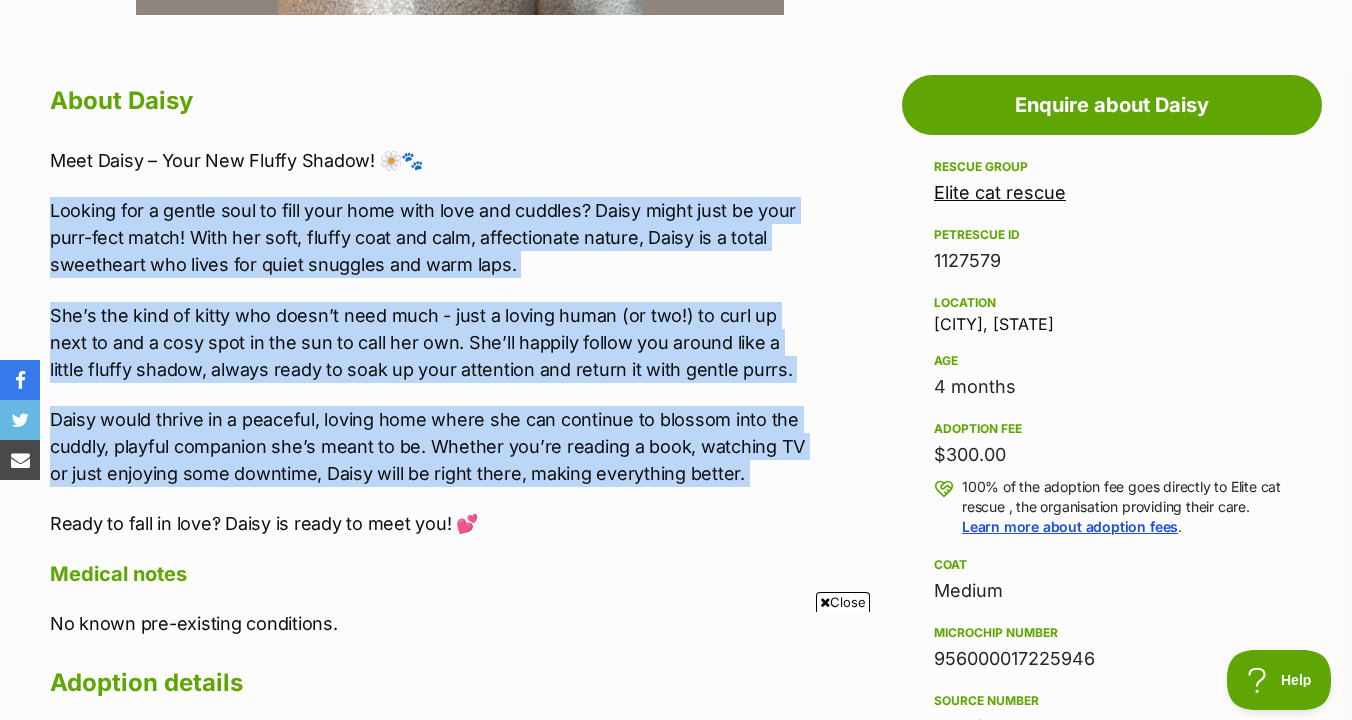 drag, startPoint x: 755, startPoint y: 186, endPoint x: 732, endPoint y: 498, distance: 312.84662 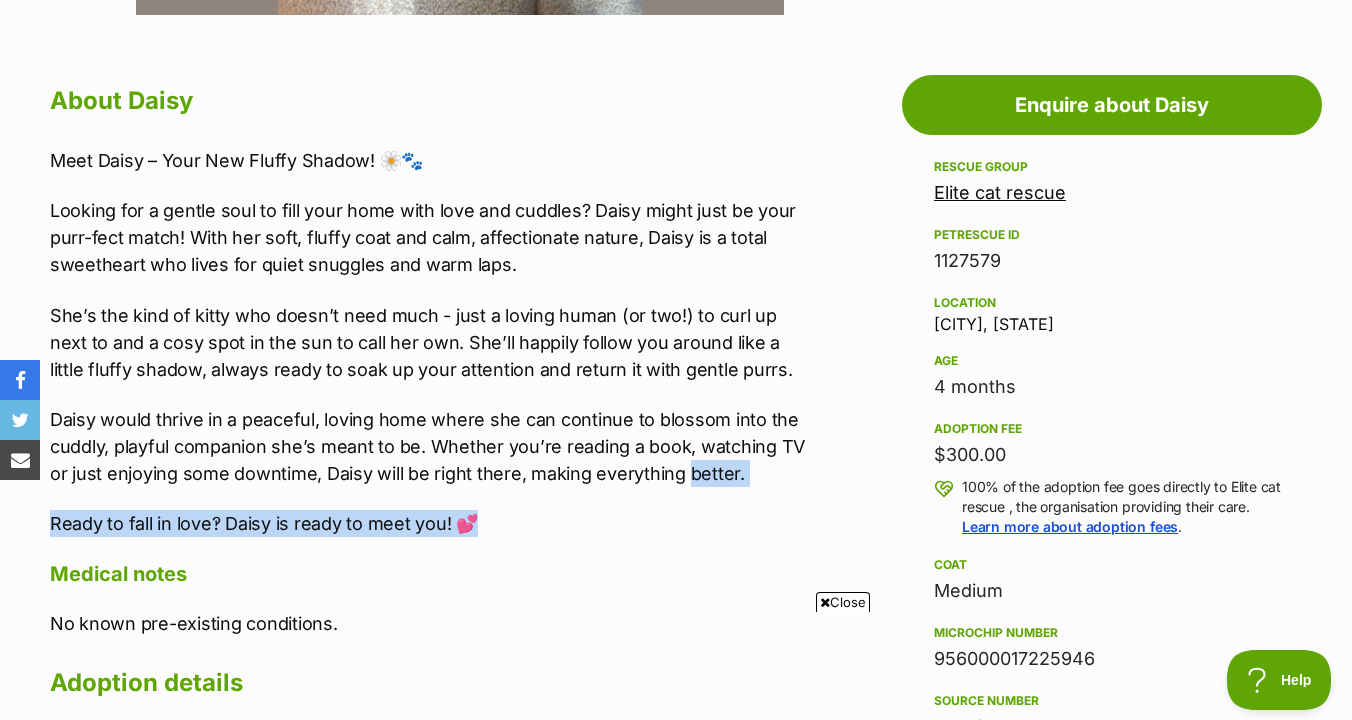 drag, startPoint x: 716, startPoint y: 519, endPoint x: 688, endPoint y: 473, distance: 53.851646 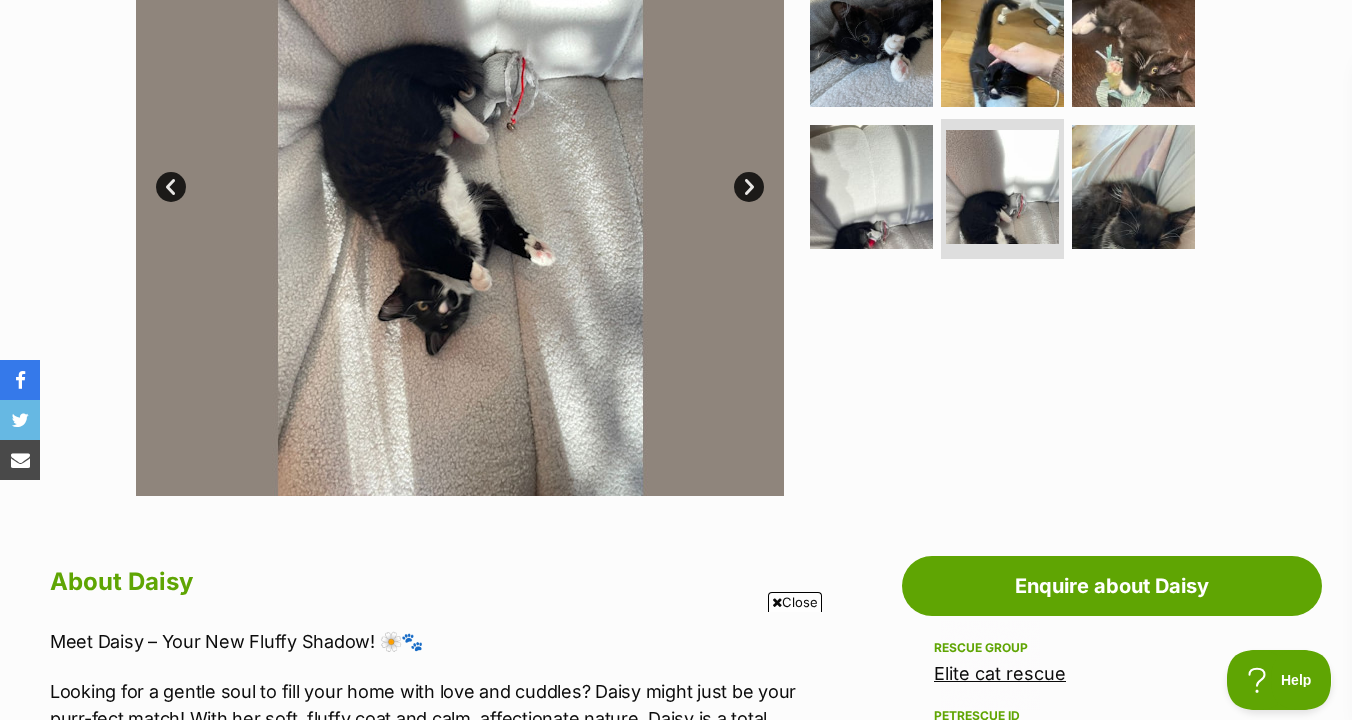 scroll, scrollTop: 497, scrollLeft: 0, axis: vertical 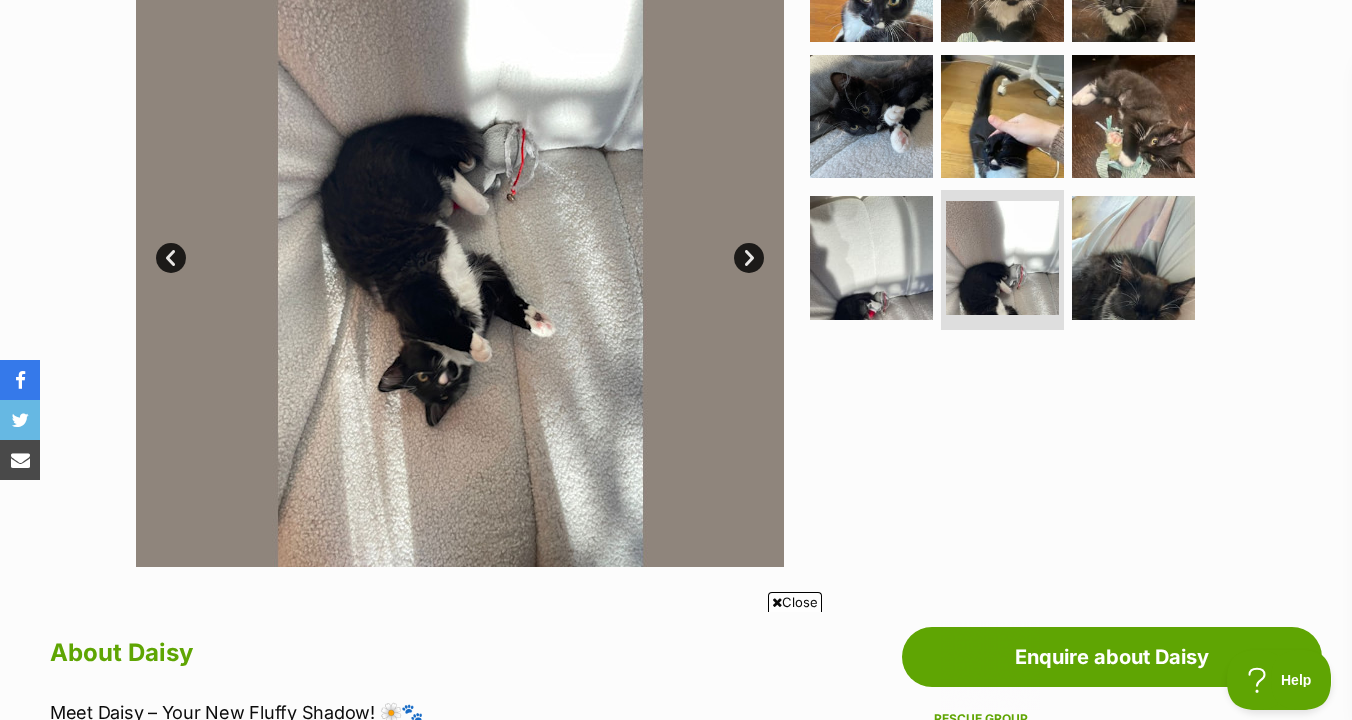 click on "Next" at bounding box center (749, 258) 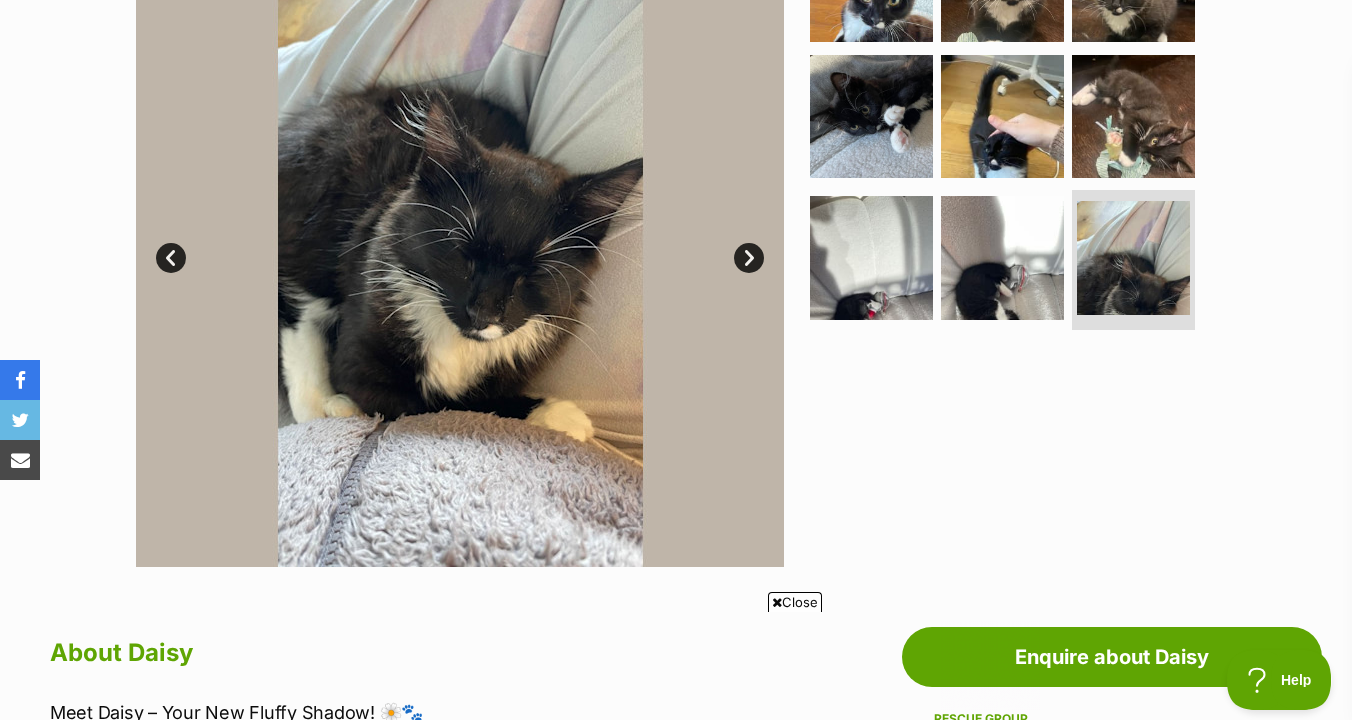 click on "Next" at bounding box center [749, 258] 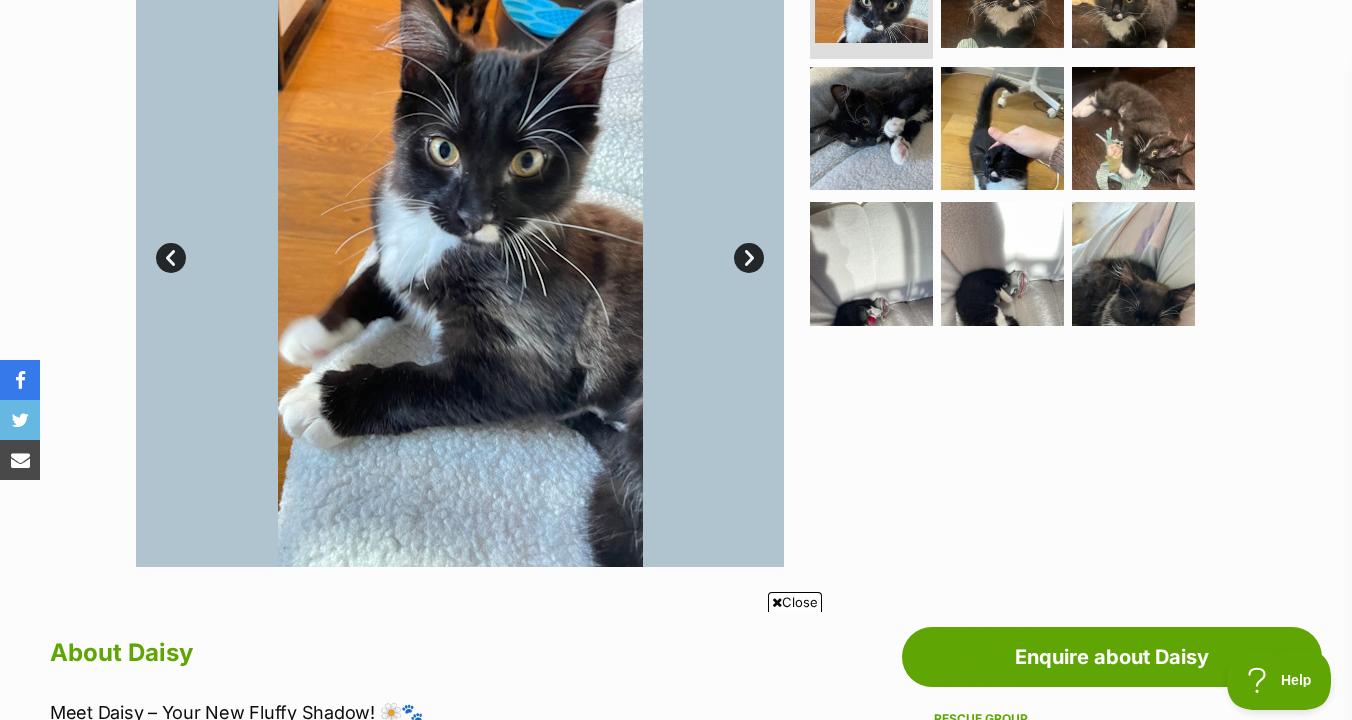 click on "Next" at bounding box center [749, 258] 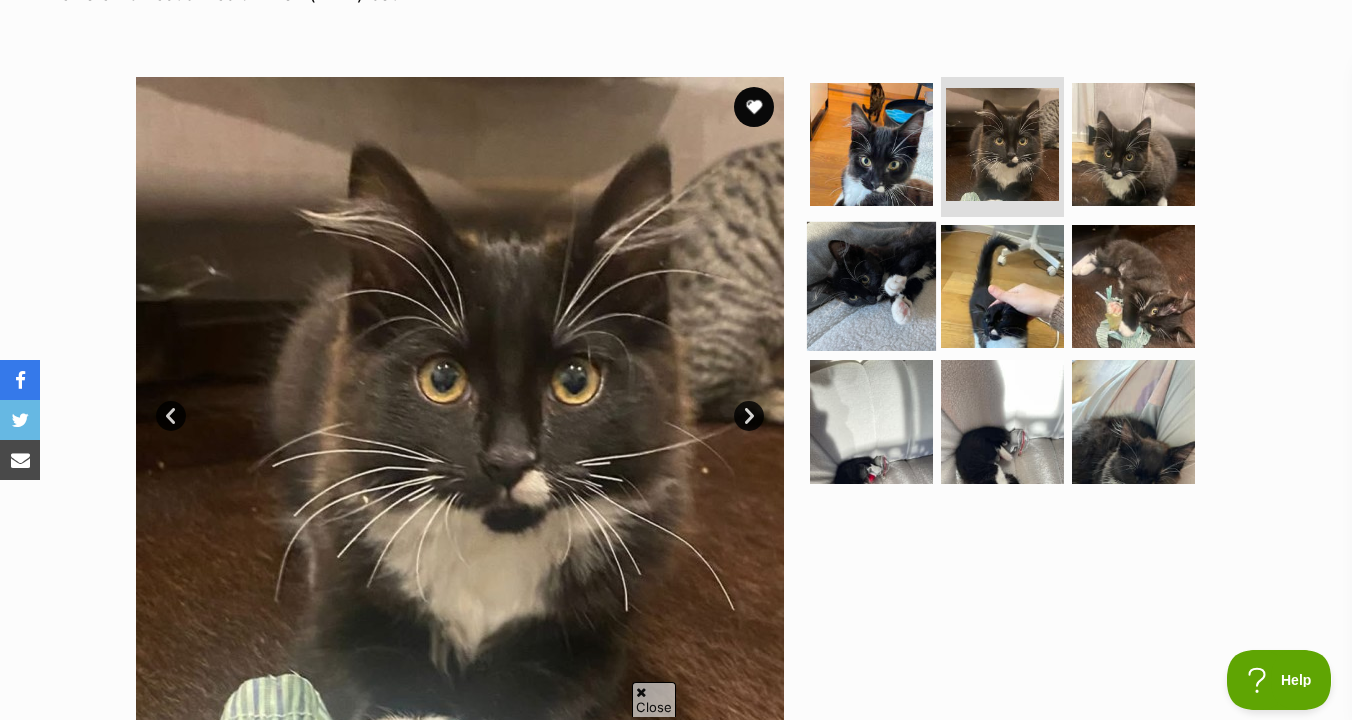 scroll, scrollTop: 377, scrollLeft: 0, axis: vertical 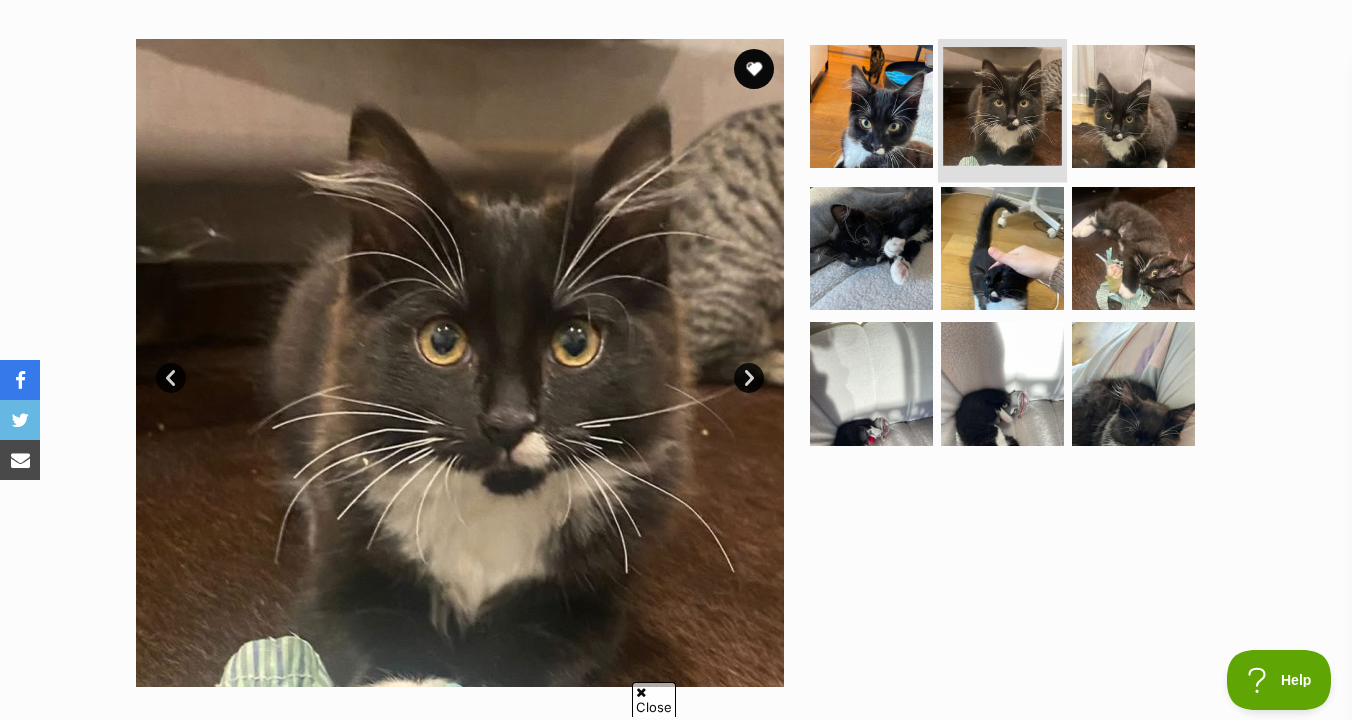 click at bounding box center [1002, 106] 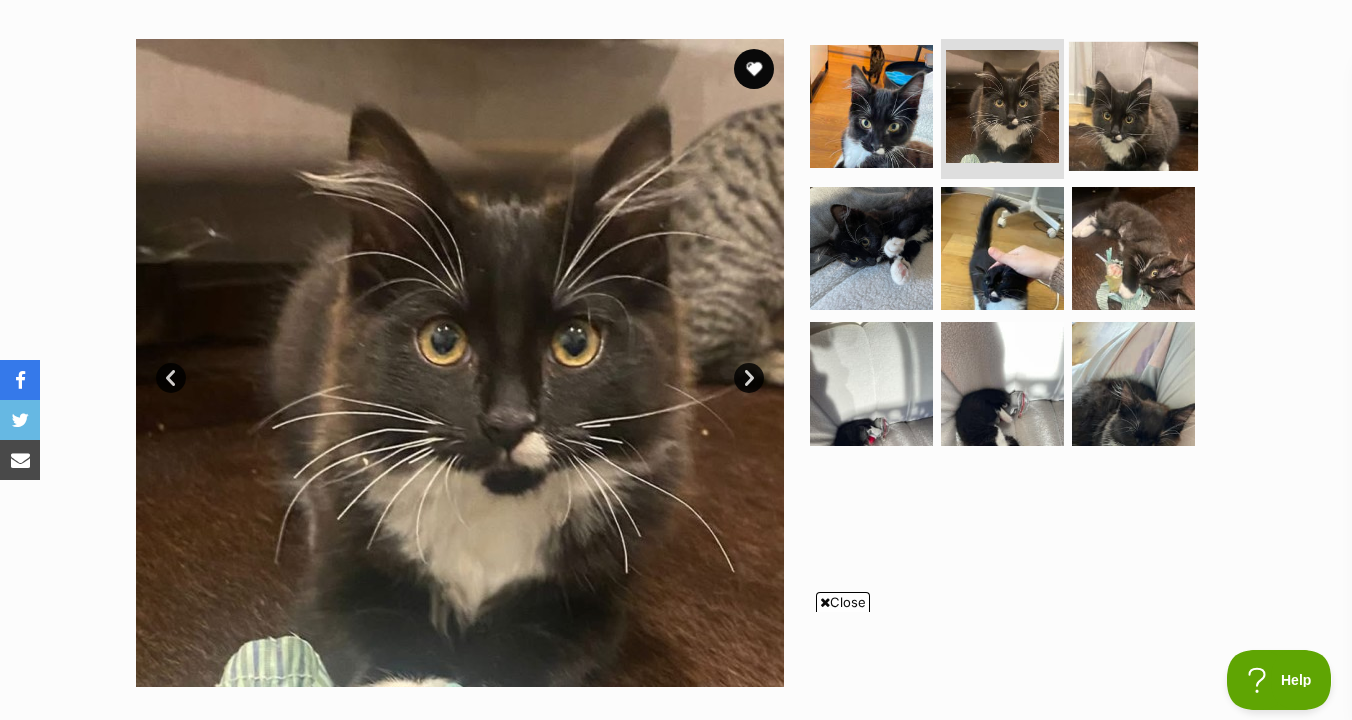 click at bounding box center [1133, 106] 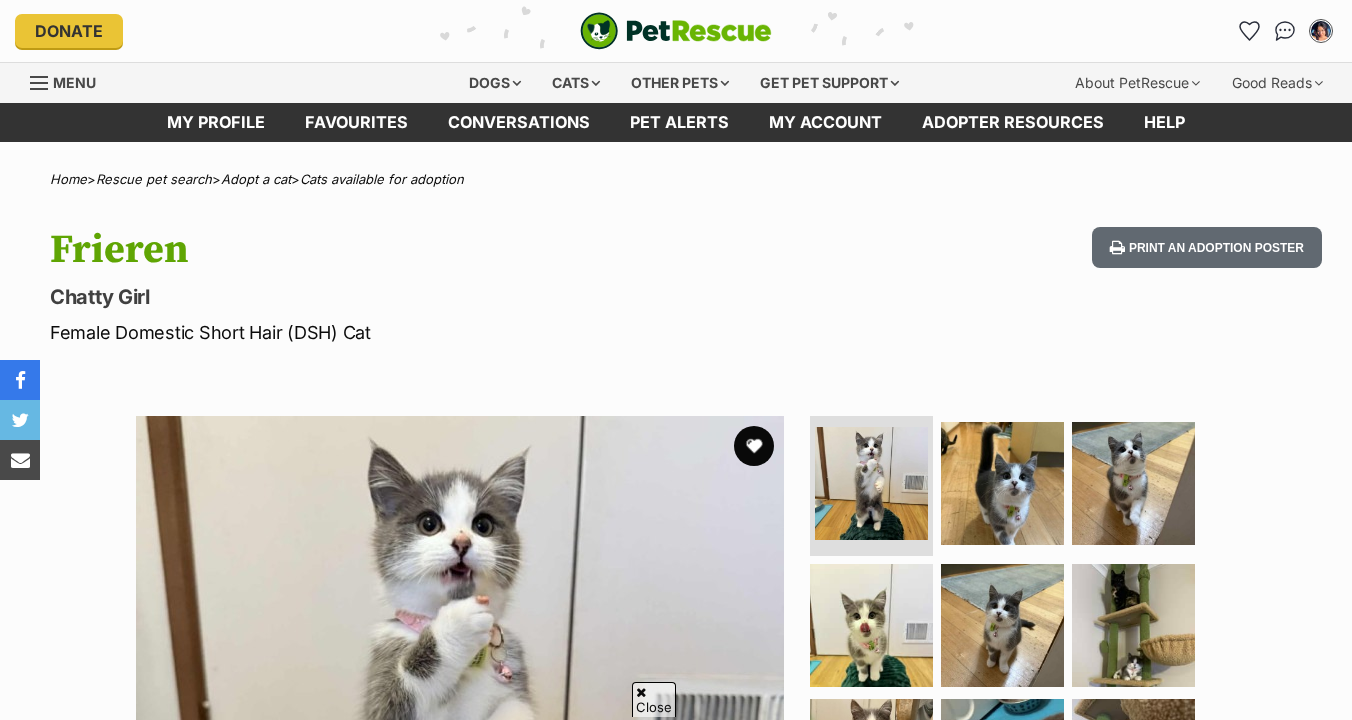 scroll, scrollTop: 1119, scrollLeft: 0, axis: vertical 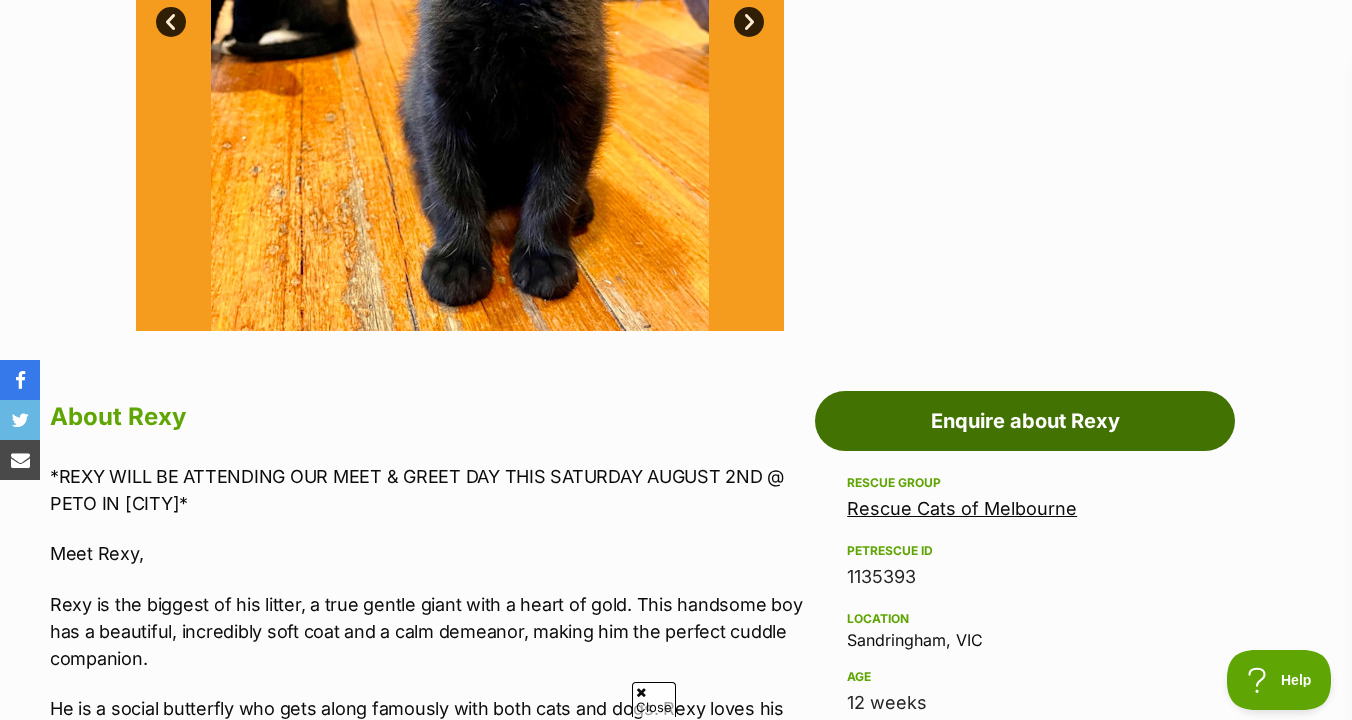 click on "Enquire about Rexy" at bounding box center [1025, 421] 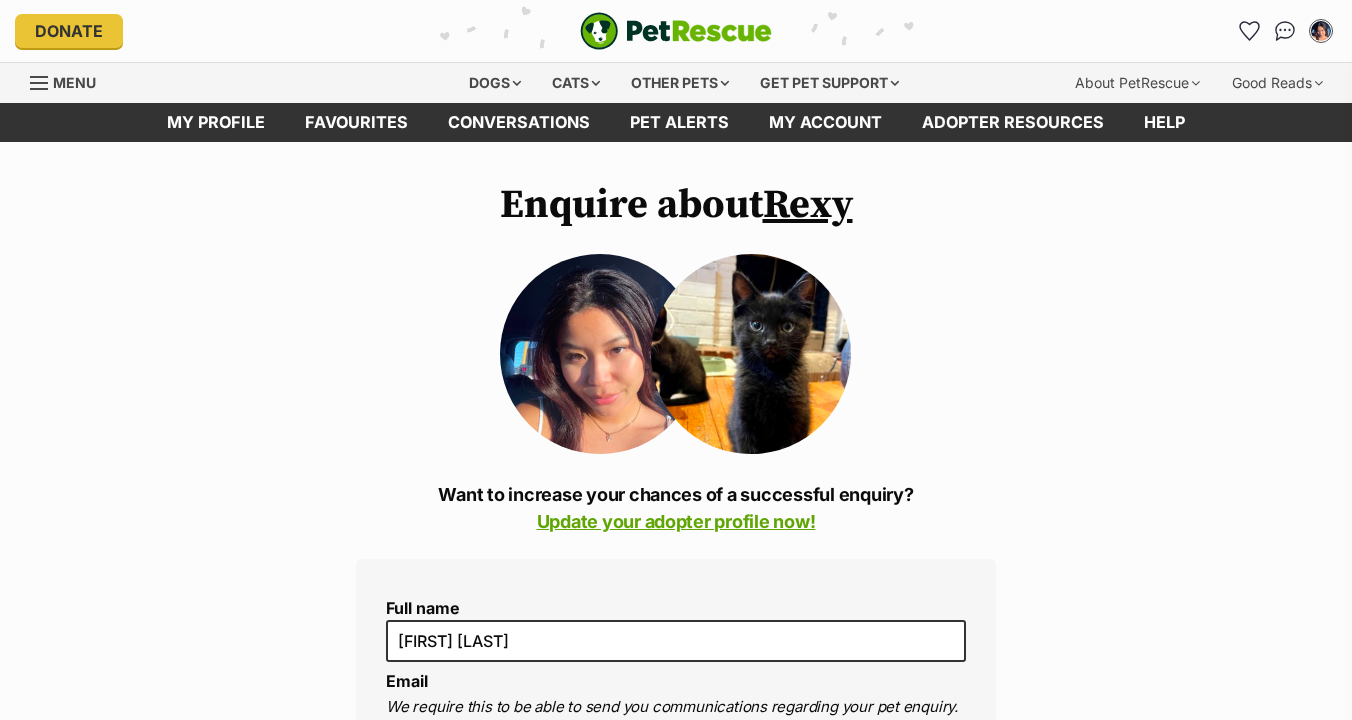 scroll, scrollTop: 0, scrollLeft: 0, axis: both 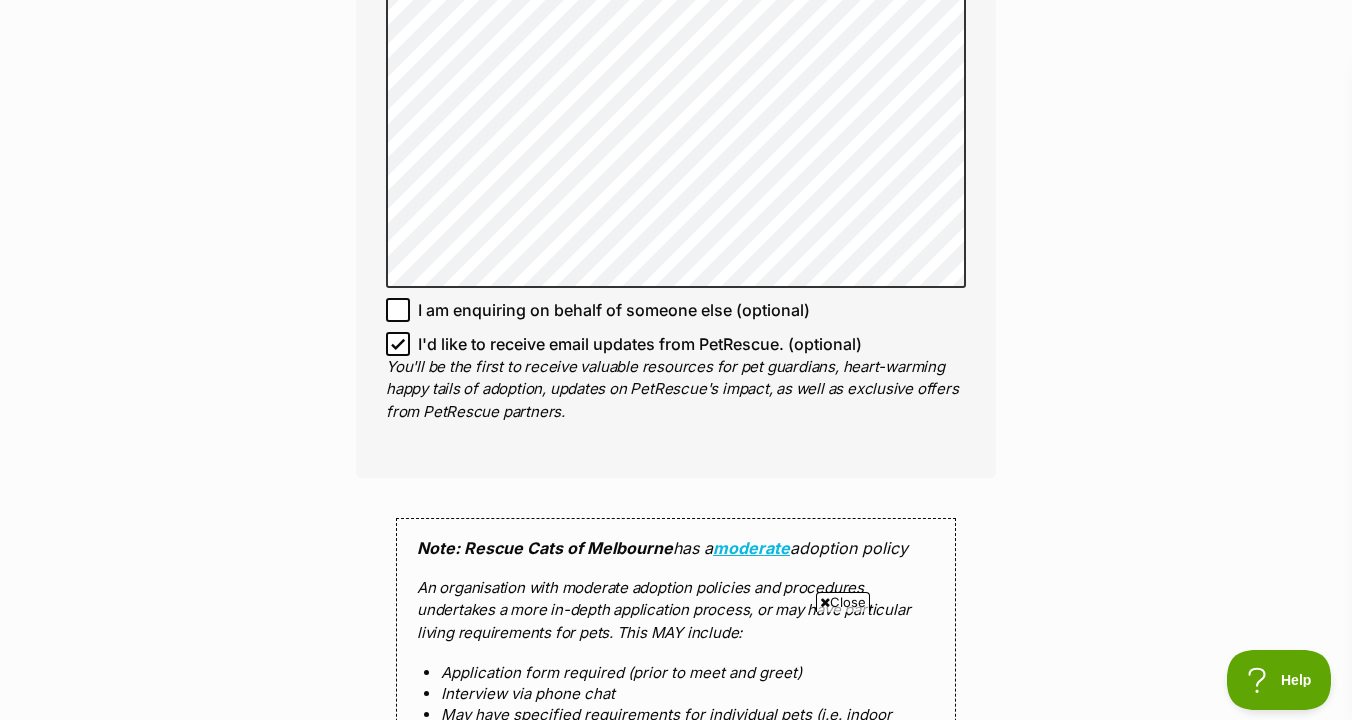 click on "I'd like to receive email updates from PetRescue. (optional)" at bounding box center [640, 344] 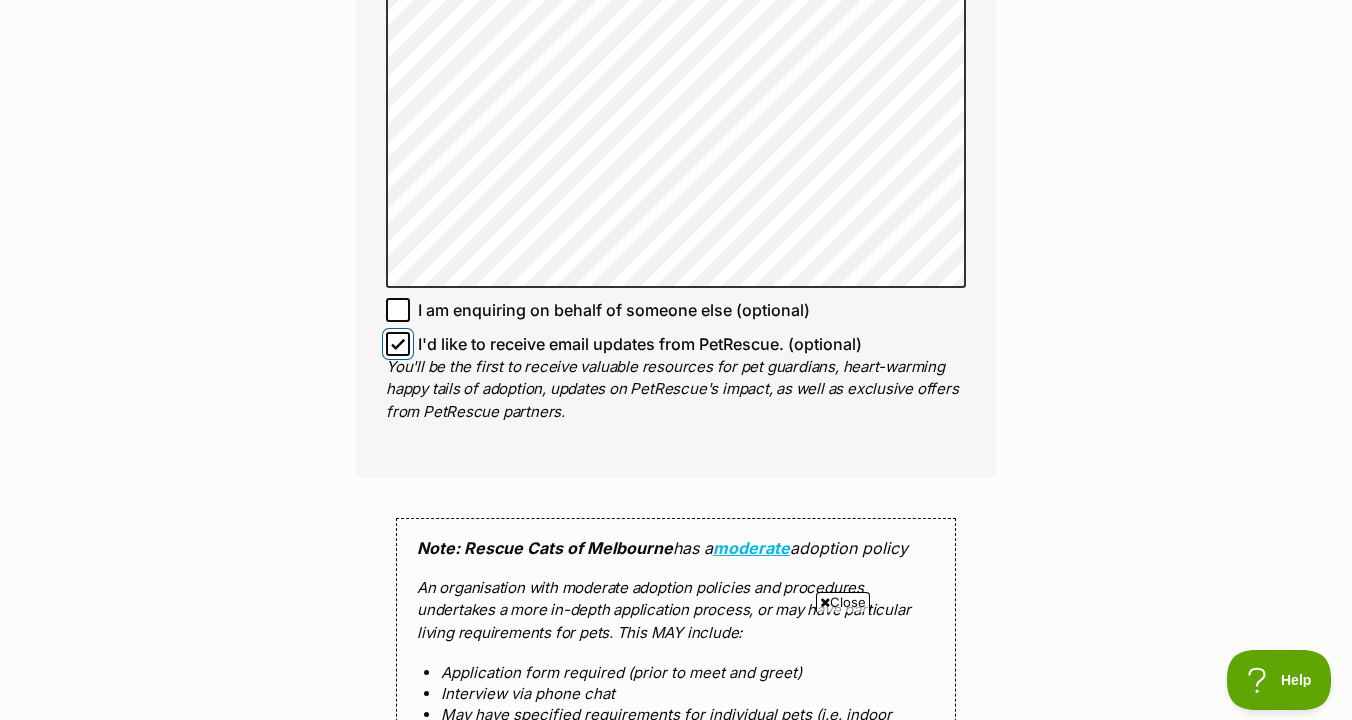 click on "I'd like to receive email updates from PetRescue. (optional)" at bounding box center (398, 344) 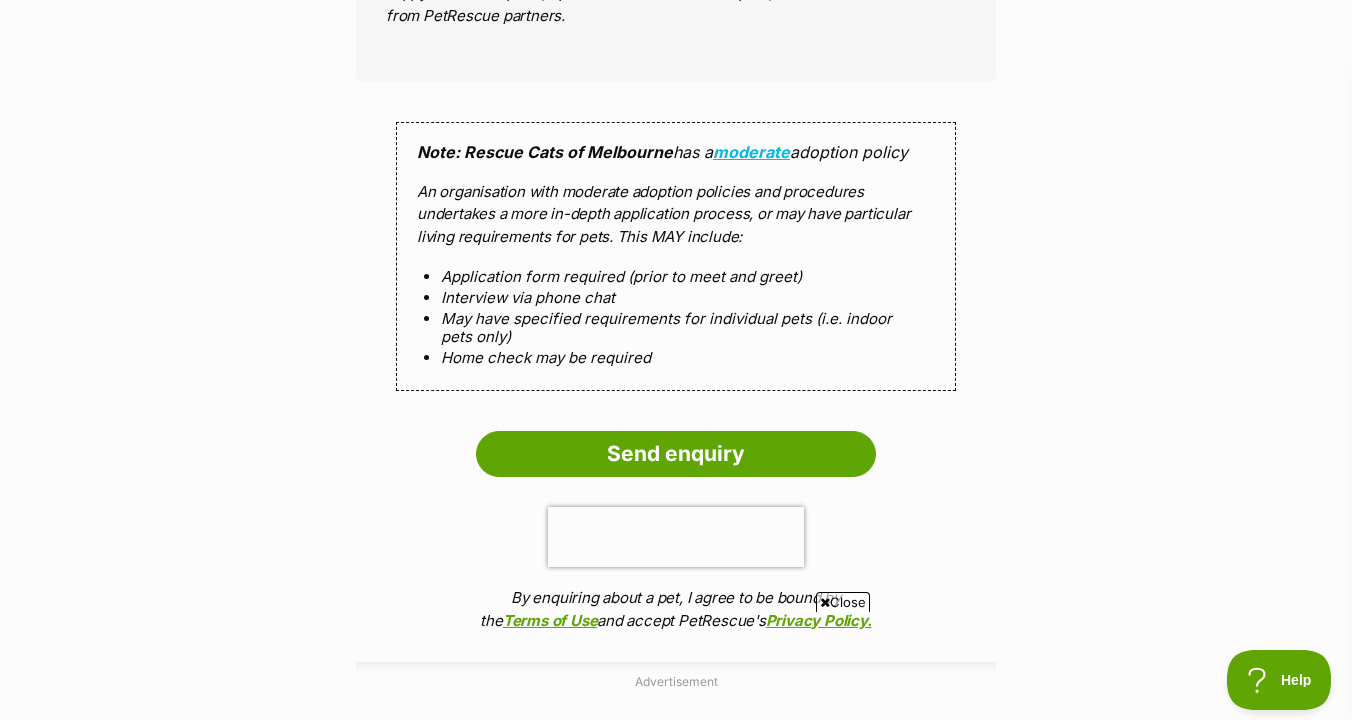 scroll, scrollTop: 2272, scrollLeft: 0, axis: vertical 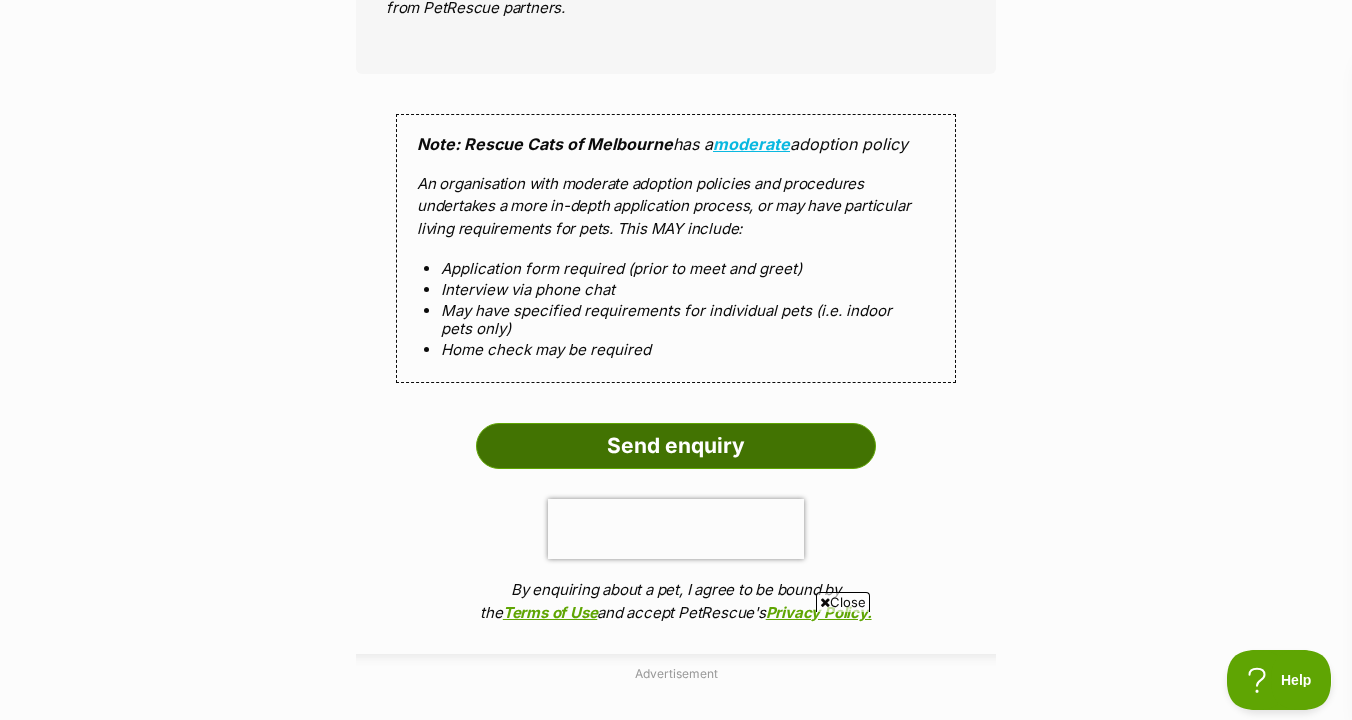 click on "Send enquiry" at bounding box center [676, 446] 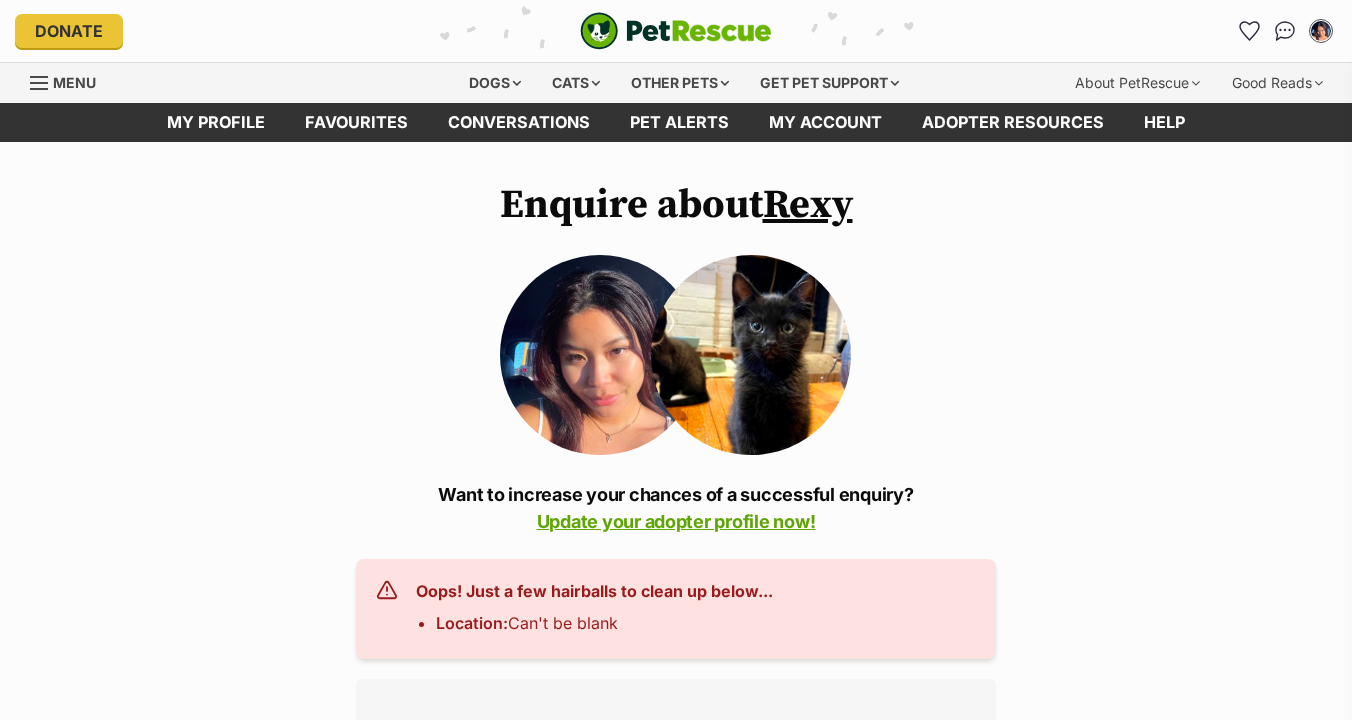scroll, scrollTop: 321, scrollLeft: 0, axis: vertical 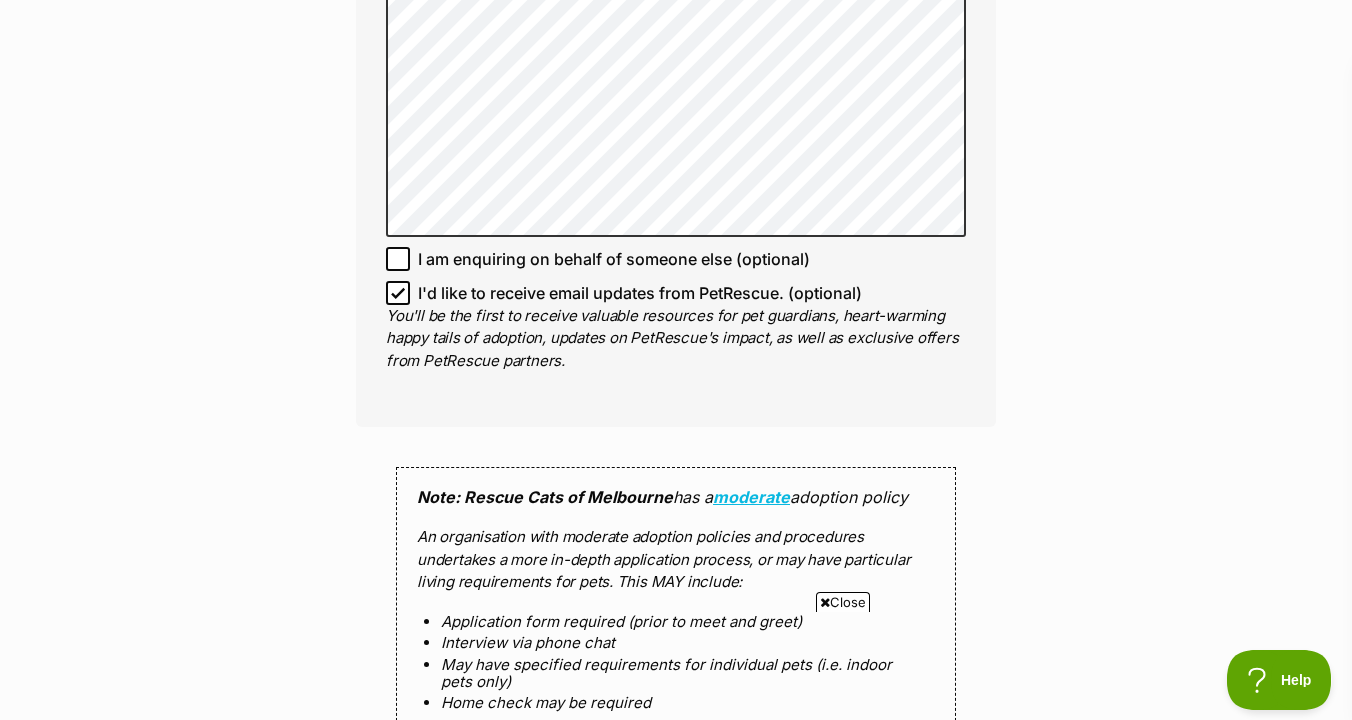 click on "Full name [FIRST] [LAST]
Email
We require this to be able to send you communications regarding your pet enquiry.
[USERNAME]@[example.com]
Phone number United States +1 United Kingdom +44 Afghanistan (‫الجزائر‬‎) +213 American Samoa +1684 Andorra +376 Angola +244 Anguilla +1264 Antigua and Barbuda +1268 Argentina +54 Armenia (Հայաստան) +374 Aruba +297 Australia +61 Austria (Österreich) +43 Azerbaijan (Azərbaycan) +994 Bahamas +1242 Bahrain (‫البحرين‬‎) +973 Bangladesh (বাংলাদেশ) +880 Barbados +1246 Belarus (Беларусь) +375 Belgium (België) +32 Belize +501 Benin (Bénin) +229 Bermuda +1441 Bhutan (འབྲུག) +975 Bolivia +591 Bosnia and Herzegovina (Босна и Херцеговина) +387 Botswana +267 Brazil (Brasil) +55 British Indian Ocean Territory +246 British Virgin Islands +1284 Brunei +673 Bulgaria (България) +359 Burkina Faso +226 +257 +855 +1" at bounding box center [676, -467] 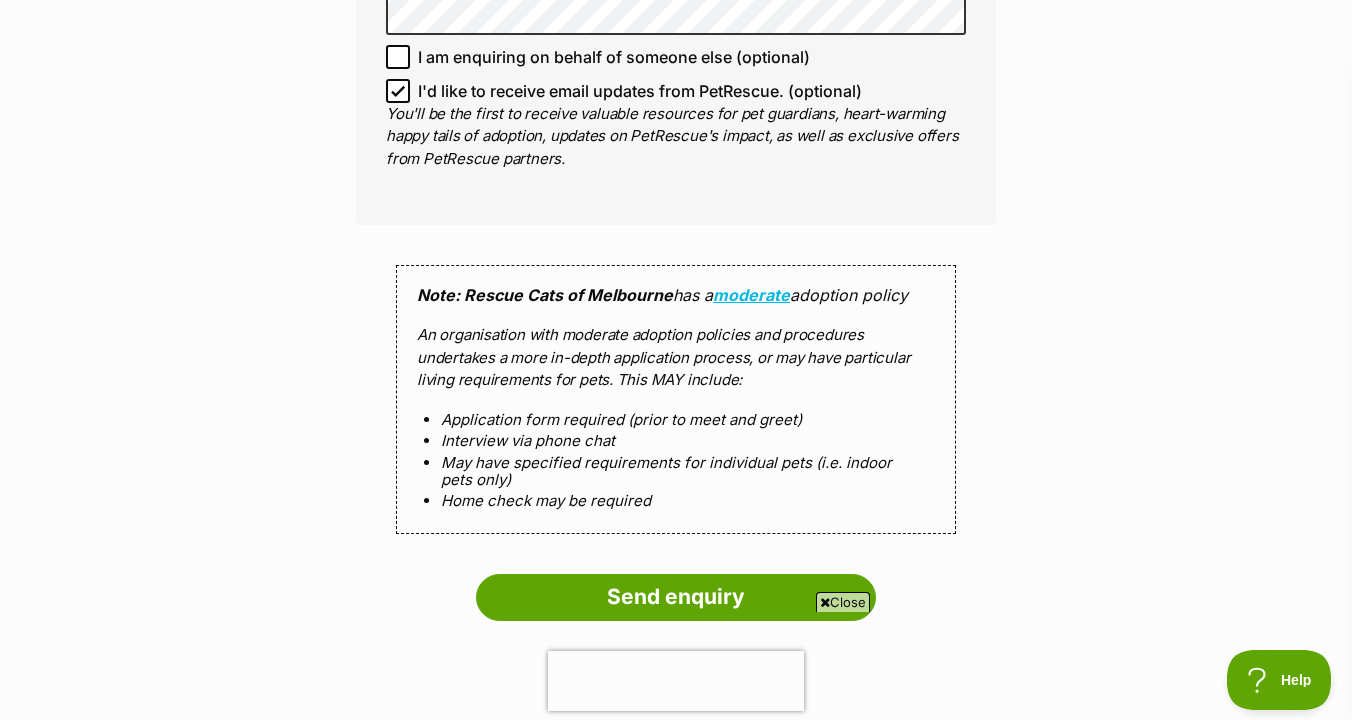 scroll, scrollTop: 2319, scrollLeft: 0, axis: vertical 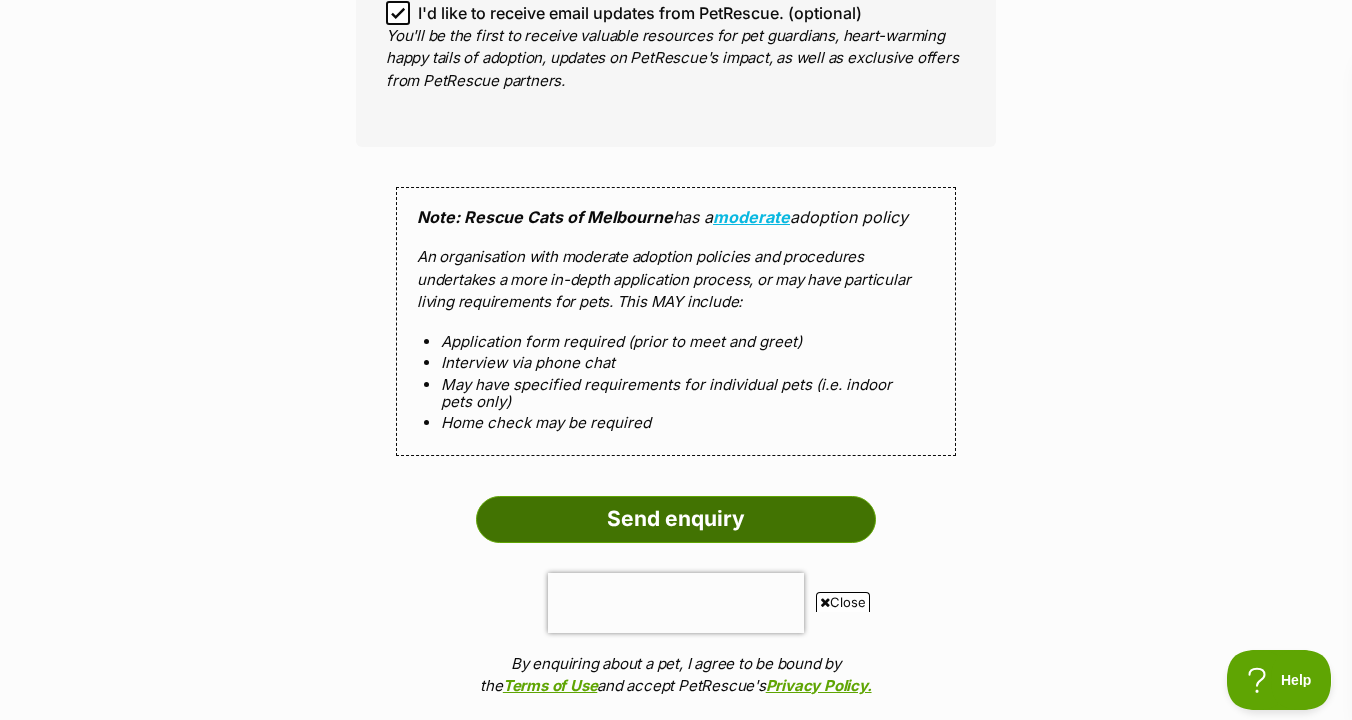 click on "Send enquiry" at bounding box center (676, 519) 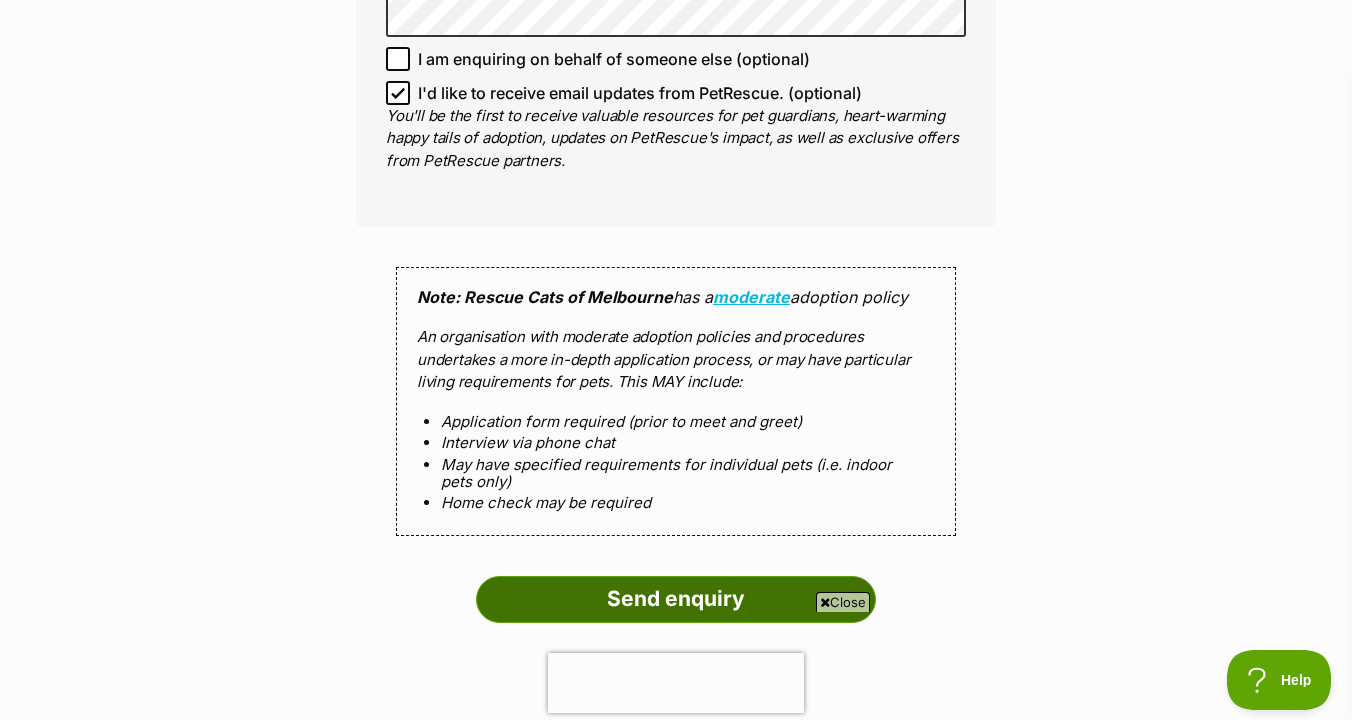 scroll, scrollTop: 2217, scrollLeft: 0, axis: vertical 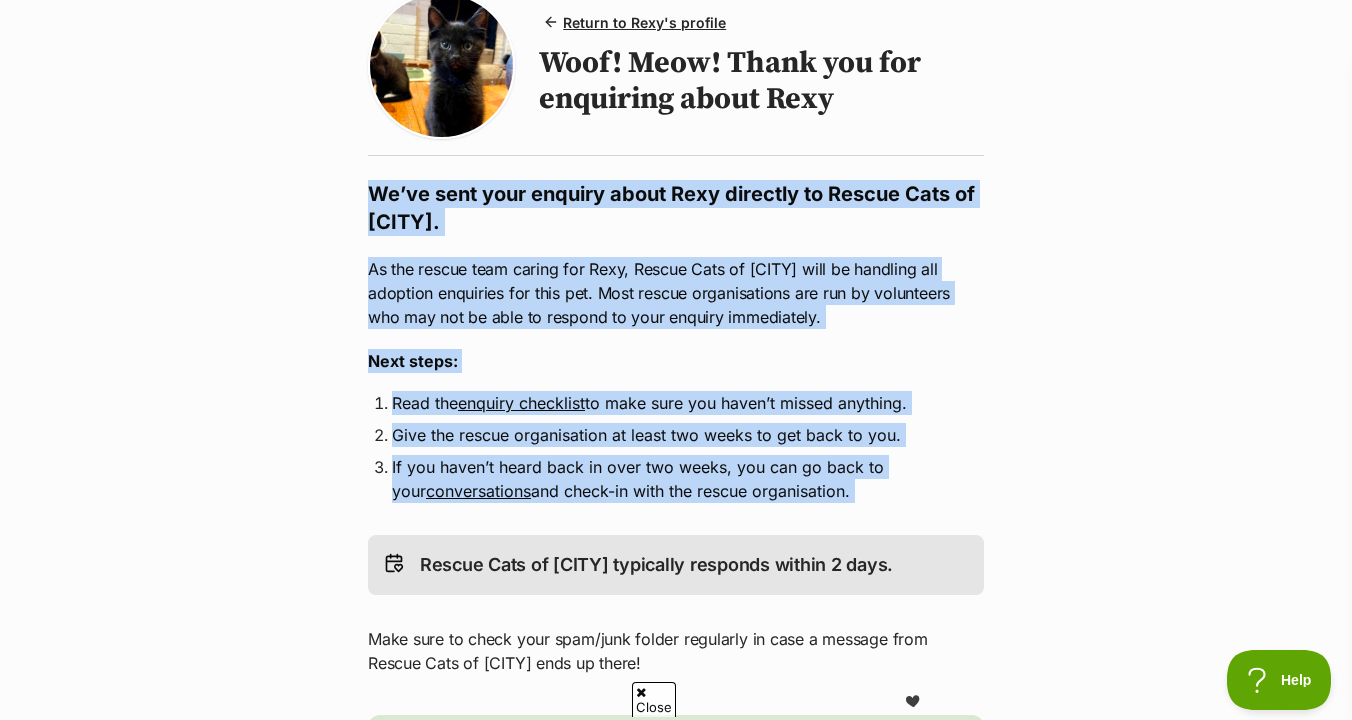 drag, startPoint x: 961, startPoint y: 152, endPoint x: 947, endPoint y: 514, distance: 362.27063 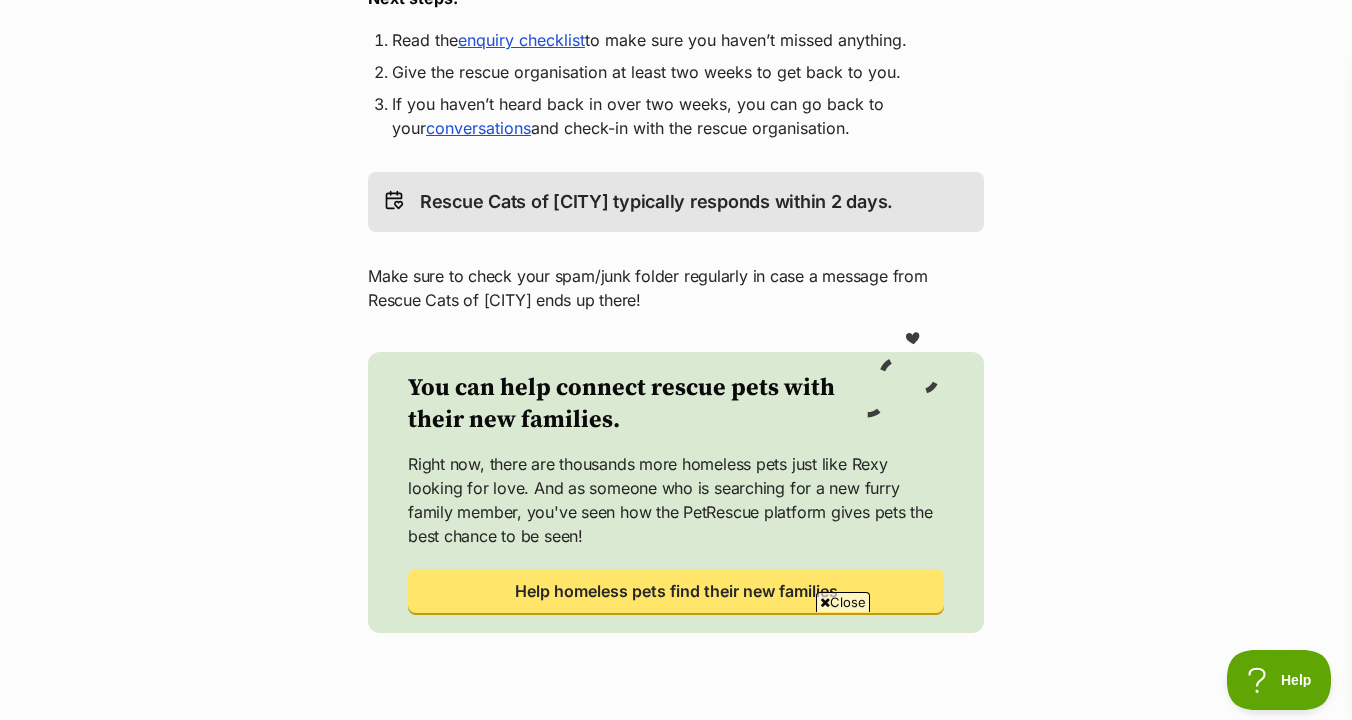 scroll, scrollTop: 560, scrollLeft: 0, axis: vertical 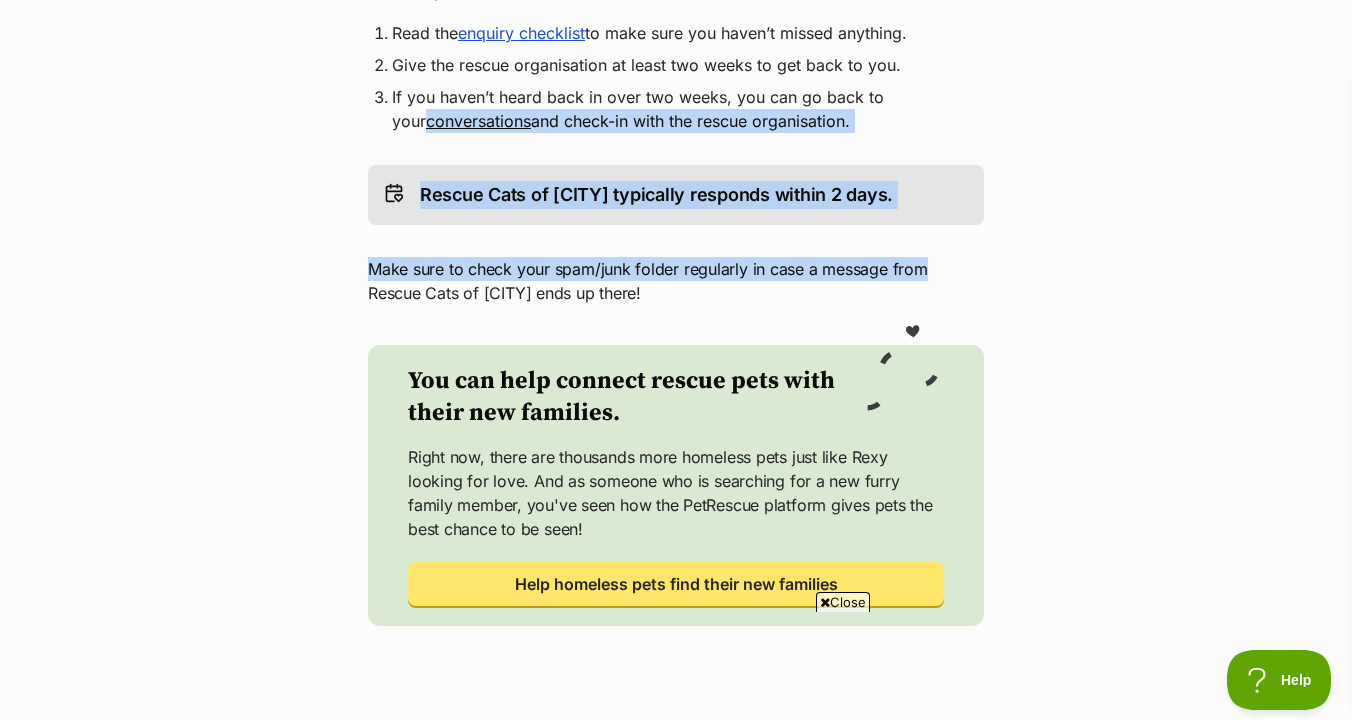 drag, startPoint x: 1073, startPoint y: 105, endPoint x: 1072, endPoint y: 276, distance: 171.00293 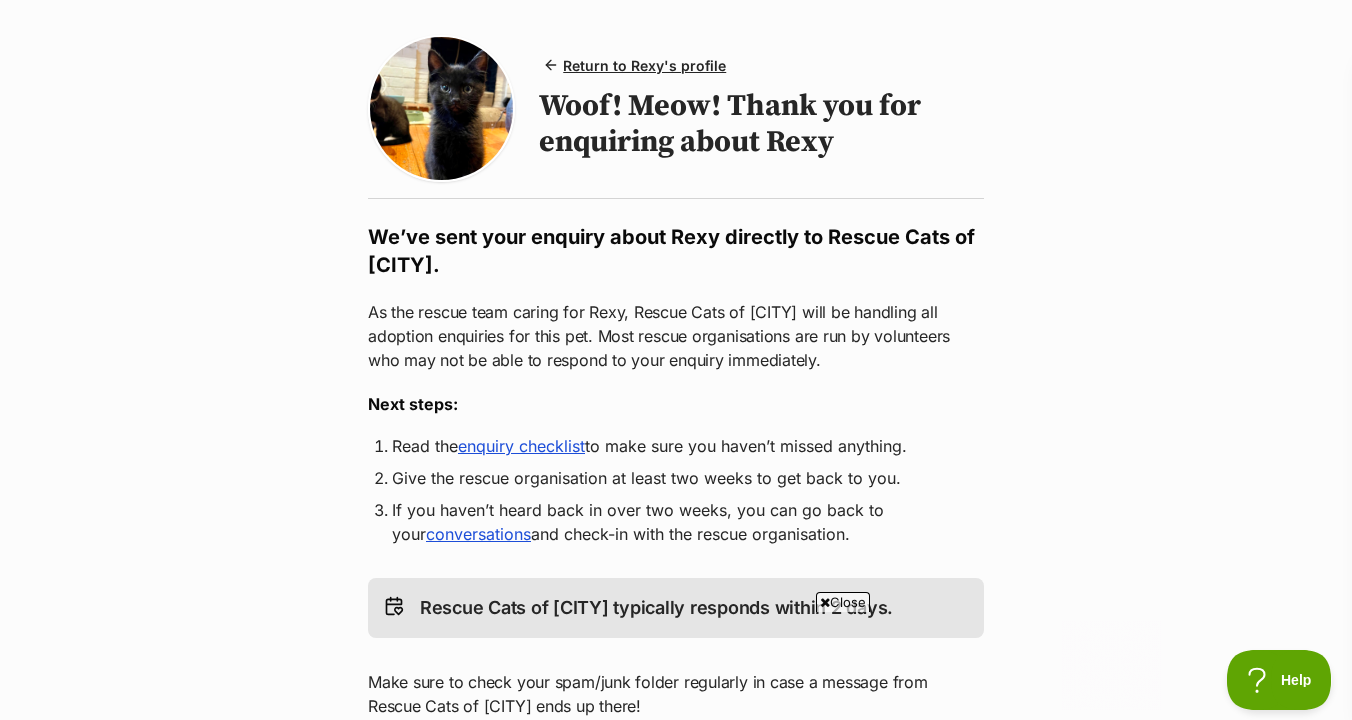 scroll, scrollTop: 0, scrollLeft: 0, axis: both 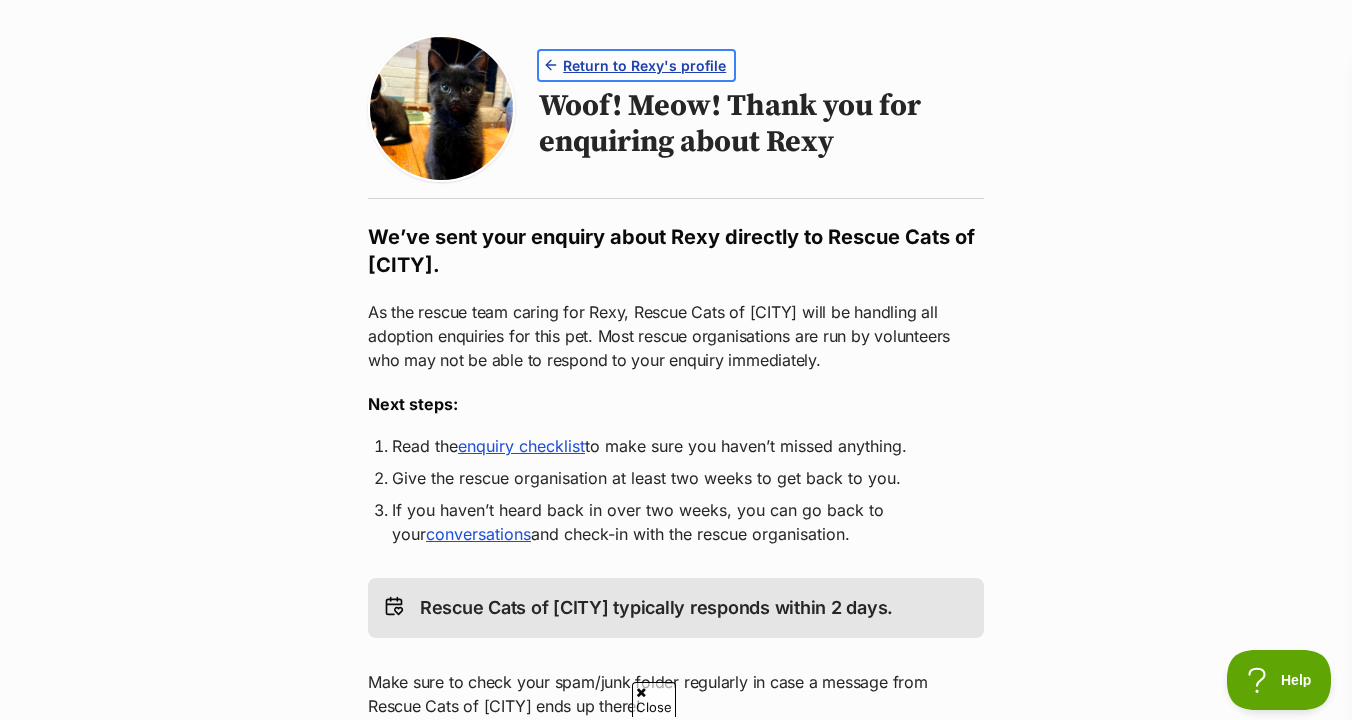 click on "Return to Rexy's profile" at bounding box center [644, 65] 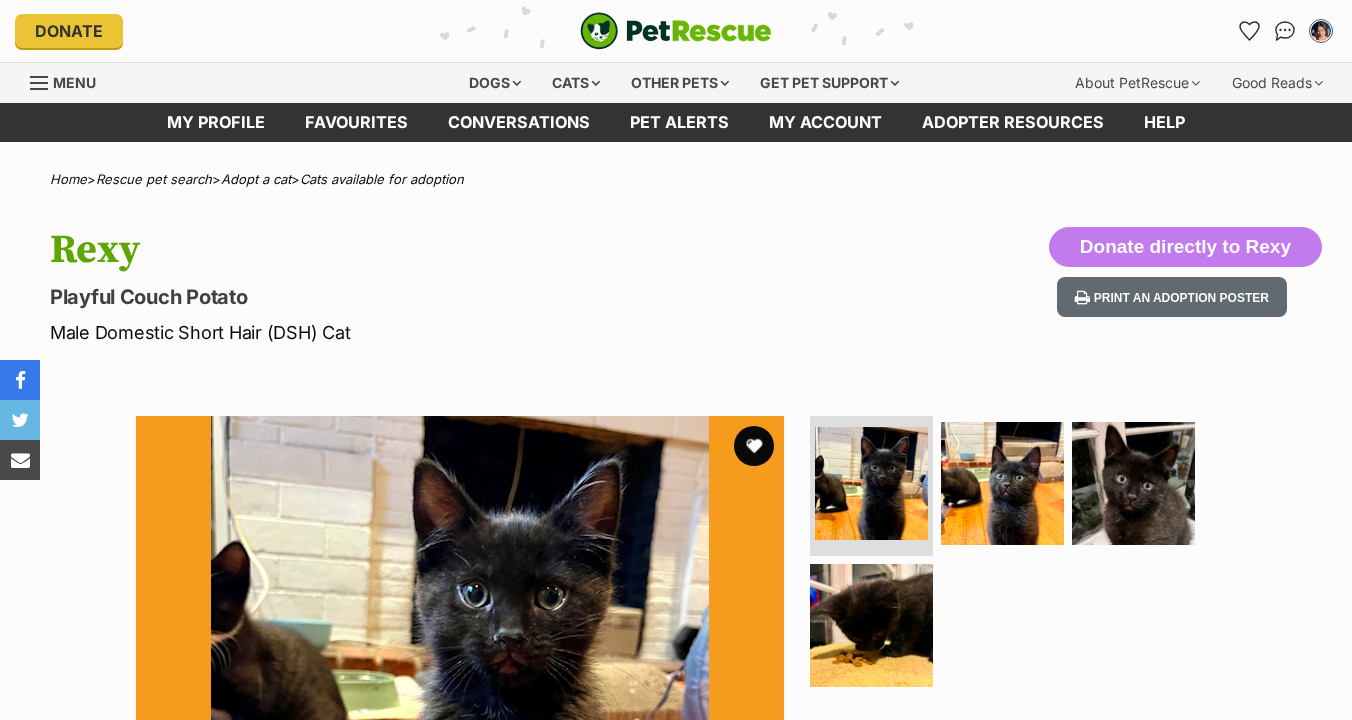 scroll, scrollTop: 0, scrollLeft: 0, axis: both 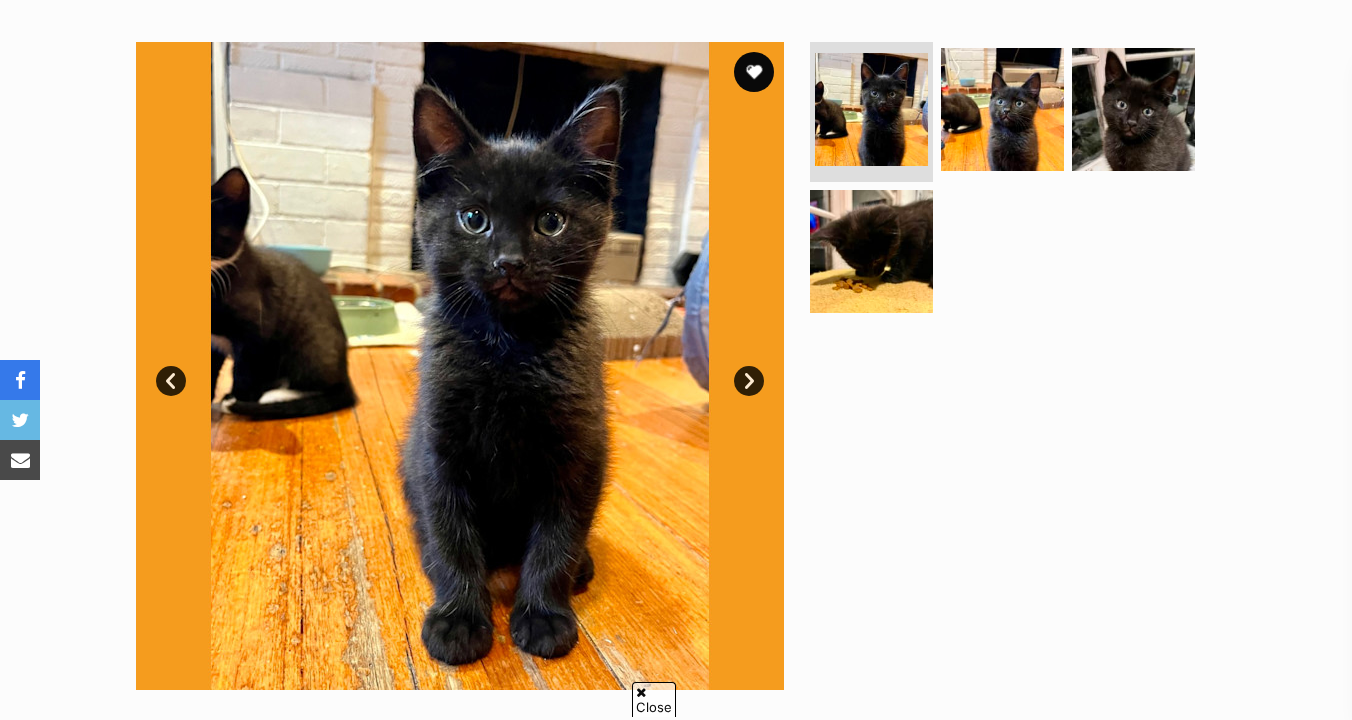 click at bounding box center (871, 251) 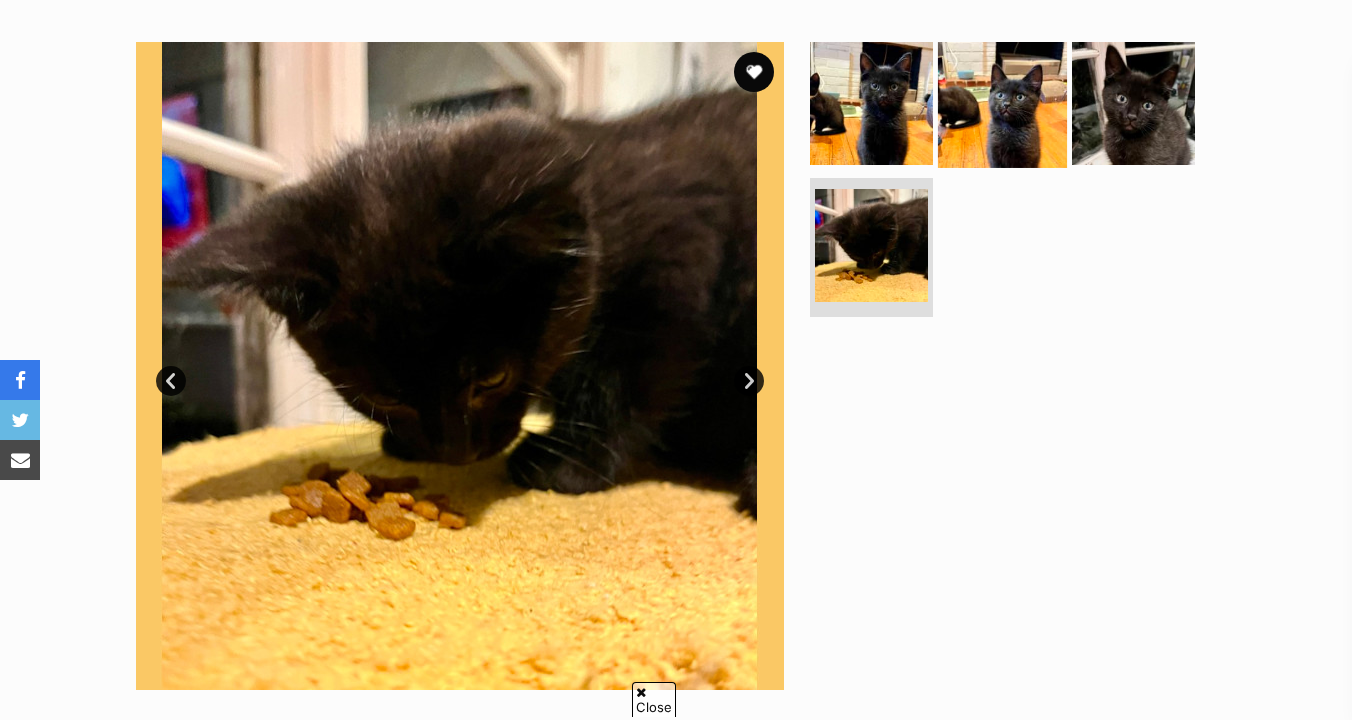 click at bounding box center [1002, 103] 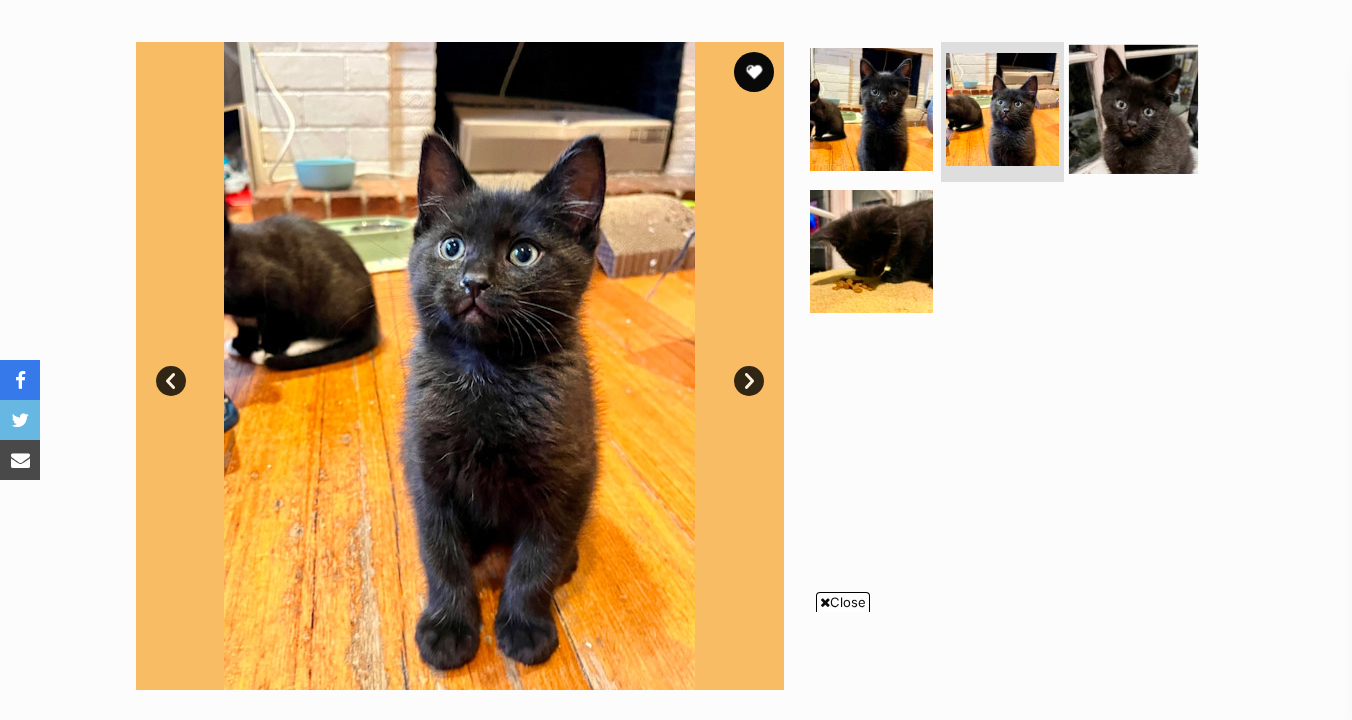click at bounding box center (1133, 109) 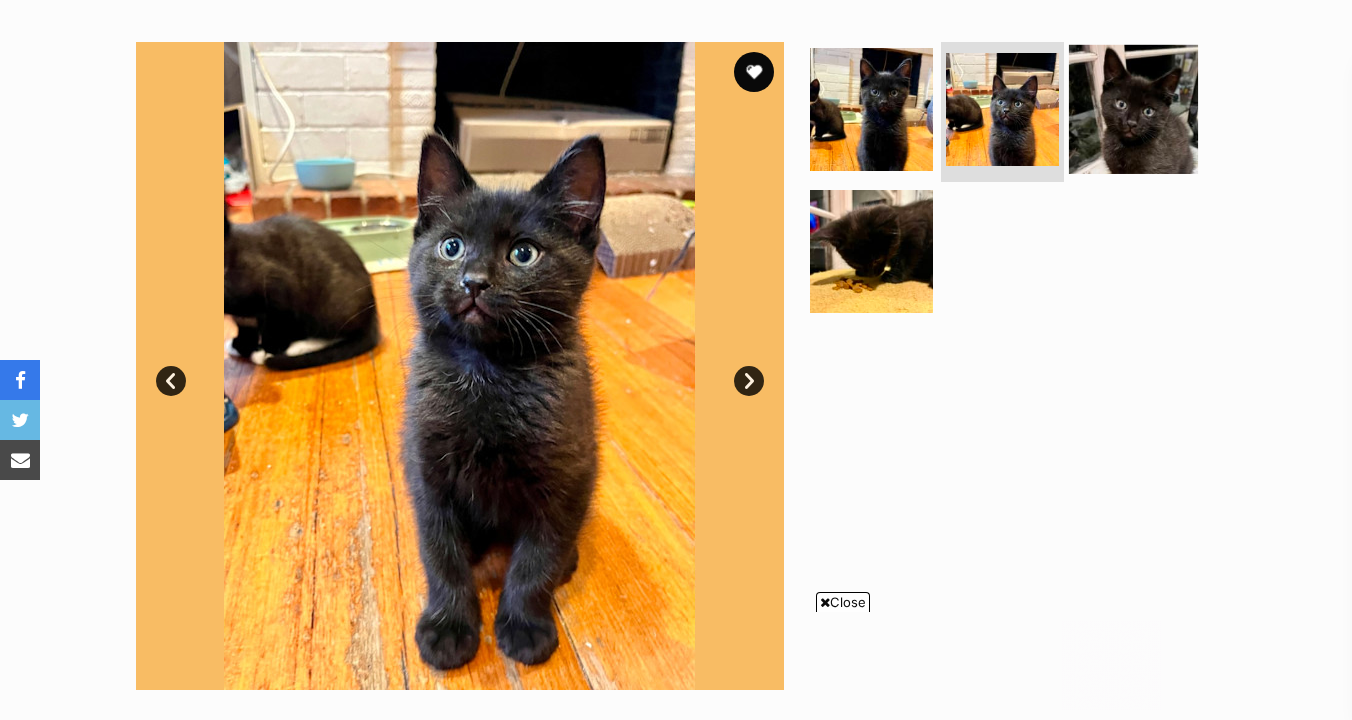 scroll, scrollTop: 0, scrollLeft: 0, axis: both 